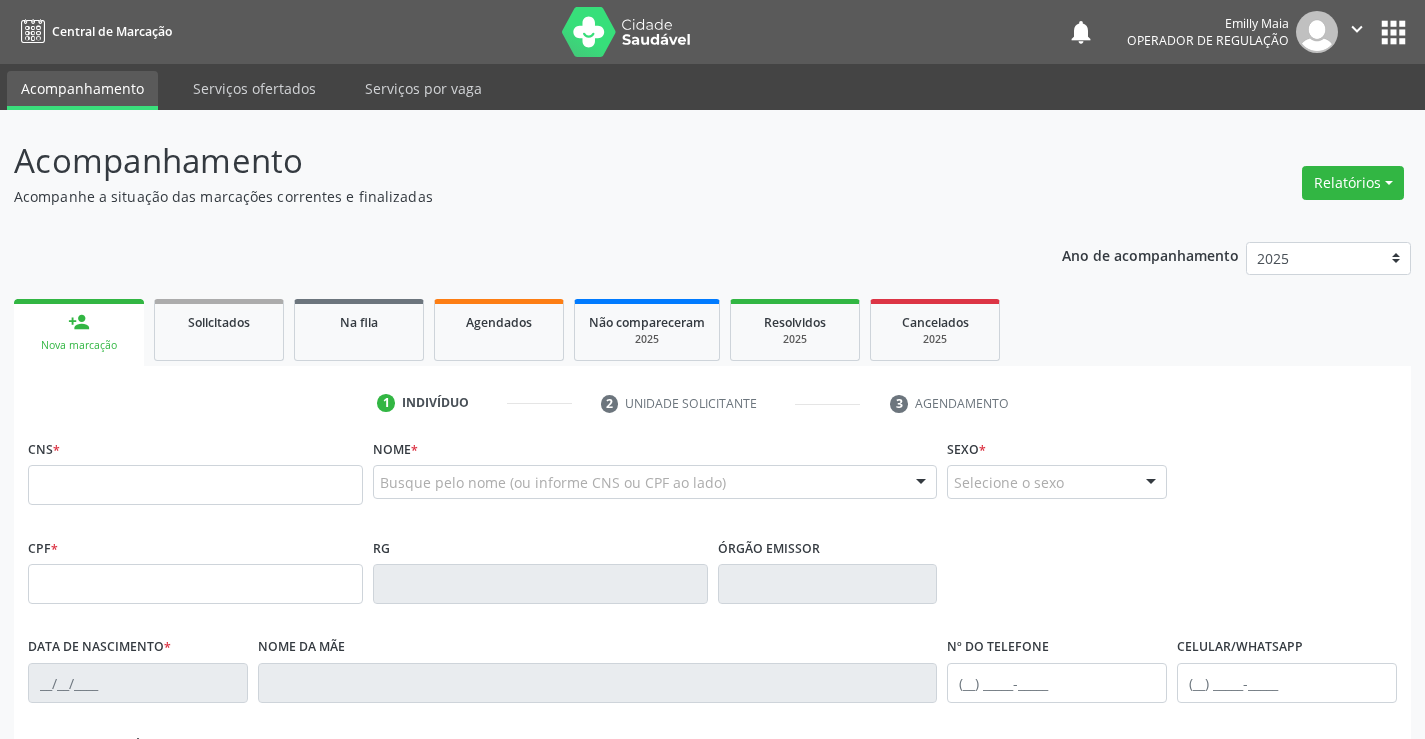 scroll, scrollTop: 0, scrollLeft: 0, axis: both 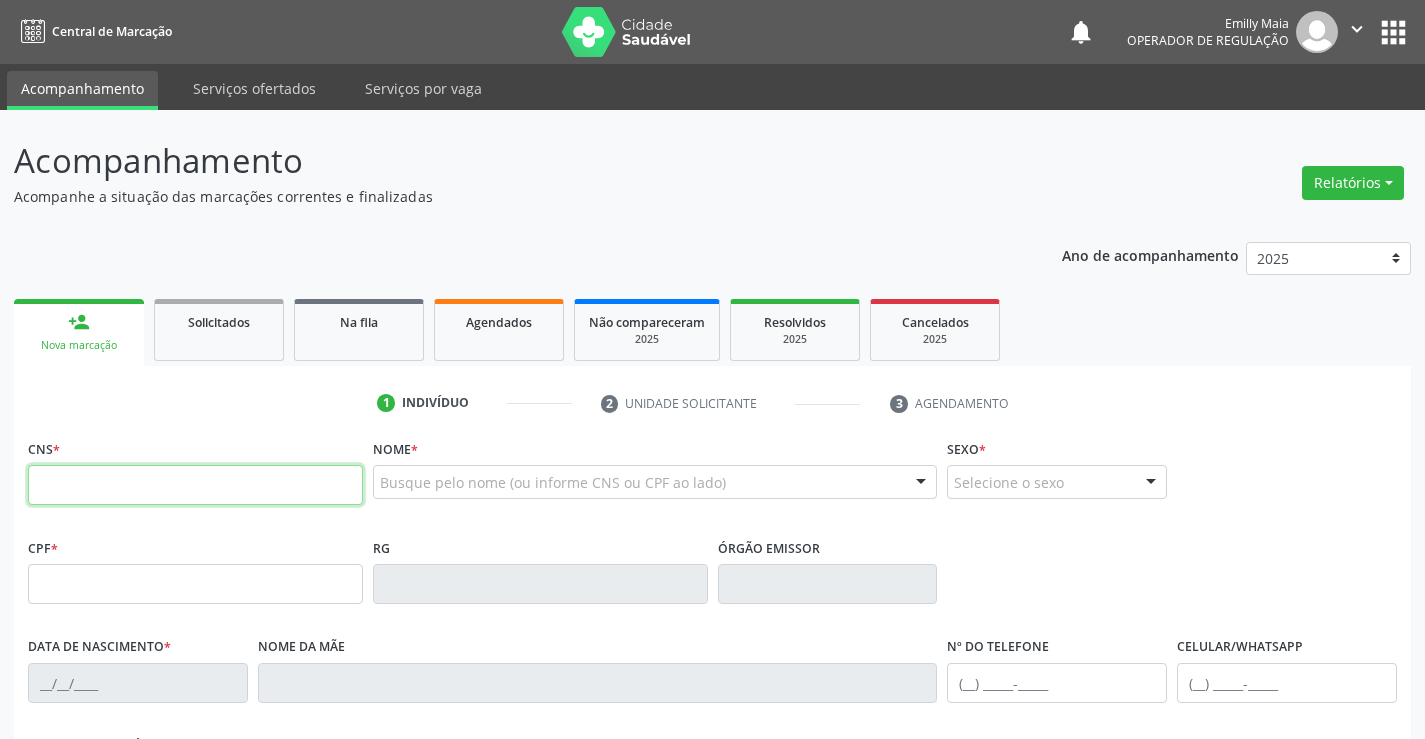 click at bounding box center [195, 485] 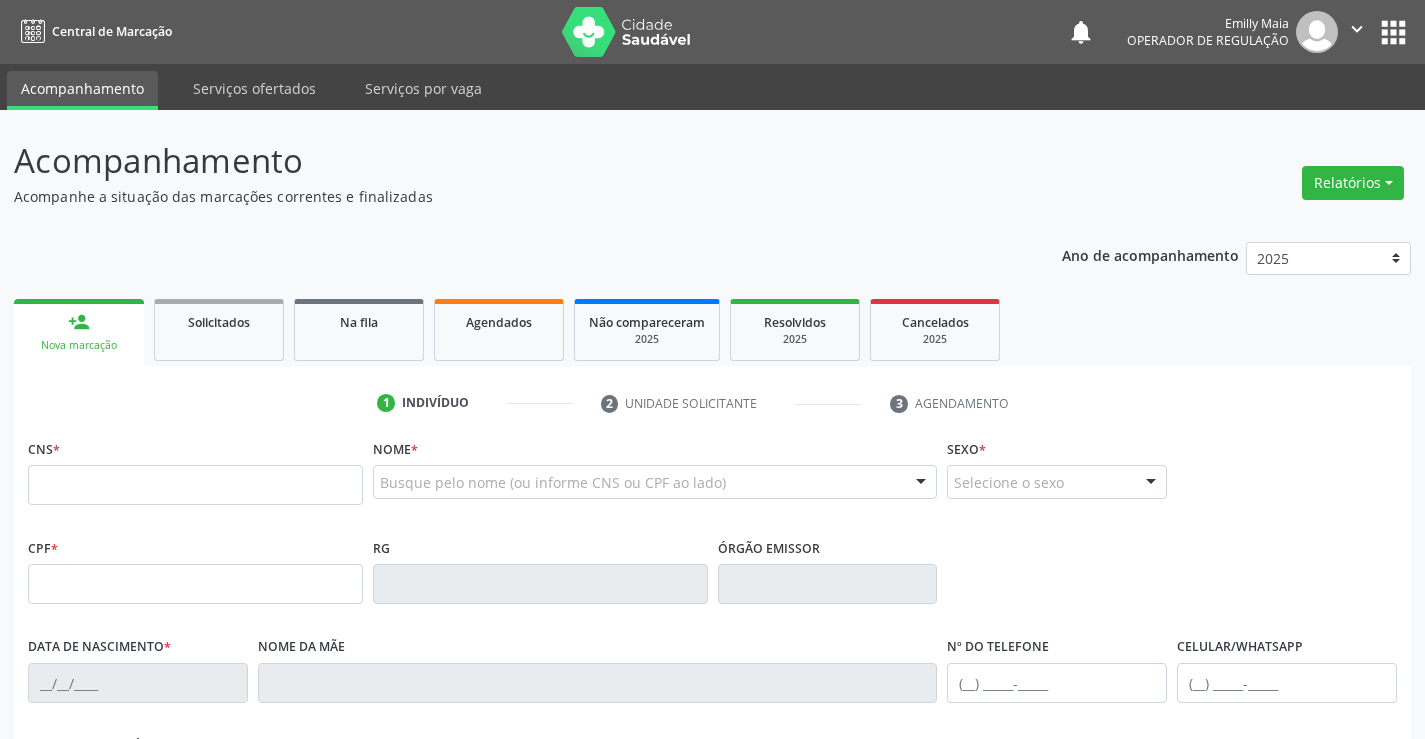 click on "person_add
Nova marcação
Solicitados   Na fila   Agendados   Não compareceram
2025
Resolvidos
2025
Cancelados
2025" at bounding box center (712, 330) 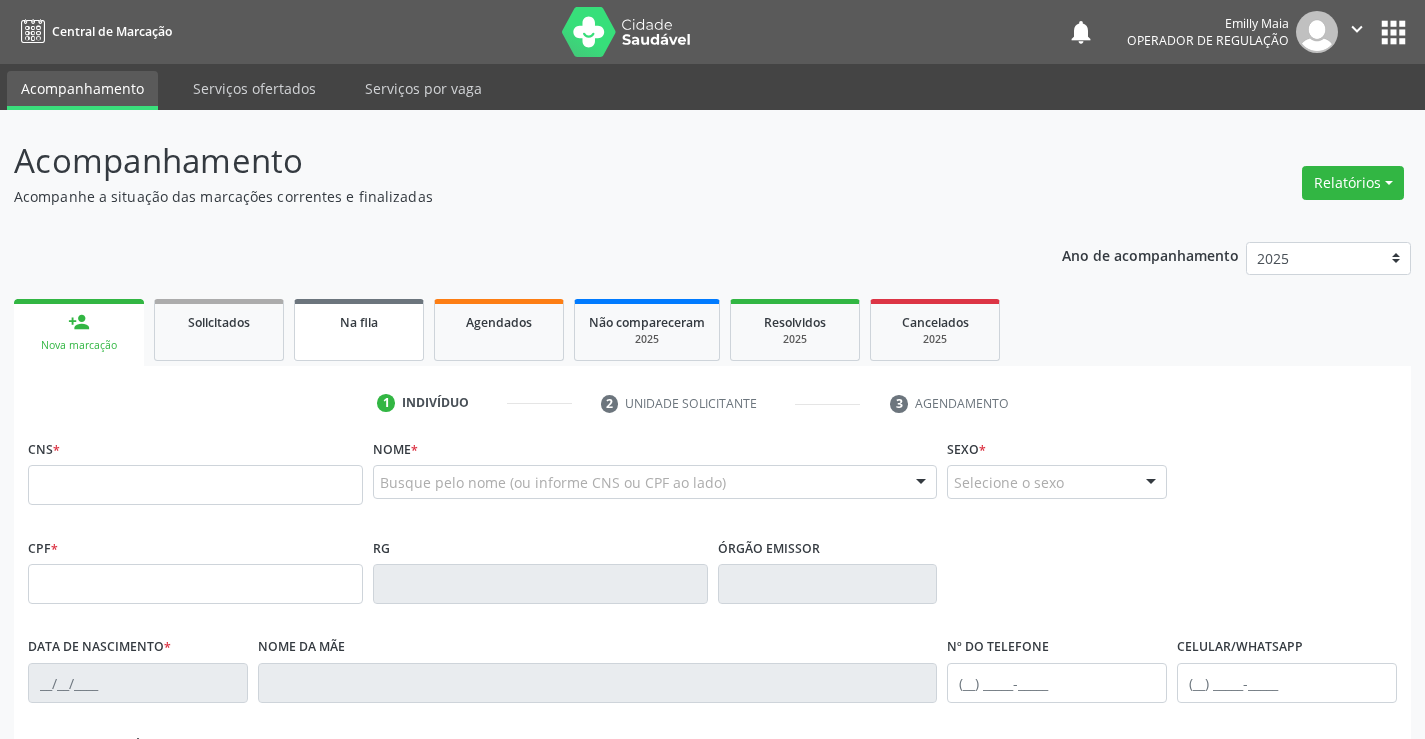 click on "Na fila" at bounding box center (359, 321) 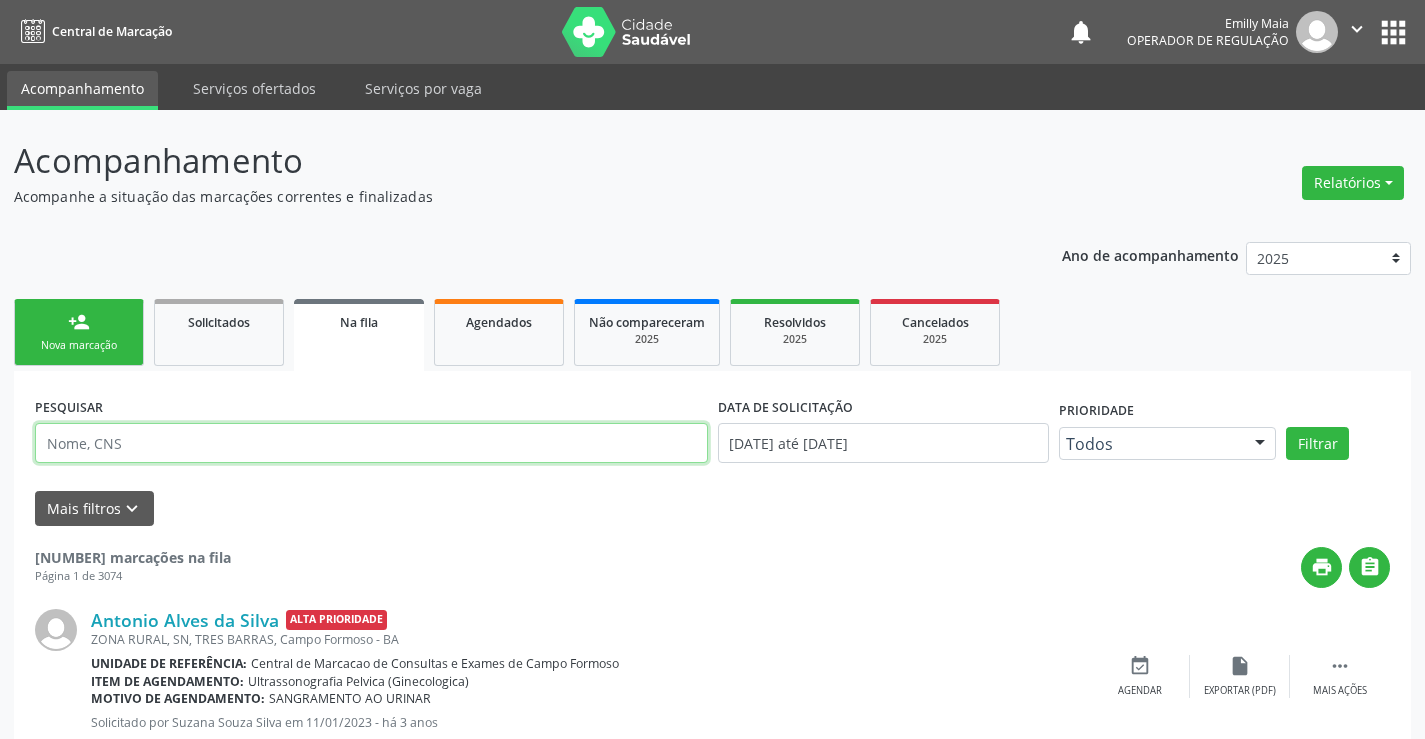 click at bounding box center (371, 443) 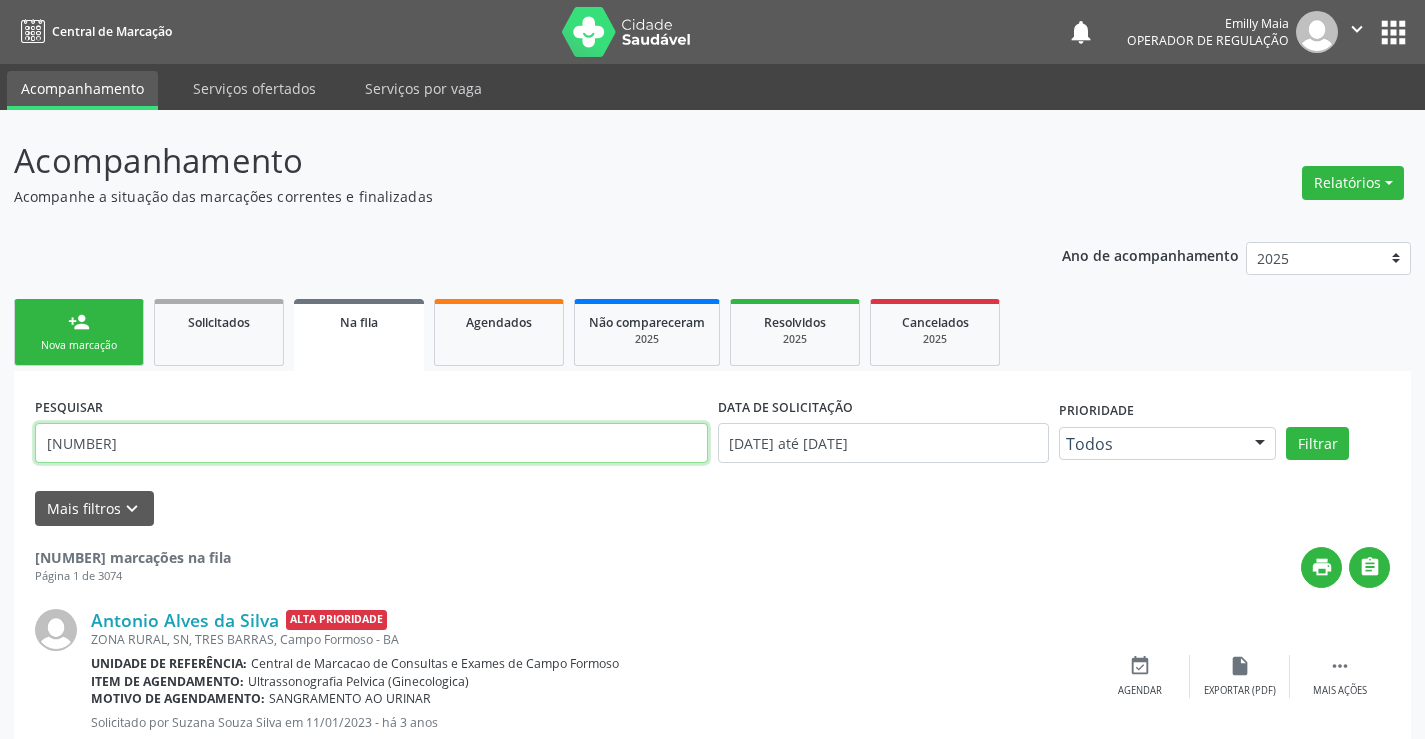 type on "[NUMBER]" 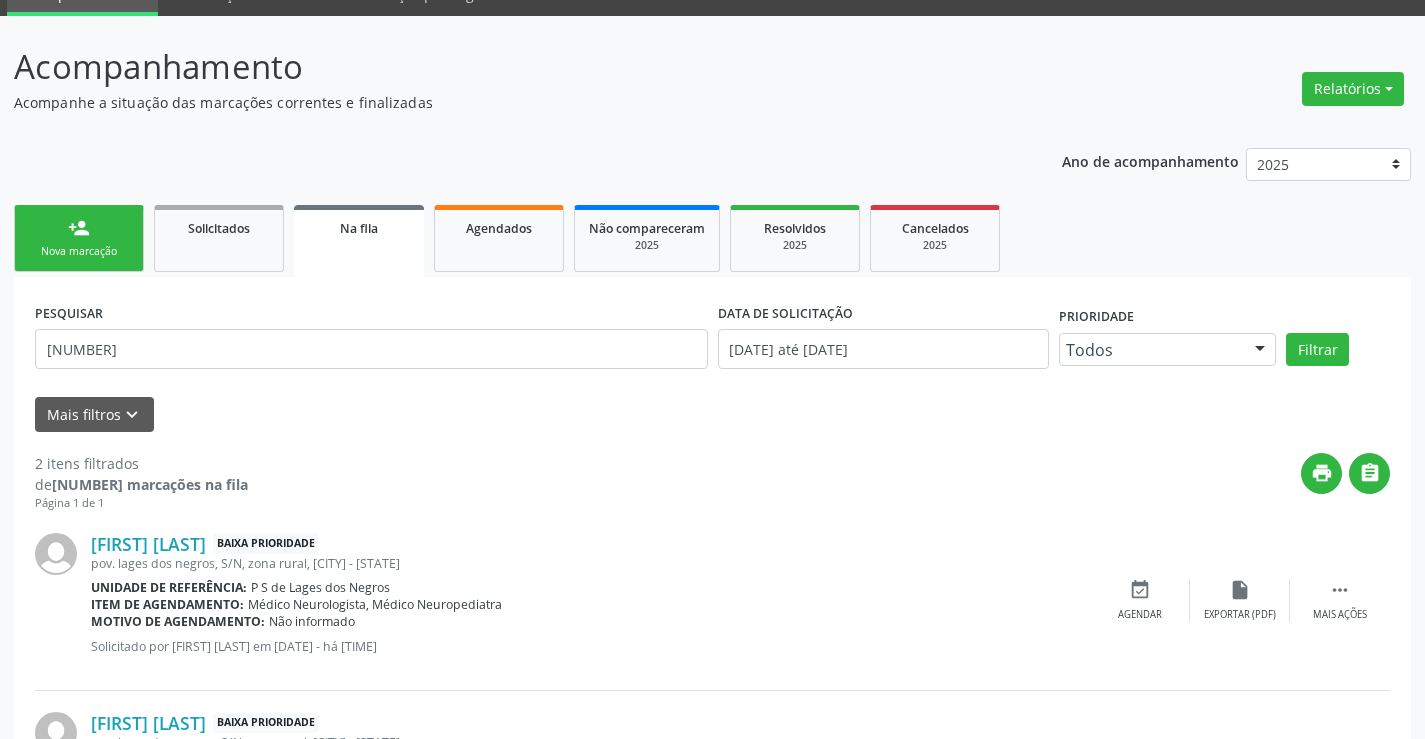 scroll, scrollTop: 259, scrollLeft: 0, axis: vertical 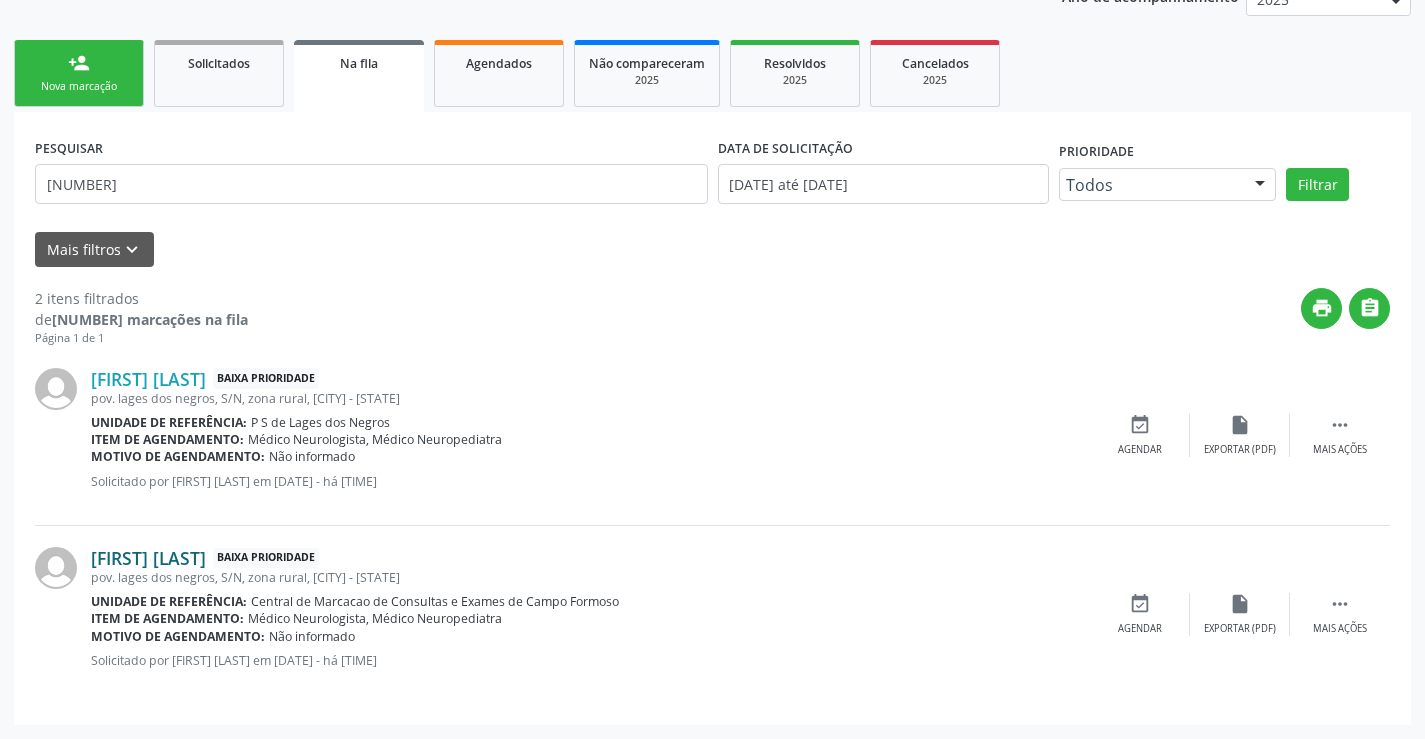 click on "[FIRST] DE [LAST] [LAST]" at bounding box center (148, 558) 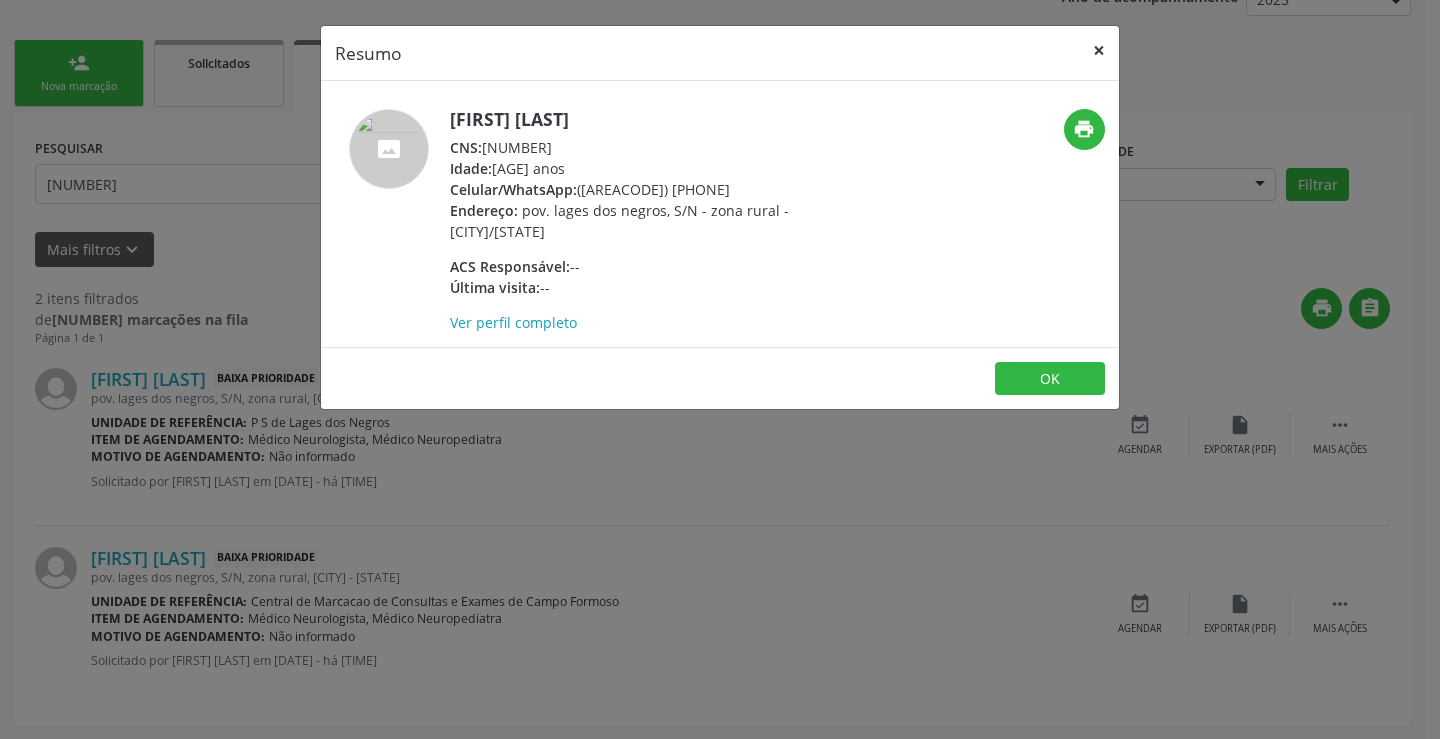 click on "×" at bounding box center [1099, 50] 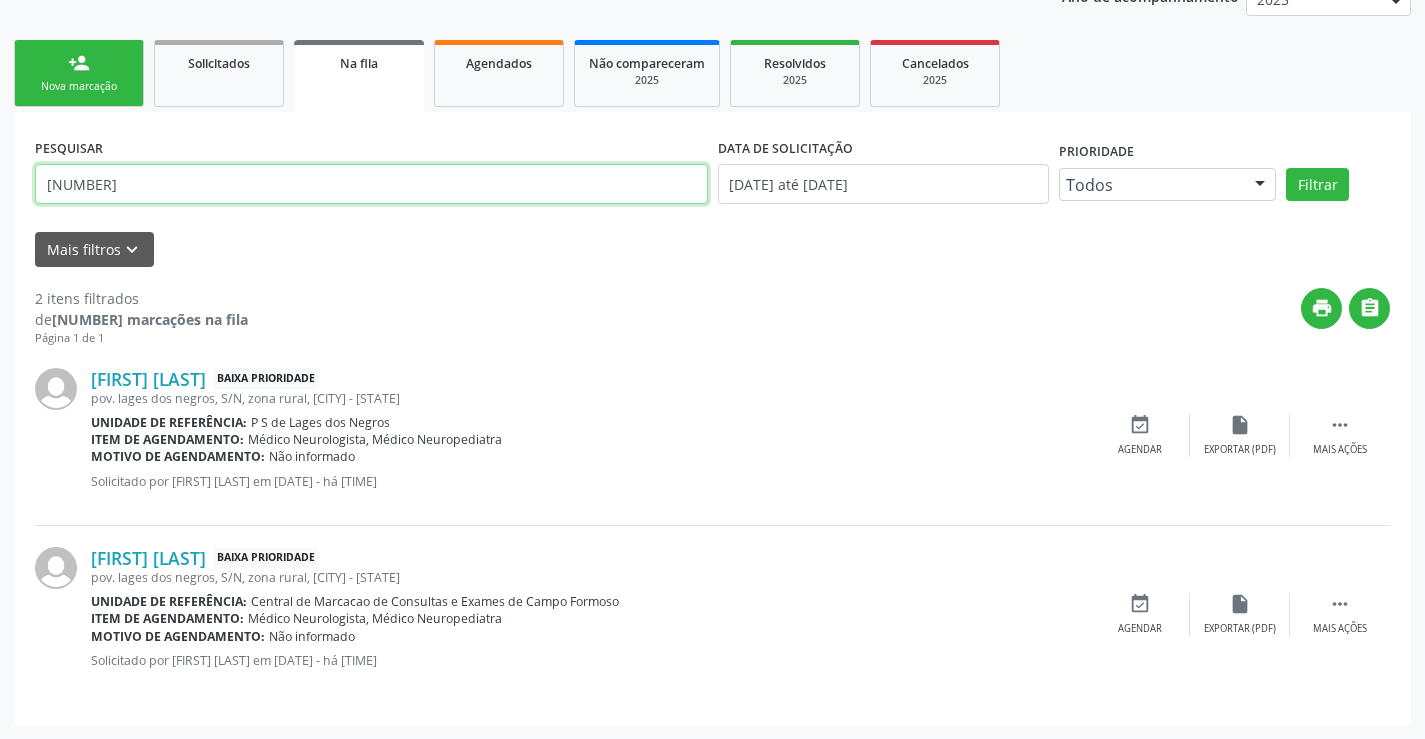 click on "[NUMBER]" at bounding box center [371, 184] 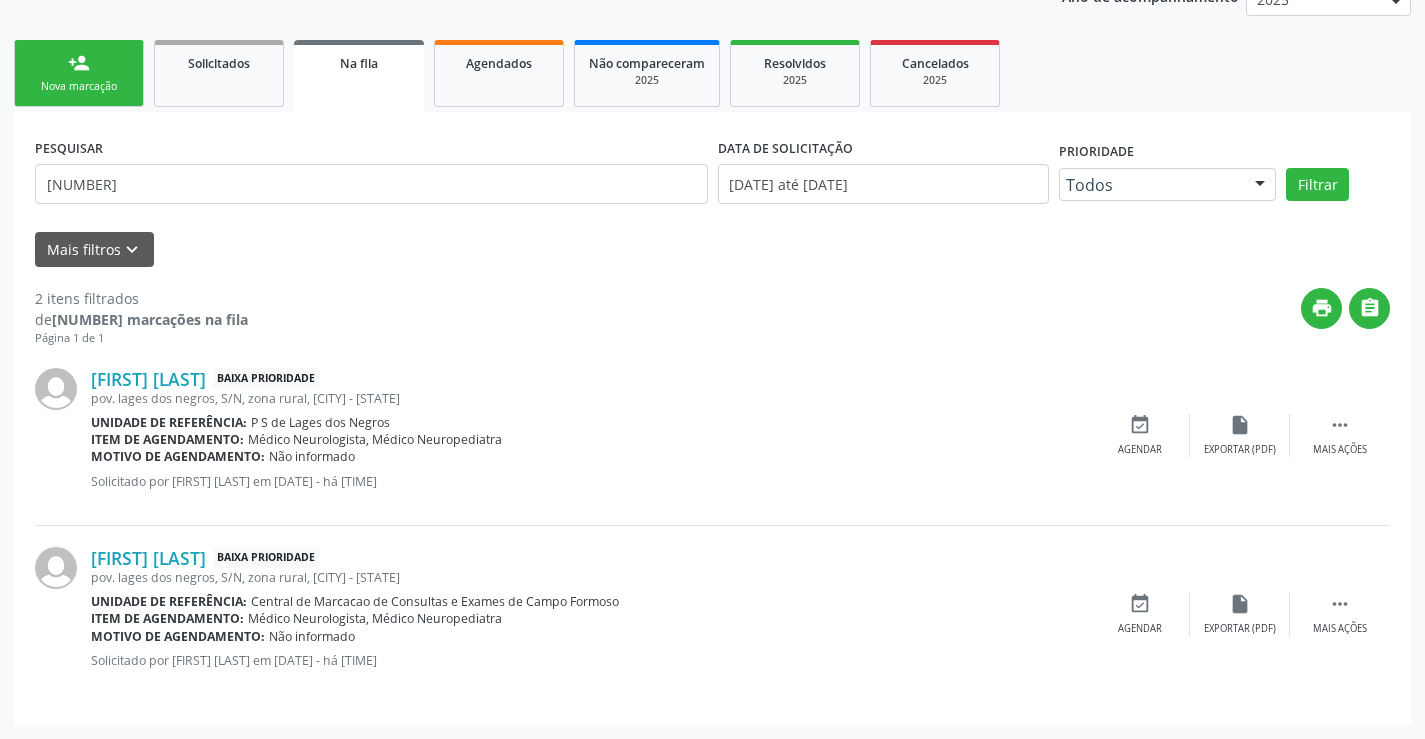 click on "Nova marcação" at bounding box center (79, 86) 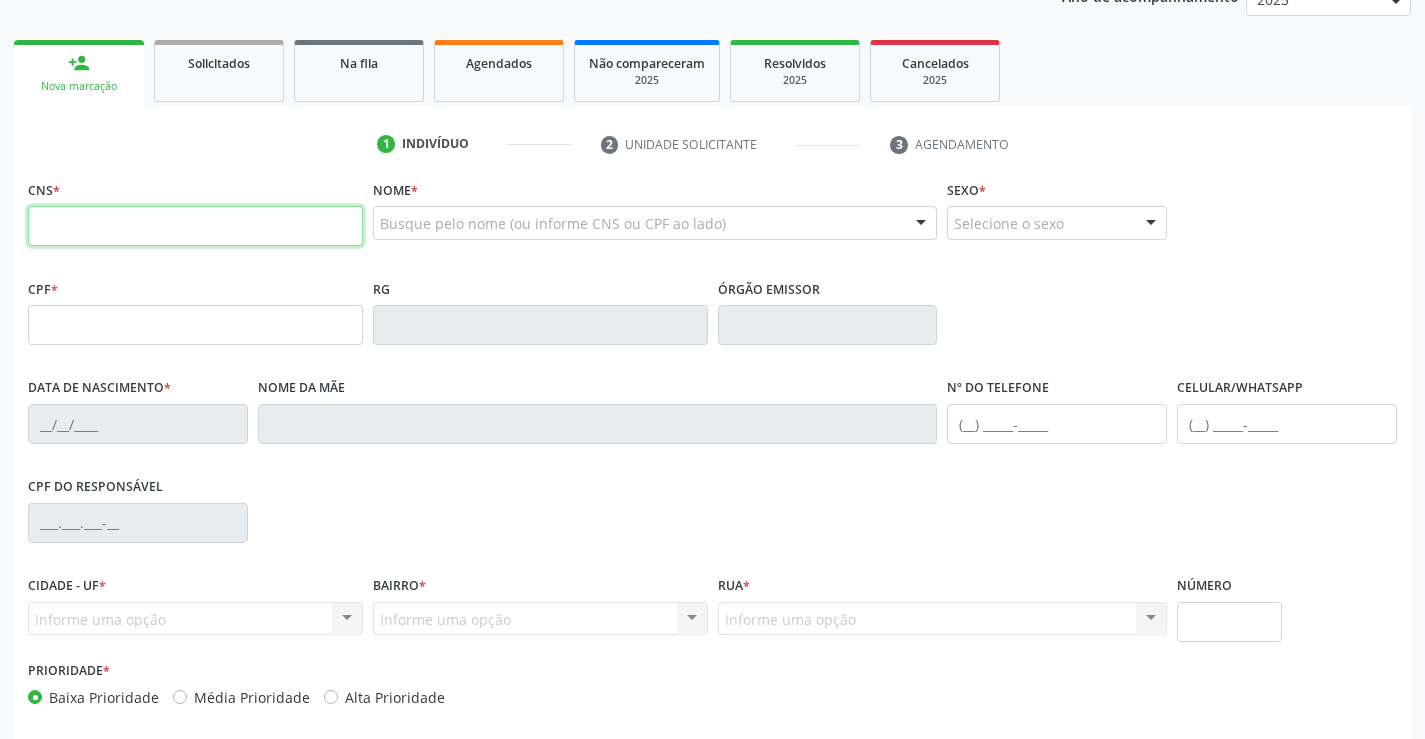click at bounding box center (195, 226) 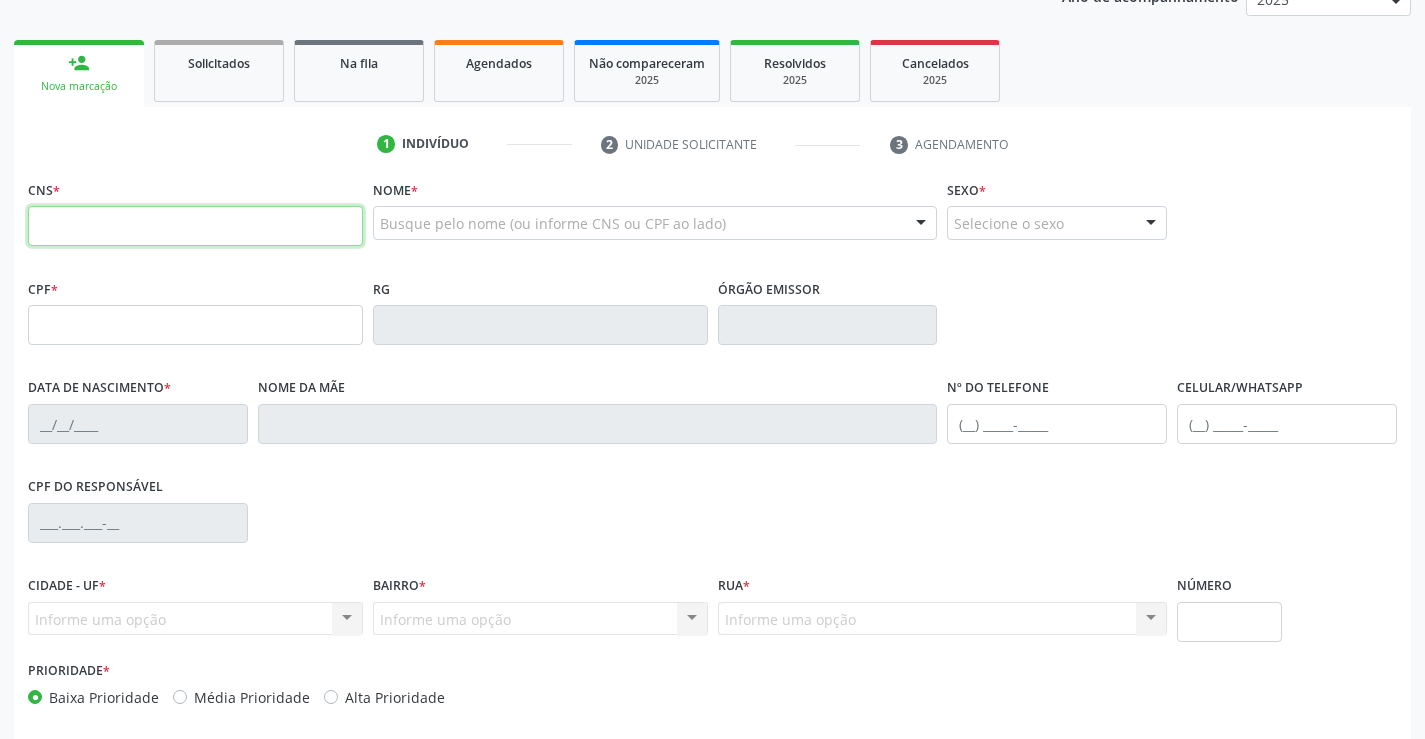 paste on "704 6011 7173 8023" 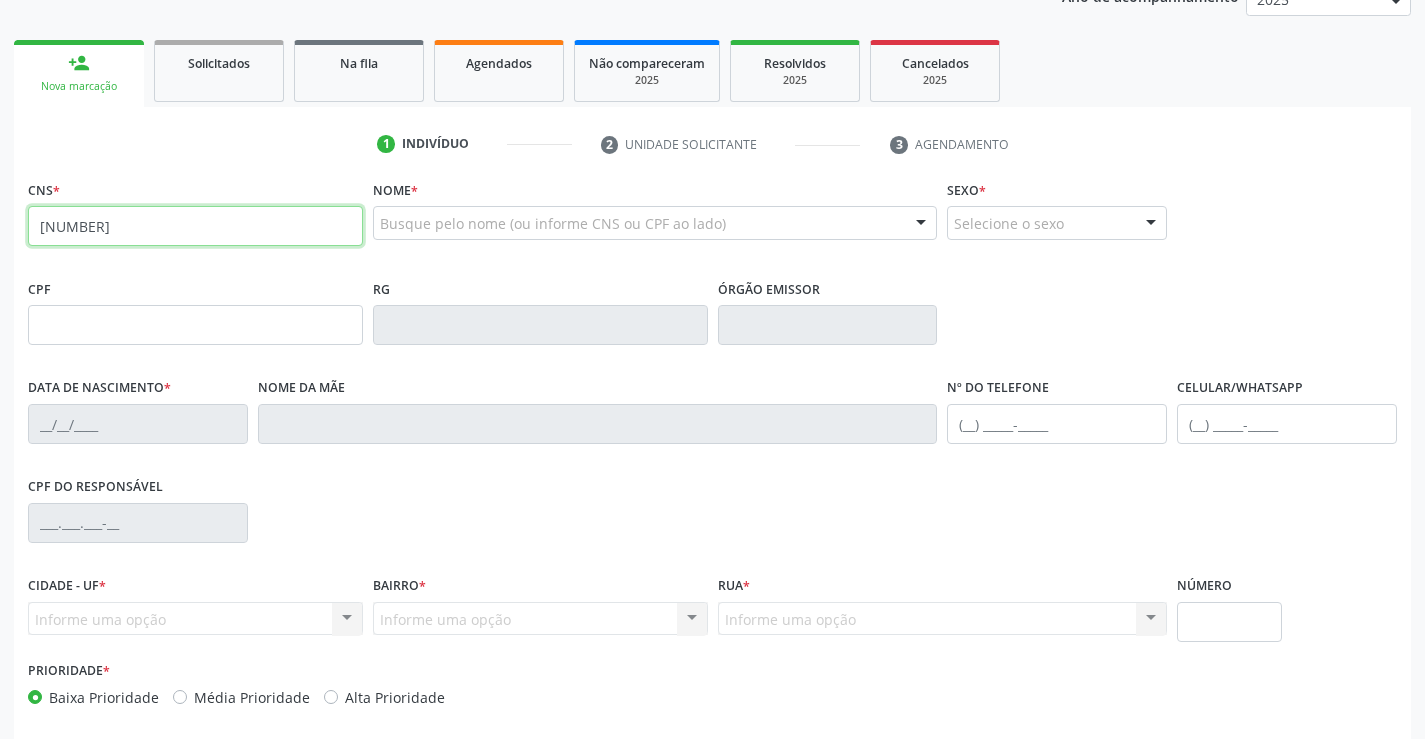 type on "704 6011 7173 8023" 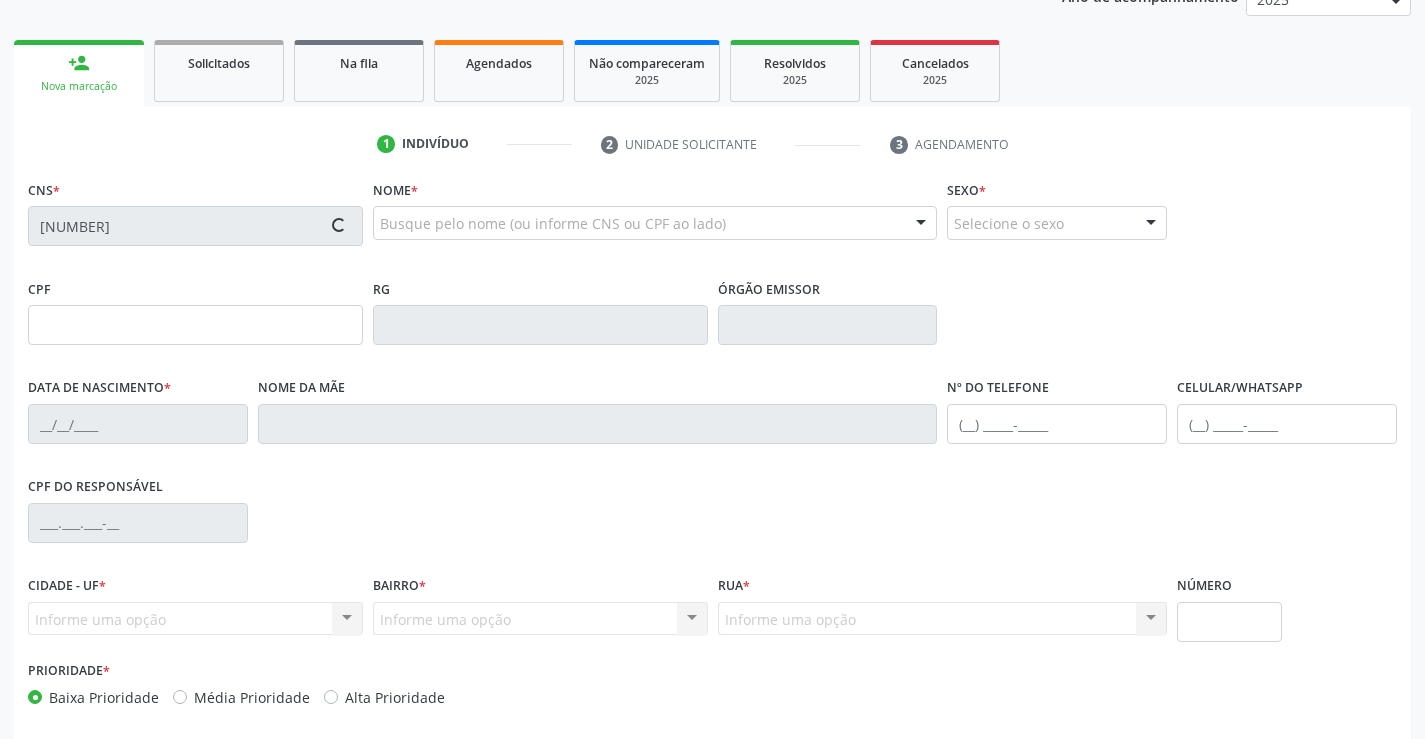 type on "2262949786" 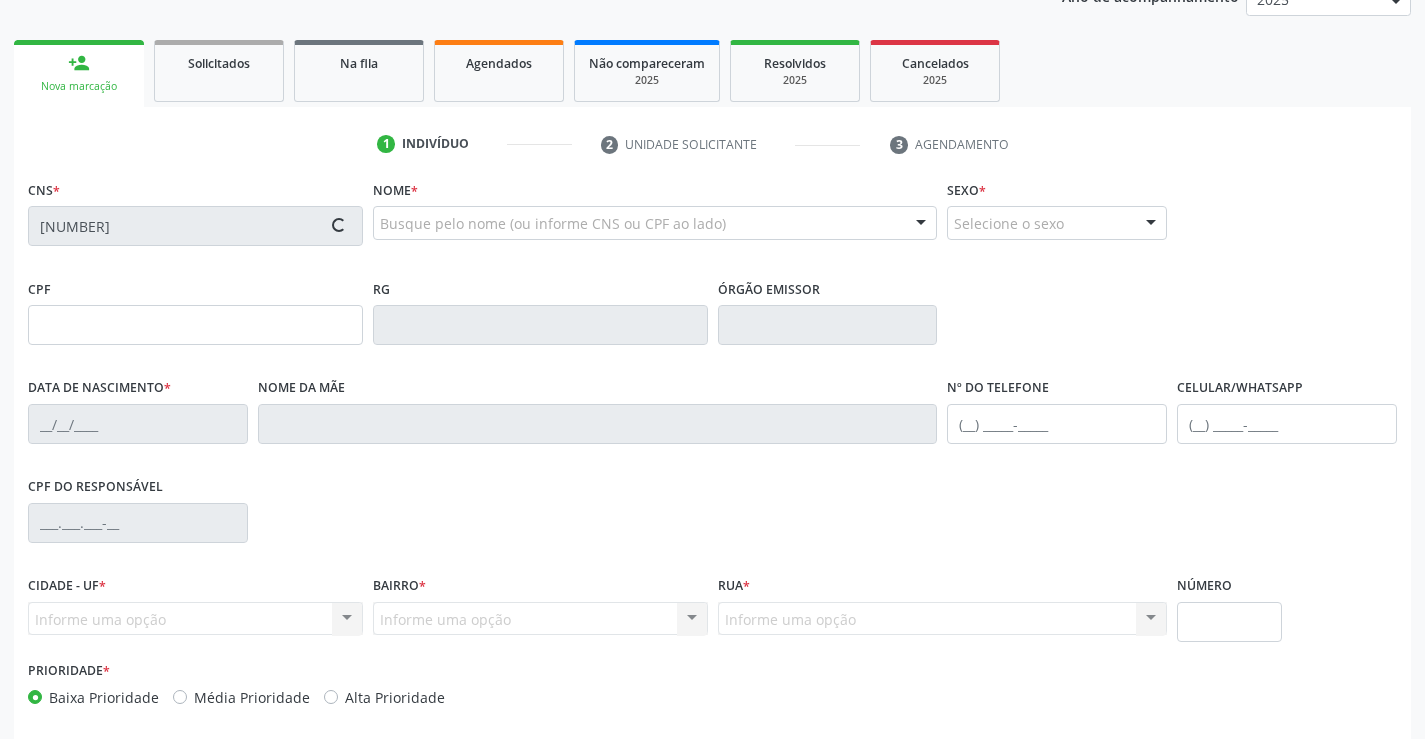 type on "04/10/2012" 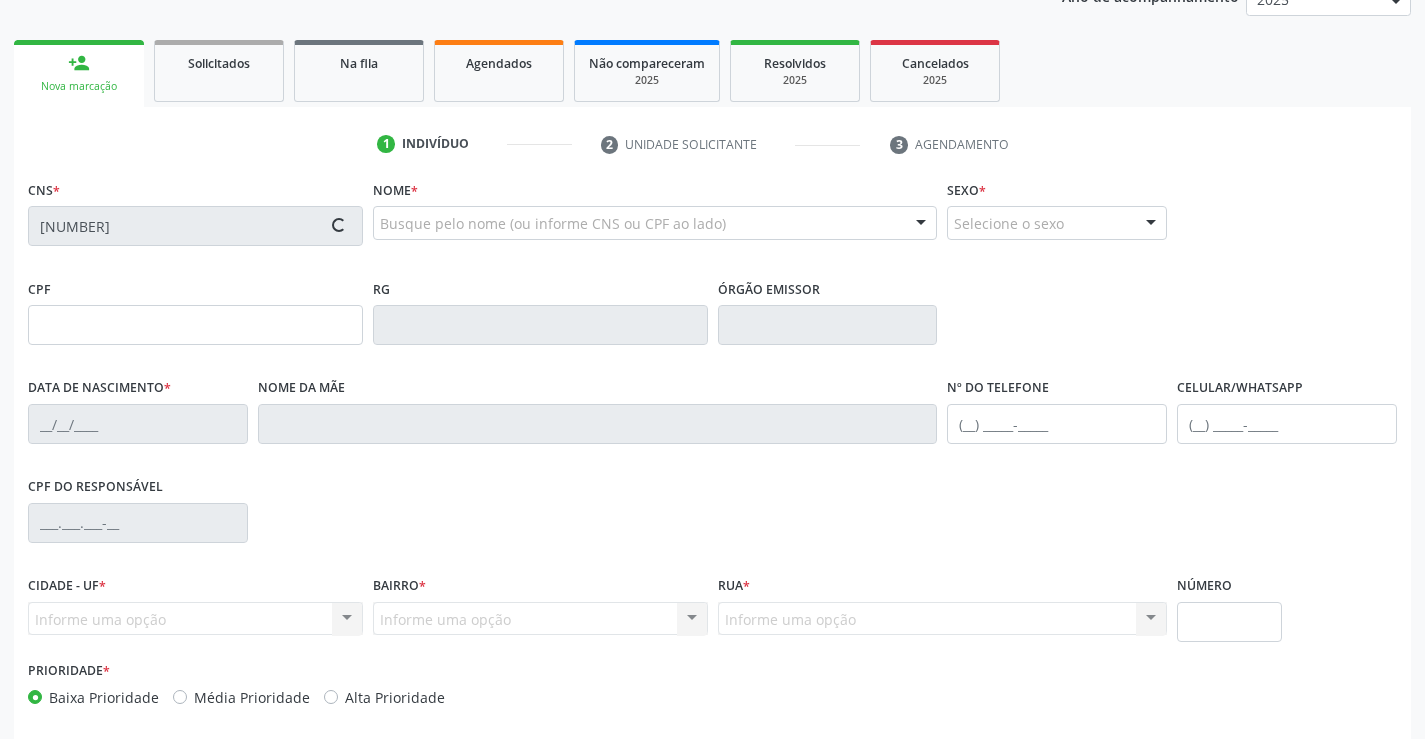 type on "095.405.935-22" 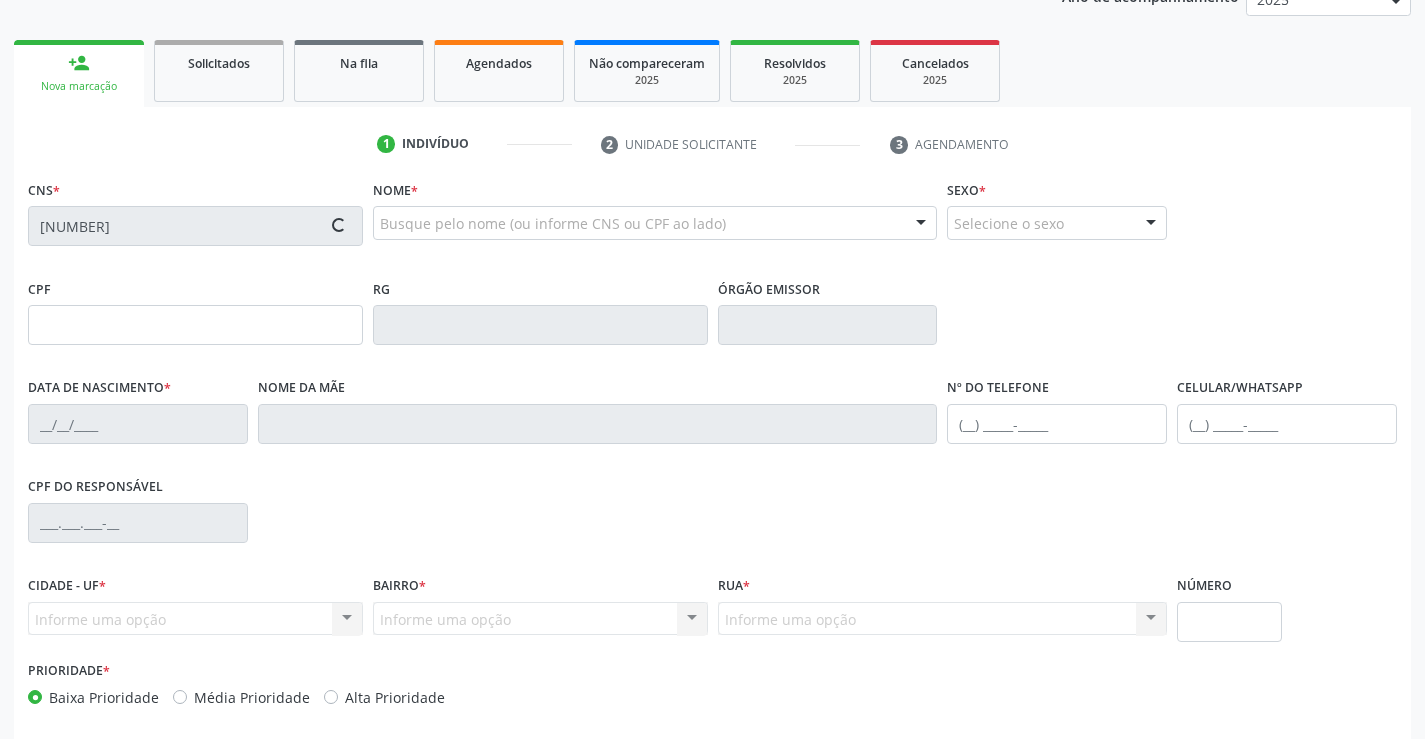 type on "S/N" 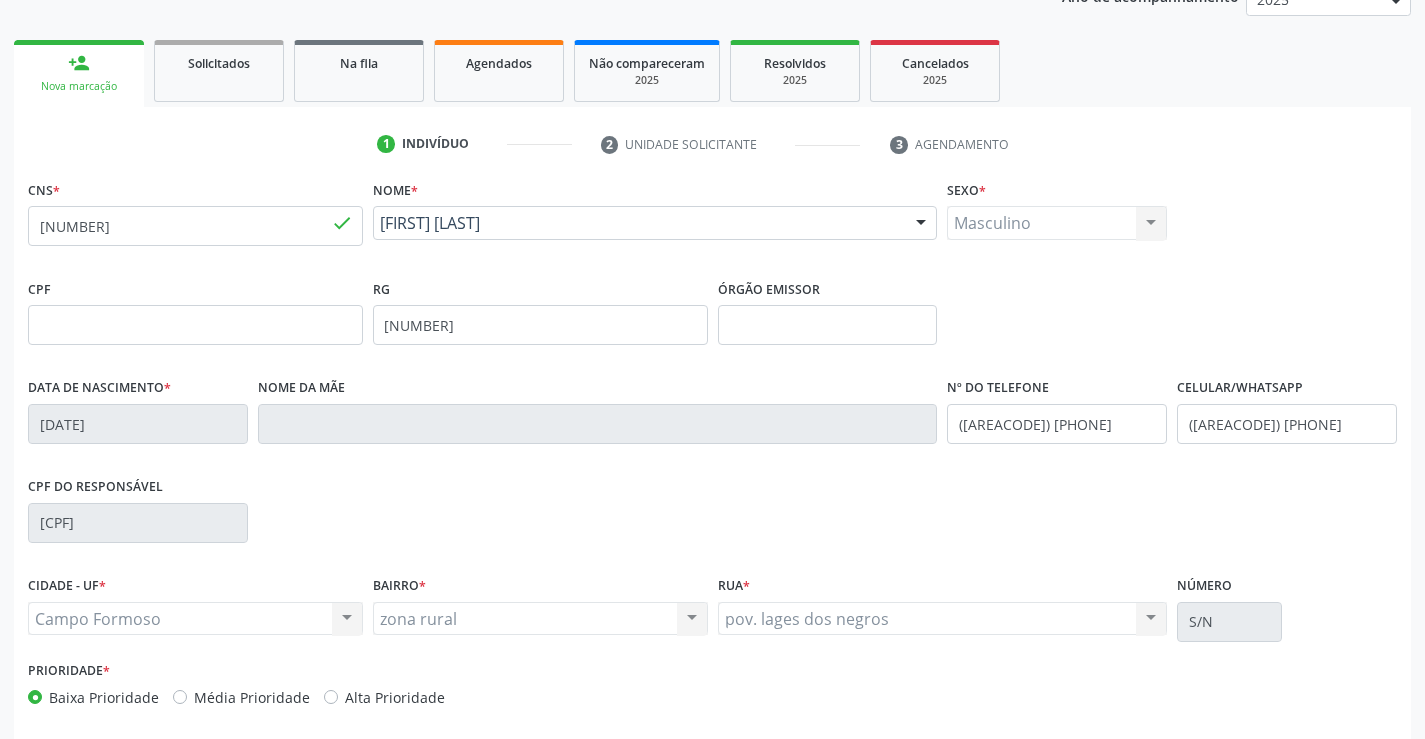 drag, startPoint x: 141, startPoint y: 551, endPoint x: 169, endPoint y: 531, distance: 34.4093 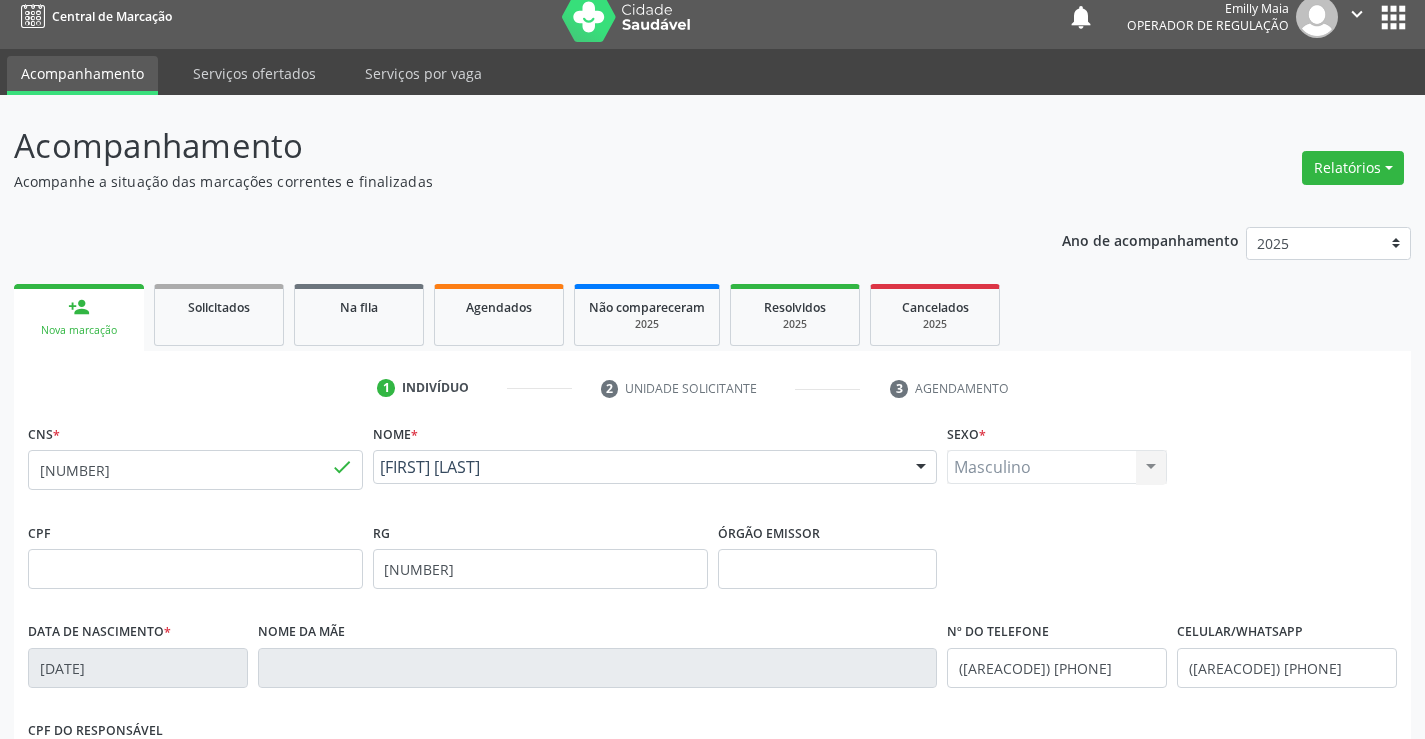 scroll, scrollTop: 0, scrollLeft: 0, axis: both 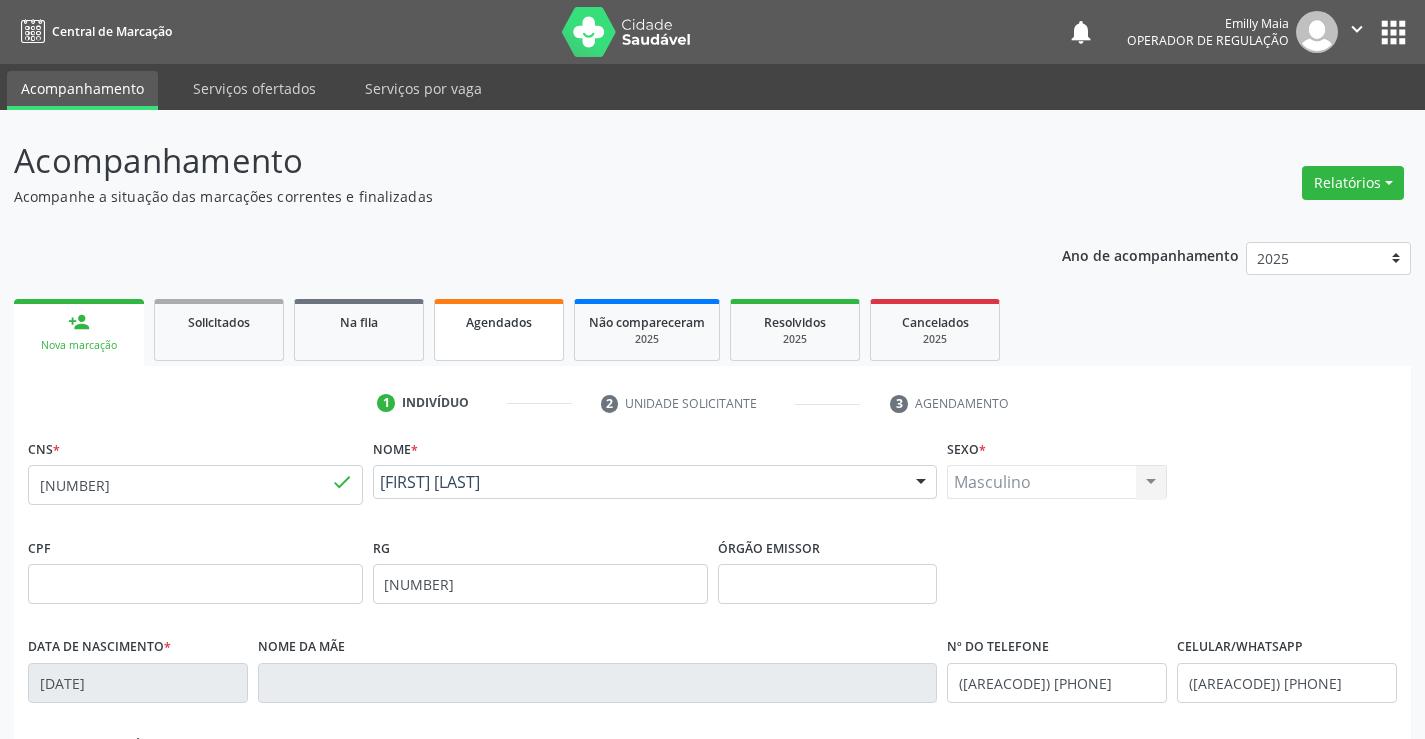click on "Agendados" at bounding box center [499, 330] 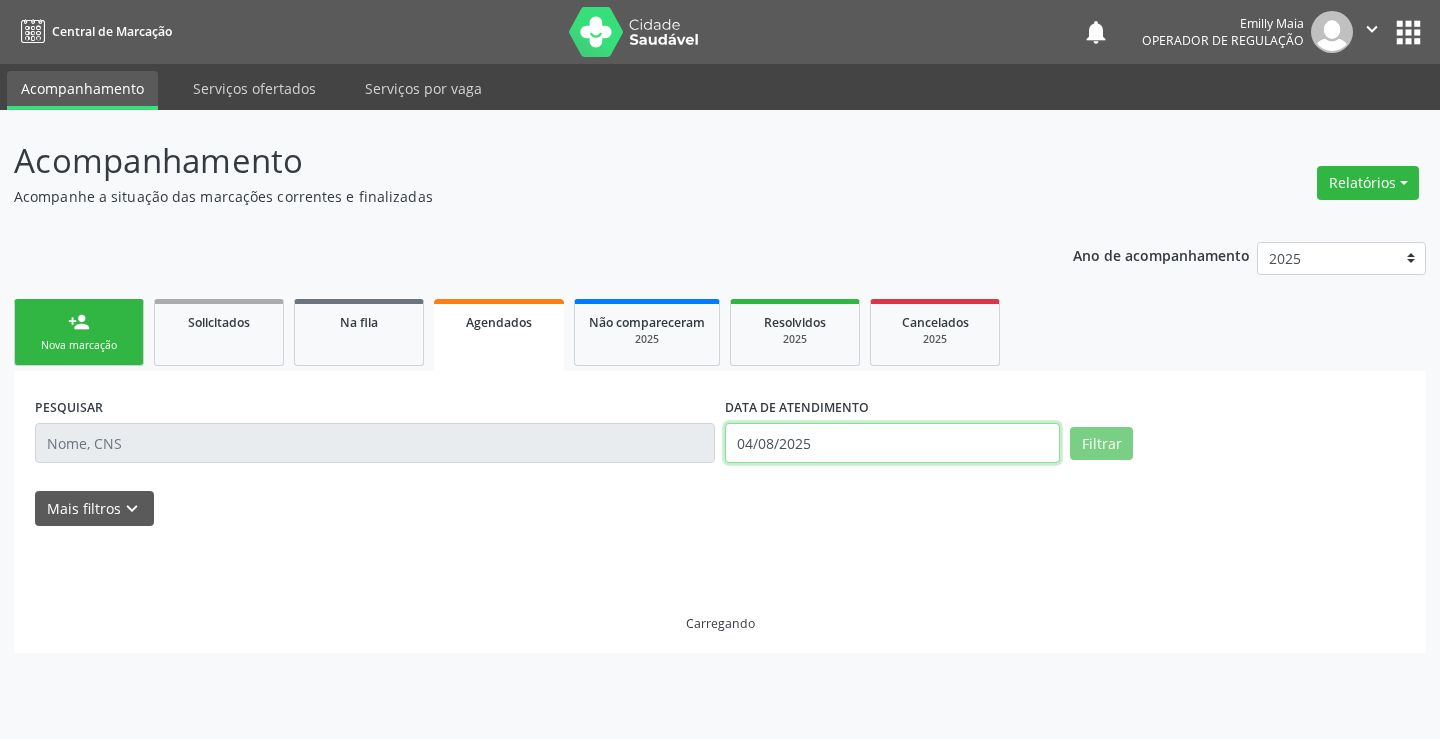 click on "04/08/2025" at bounding box center [892, 443] 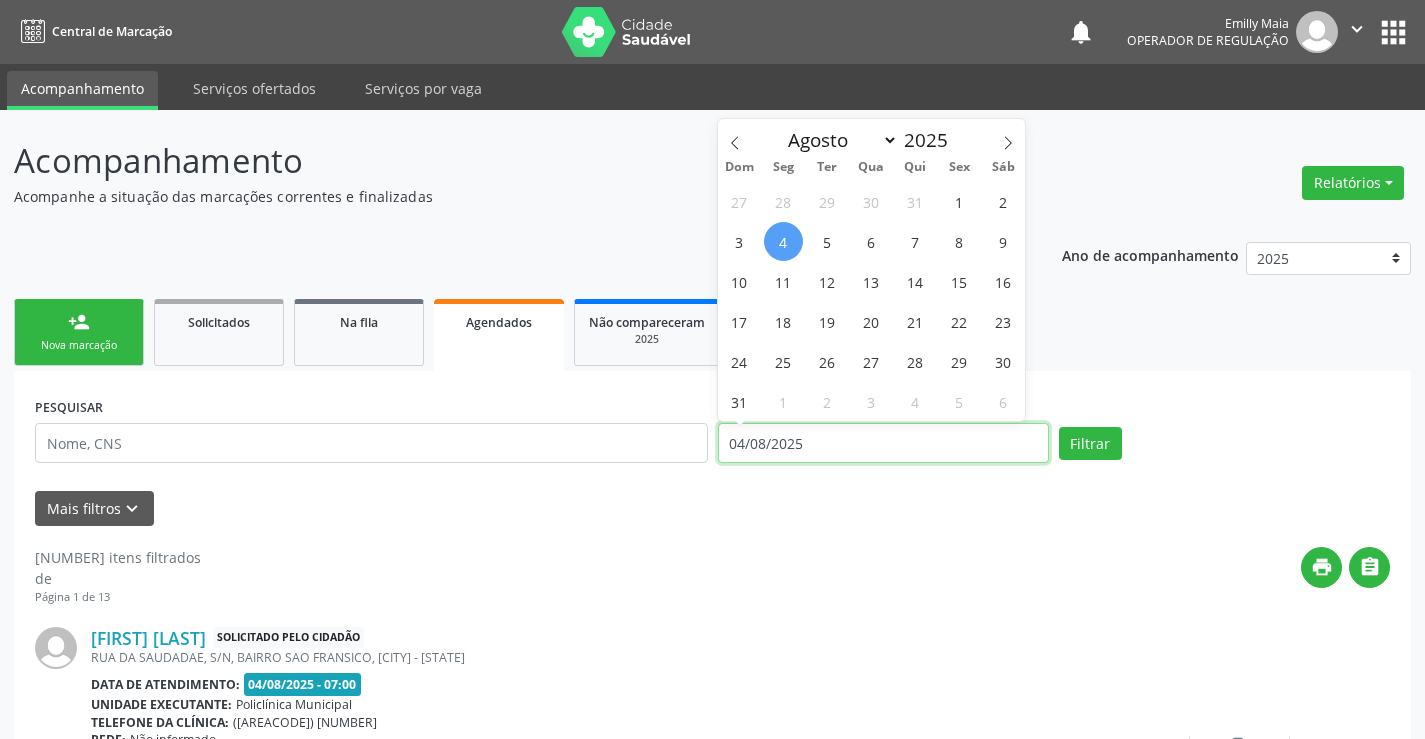 type 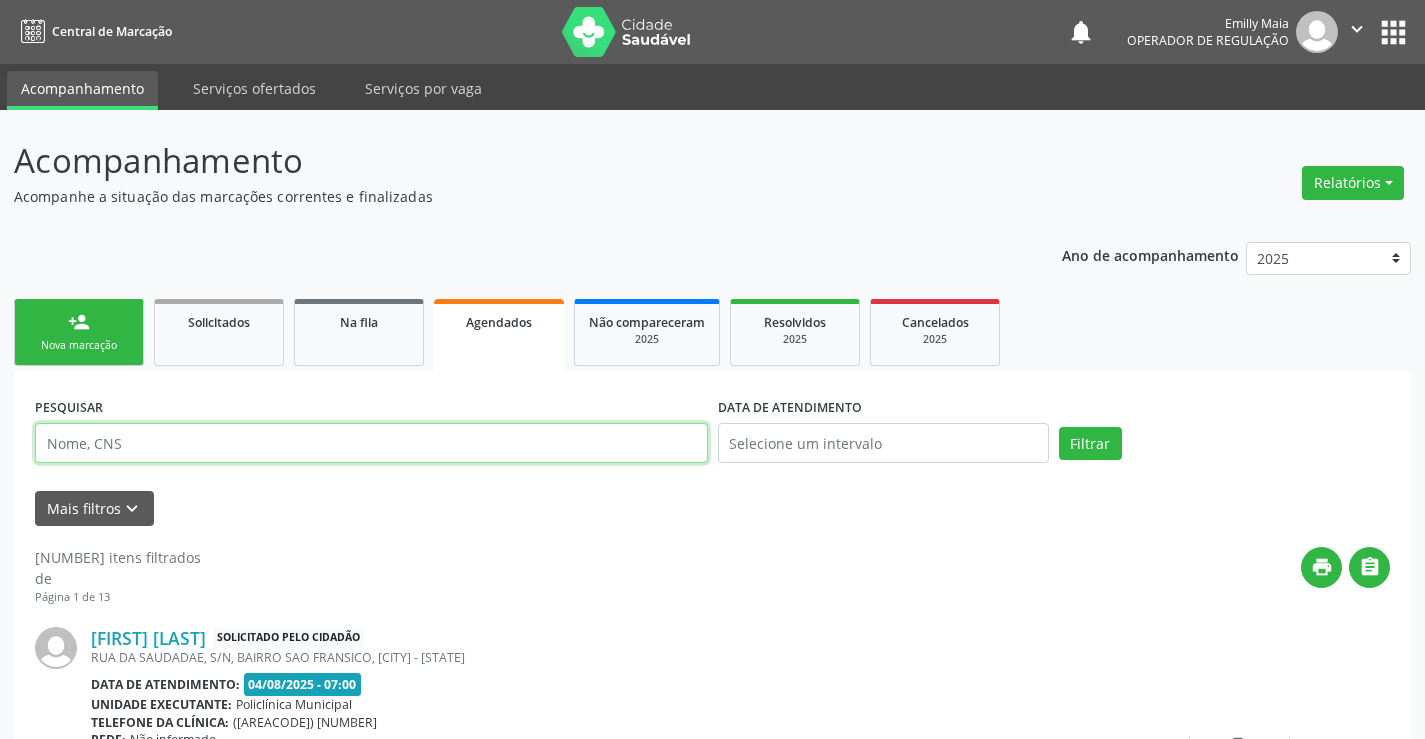 click at bounding box center [371, 443] 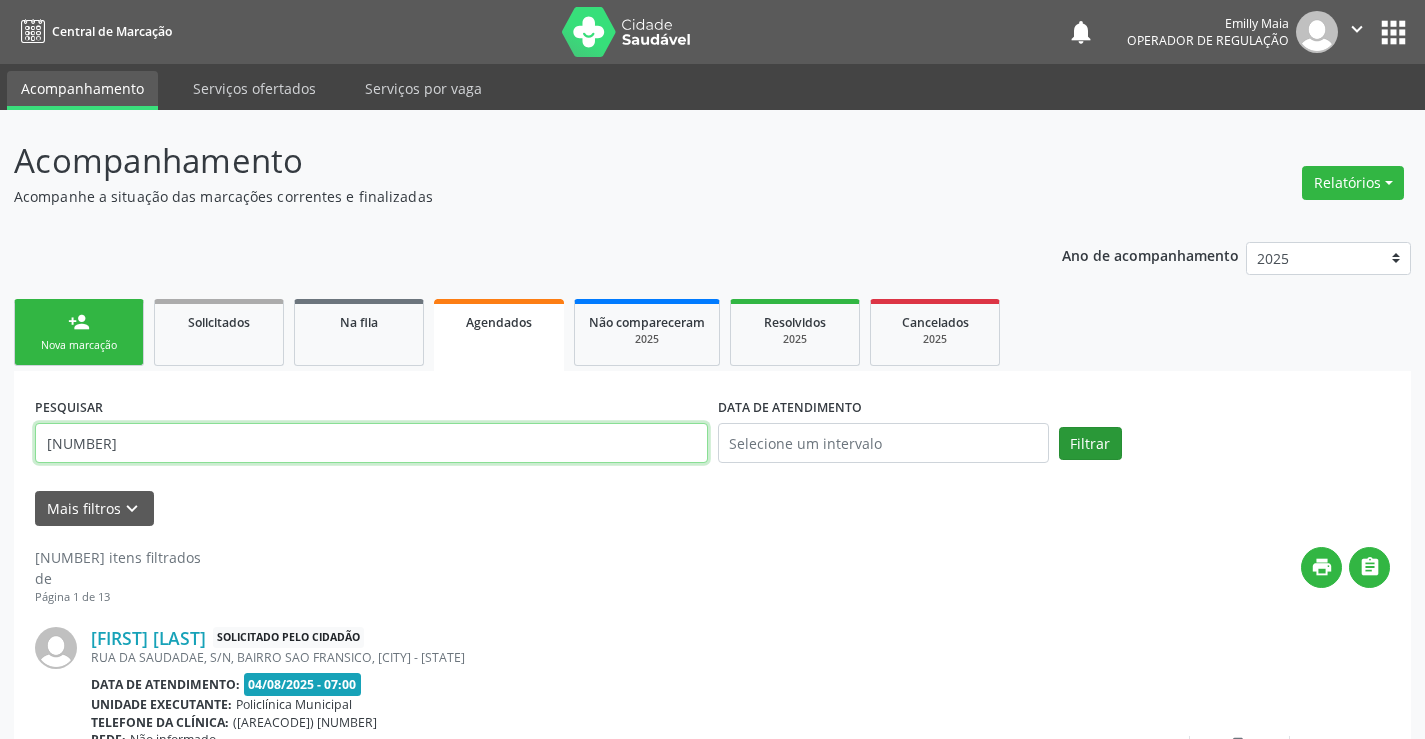 type on "[NUMBER]" 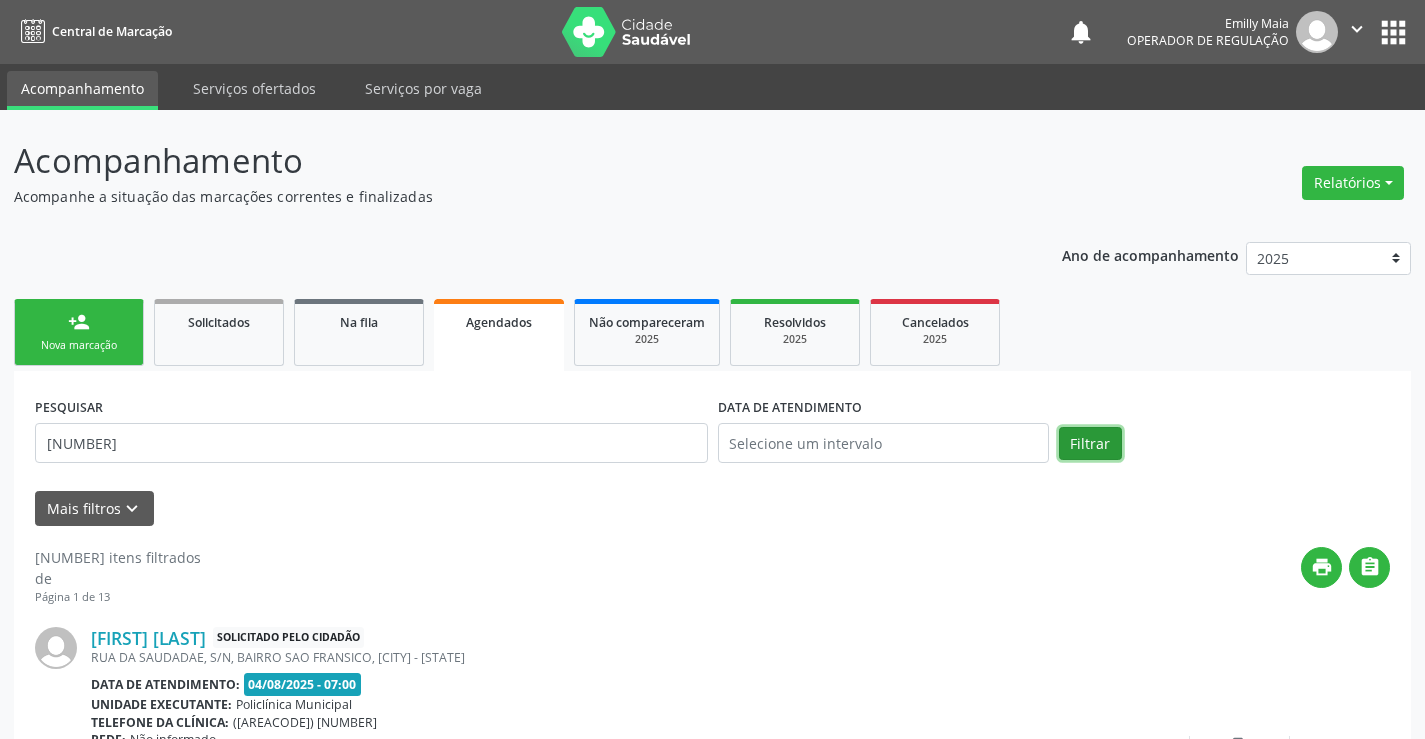 click on "Filtrar" at bounding box center [1090, 444] 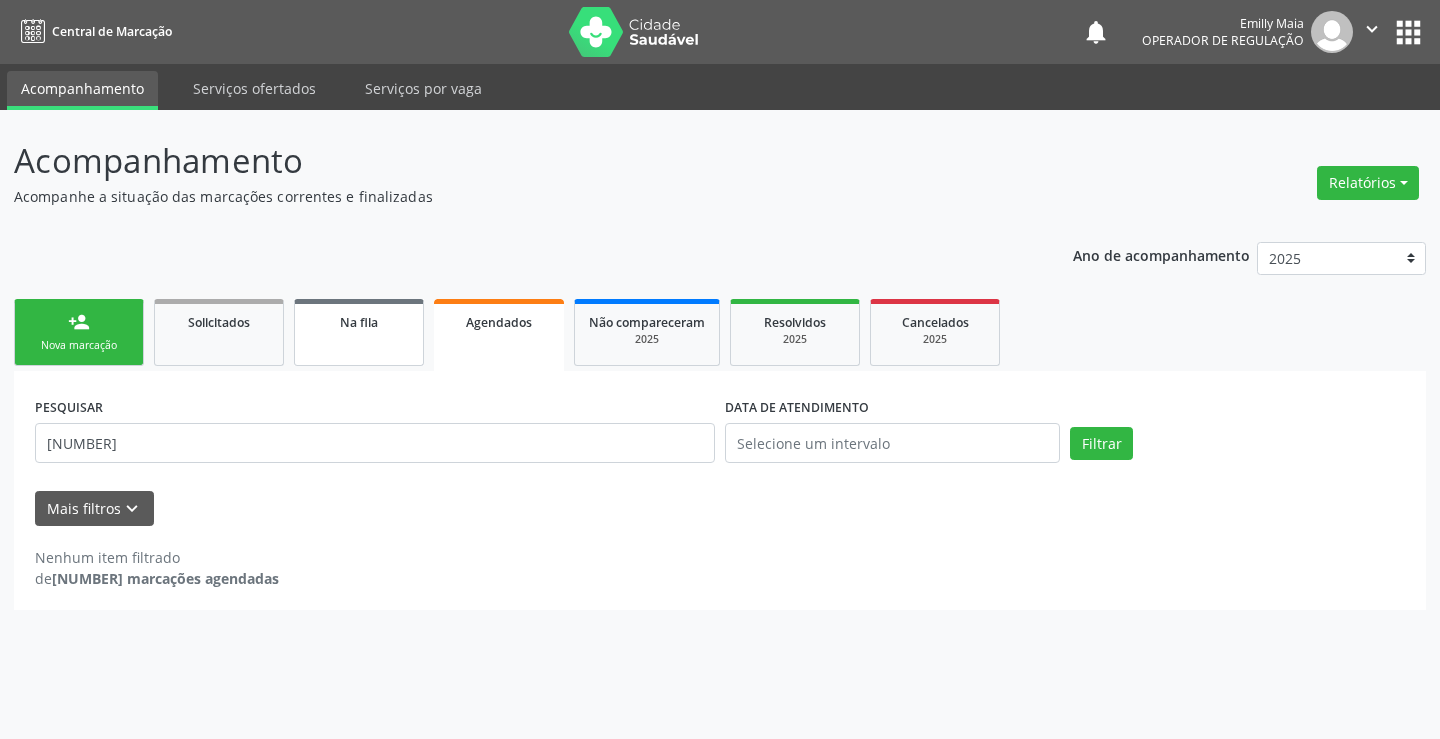 click on "Na fila" at bounding box center (359, 332) 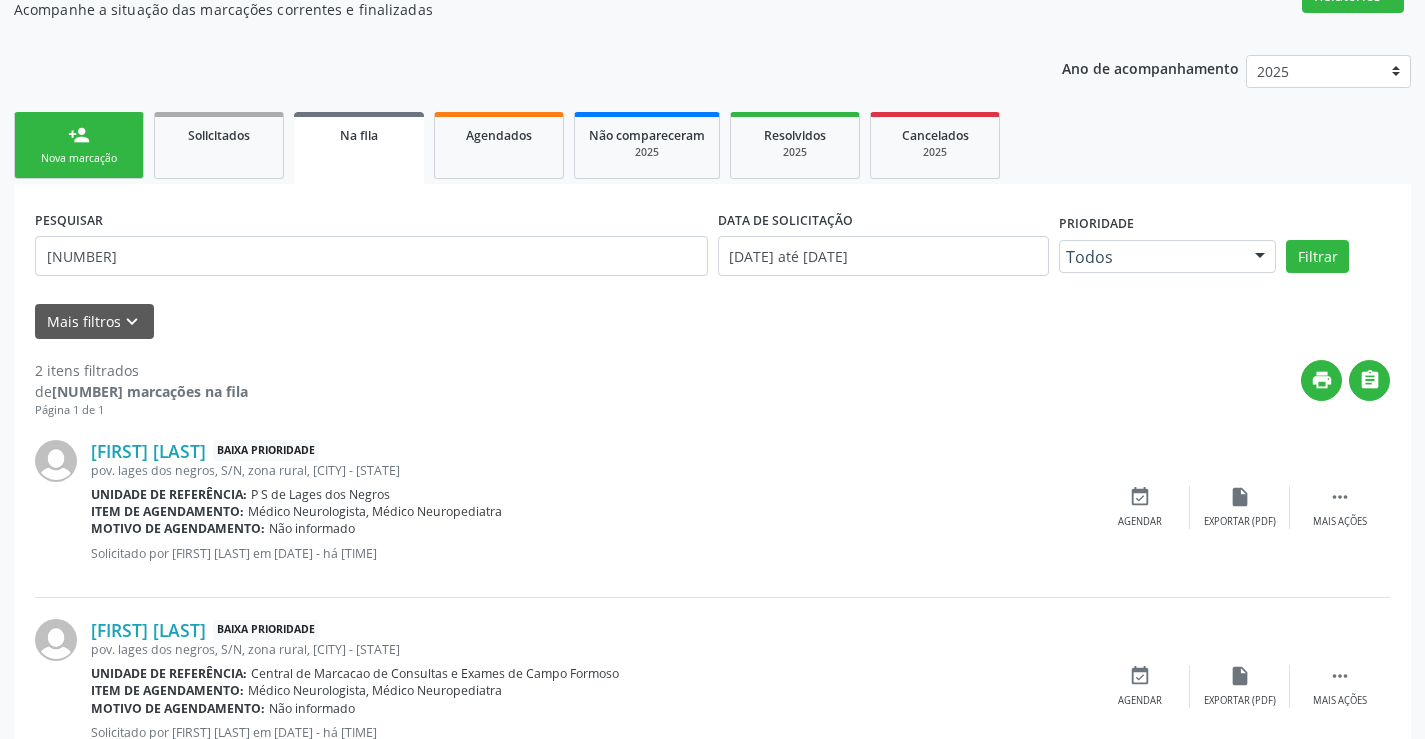 scroll, scrollTop: 200, scrollLeft: 0, axis: vertical 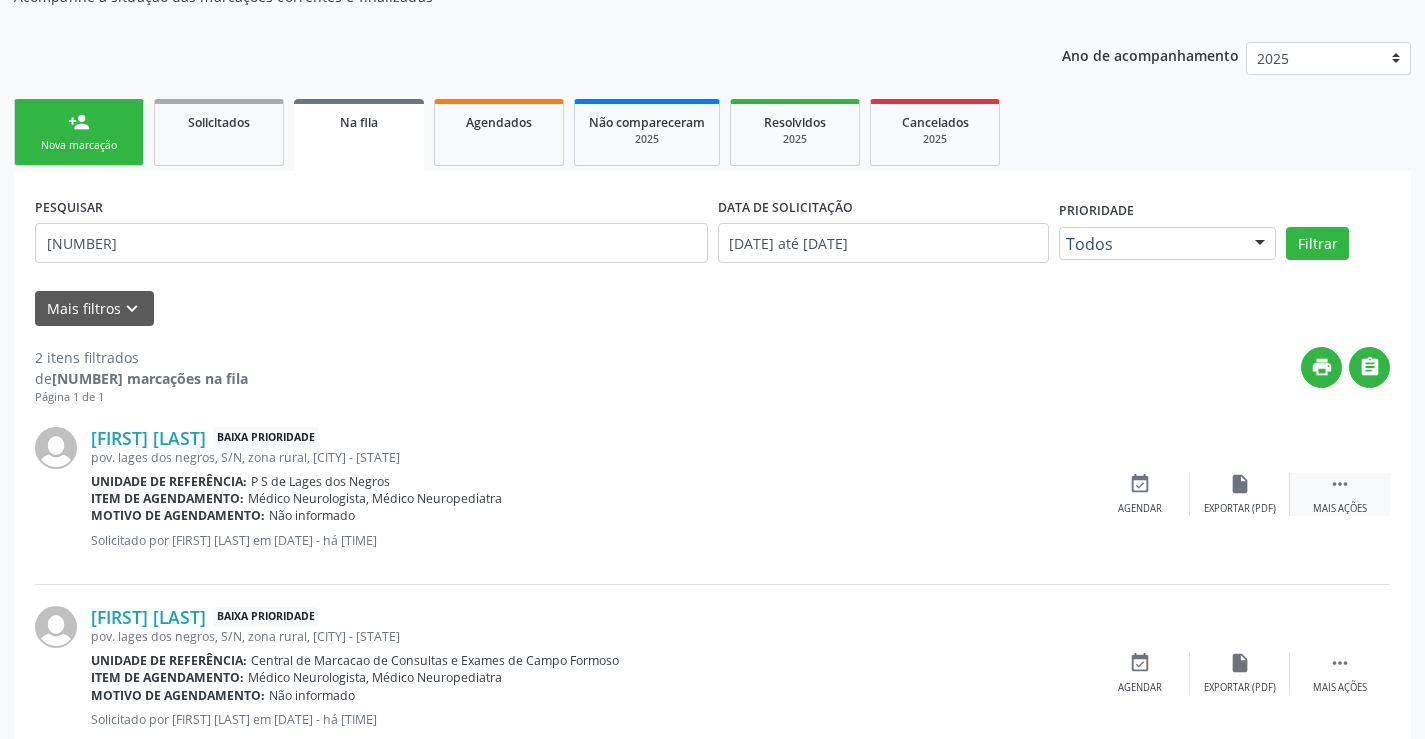 click on "" at bounding box center (1340, 484) 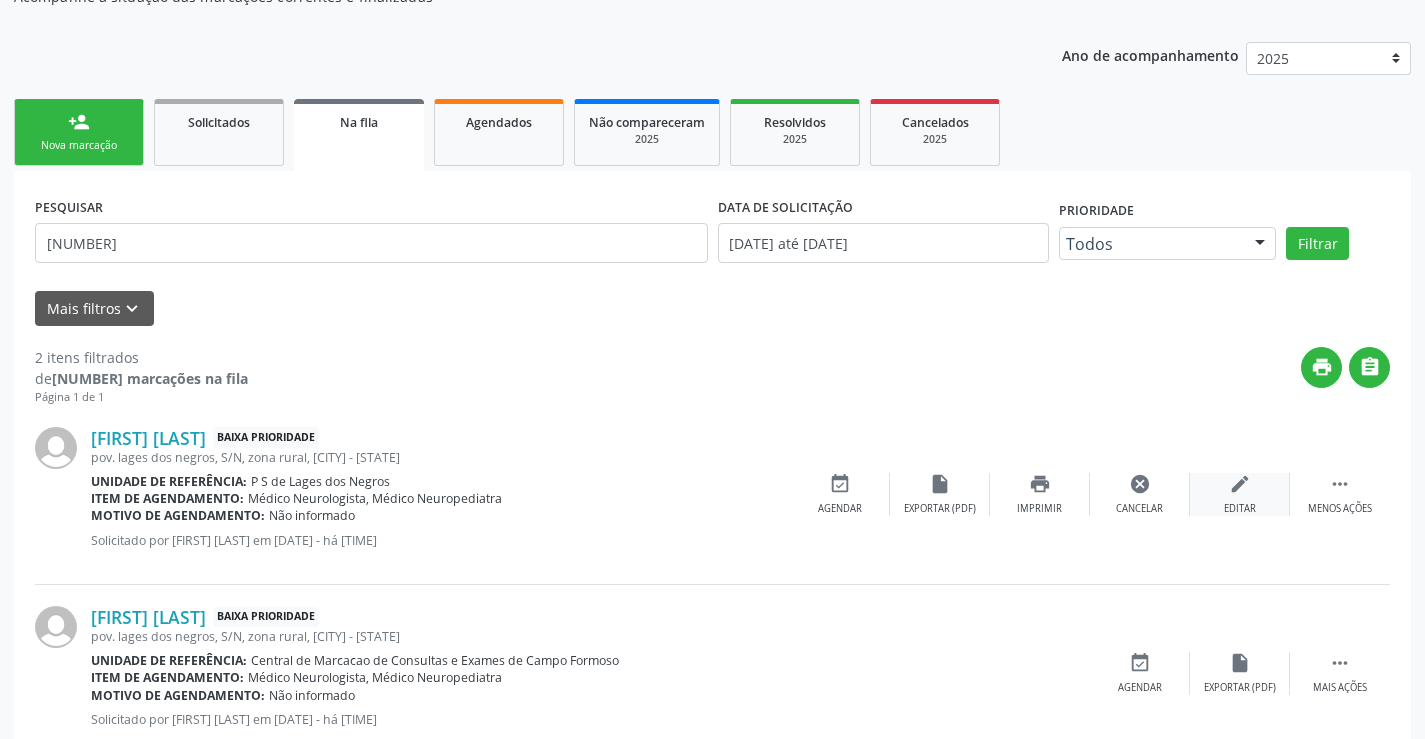click on "edit
Editar" at bounding box center [1240, 494] 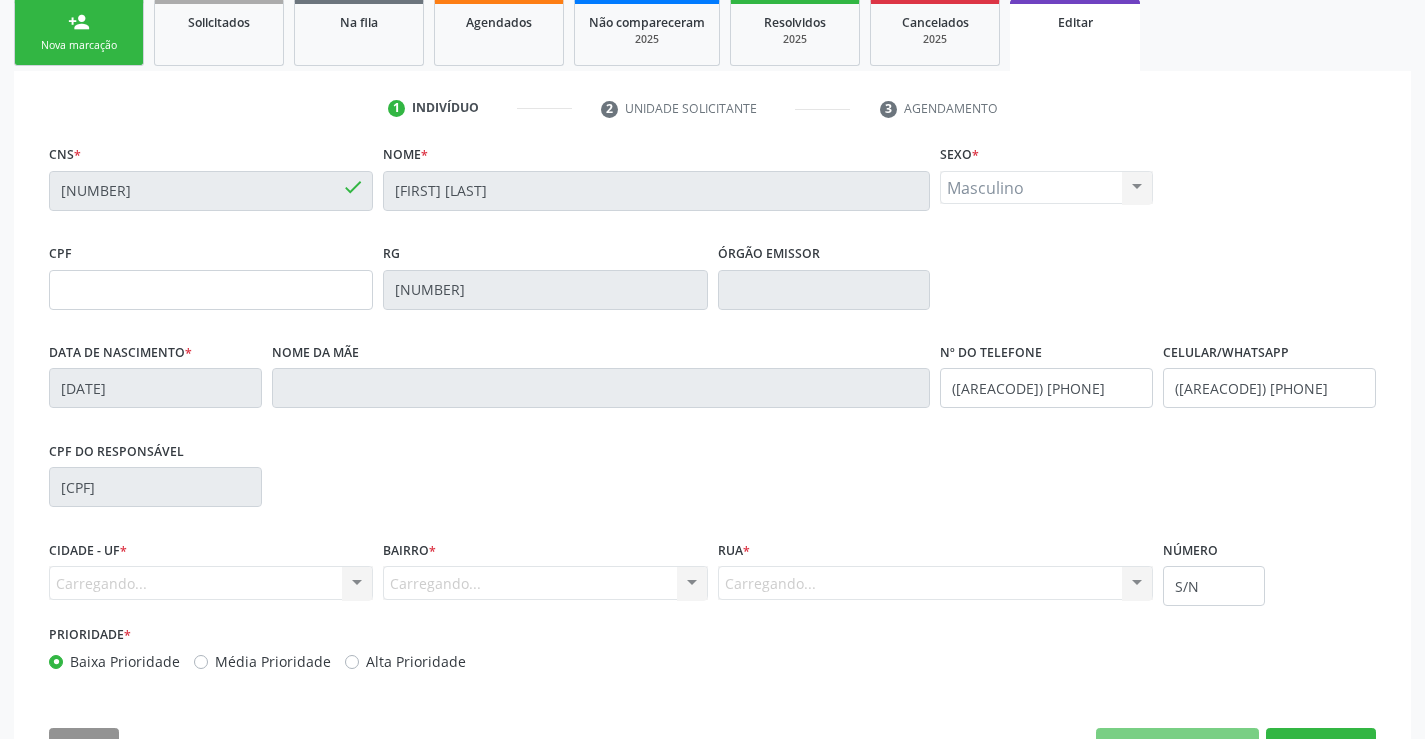 scroll, scrollTop: 372, scrollLeft: 0, axis: vertical 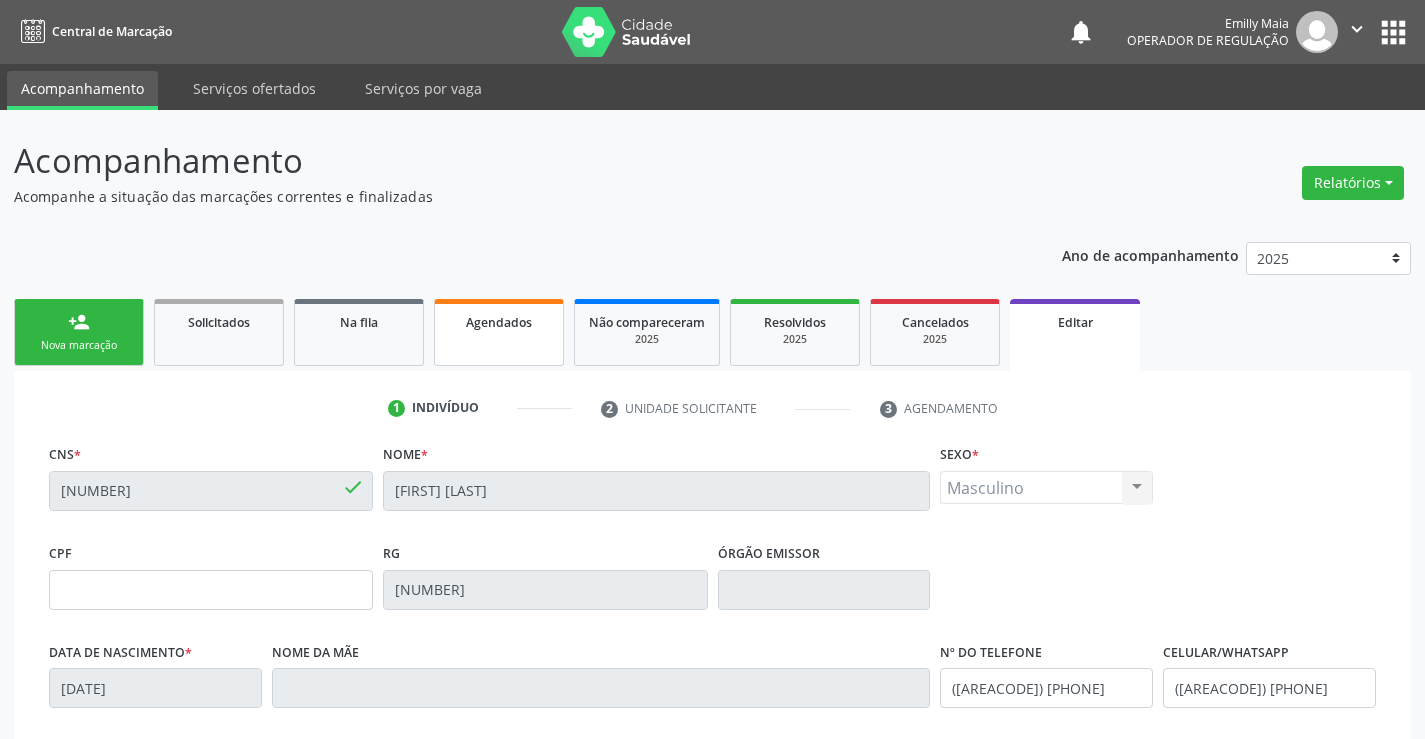 click on "Agendados" at bounding box center (499, 321) 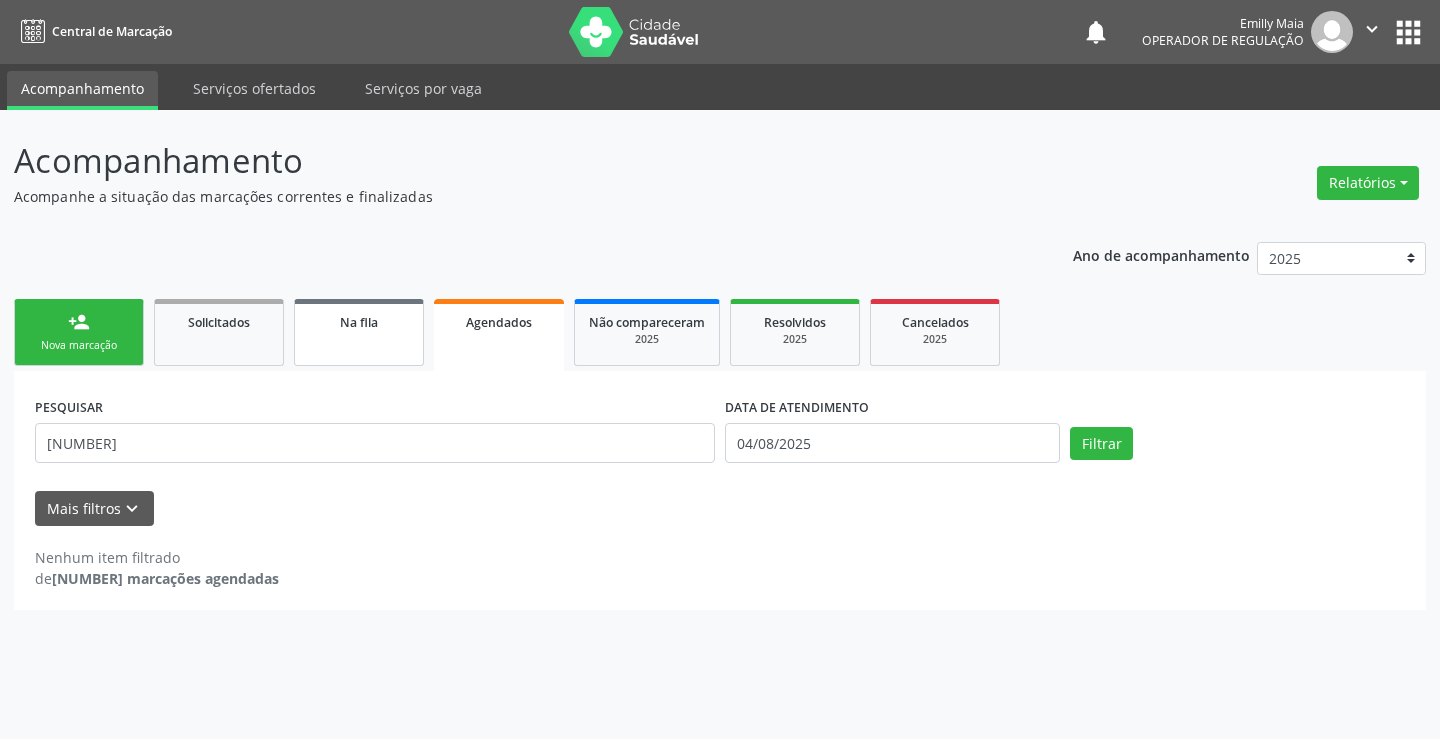 click on "Na fila" at bounding box center [359, 332] 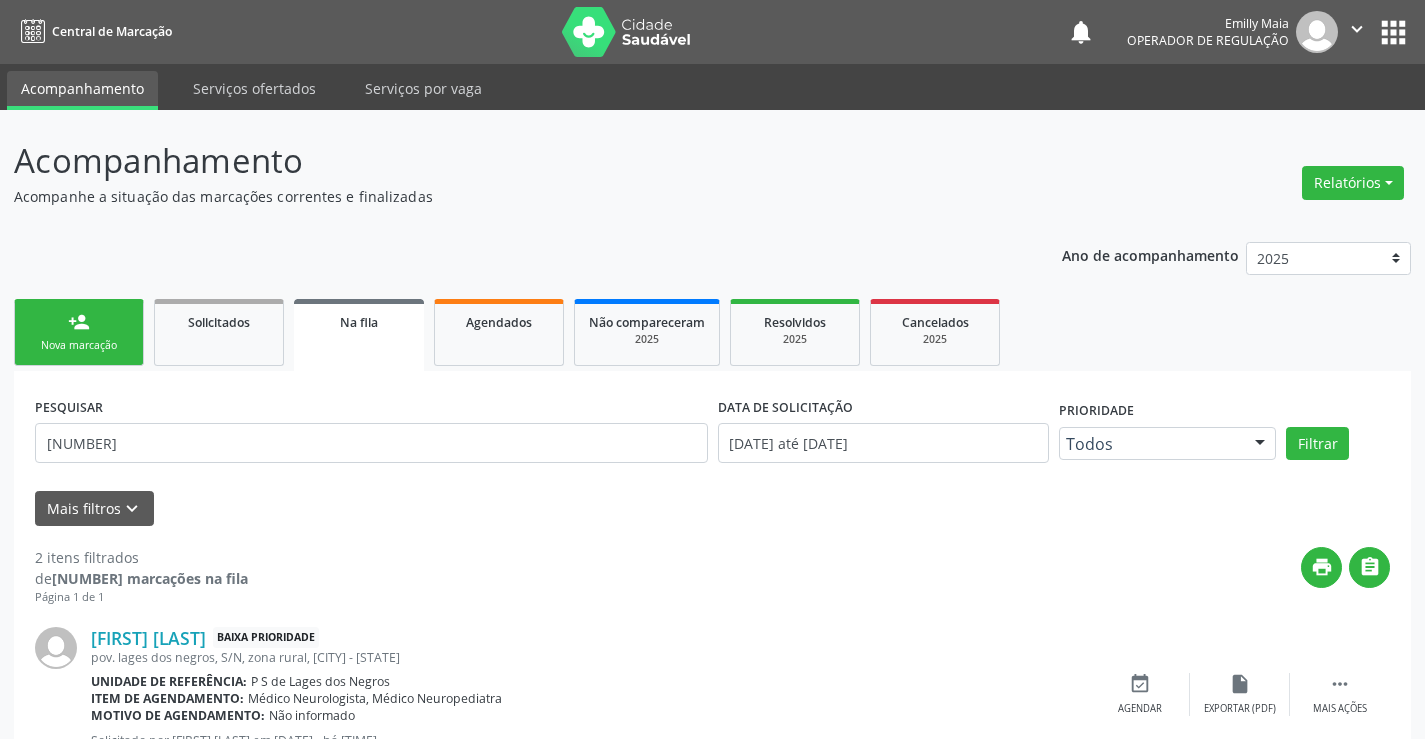 click on "Nova marcação" at bounding box center (79, 345) 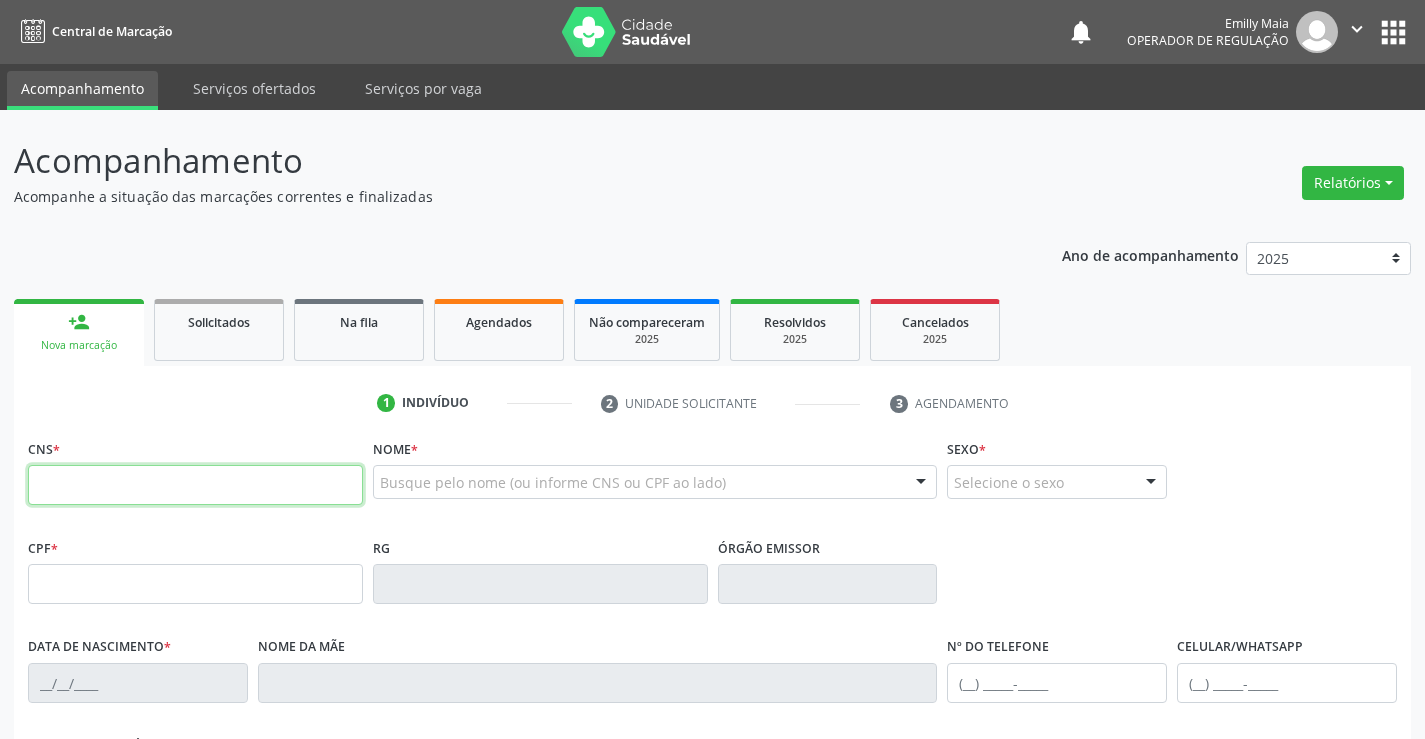 click at bounding box center [195, 485] 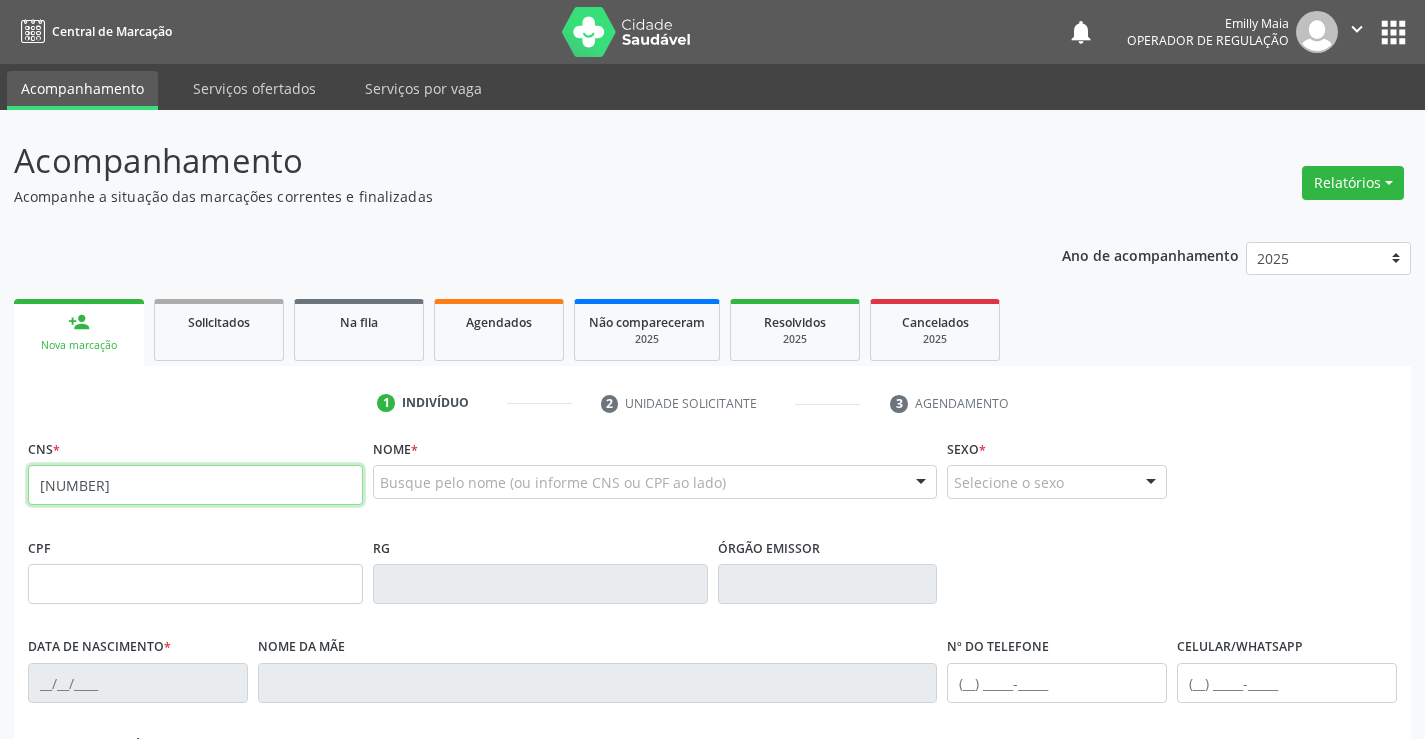 type on "706 9011 4157 4530" 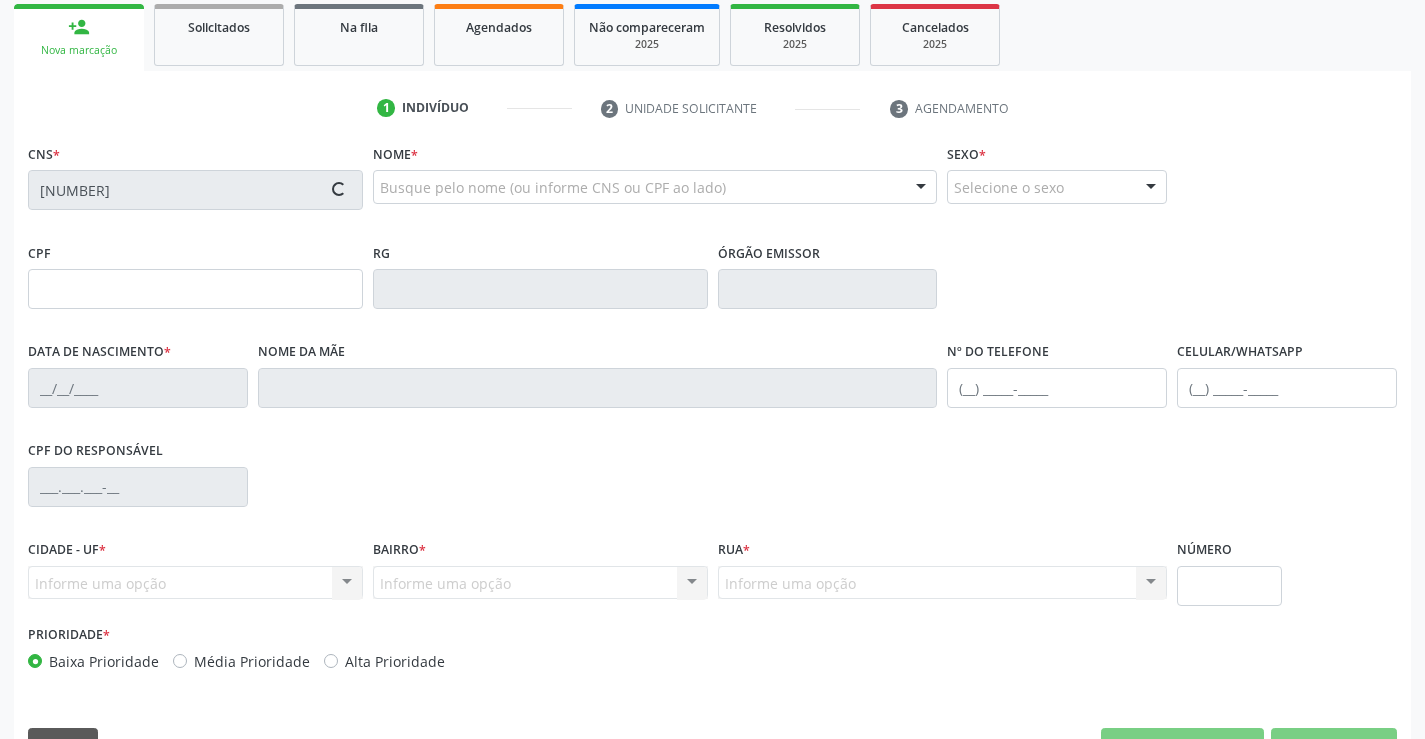 scroll, scrollTop: 300, scrollLeft: 0, axis: vertical 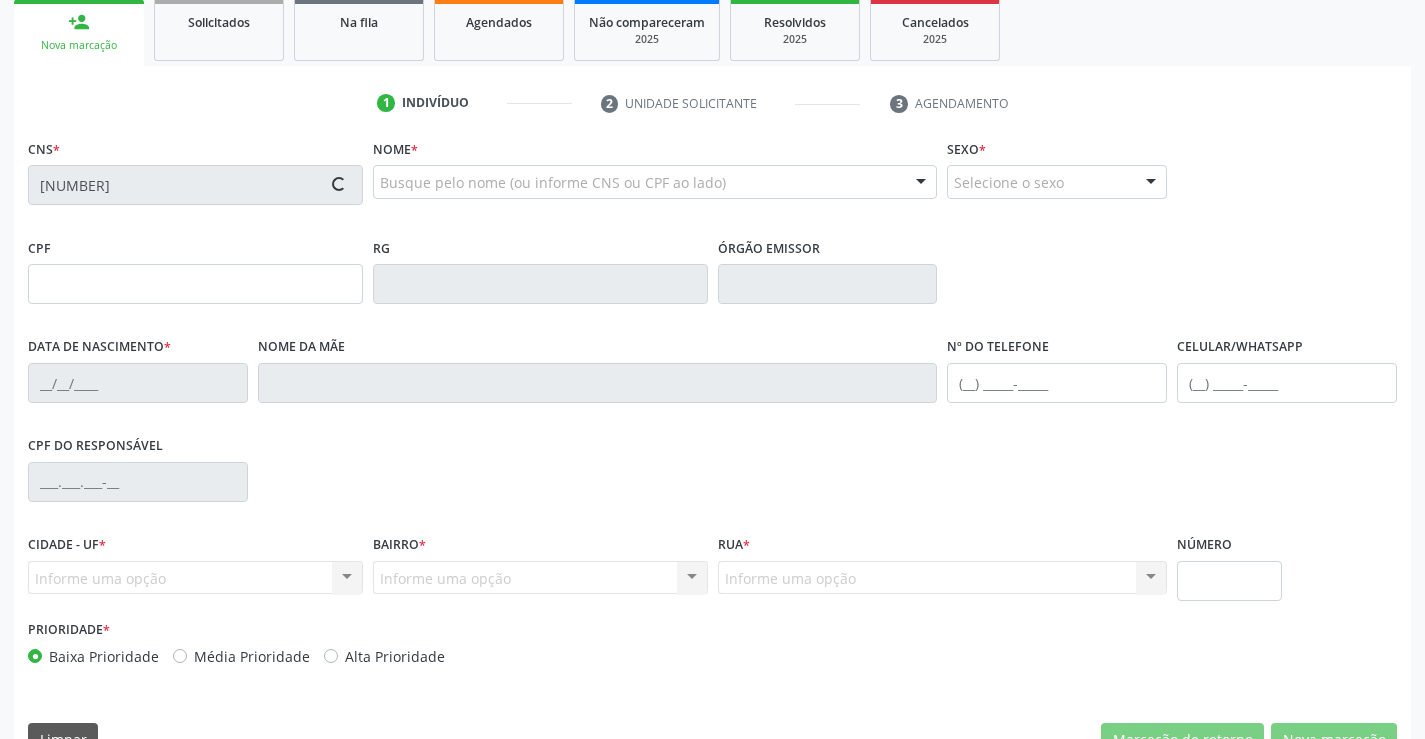 type on "902.445.835-87" 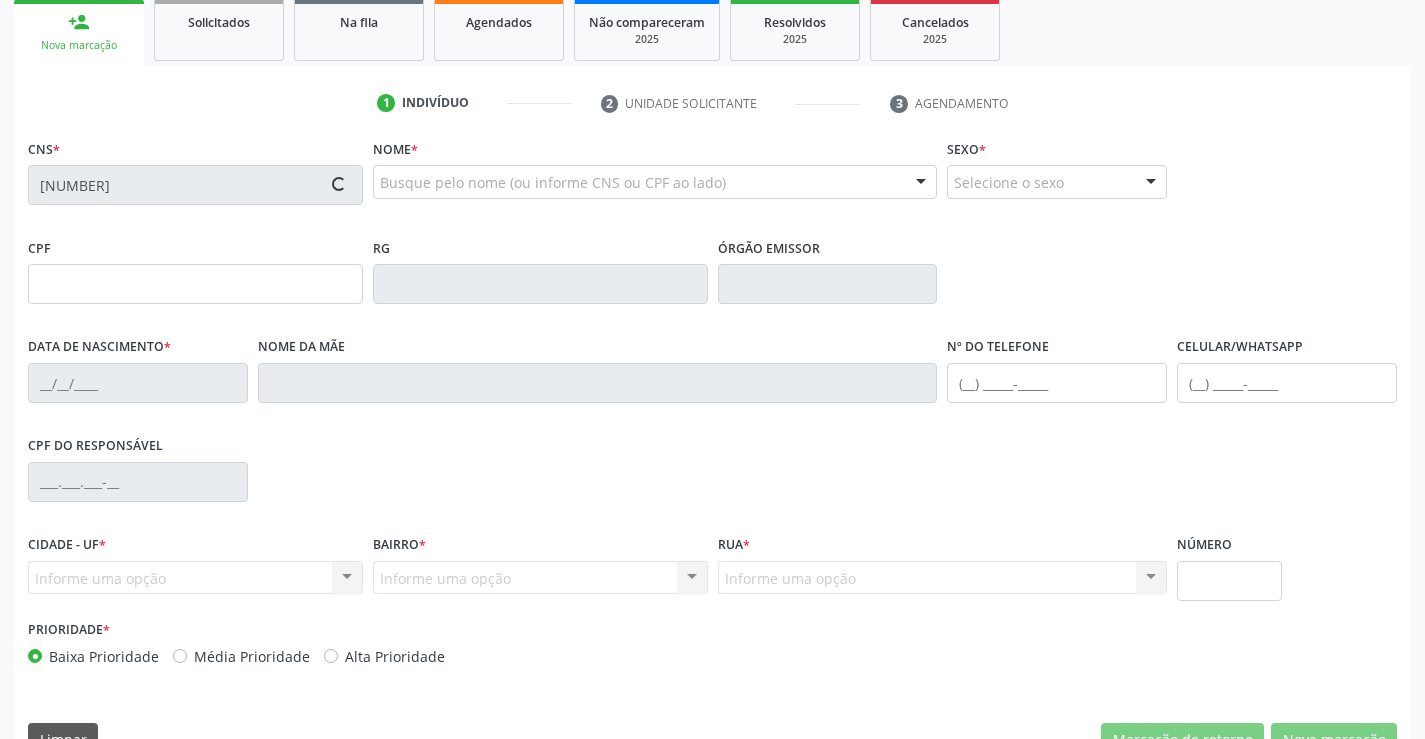 type on "22/04/1975" 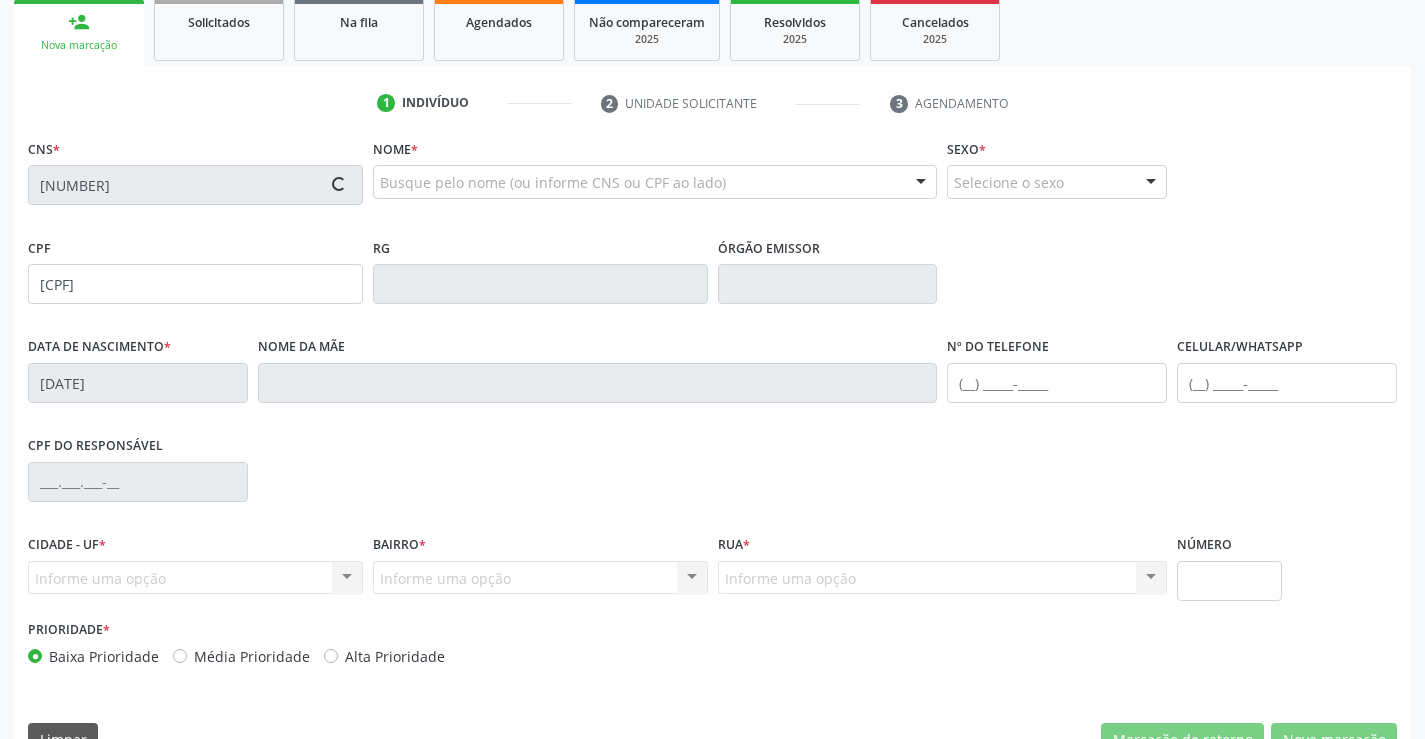type on "Maria Oliveira Andrade" 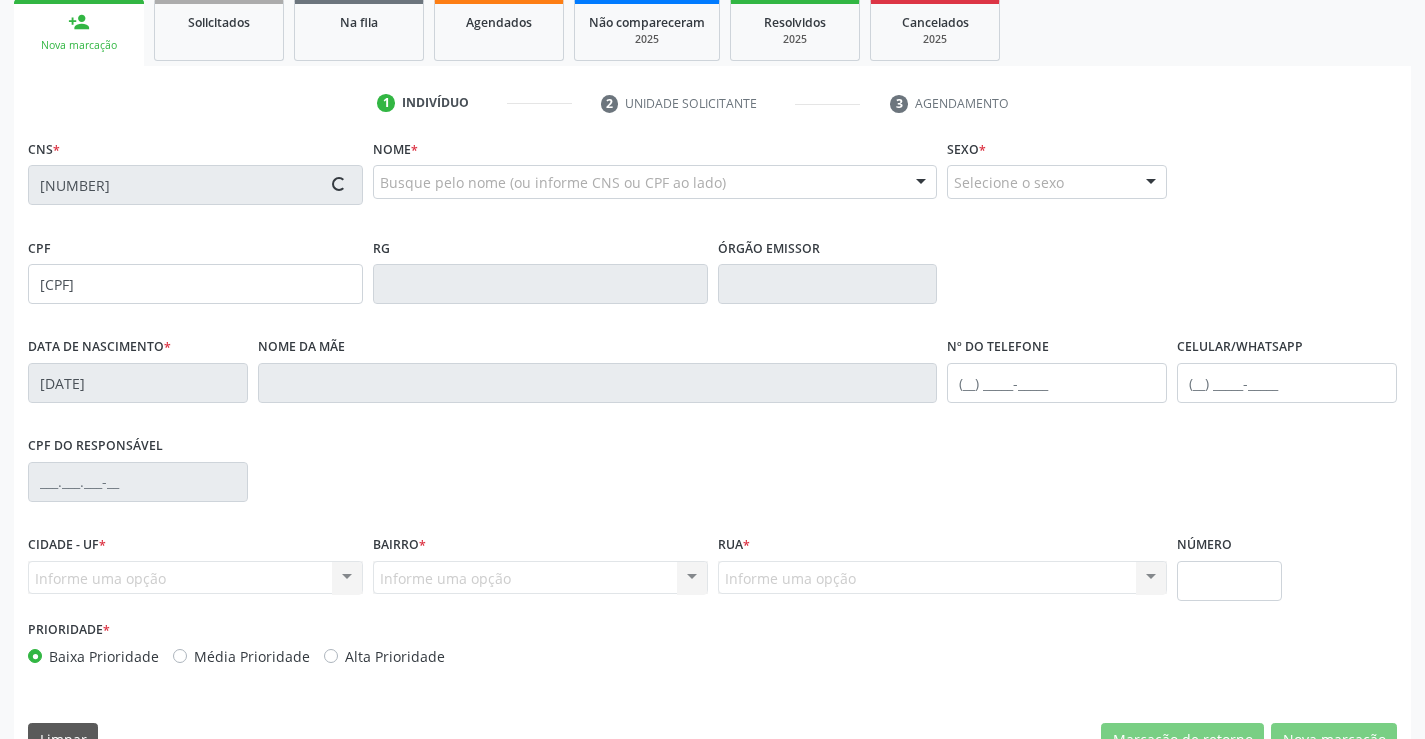 type on "(74) 99140-2827" 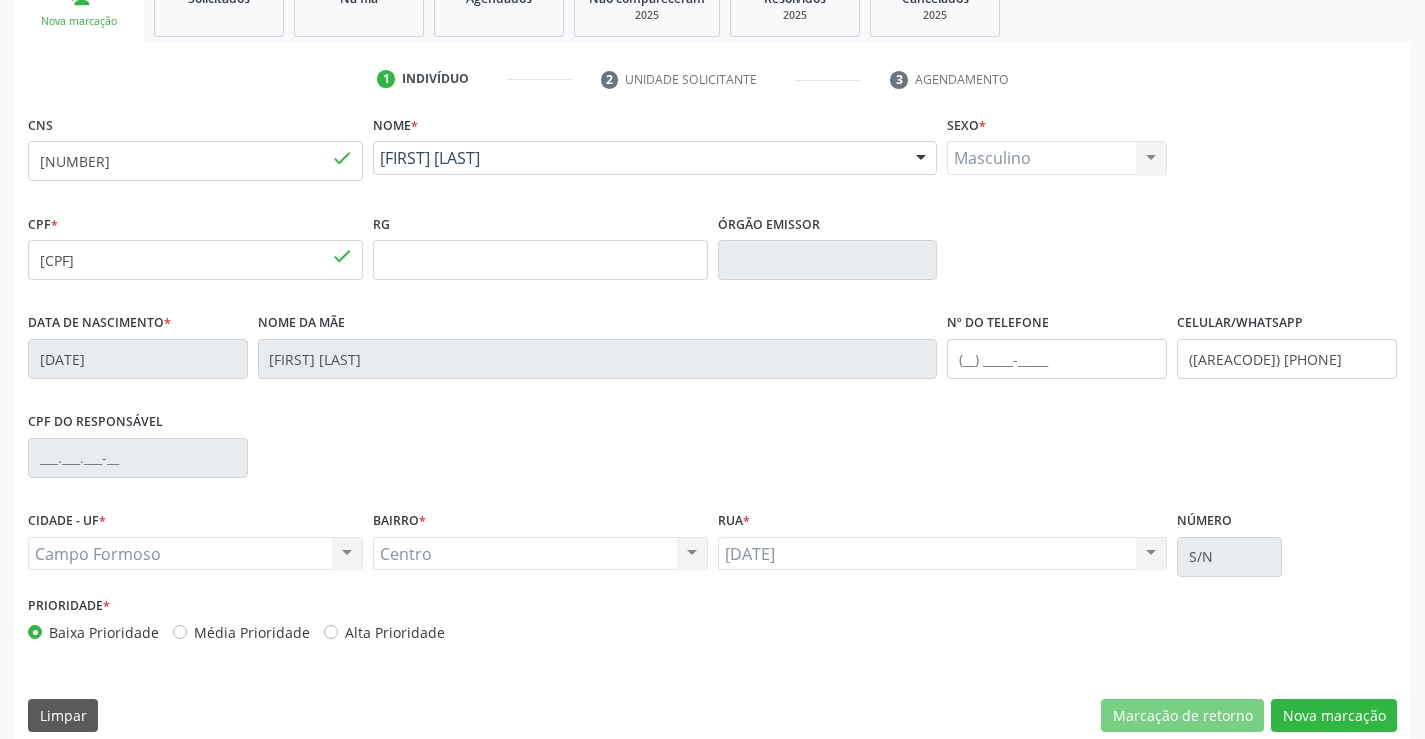 scroll, scrollTop: 345, scrollLeft: 0, axis: vertical 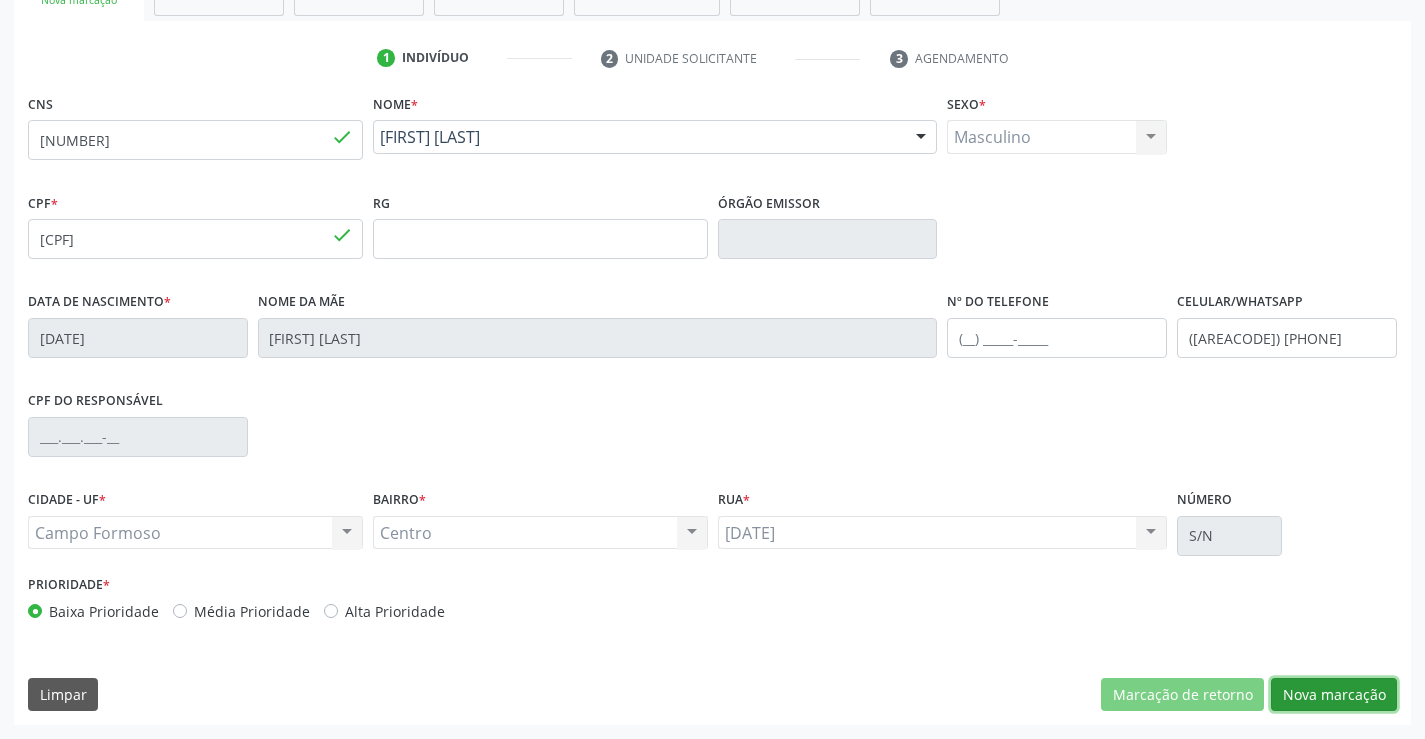 click on "Nova marcação" at bounding box center (1334, 695) 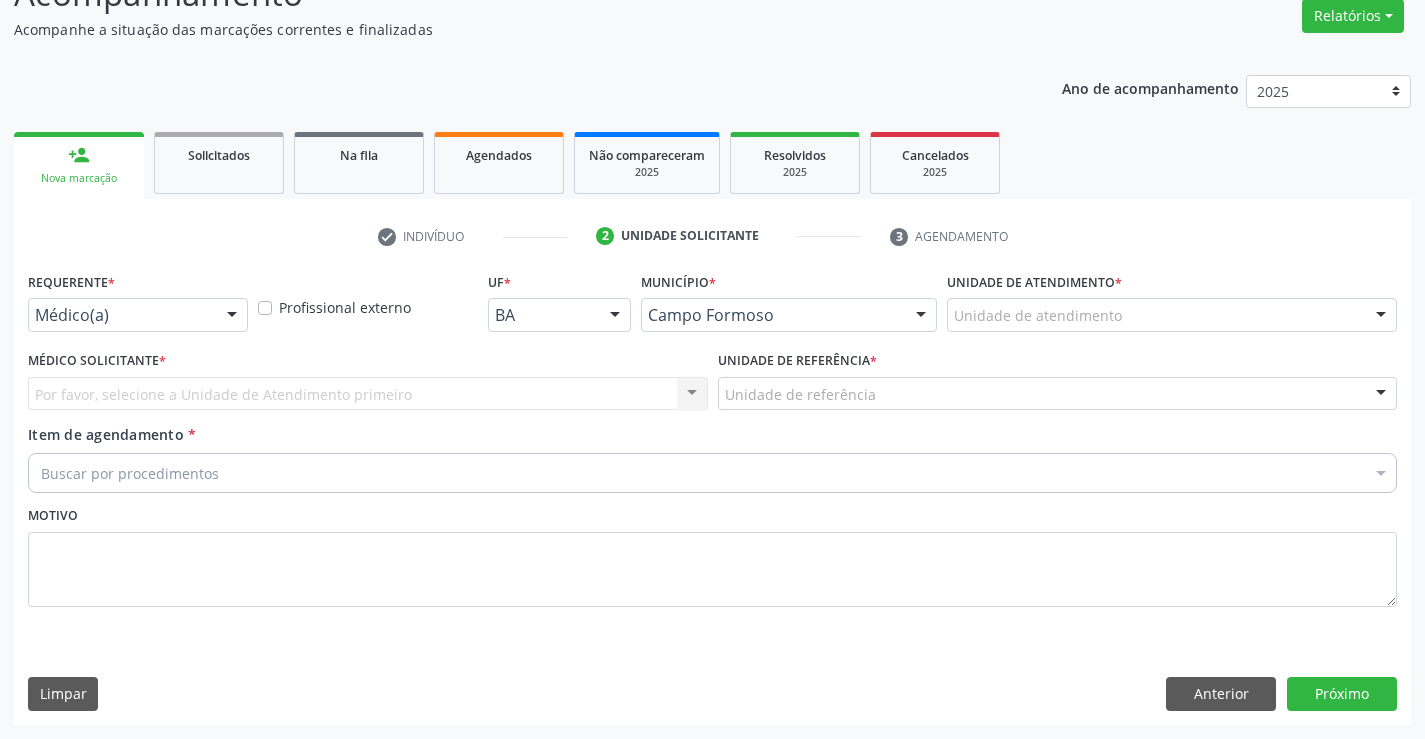 scroll, scrollTop: 167, scrollLeft: 0, axis: vertical 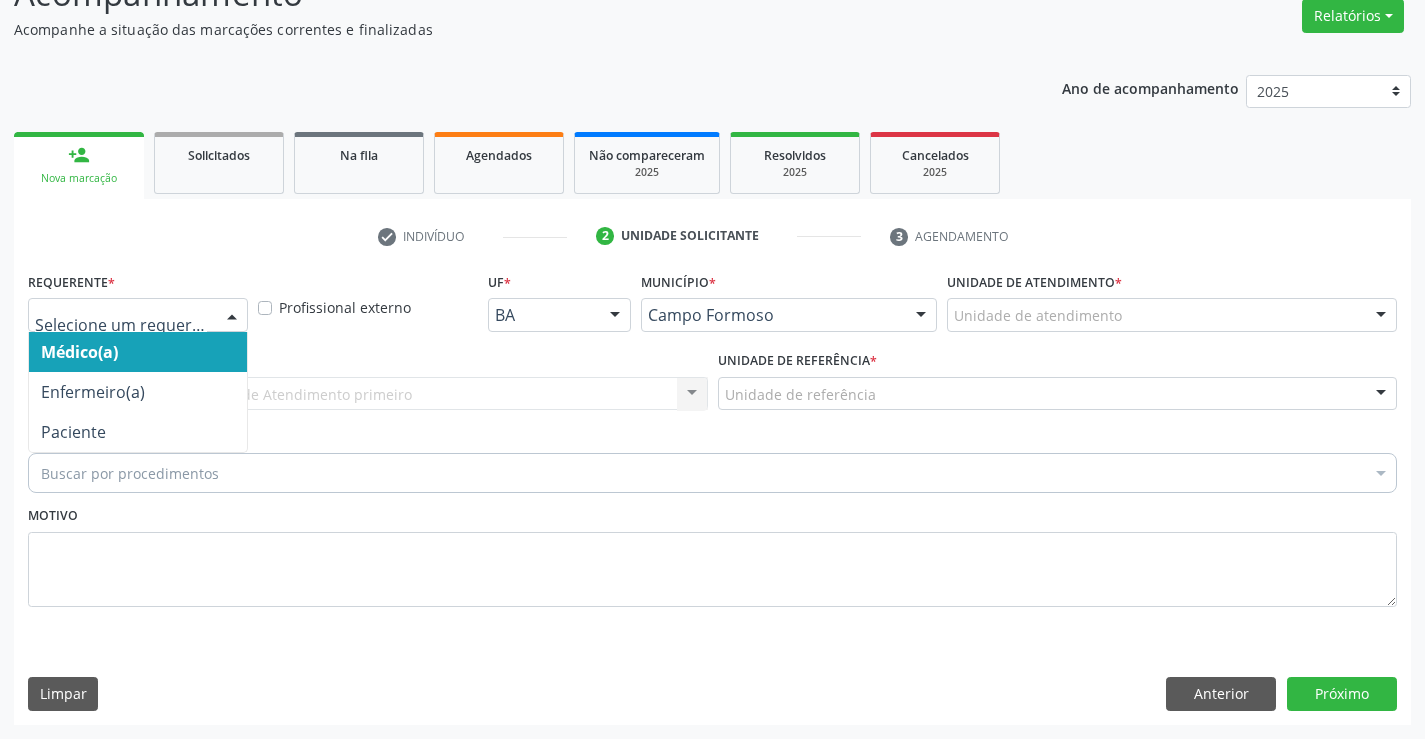 click on "Médico(a)   Enfermeiro(a)   Paciente
Nenhum resultado encontrado para: "   "
Não há nenhuma opção para ser exibida." at bounding box center (138, 315) 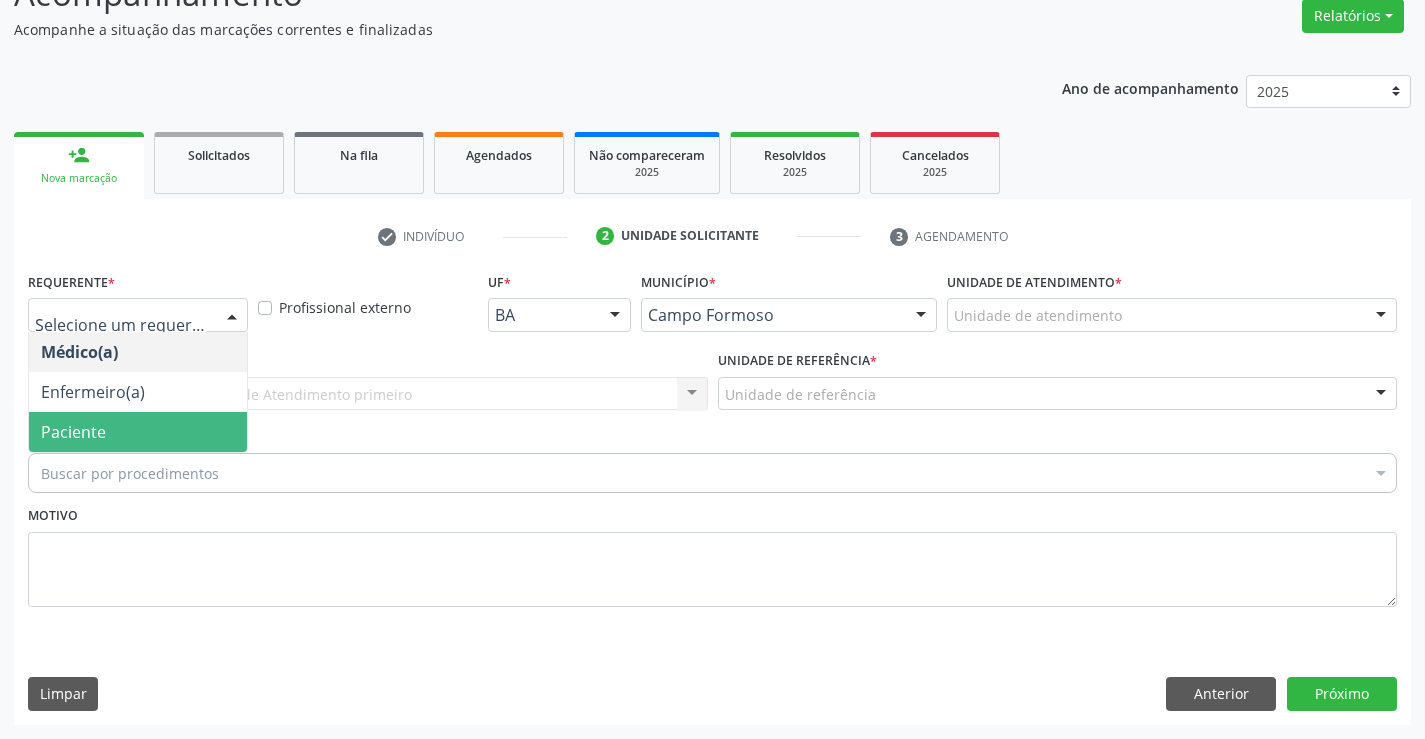 click on "Paciente" at bounding box center (138, 432) 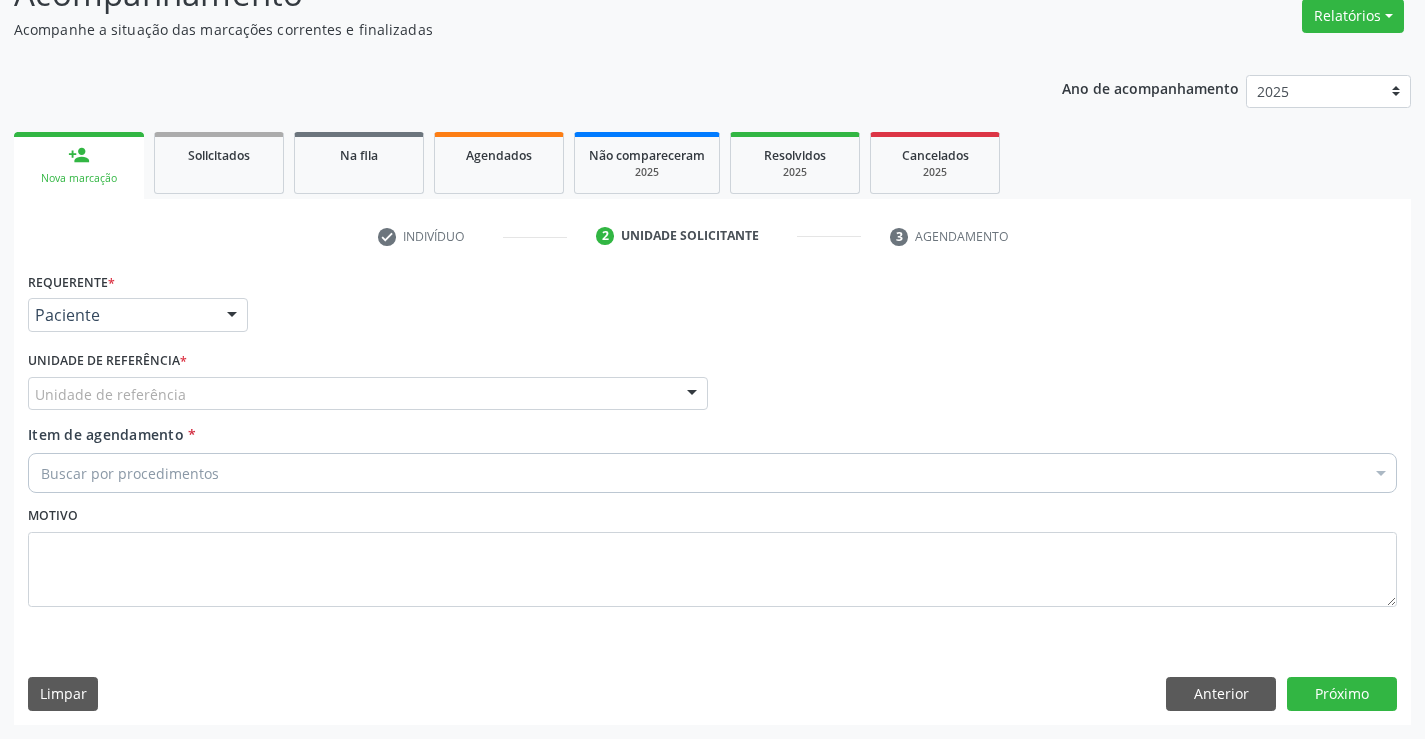 click on "Unidade de referência" at bounding box center (368, 394) 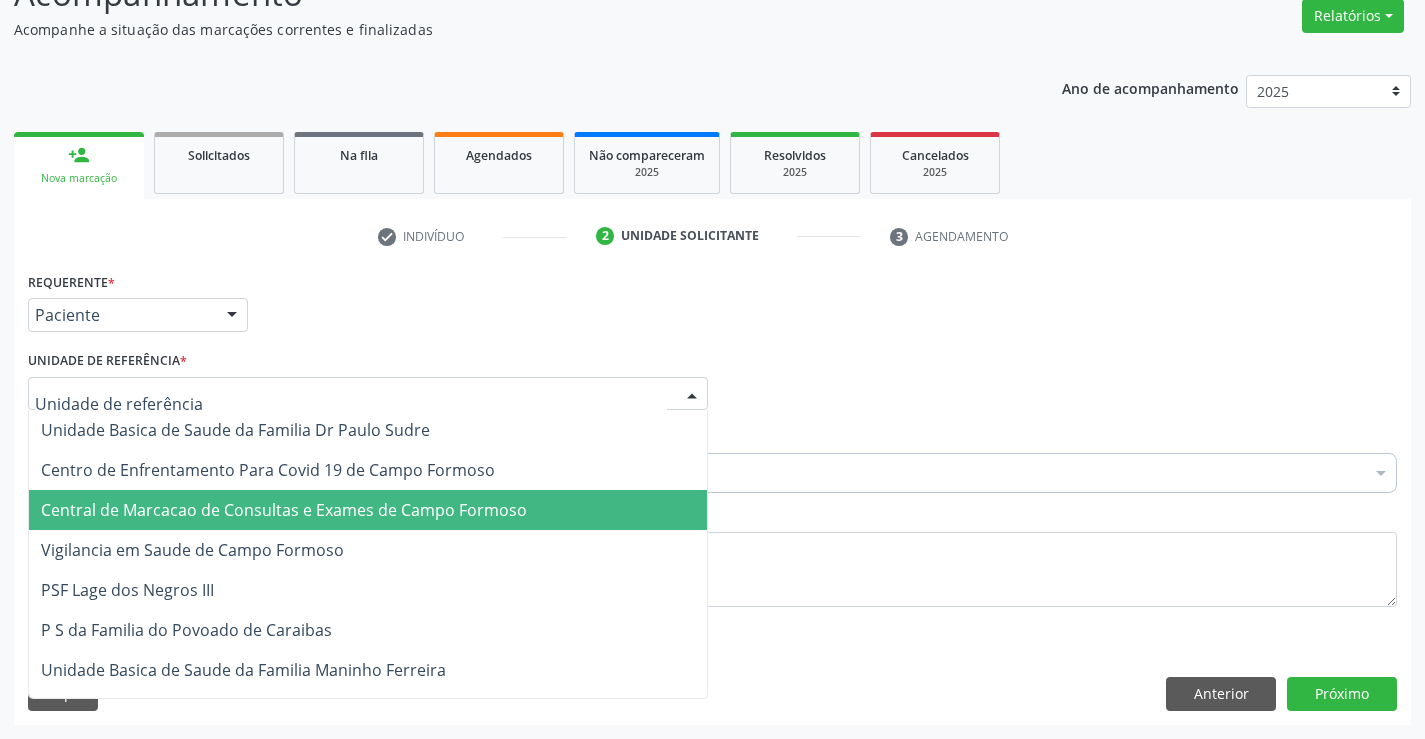 click on "Central de Marcacao de Consultas e Exames de Campo Formoso" at bounding box center [284, 510] 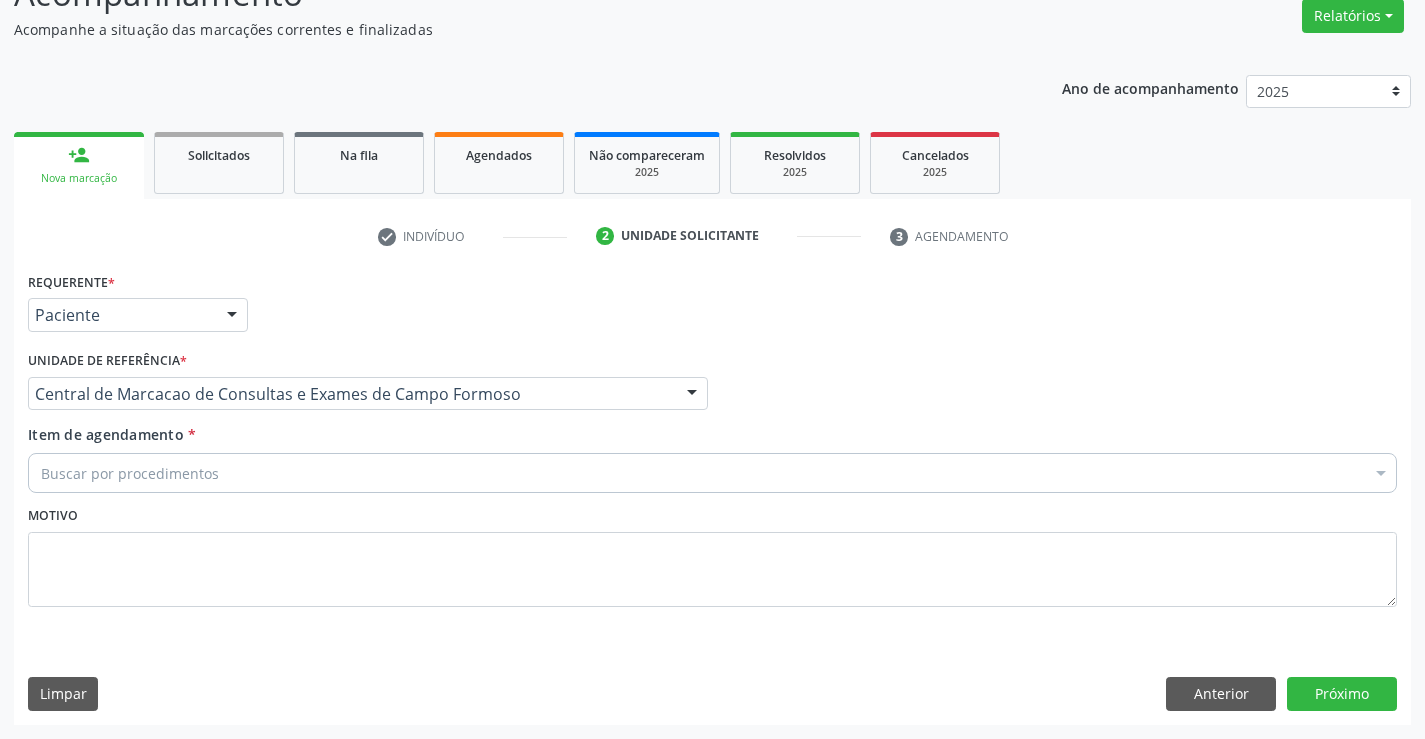 click on "Buscar por procedimentos" at bounding box center [712, 473] 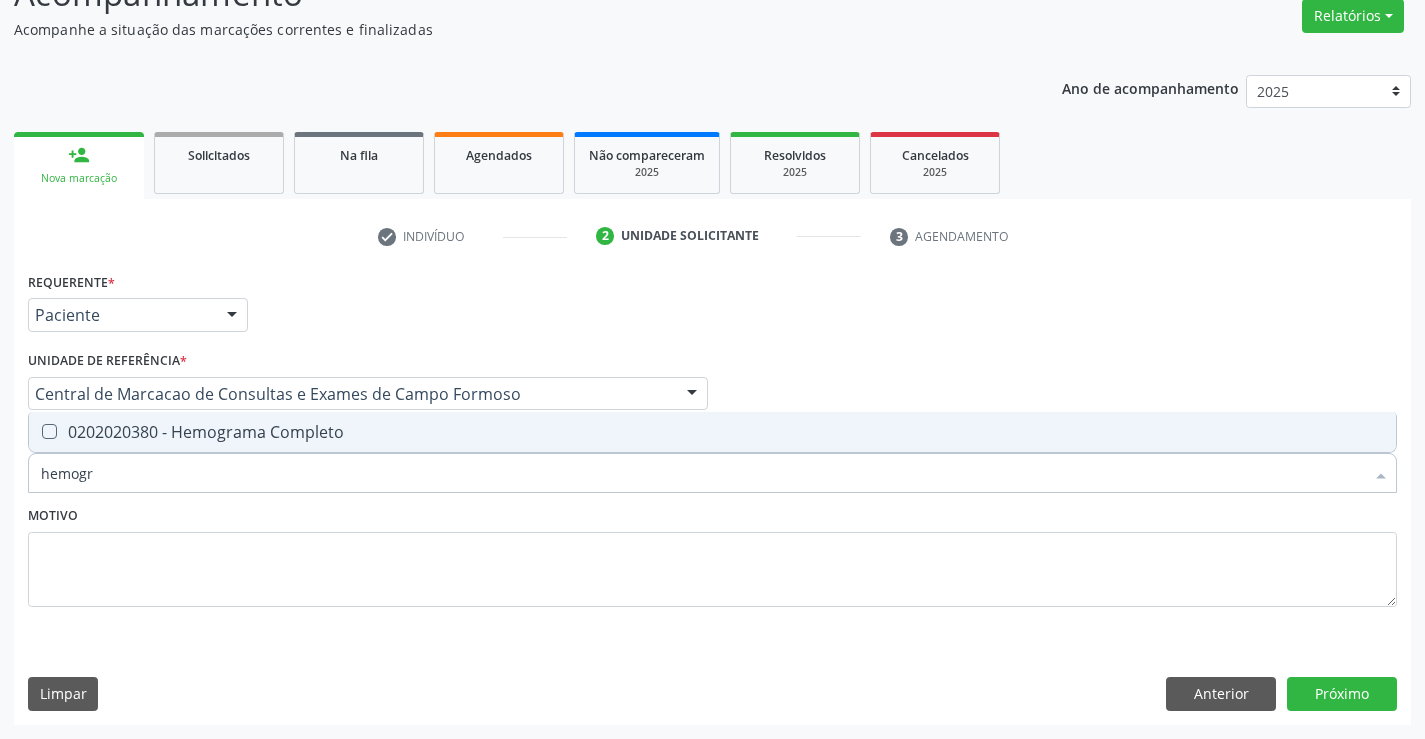 type on "hemogra" 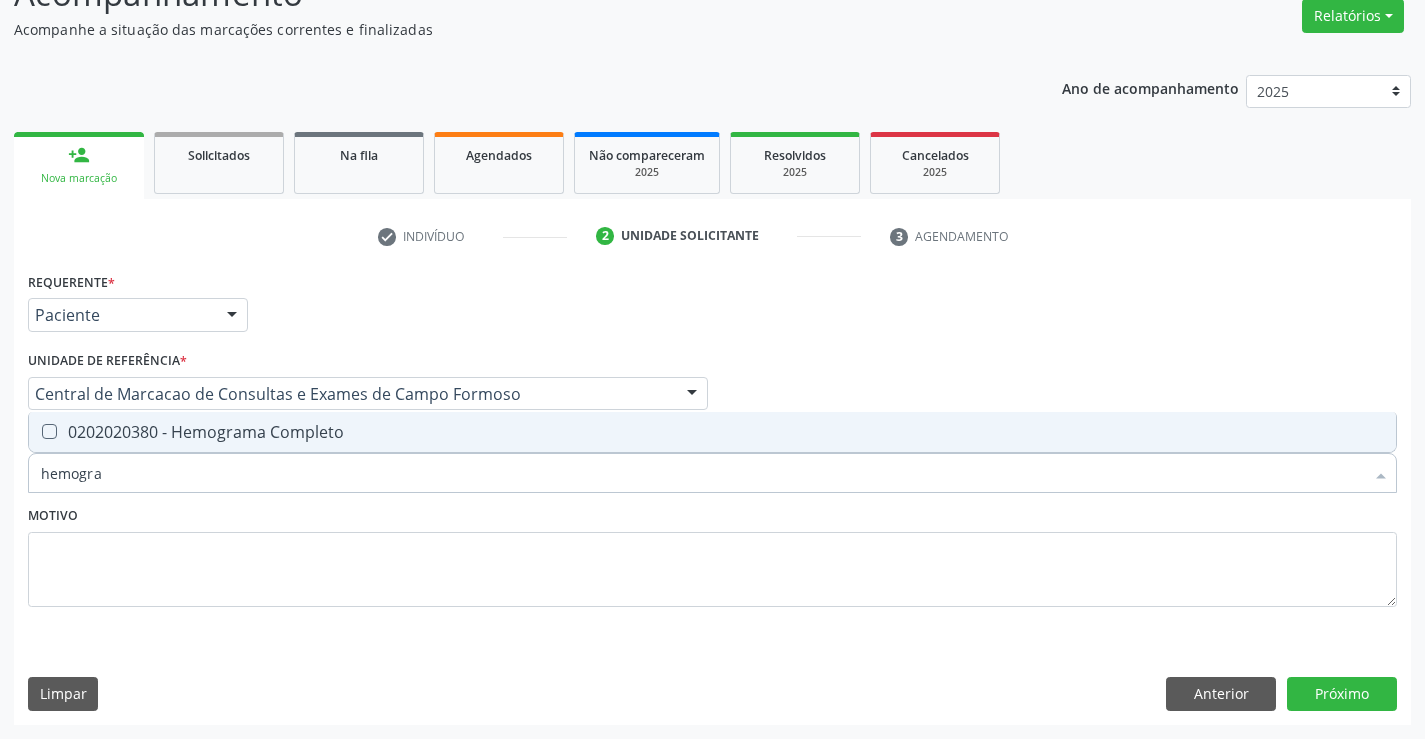 click on "0202020380 - Hemograma Completo" at bounding box center [712, 432] 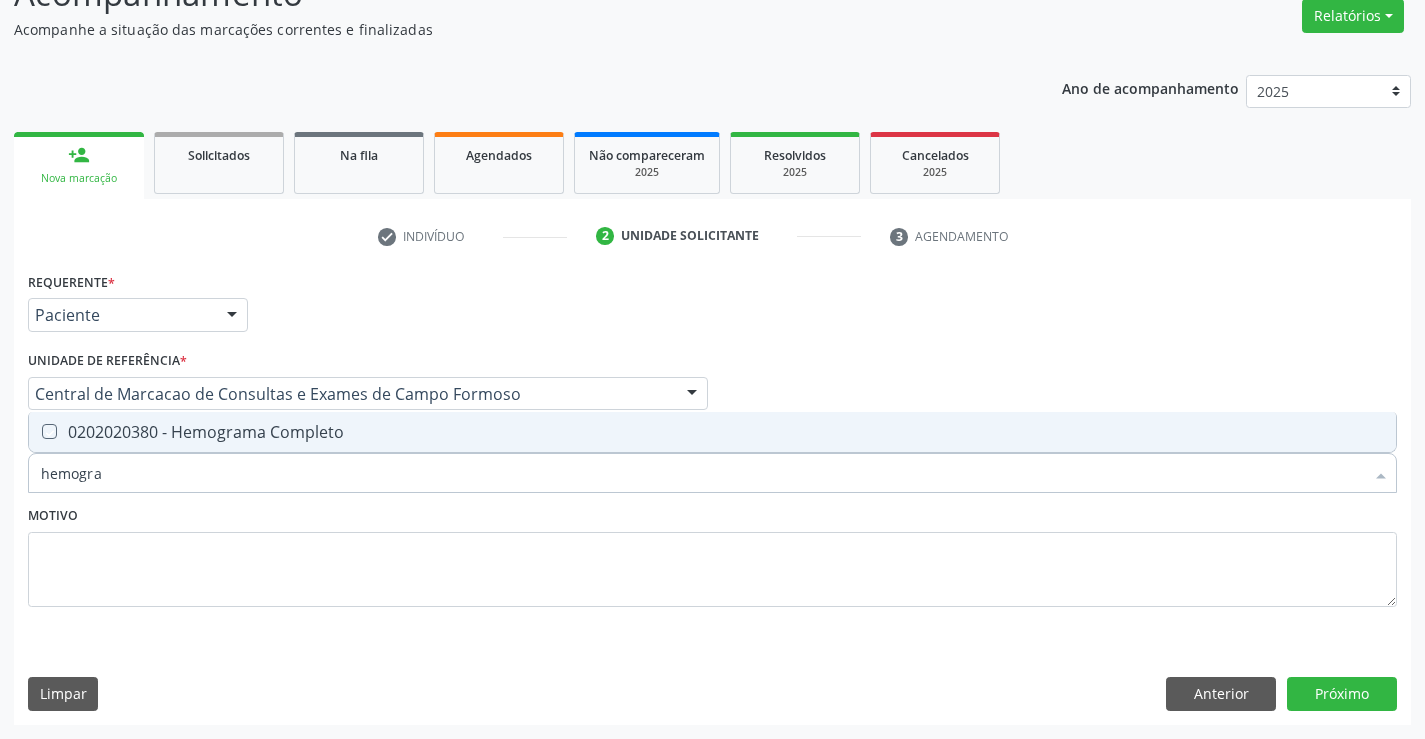 checkbox on "true" 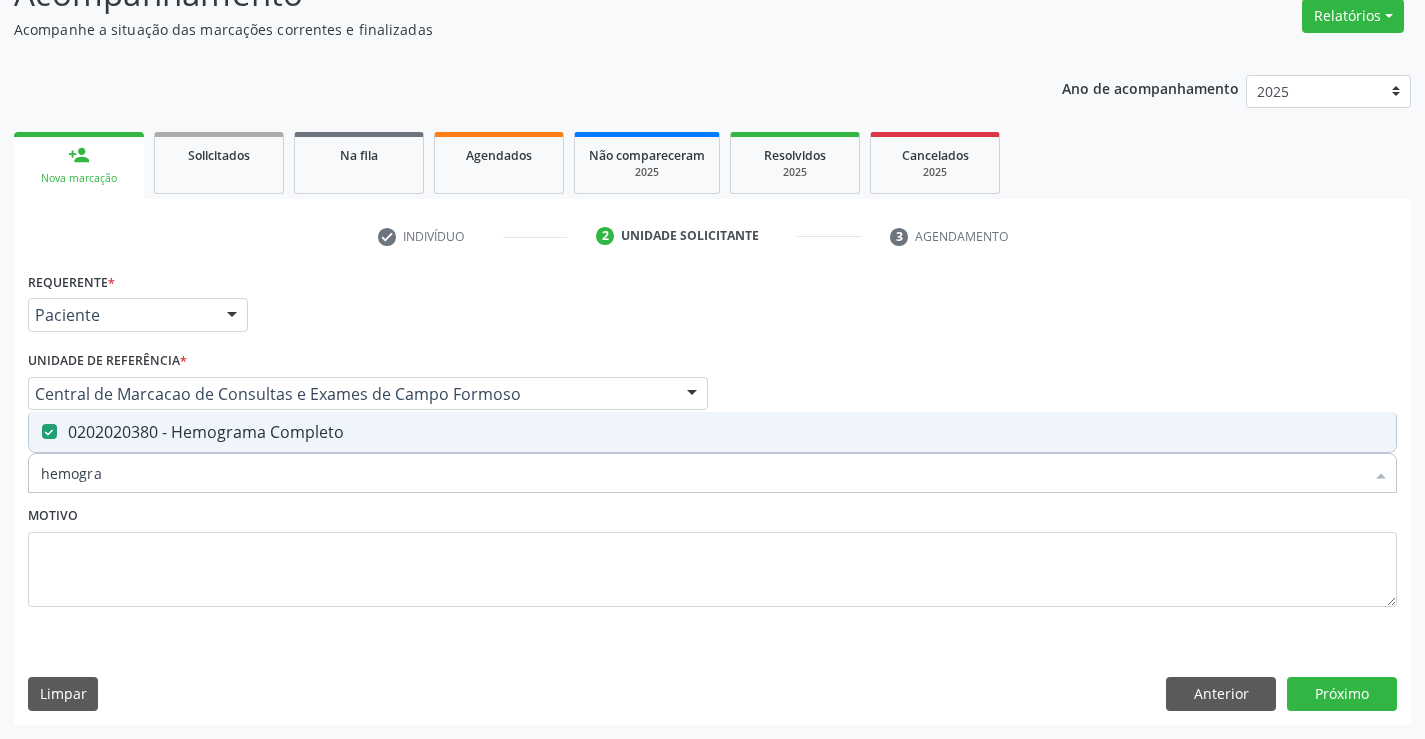 click on "hemogra" at bounding box center (702, 473) 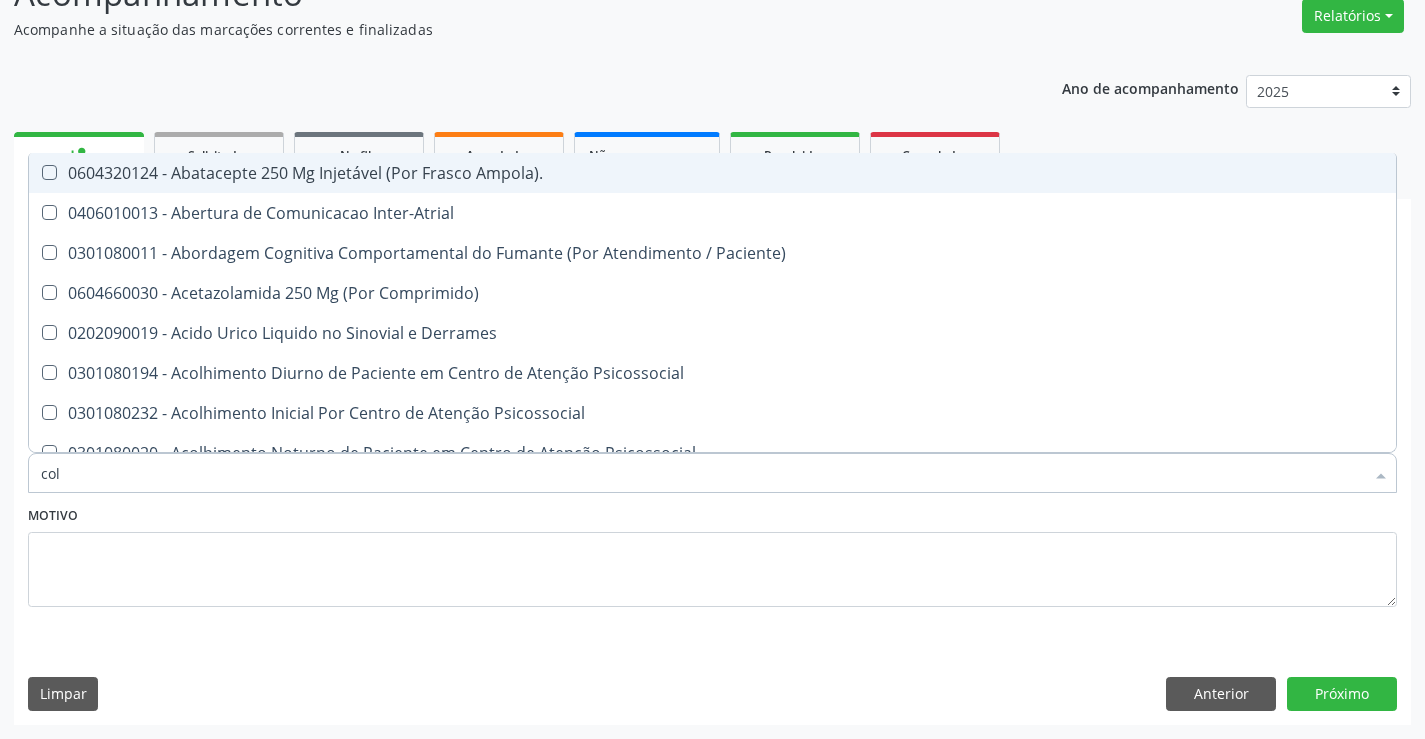 type on "cole" 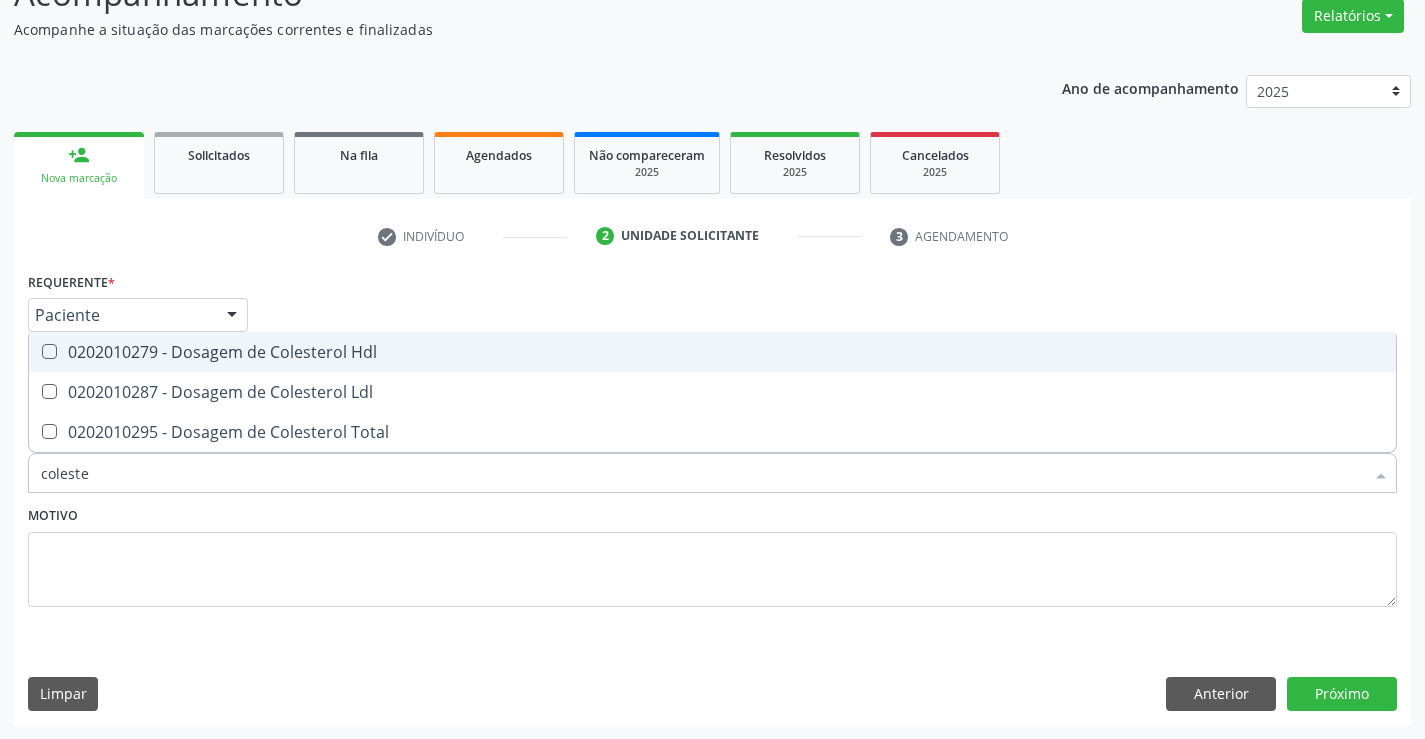 type on "colester" 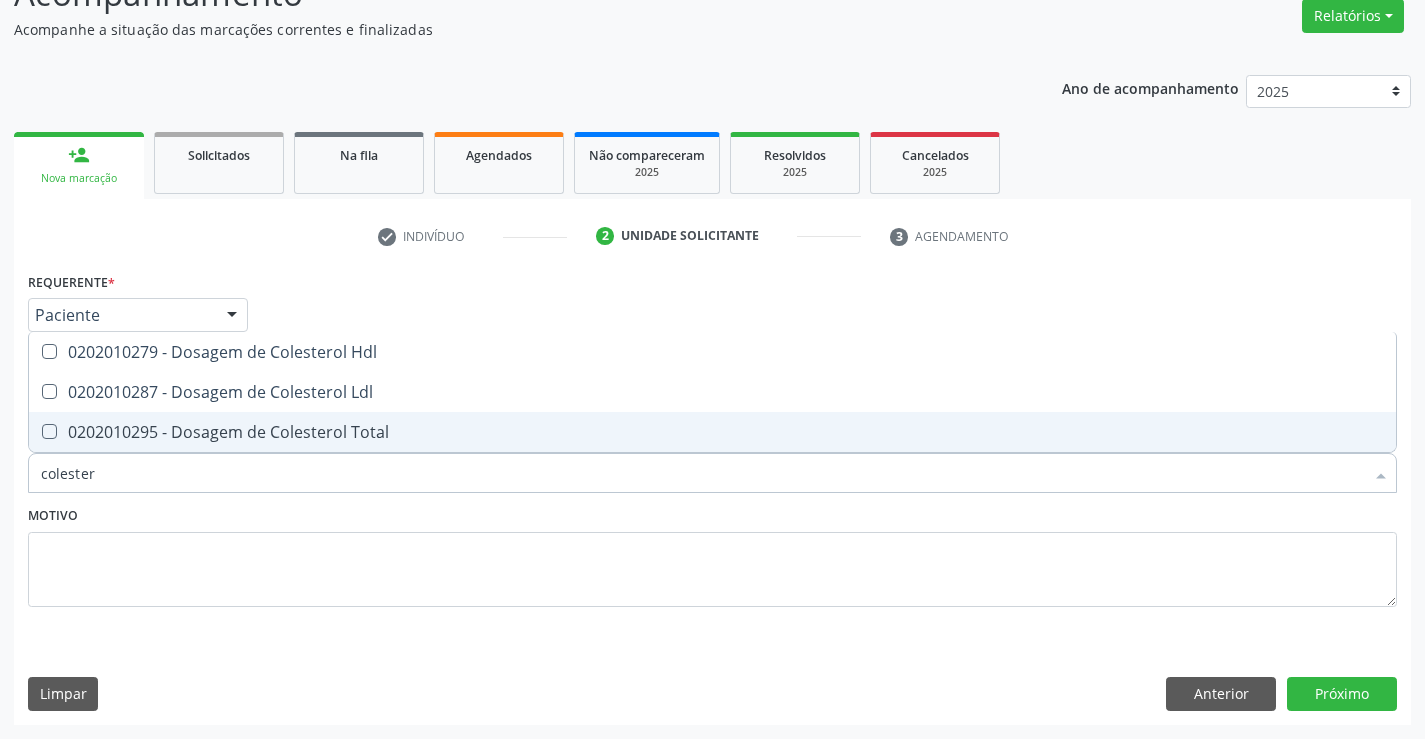 click on "0202010295 - Dosagem de Colesterol Total" at bounding box center [712, 432] 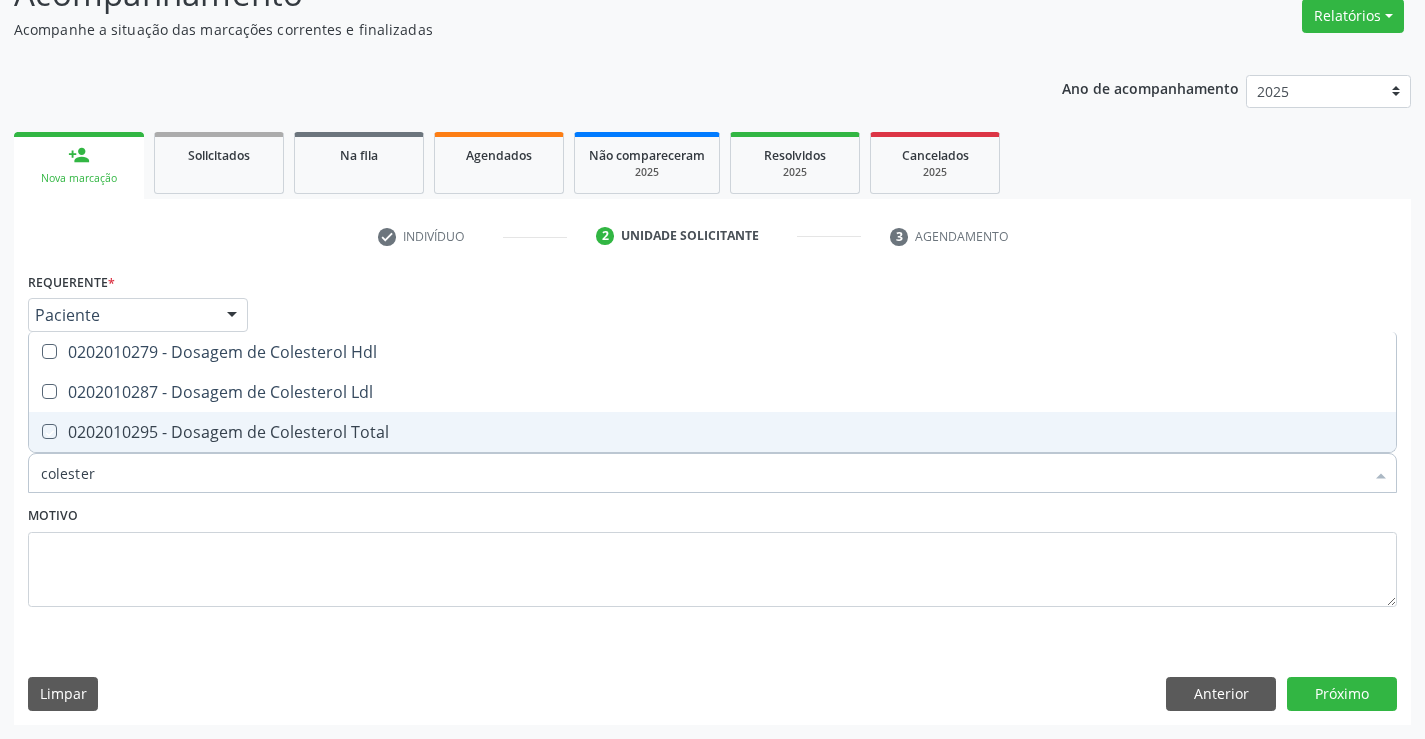 checkbox on "true" 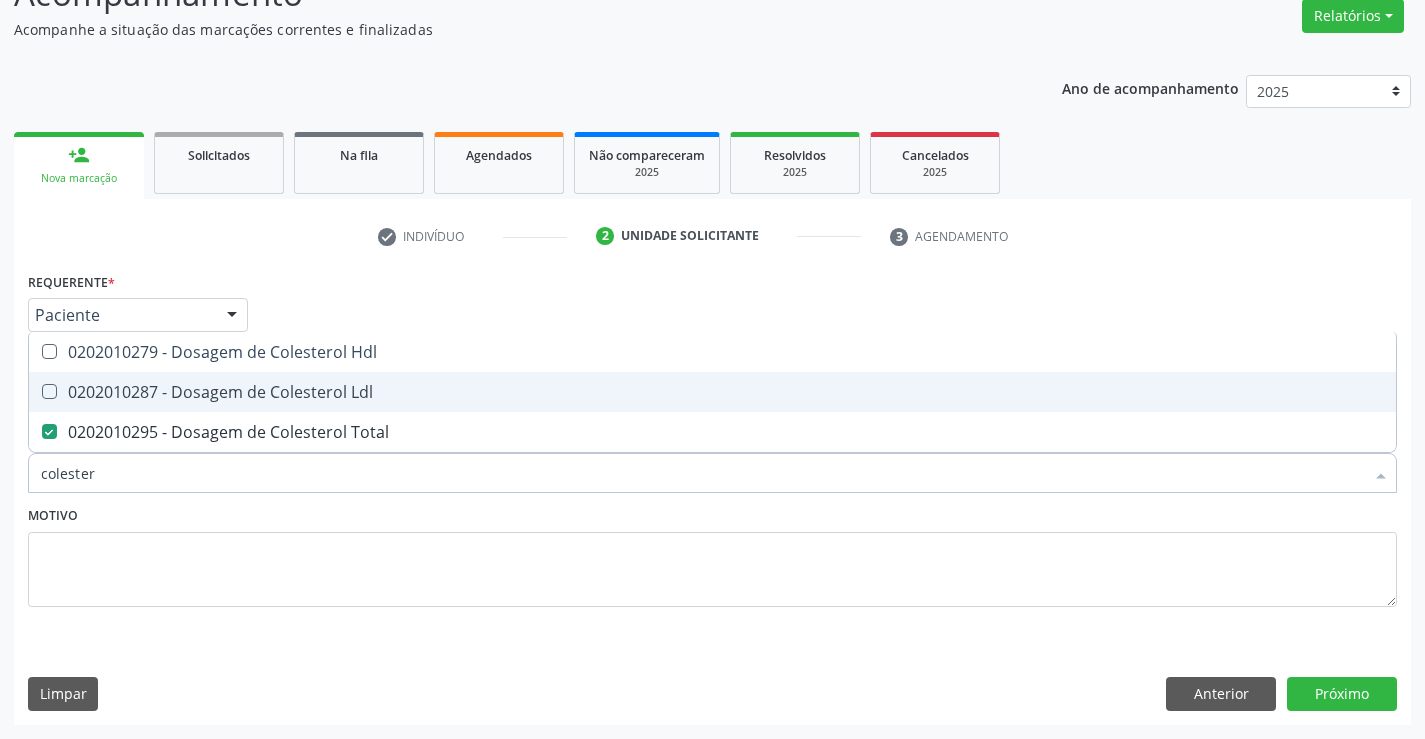click on "0202010287 - Dosagem de Colesterol Ldl" at bounding box center (712, 392) 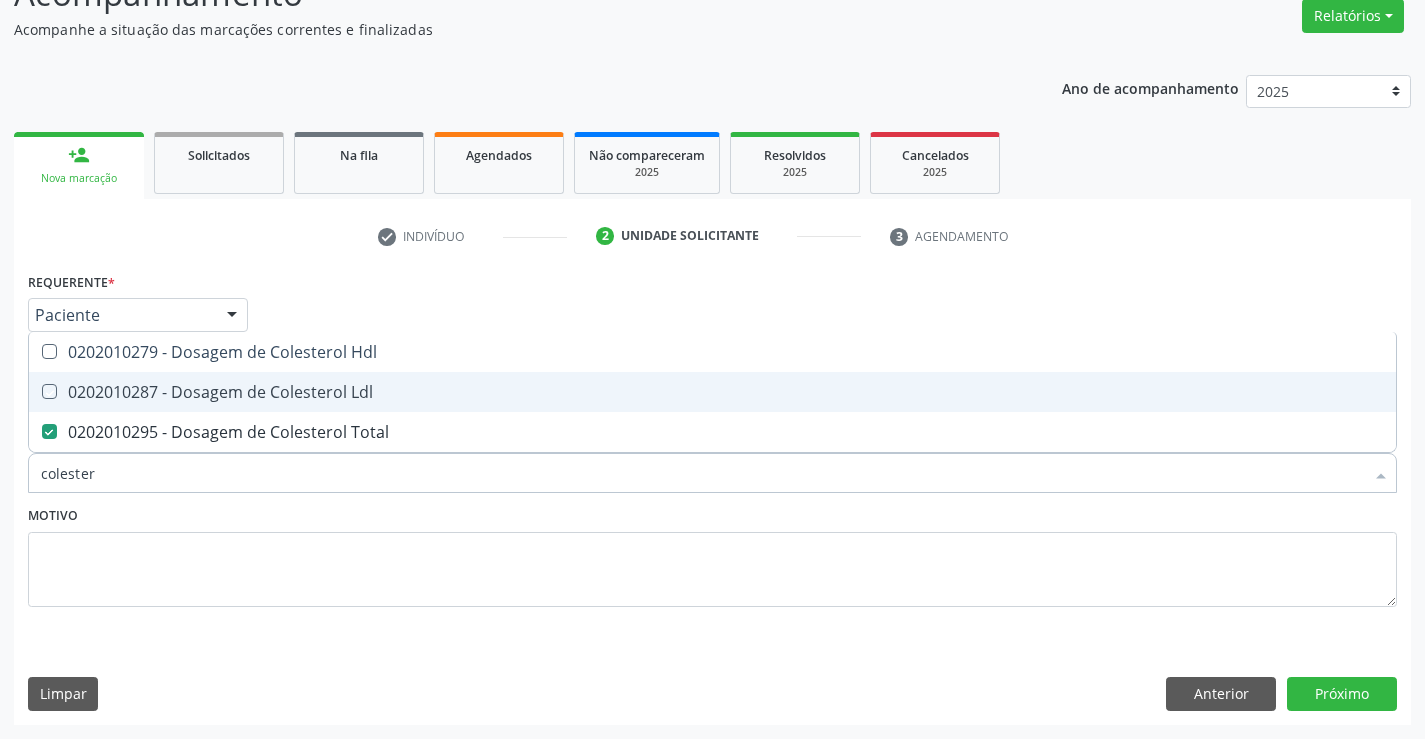 checkbox on "true" 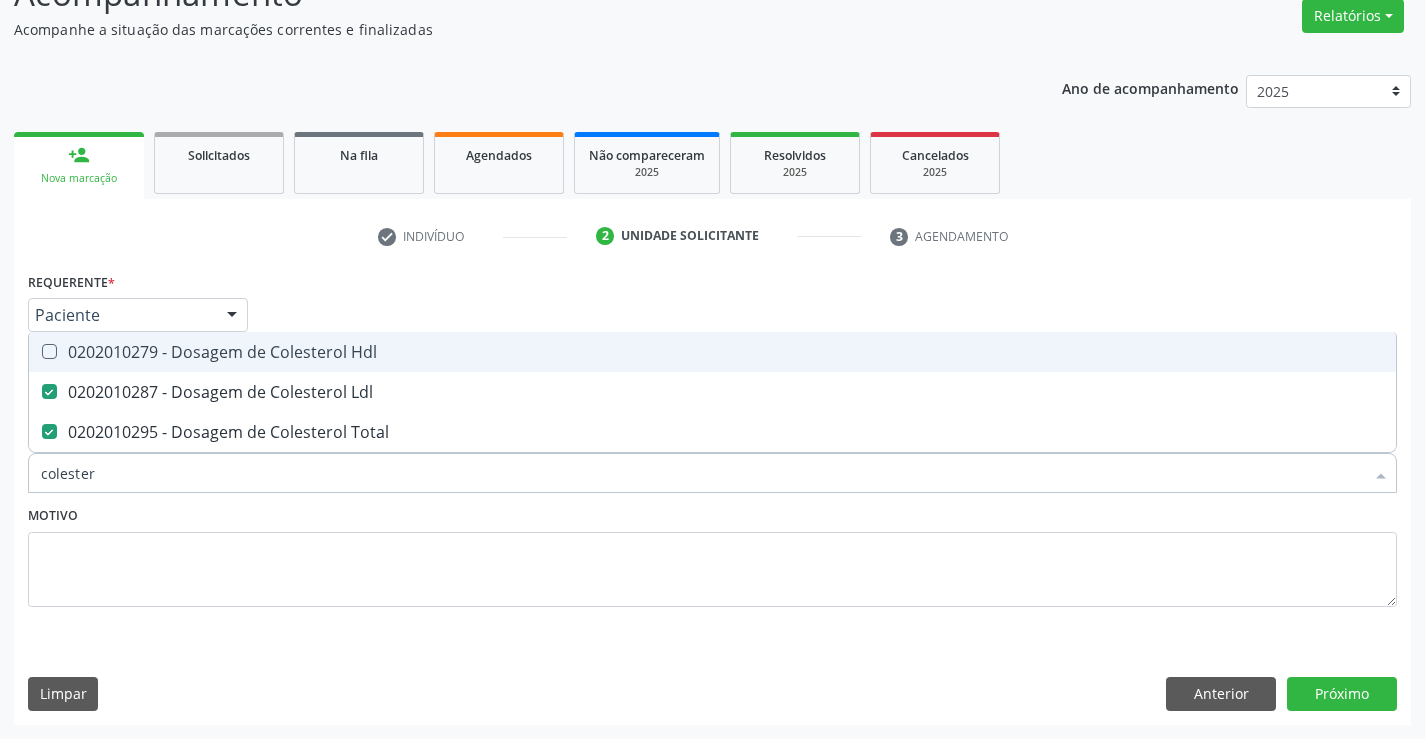 click on "0202010279 - Dosagem de Colesterol Hdl" at bounding box center [712, 352] 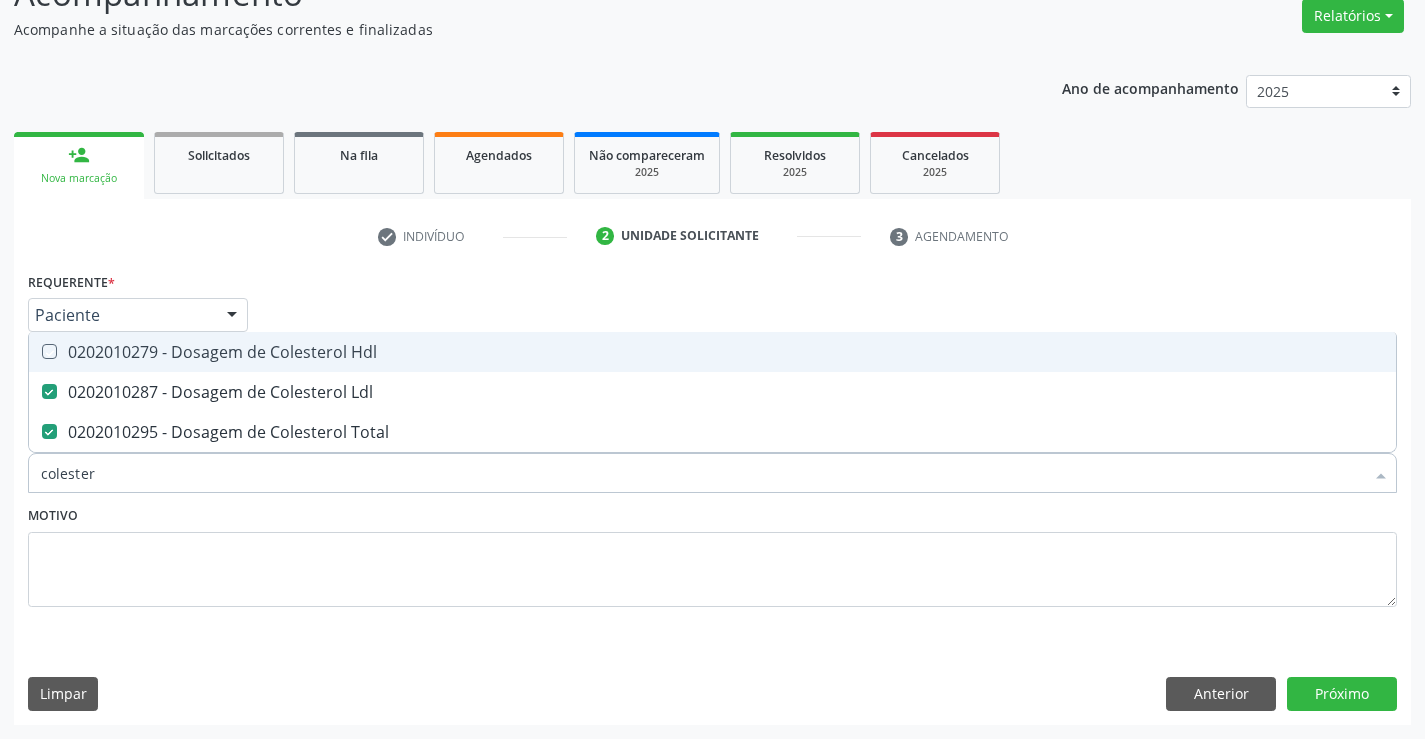 checkbox on "true" 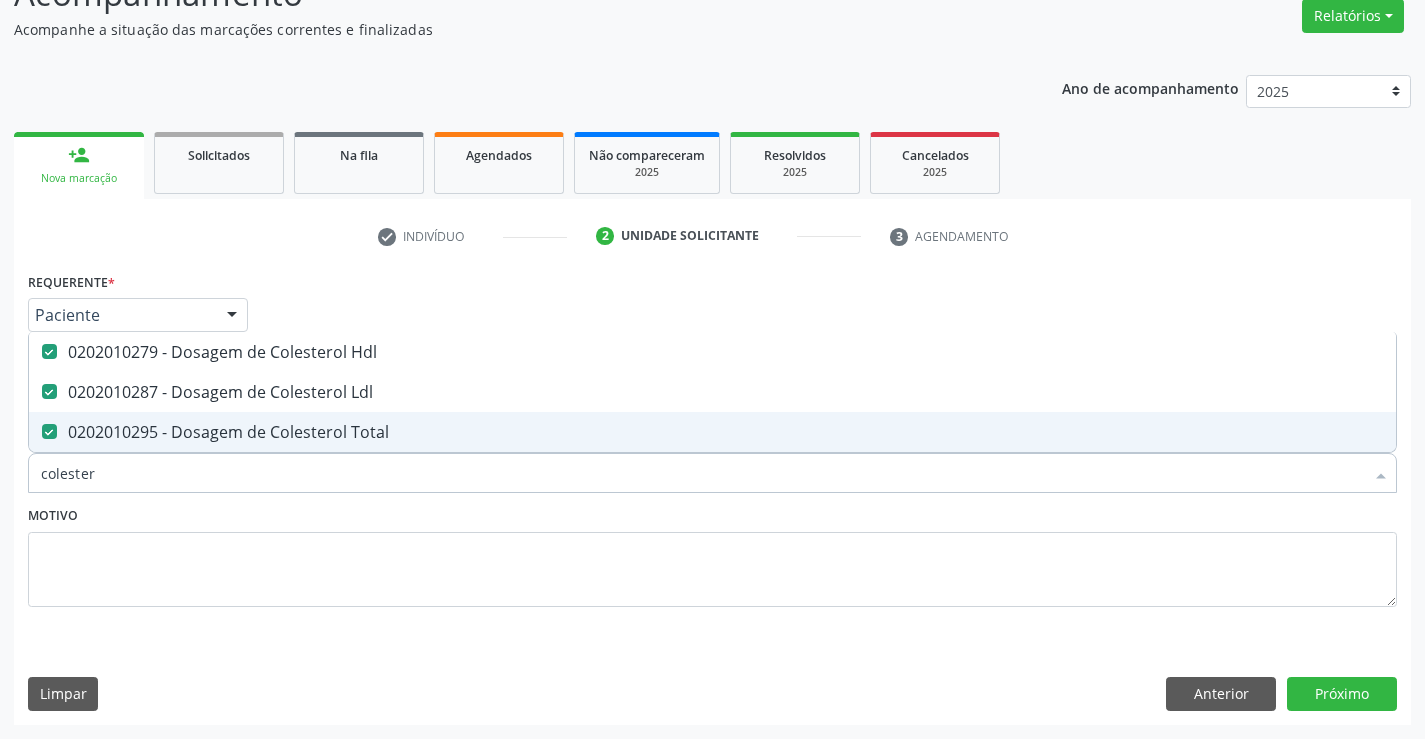 click on "colester" at bounding box center (702, 473) 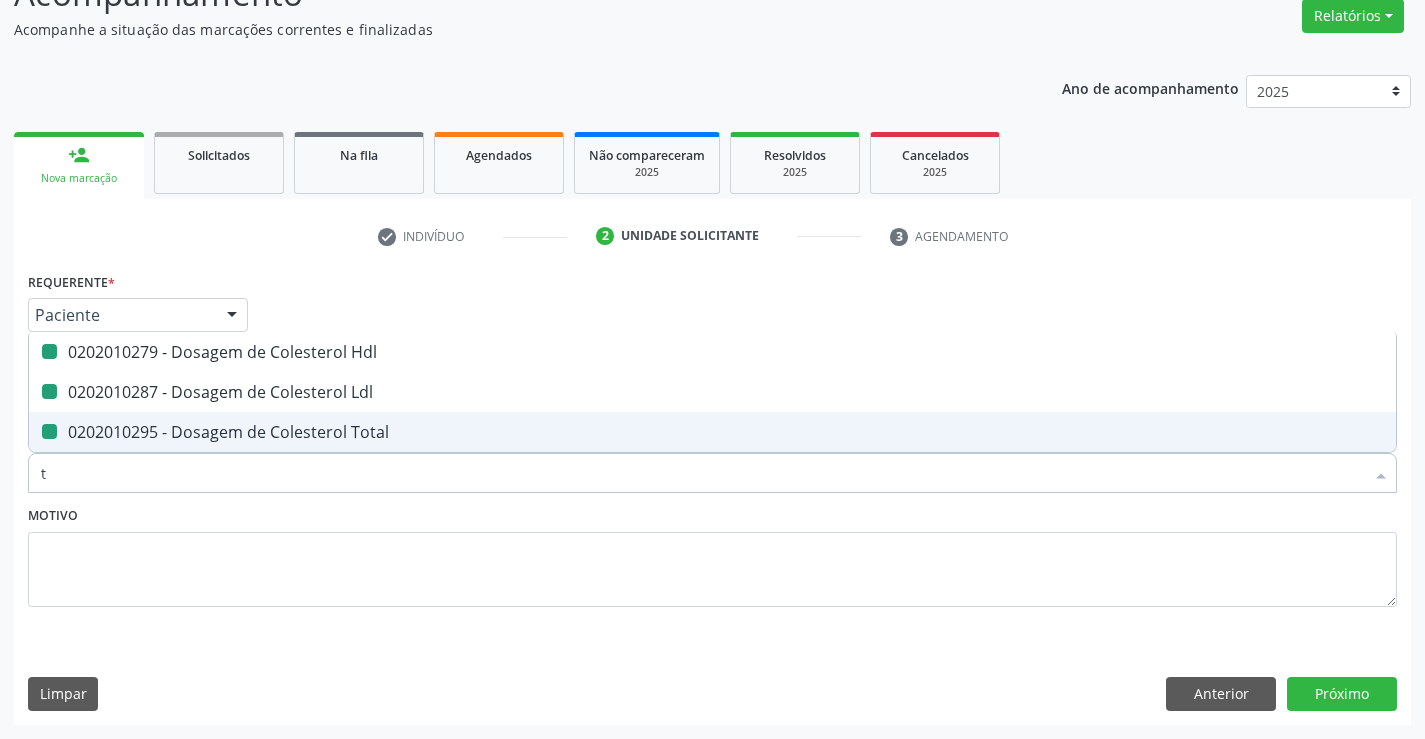 type on "tr" 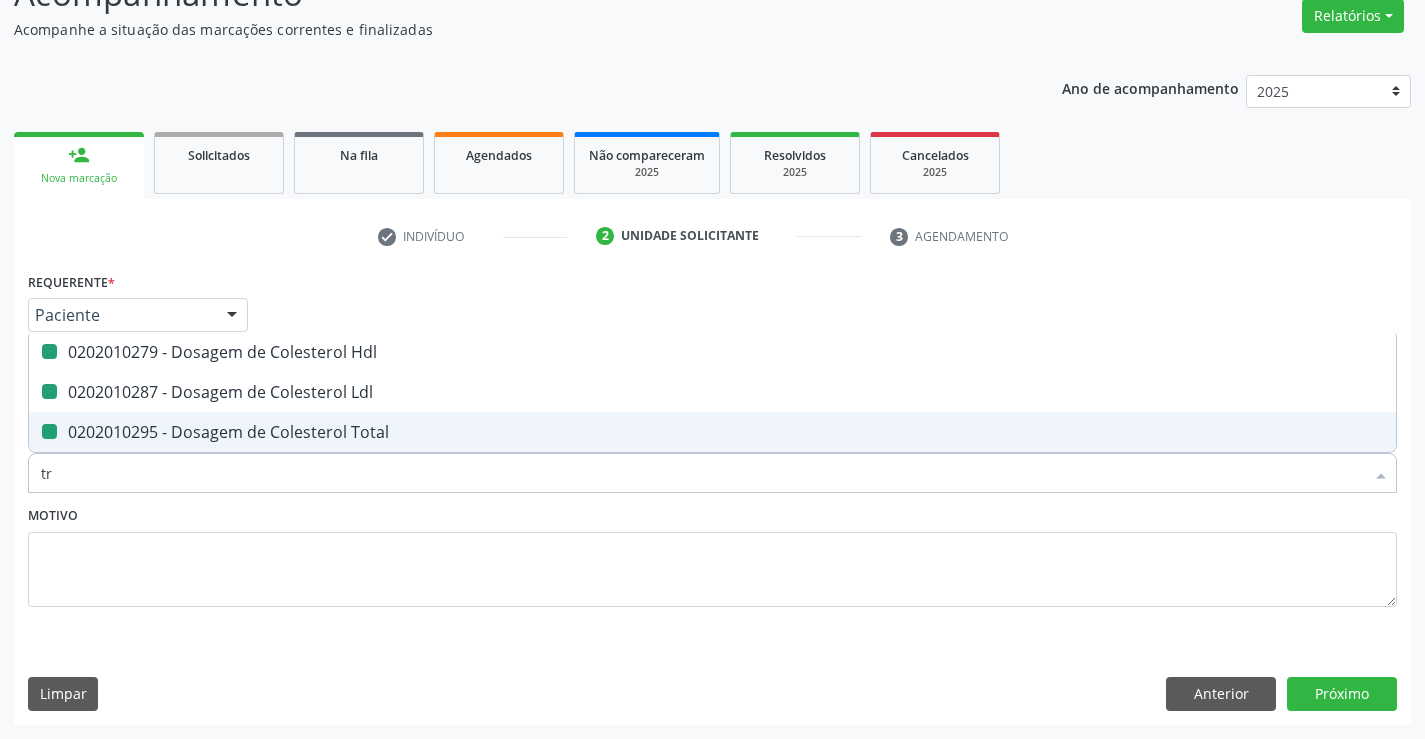 checkbox on "false" 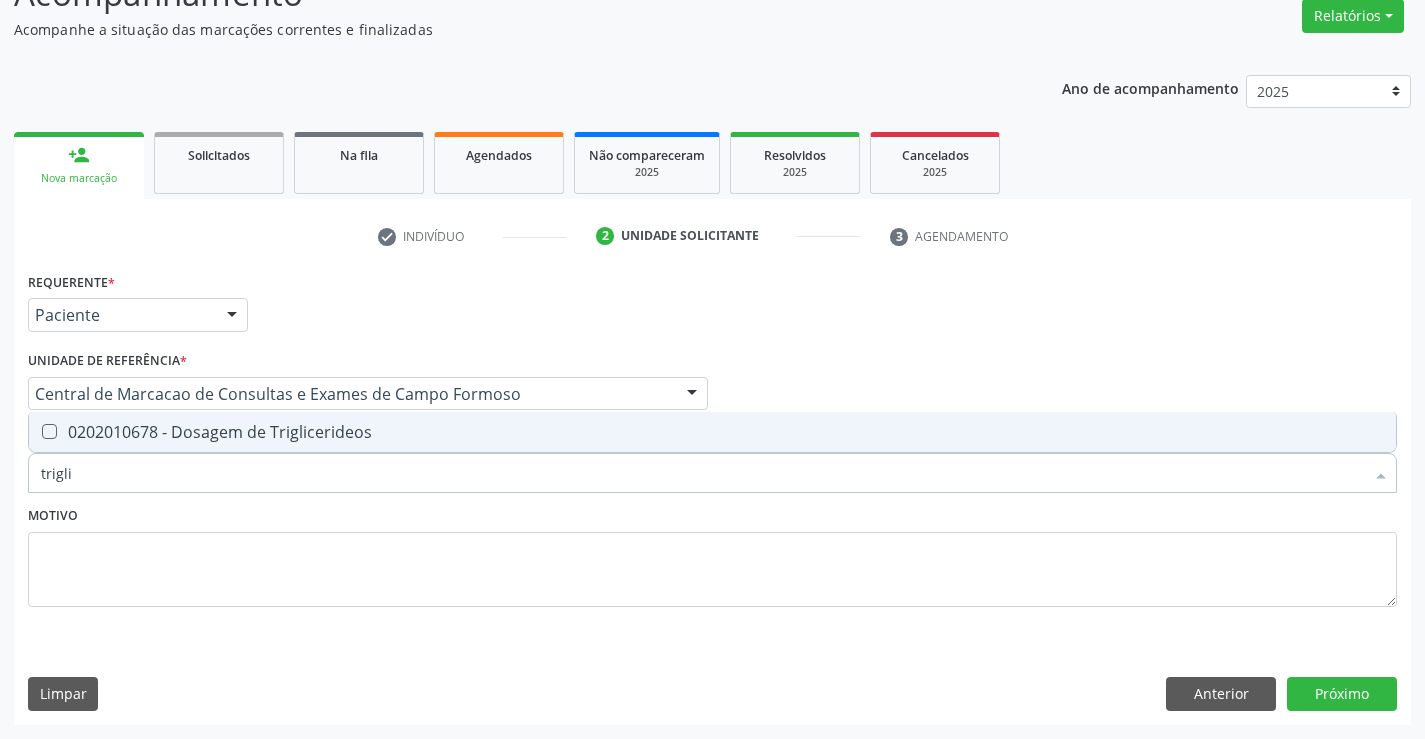 type on "triglic" 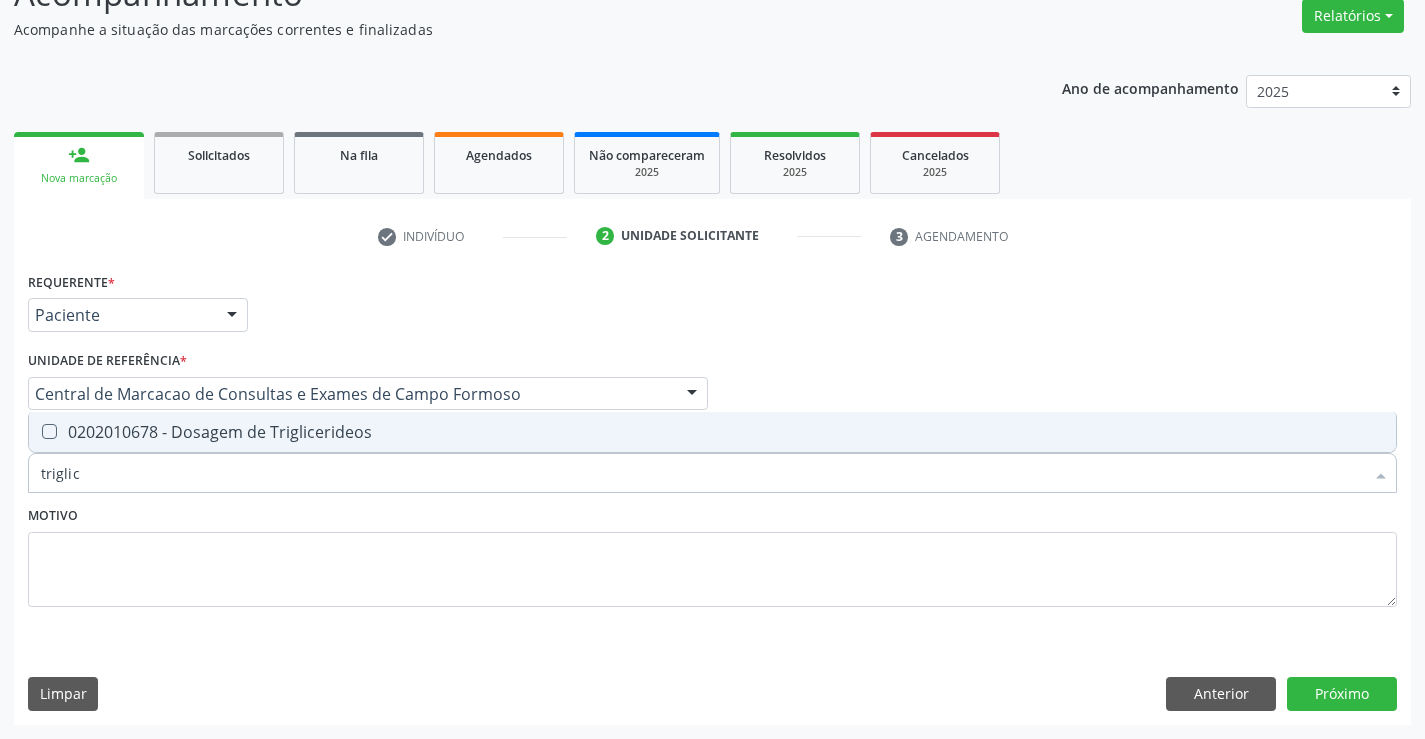 click on "0202010678 - Dosagem de Triglicerideos" at bounding box center (712, 432) 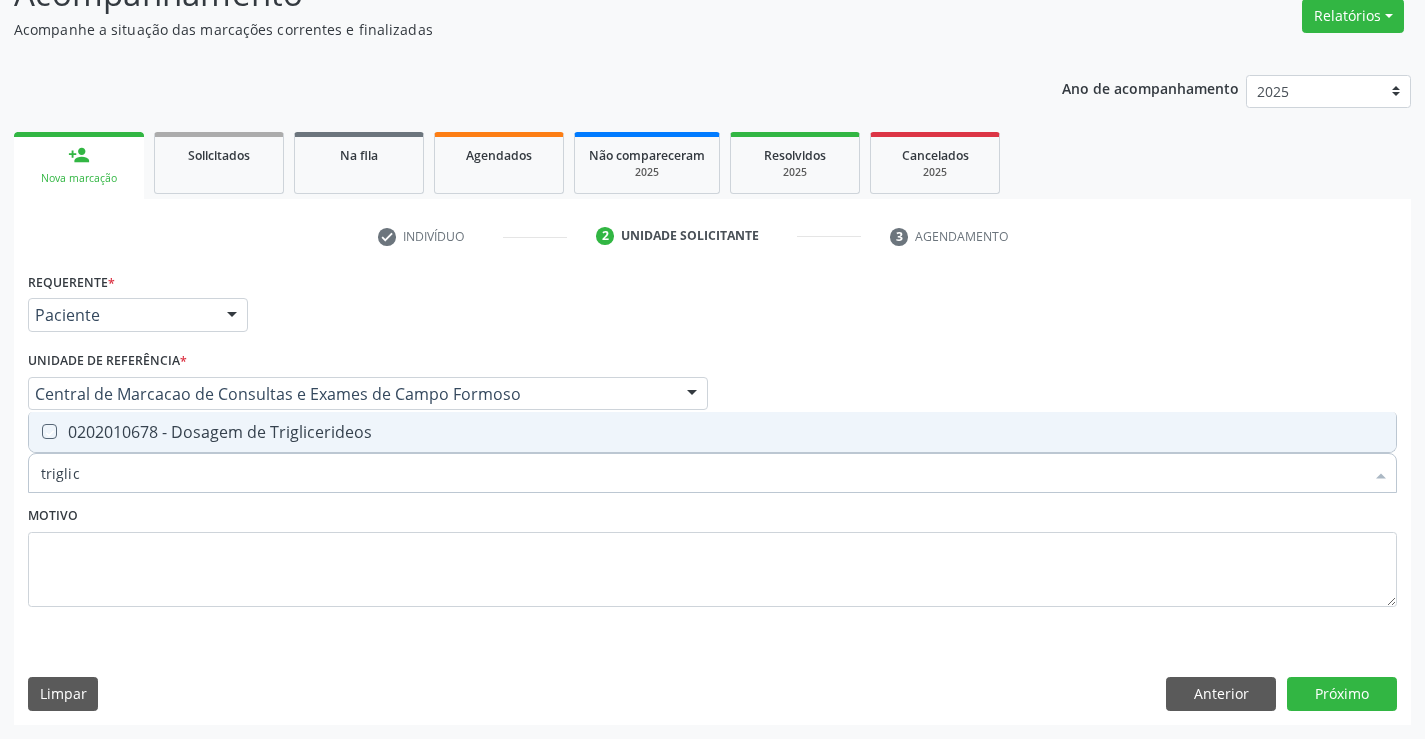 checkbox on "true" 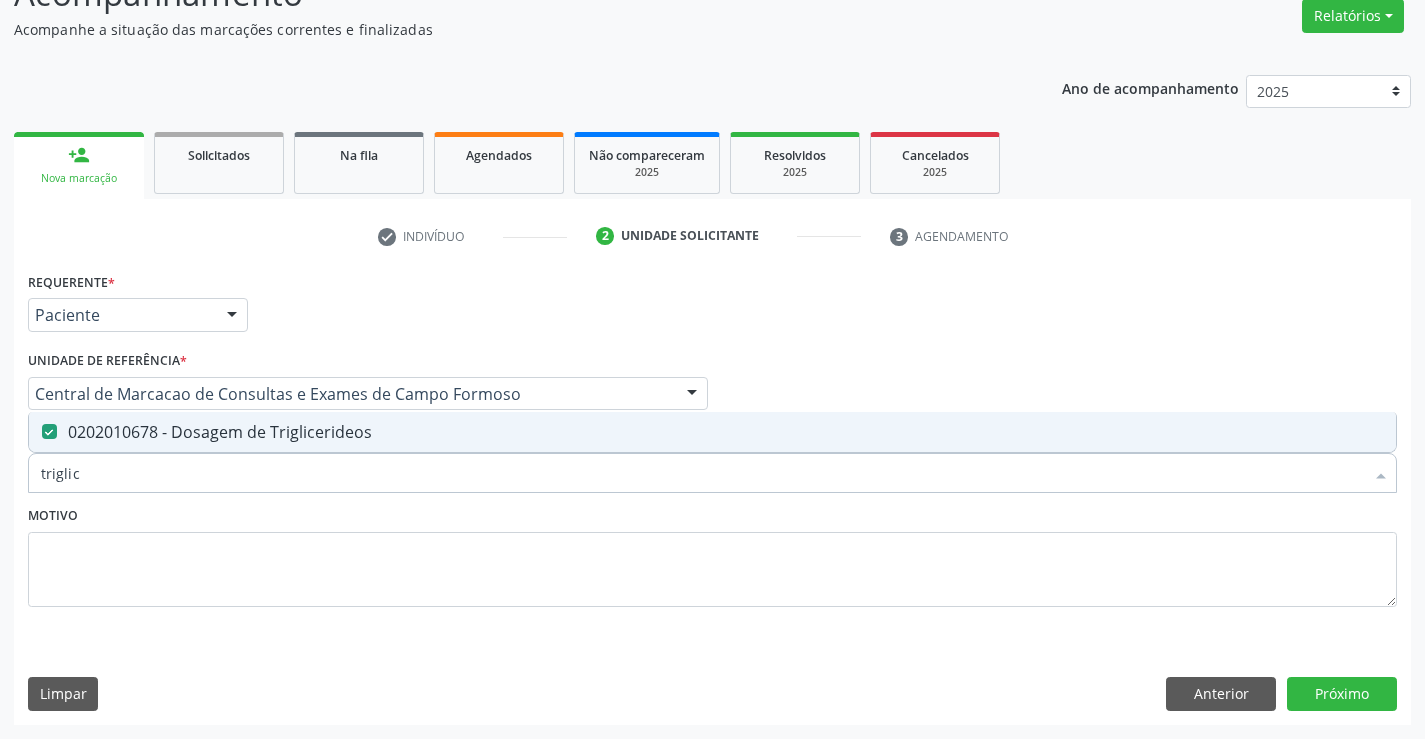 click on "triglic" at bounding box center (702, 473) 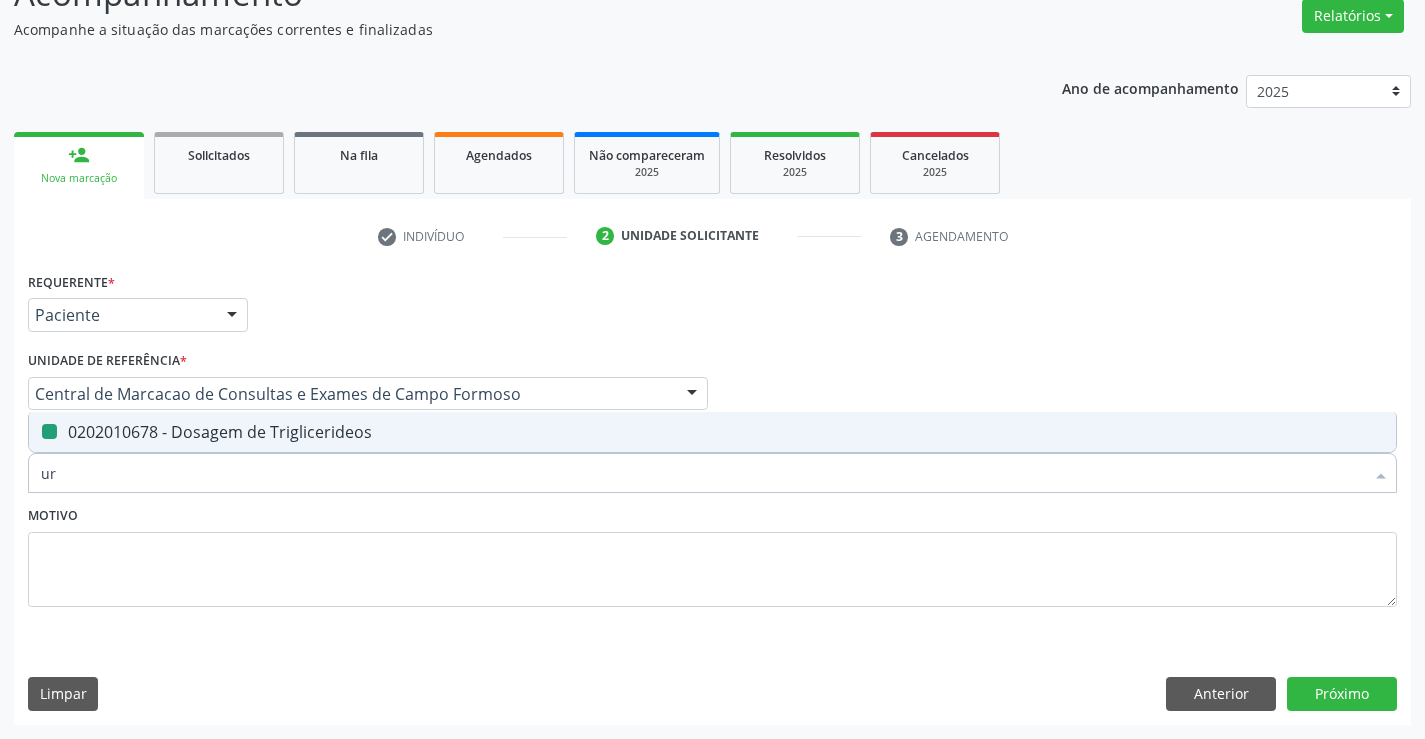 type on "uri" 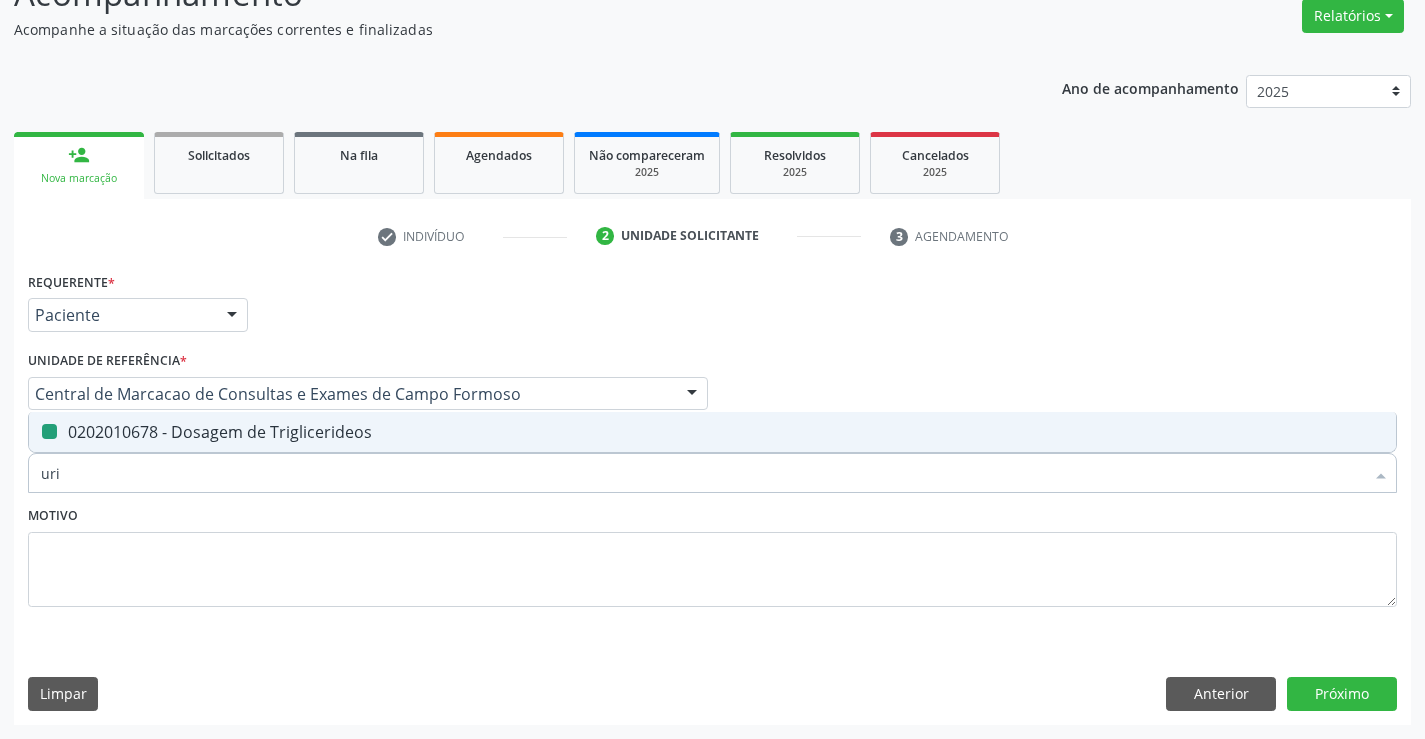 checkbox on "false" 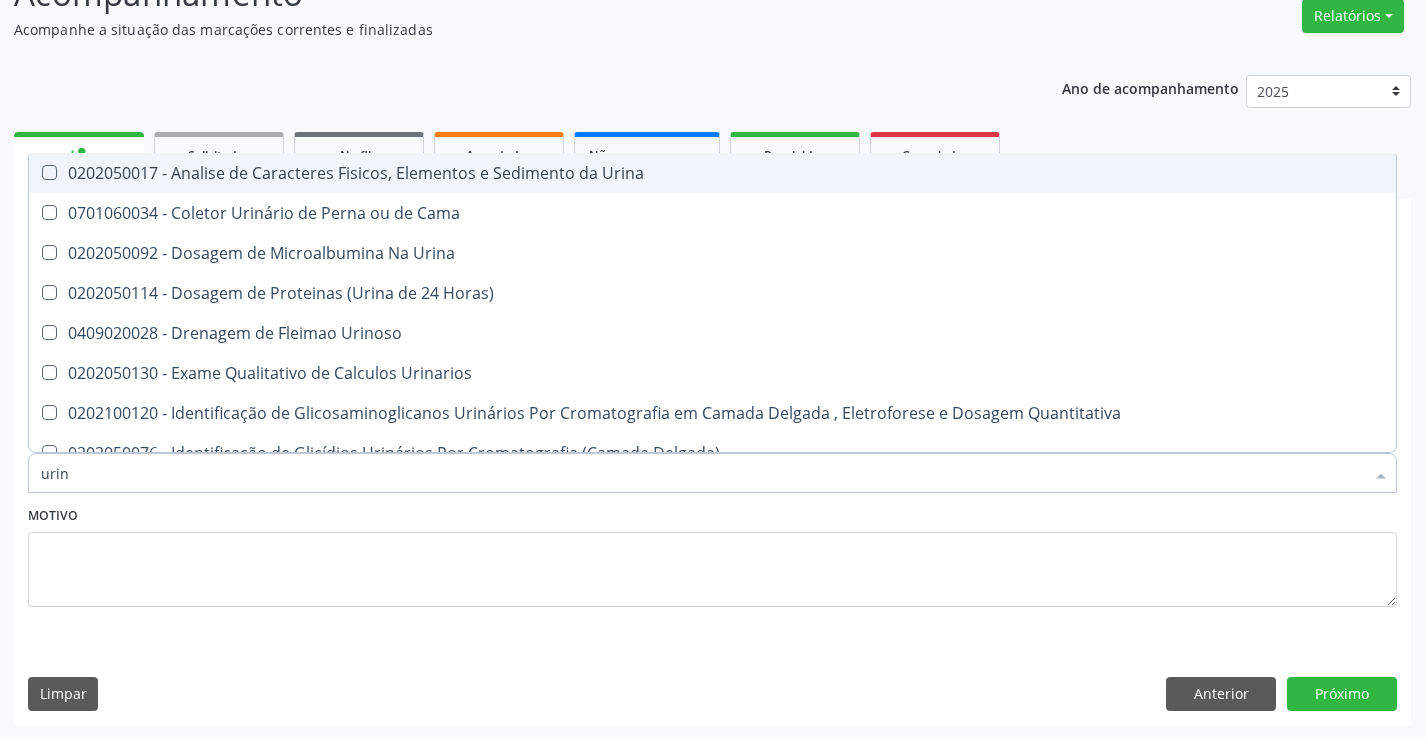 type on "urina" 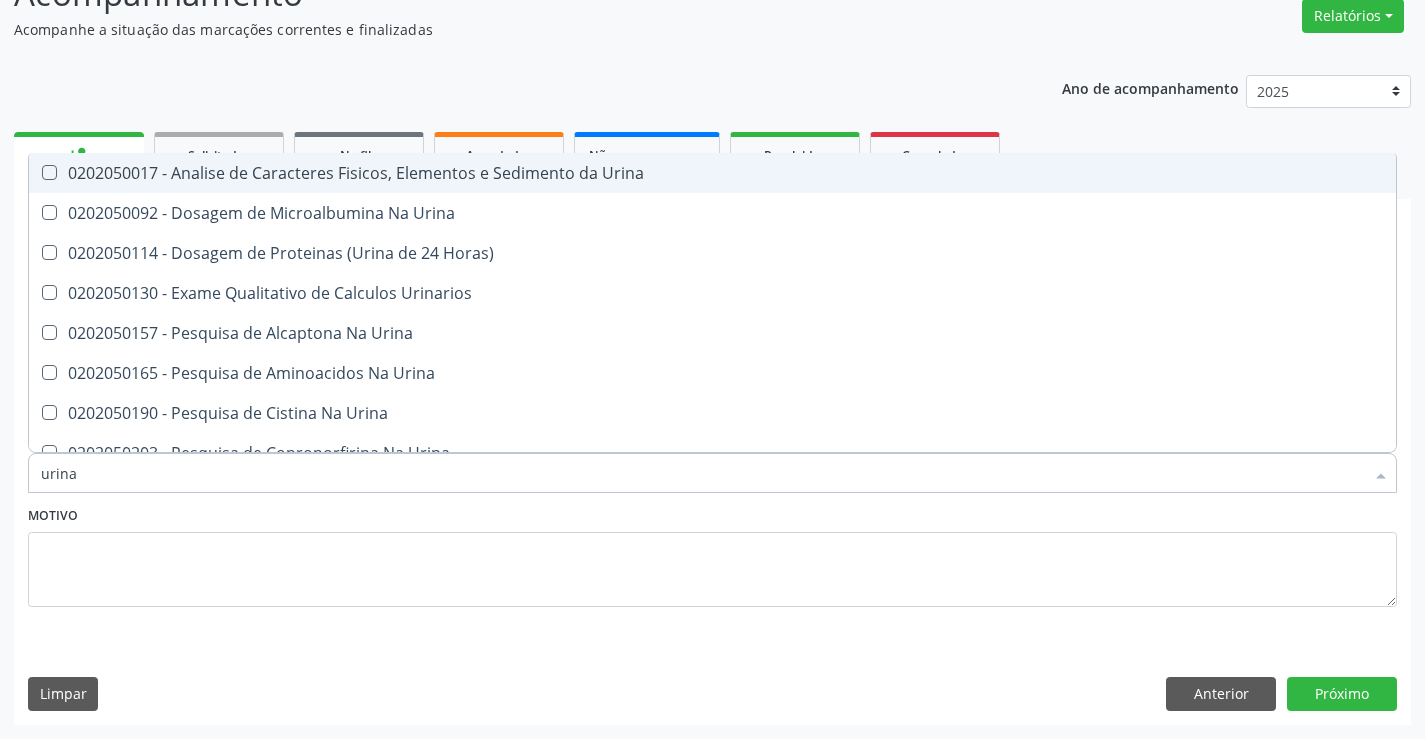 click on "0202050017 - Analise de Caracteres Fisicos, Elementos e Sedimento da Urina" at bounding box center [712, 173] 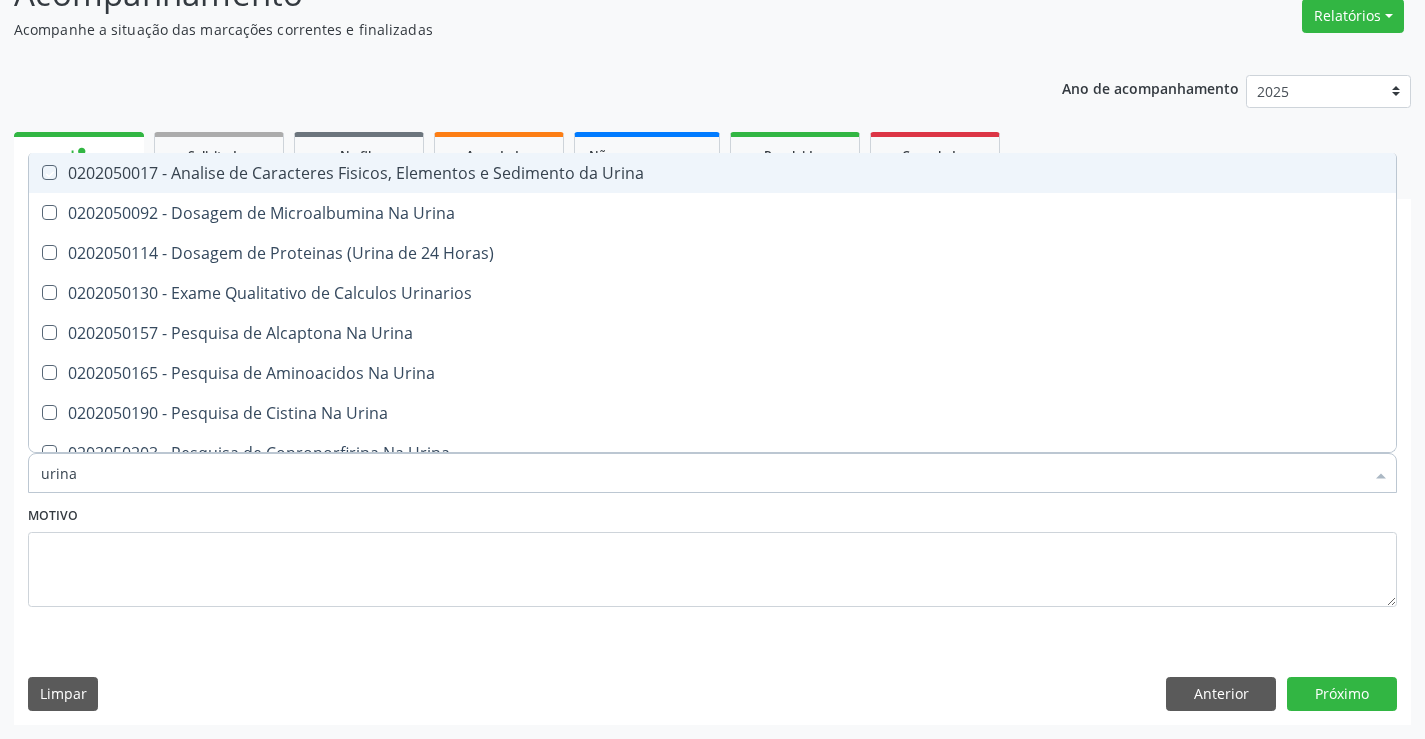checkbox on "true" 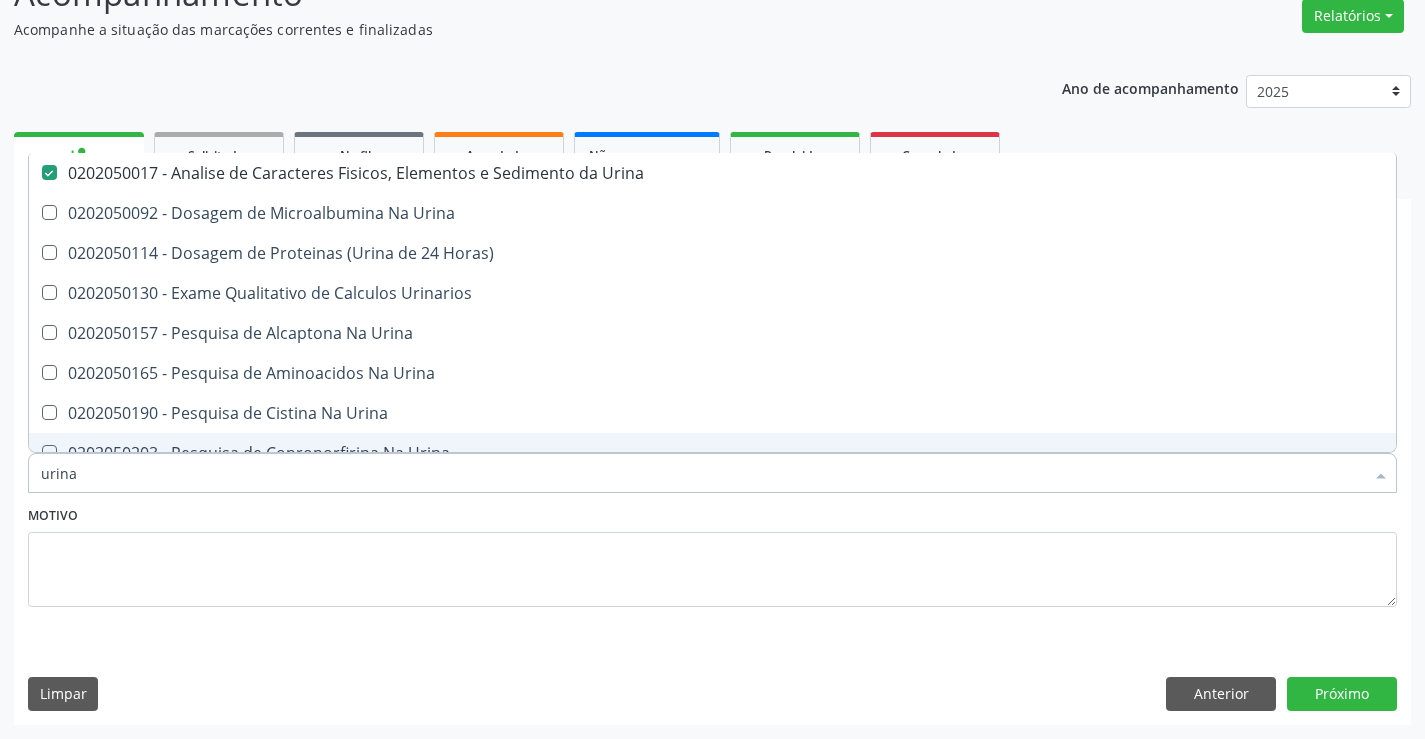 click on "urina" at bounding box center (702, 473) 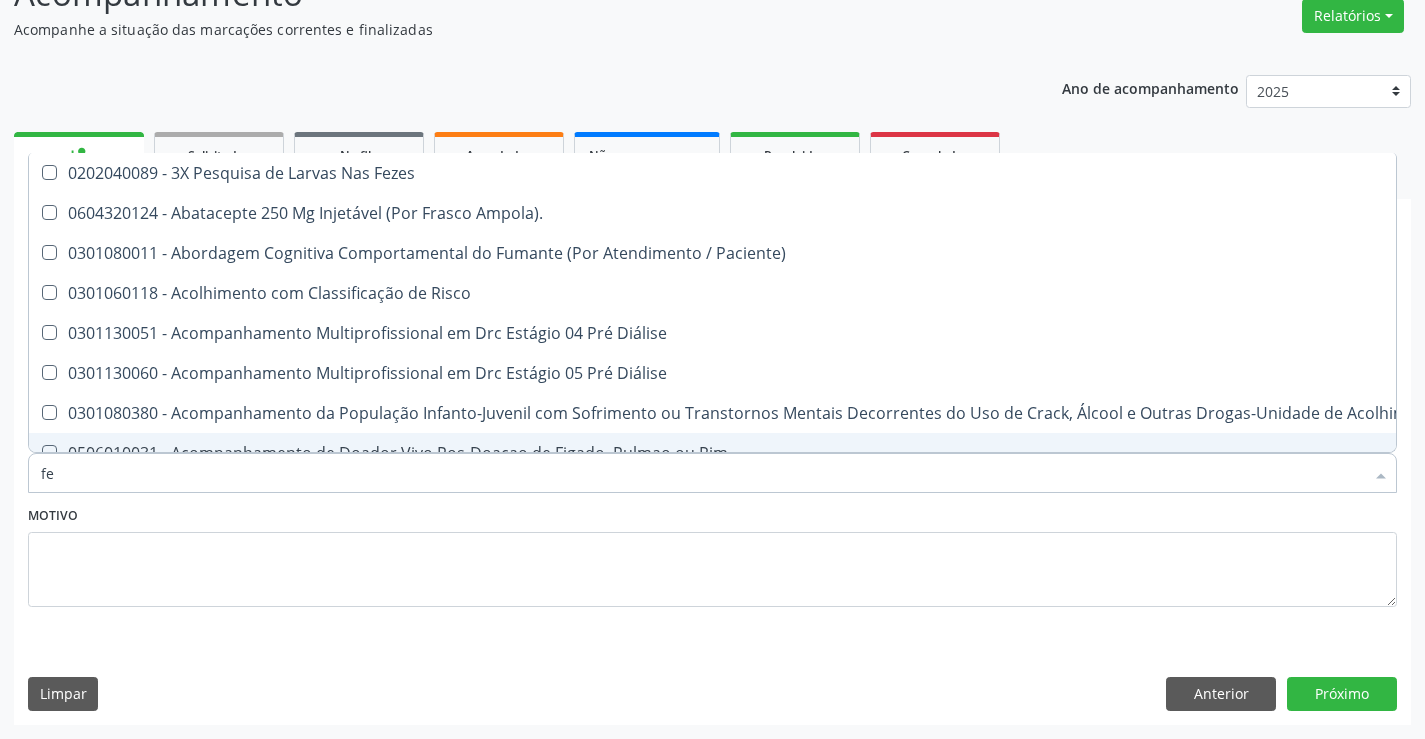 type on "fez" 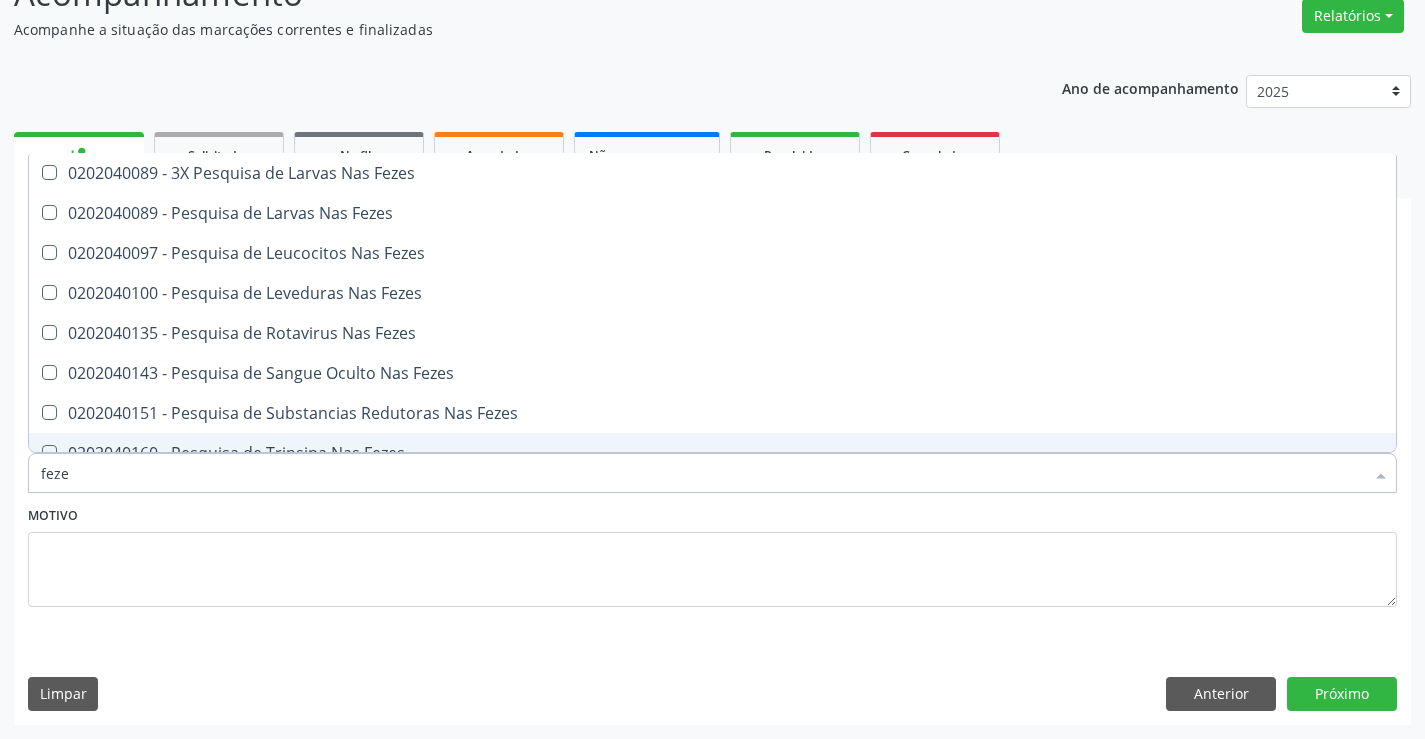type on "fezes" 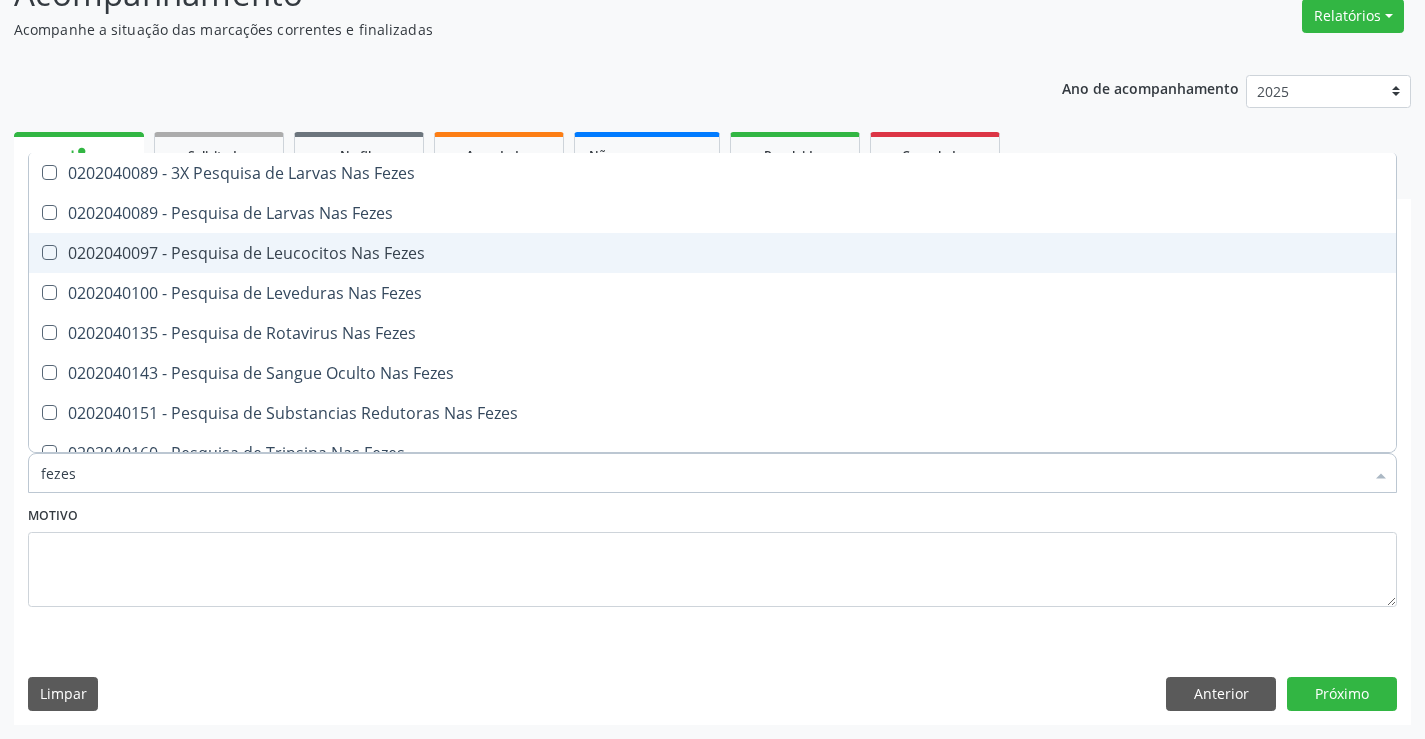 click on "0202040089 - Pesquisa de Larvas Nas Fezes" at bounding box center [712, 213] 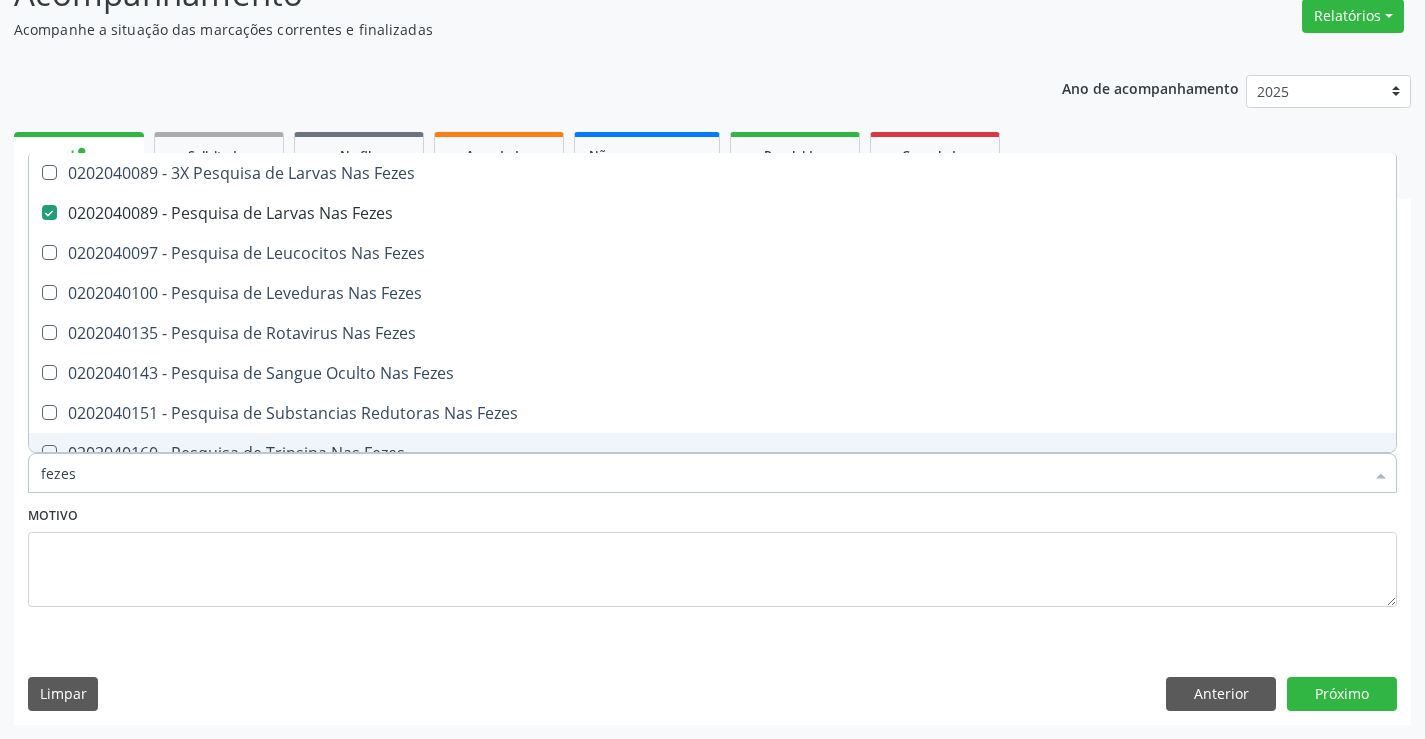 click on "fezes" at bounding box center (702, 473) 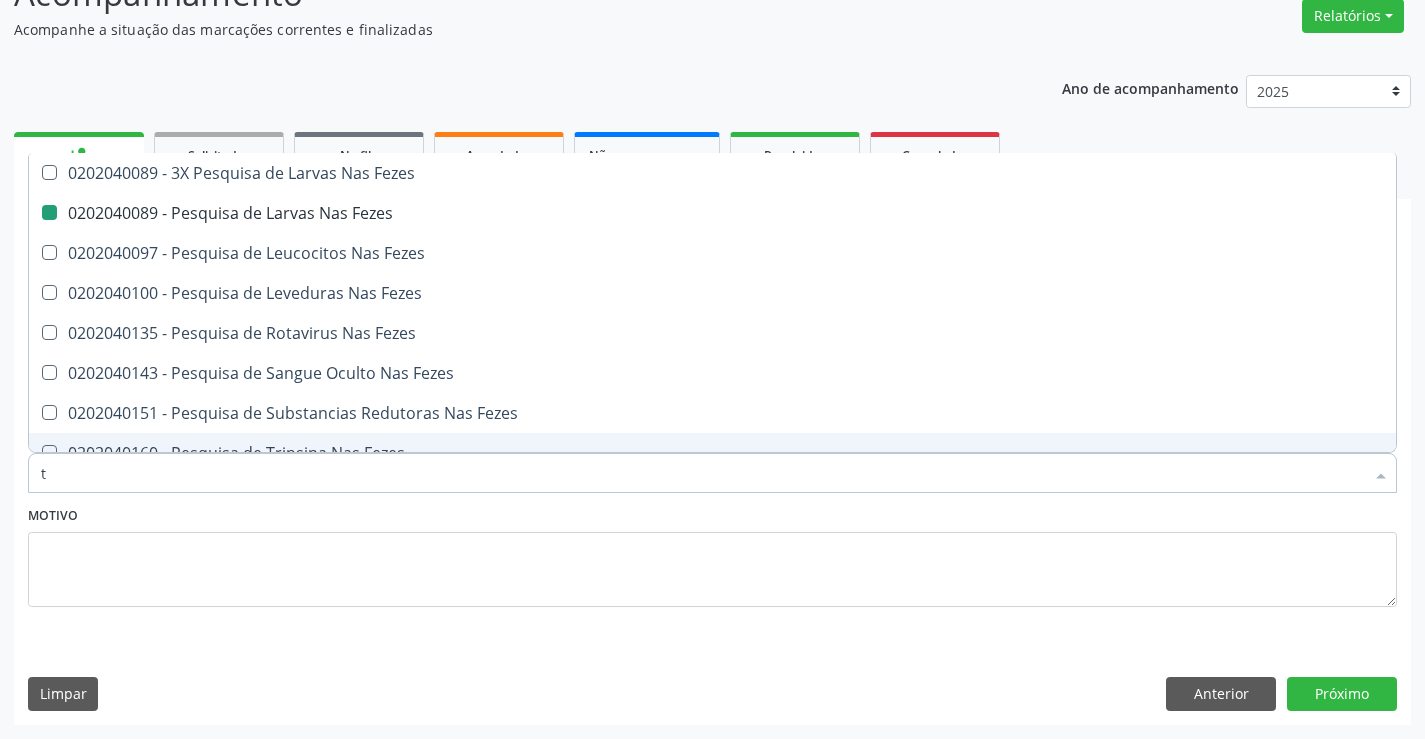 type on "tg" 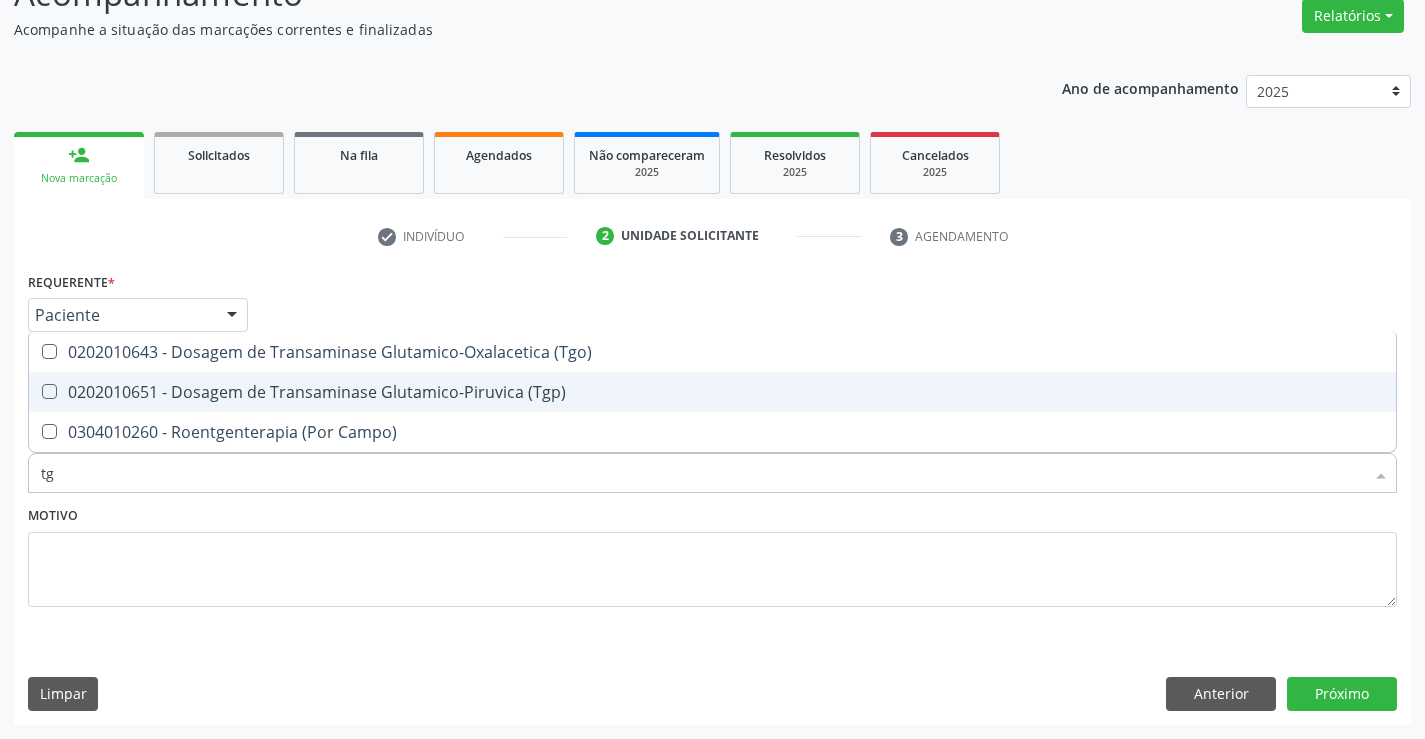 click on "0202010651 - Dosagem de Transaminase Glutamico-Piruvica (Tgp)" at bounding box center (712, 392) 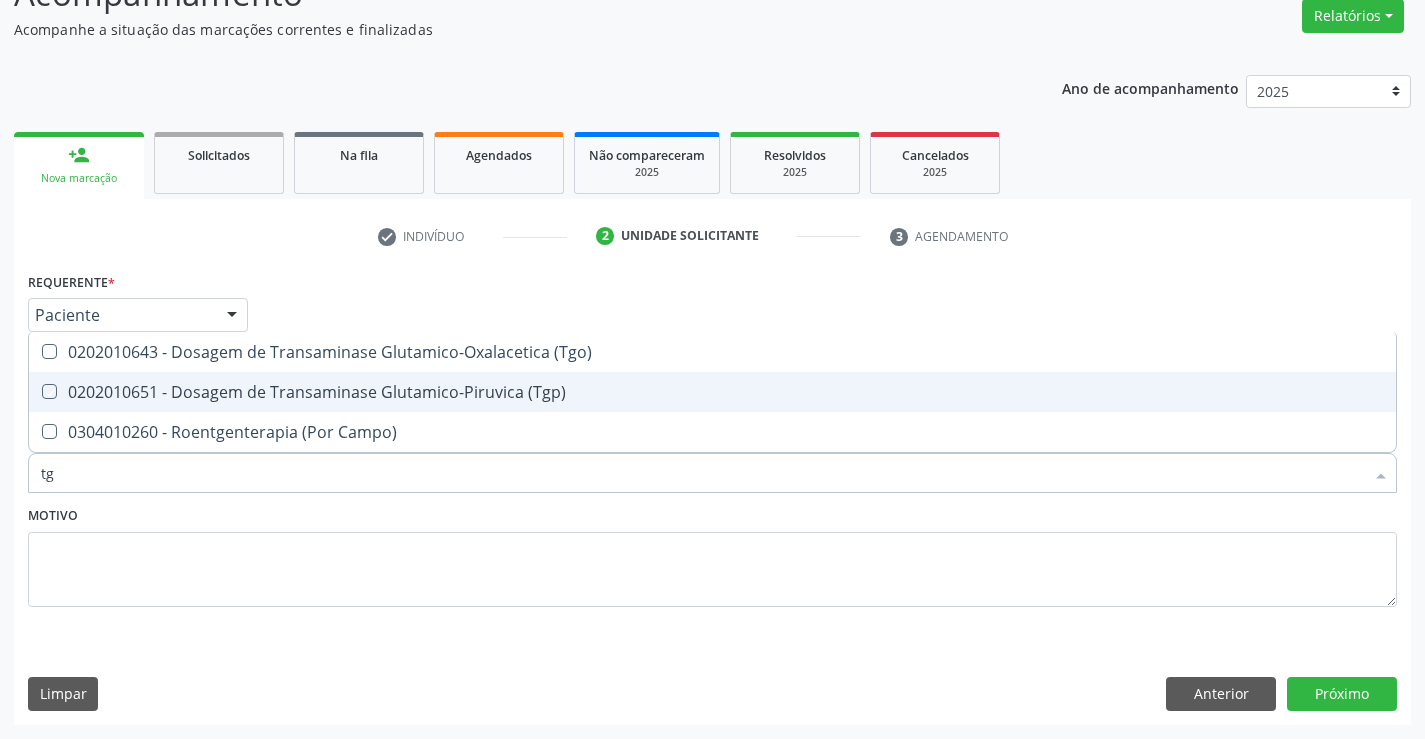 checkbox on "true" 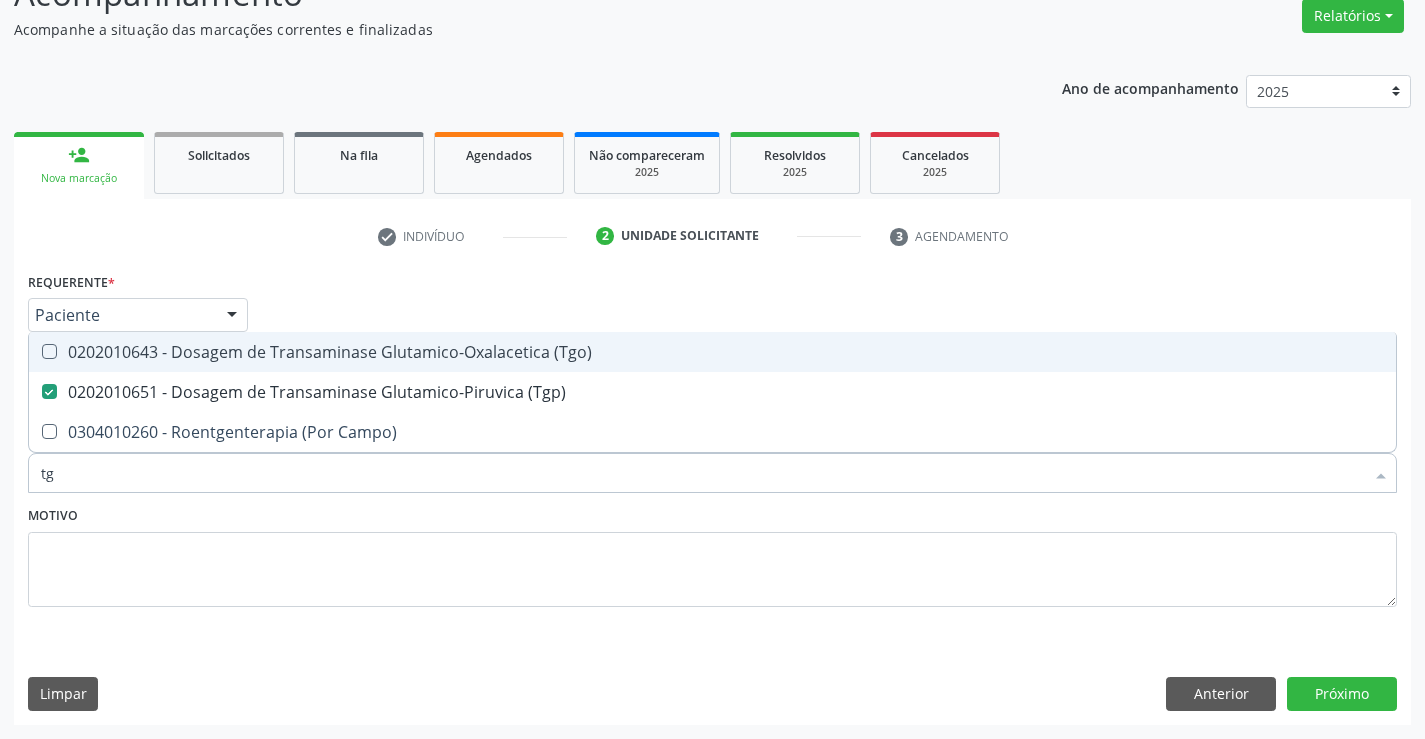 click on "0202010643 - Dosagem de Transaminase Glutamico-Oxalacetica (Tgo)" at bounding box center (712, 352) 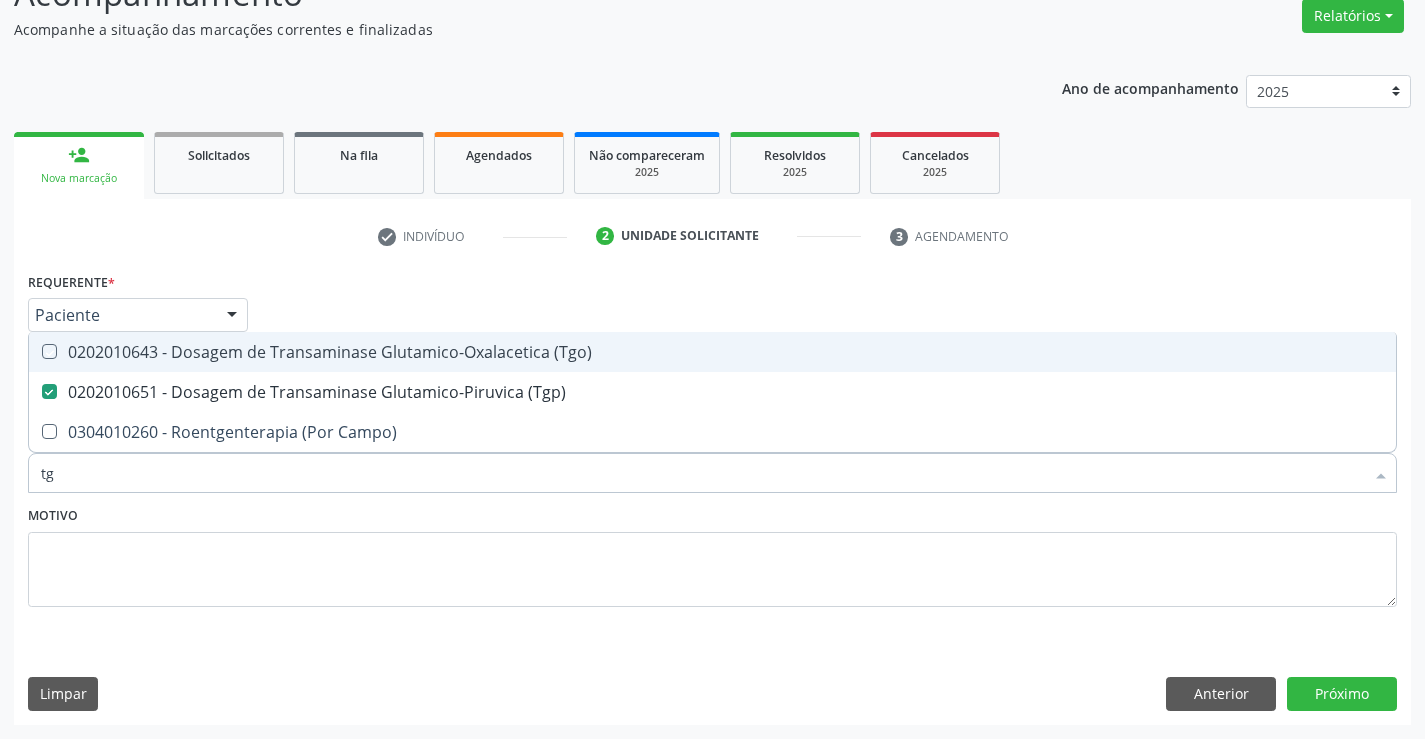 checkbox on "true" 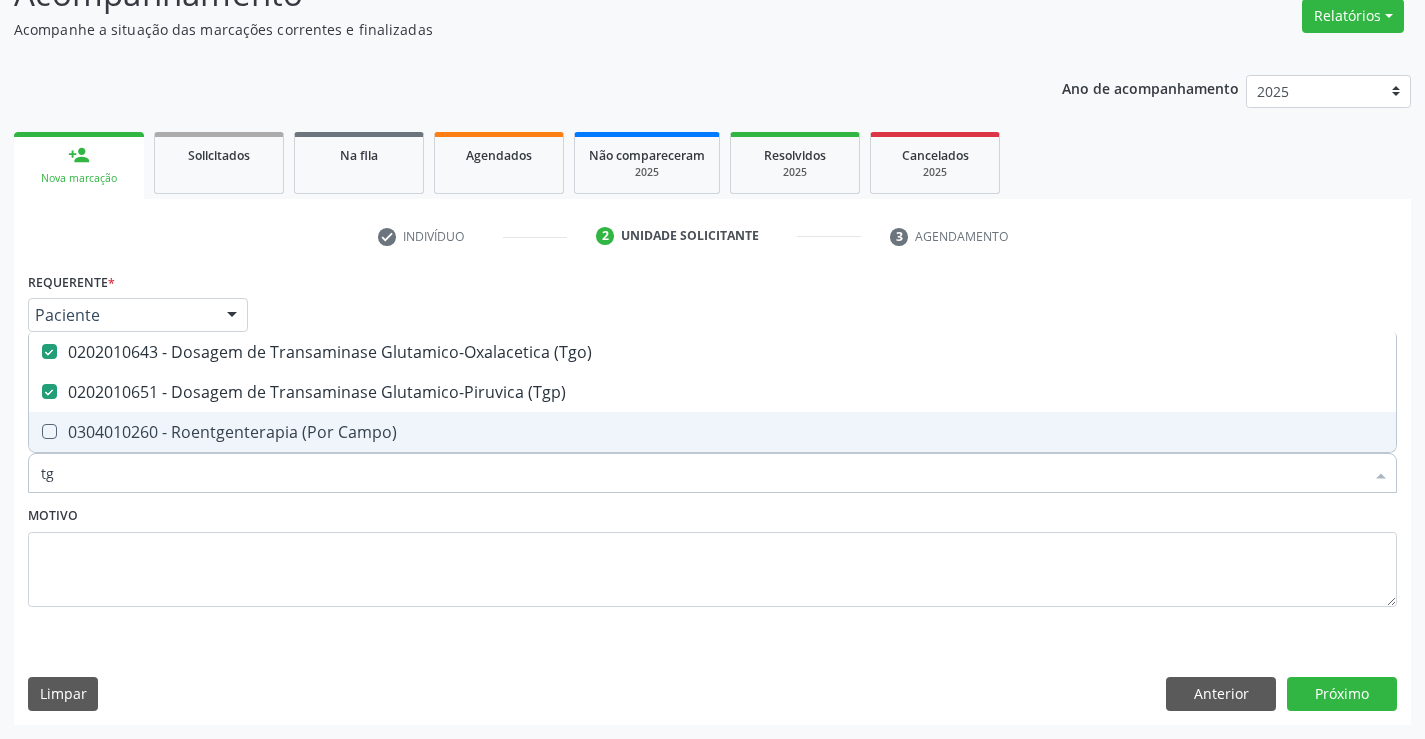 click on "tg" at bounding box center [702, 473] 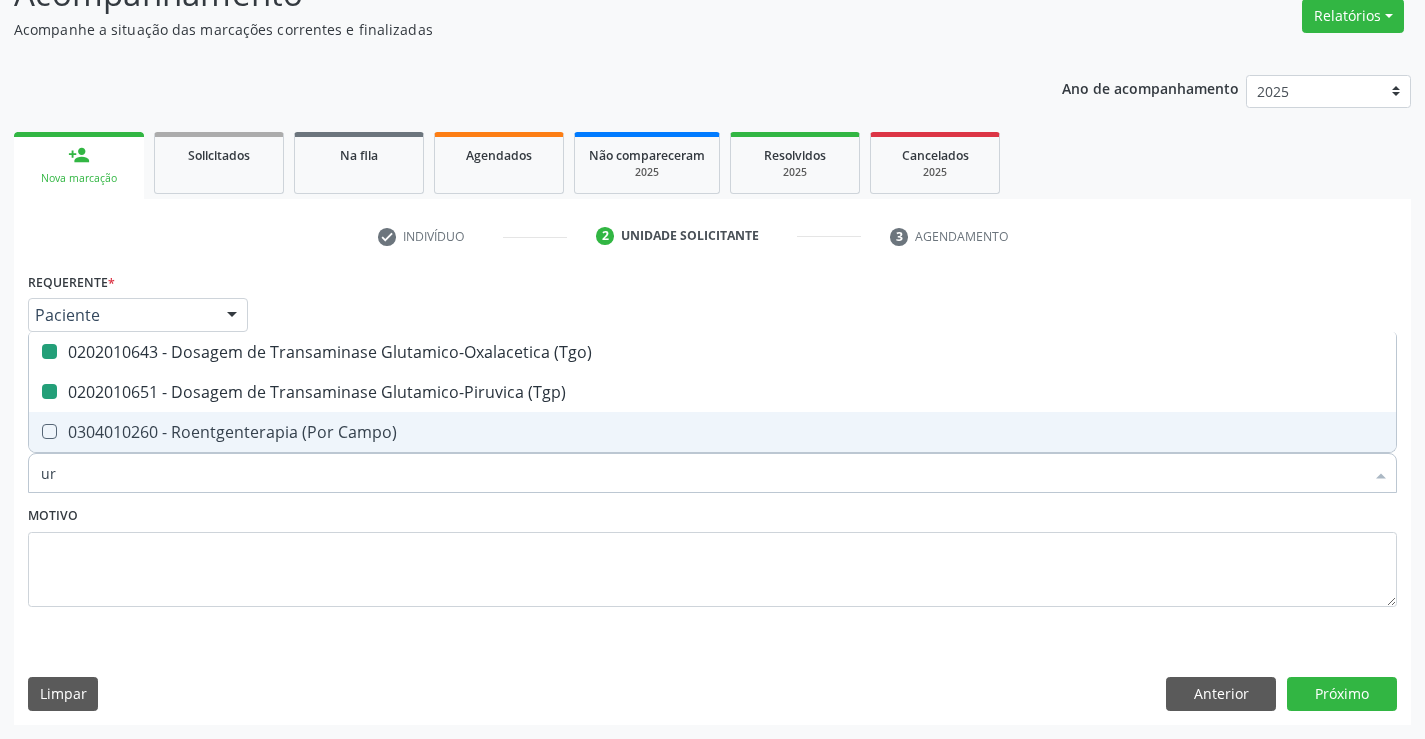 type on "ure" 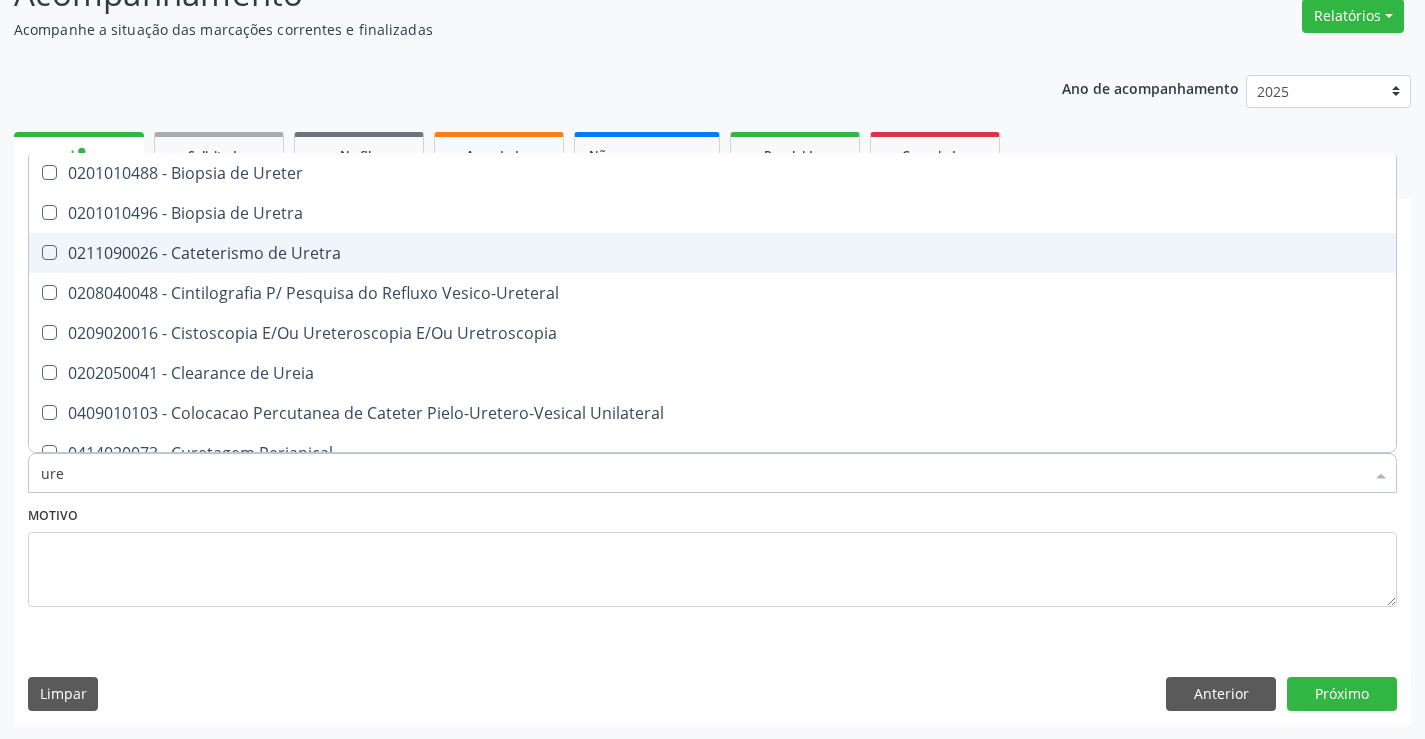 checkbox on "false" 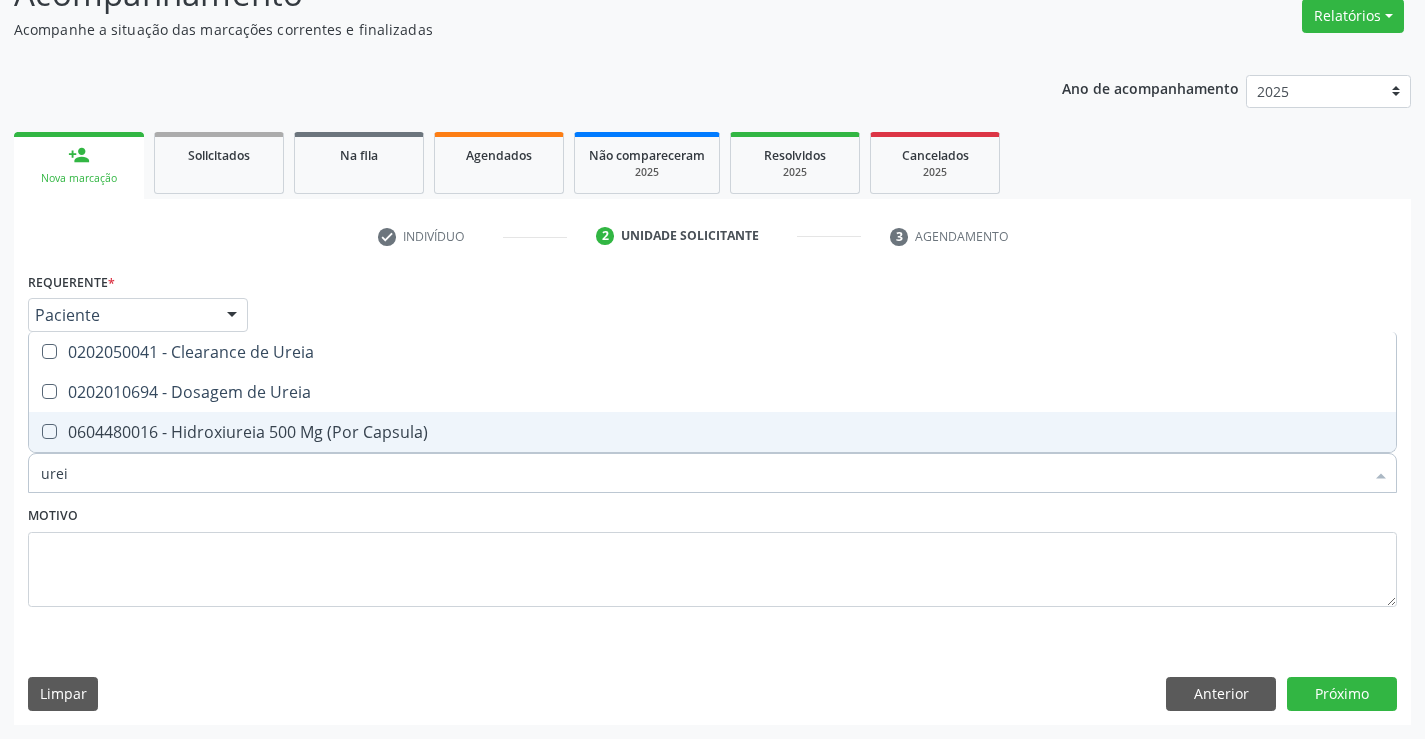 type on "ureia" 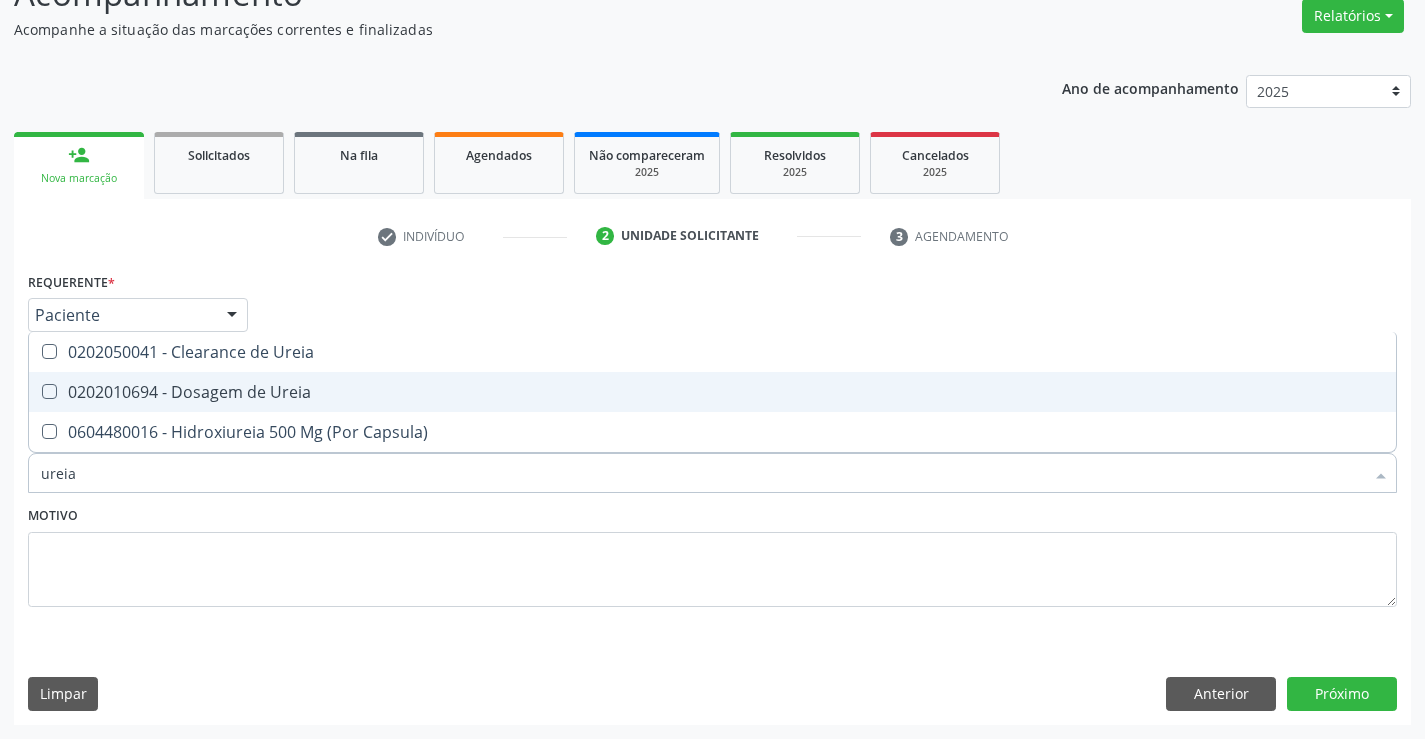 drag, startPoint x: 218, startPoint y: 396, endPoint x: 216, endPoint y: 470, distance: 74.02702 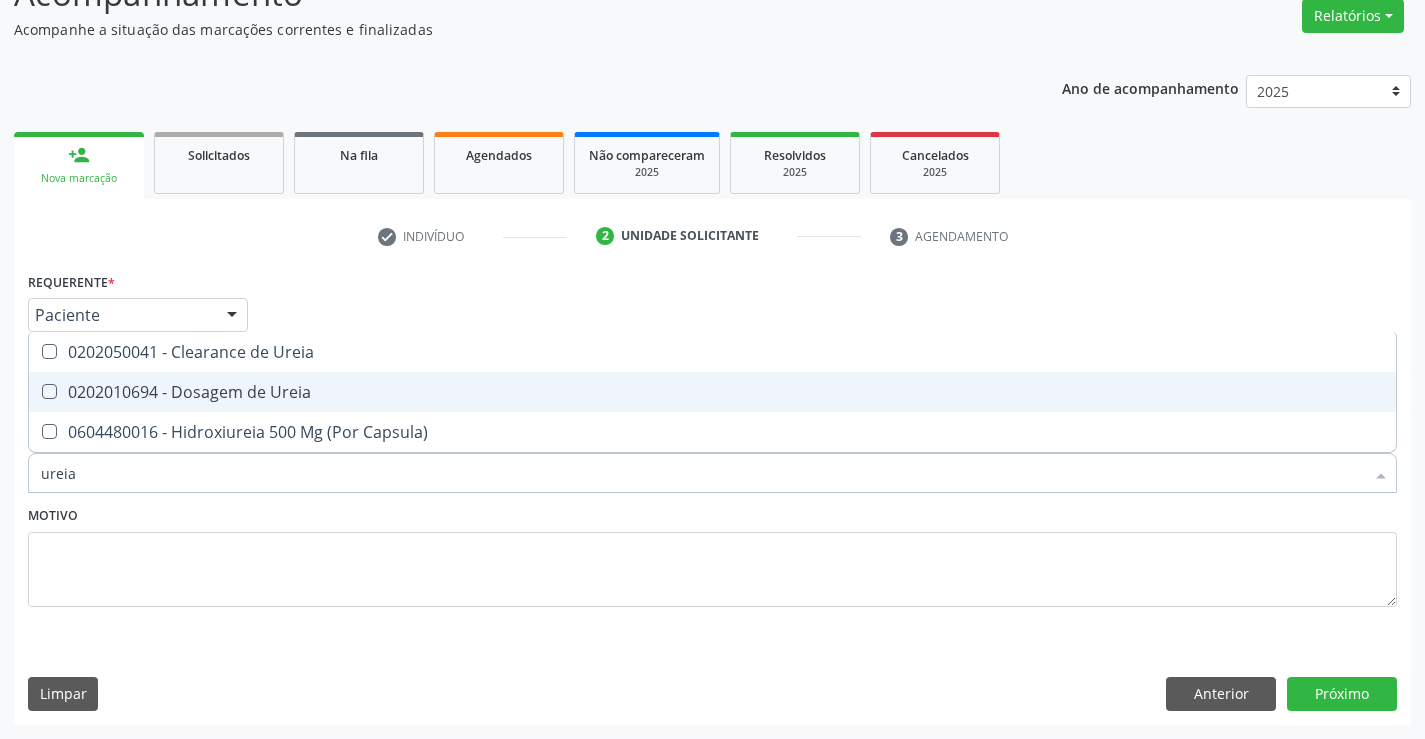 checkbox on "true" 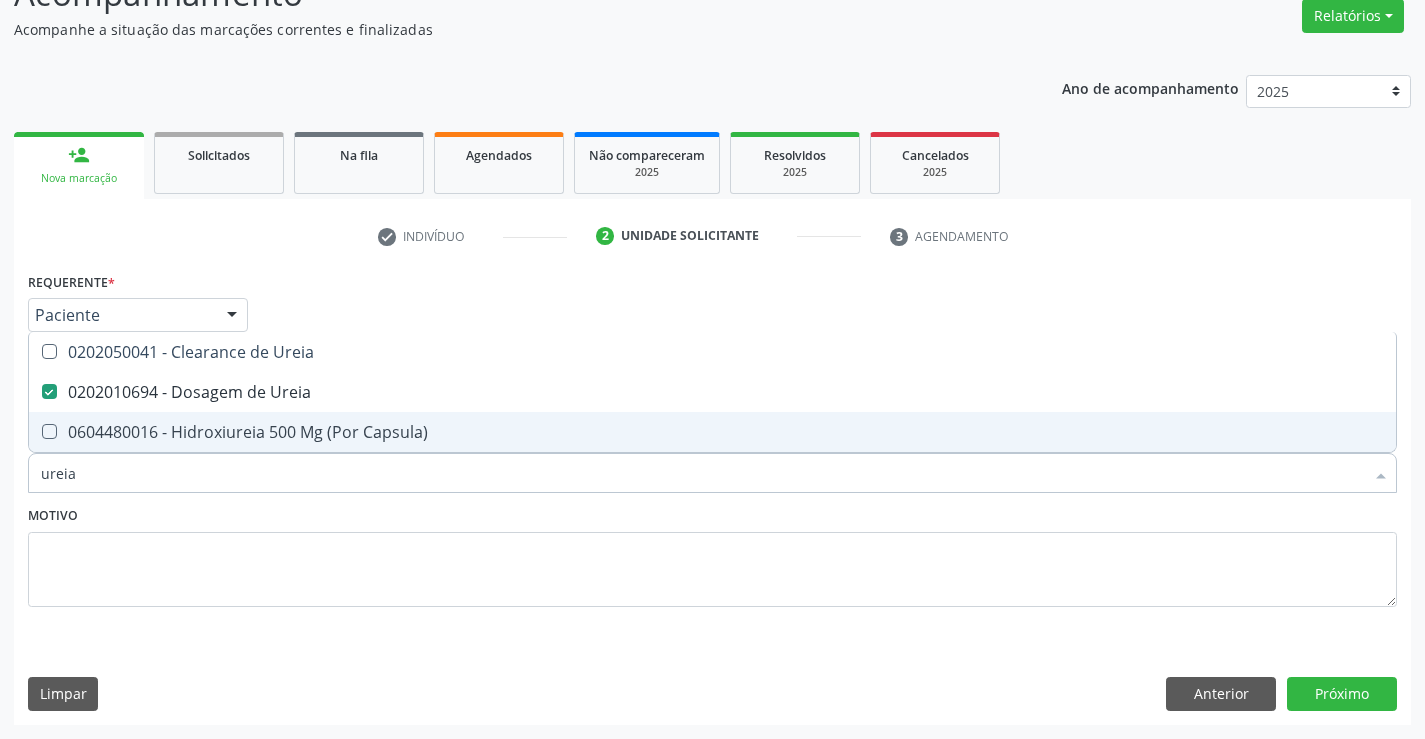 click on "ureia" at bounding box center [702, 473] 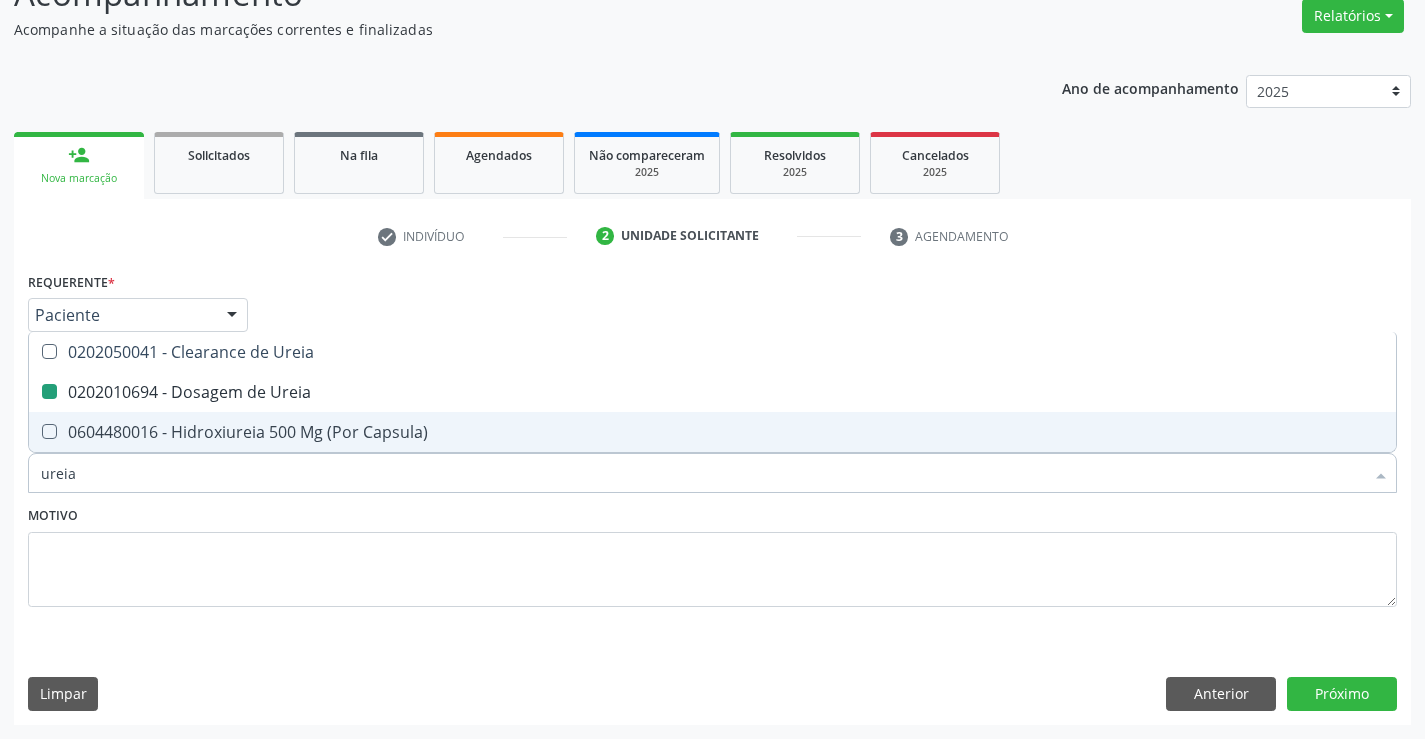 type on "c" 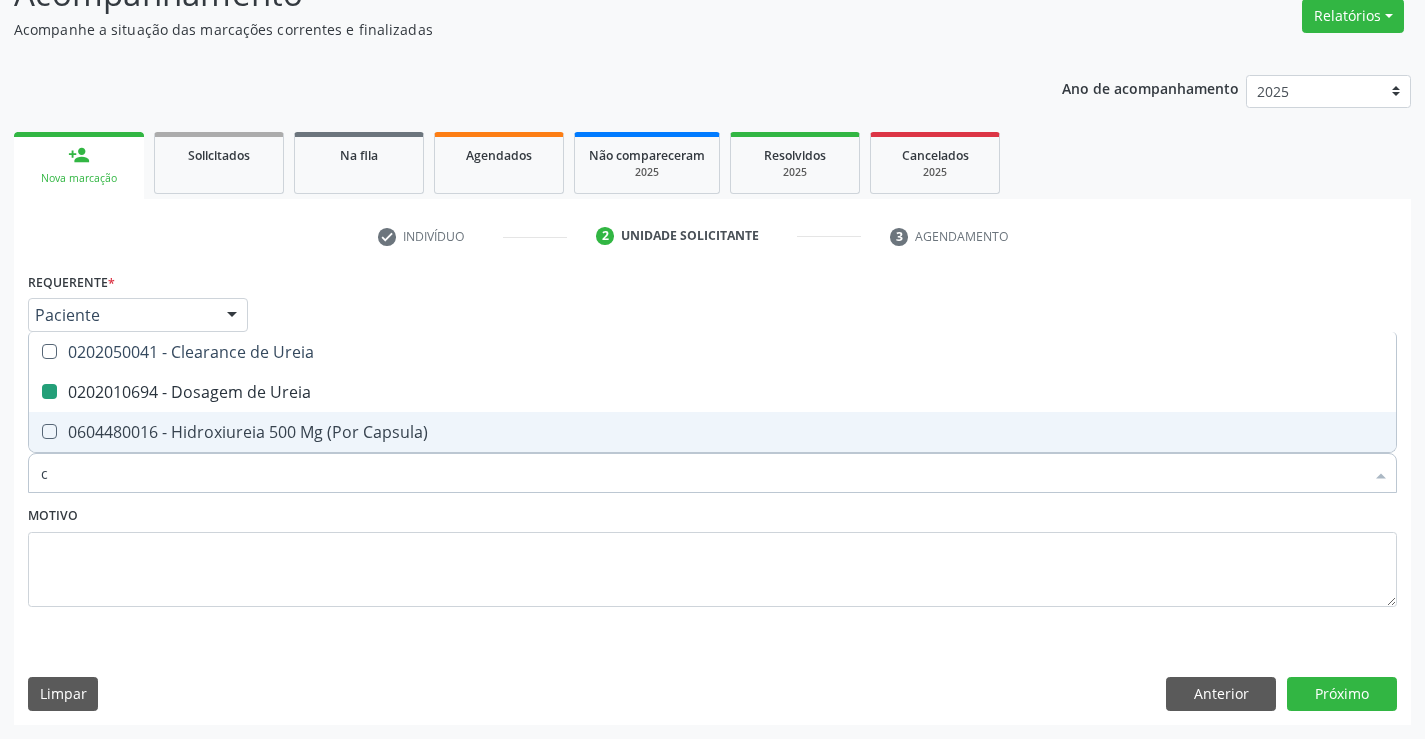 checkbox on "false" 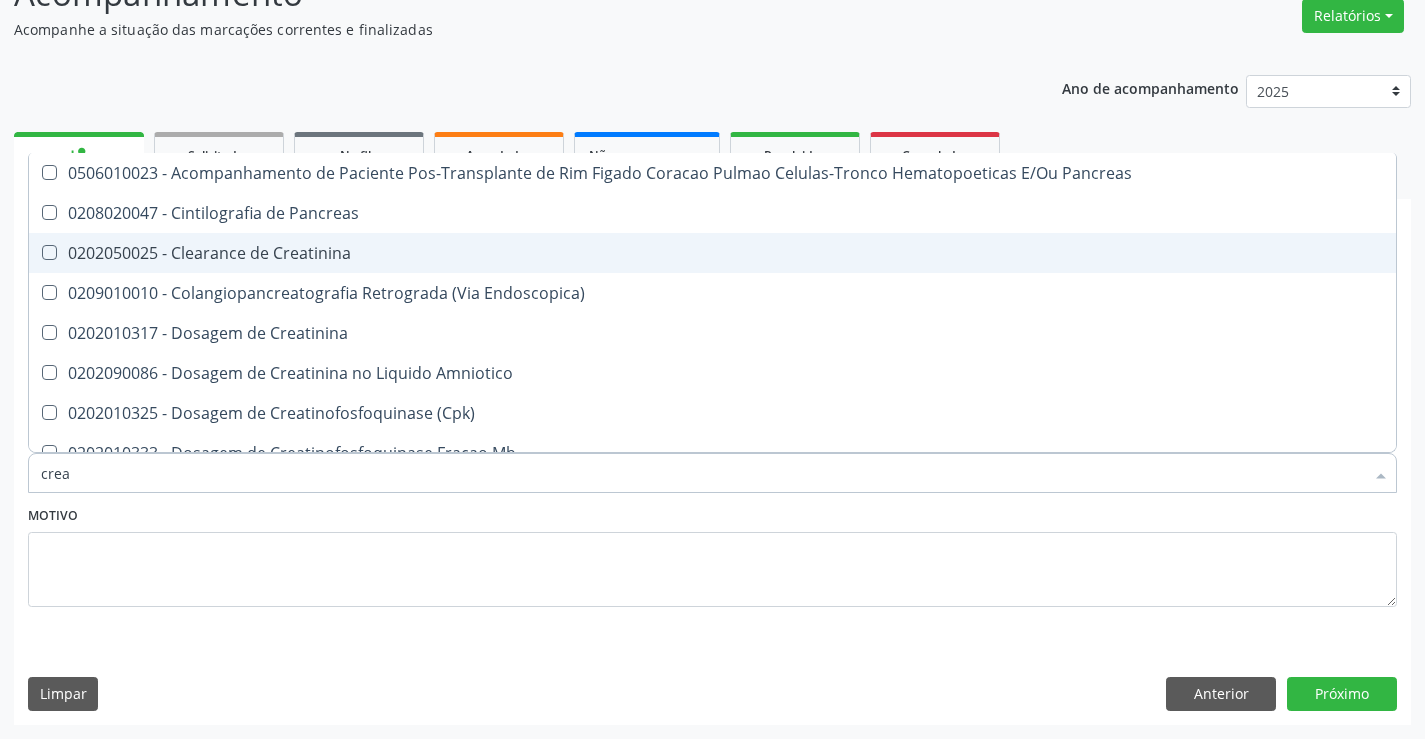 type on "creat" 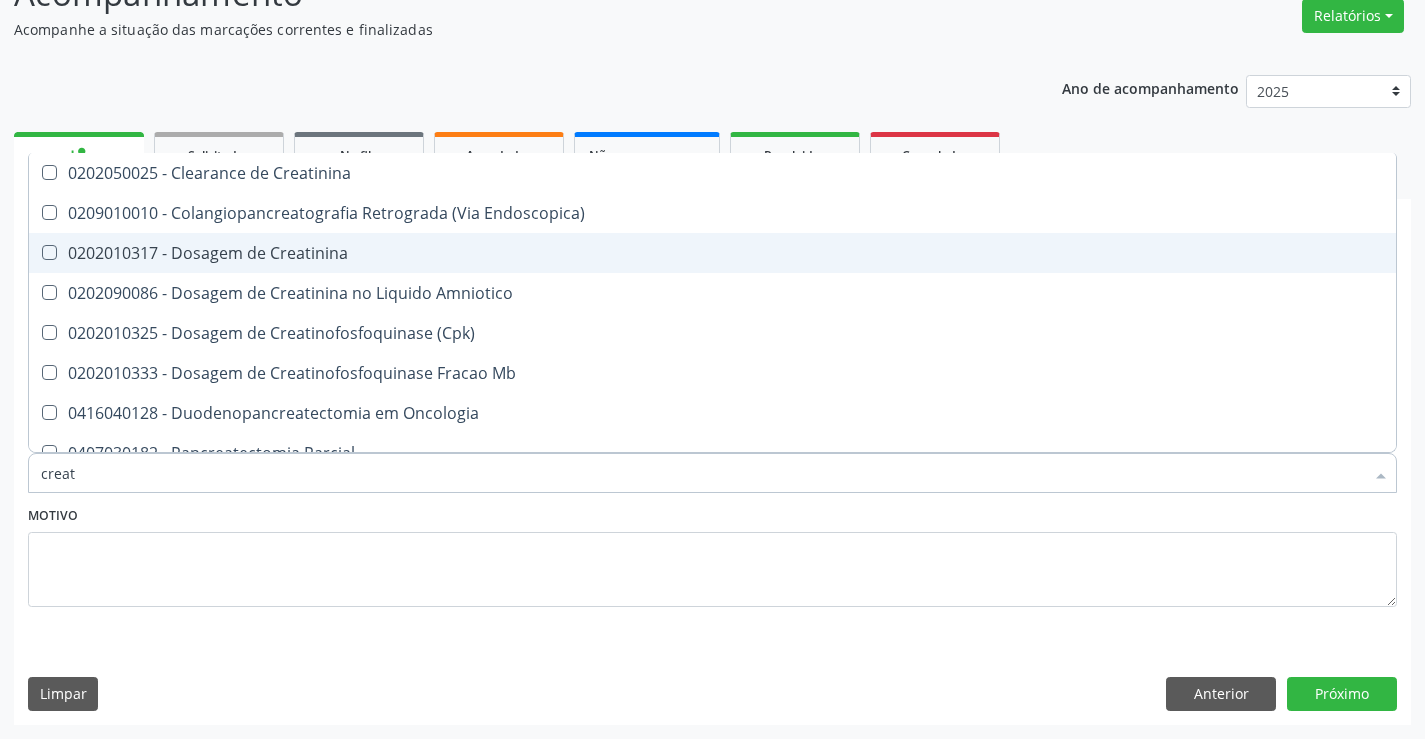 click on "0202010317 - Dosagem de Creatinina" at bounding box center (712, 253) 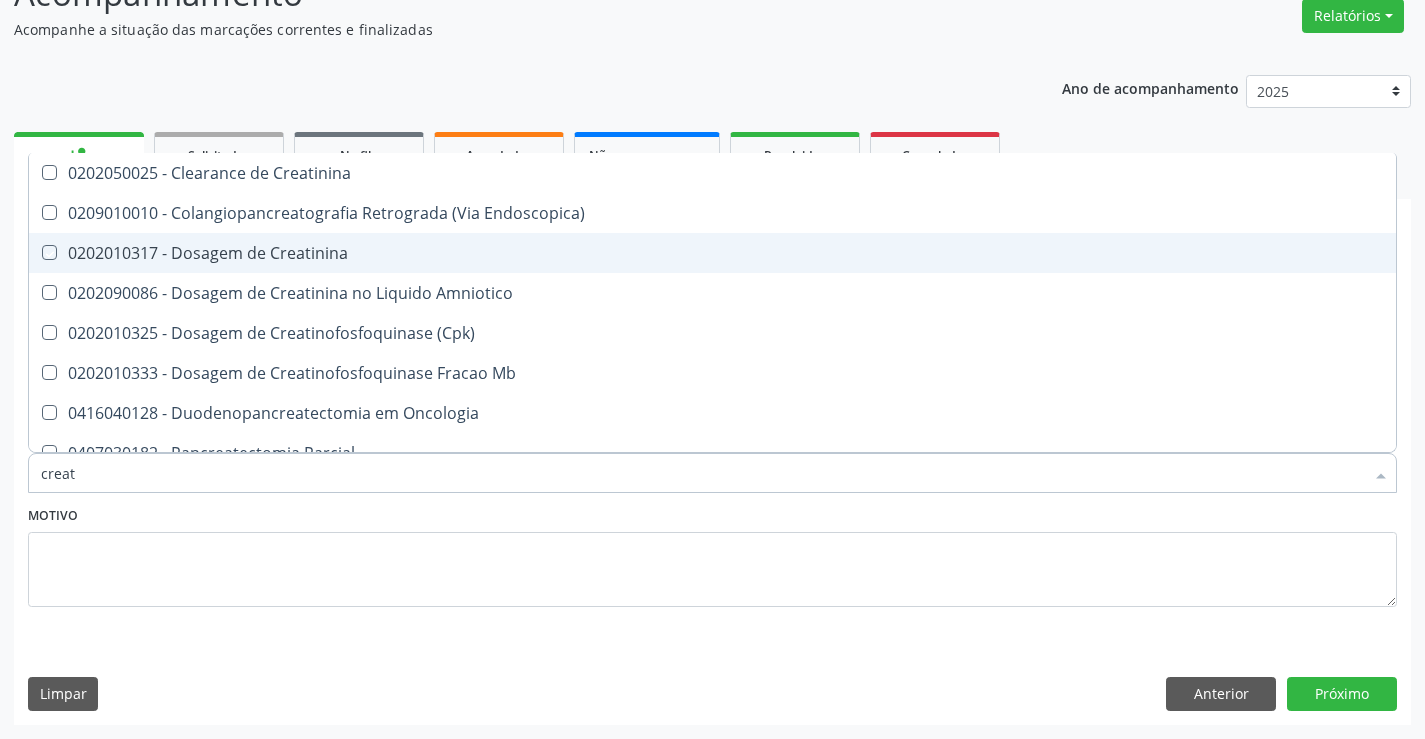 checkbox on "true" 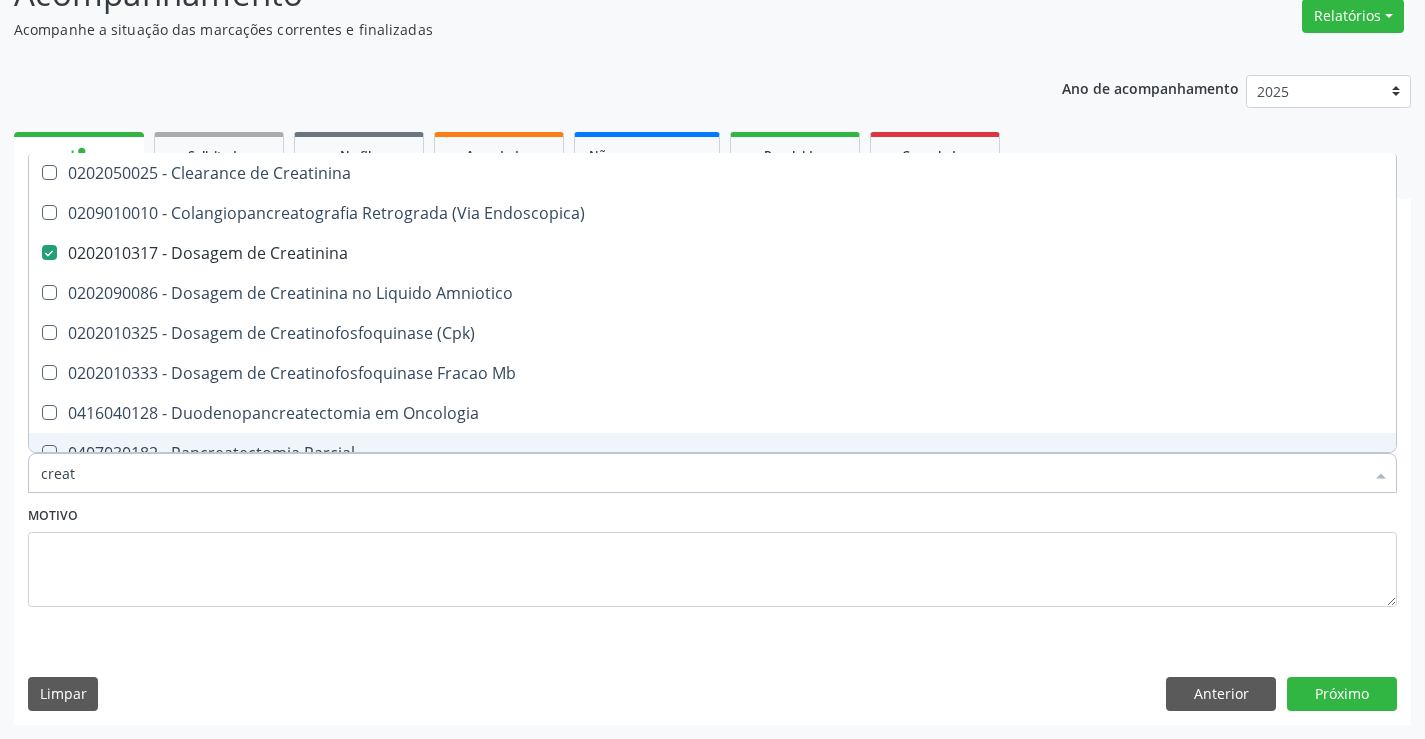click on "creat" at bounding box center (702, 473) 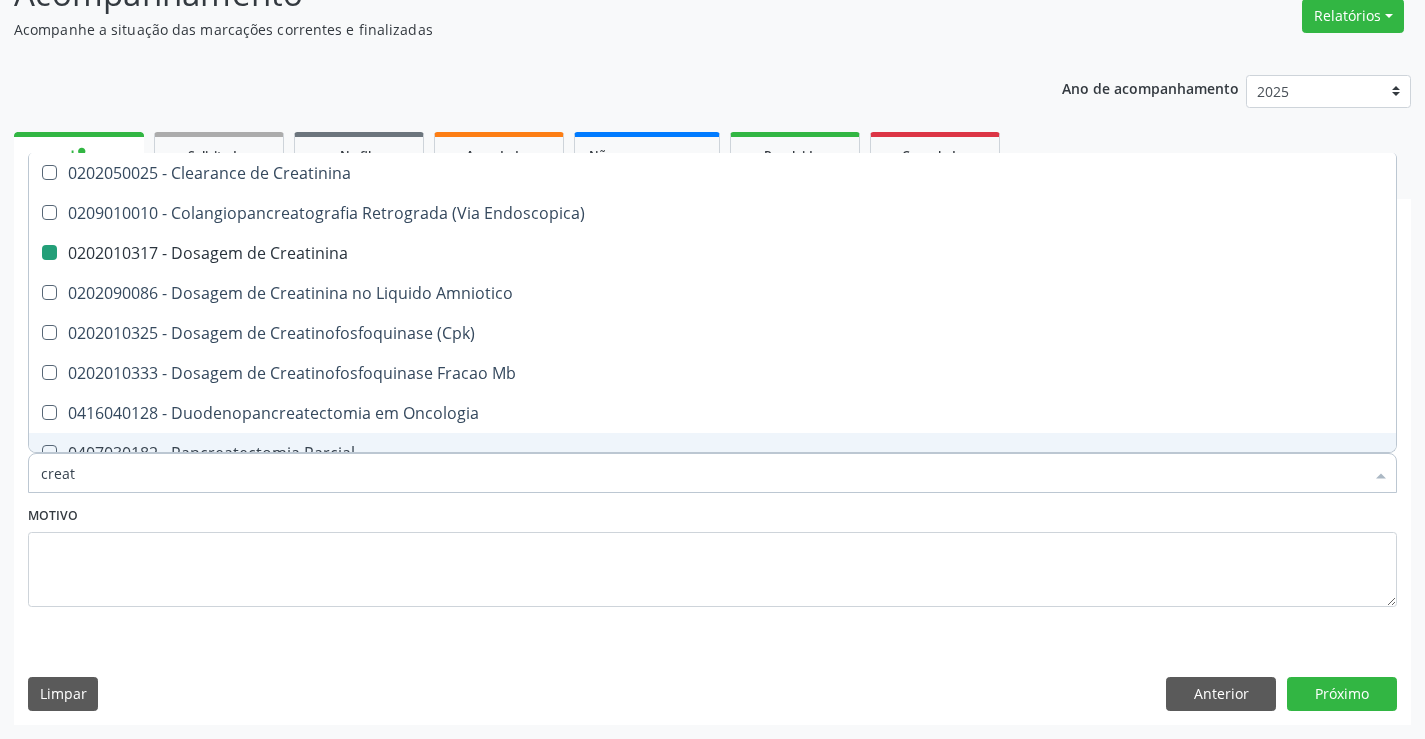 type on "a" 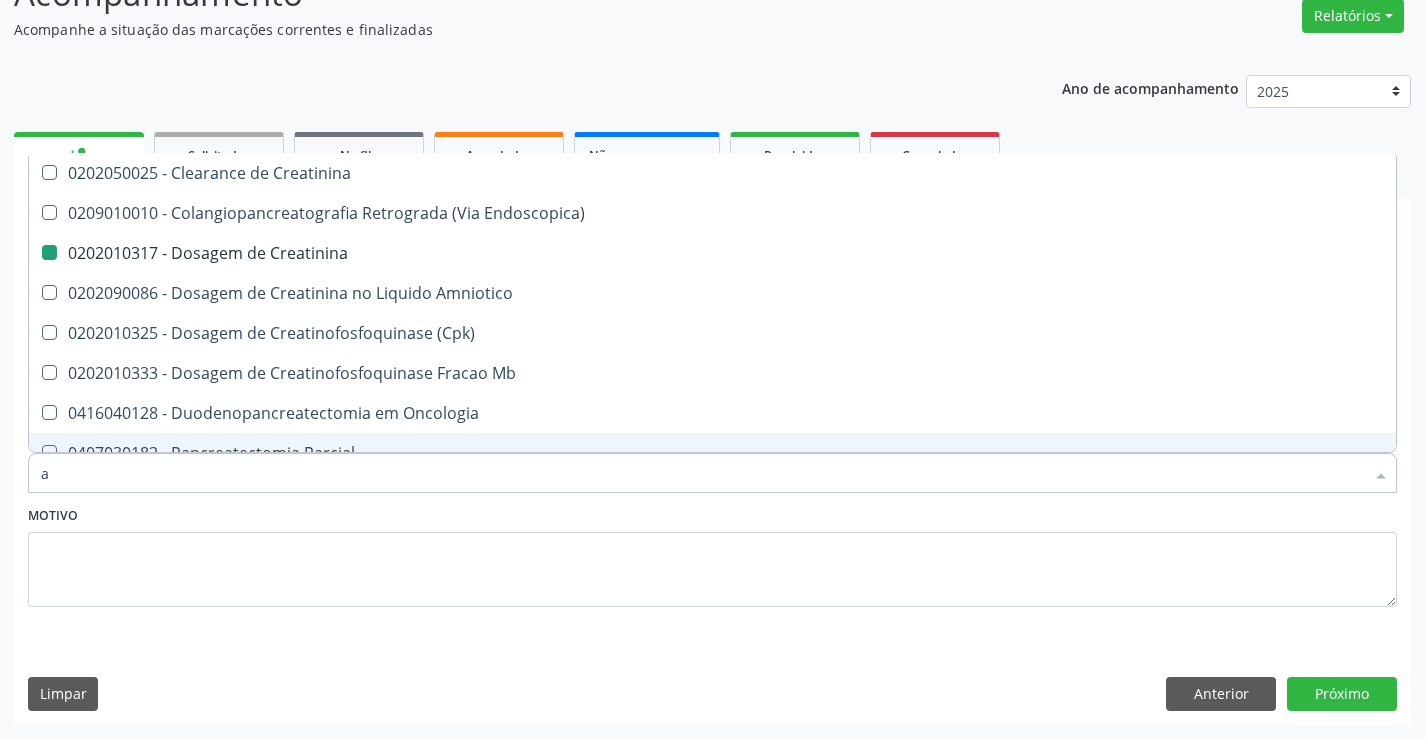 checkbox on "false" 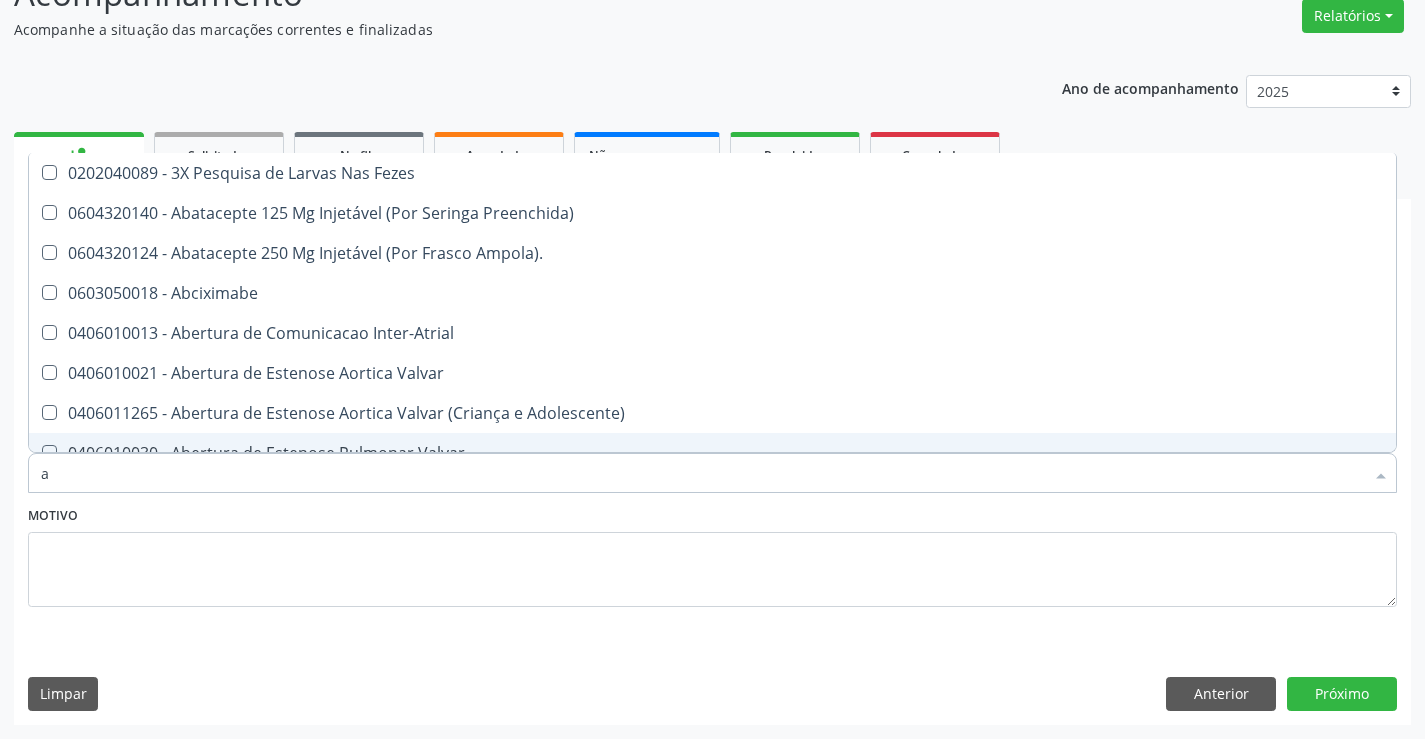 type on "ac" 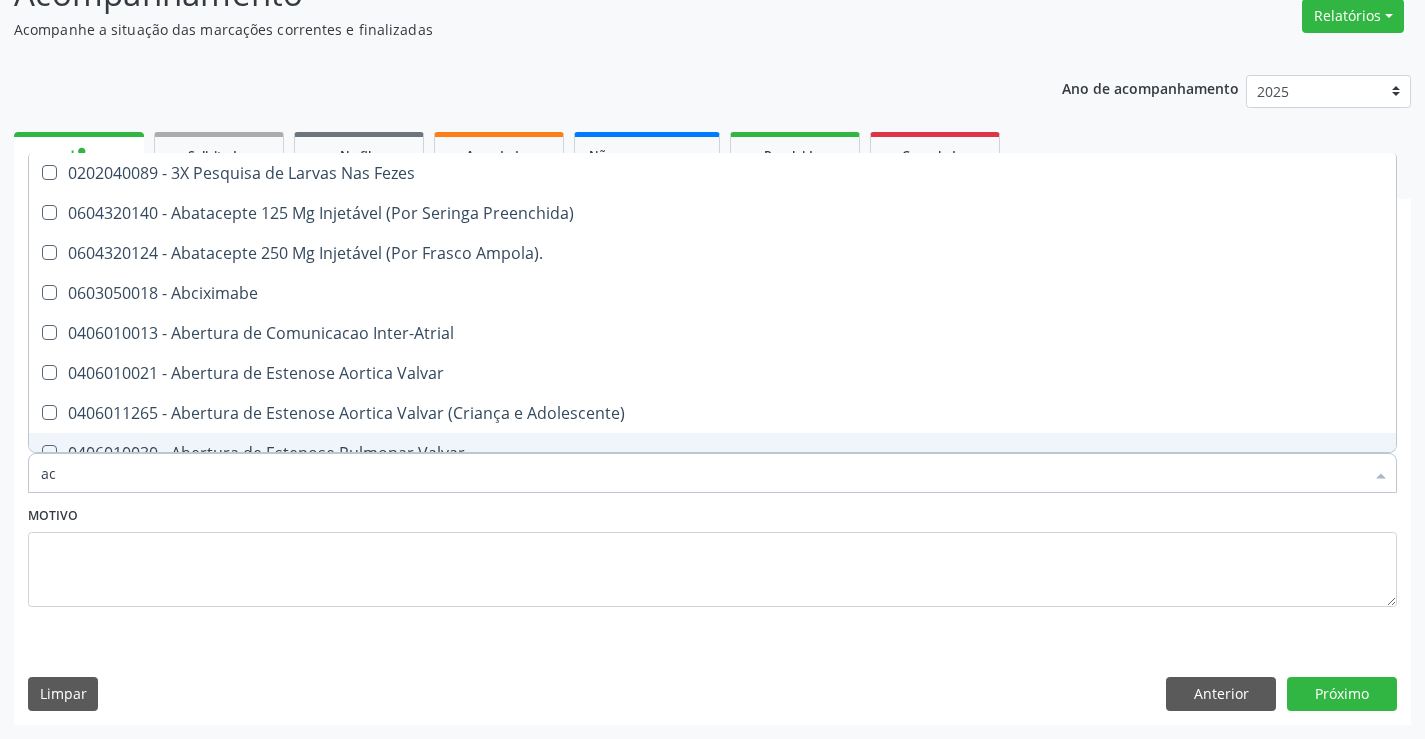 checkbox on "true" 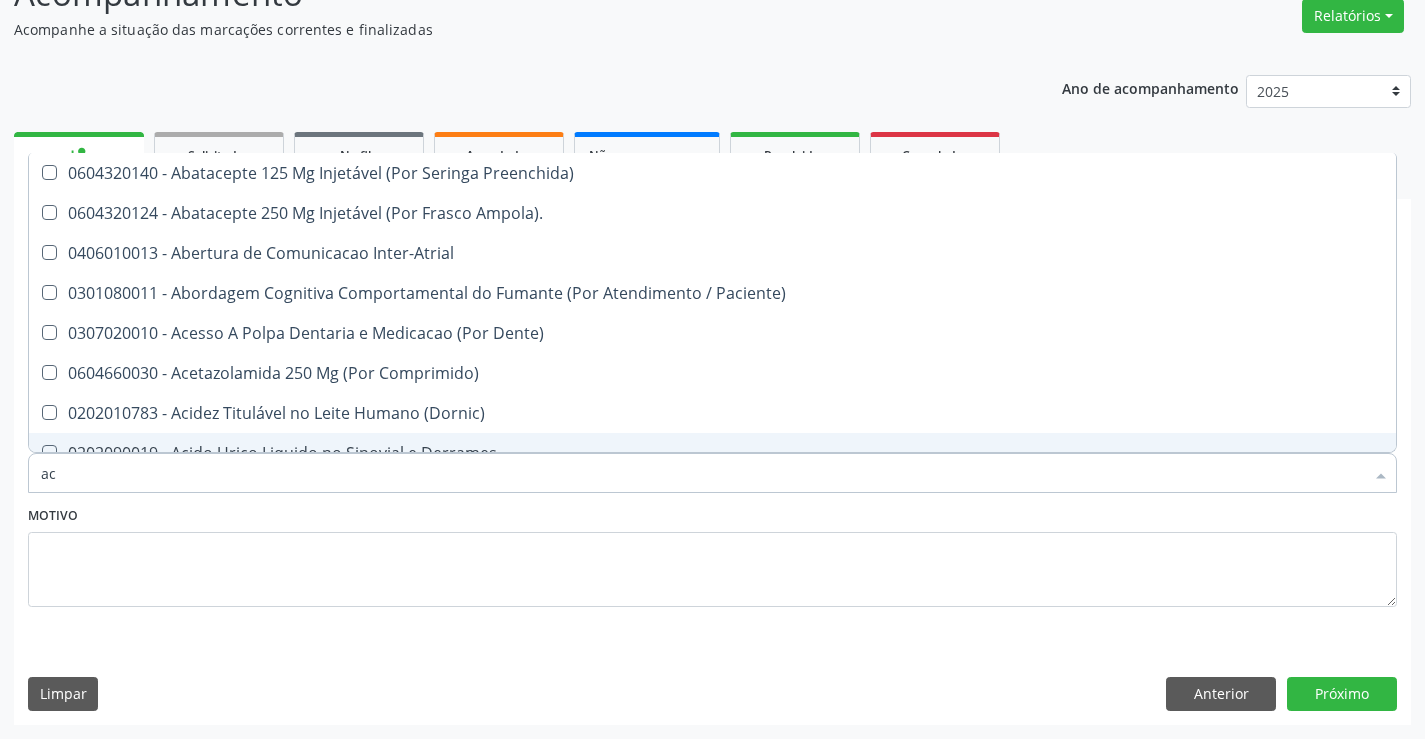 type on "aci" 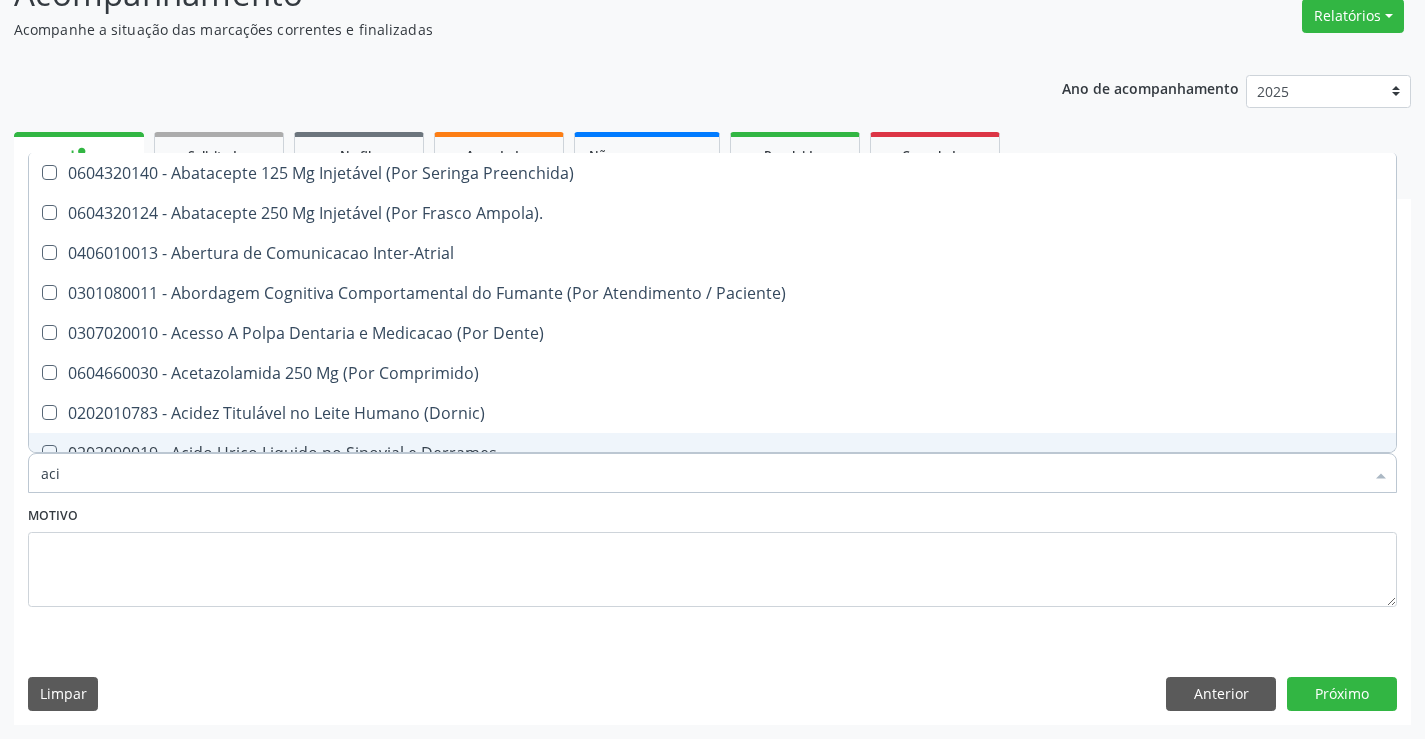 checkbox on "false" 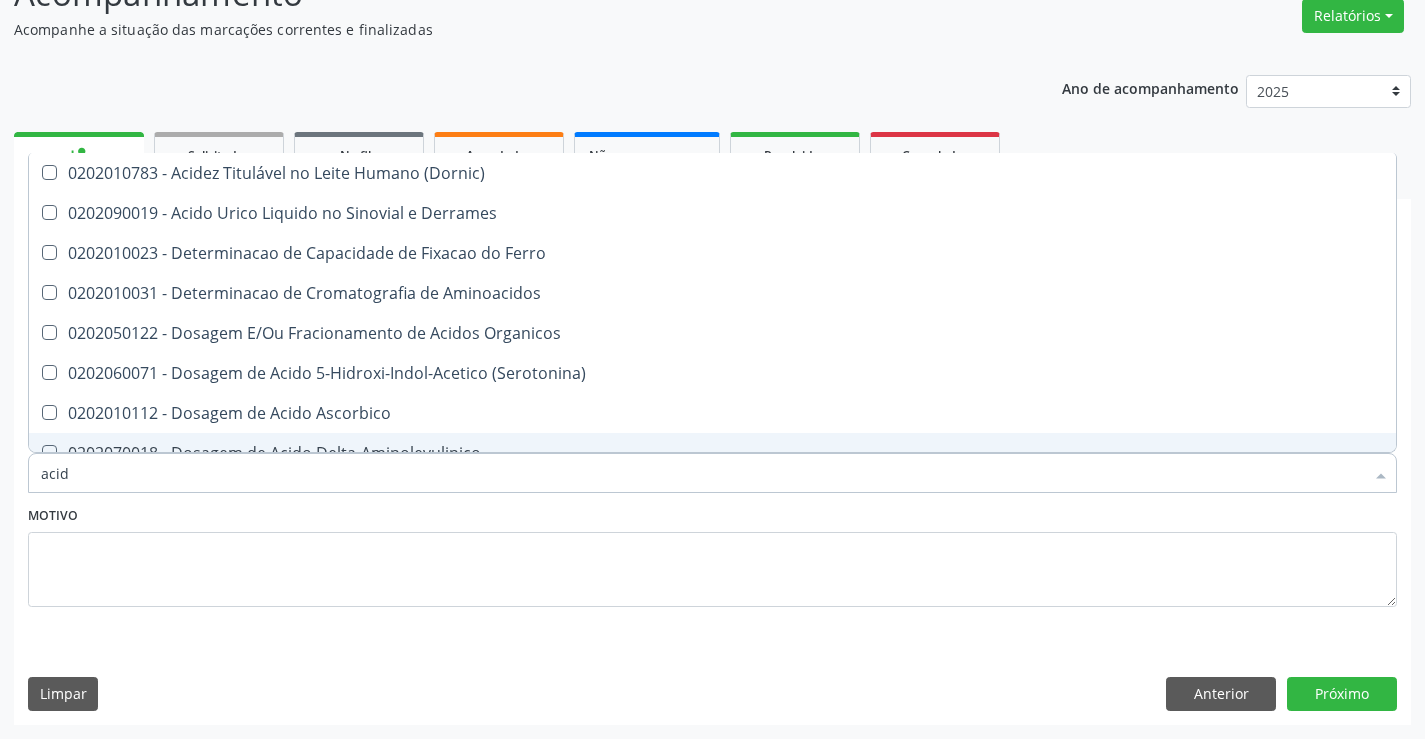 type on "acido" 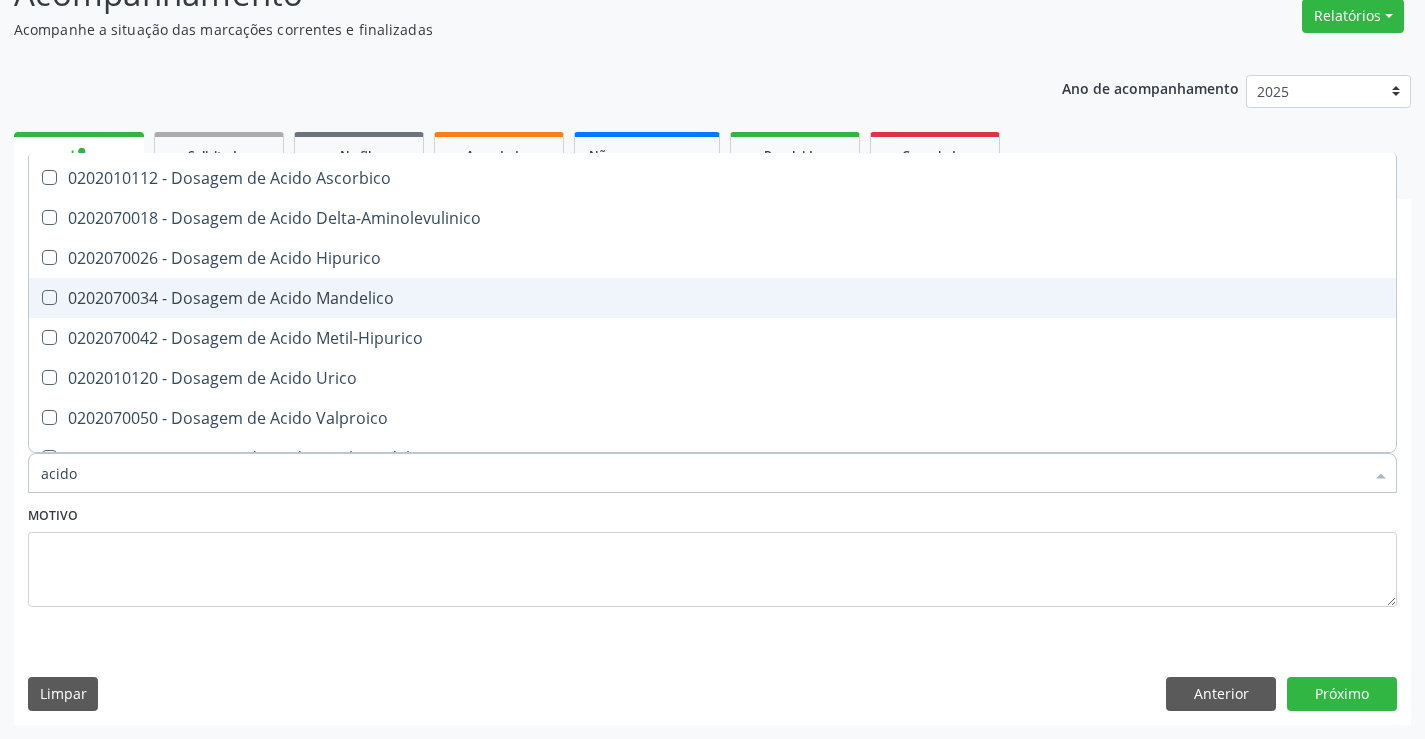 scroll, scrollTop: 200, scrollLeft: 0, axis: vertical 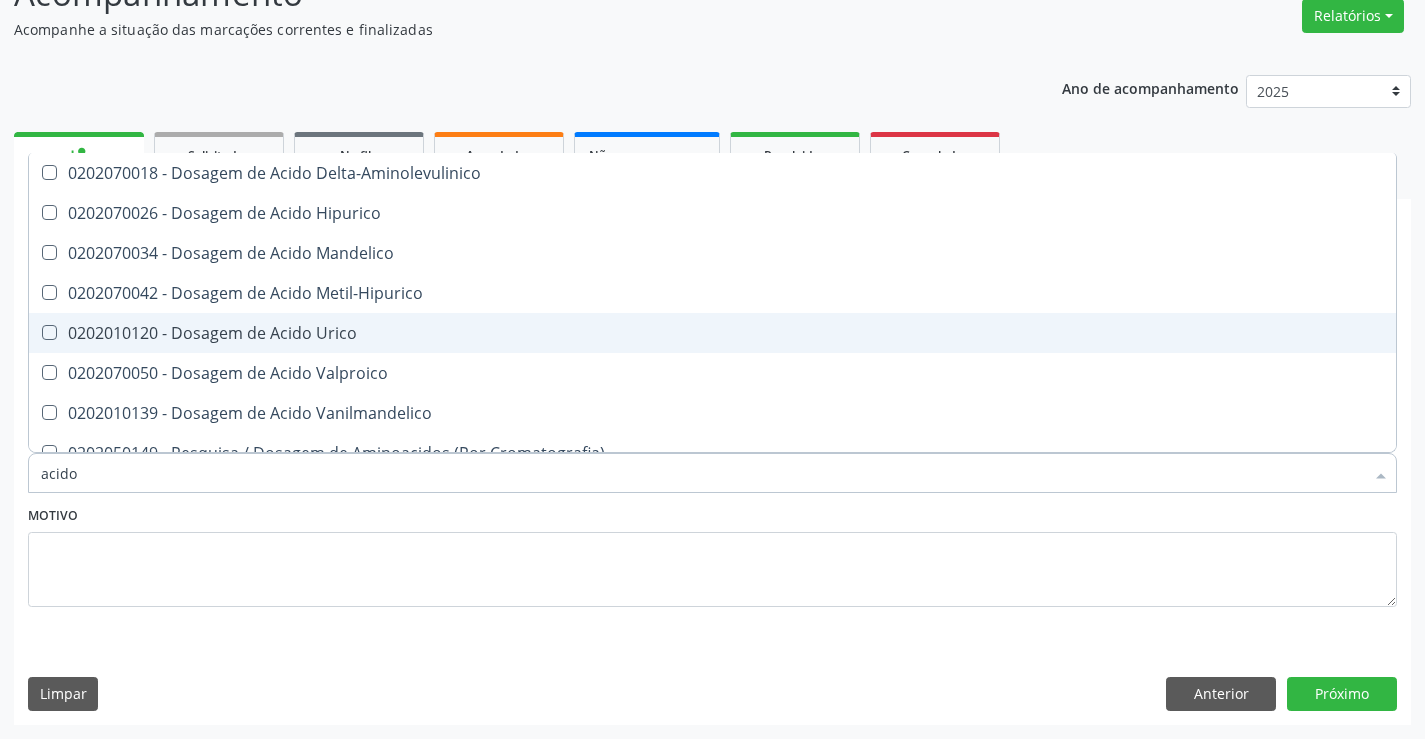 click on "0202010120 - Dosagem de Acido Urico" at bounding box center [712, 333] 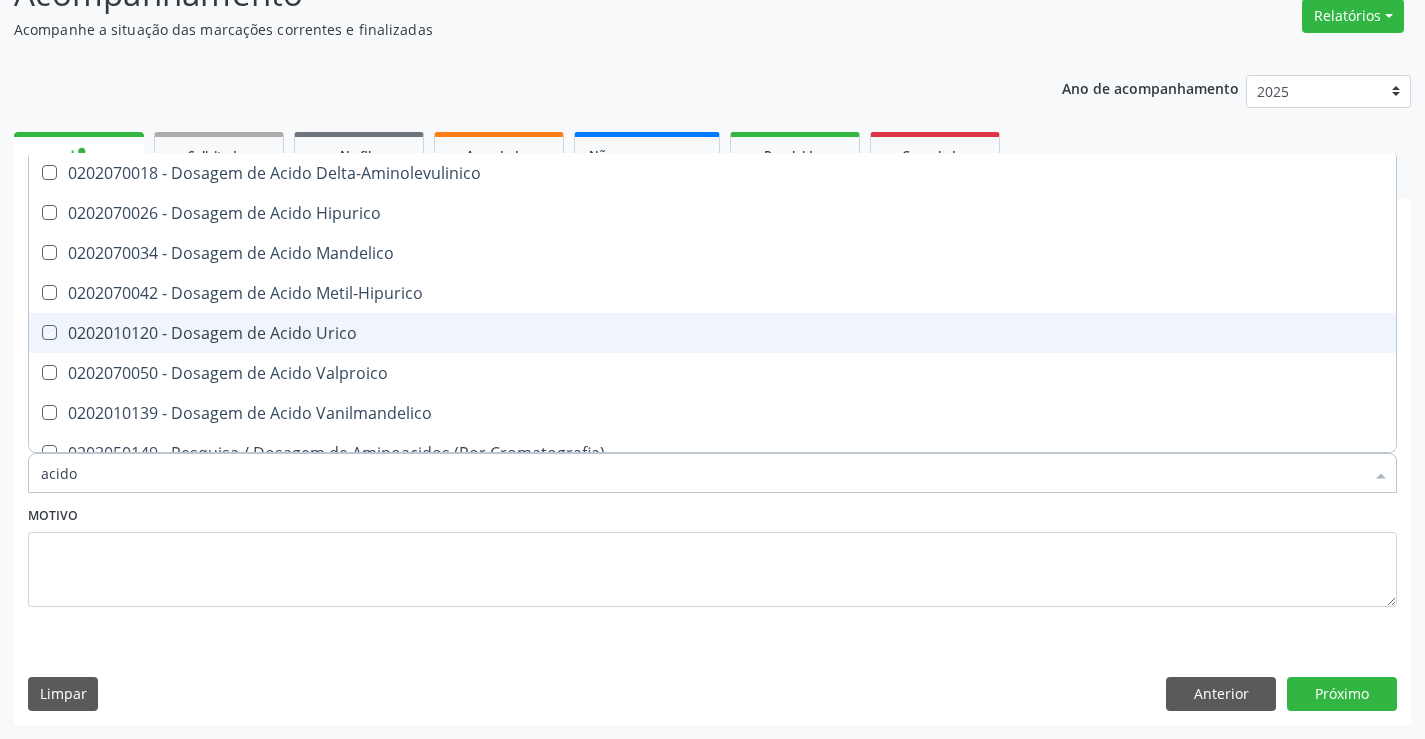 checkbox on "true" 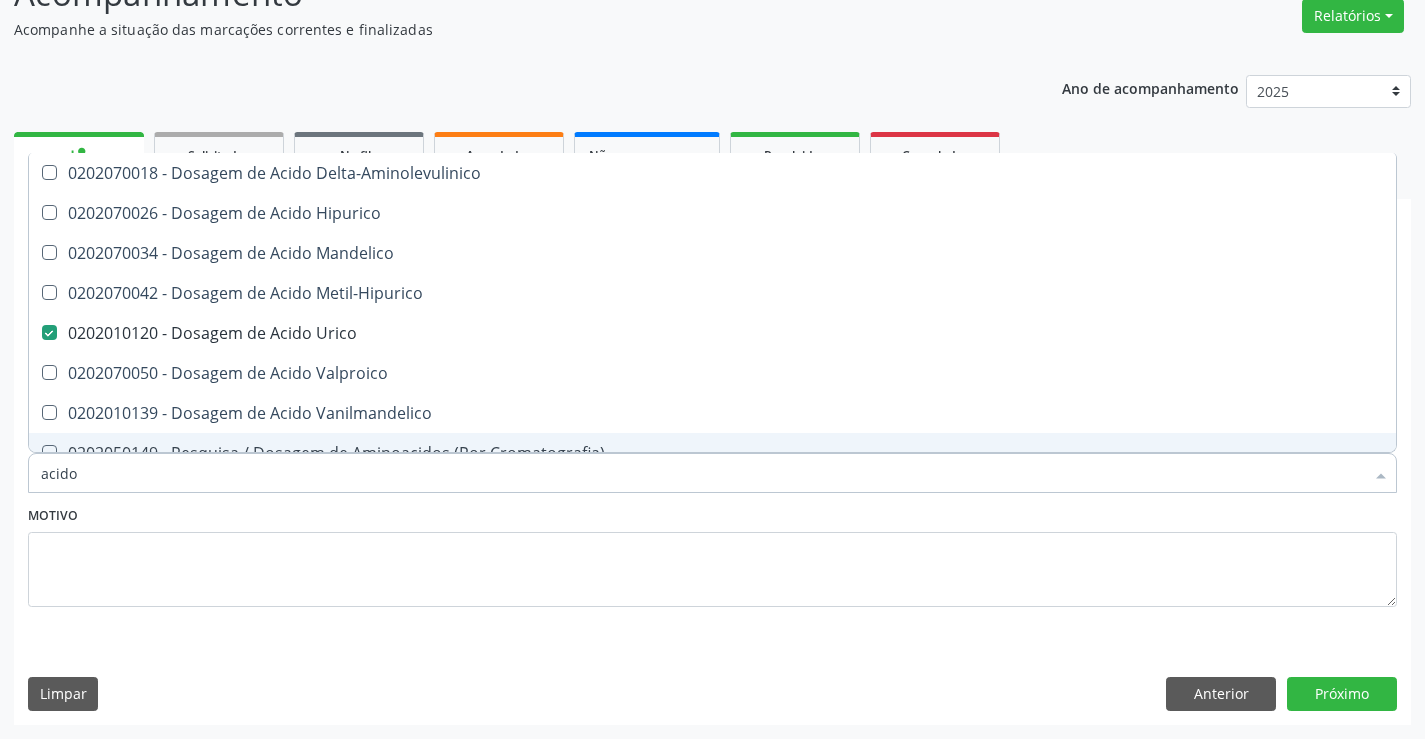 click on "acido" at bounding box center [702, 473] 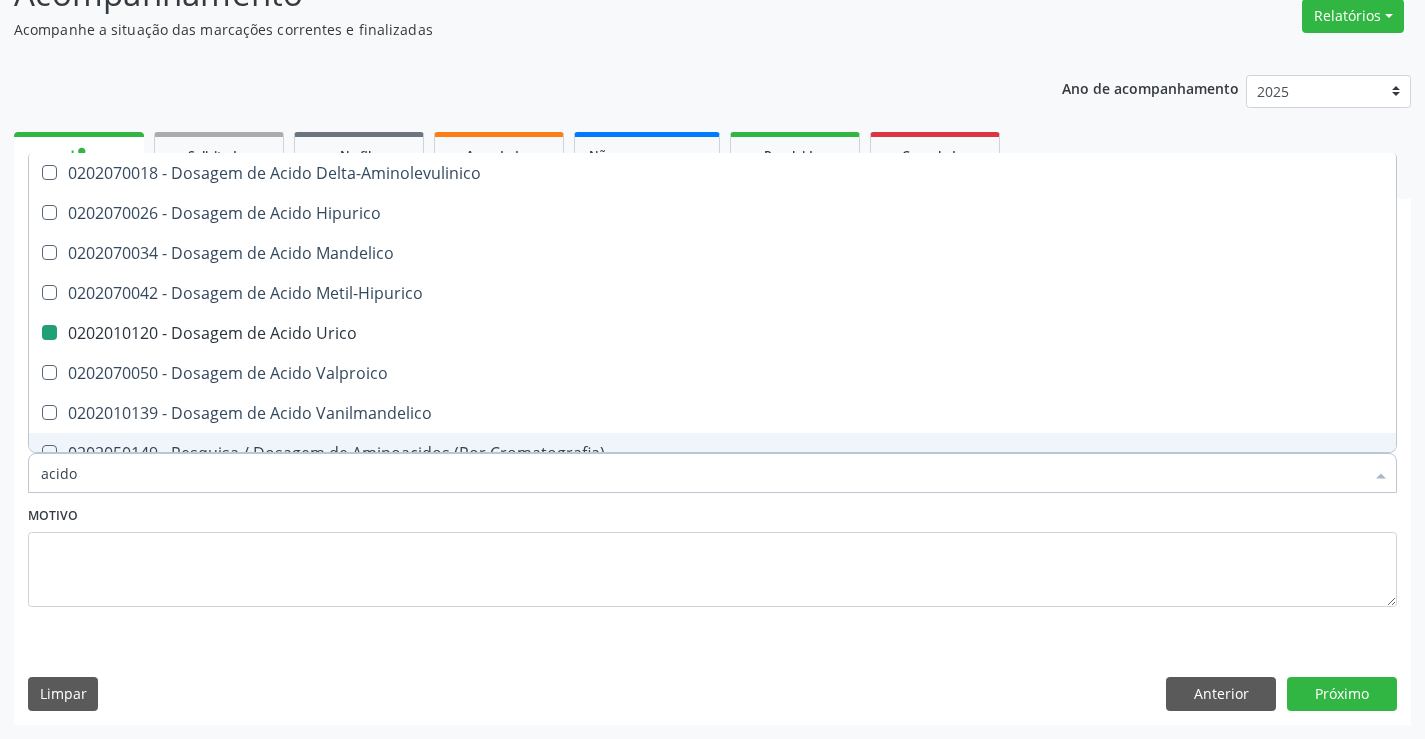 type on "g" 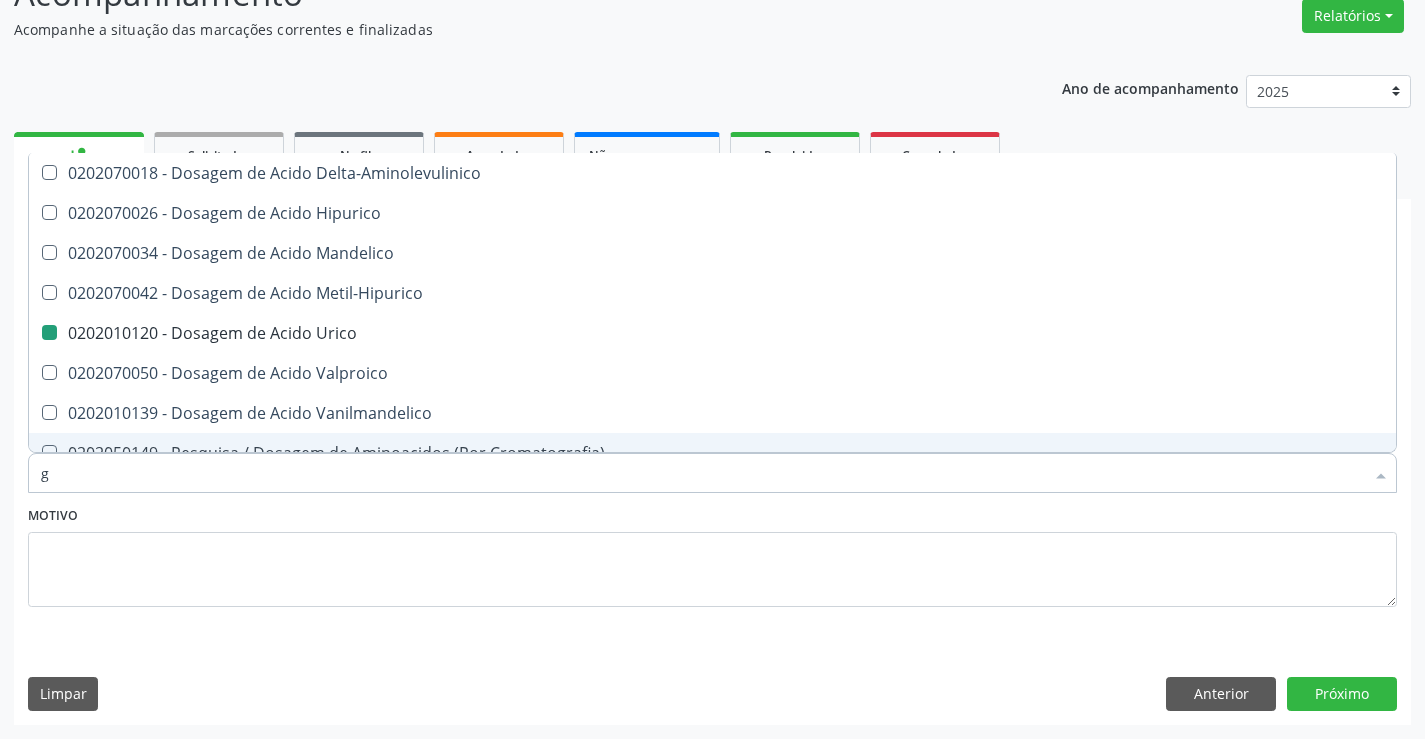checkbox on "false" 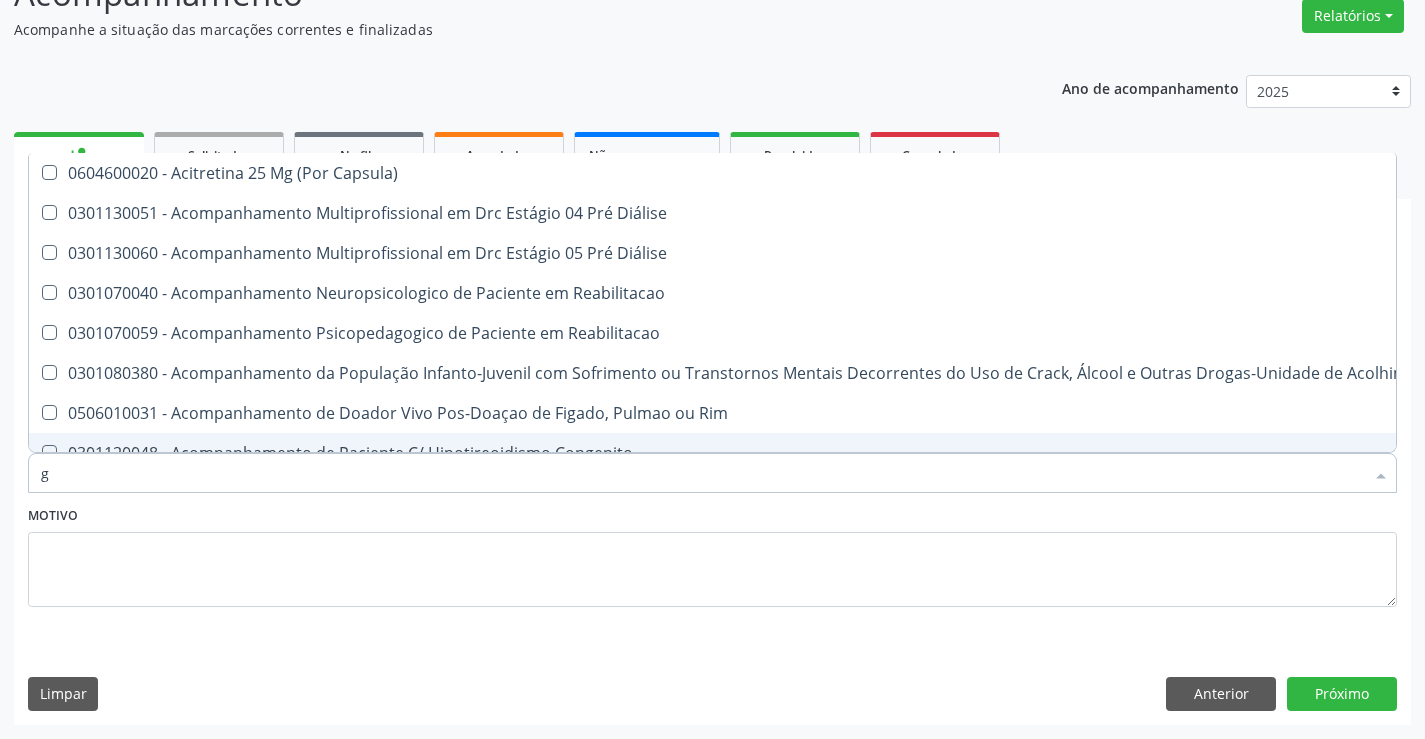 type on "gl" 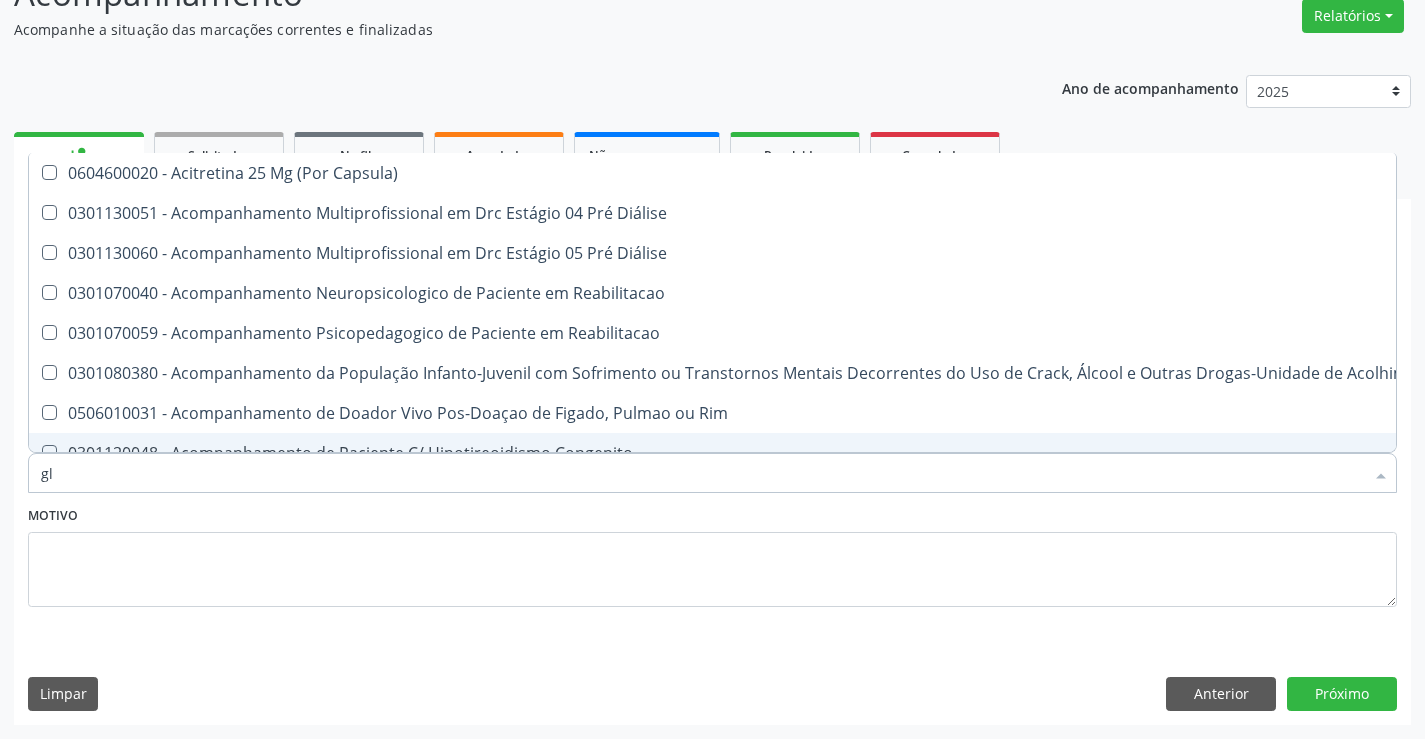 checkbox on "true" 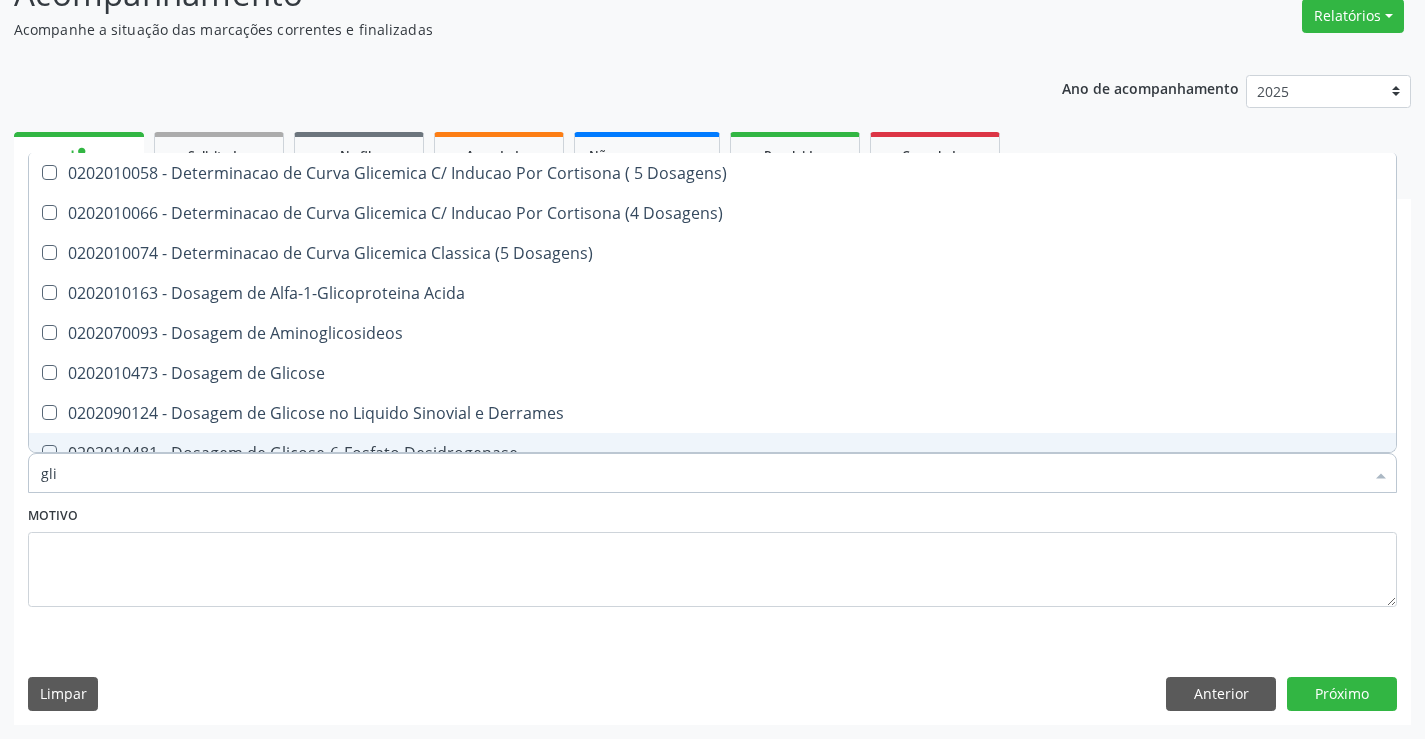 type on "glic" 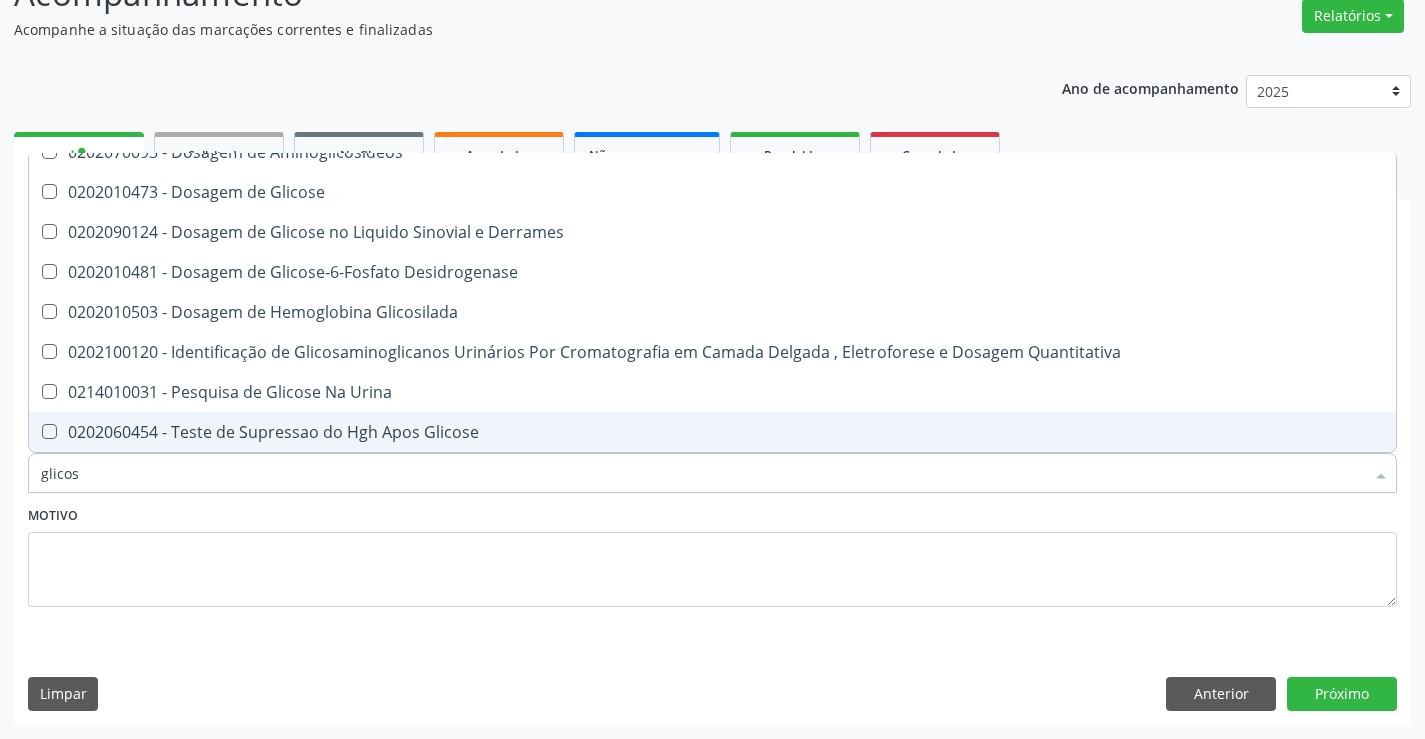 scroll, scrollTop: 21, scrollLeft: 0, axis: vertical 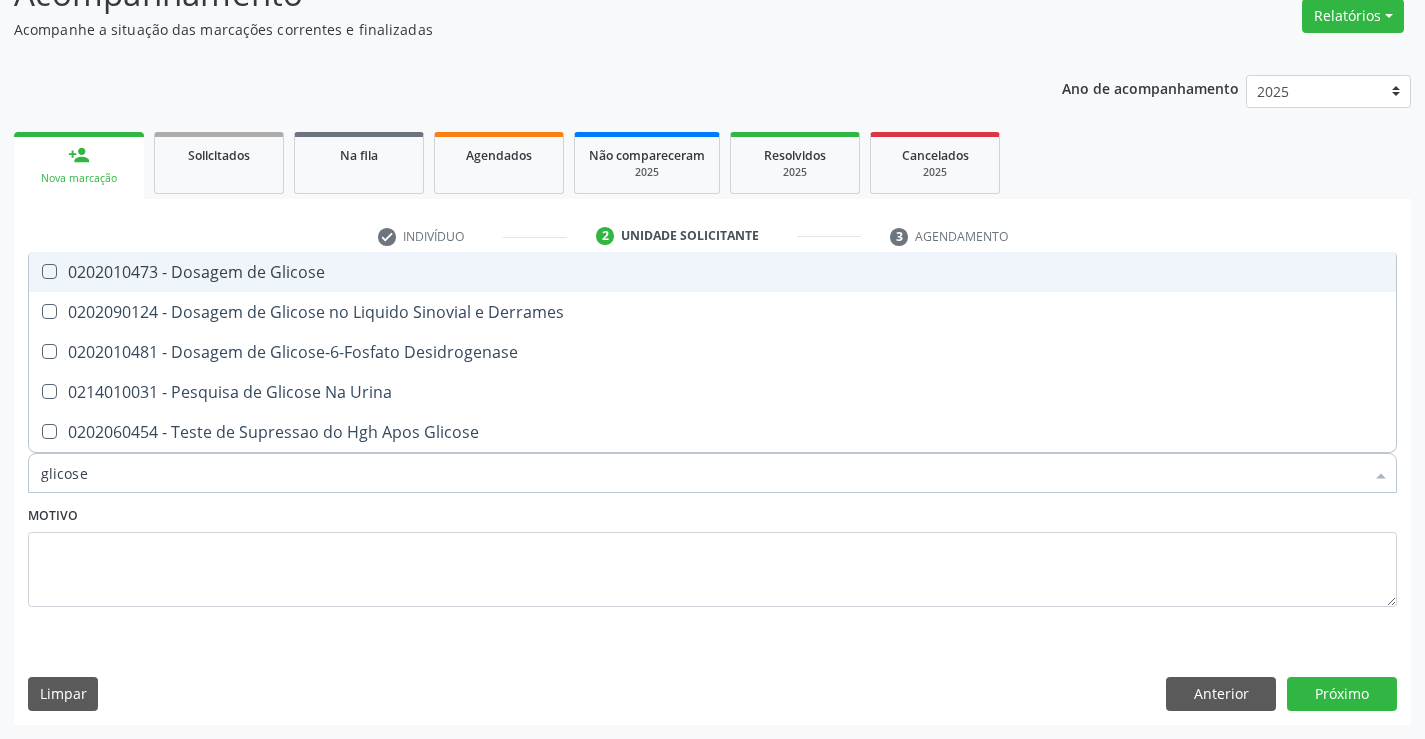 click on "0202010473 - Dosagem de Glicose" at bounding box center [712, 272] 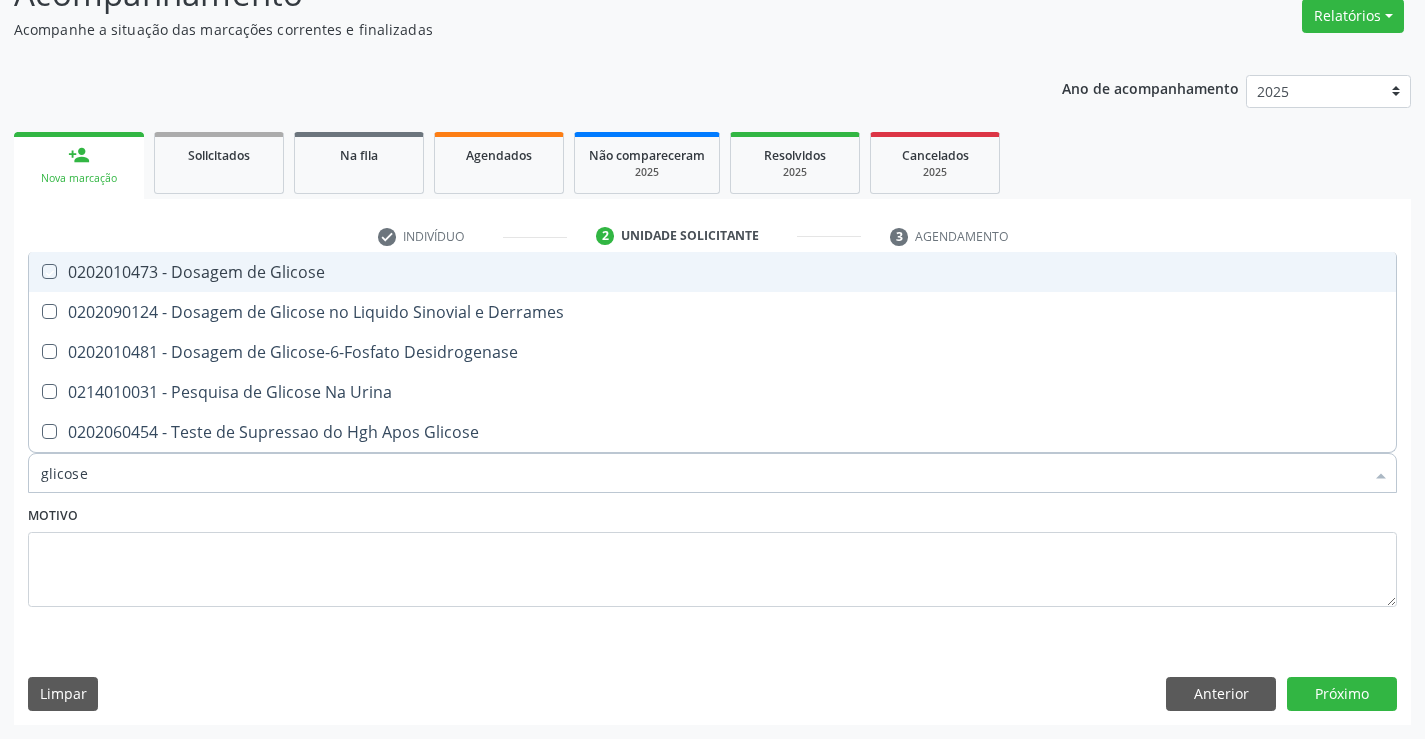 checkbox on "true" 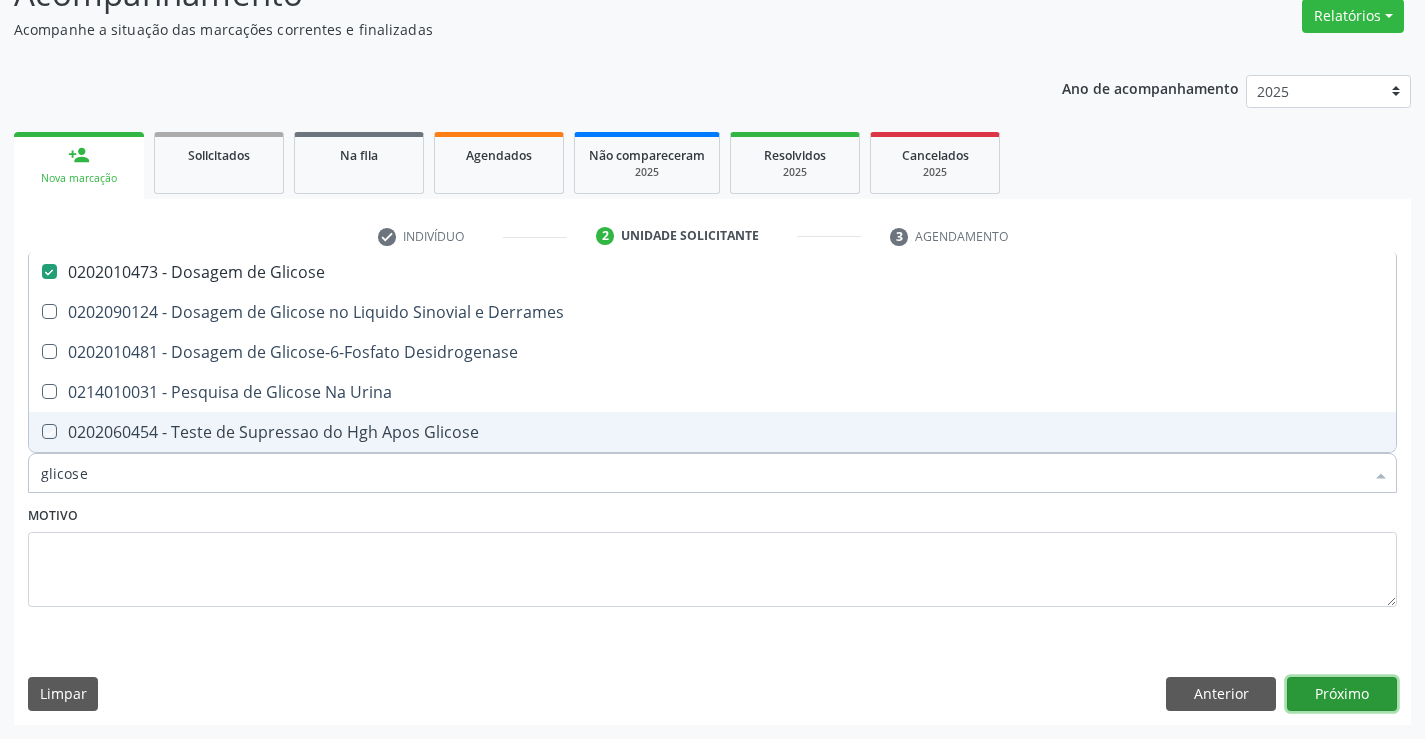 click on "Próximo" at bounding box center (1342, 694) 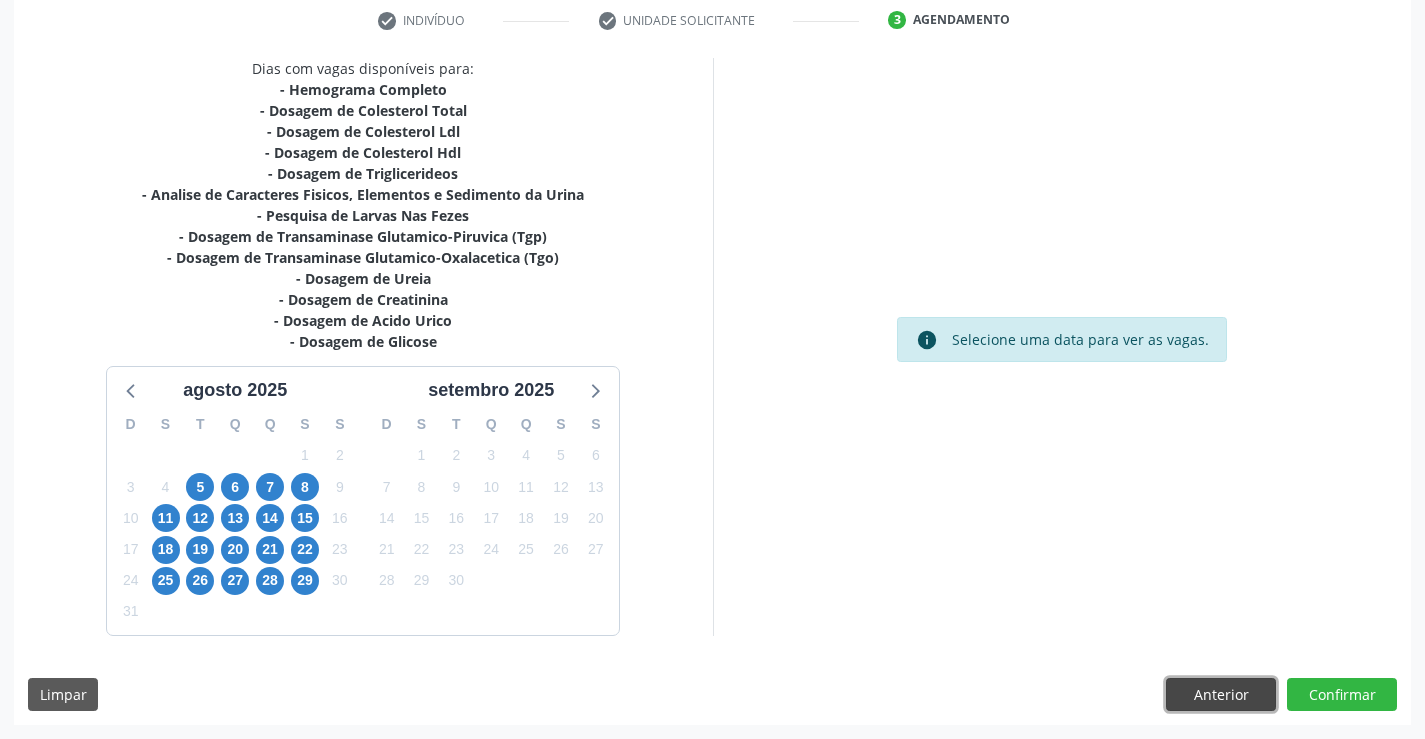click on "Anterior" at bounding box center [1221, 695] 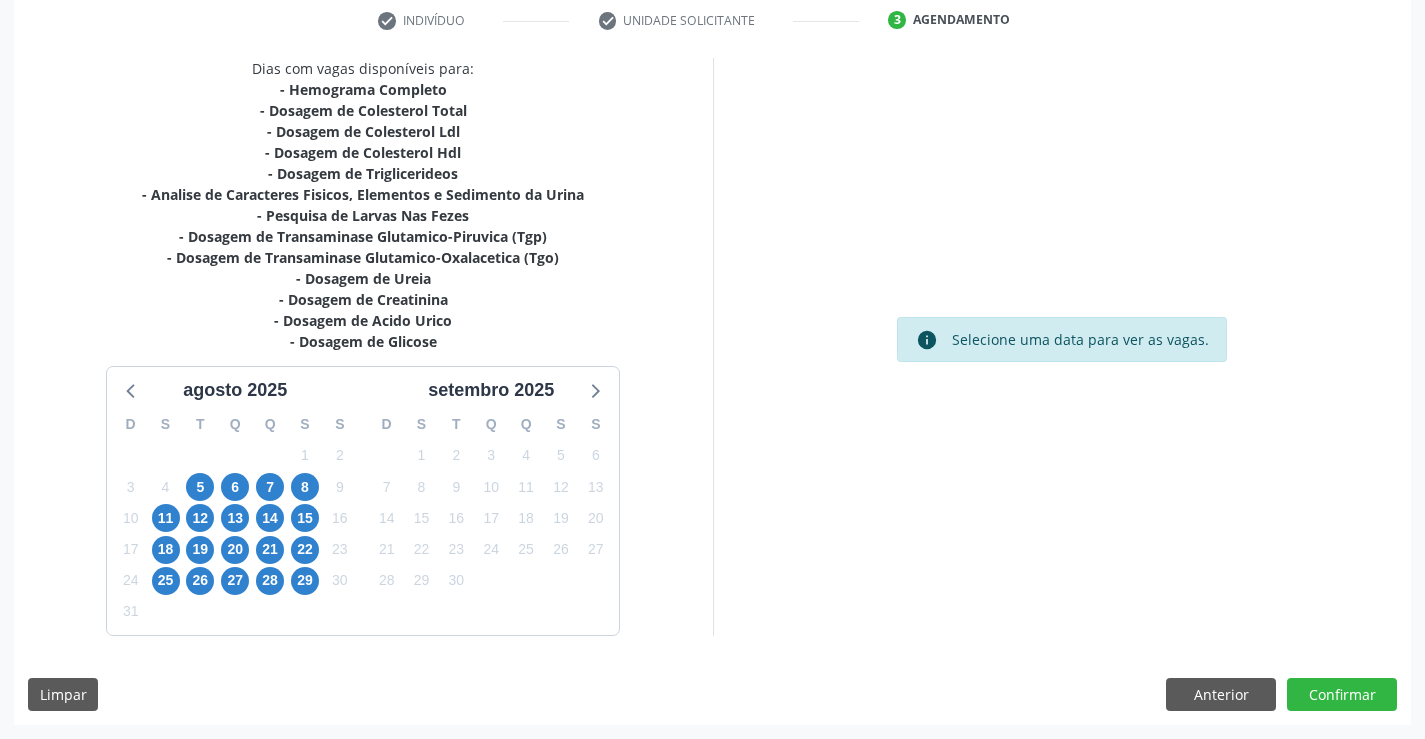 scroll, scrollTop: 167, scrollLeft: 0, axis: vertical 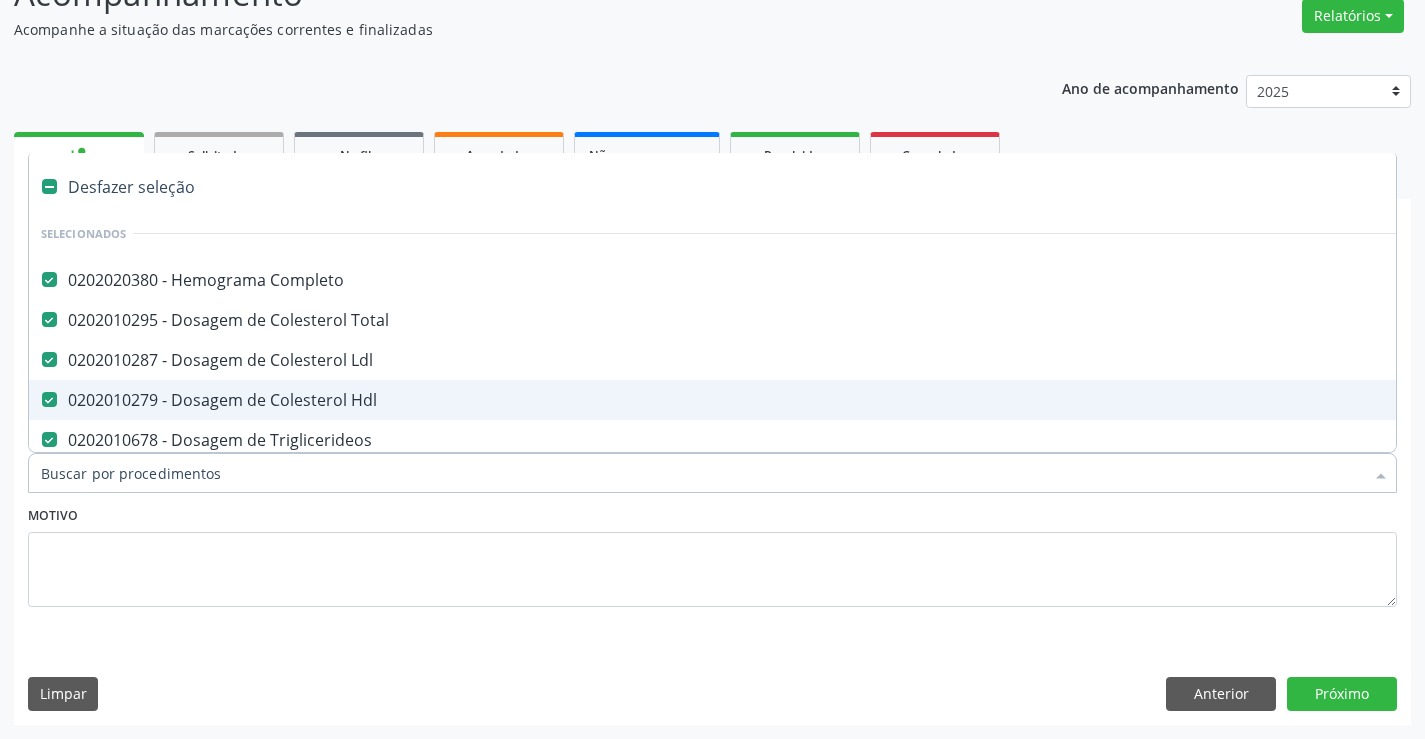 type on "g" 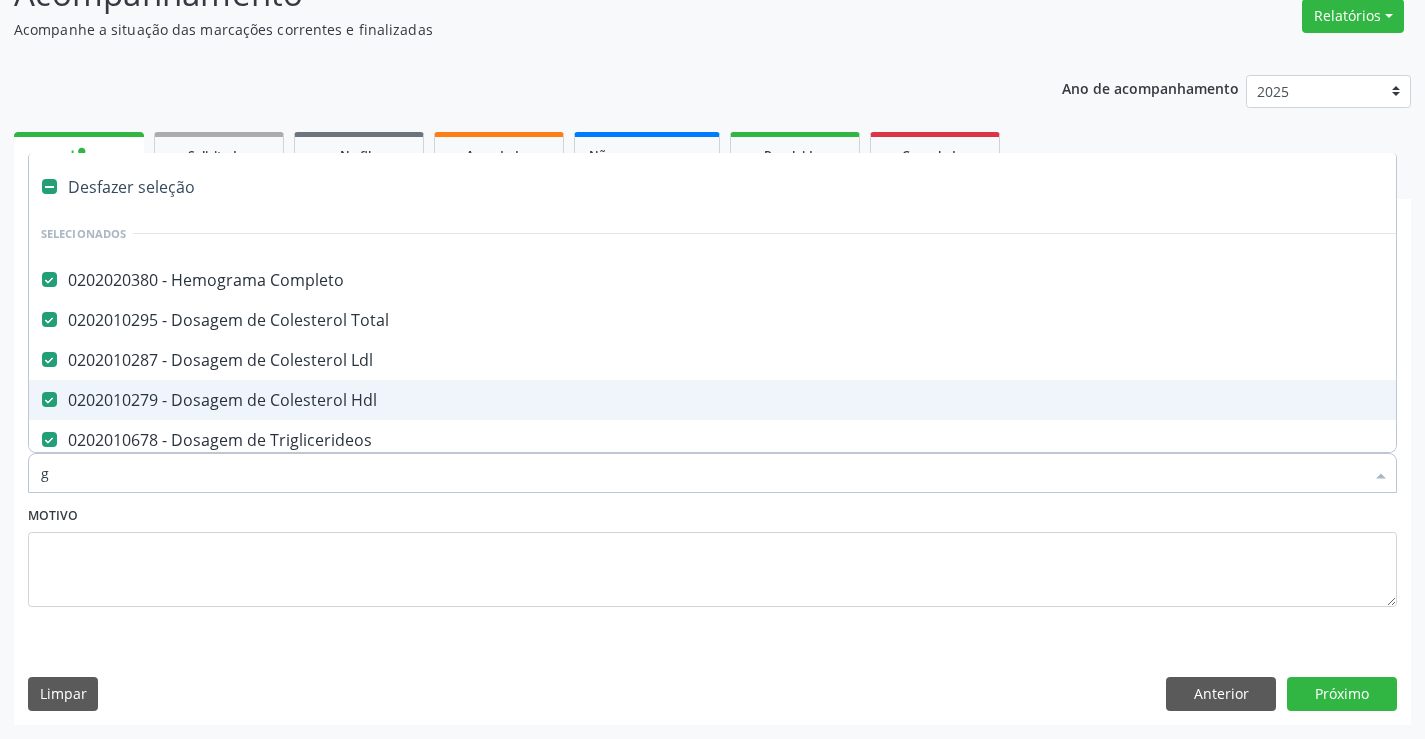 checkbox on "false" 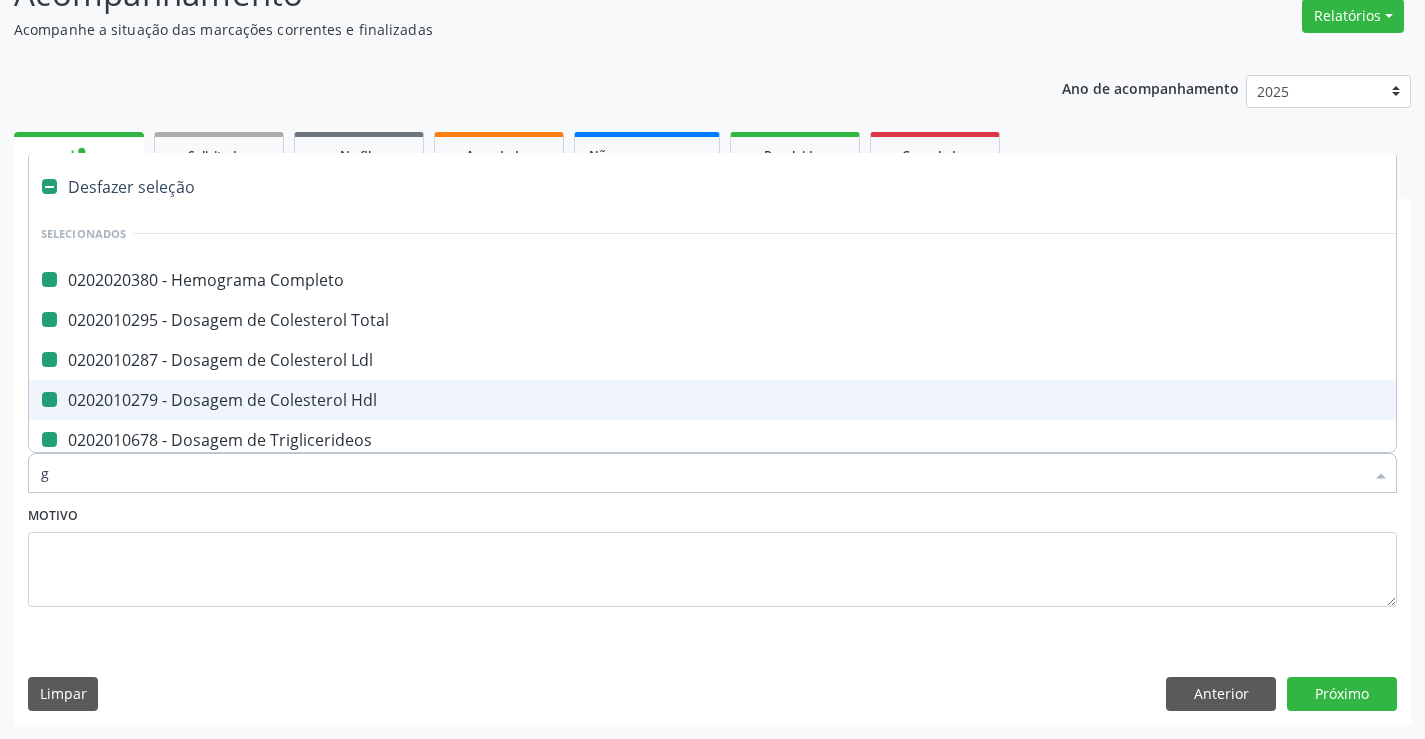 type on "ga" 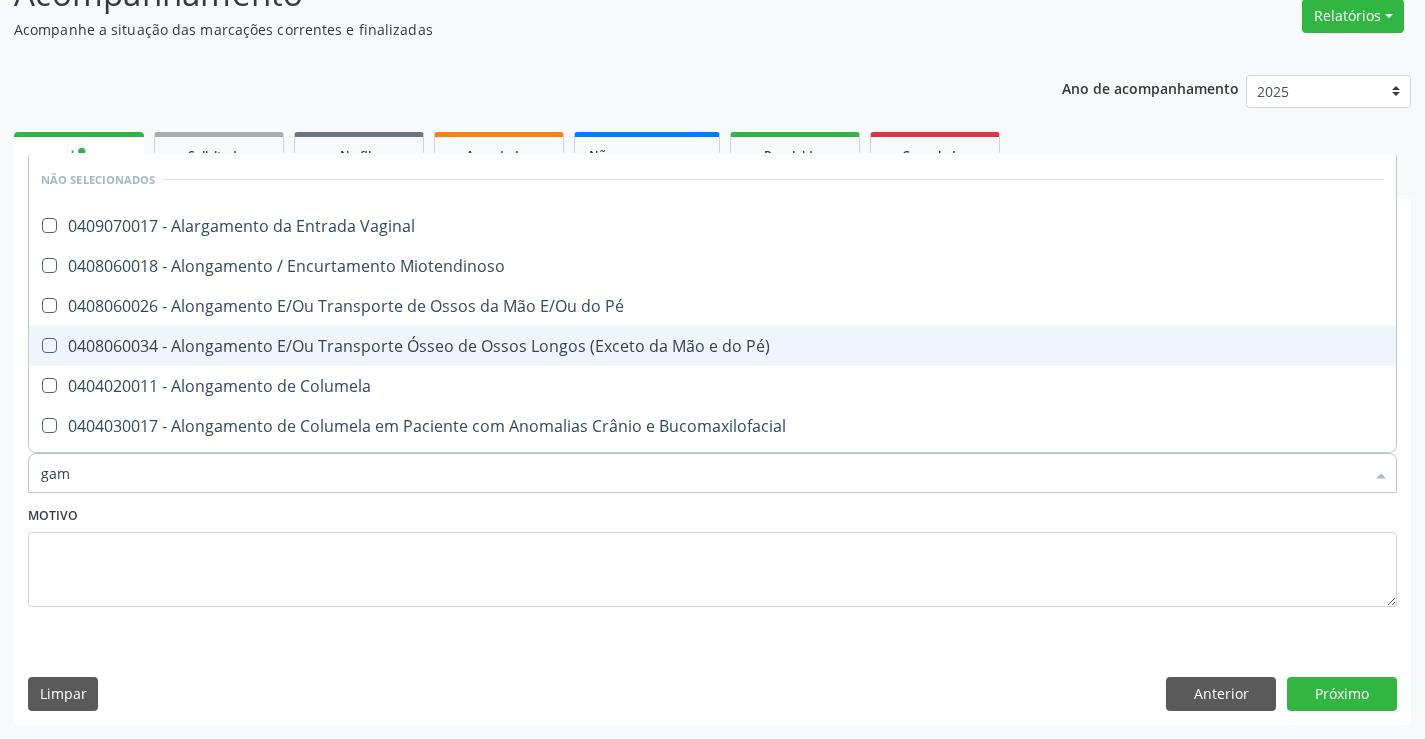 type on "gama" 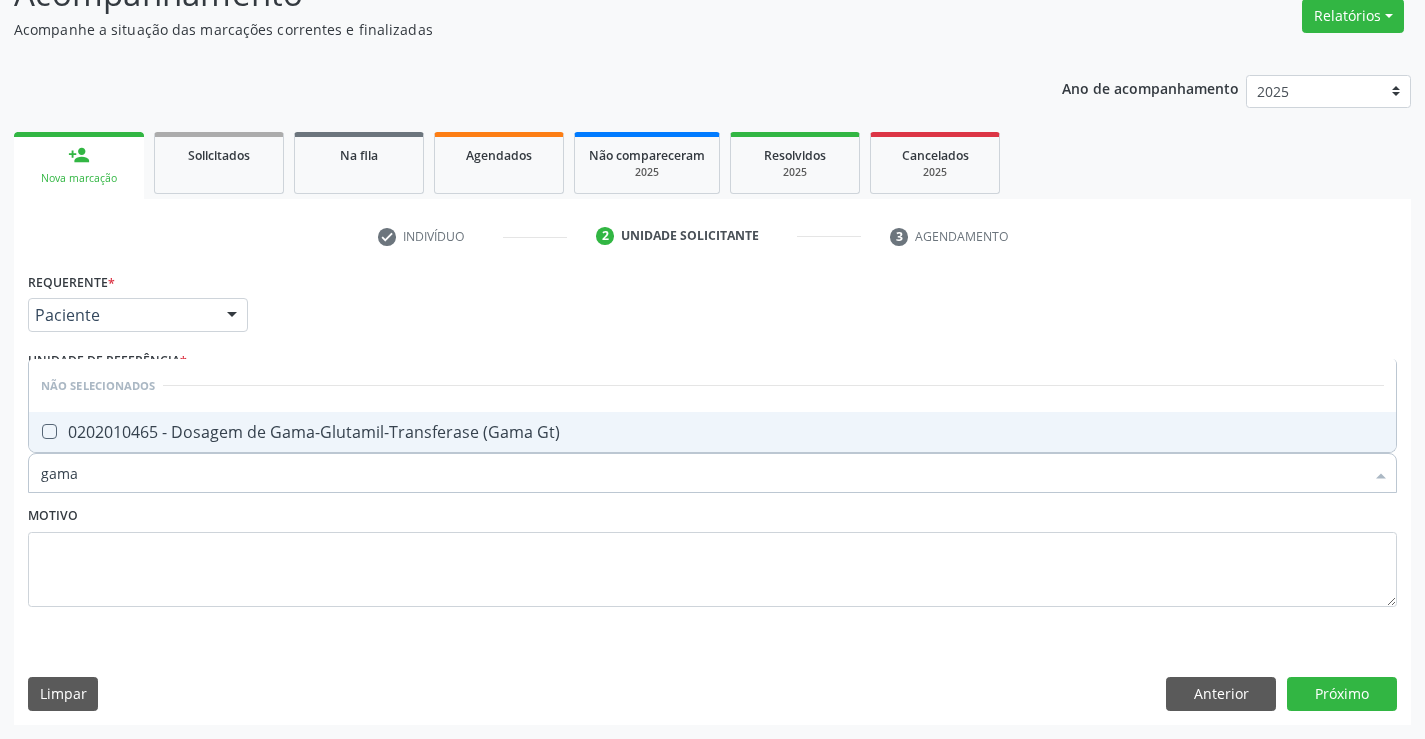 click on "0202010465 - Dosagem de Gama-Glutamil-Transferase (Gama Gt)" at bounding box center (712, 432) 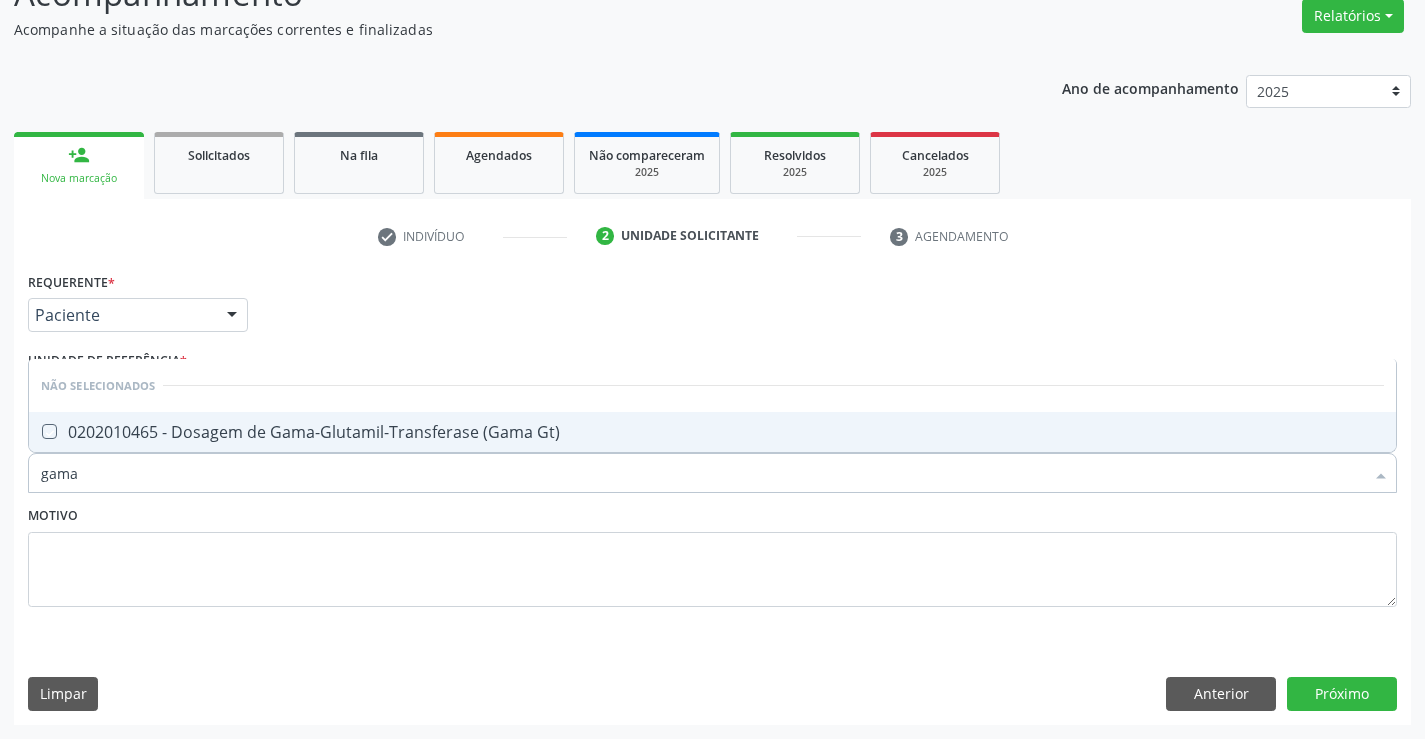 checkbox on "true" 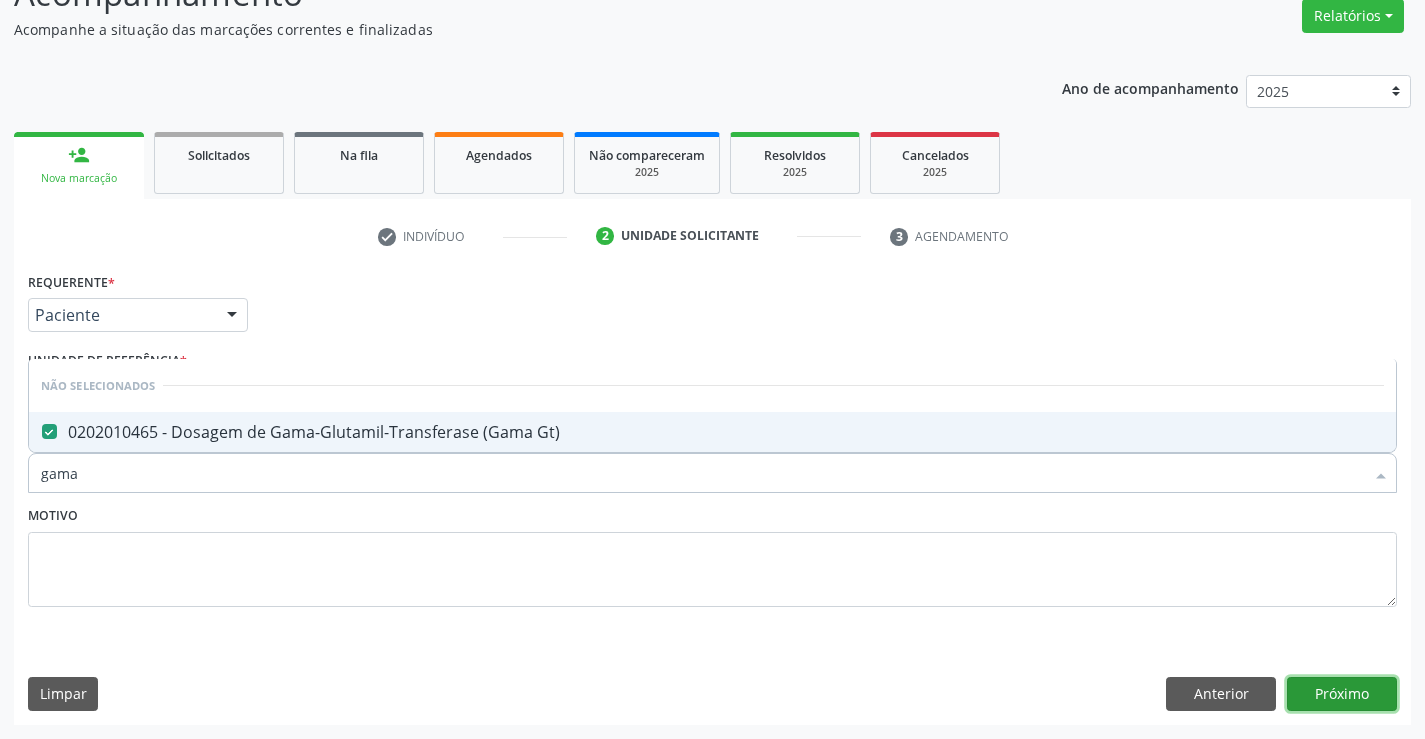 click on "Próximo" at bounding box center [1342, 694] 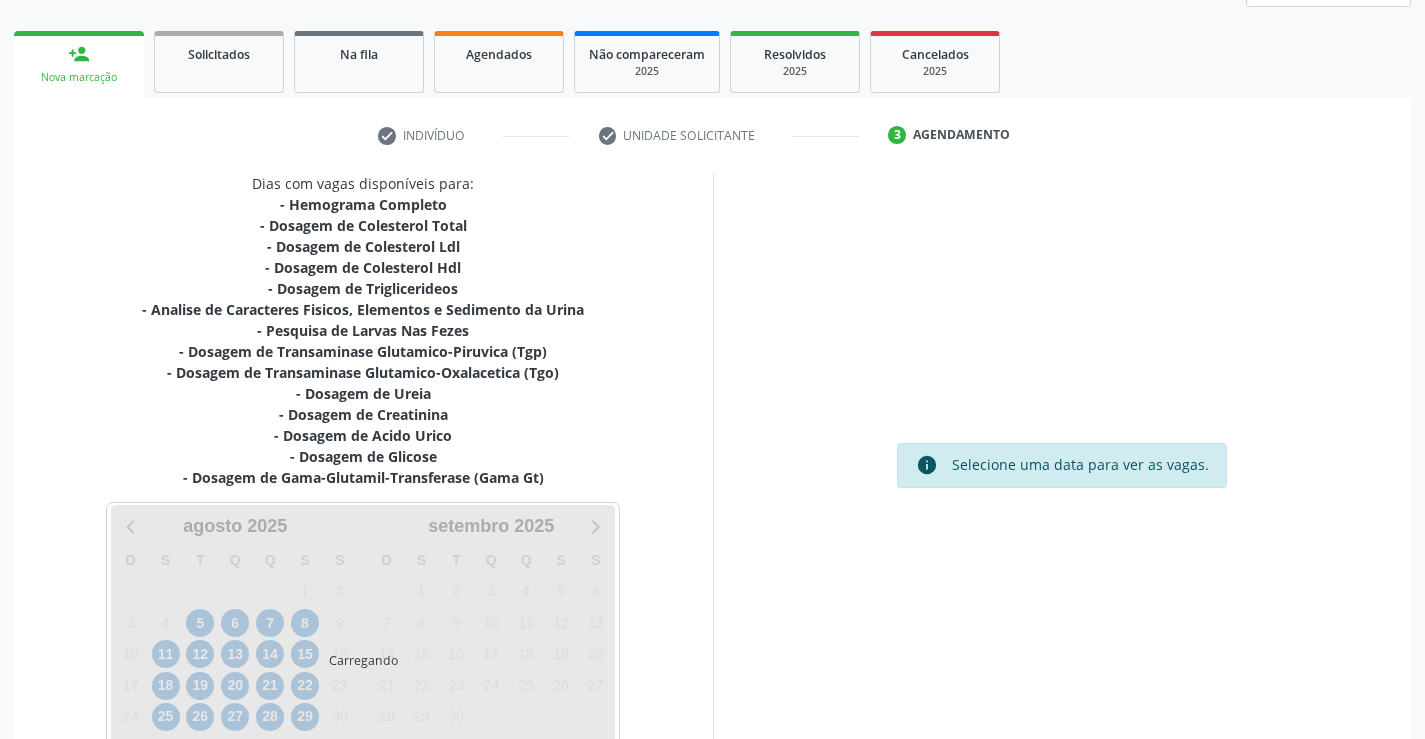 scroll, scrollTop: 367, scrollLeft: 0, axis: vertical 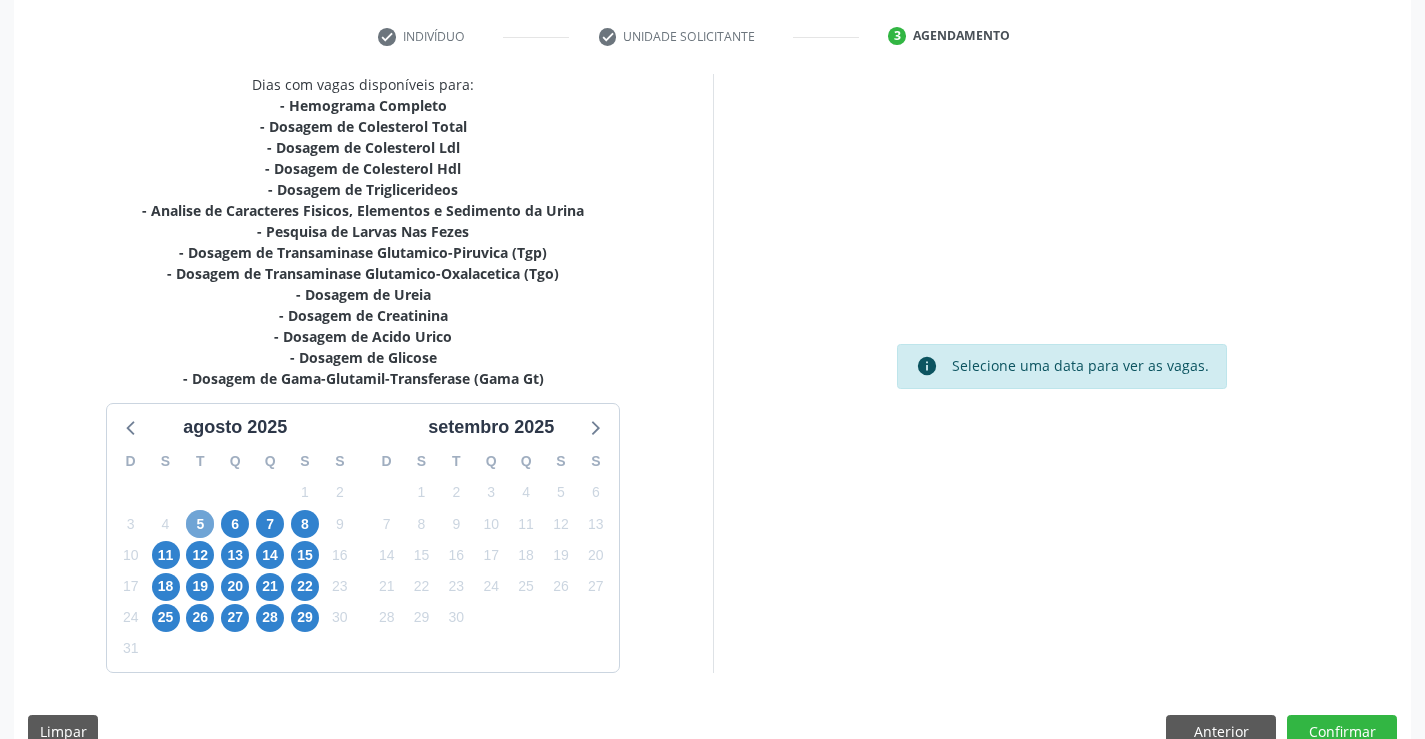 click on "5" at bounding box center [200, 524] 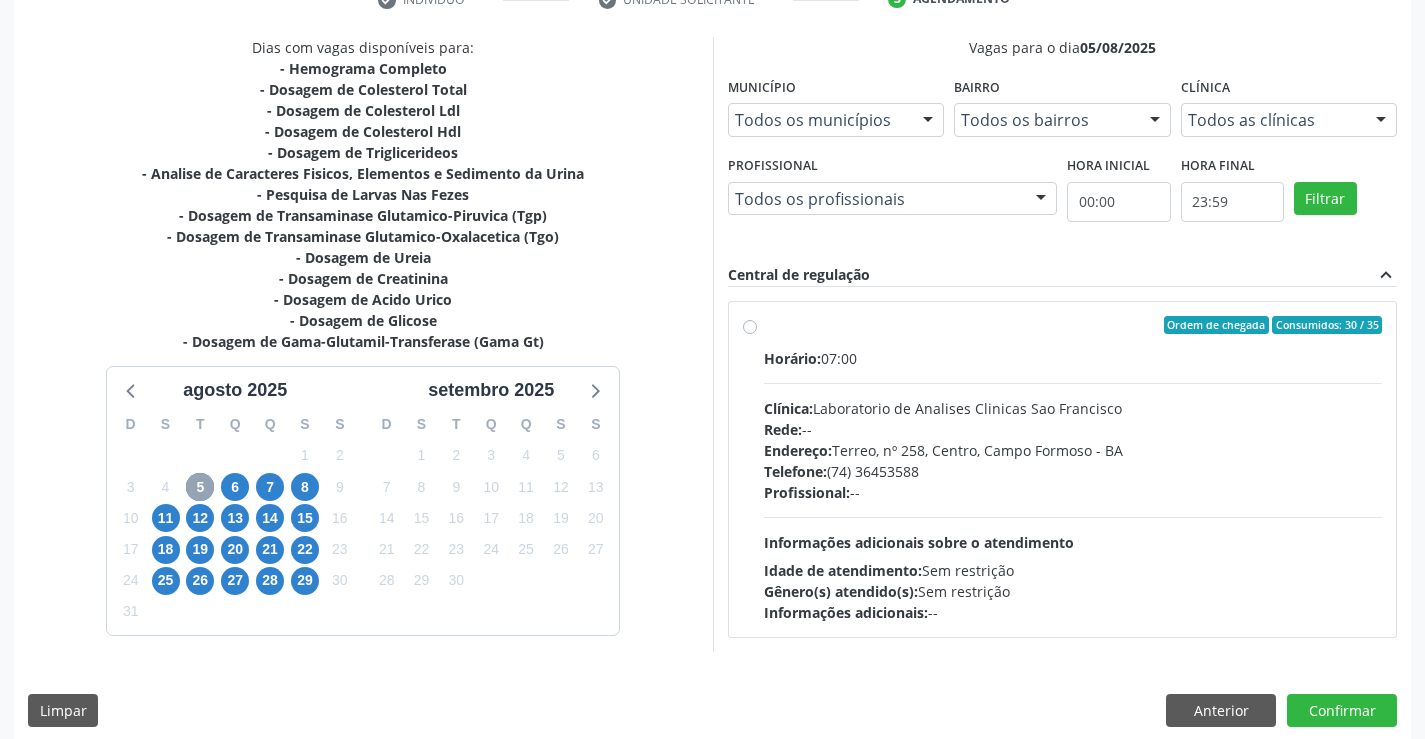 scroll, scrollTop: 420, scrollLeft: 0, axis: vertical 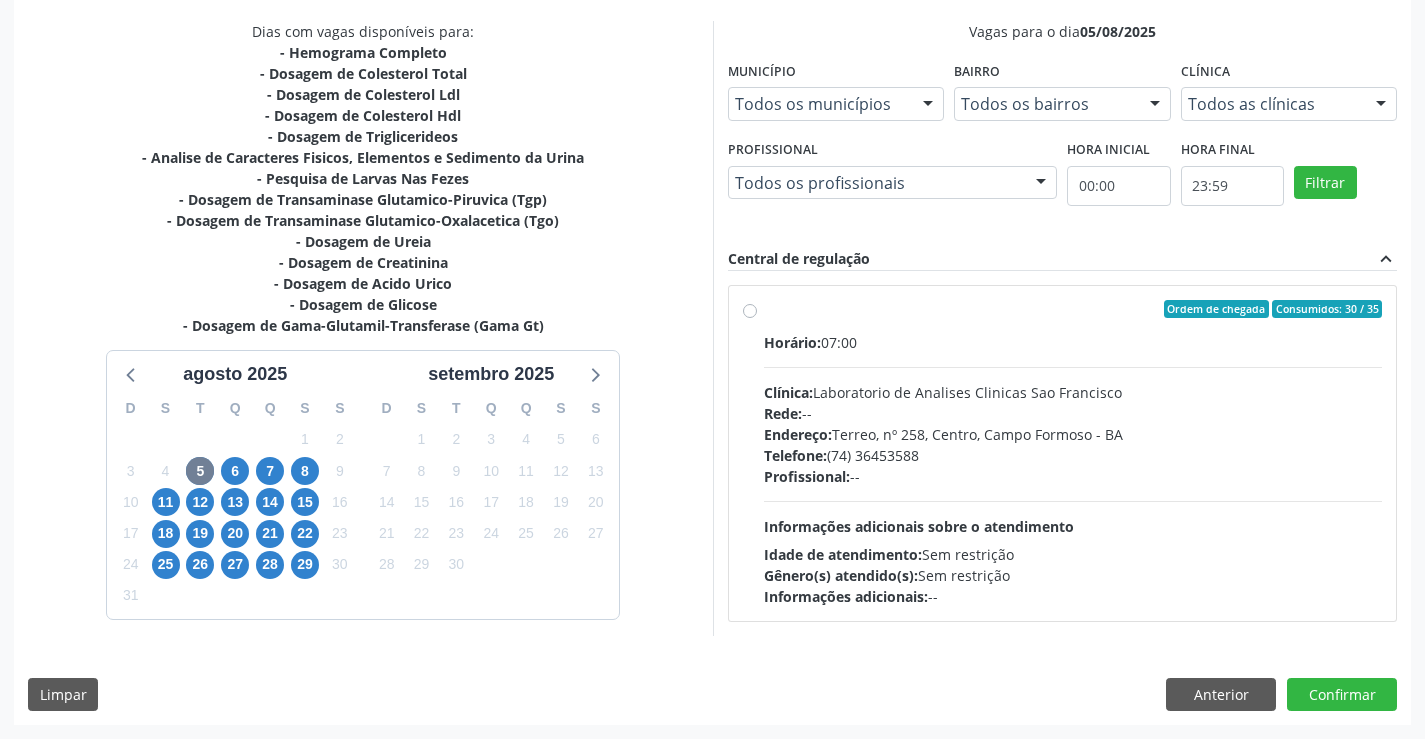 click on "Horário:   07:00
Clínica:  Laboratorio de Analises Clinicas Sao Francisco
Rede:
--
Endereço:   Terreo, nº 258, Centro, Campo Formoso - BA
Telefone:   (74) 36453588
Profissional:
--
Informações adicionais sobre o atendimento
Idade de atendimento:
Sem restrição
Gênero(s) atendido(s):
Sem restrição
Informações adicionais:
--" at bounding box center [1073, 469] 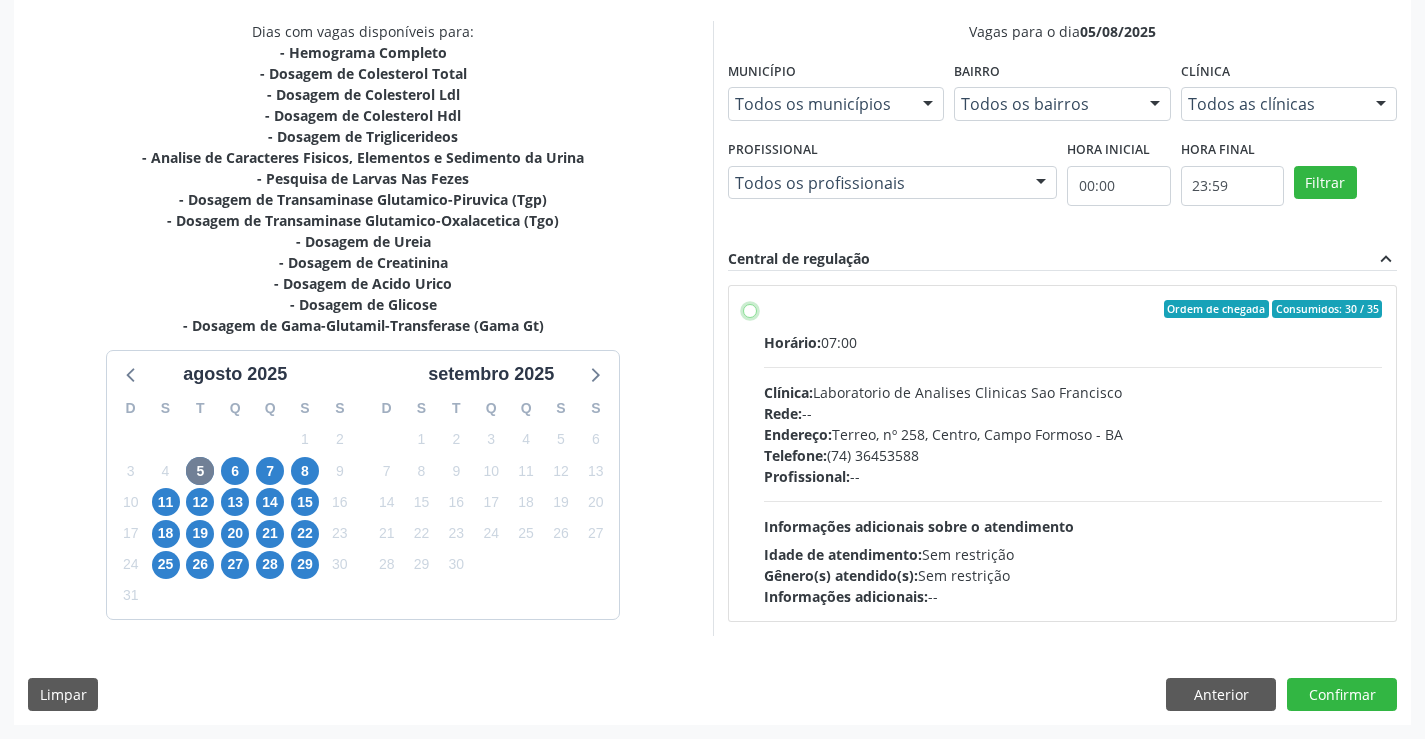 click on "Ordem de chegada
Consumidos: 30 / 35
Horário:   07:00
Clínica:  Laboratorio de Analises Clinicas Sao Francisco
Rede:
--
Endereço:   Terreo, nº 258, Centro, Campo Formoso - BA
Telefone:   (74) 36453588
Profissional:
--
Informações adicionais sobre o atendimento
Idade de atendimento:
Sem restrição
Gênero(s) atendido(s):
Sem restrição
Informações adicionais:
--" at bounding box center [750, 309] 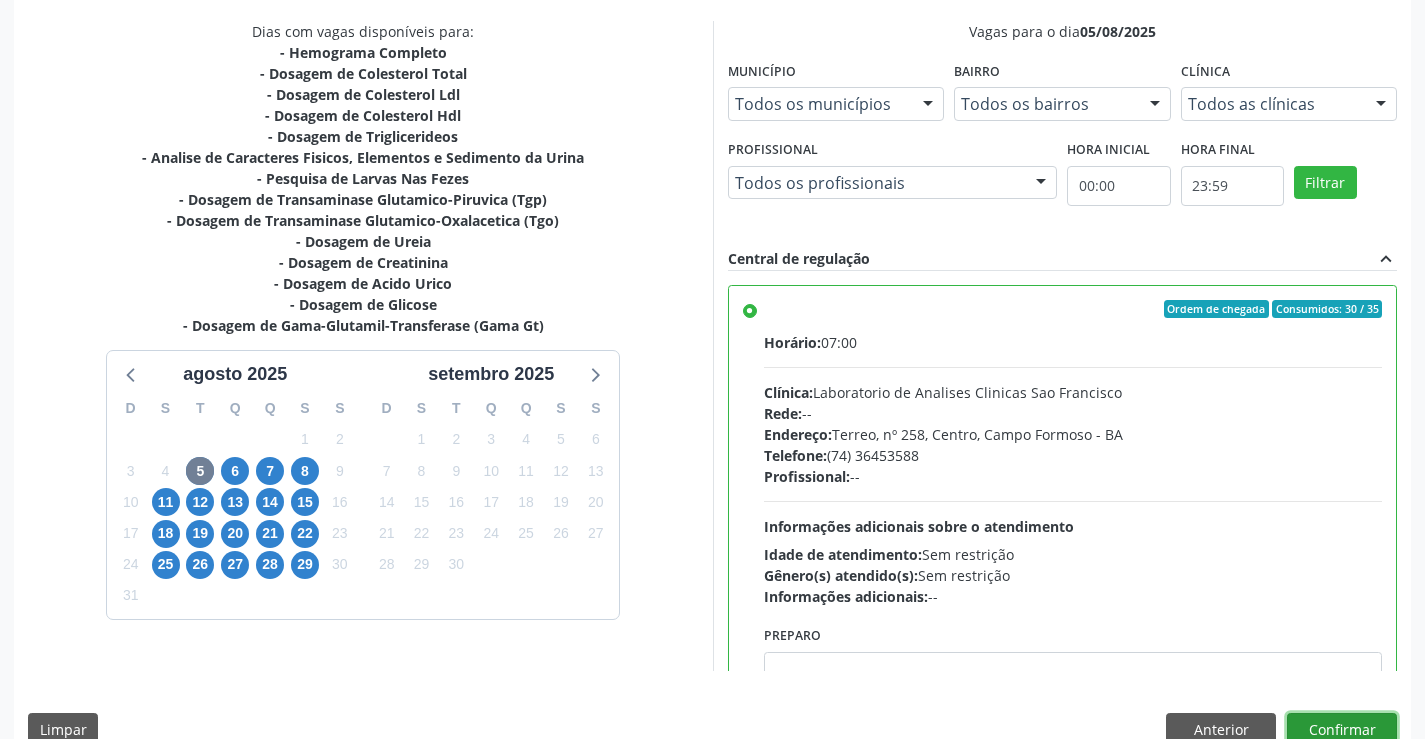 click on "Confirmar" at bounding box center (1342, 730) 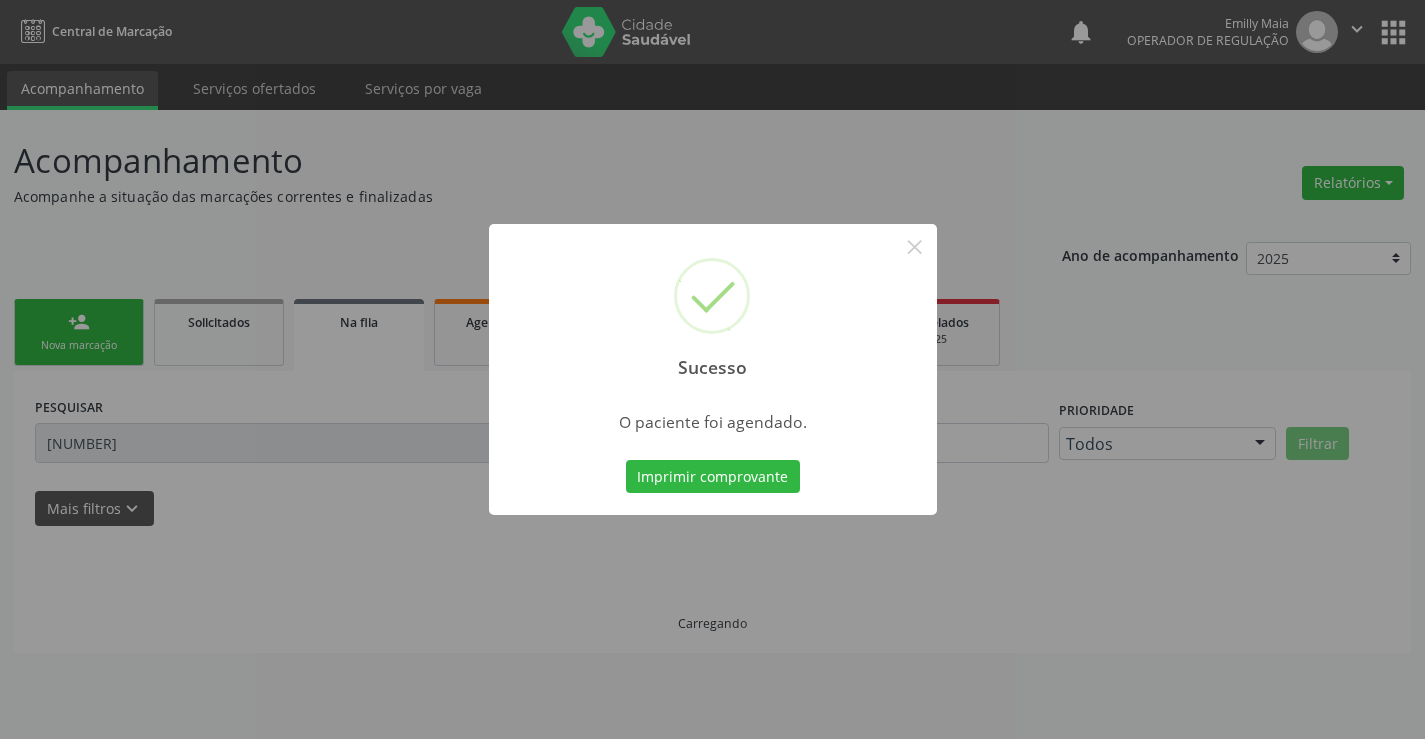 scroll, scrollTop: 0, scrollLeft: 0, axis: both 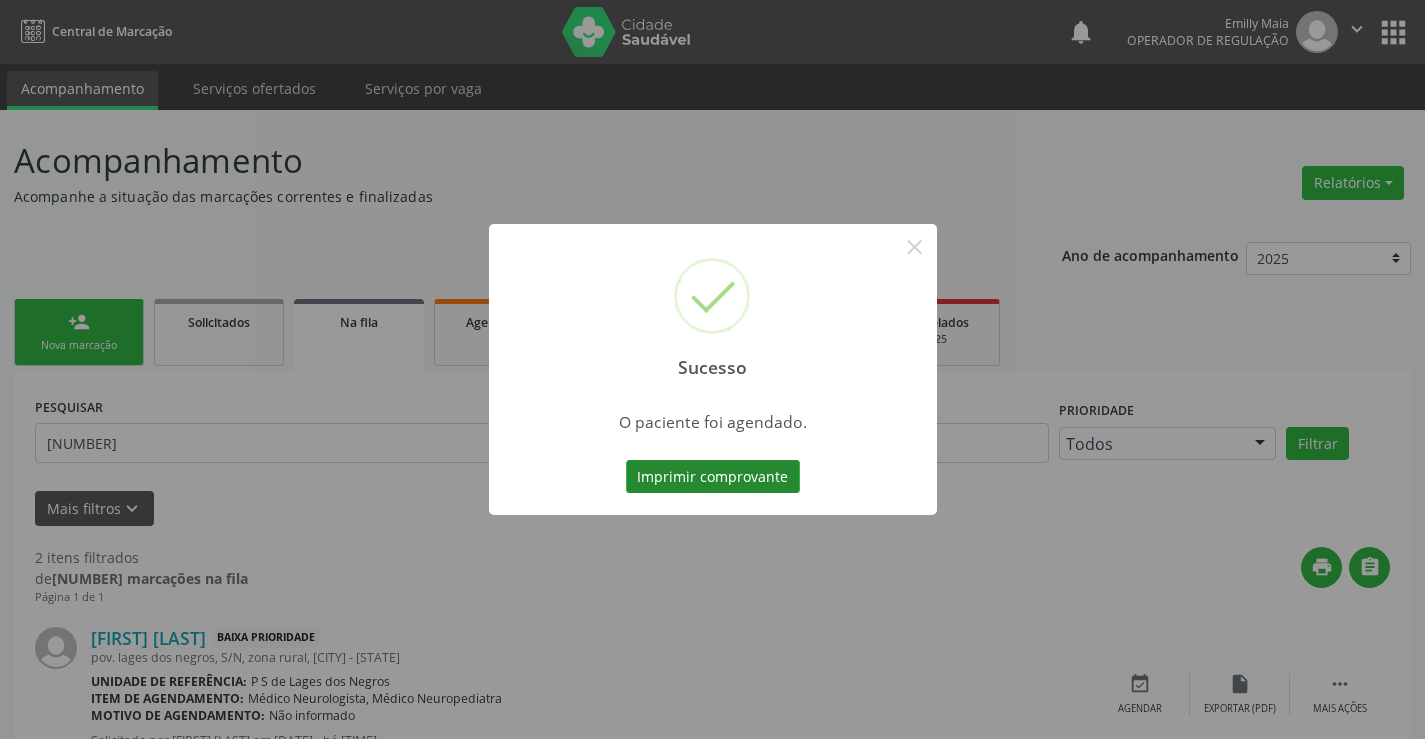 click on "Imprimir comprovante" at bounding box center [713, 477] 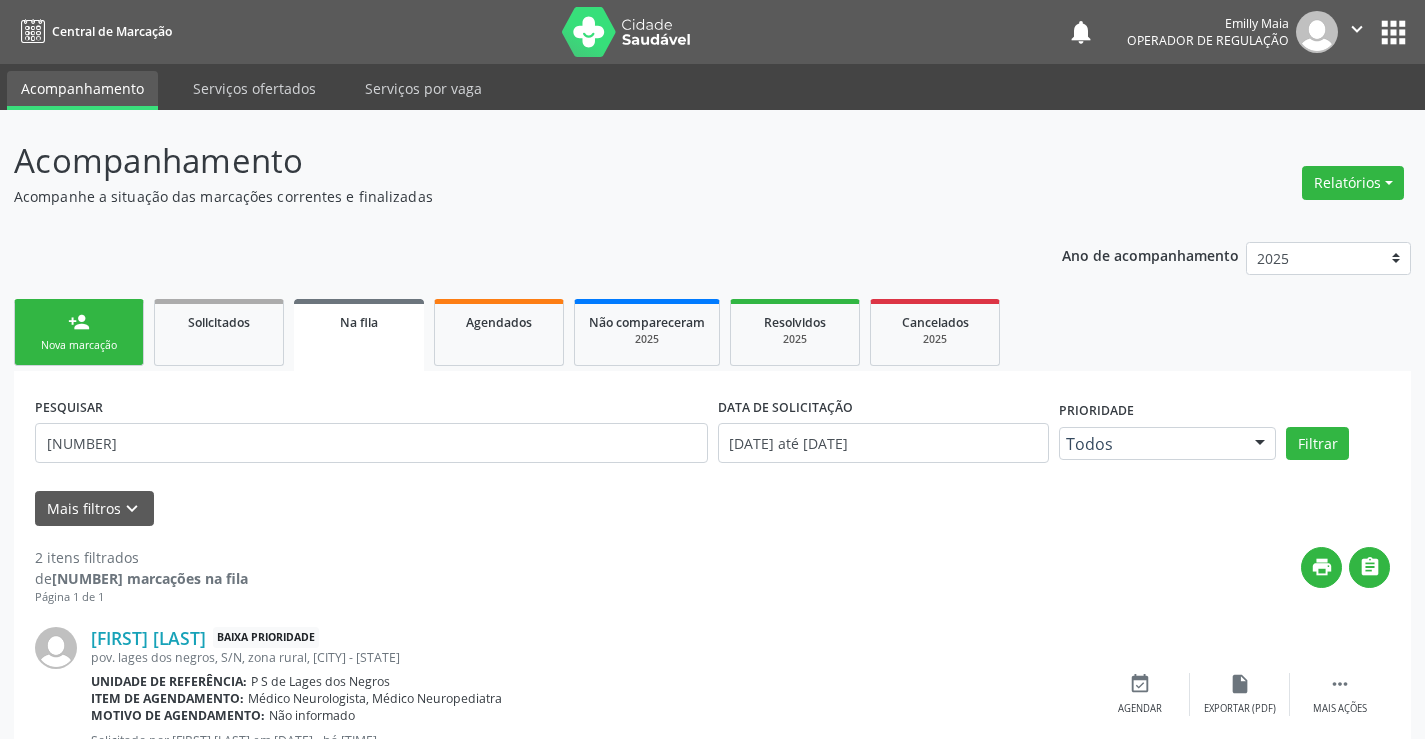 click on "person_add
Nova marcação" at bounding box center (79, 332) 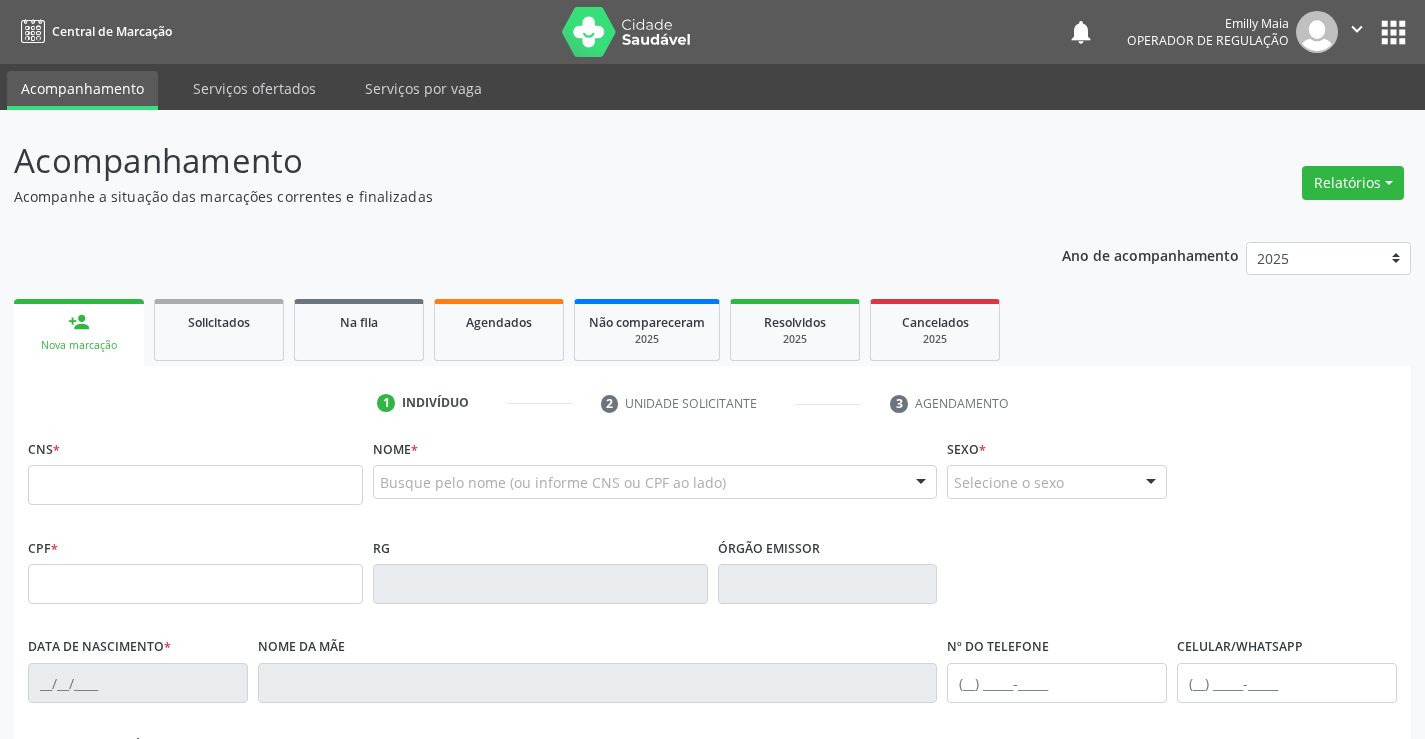 click on "CNS
*" at bounding box center (195, 469) 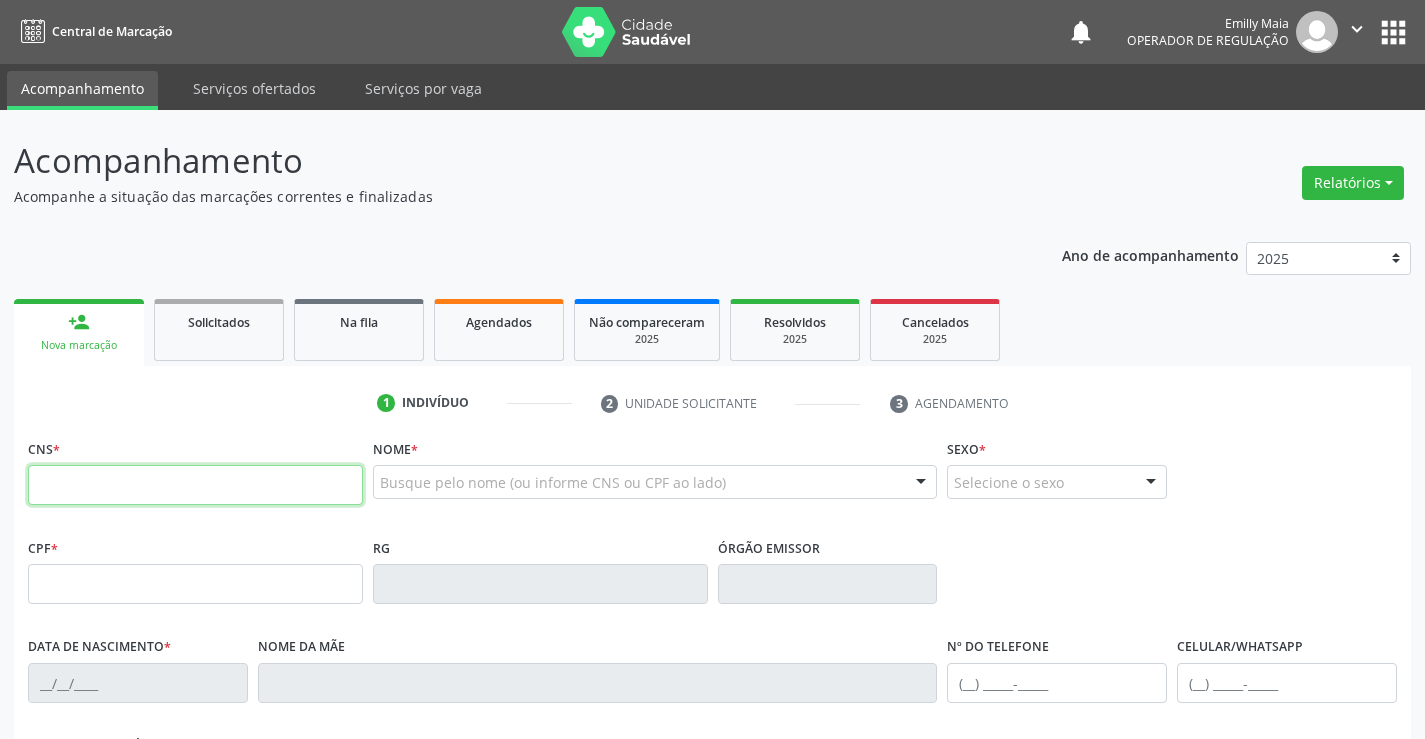 click at bounding box center [195, 485] 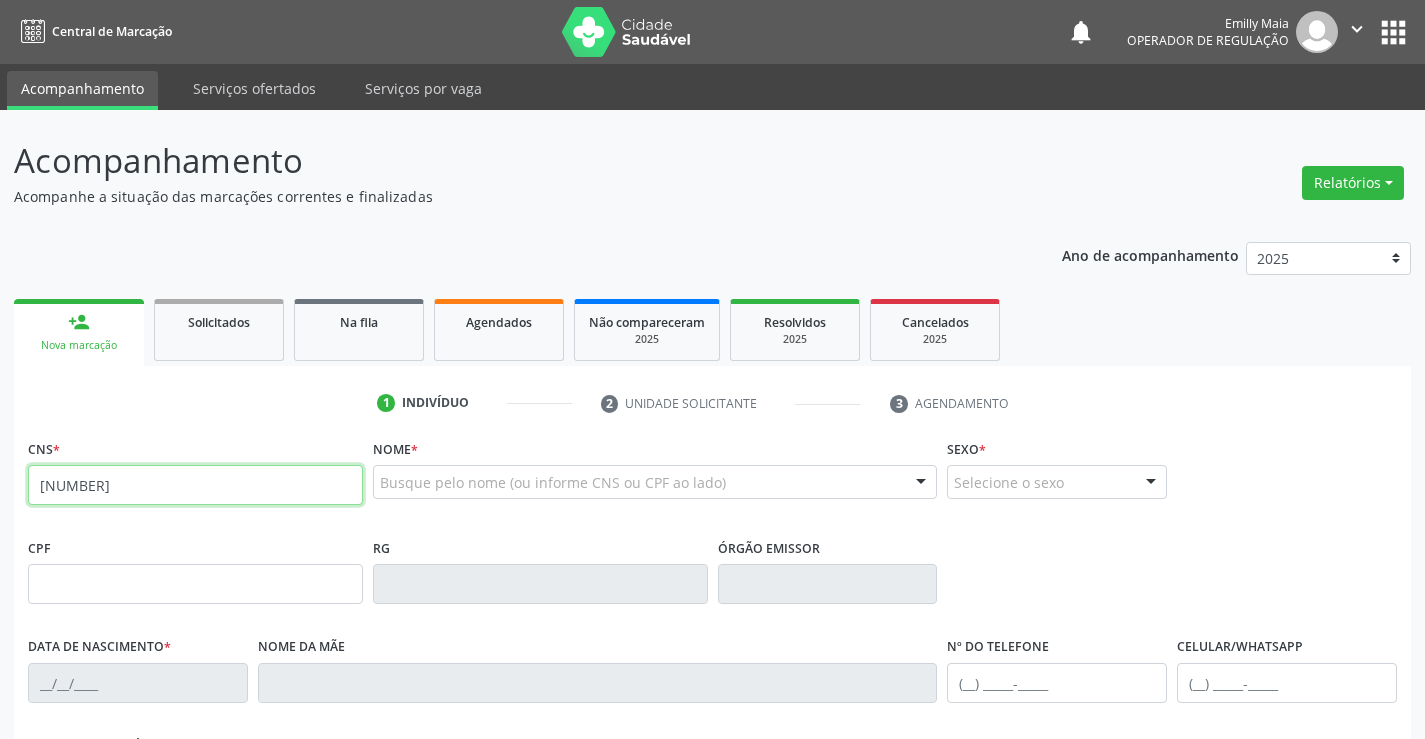 type on "700 5097 0491 3753" 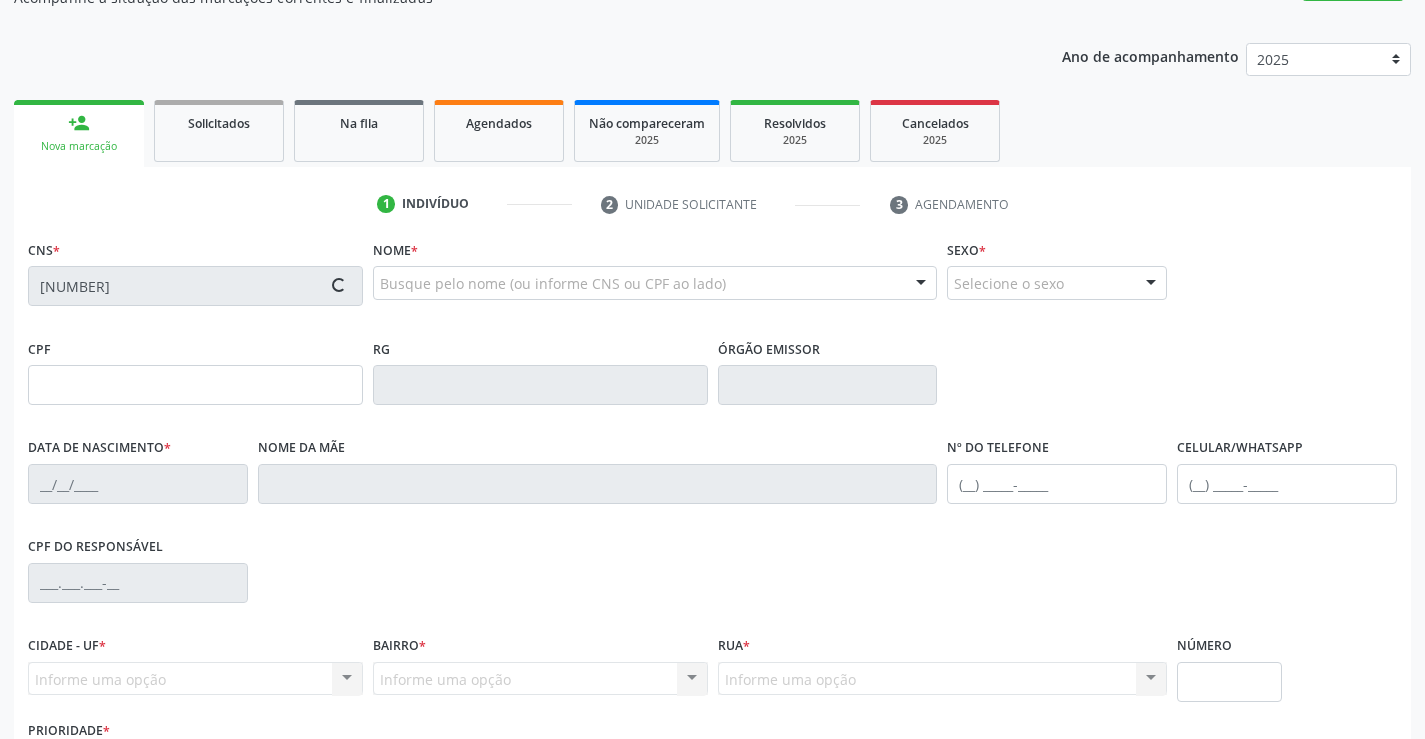 scroll, scrollTop: 200, scrollLeft: 0, axis: vertical 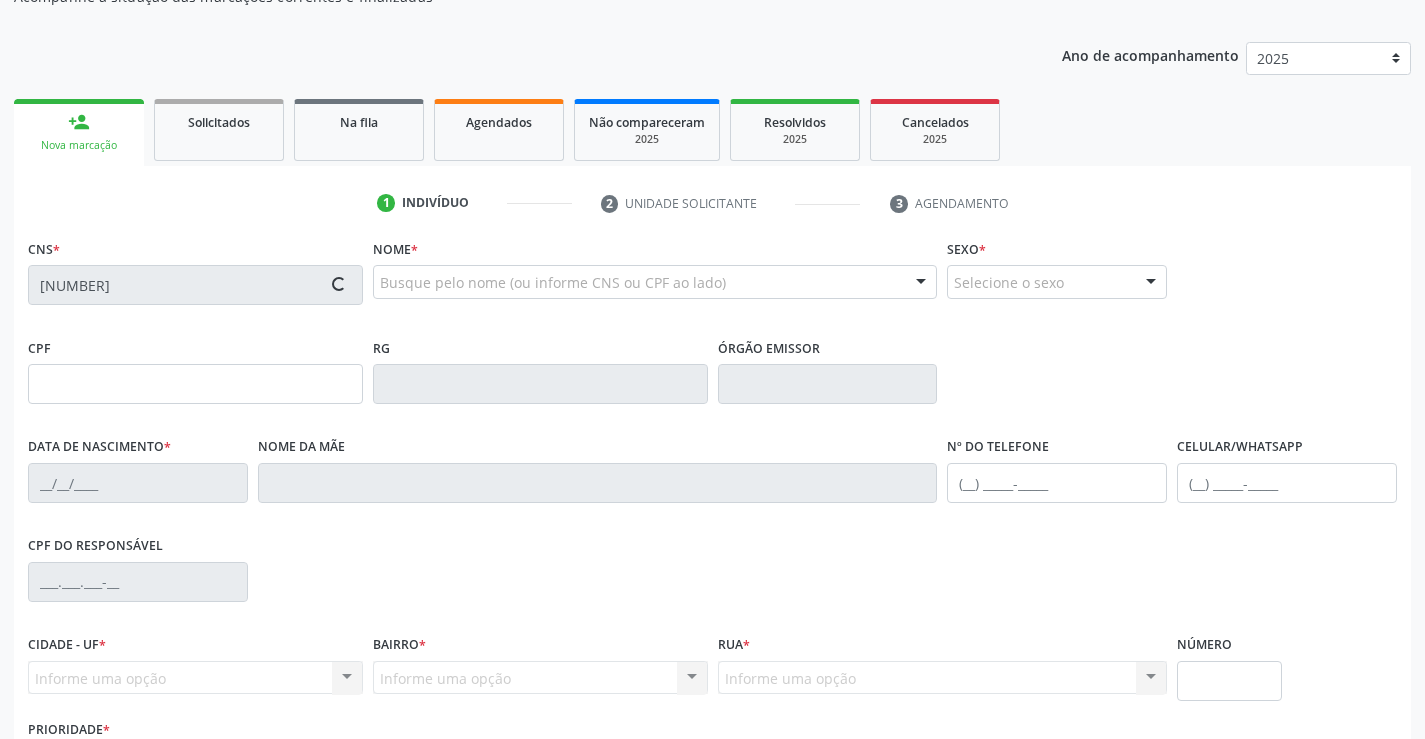 type on "574498060" 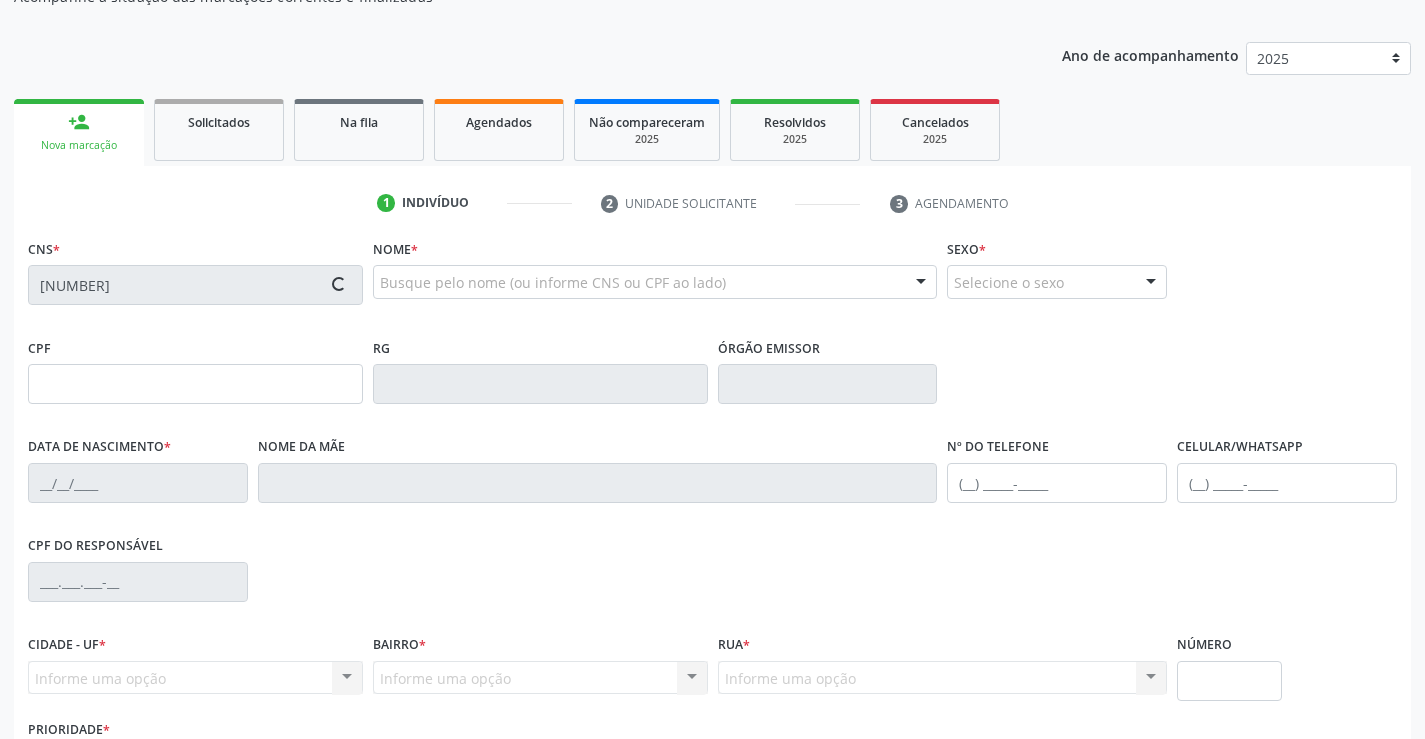 type on "(74) 98874-7003" 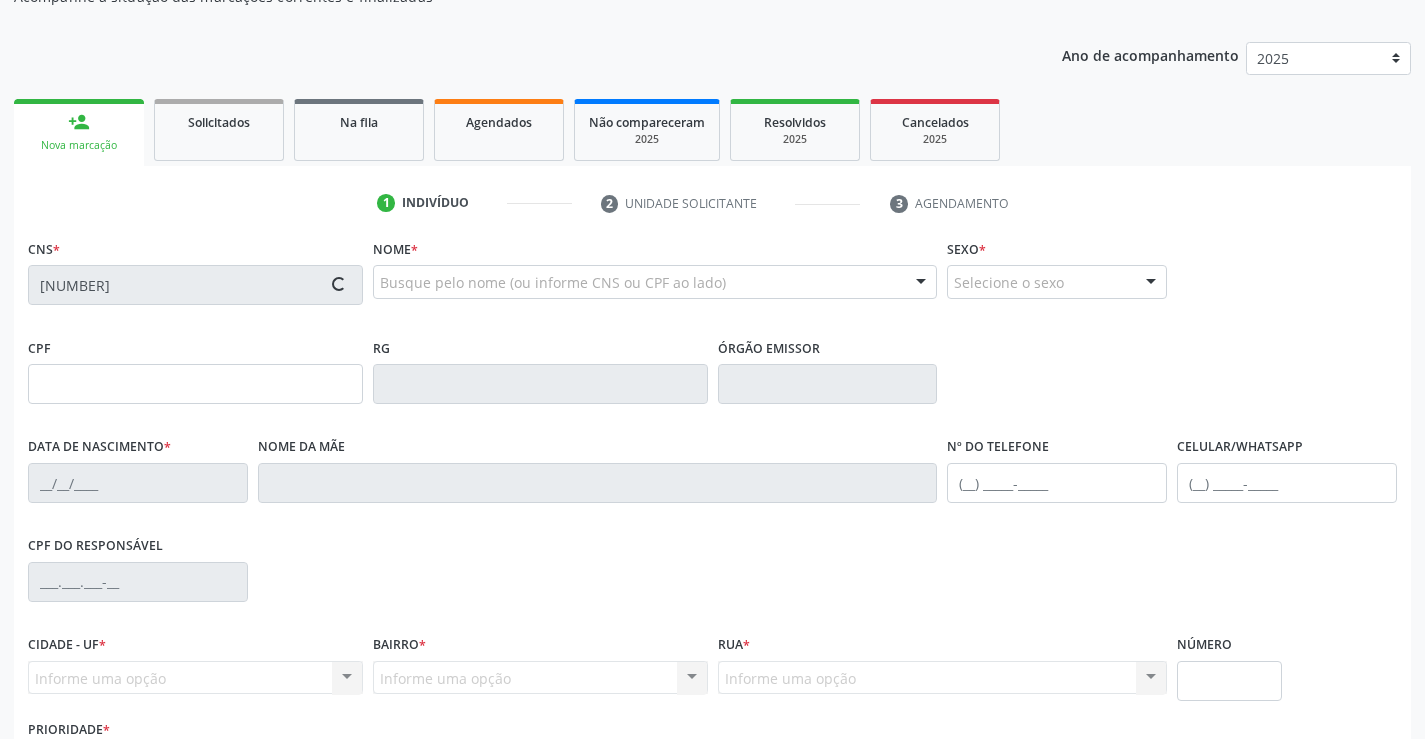 type on "(74) 99824-1035" 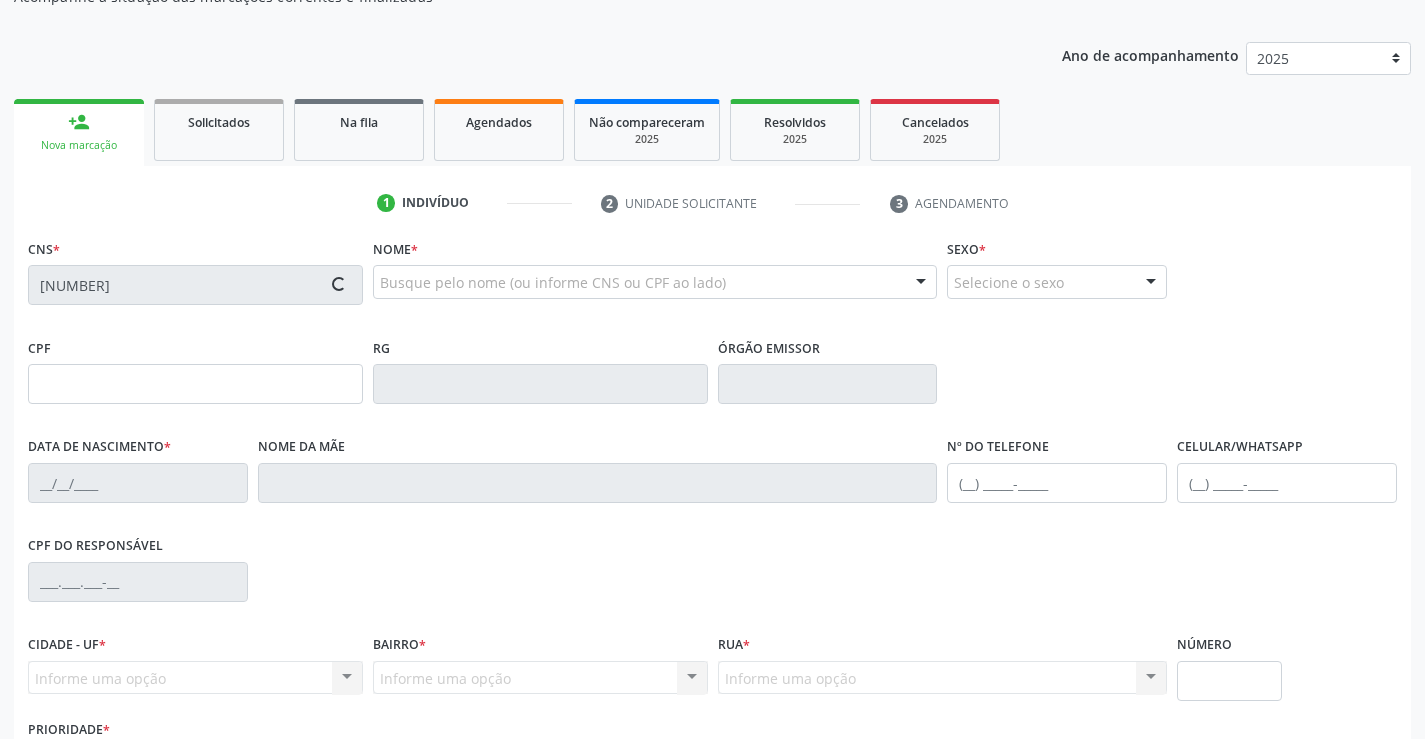type on "022.952.515-67" 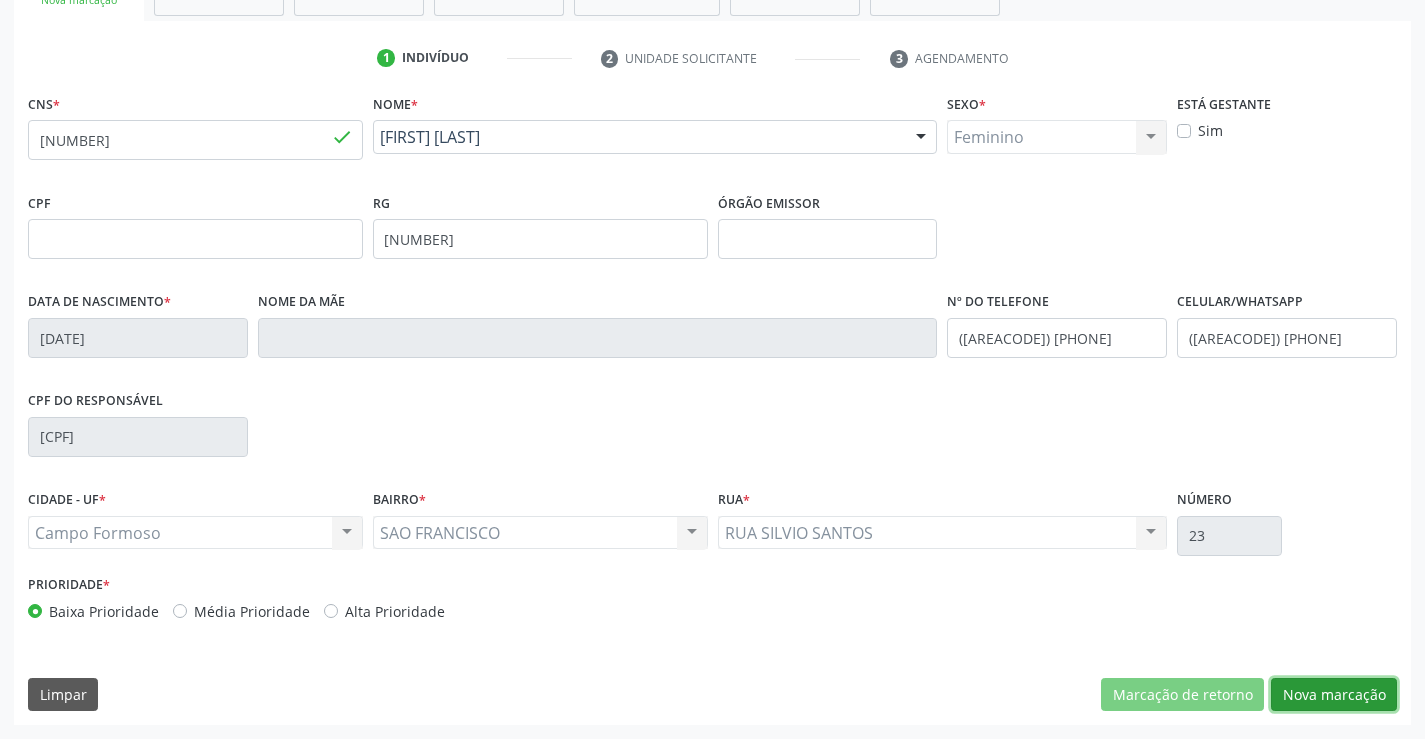 click on "Nova marcação" at bounding box center (1334, 695) 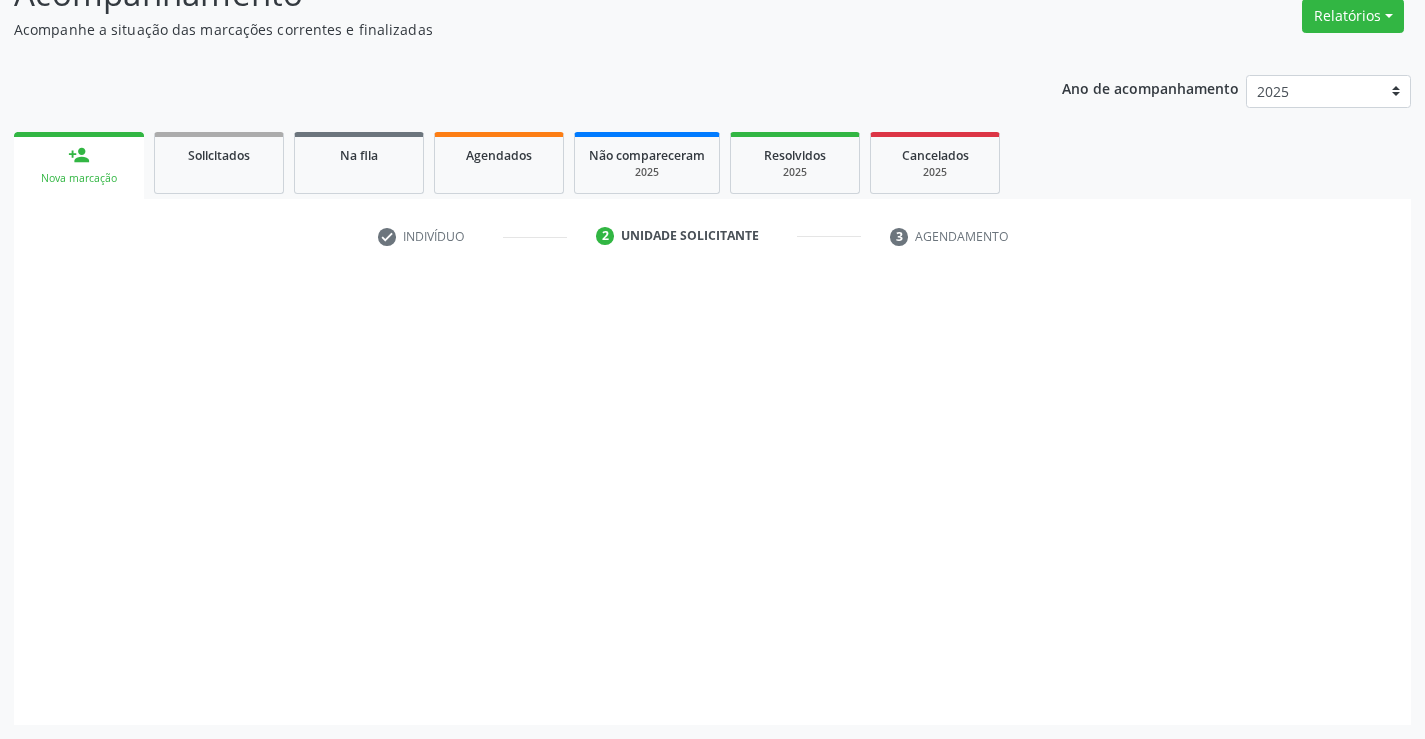 scroll, scrollTop: 167, scrollLeft: 0, axis: vertical 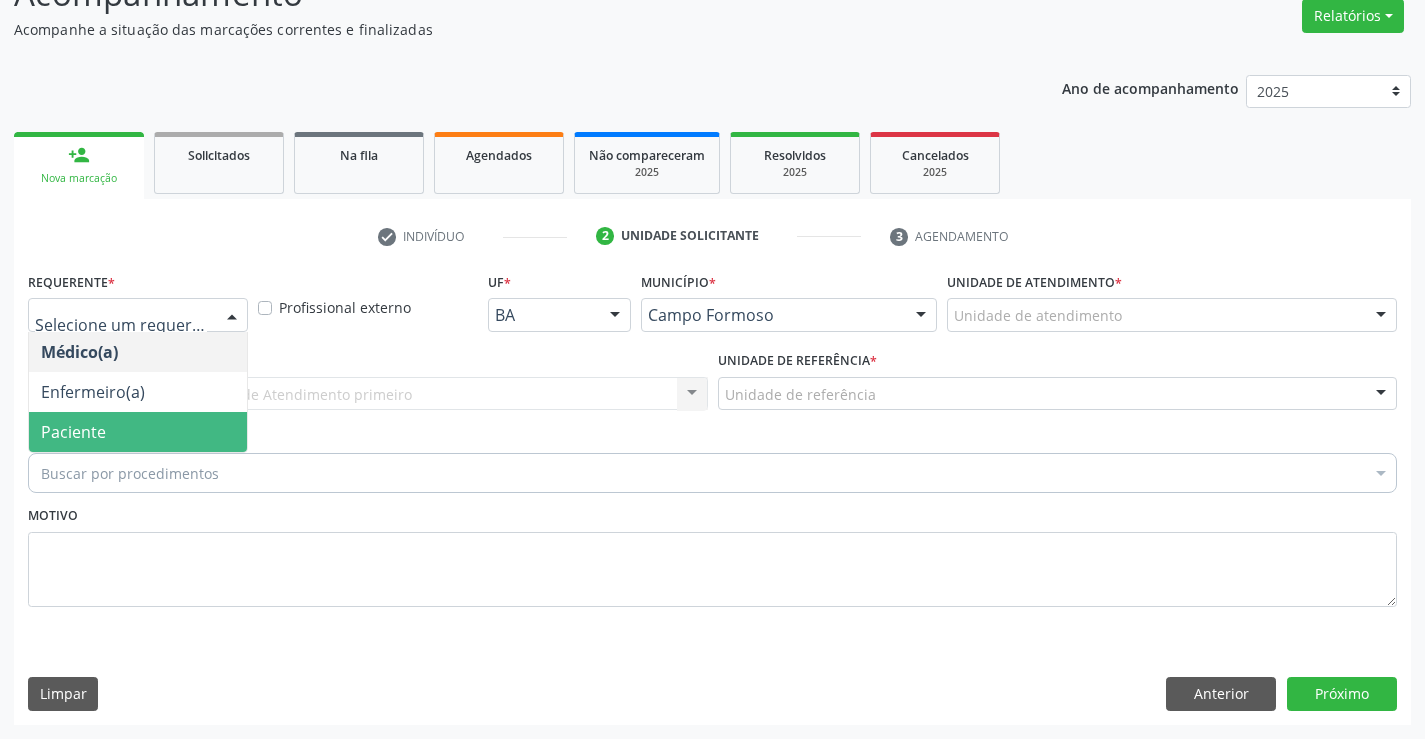 click on "Paciente" at bounding box center (138, 432) 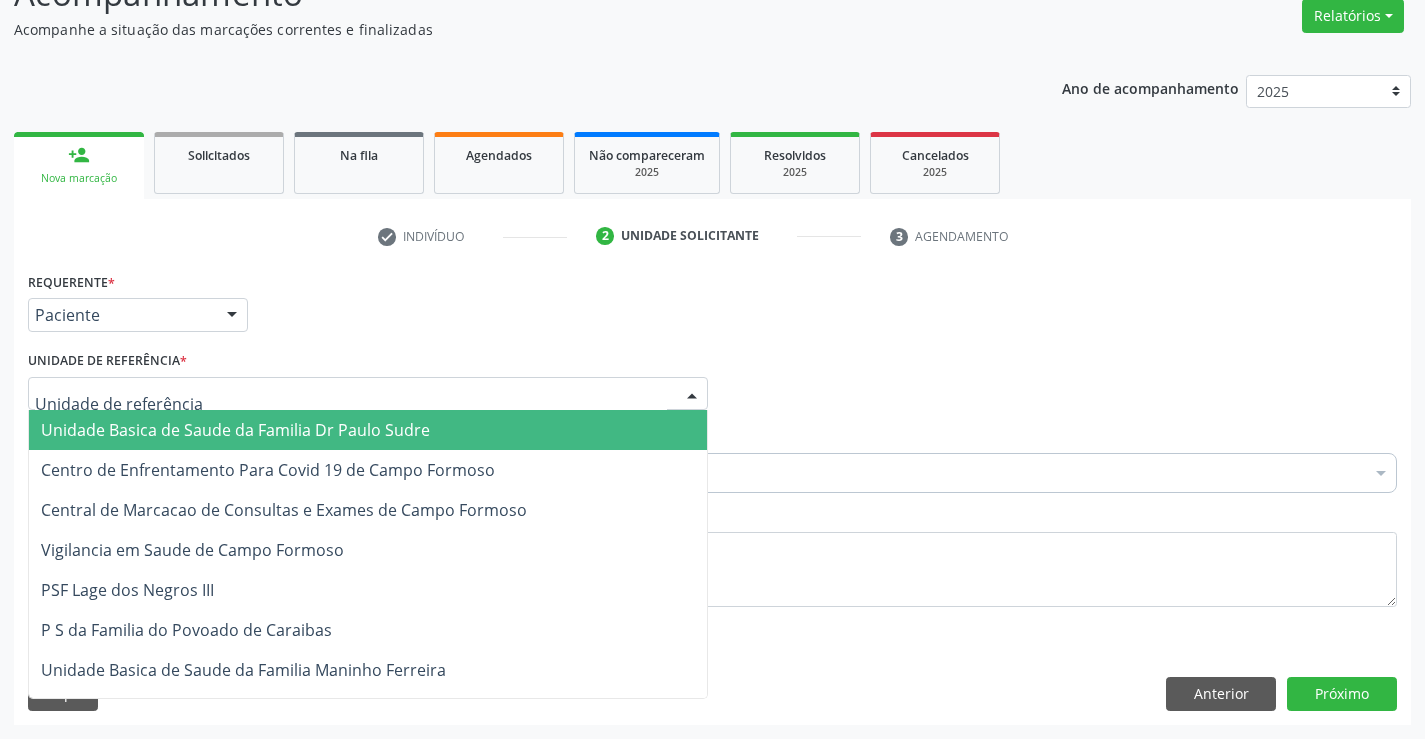 click at bounding box center (368, 394) 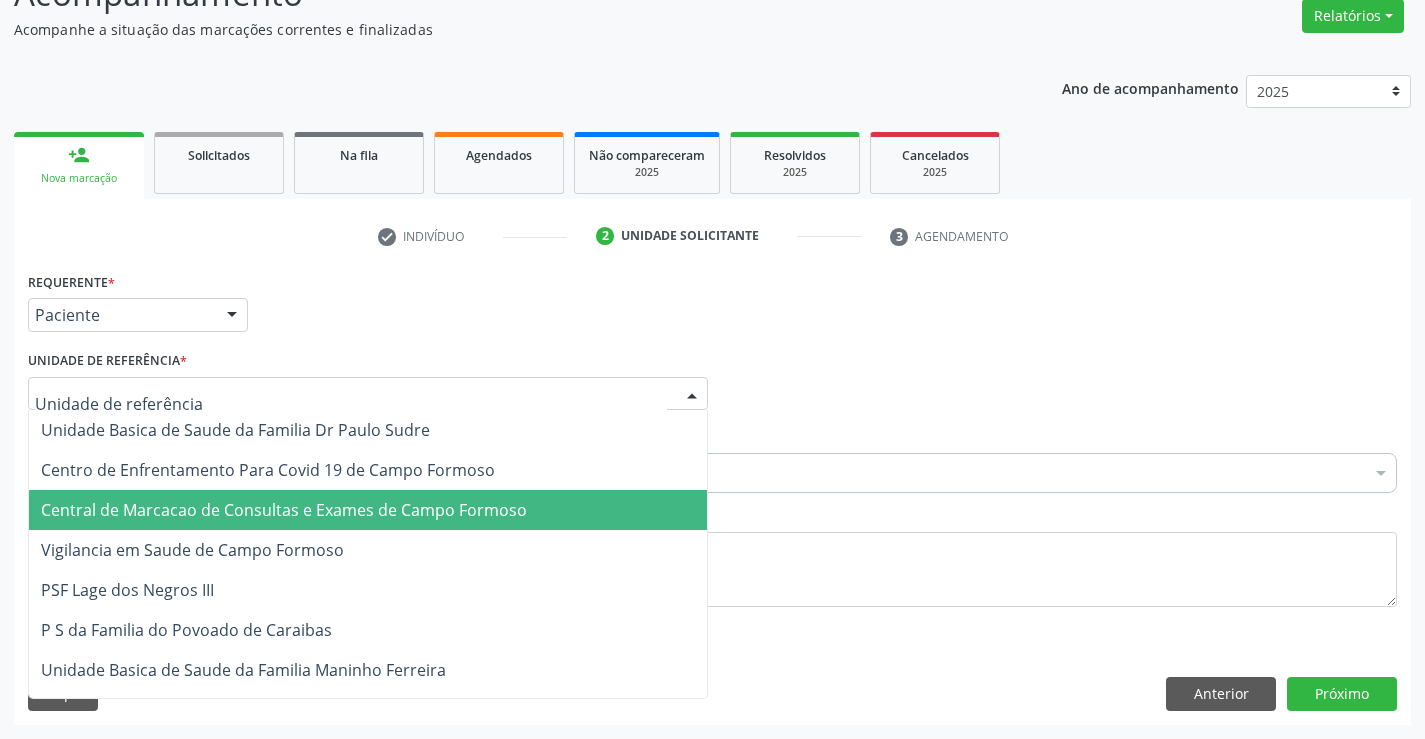click on "Central de Marcacao de Consultas e Exames de Campo Formoso" at bounding box center (368, 510) 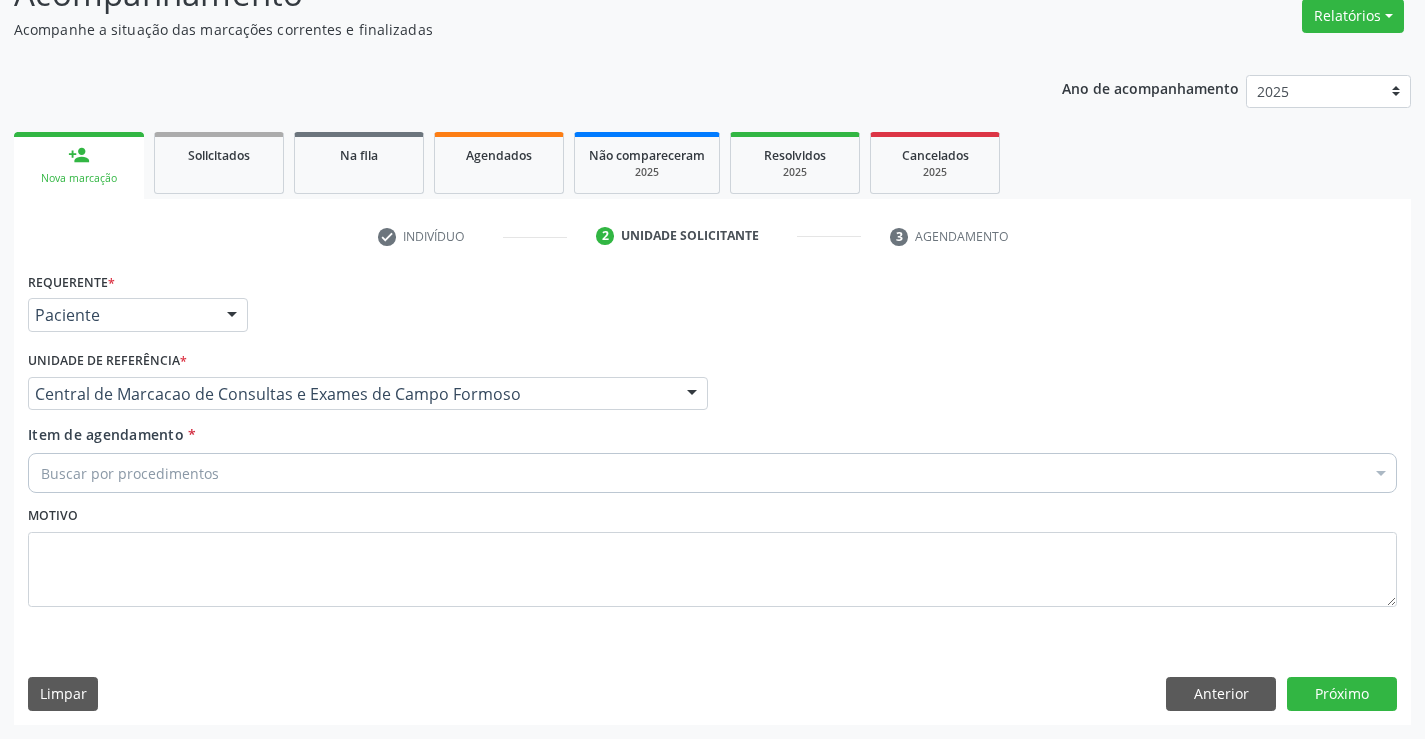 click on "Buscar por procedimentos" at bounding box center (712, 473) 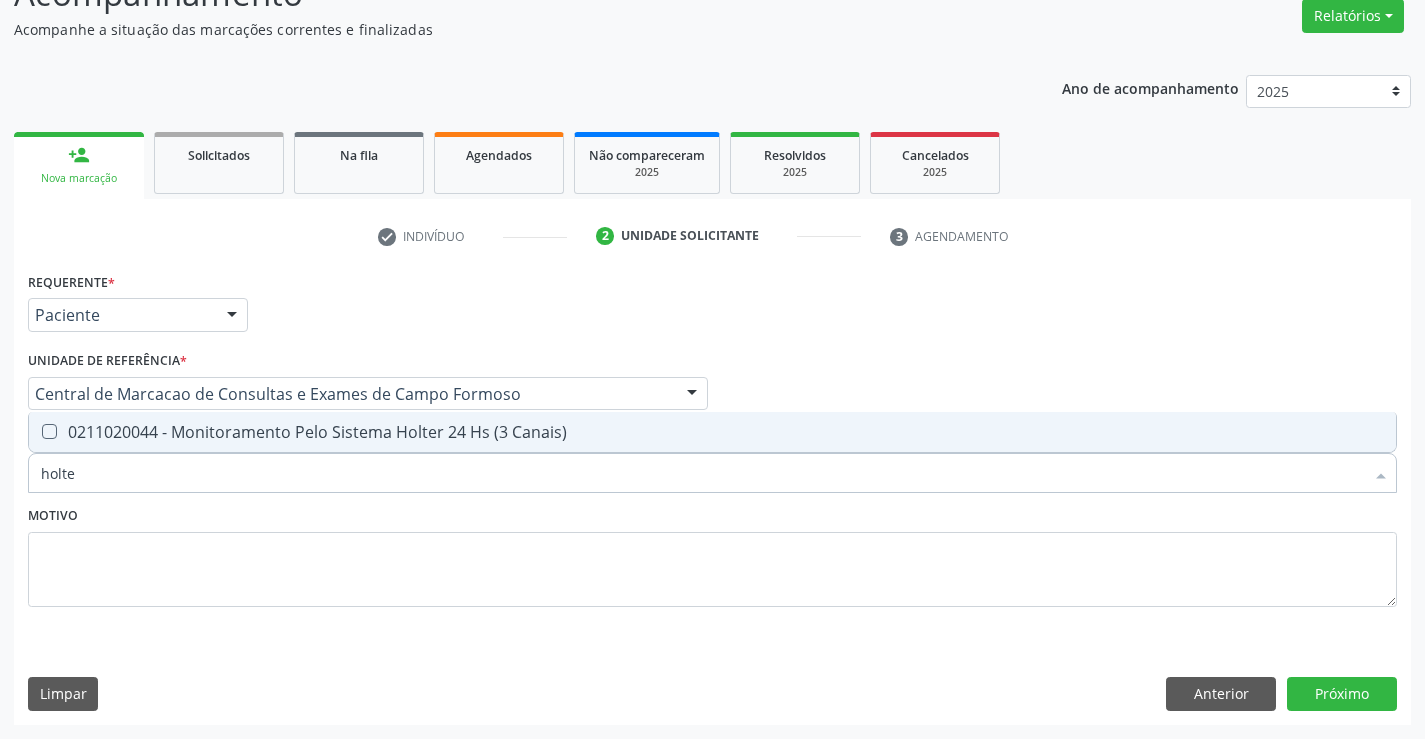 type on "holter" 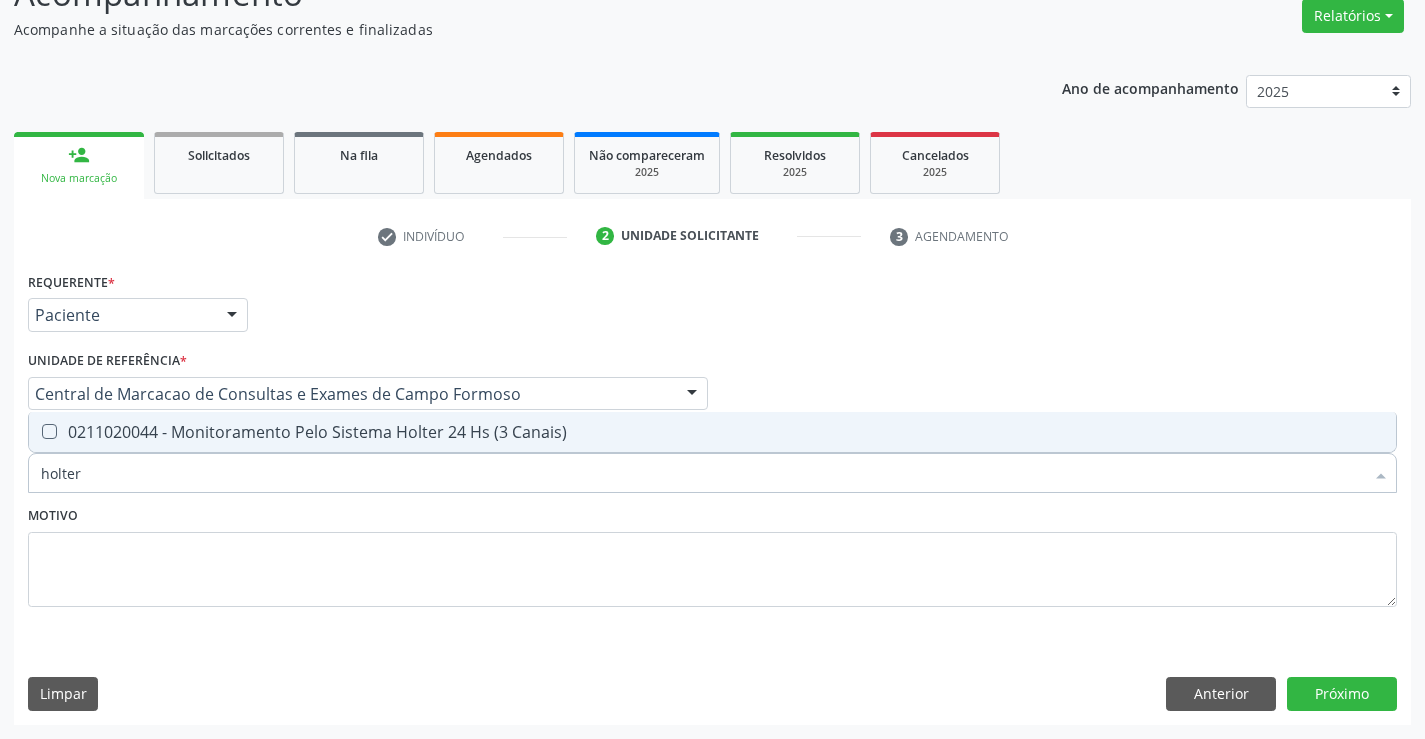click on "0211020044 - Monitoramento Pelo Sistema Holter 24 Hs (3 Canais)" at bounding box center [712, 432] 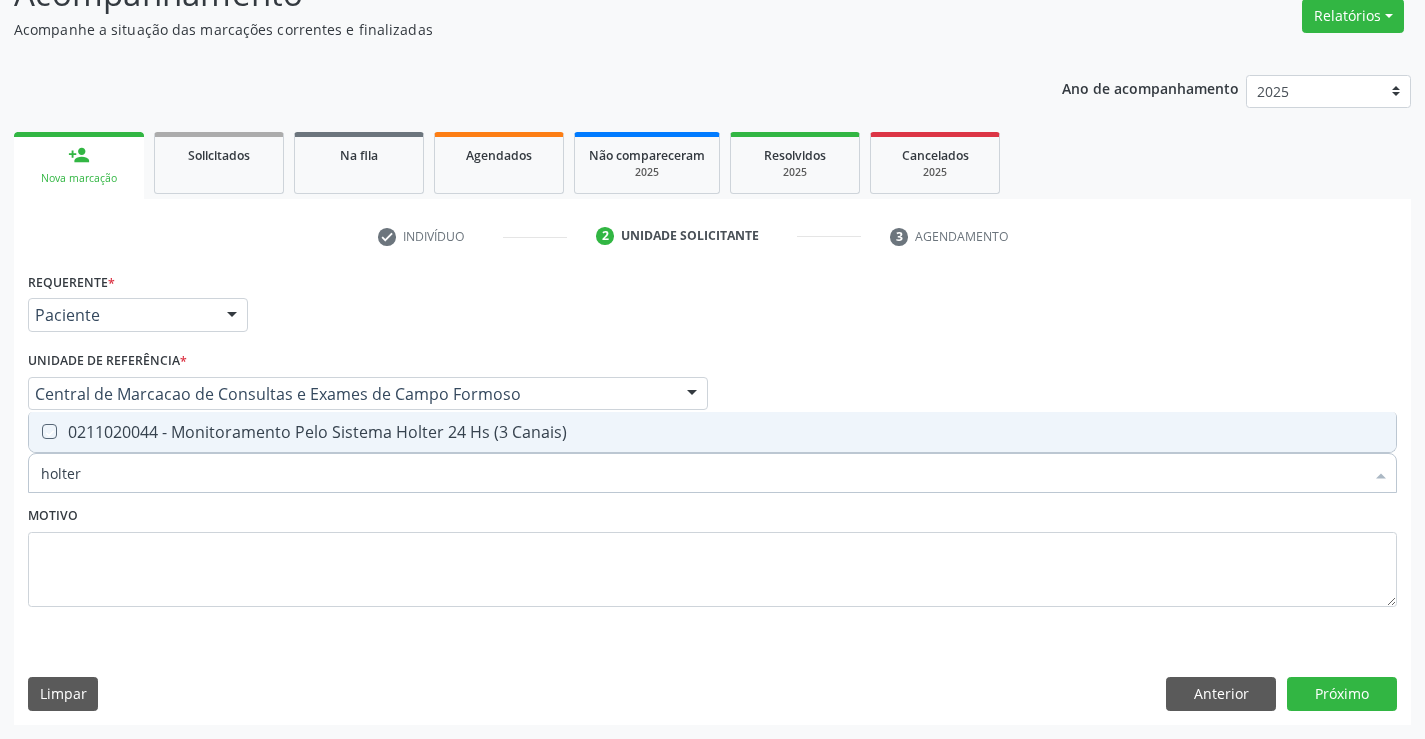 checkbox on "true" 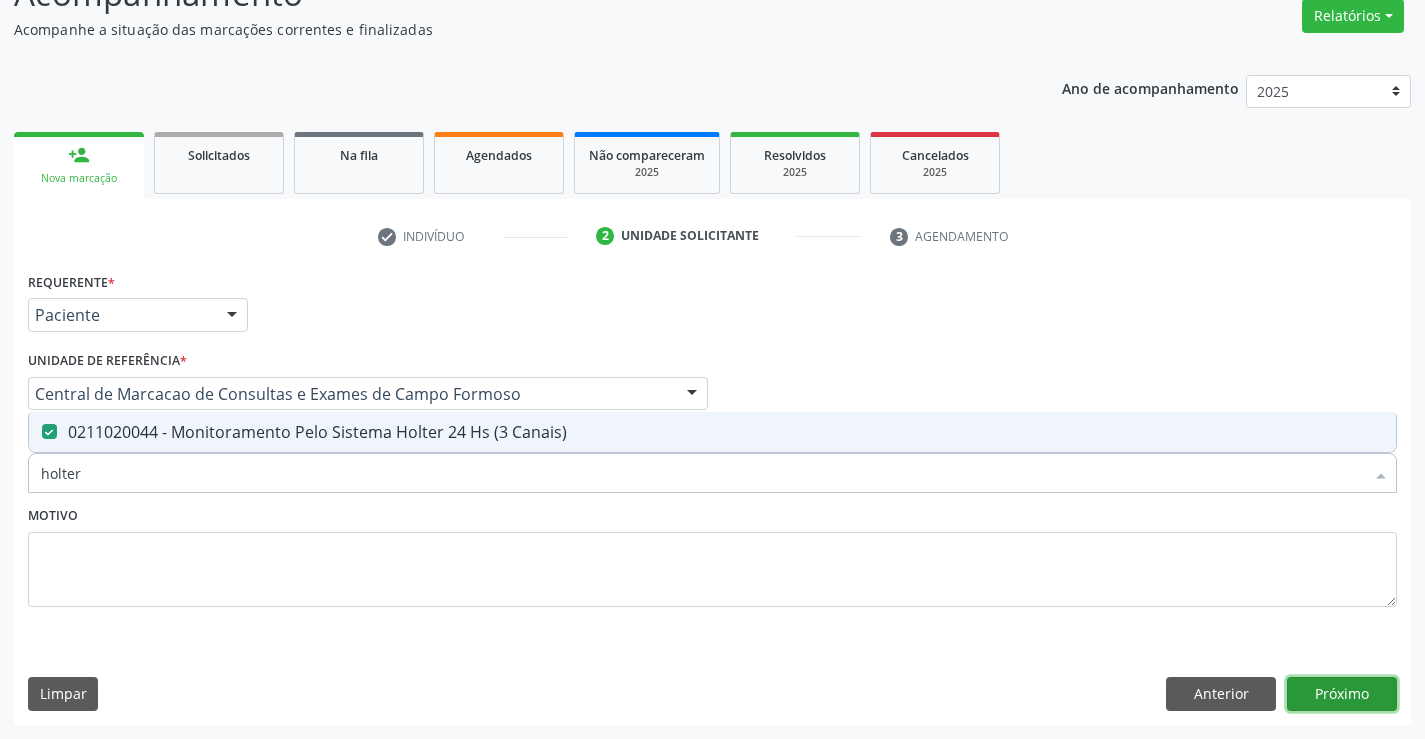 click on "Próximo" at bounding box center (1342, 694) 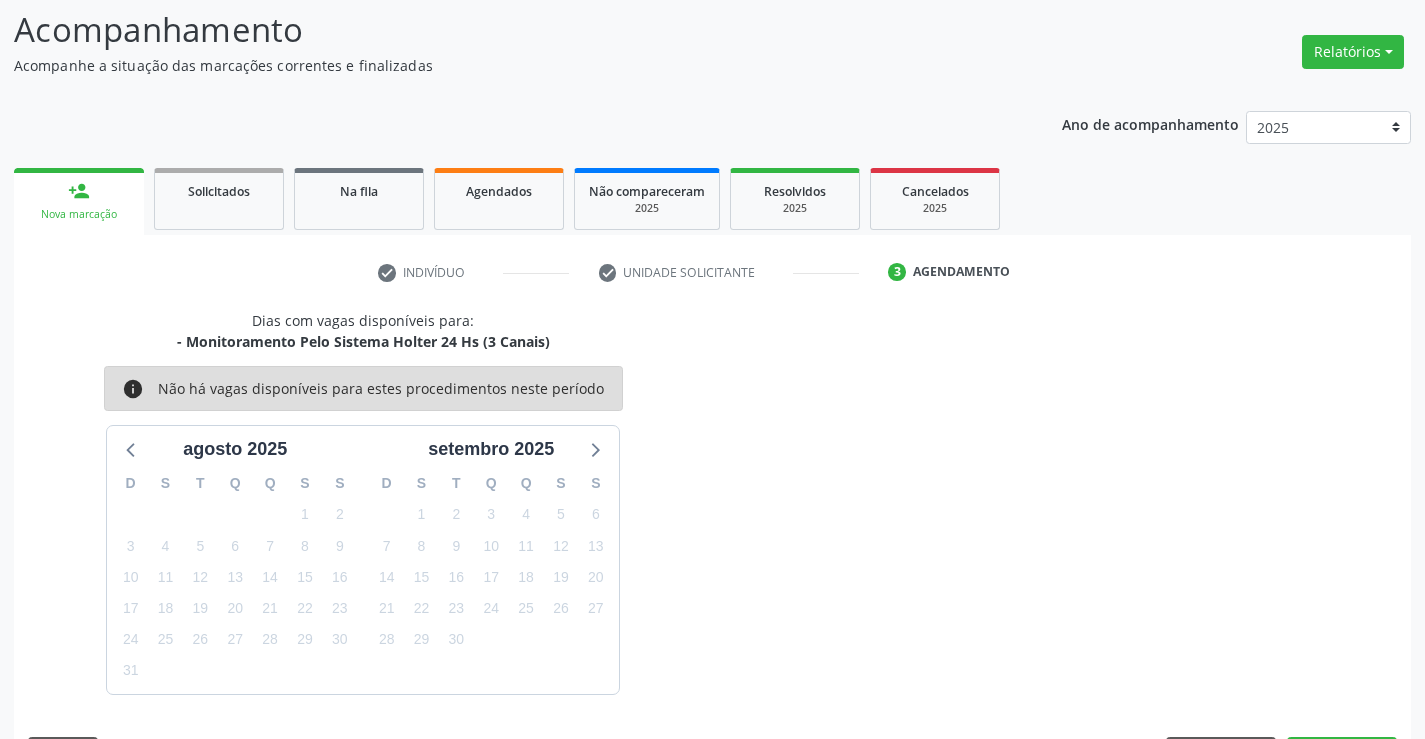 scroll, scrollTop: 167, scrollLeft: 0, axis: vertical 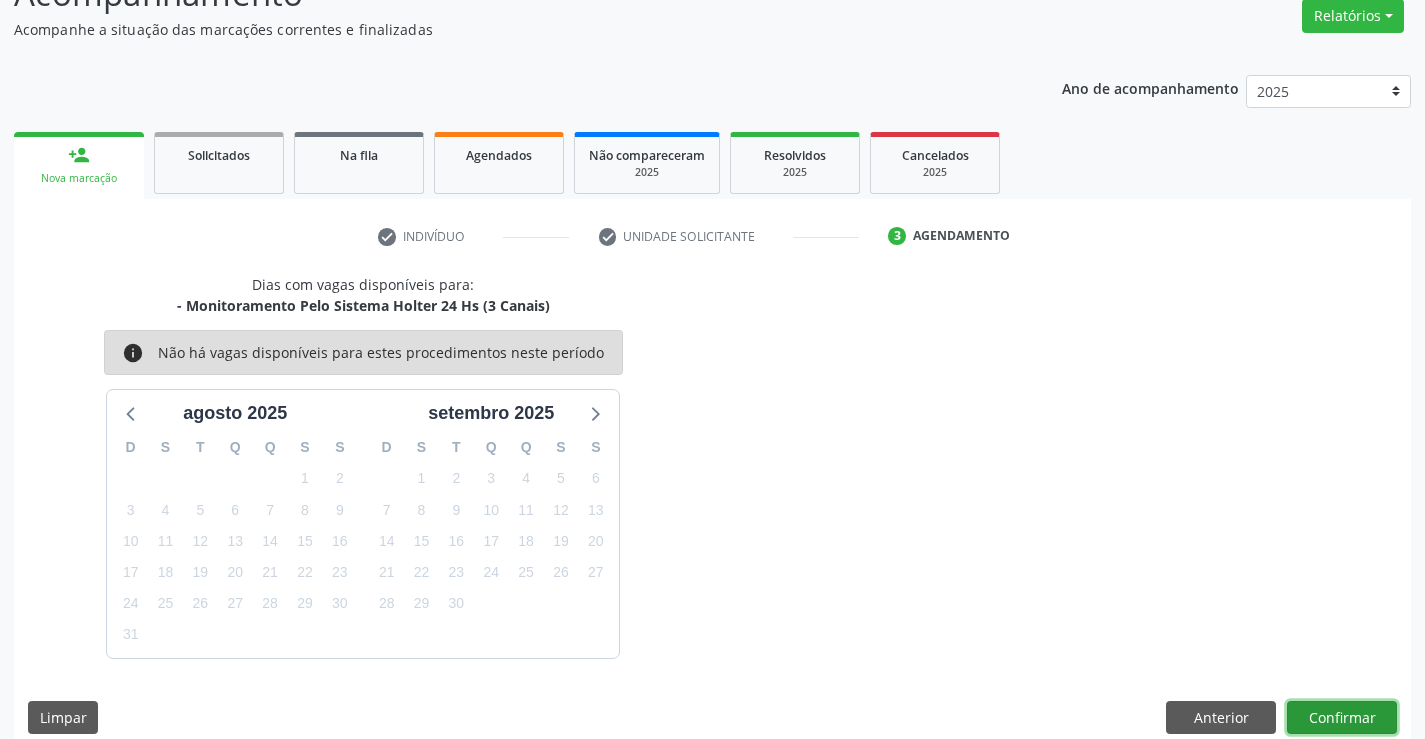 click on "Confirmar" at bounding box center (1342, 718) 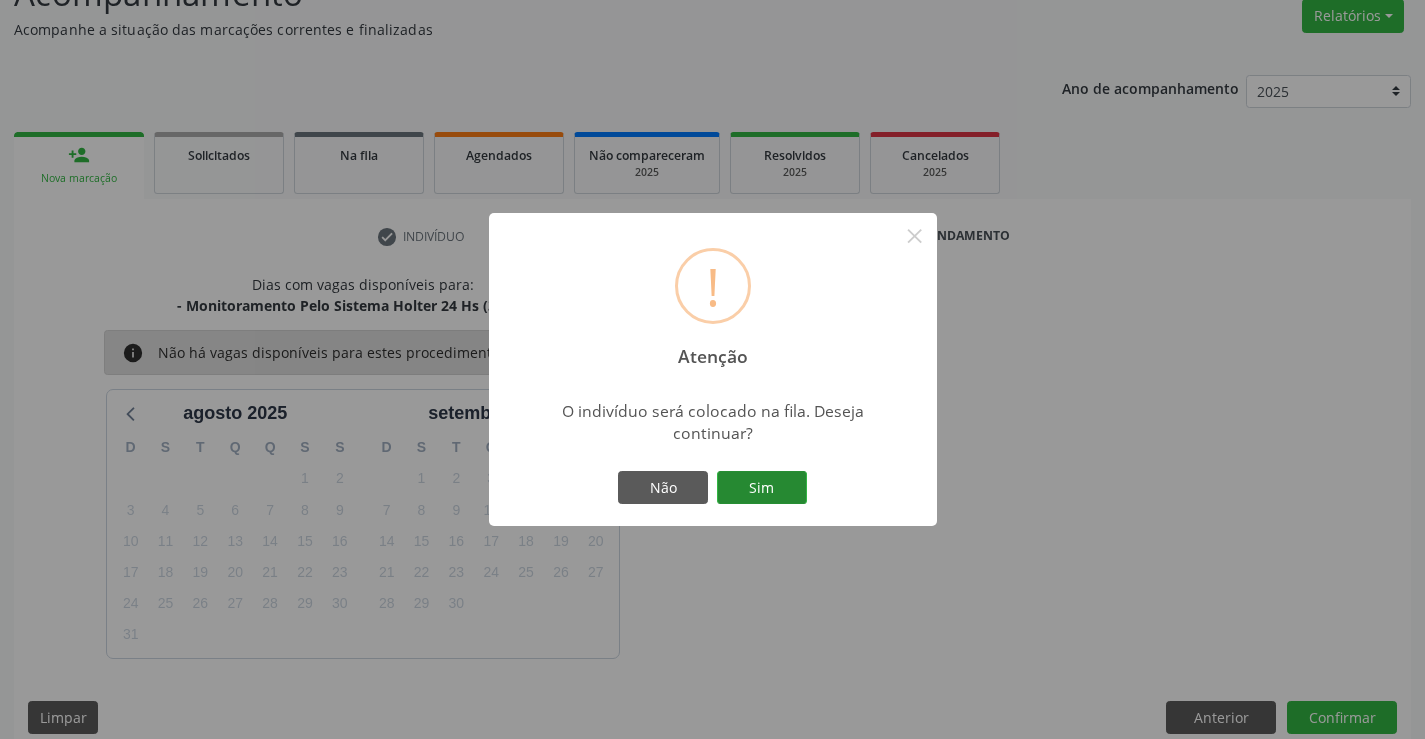 click on "Sim" at bounding box center [762, 488] 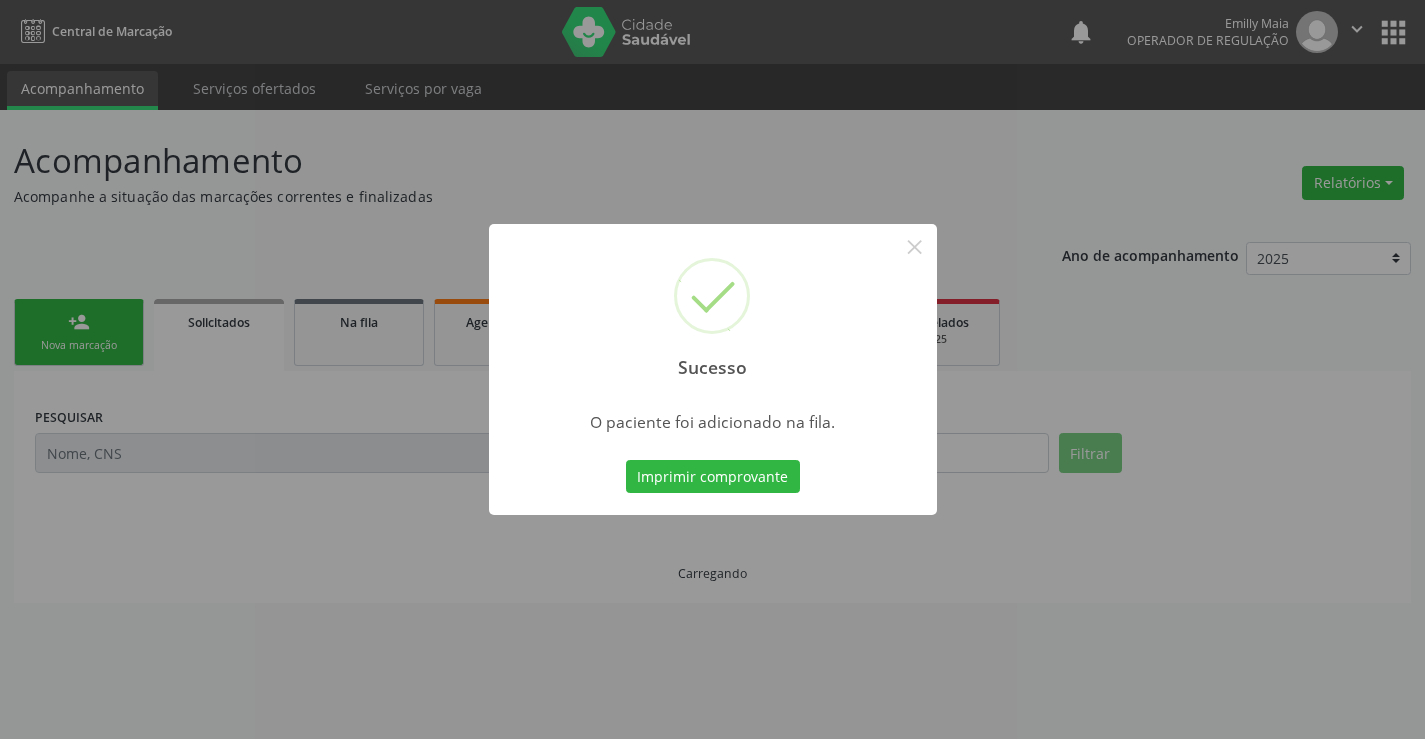 scroll, scrollTop: 0, scrollLeft: 0, axis: both 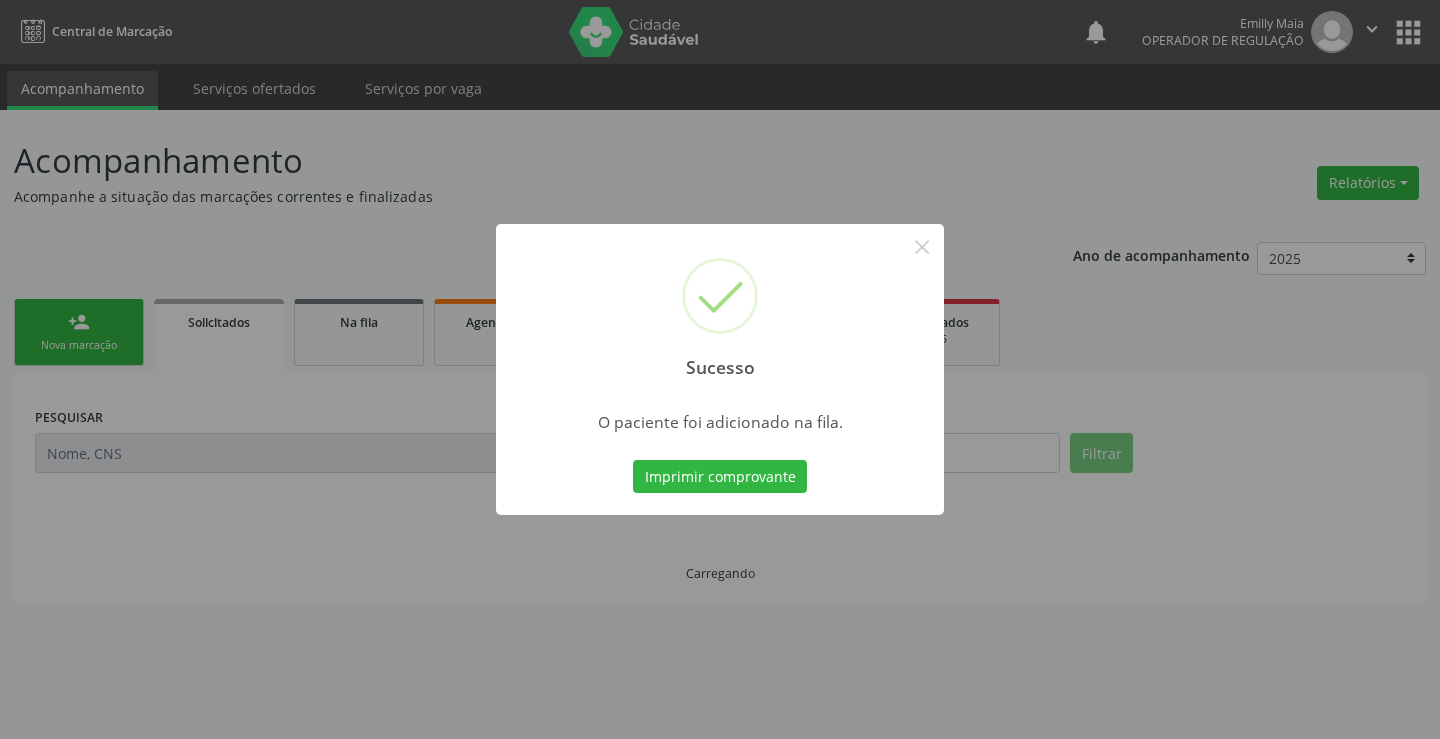 click on "Imprimir comprovante" at bounding box center (720, 477) 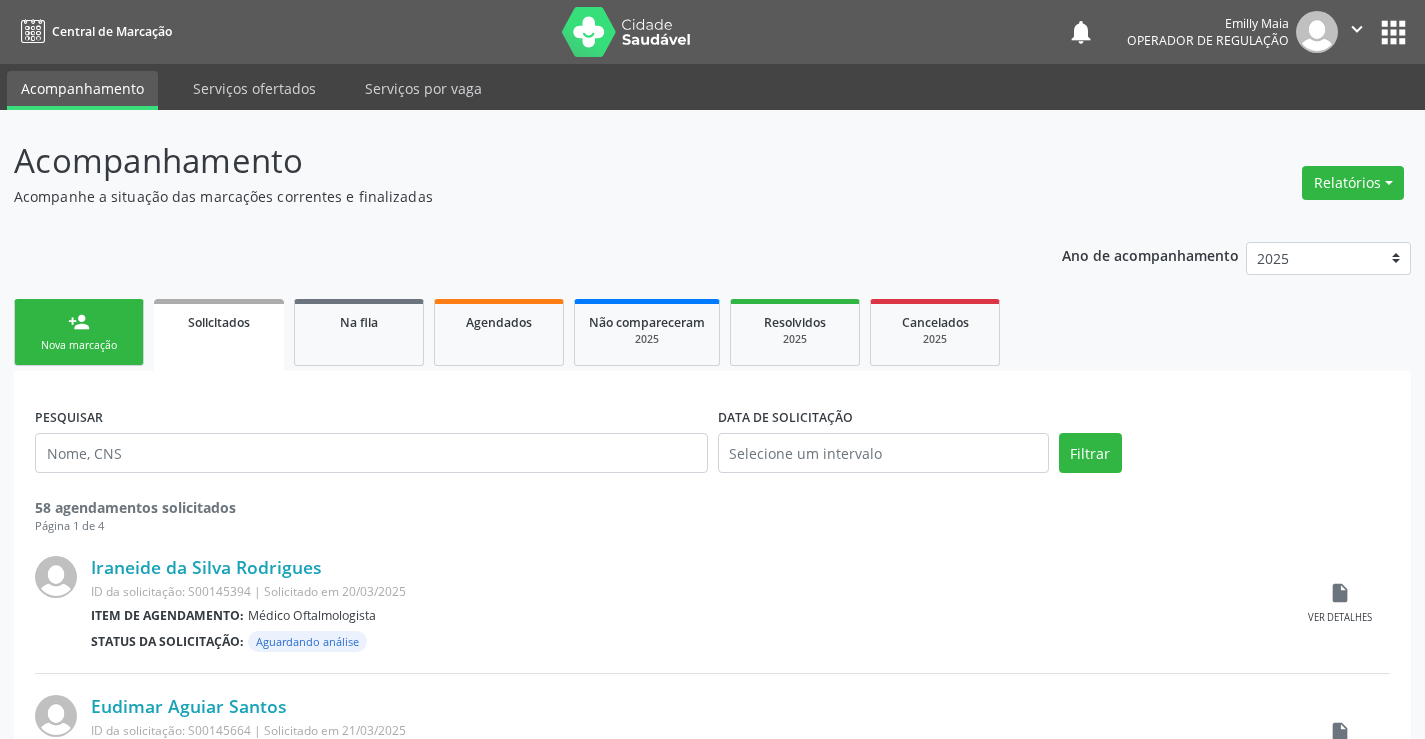 click on "person_add
Nova marcação" at bounding box center [79, 332] 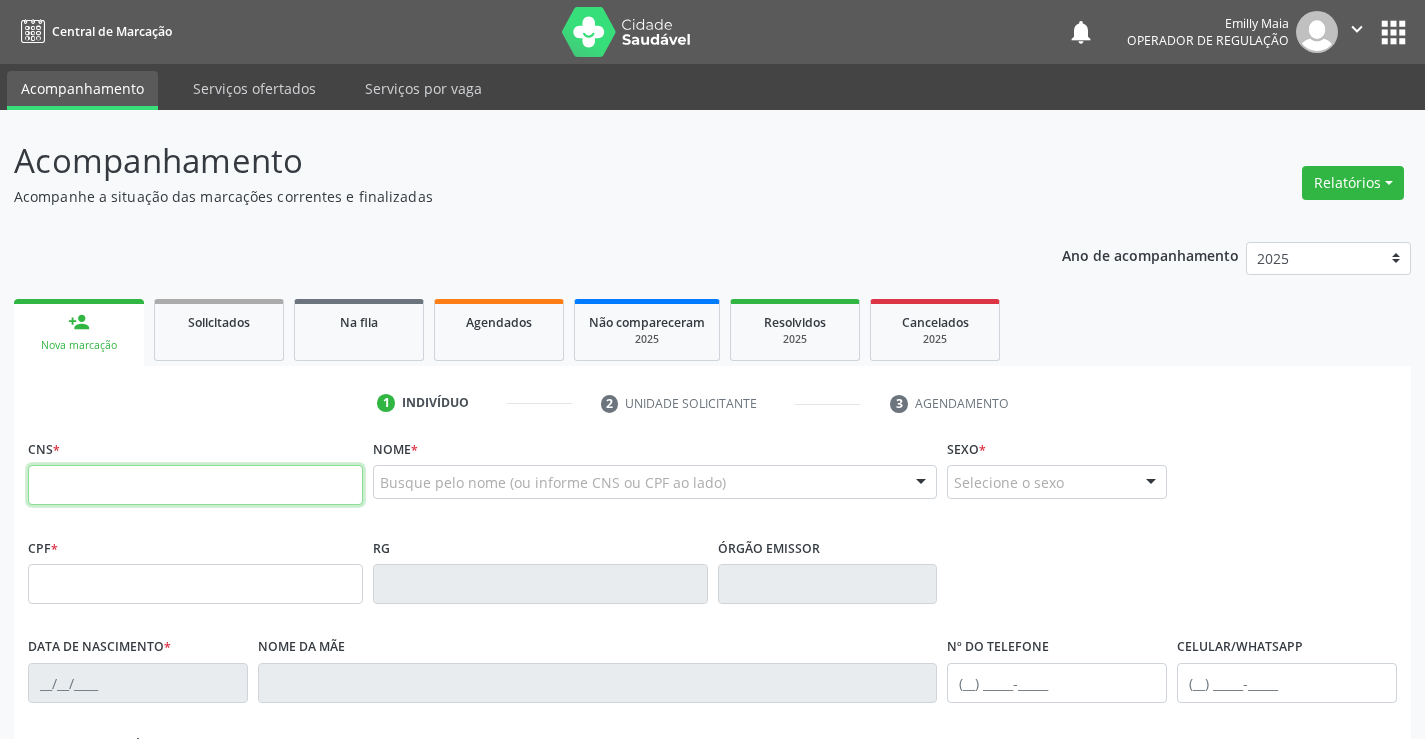 click at bounding box center (195, 485) 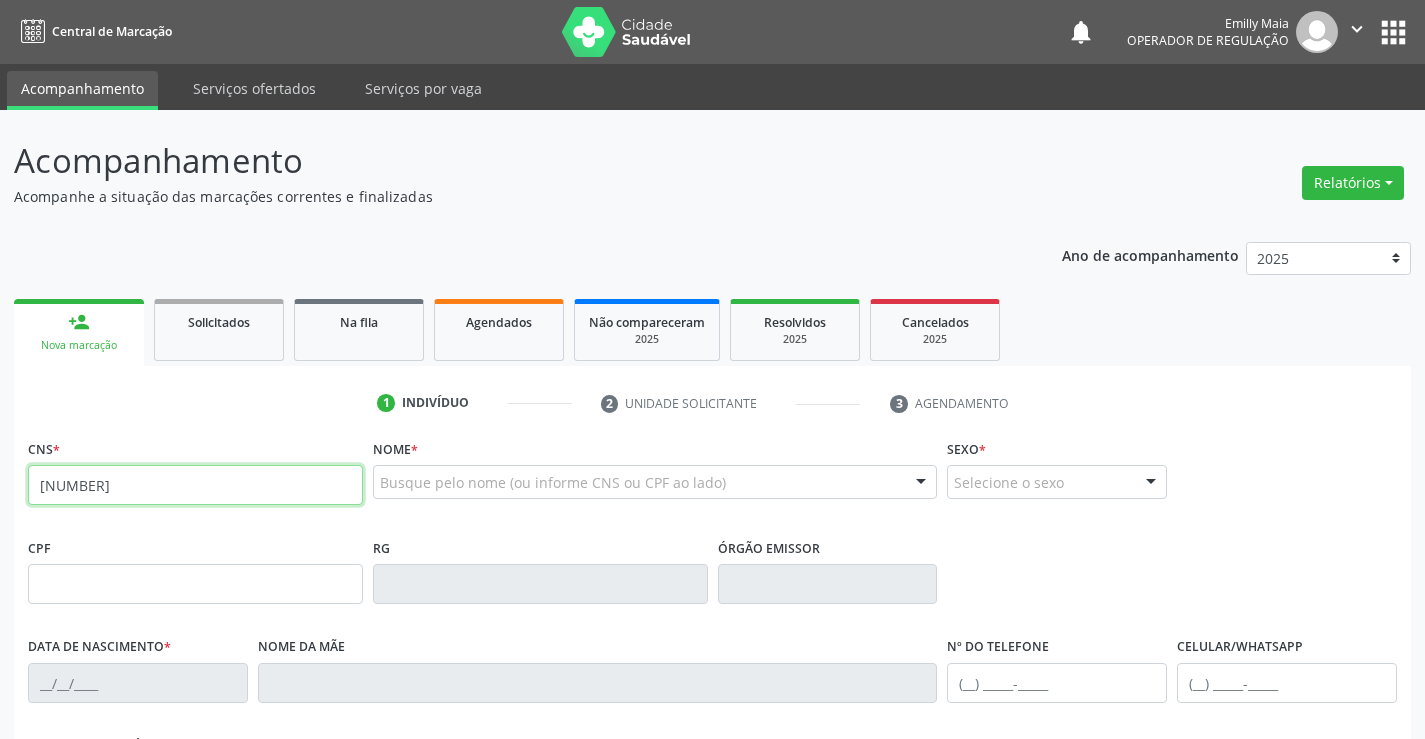 type on "702 8026 2828 9265" 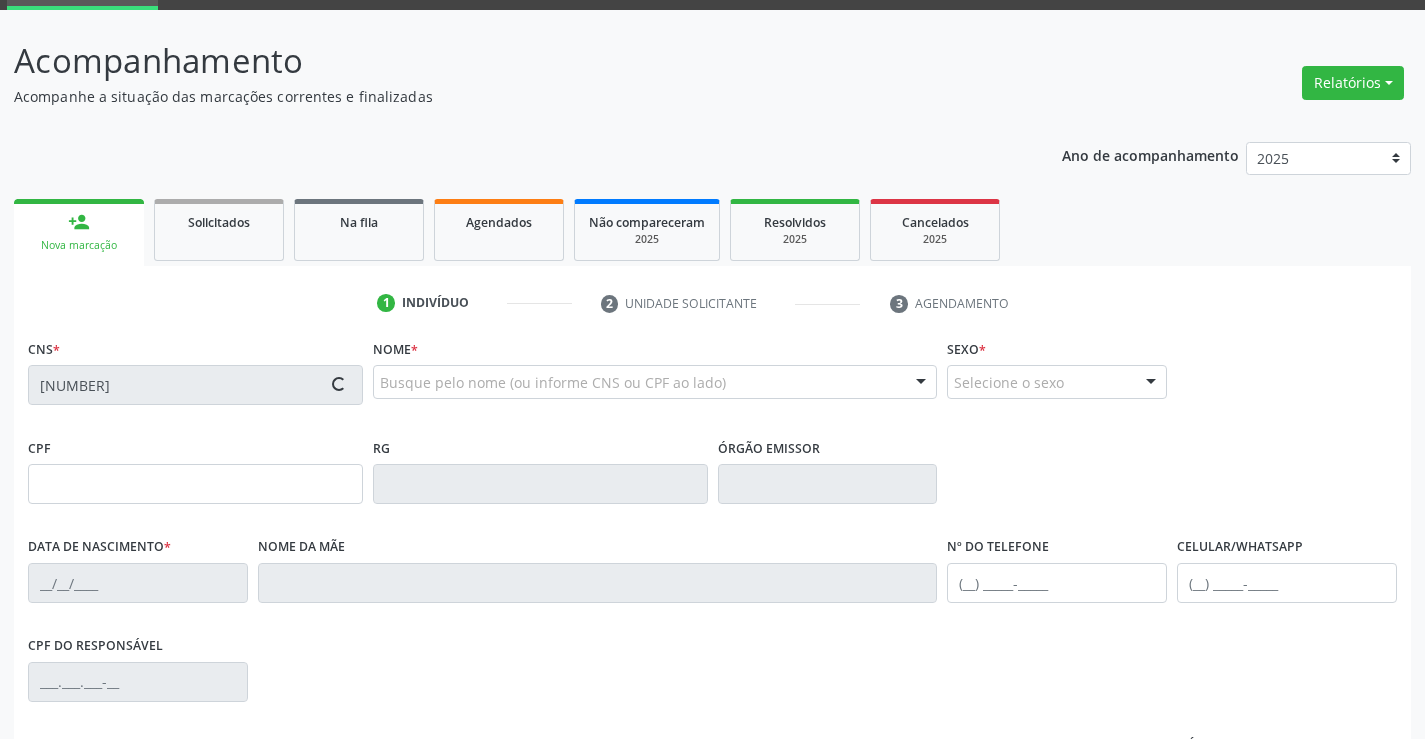 type on "1415706875" 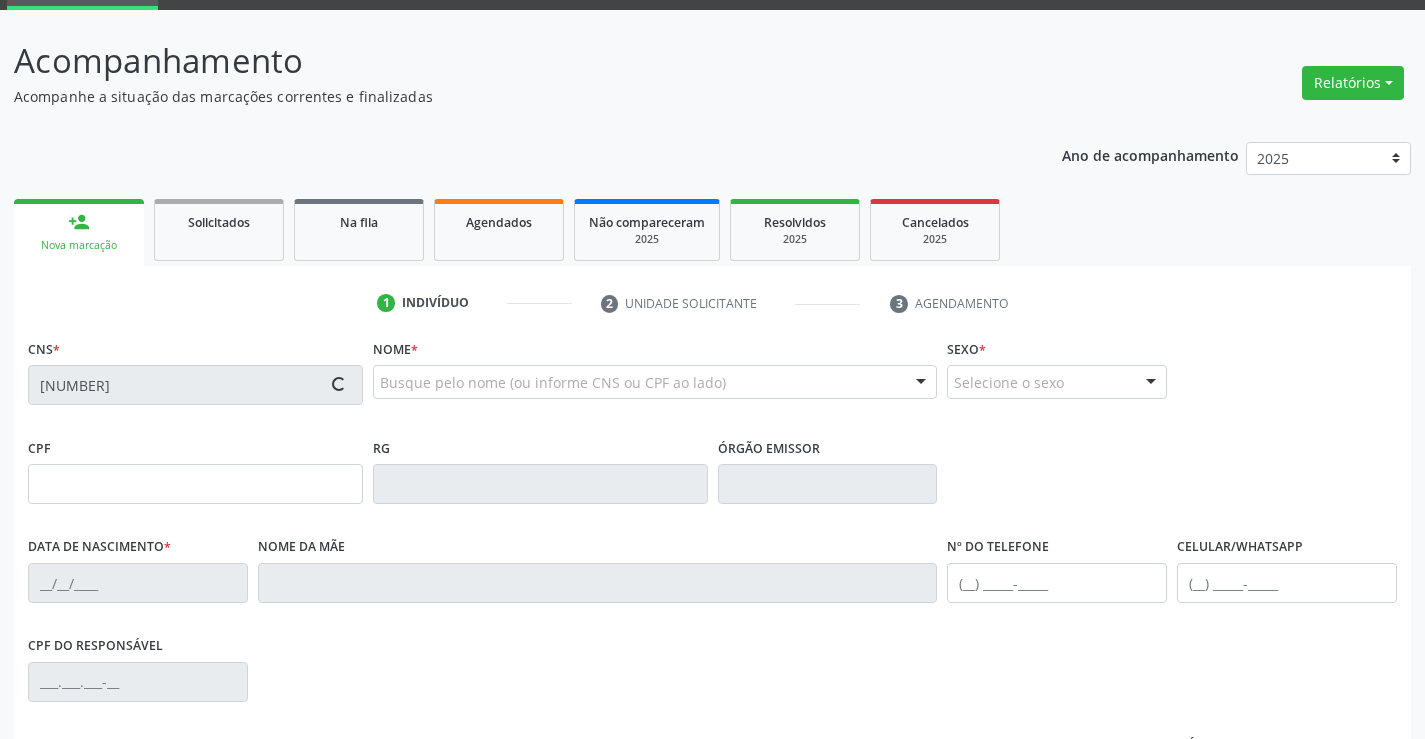 type on "17/06/1982" 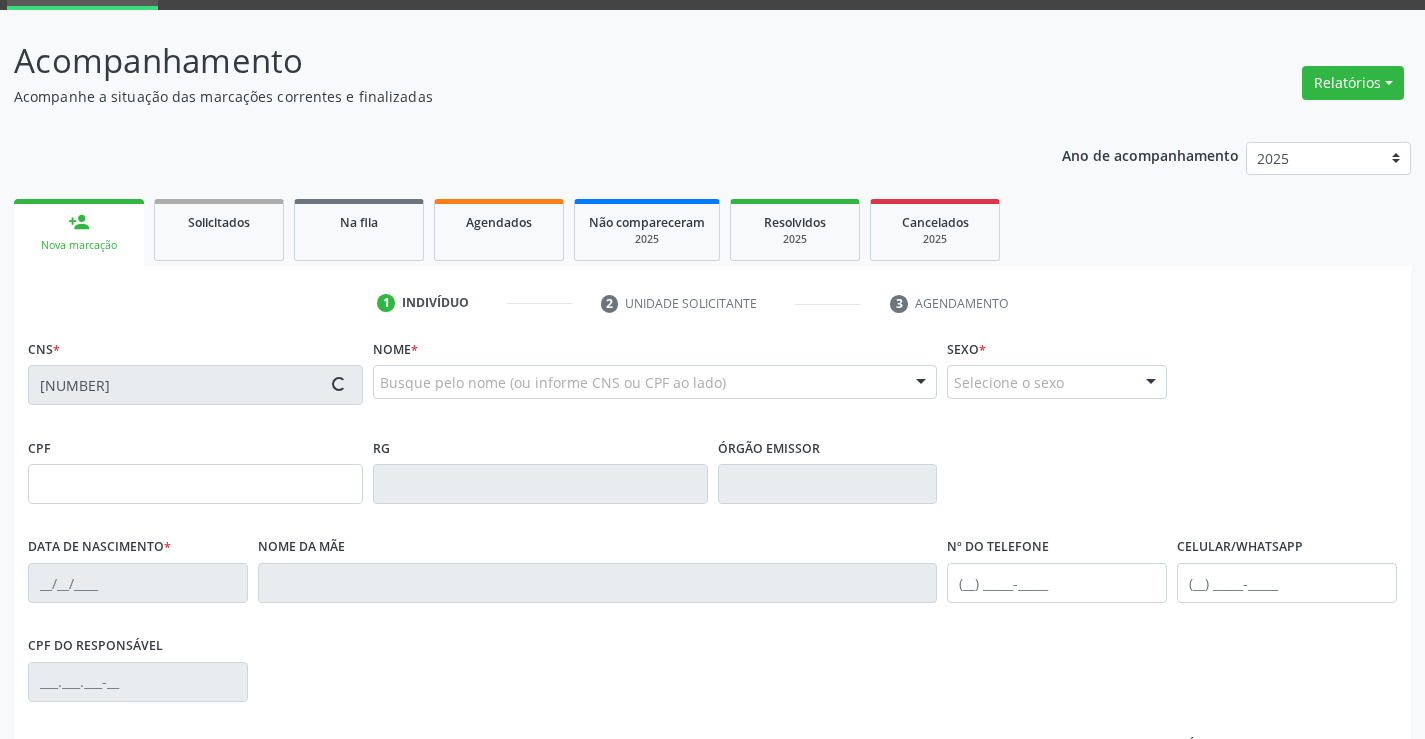 type on "(74) 98135-4616" 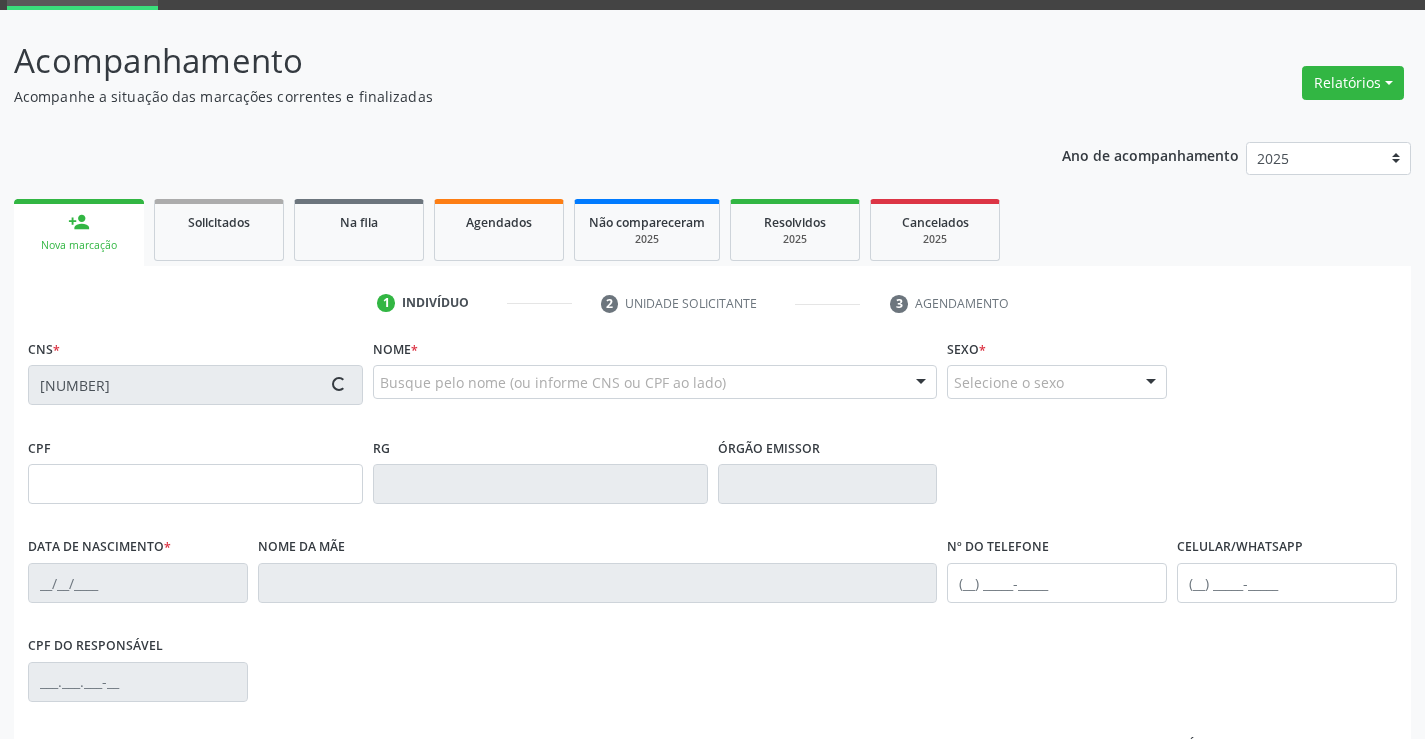 type on "S/N" 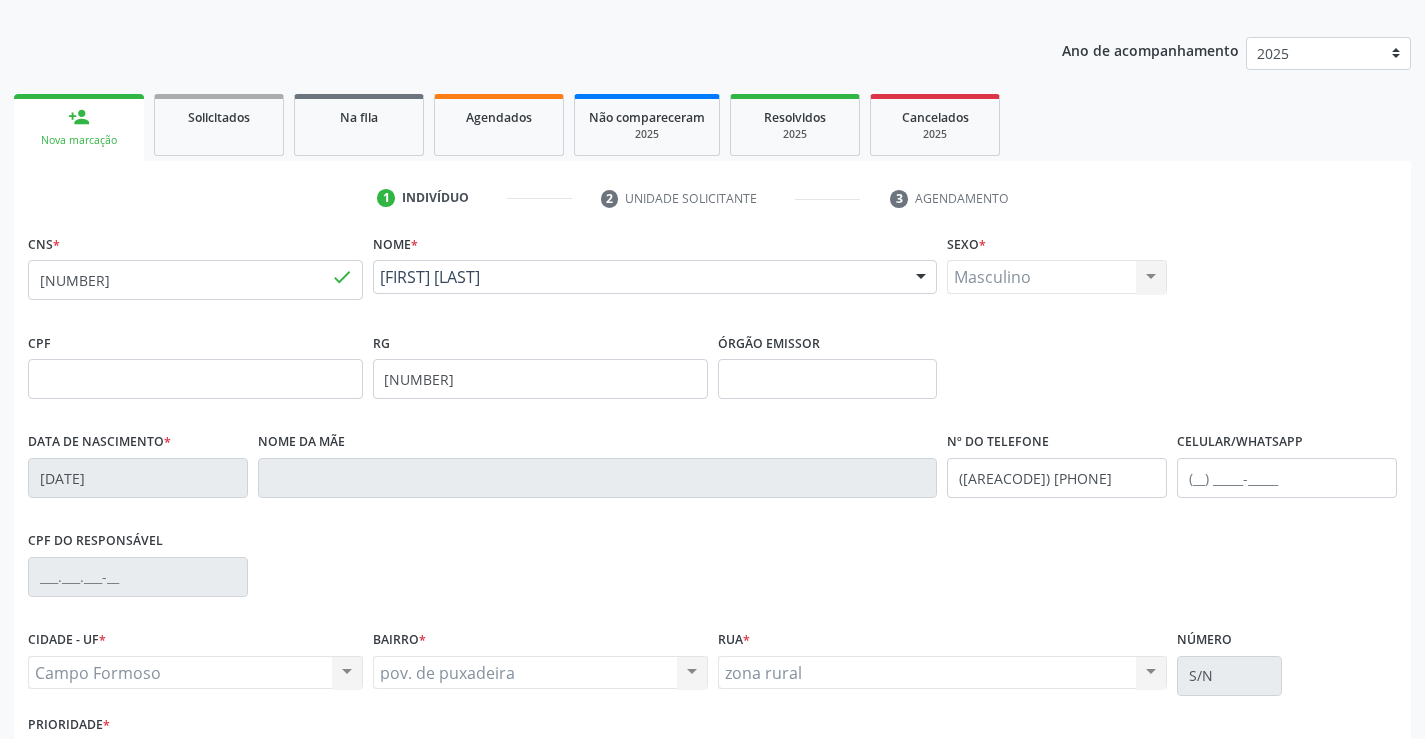 scroll, scrollTop: 345, scrollLeft: 0, axis: vertical 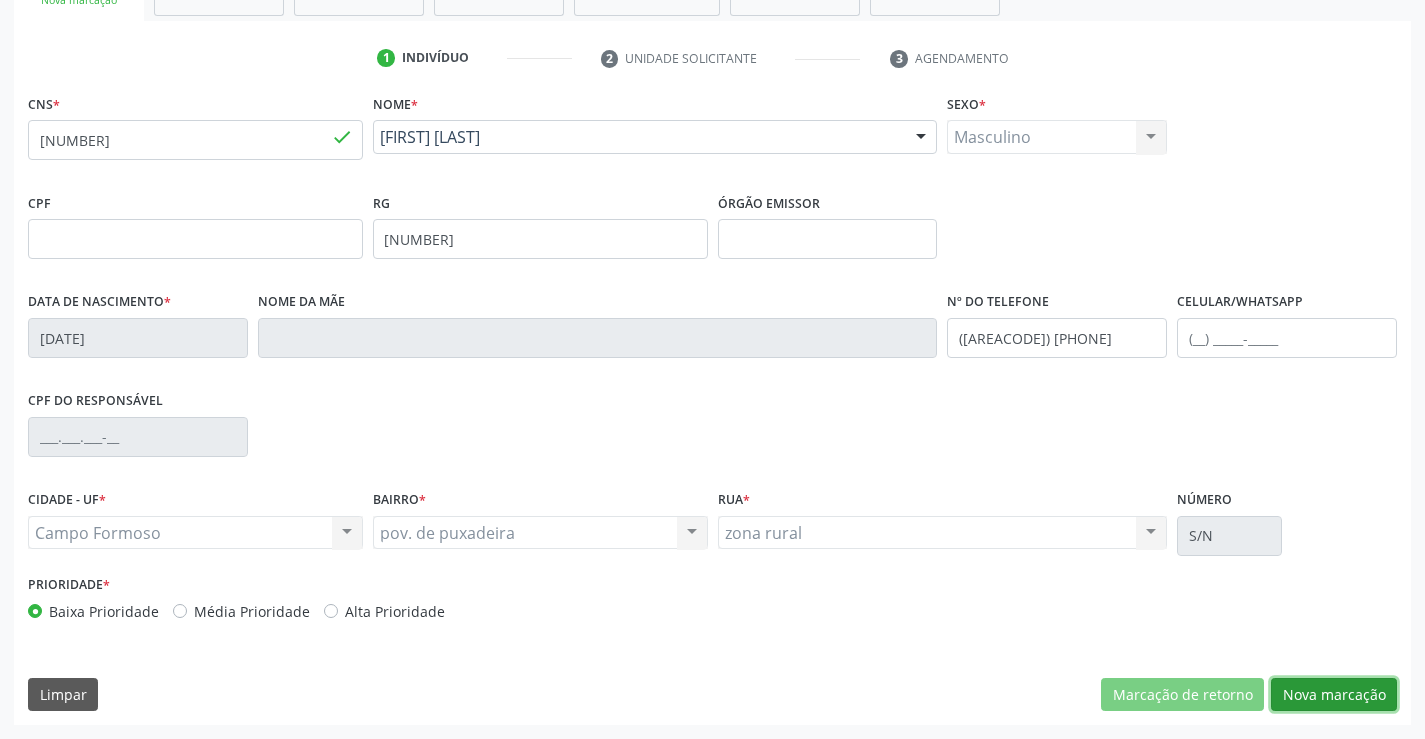 click on "Nova marcação" at bounding box center [1334, 695] 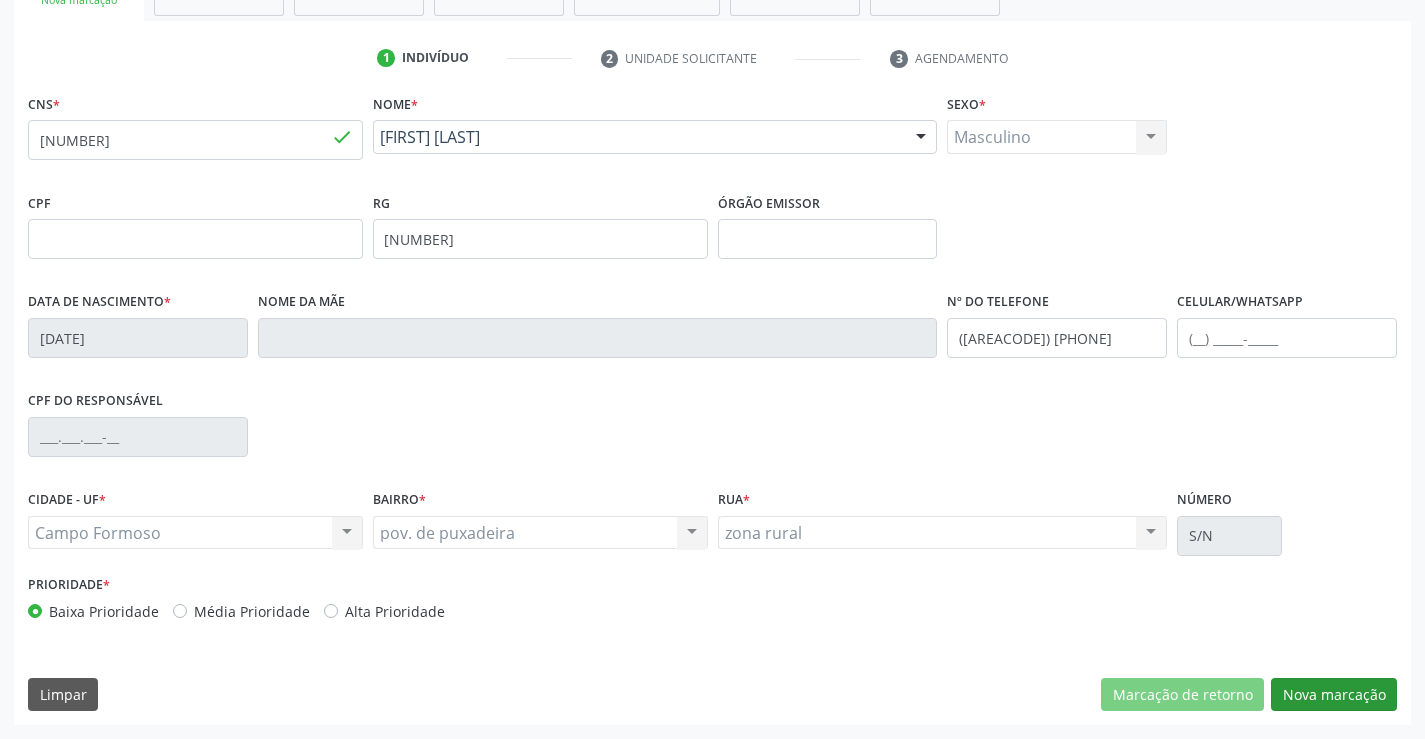 scroll, scrollTop: 167, scrollLeft: 0, axis: vertical 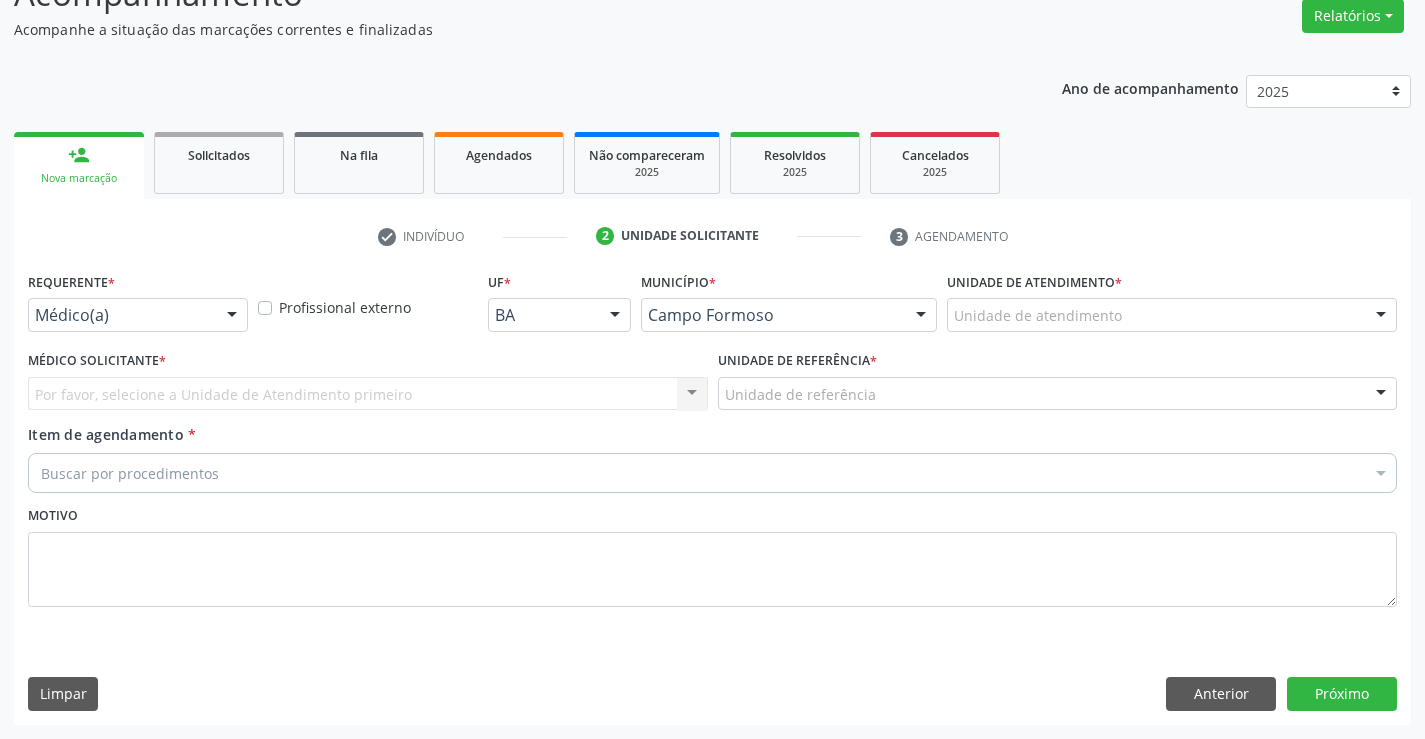 click at bounding box center [232, 316] 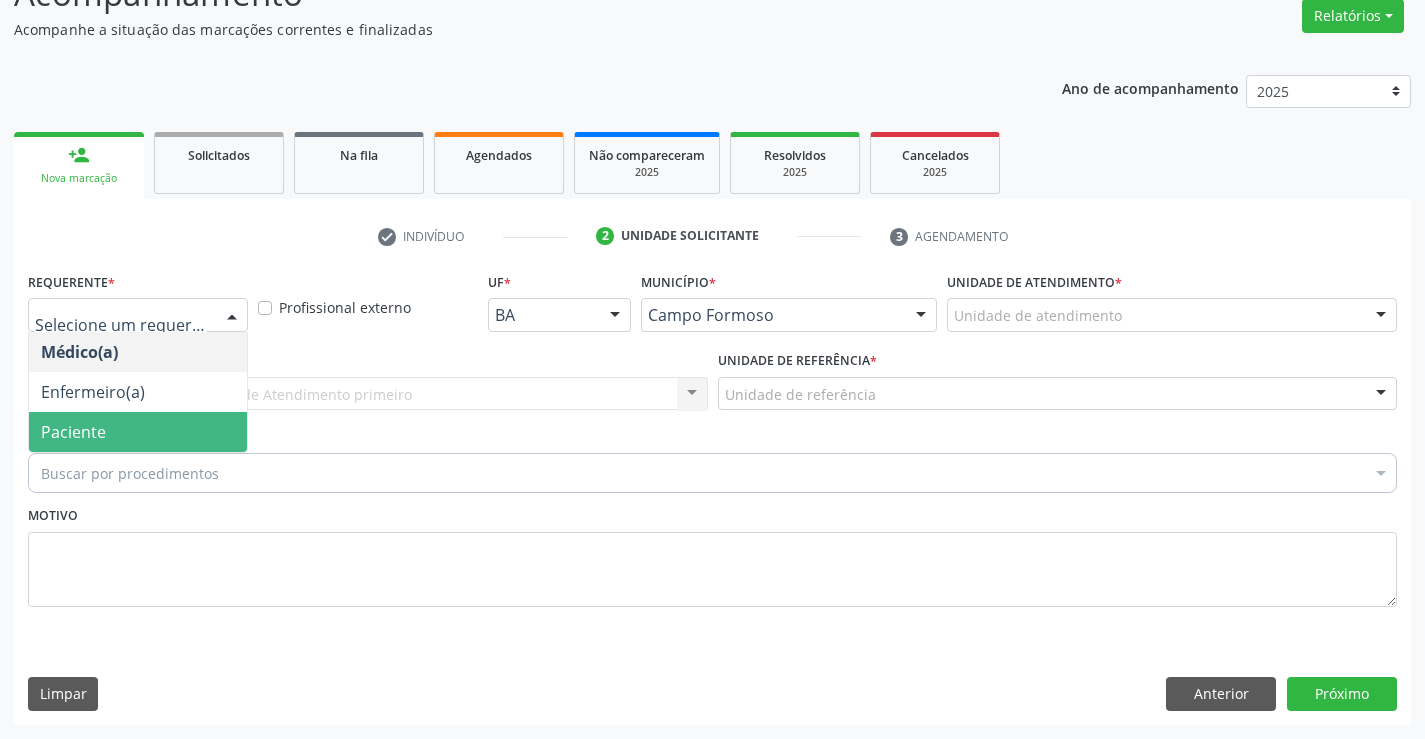 drag, startPoint x: 157, startPoint y: 423, endPoint x: 247, endPoint y: 407, distance: 91.411156 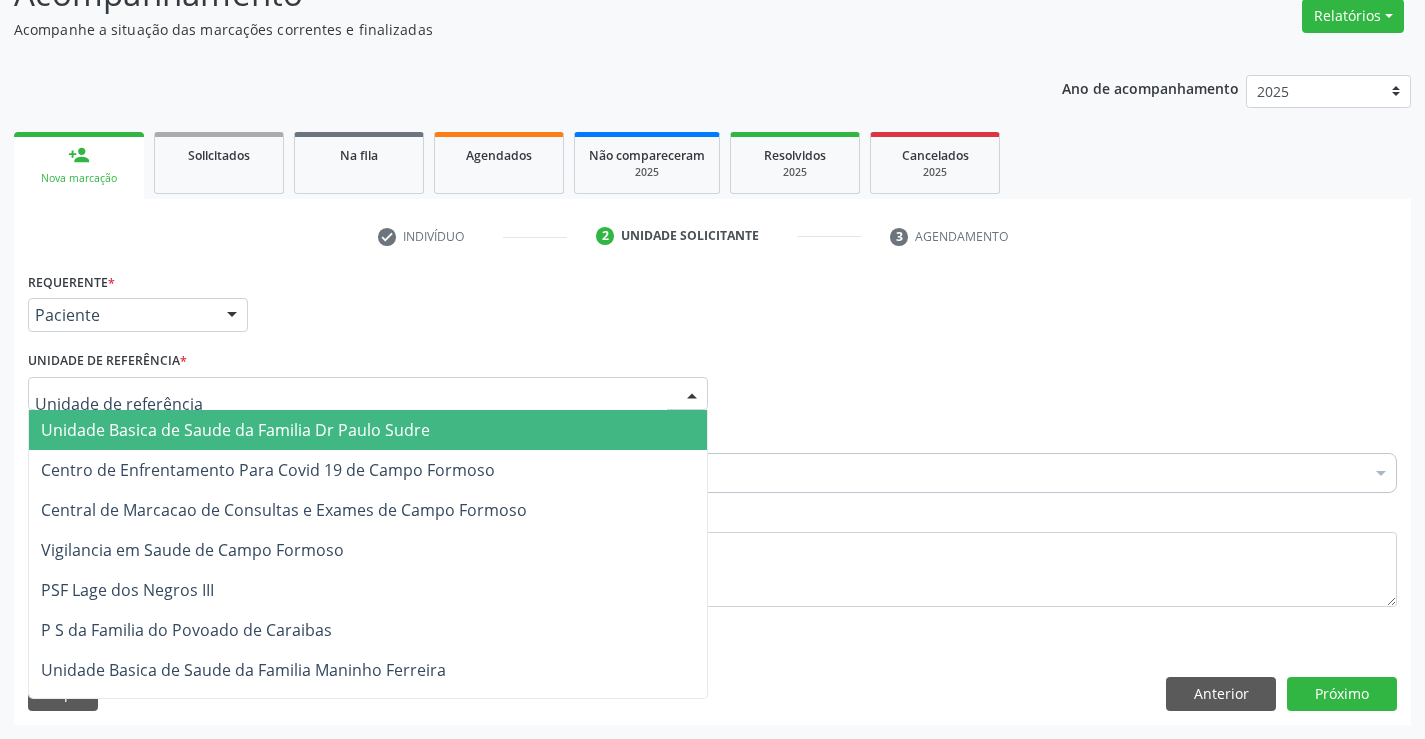 click at bounding box center (368, 394) 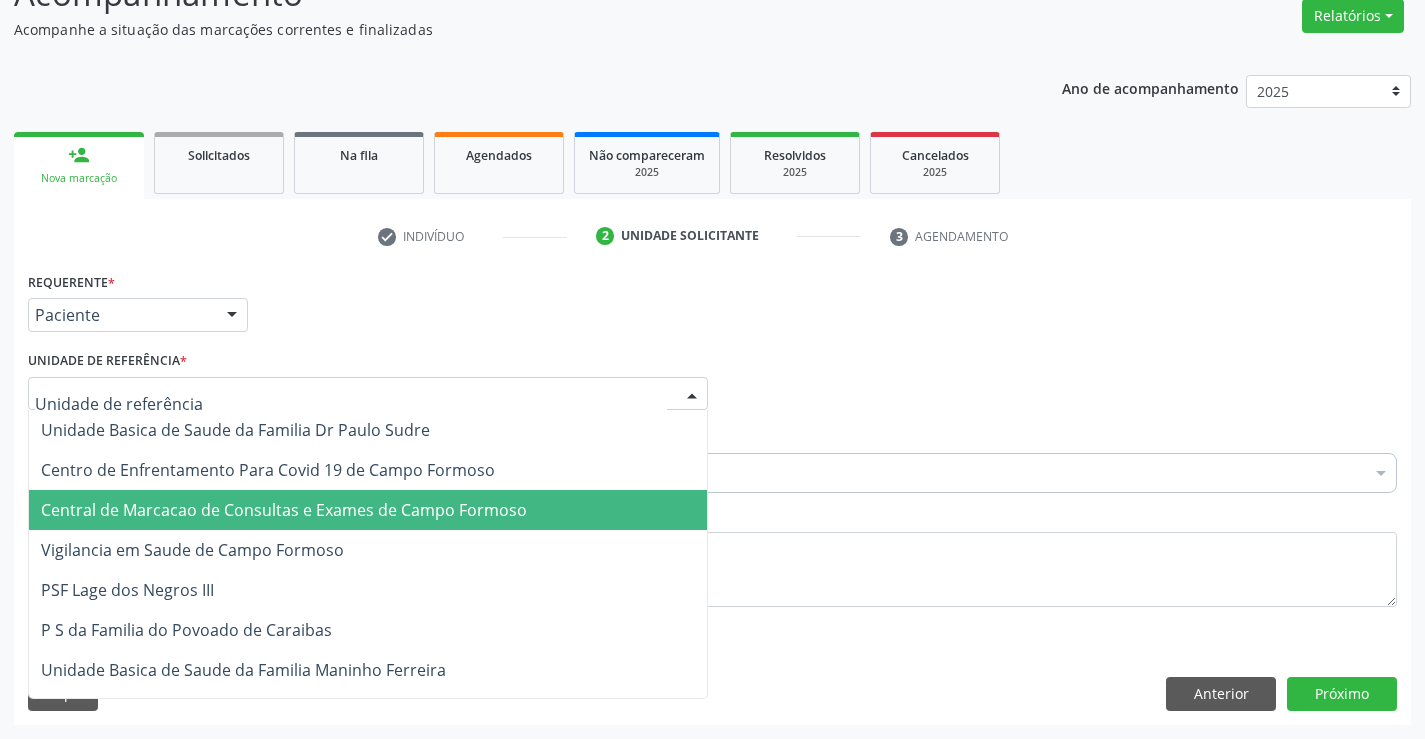 click on "Central de Marcacao de Consultas e Exames de Campo Formoso" at bounding box center (284, 510) 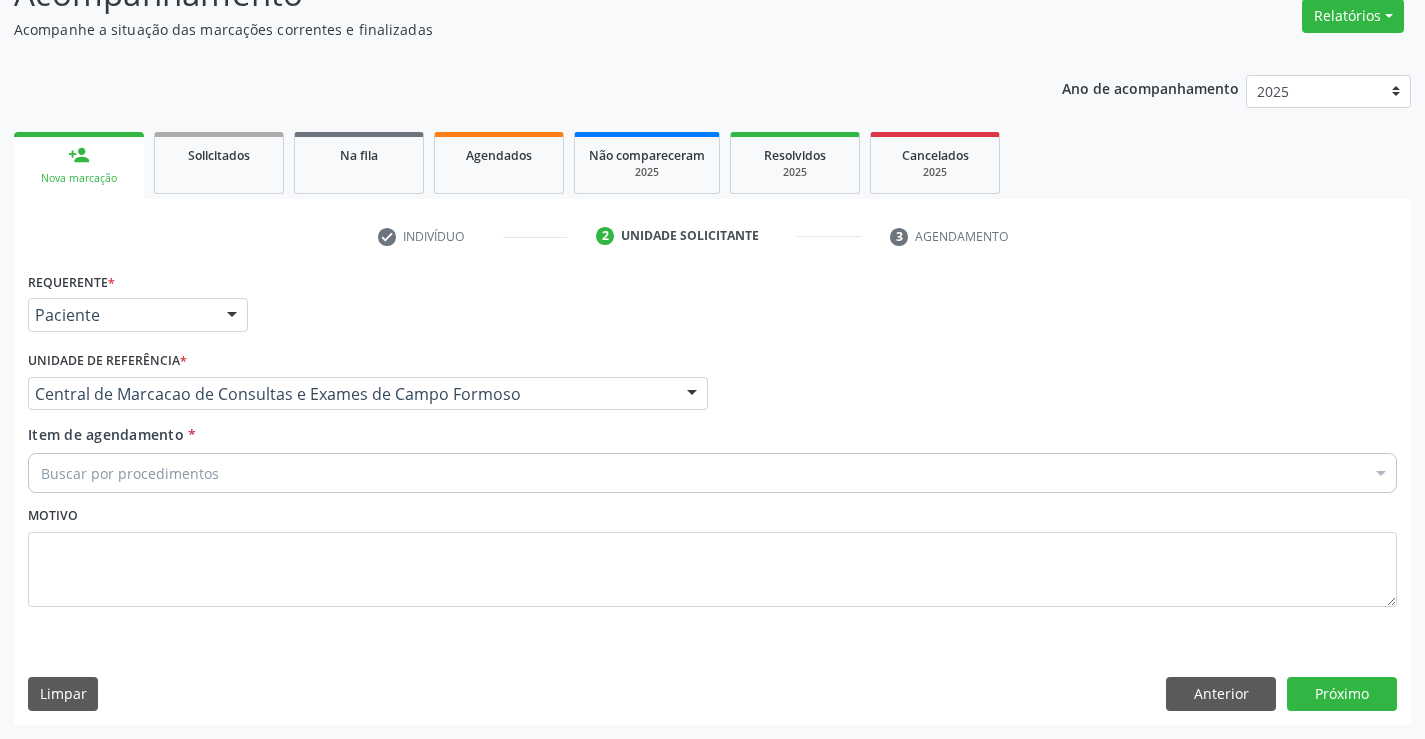 click on "Buscar por procedimentos" at bounding box center [712, 473] 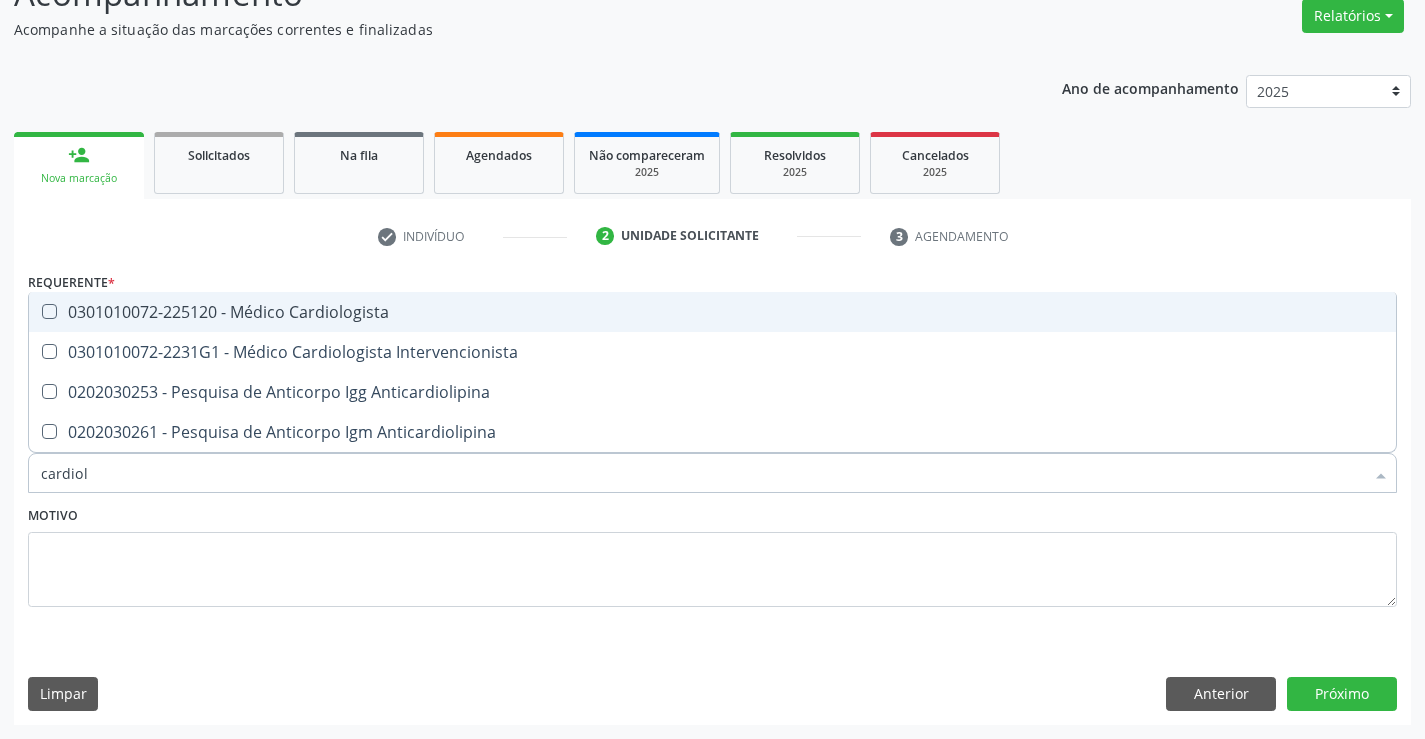type on "cardiolo" 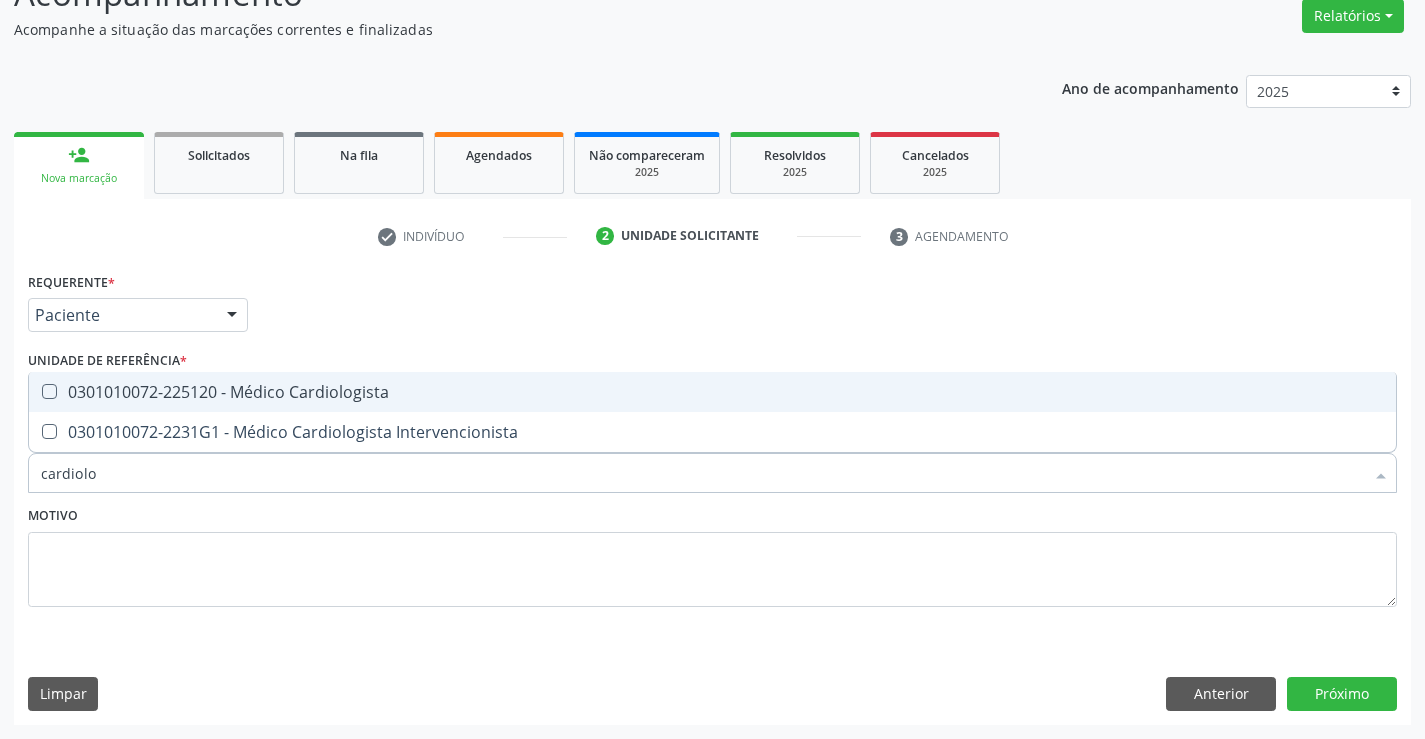 click on "0301010072-225120 - Médico Cardiologista" at bounding box center (712, 392) 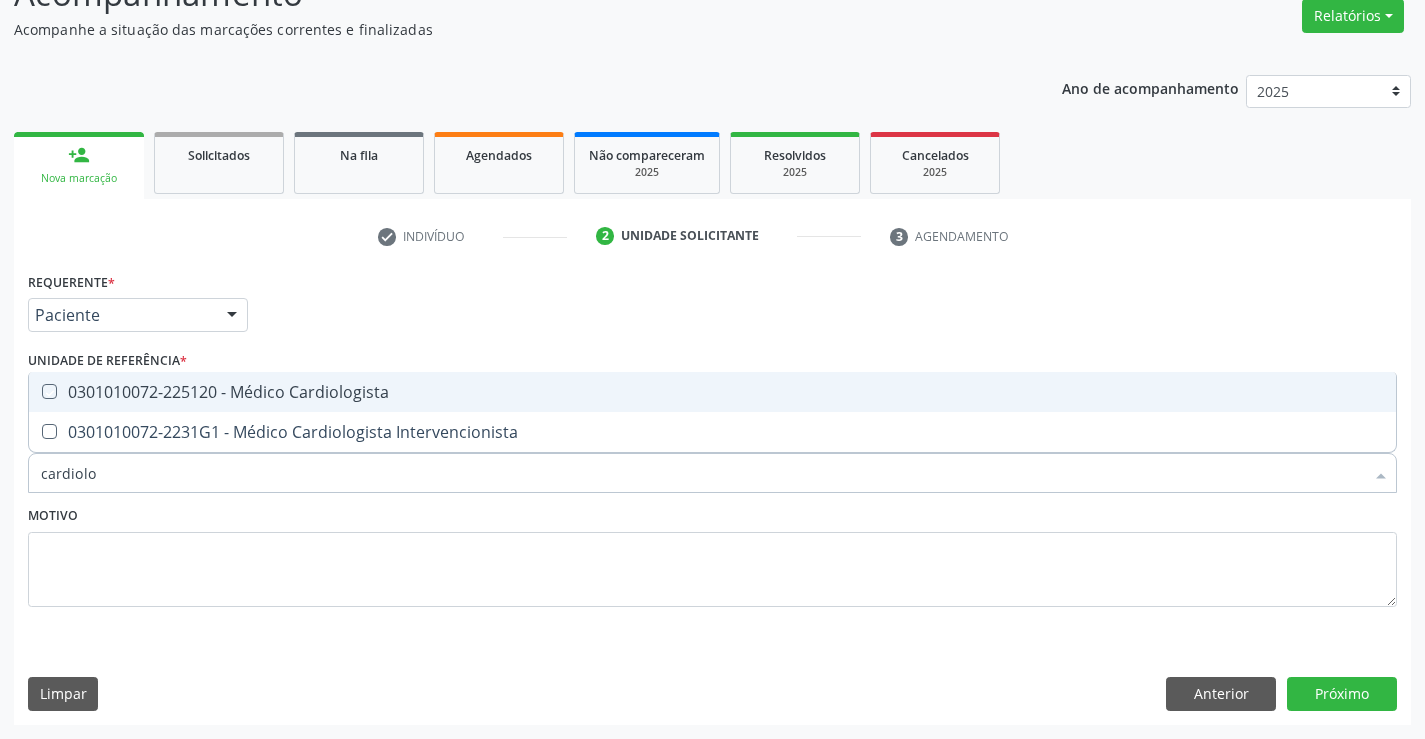 checkbox on "true" 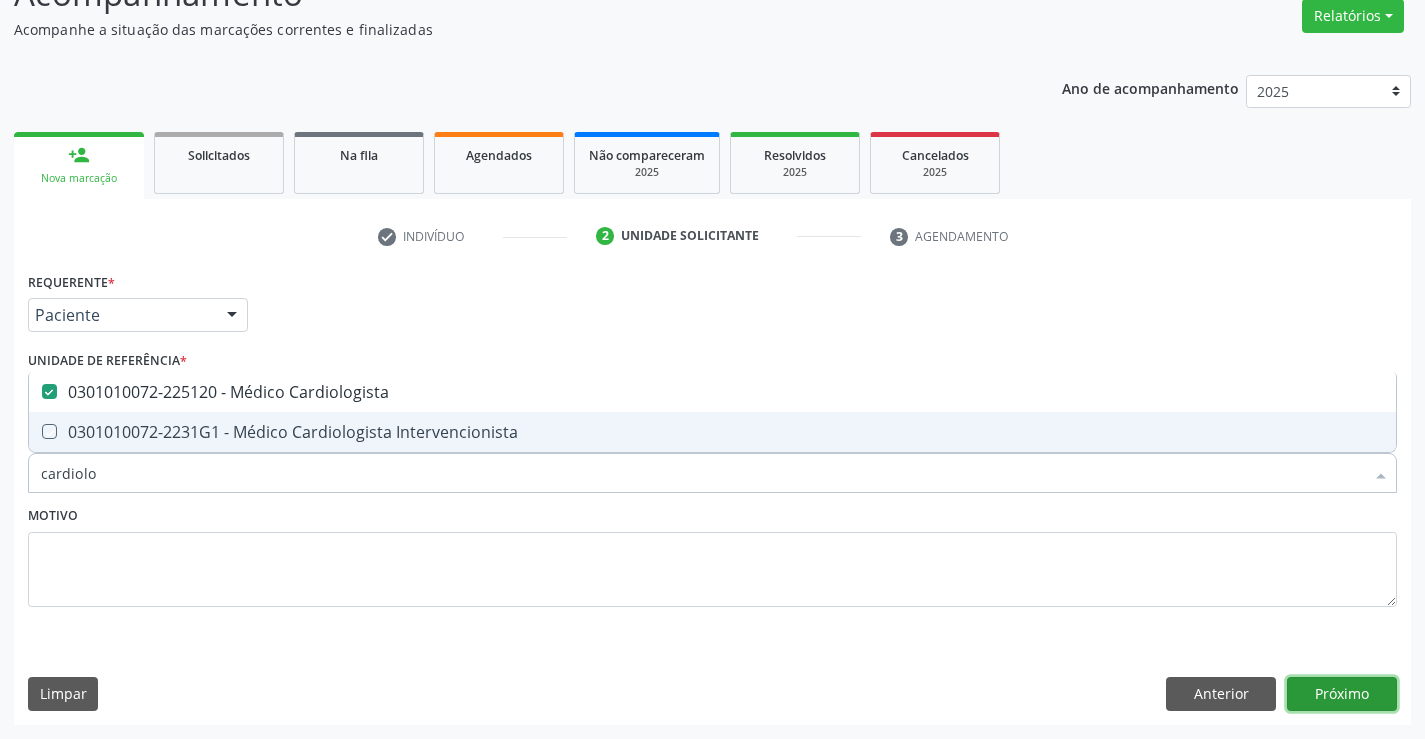 click on "Próximo" at bounding box center (1342, 694) 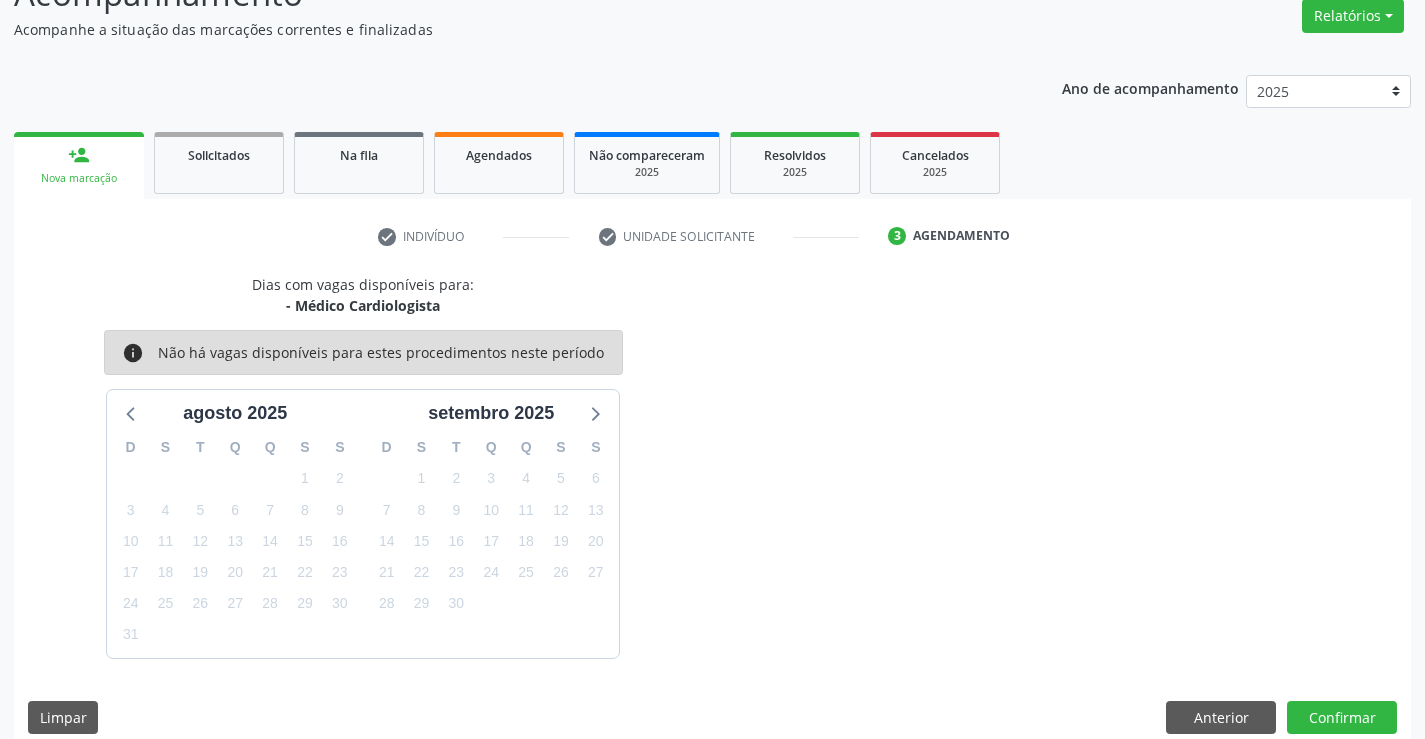 scroll, scrollTop: 190, scrollLeft: 0, axis: vertical 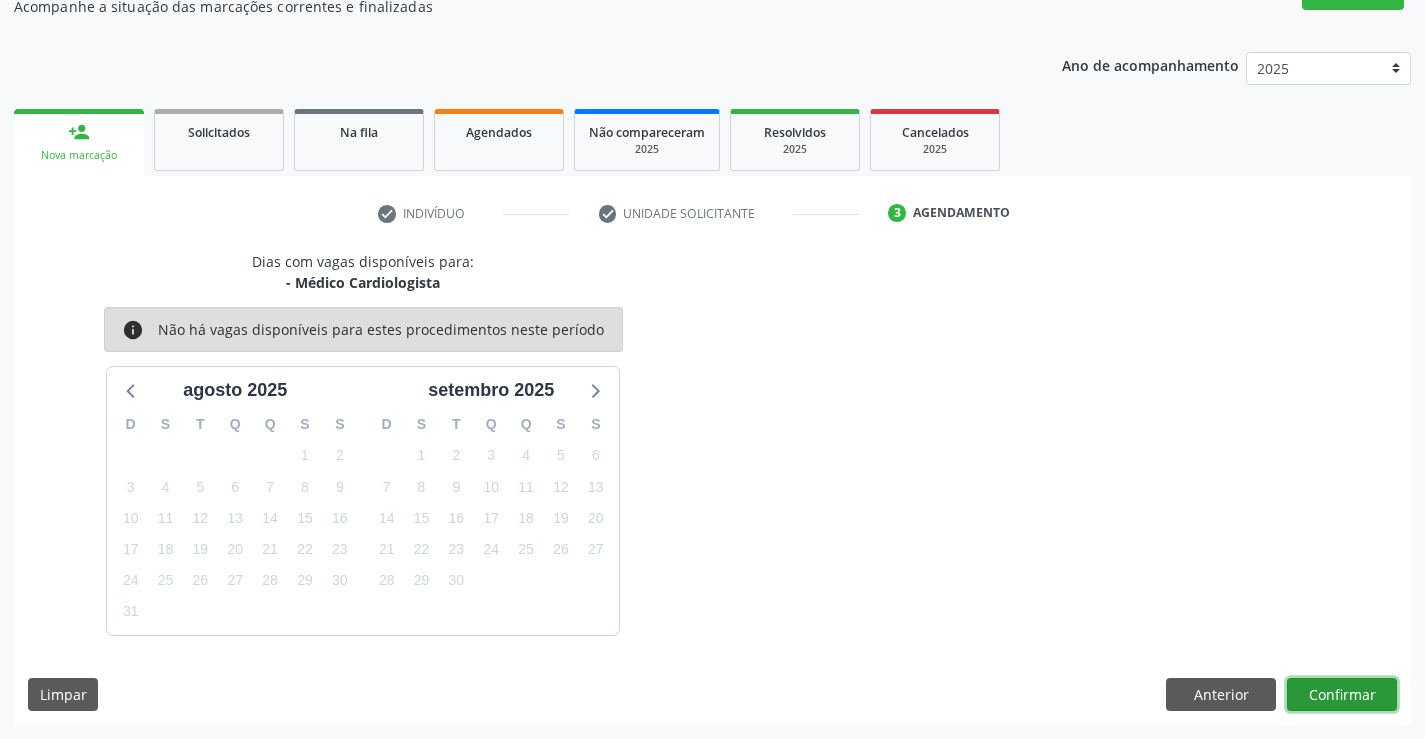 click on "Confirmar" at bounding box center (1342, 695) 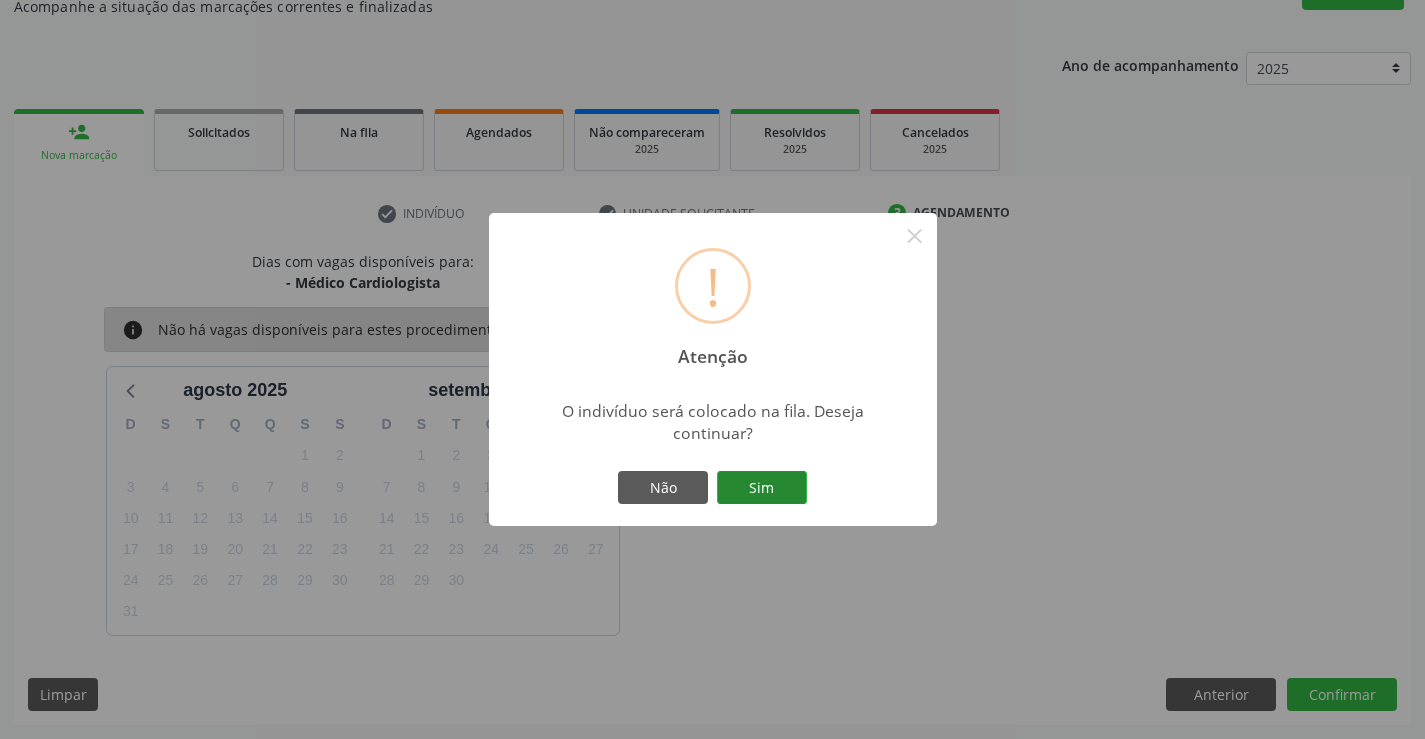click on "Sim" at bounding box center (762, 488) 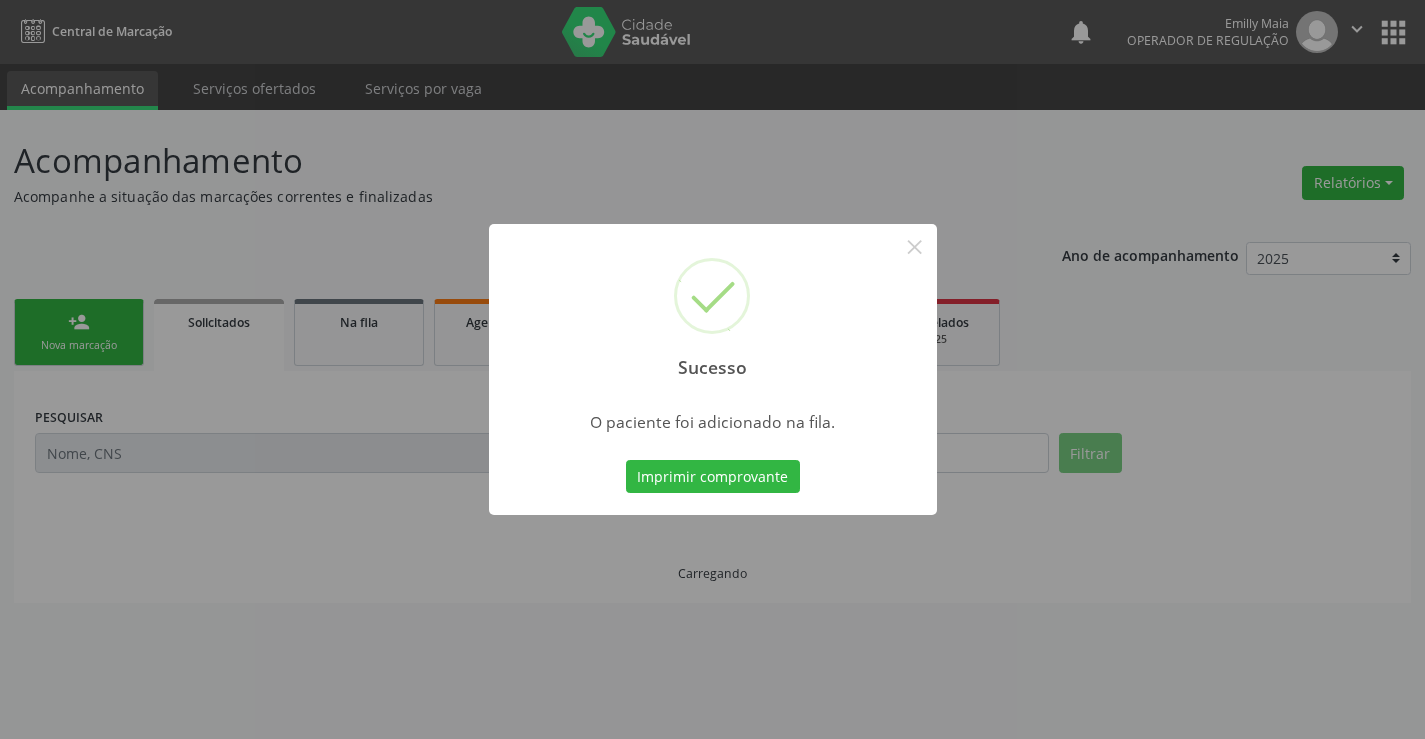 scroll, scrollTop: 0, scrollLeft: 0, axis: both 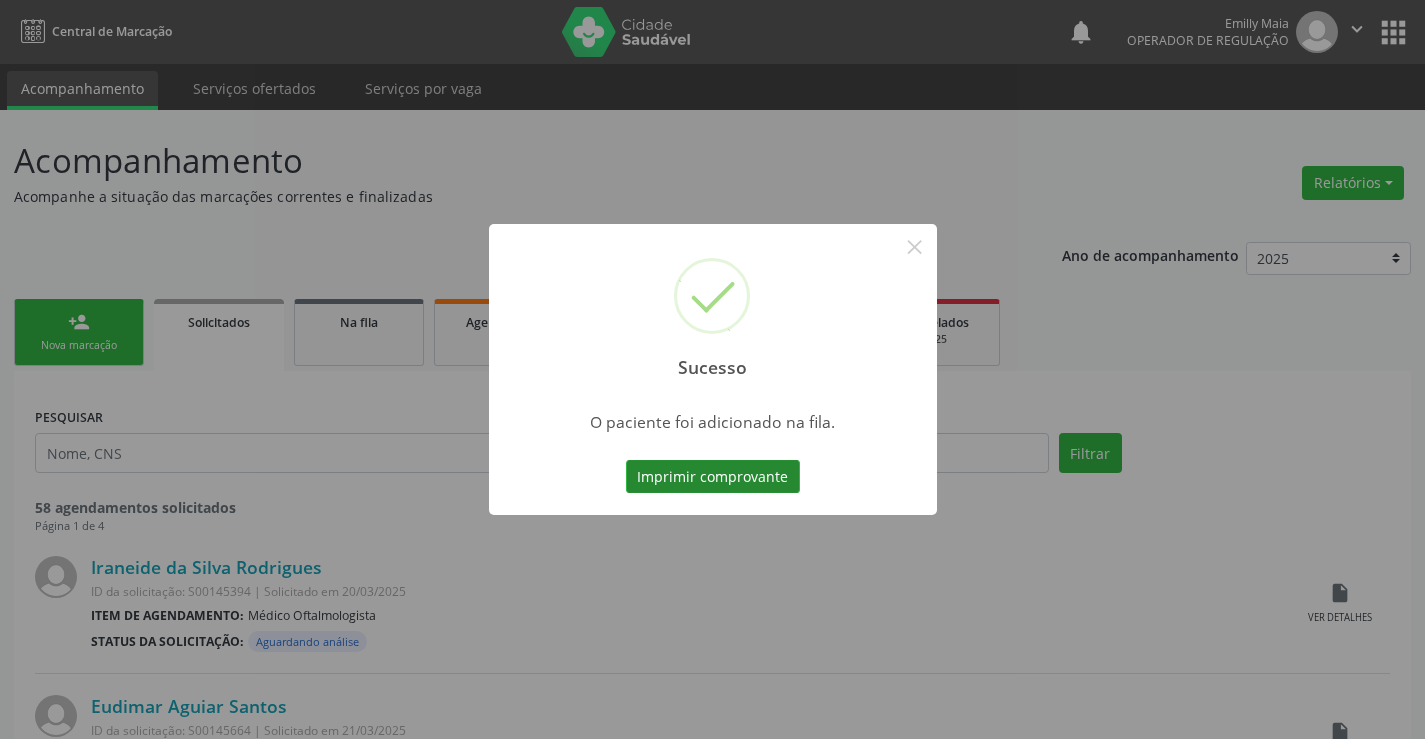 click on "Imprimir comprovante" at bounding box center [713, 477] 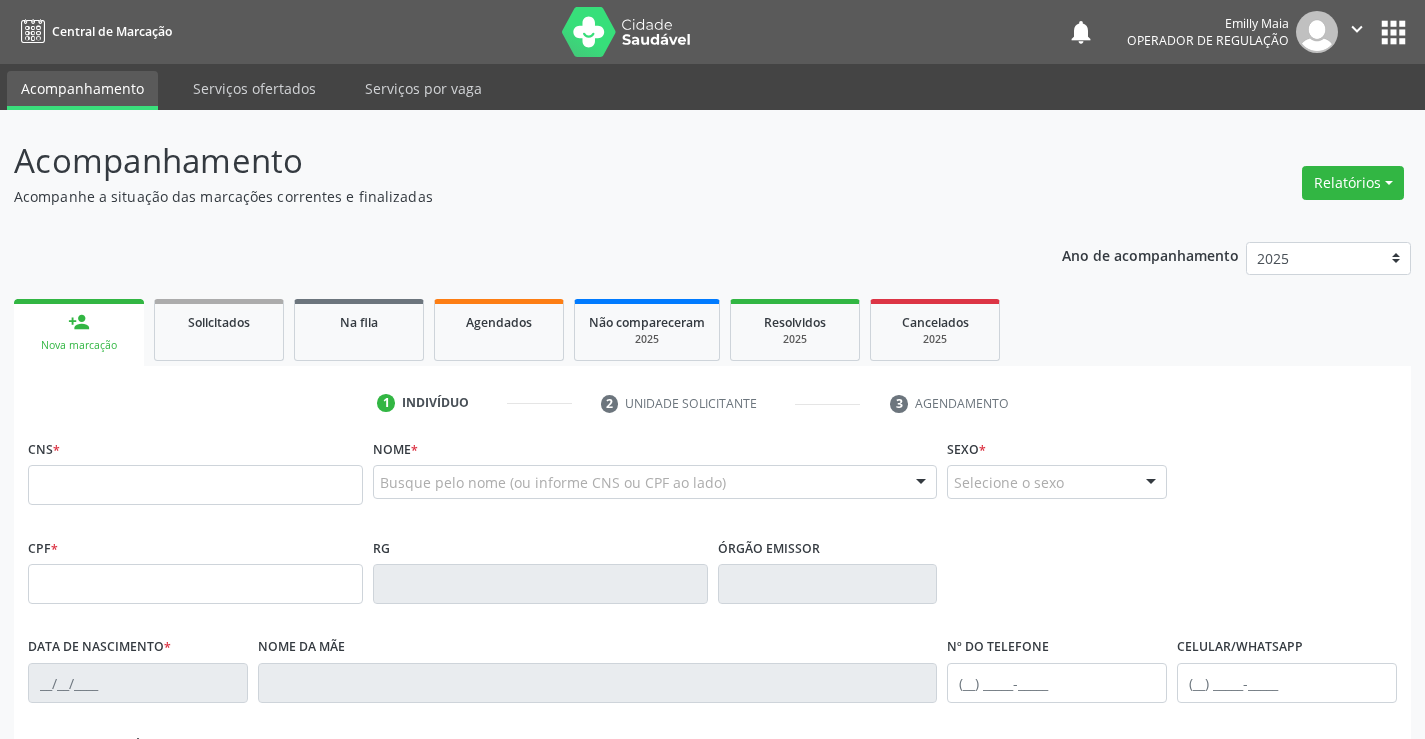 scroll, scrollTop: 0, scrollLeft: 0, axis: both 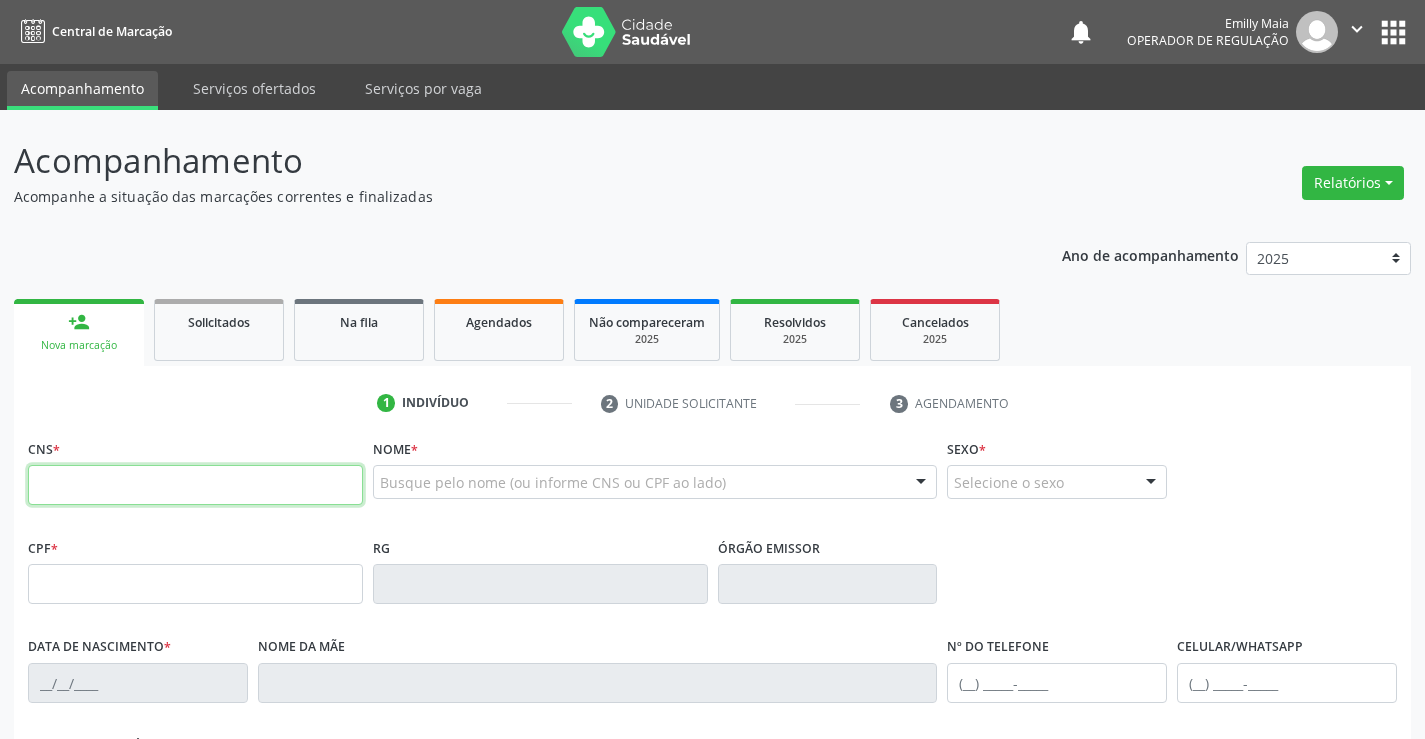 click at bounding box center [195, 485] 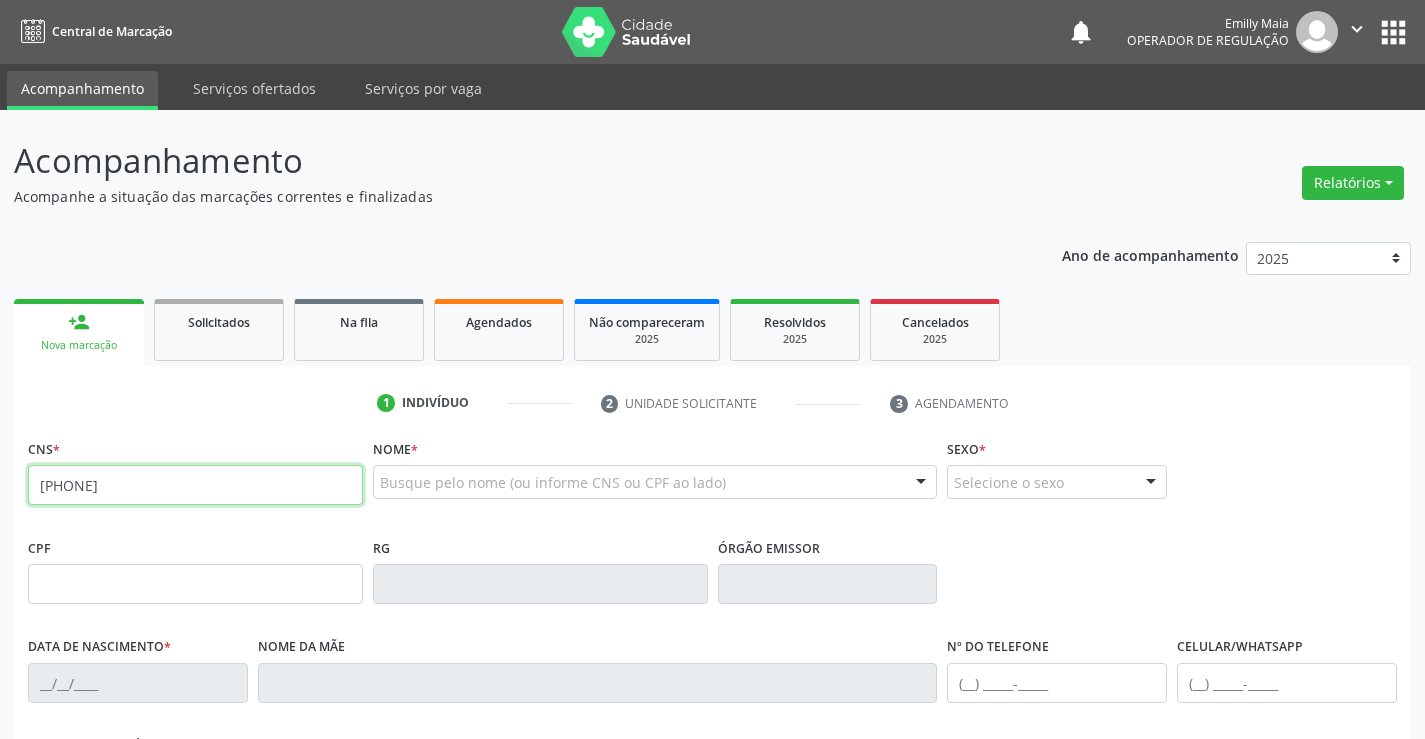 type on "708 2011 9220 9441" 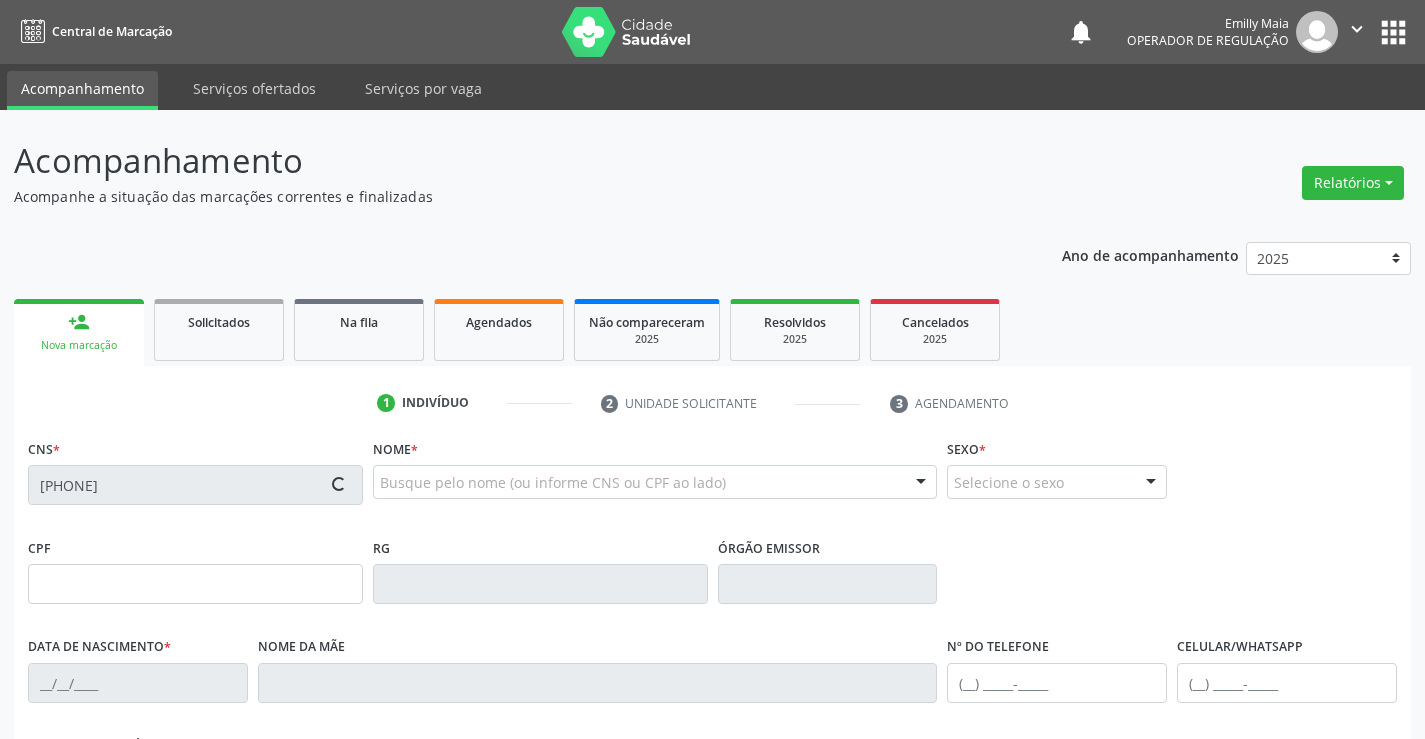 type on "0357719093" 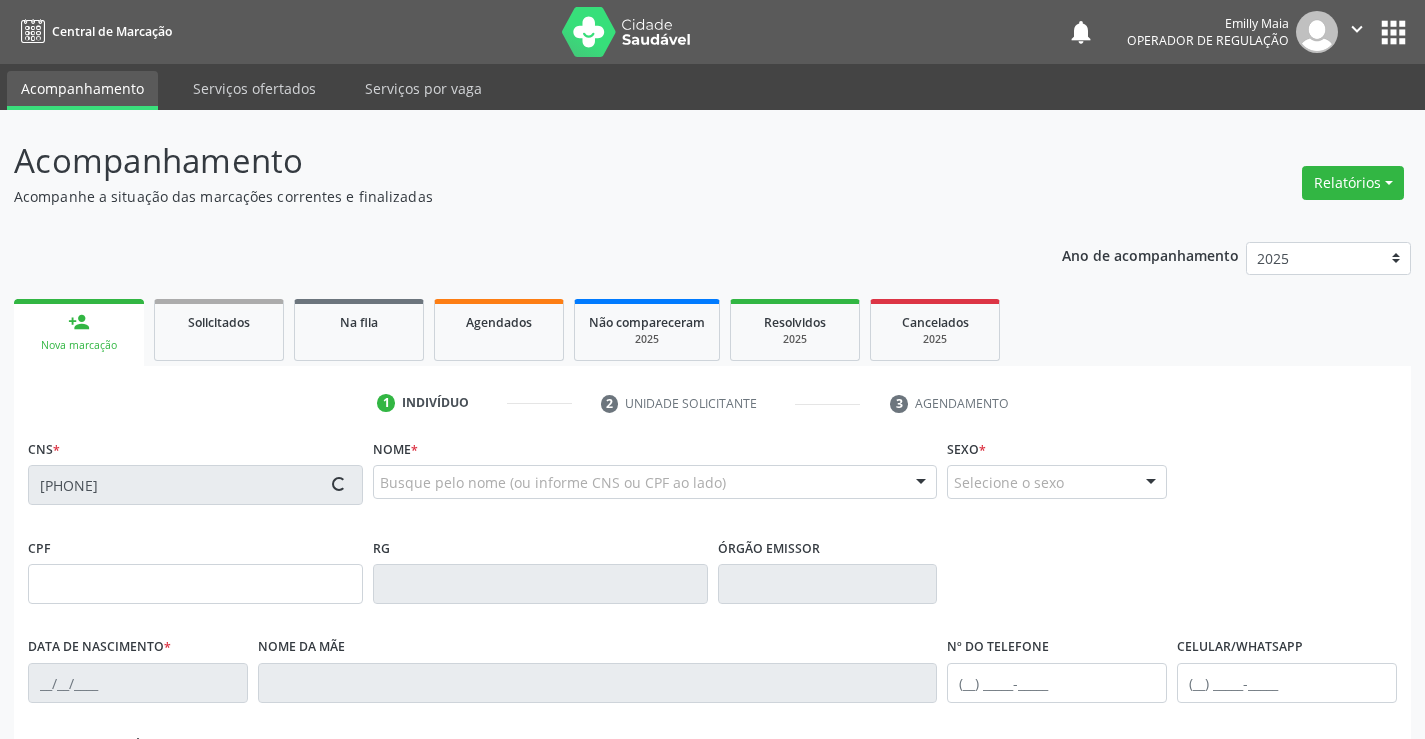 type on "01/05/1964" 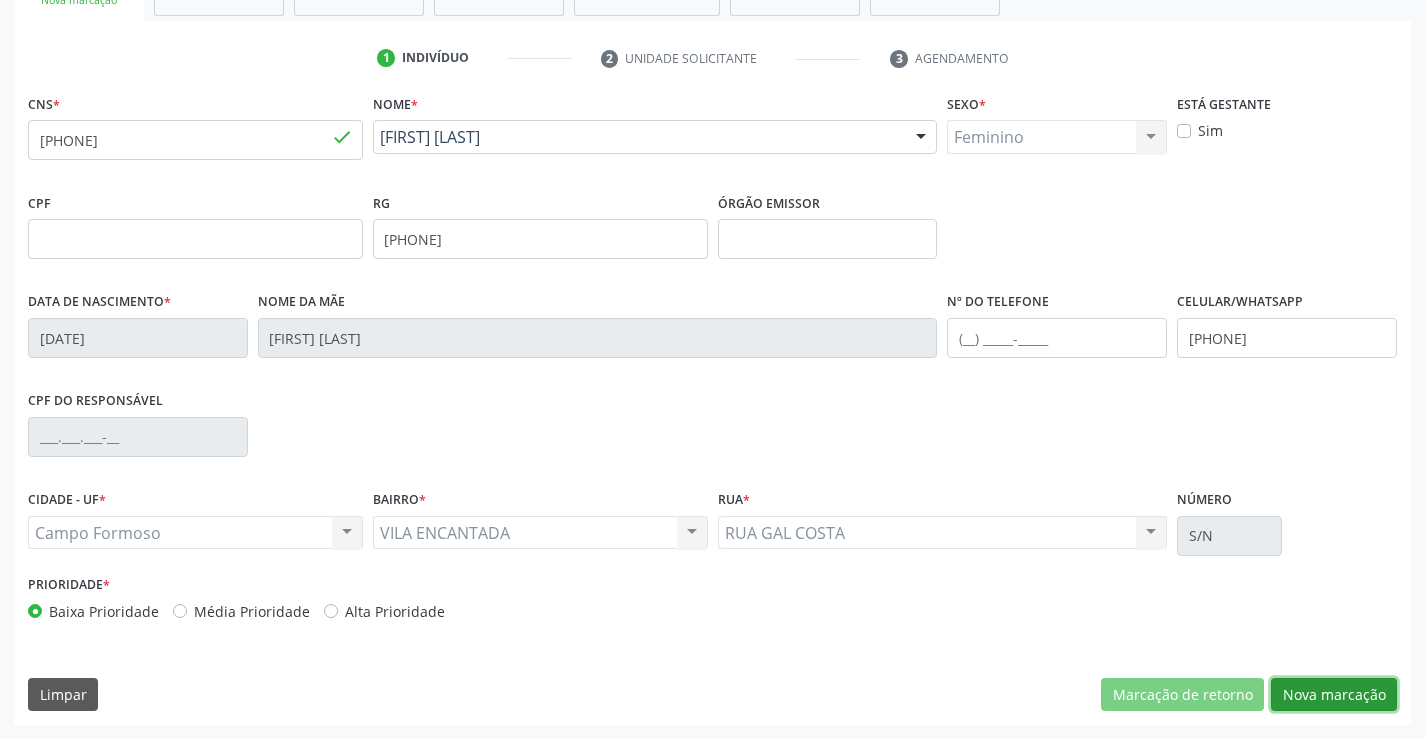 click on "Nova marcação" at bounding box center [1334, 695] 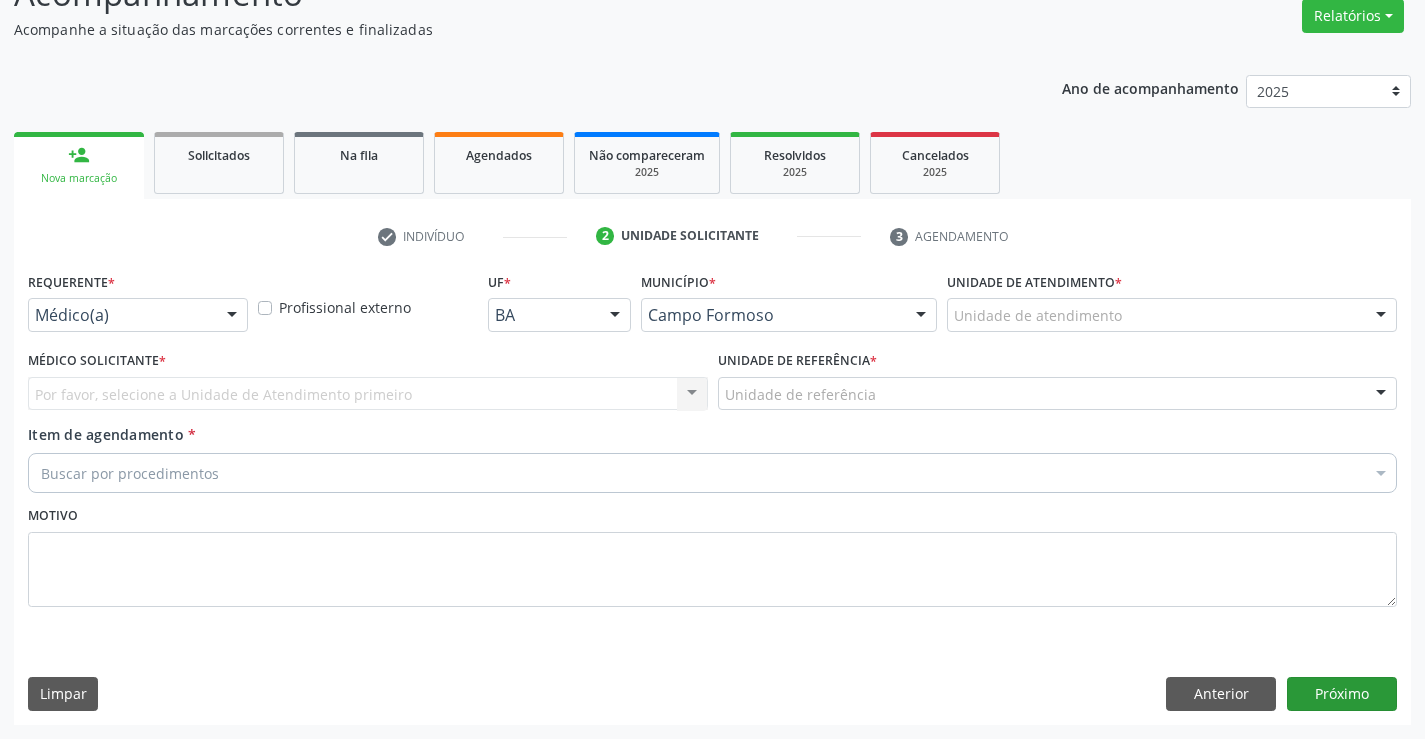 scroll, scrollTop: 167, scrollLeft: 0, axis: vertical 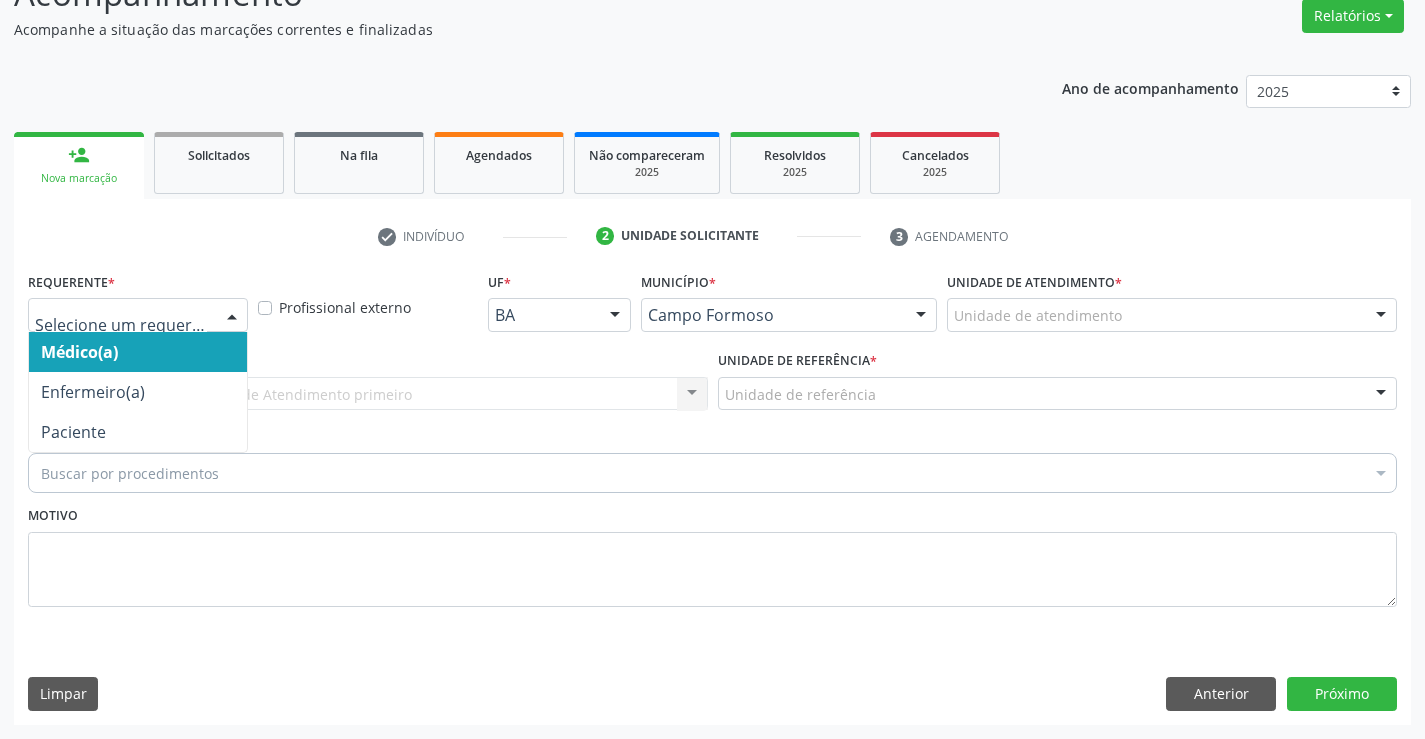 click at bounding box center (232, 316) 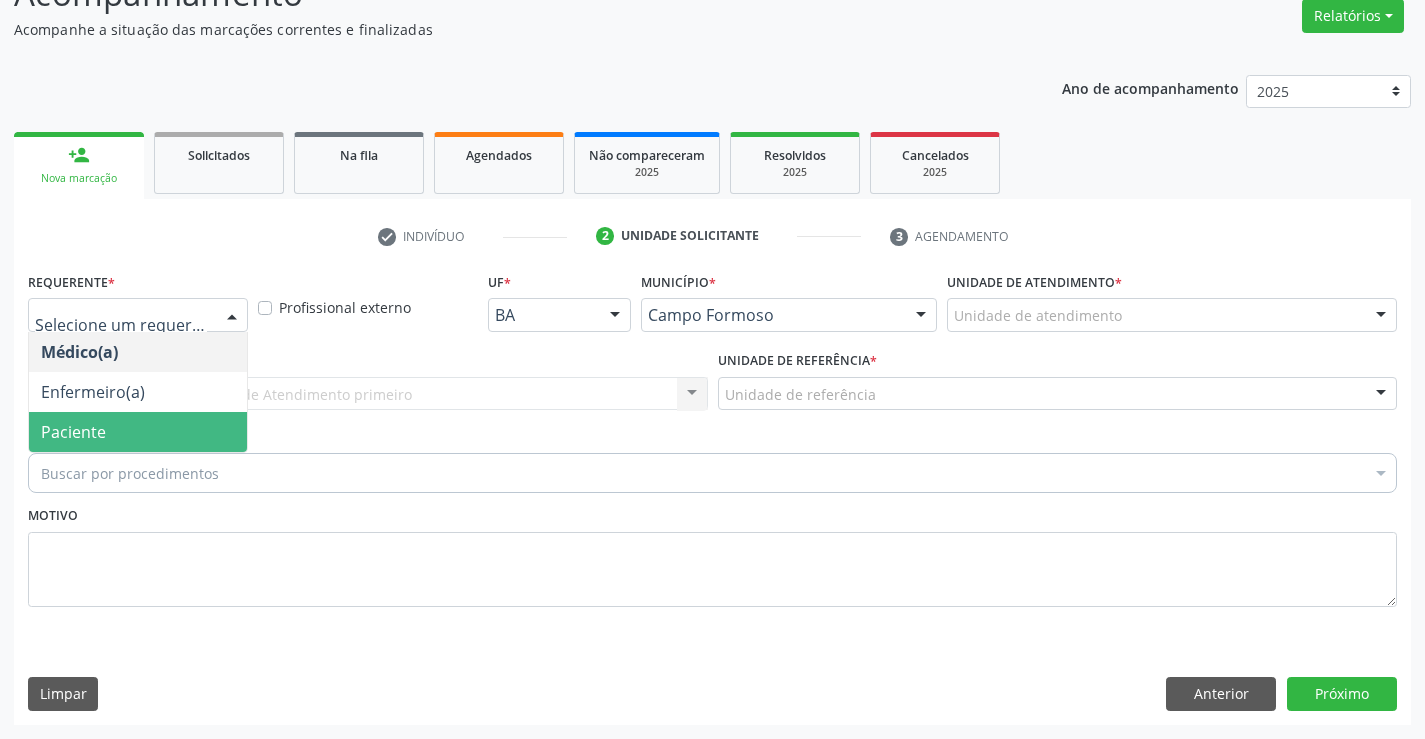 click on "Paciente" at bounding box center [138, 432] 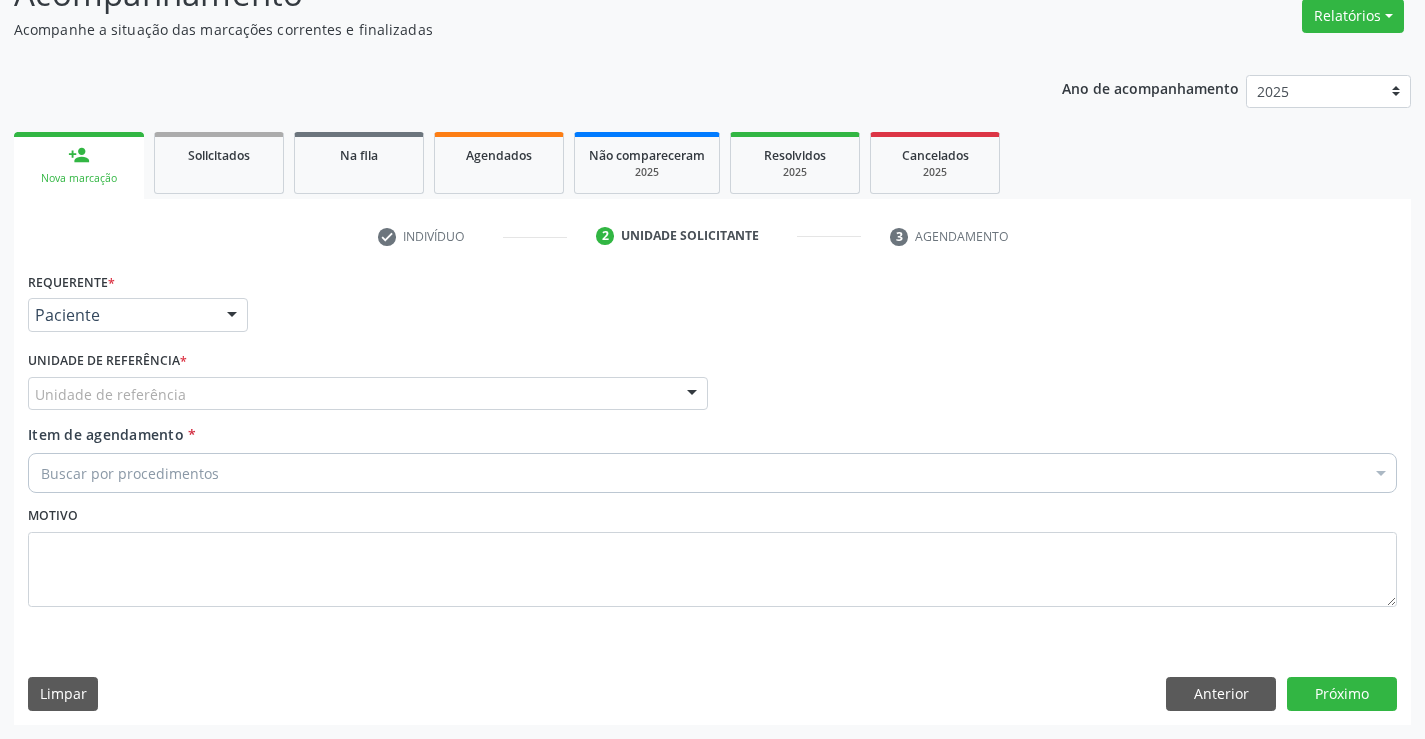 click on "Unidade de referência
*
Unidade de referência
Unidade Basica de Saude da Familia Dr Paulo Sudre   Centro de Enfrentamento Para Covid 19 de Campo Formoso   Central de Marcacao de Consultas e Exames de Campo Formoso   Vigilancia em Saude de Campo Formoso   PSF Lage dos Negros III   P S da Familia do Povoado de Caraibas   Unidade Basica de Saude da Familia Maninho Ferreira   P S de Curral da Ponta Psf Oseas Manoel da Silva   Farmacia Basica   Unidade Basica de Saude da Familia de Brejao da Caatinga   P S da Familia do Povoado de Pocos   P S da Familia do Povoado de Tiquara   P S da Familia do Povoado de Sao Tome   P S de Lages dos Negros   P S da Familia do Povoado de Tuiutiba   P S de Curral Velho   Centro de Saude Mutirao   Caps Centro de Atencao Psicossocial   Unidade Odontologica Movel   Unidade Basica de Saude da Familia Limoeiro   Unidade Basica de Saude da Familia Izabel Godinho de Freitas   Unidade Basica de Saude da Familia de Olho Dagua das Pombas" at bounding box center (368, 378) 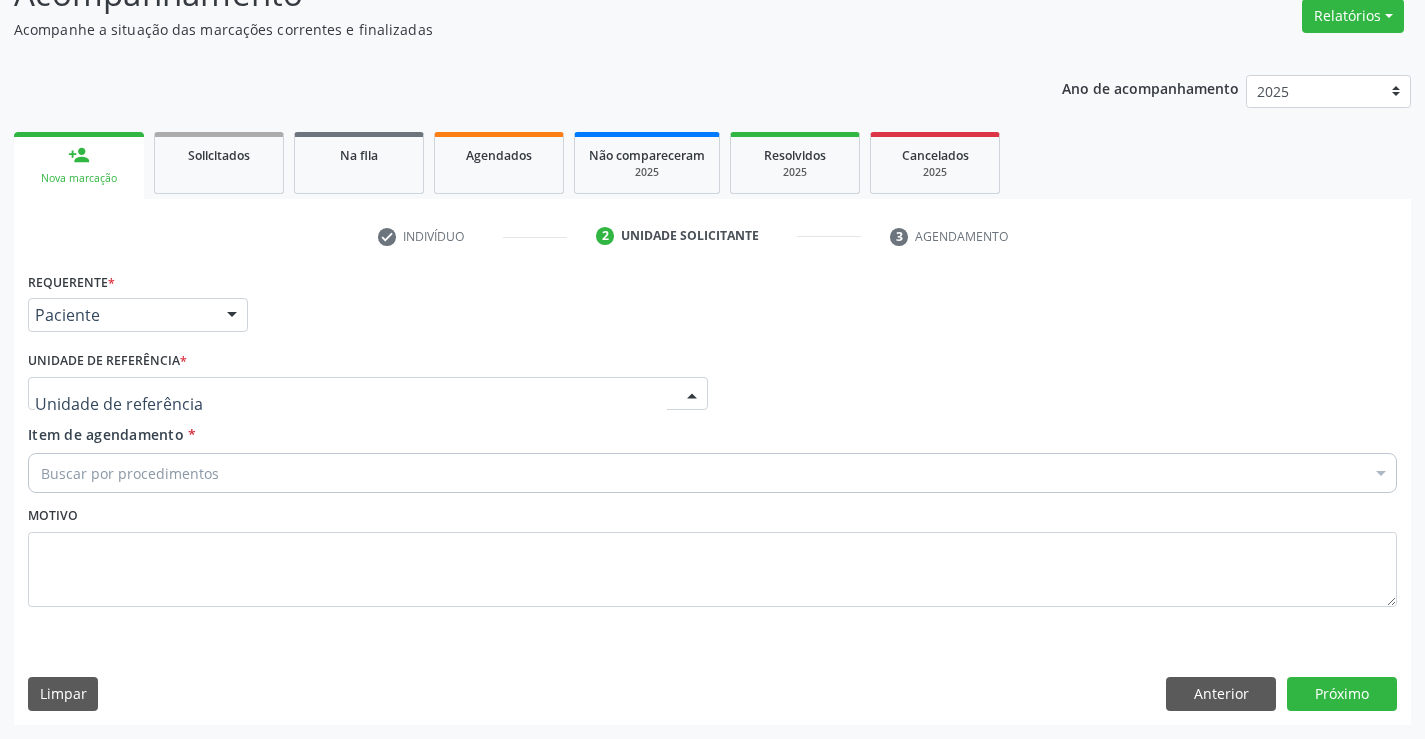 click at bounding box center (368, 394) 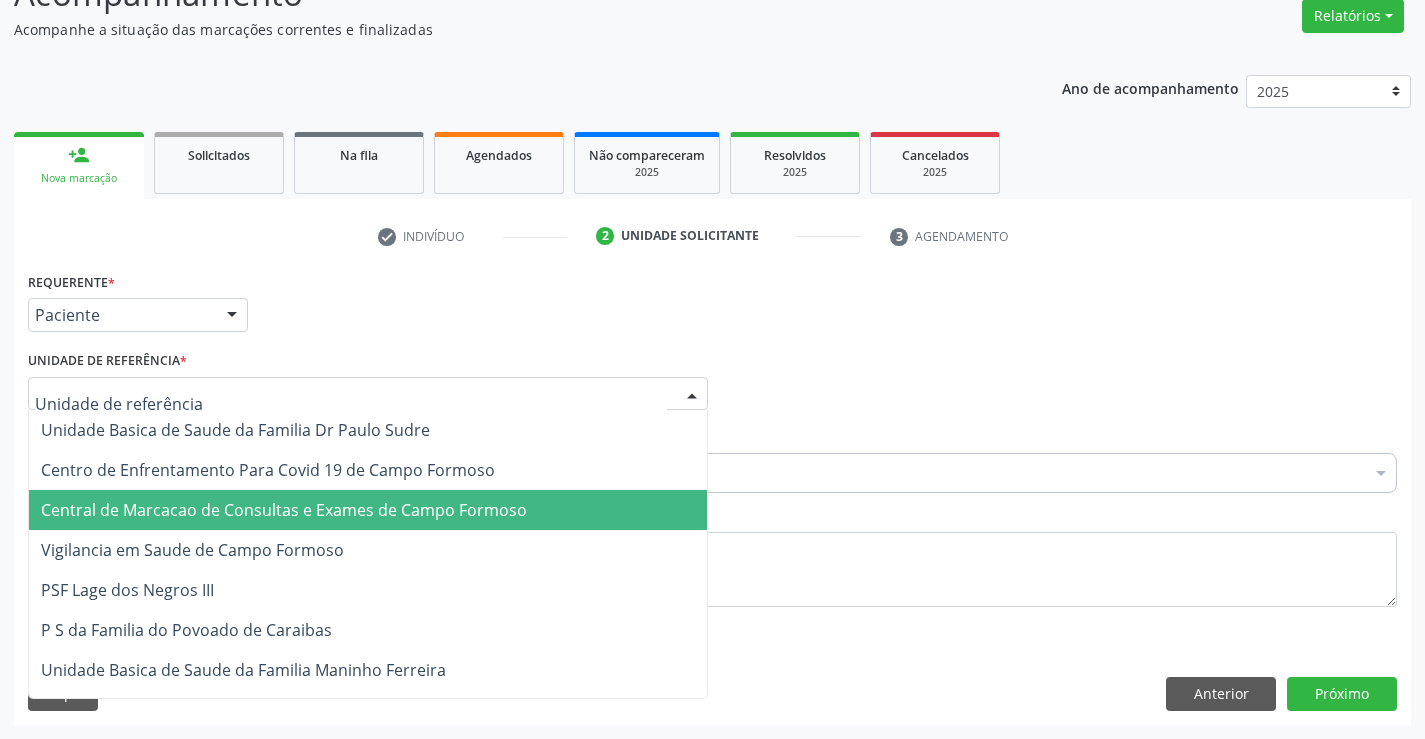 click on "Central de Marcacao de Consultas e Exames de Campo Formoso" at bounding box center (284, 510) 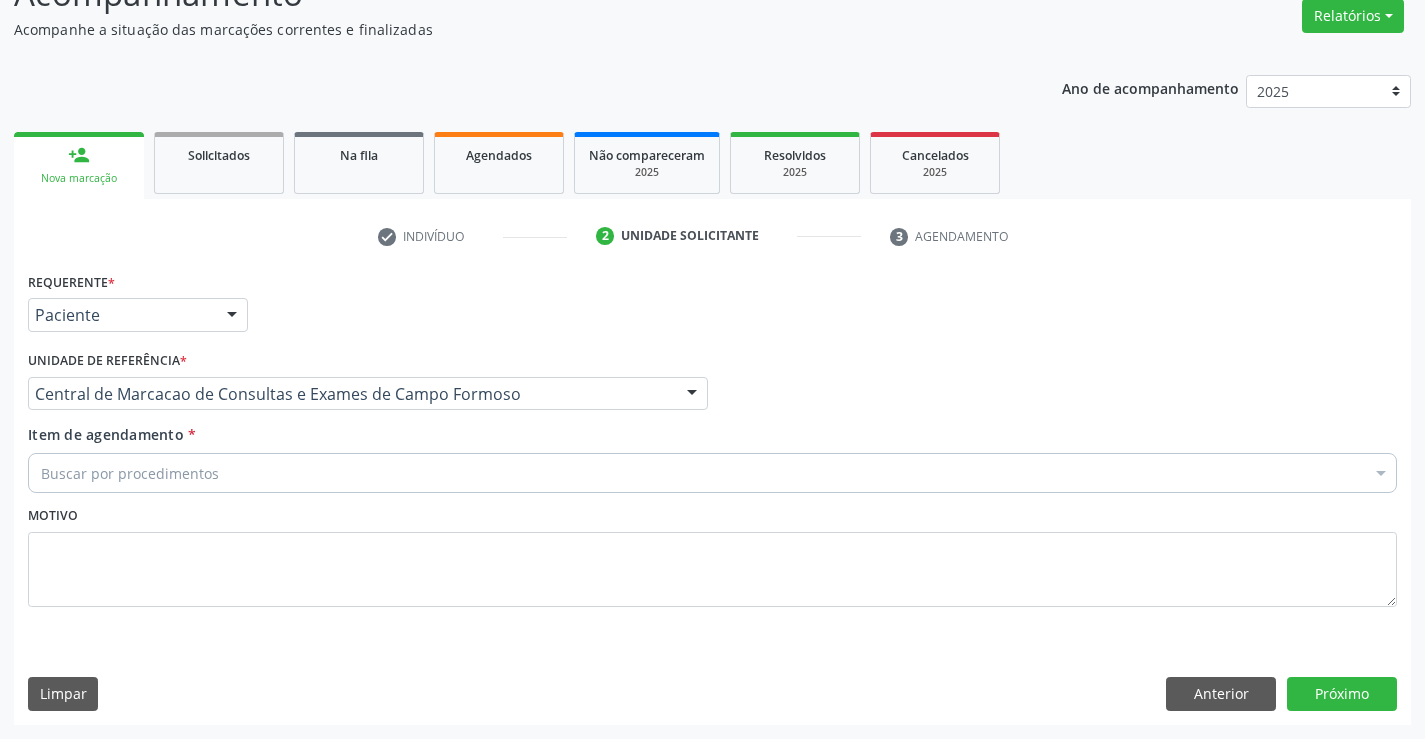 click on "Buscar por procedimentos" at bounding box center (712, 473) 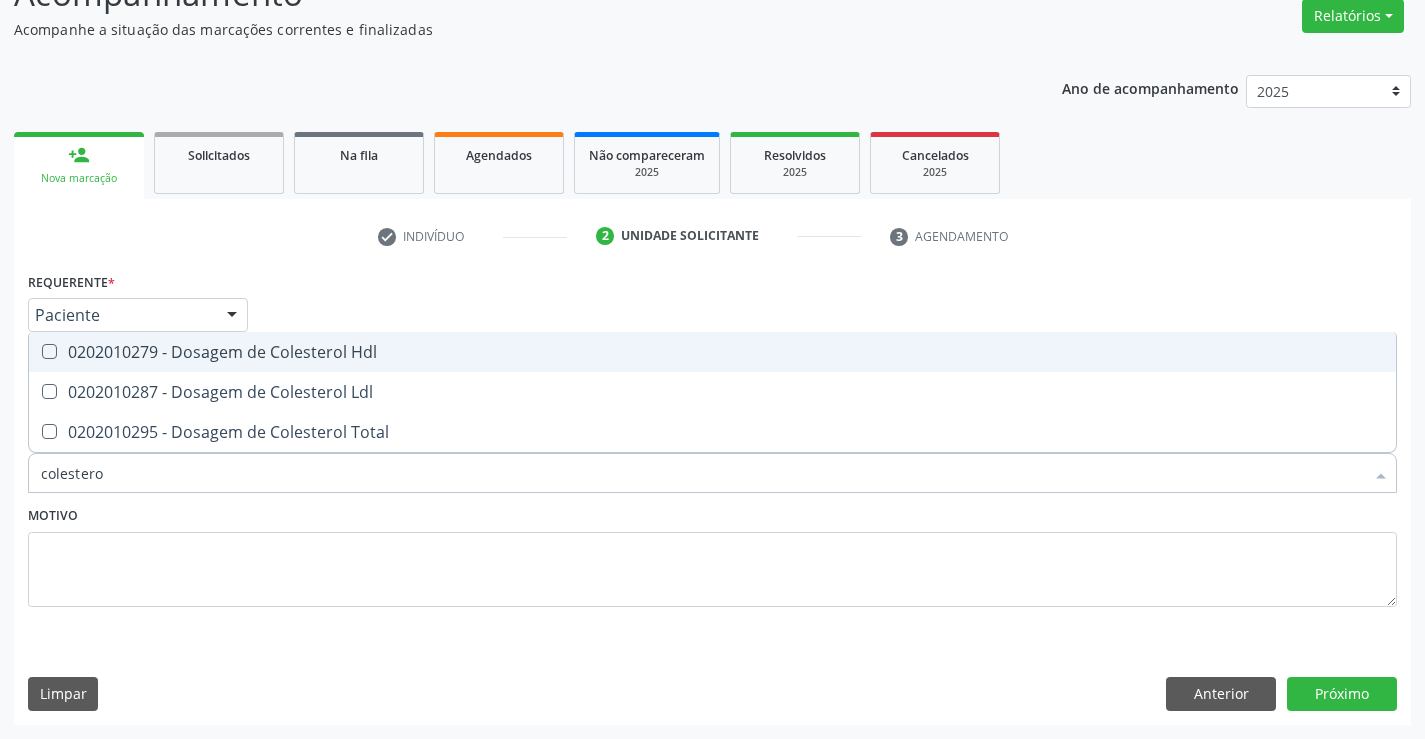 type on "colesterol" 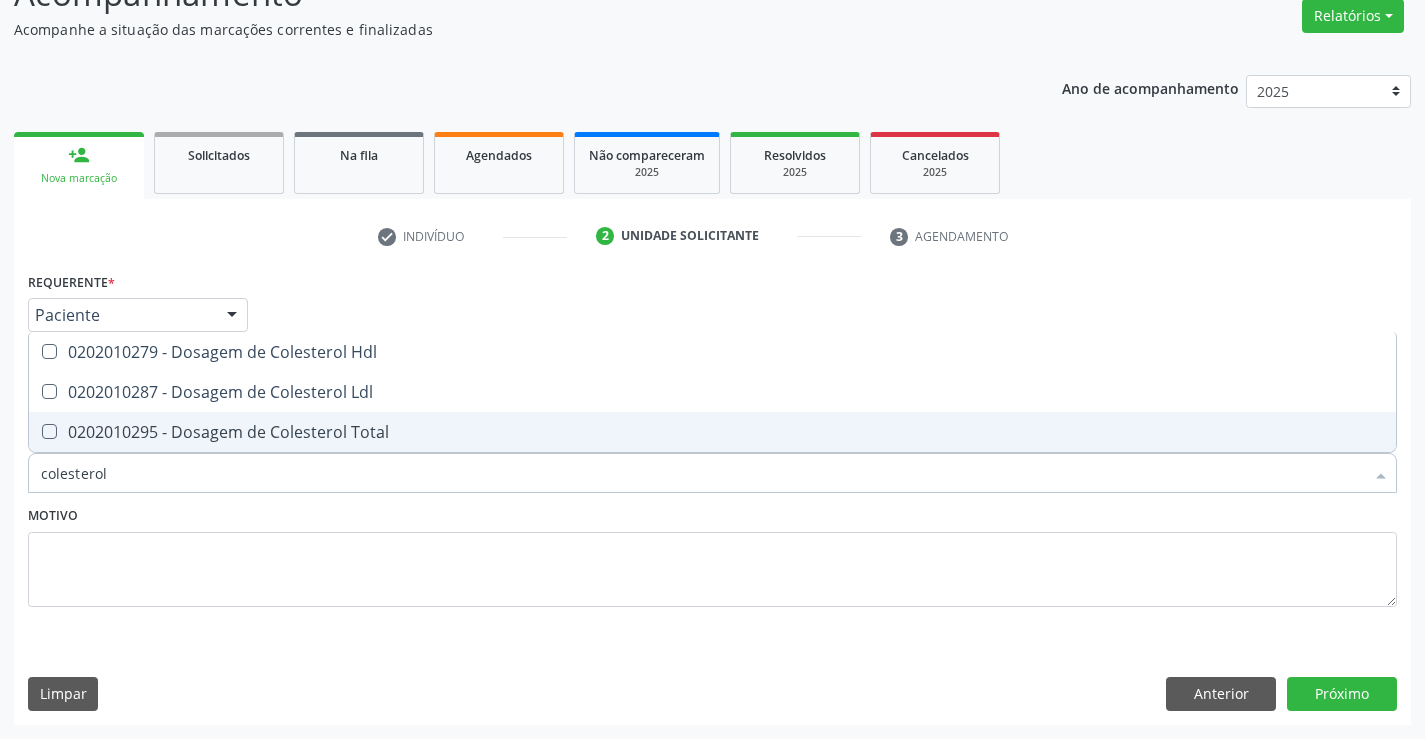 click on "0202010295 - Dosagem de Colesterol Total" at bounding box center (712, 432) 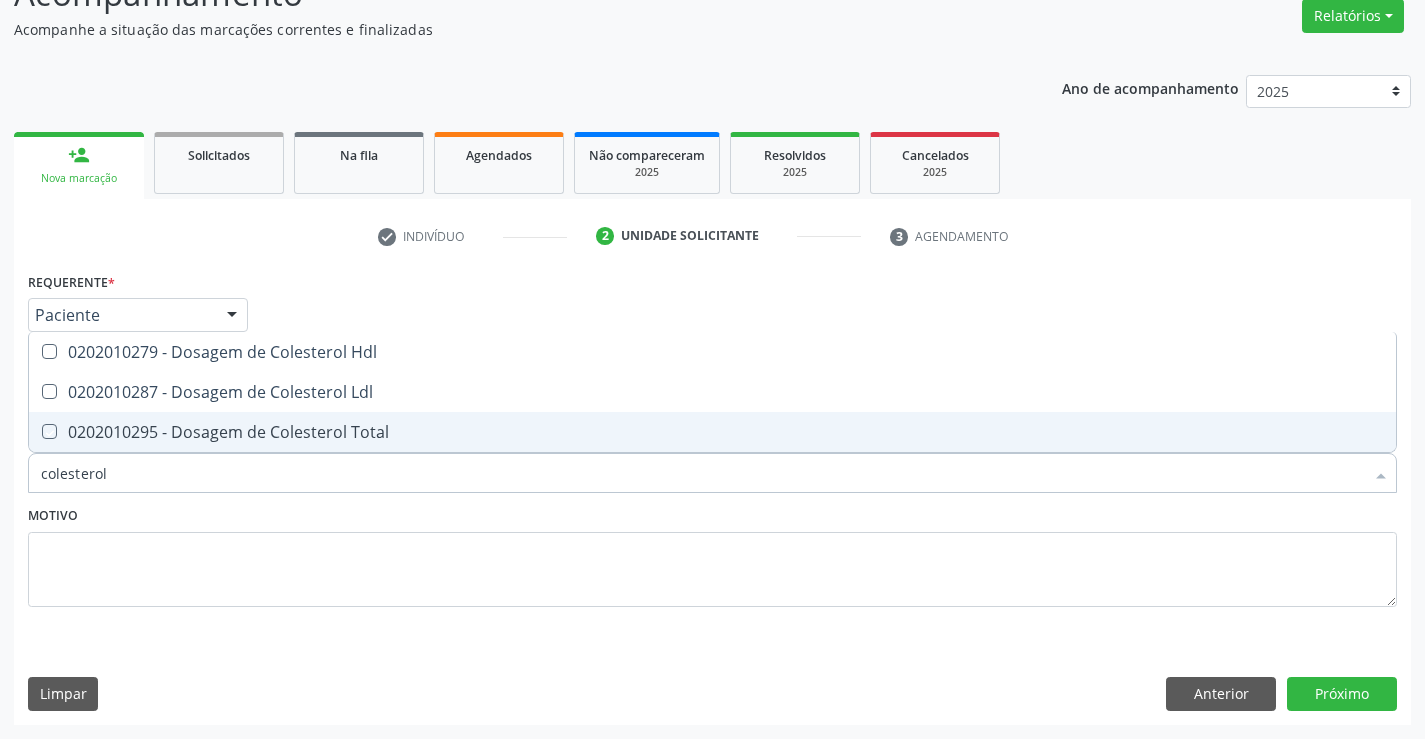 checkbox on "true" 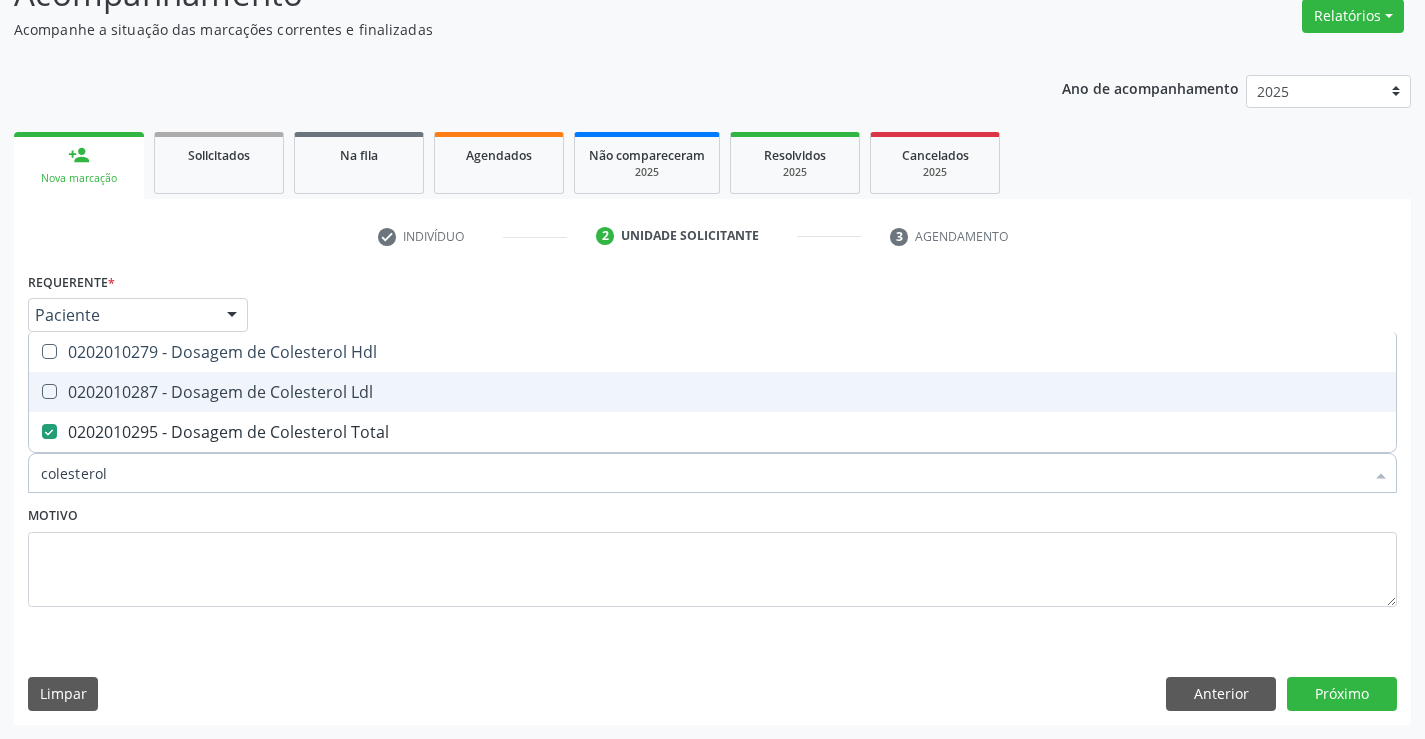 click on "0202010287 - Dosagem de Colesterol Ldl" at bounding box center [712, 392] 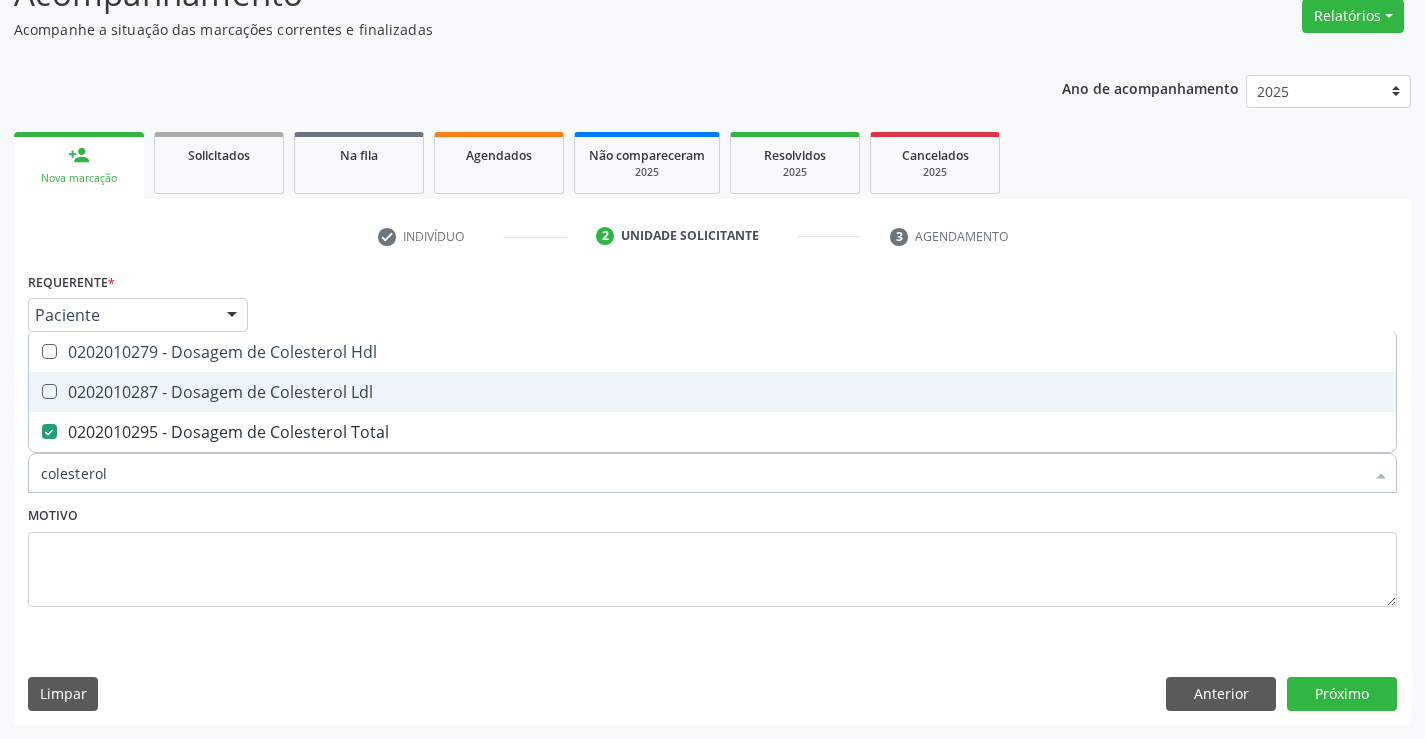checkbox on "true" 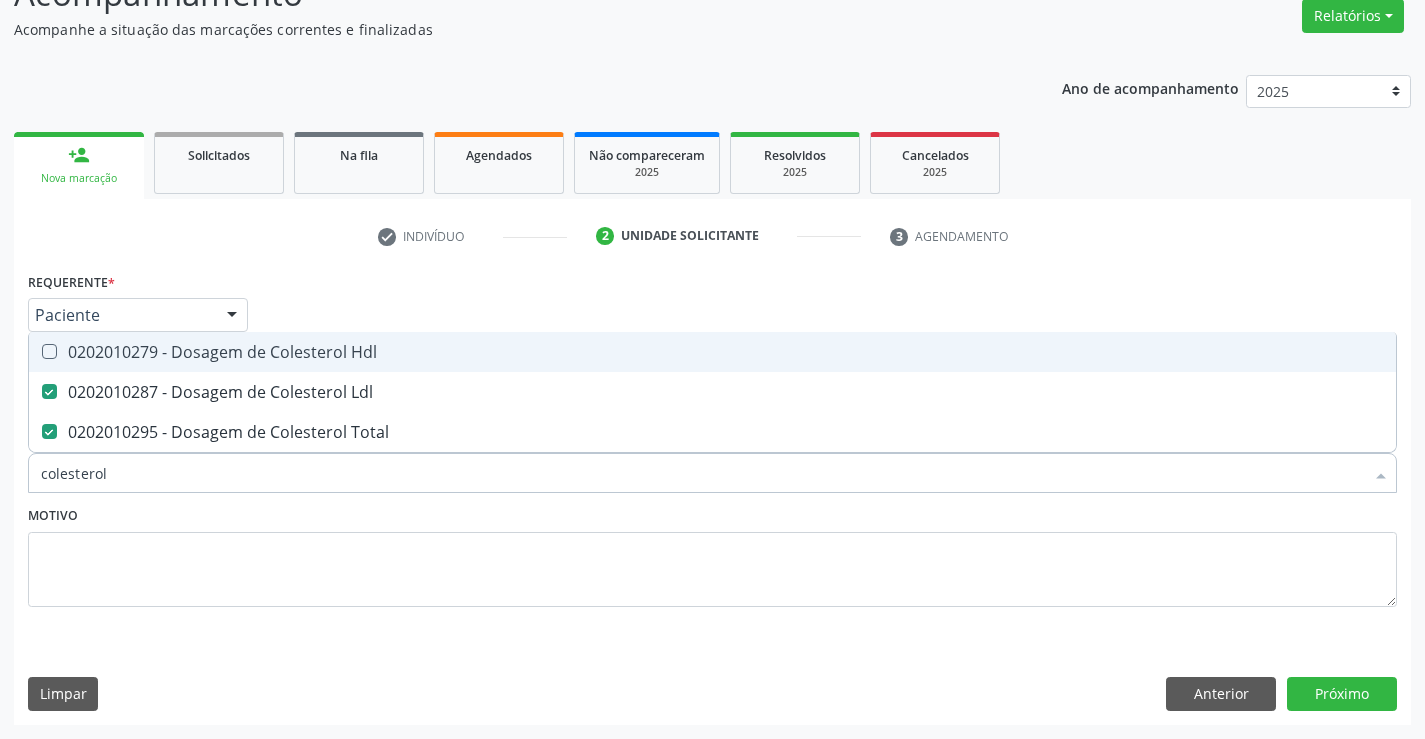 click on "0202010279 - Dosagem de Colesterol Hdl" at bounding box center [712, 352] 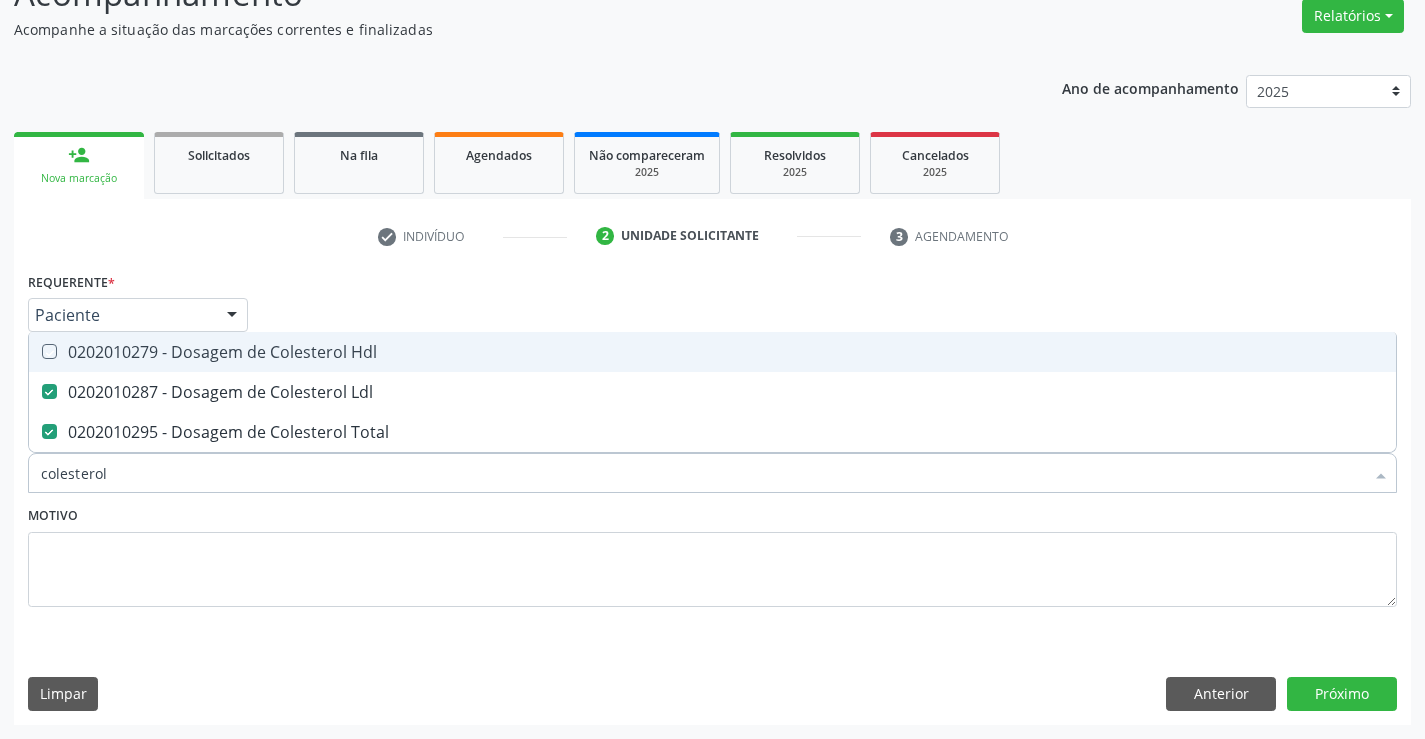 checkbox on "true" 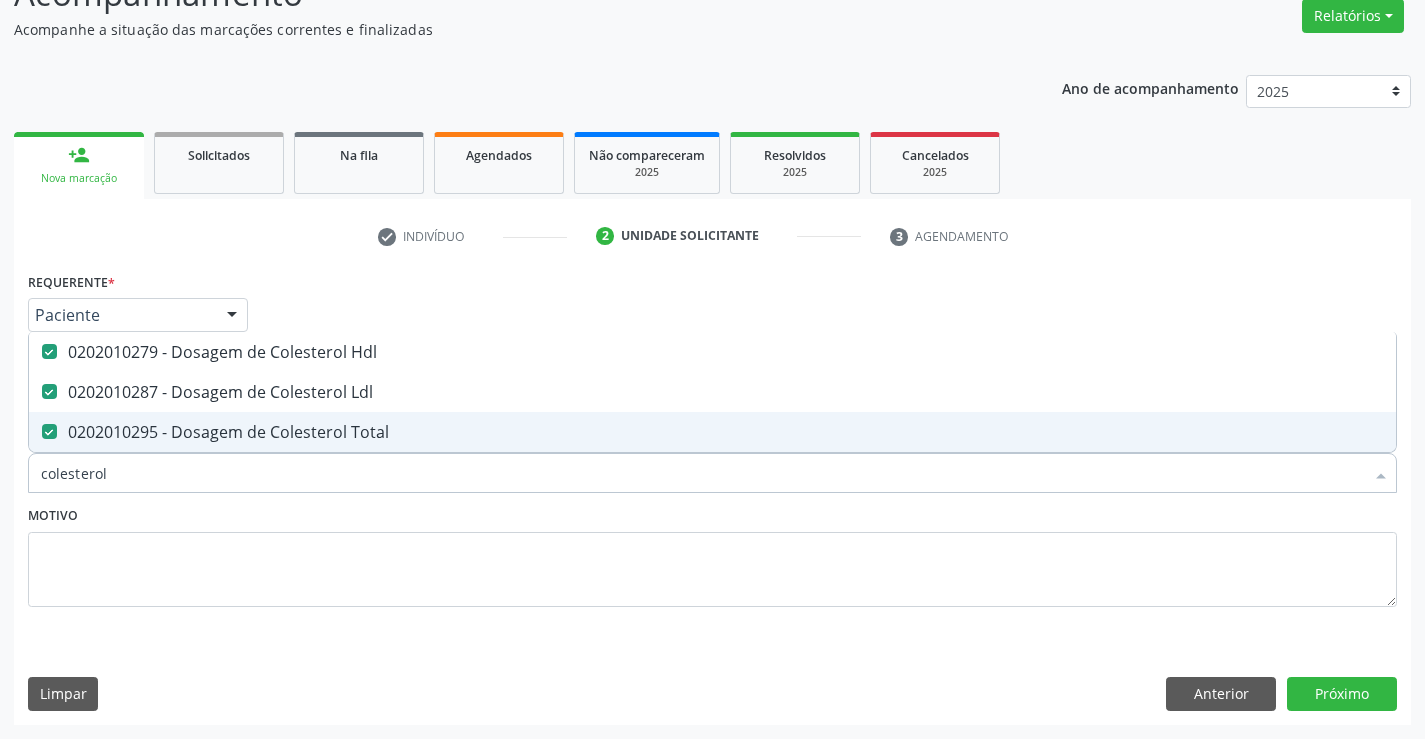 click on "colesterol" at bounding box center [702, 473] 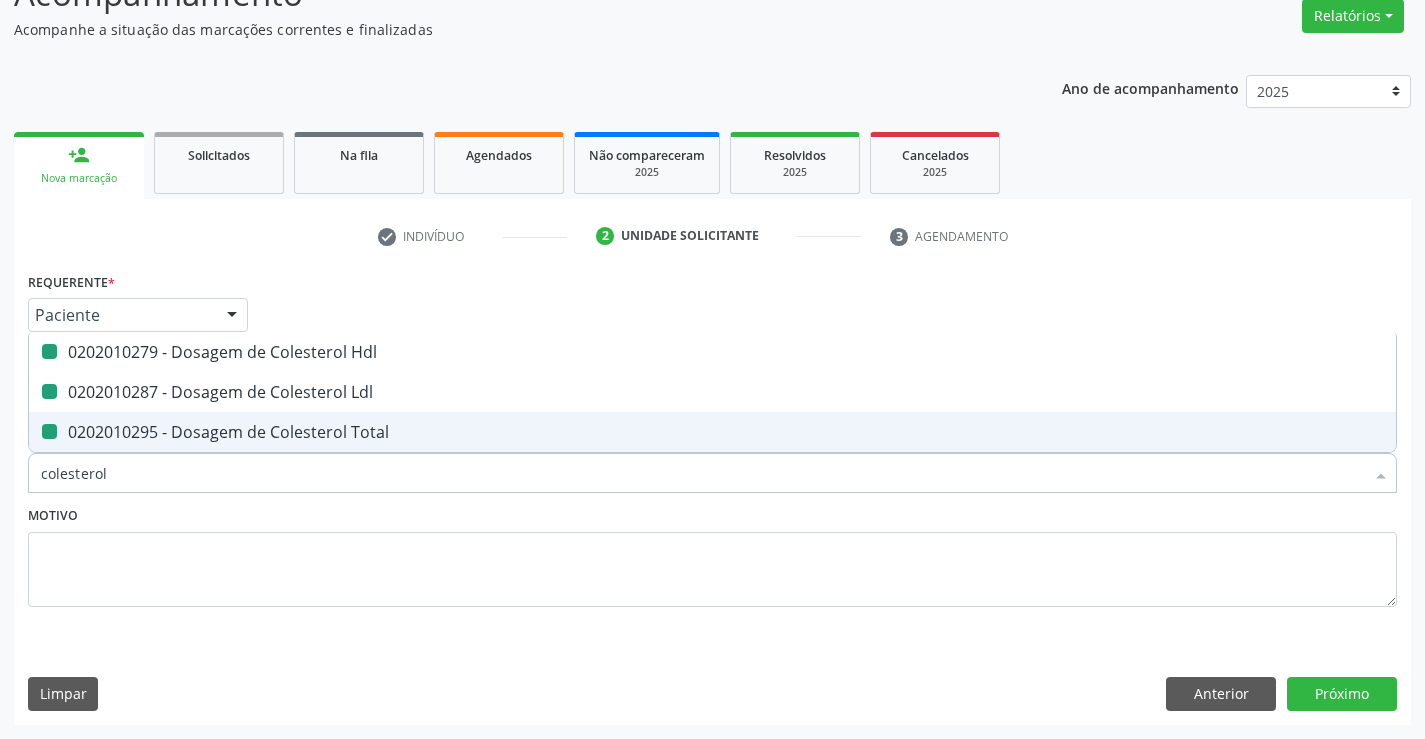 type on "a" 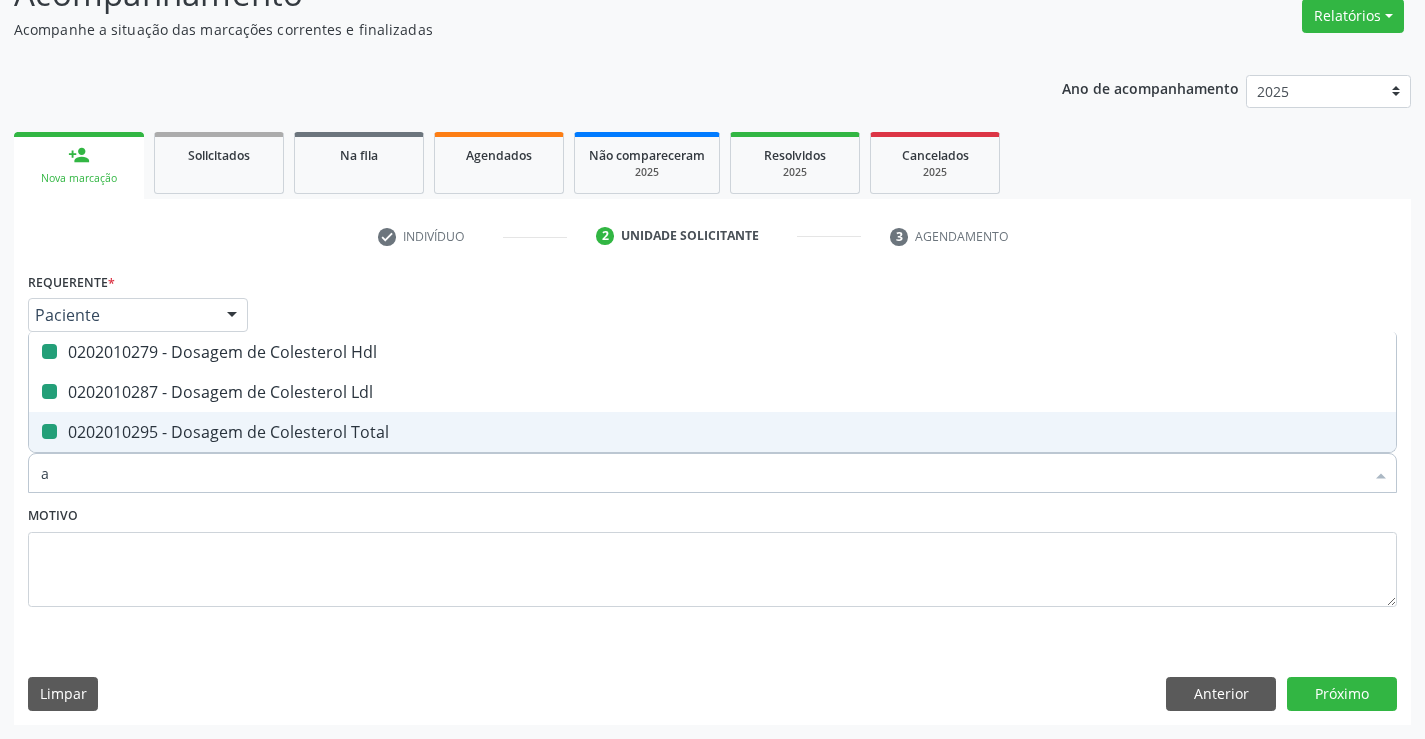 checkbox on "false" 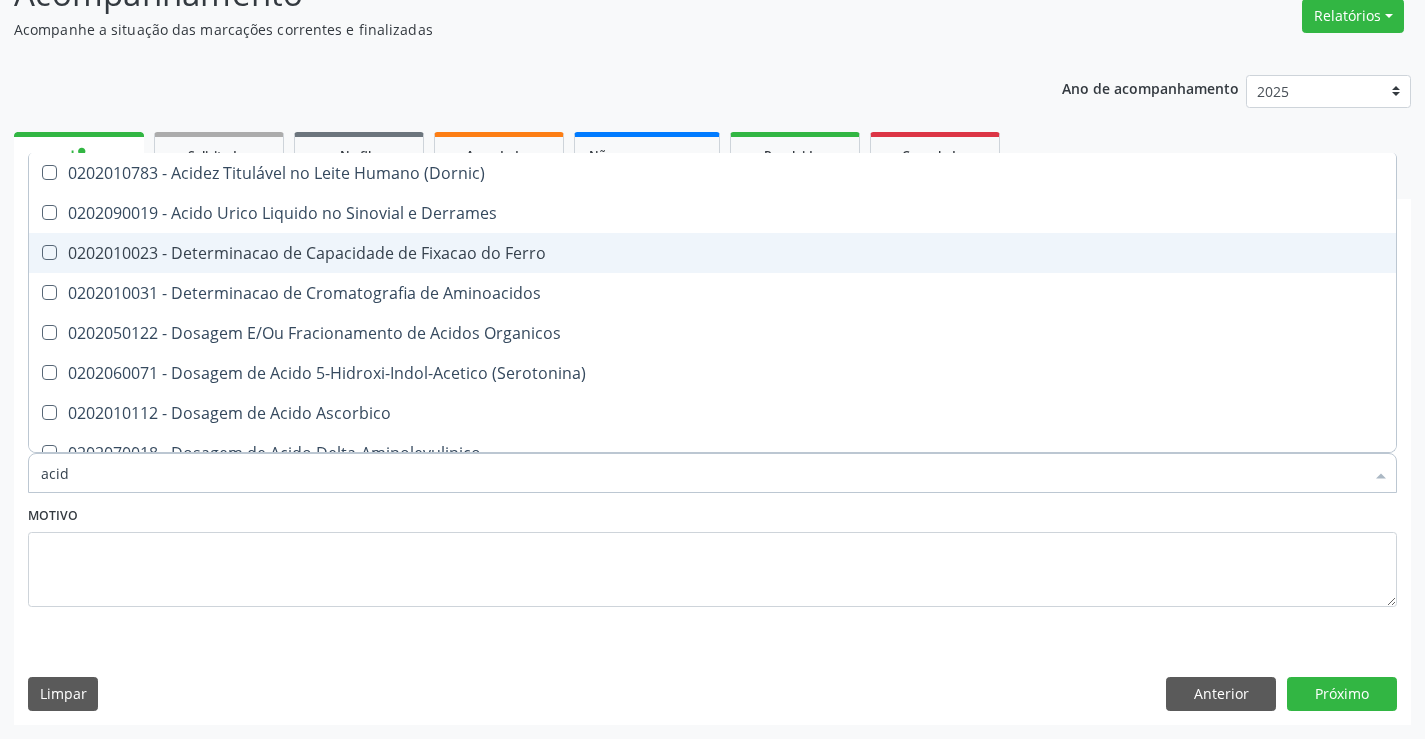 type on "acido" 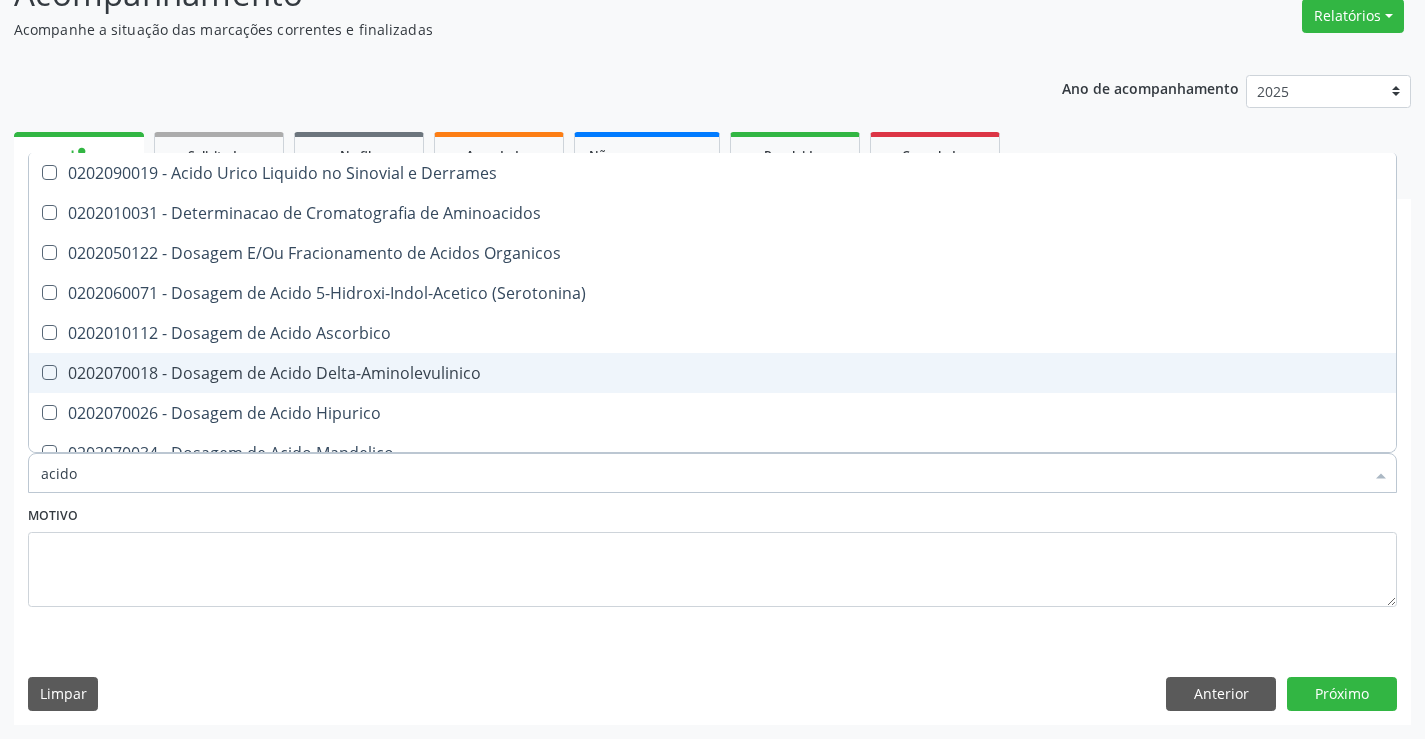 scroll, scrollTop: 200, scrollLeft: 0, axis: vertical 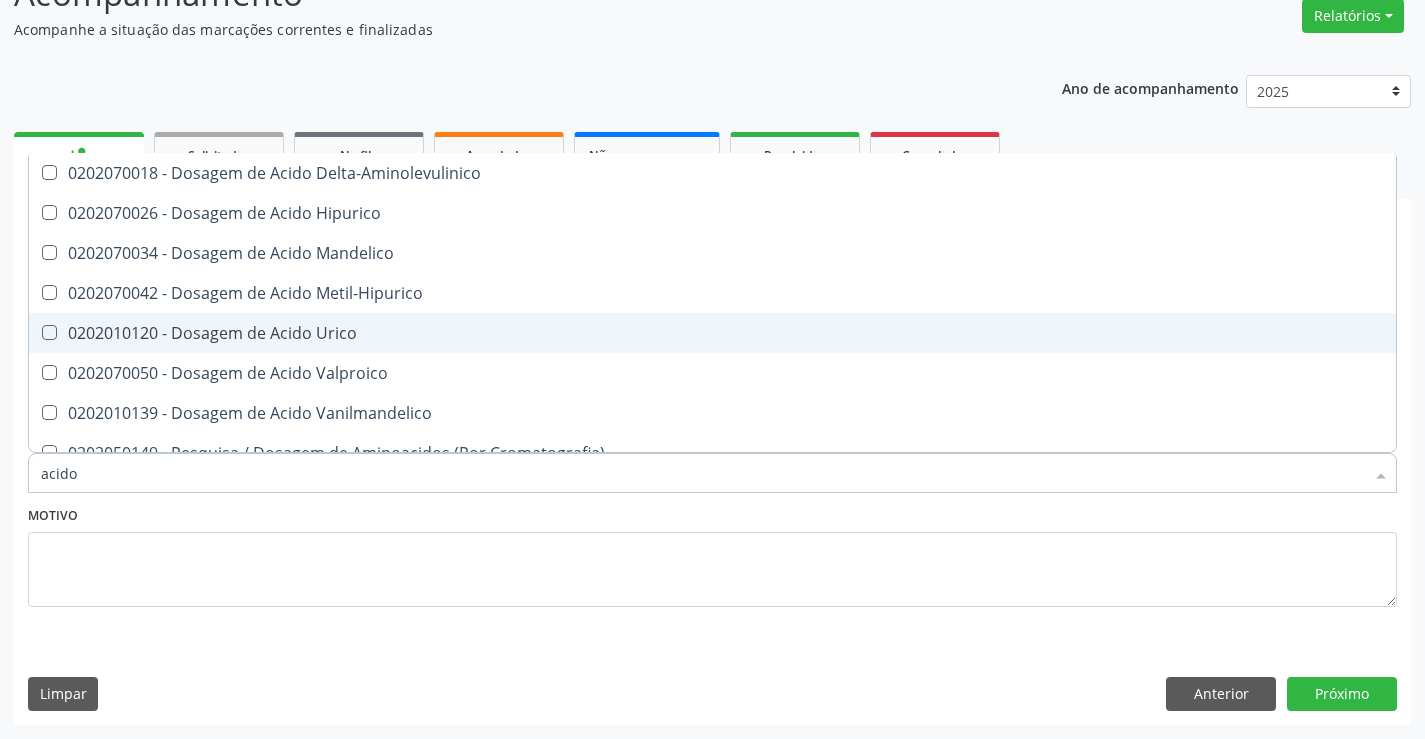 click on "0202010120 - Dosagem de Acido Urico" at bounding box center [712, 333] 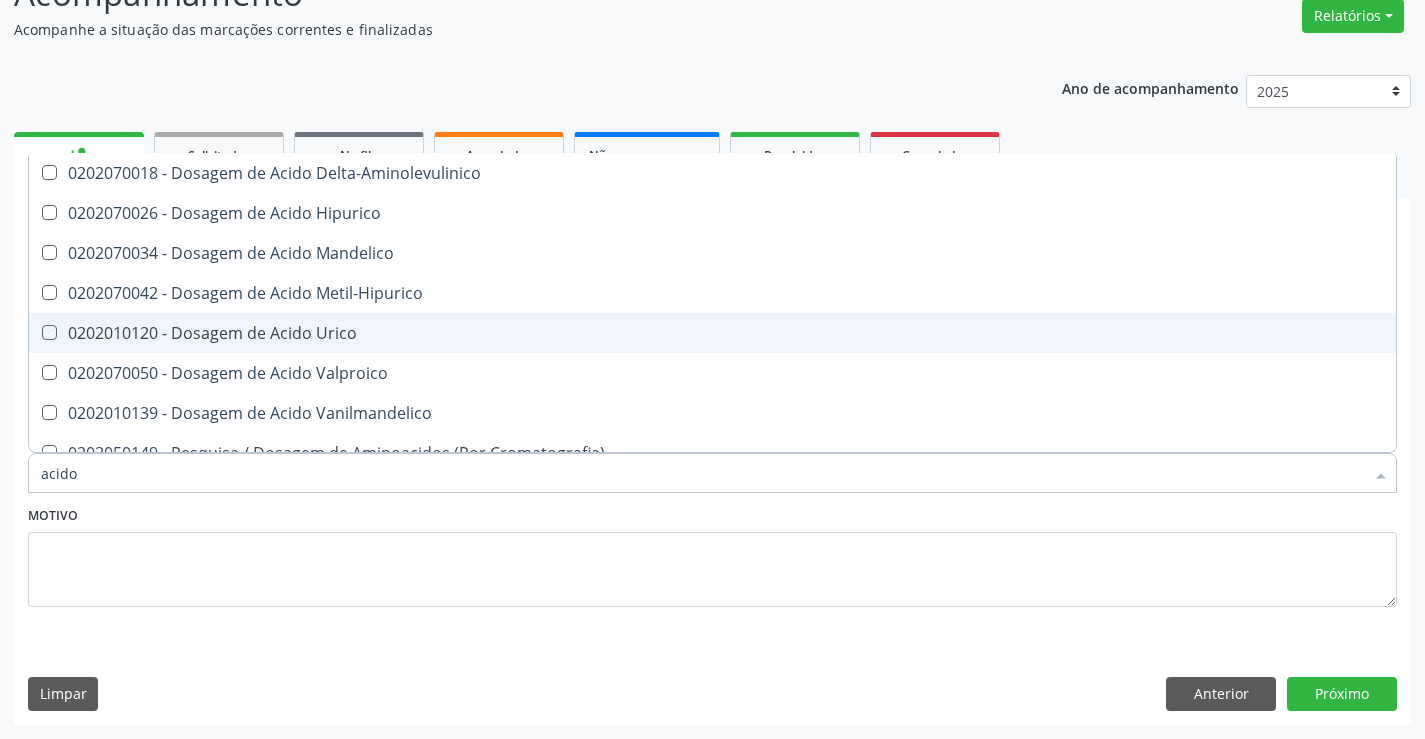 checkbox on "true" 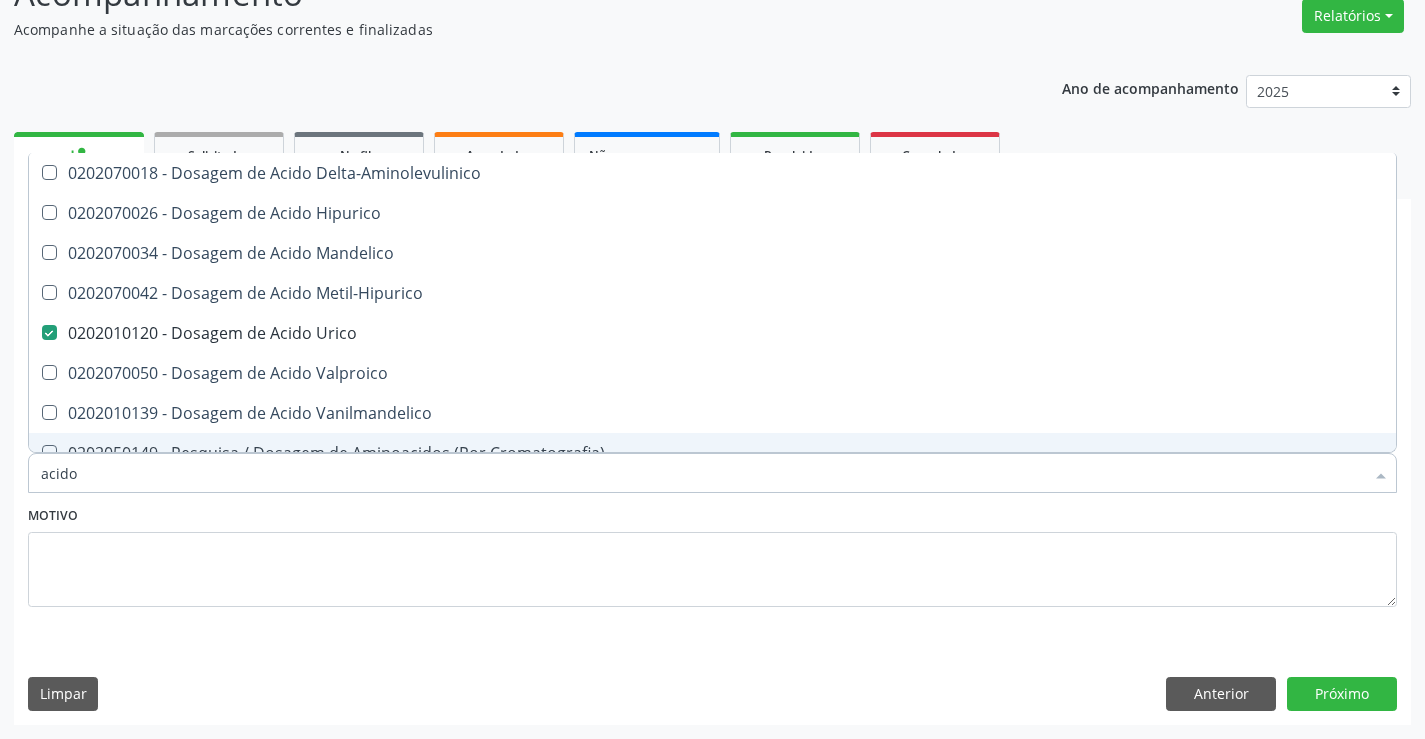 click on "acido" at bounding box center [702, 473] 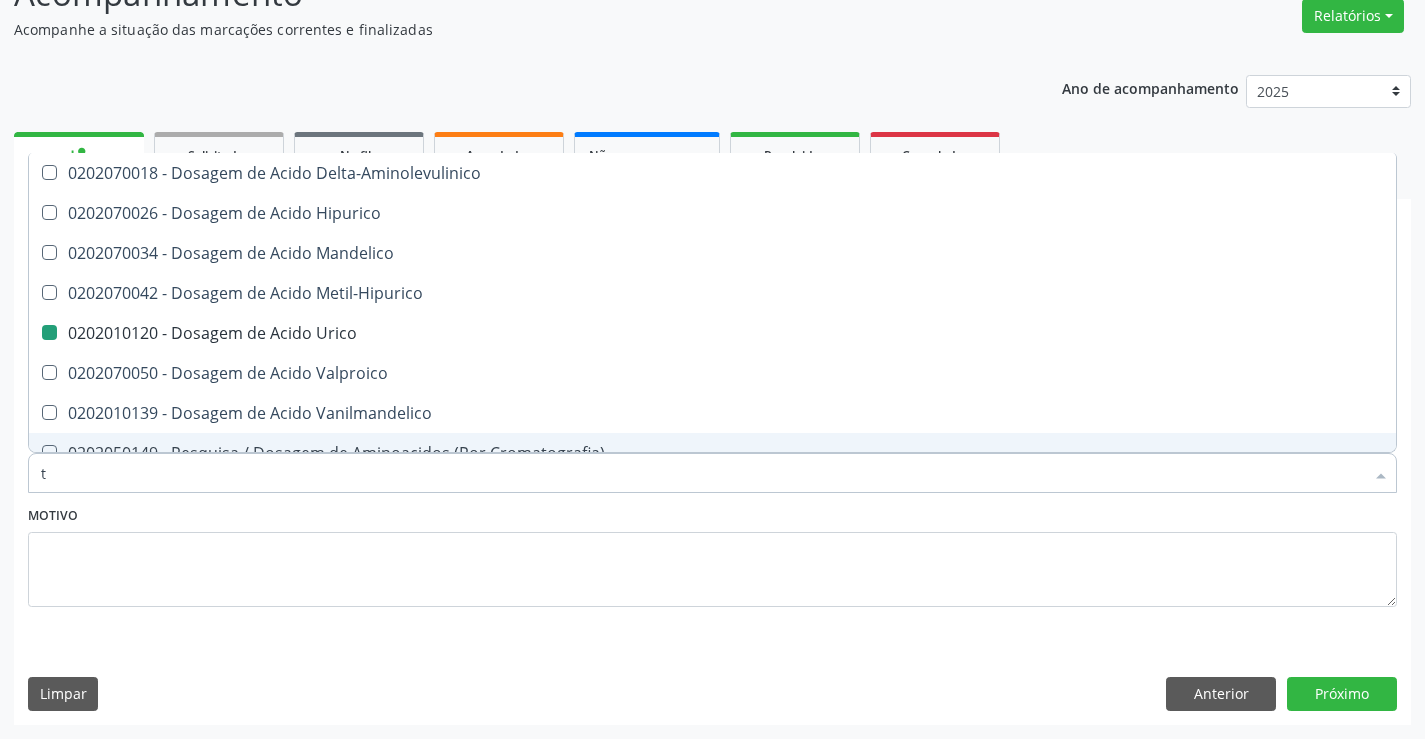 type on "tg" 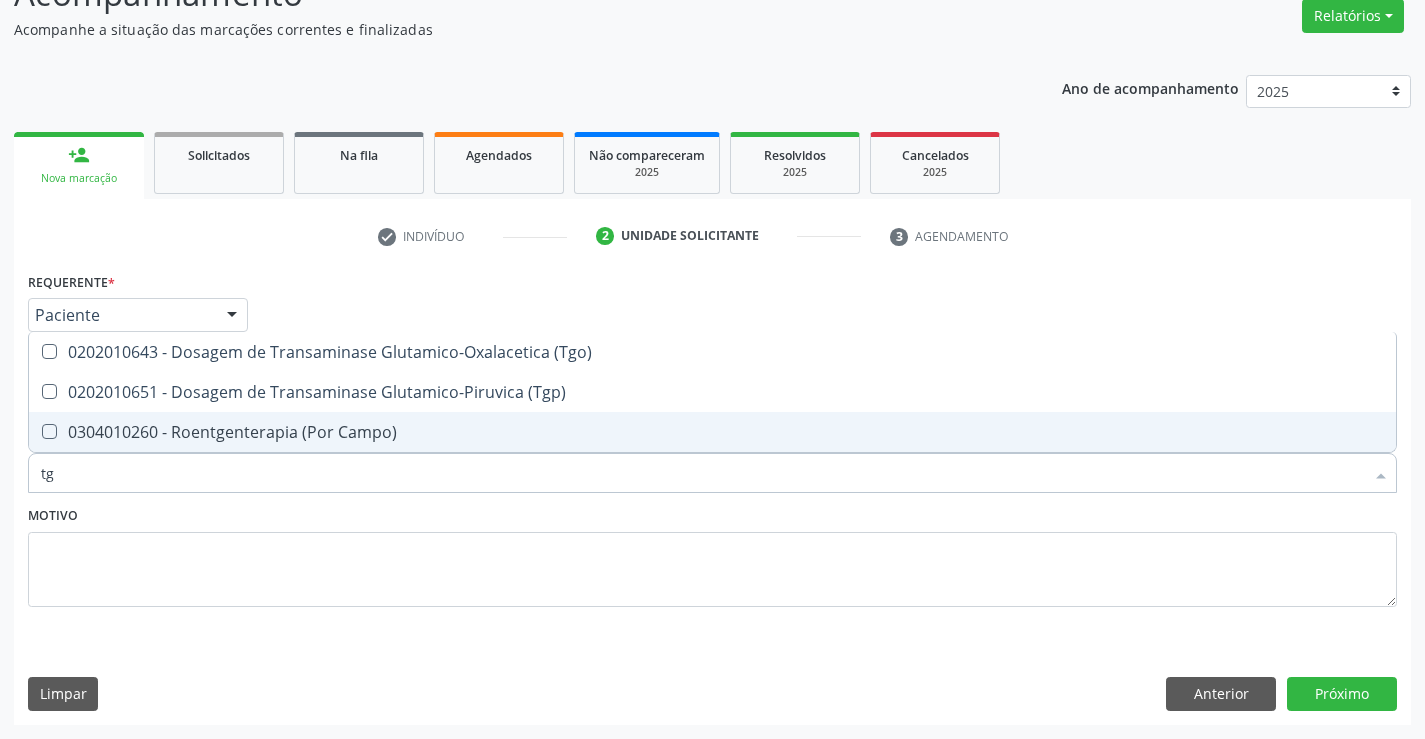 scroll, scrollTop: 0, scrollLeft: 0, axis: both 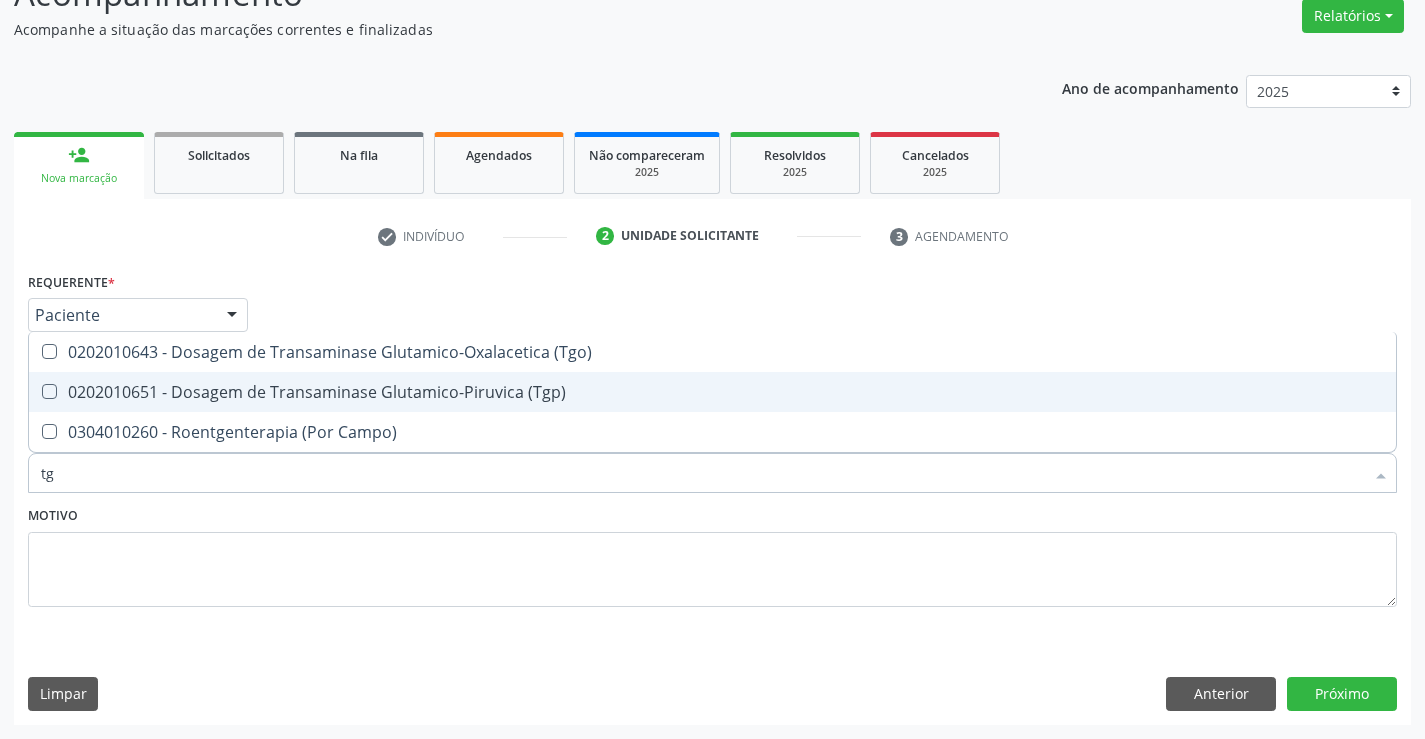 click on "0202010651 - Dosagem de Transaminase Glutamico-Piruvica (Tgp)" at bounding box center (712, 392) 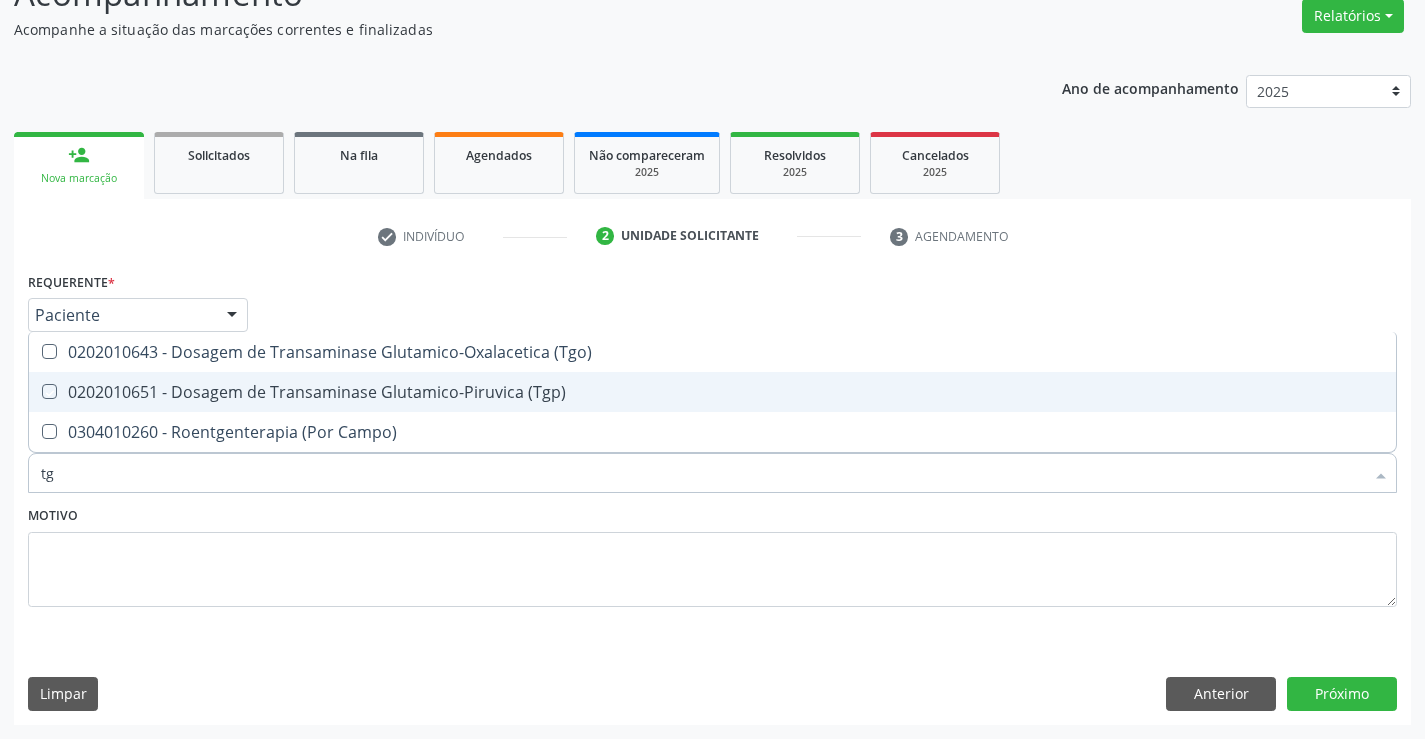 checkbox on "true" 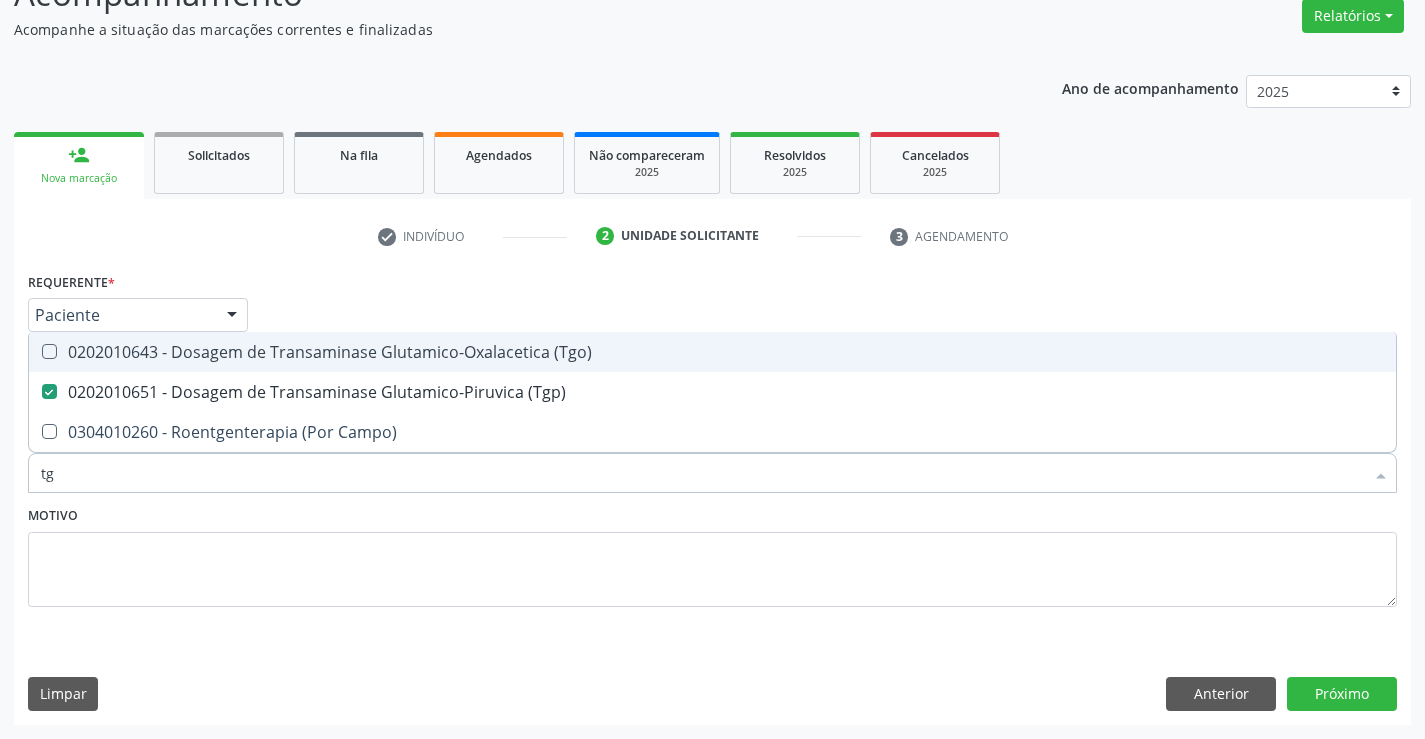 click on "0202010643 - Dosagem de Transaminase Glutamico-Oxalacetica (Tgo)" at bounding box center [712, 352] 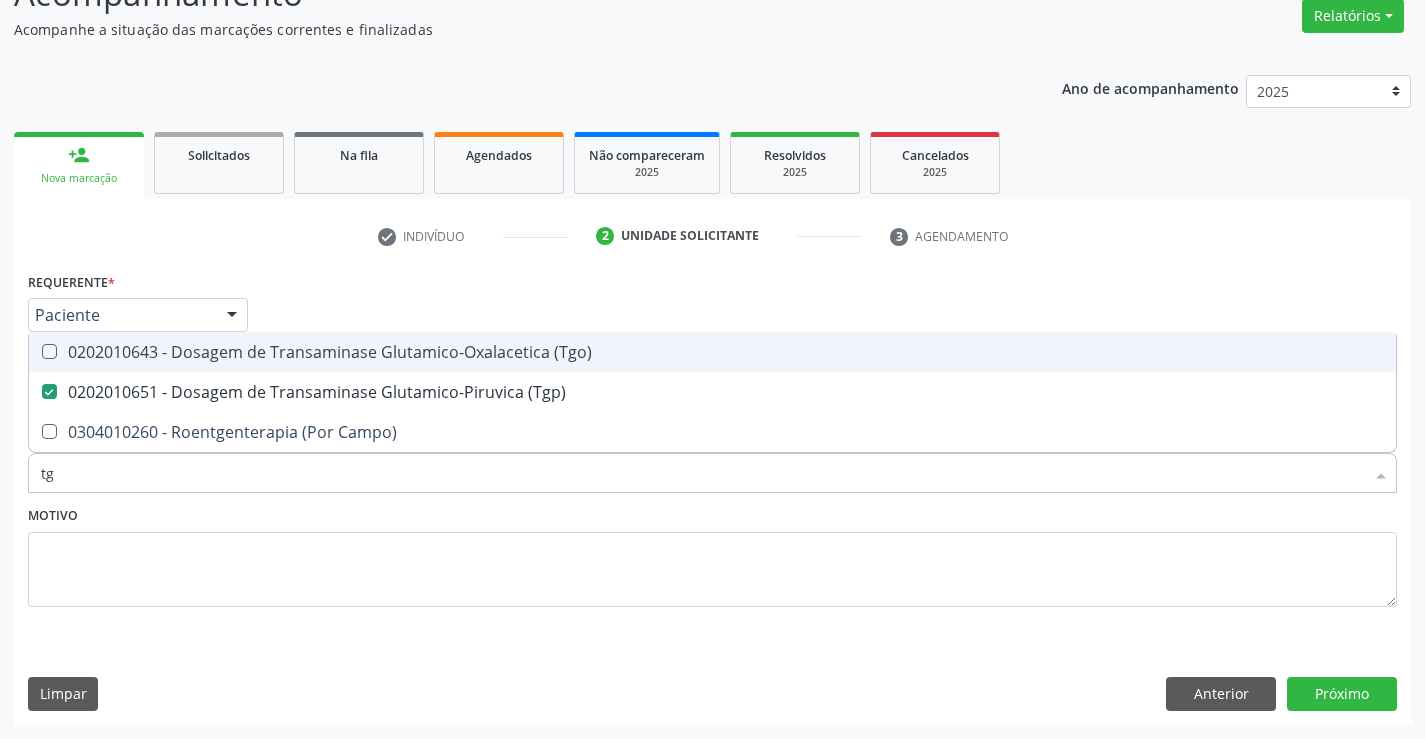checkbox on "true" 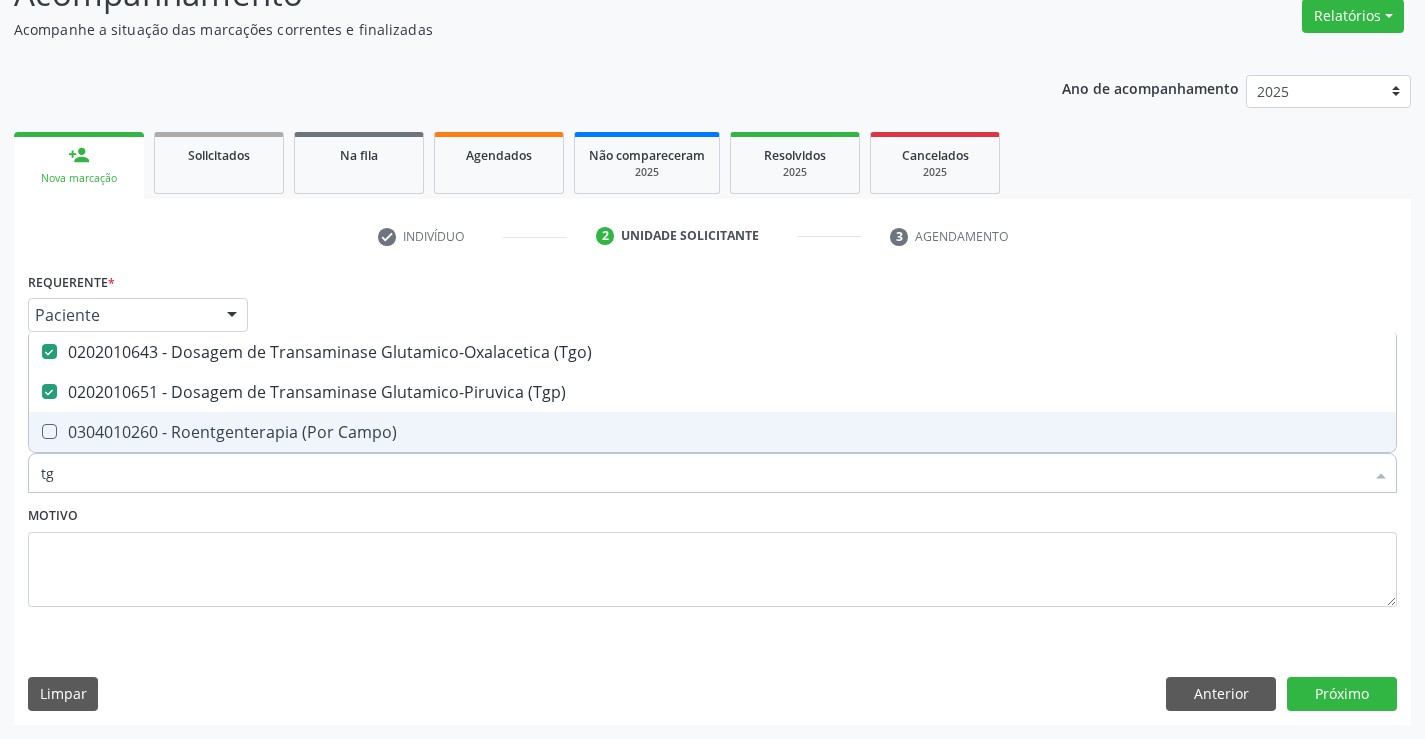 click on "tg" at bounding box center (702, 473) 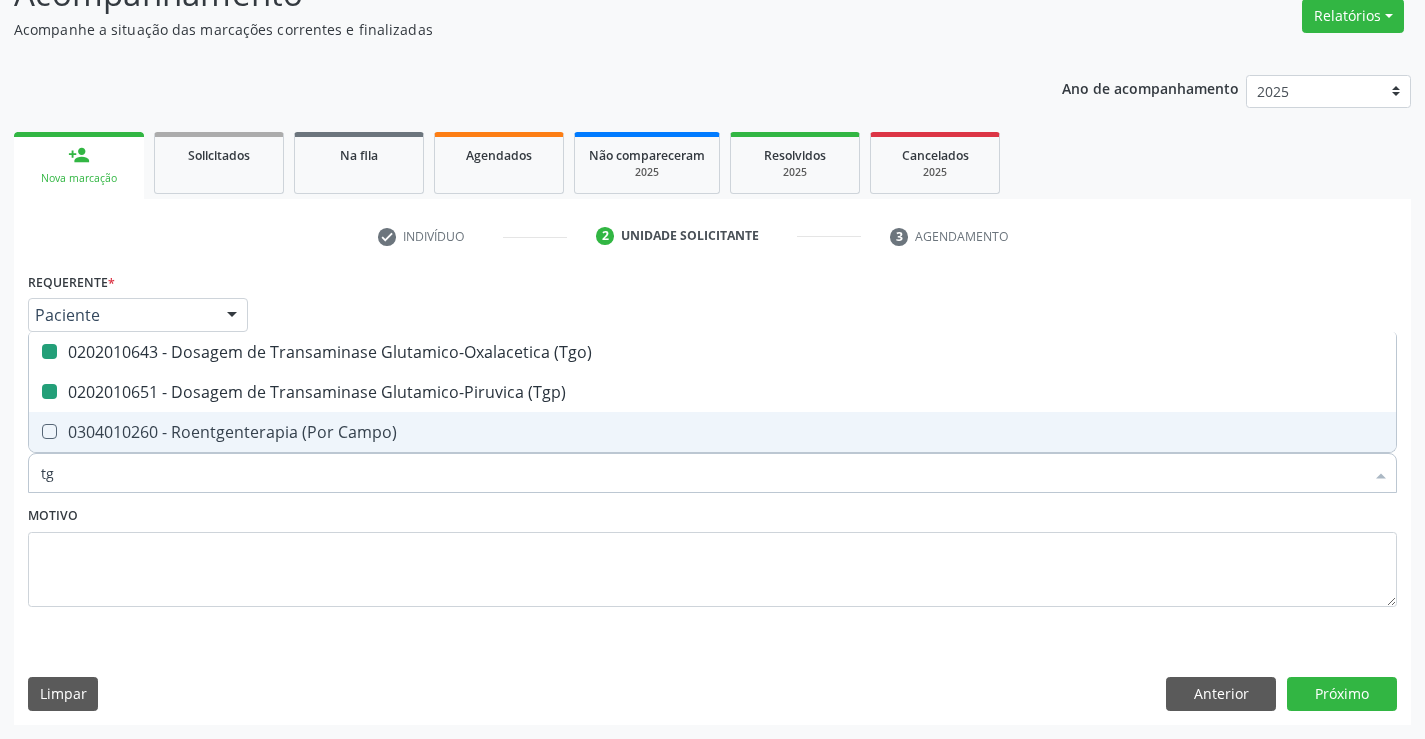 type on "h" 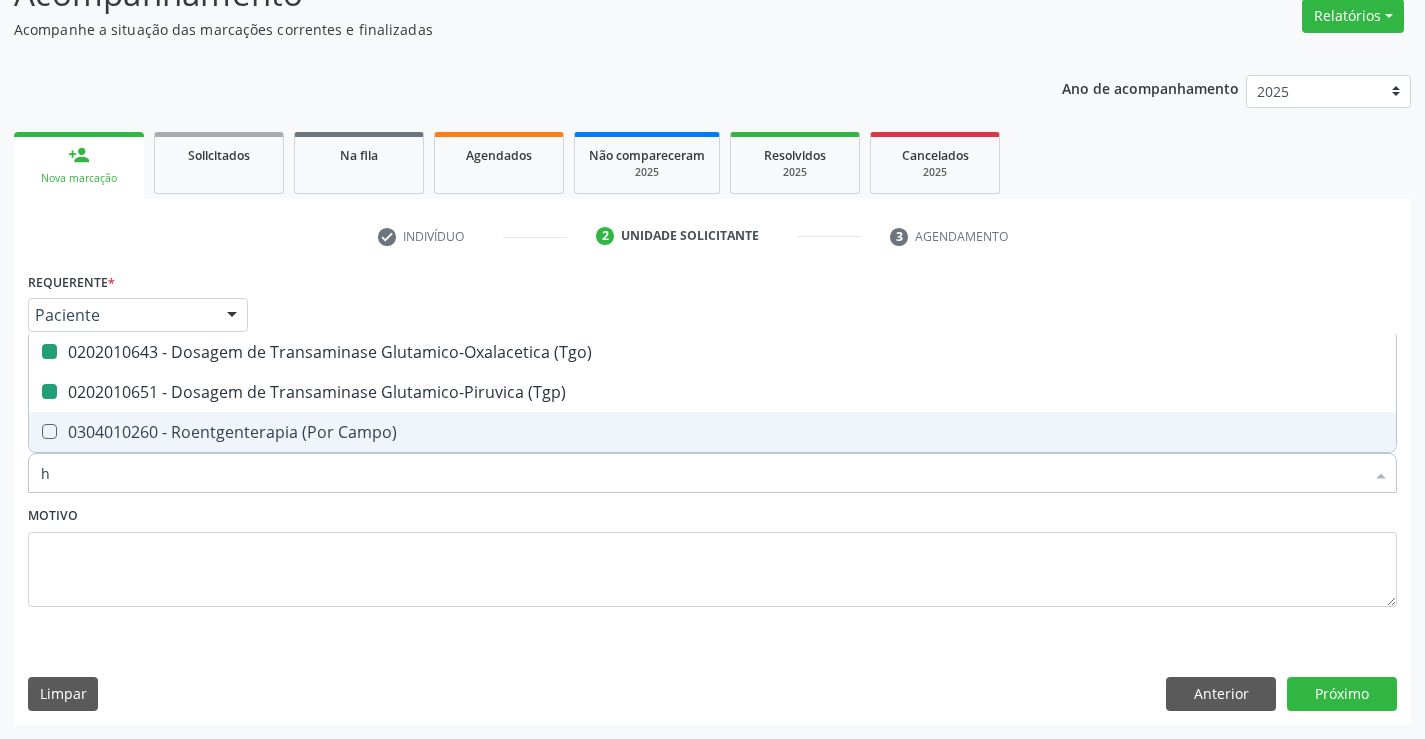 checkbox on "false" 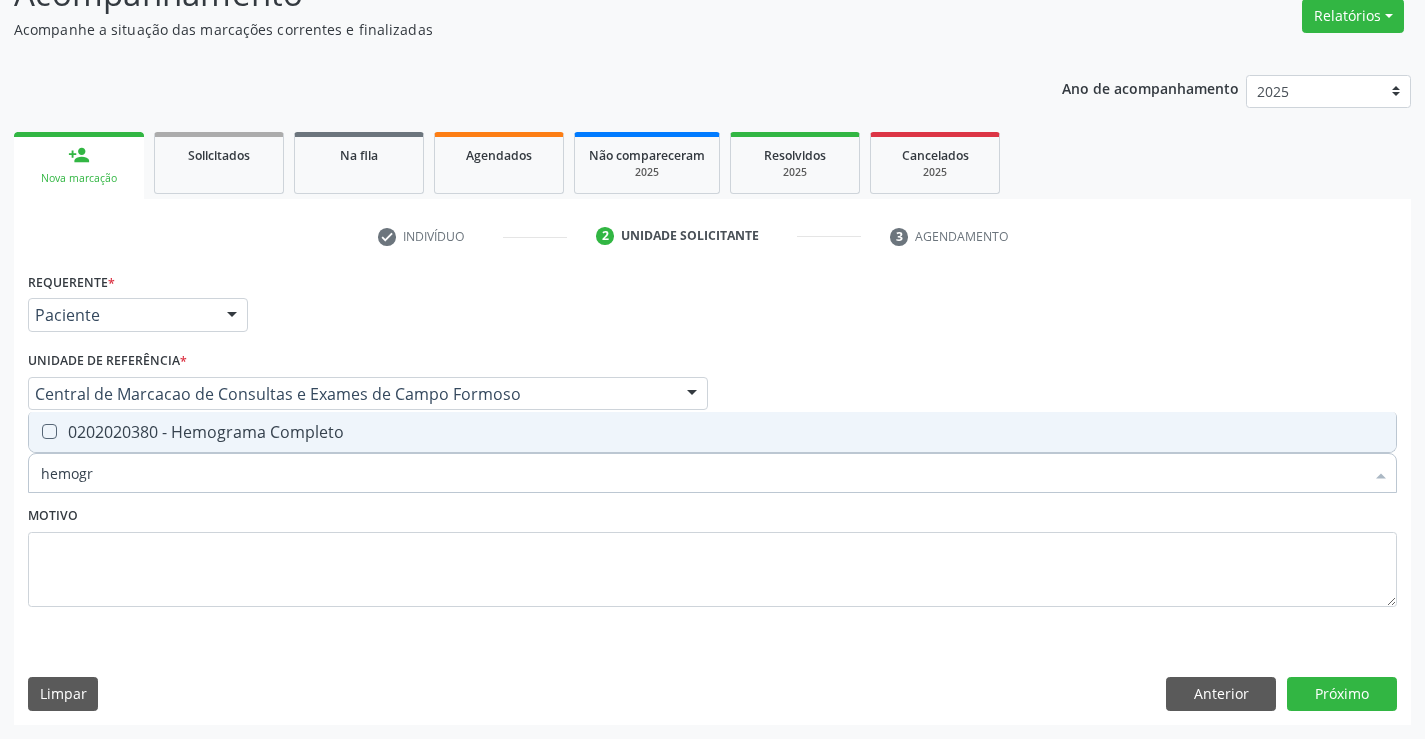 type on "hemogra" 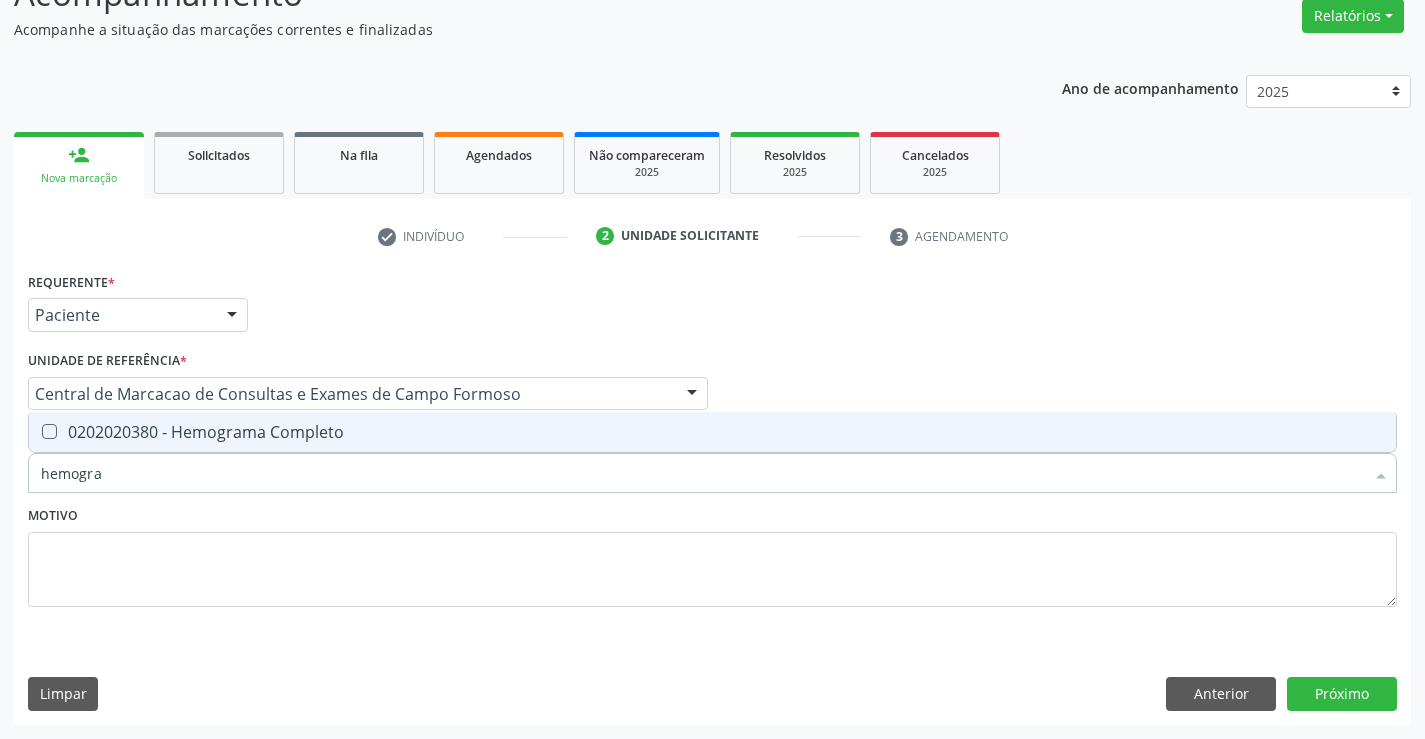 click on "0202020380 - Hemograma Completo" at bounding box center (712, 432) 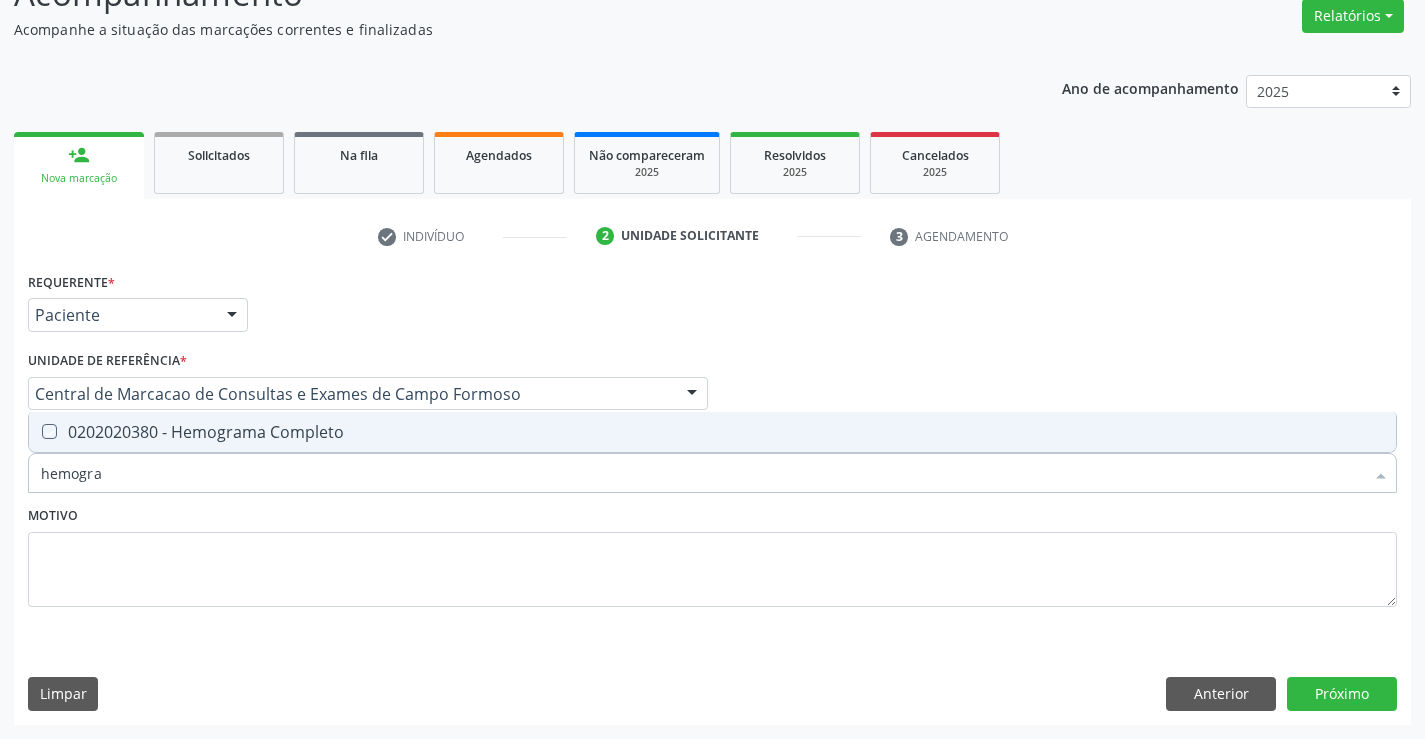 checkbox on "true" 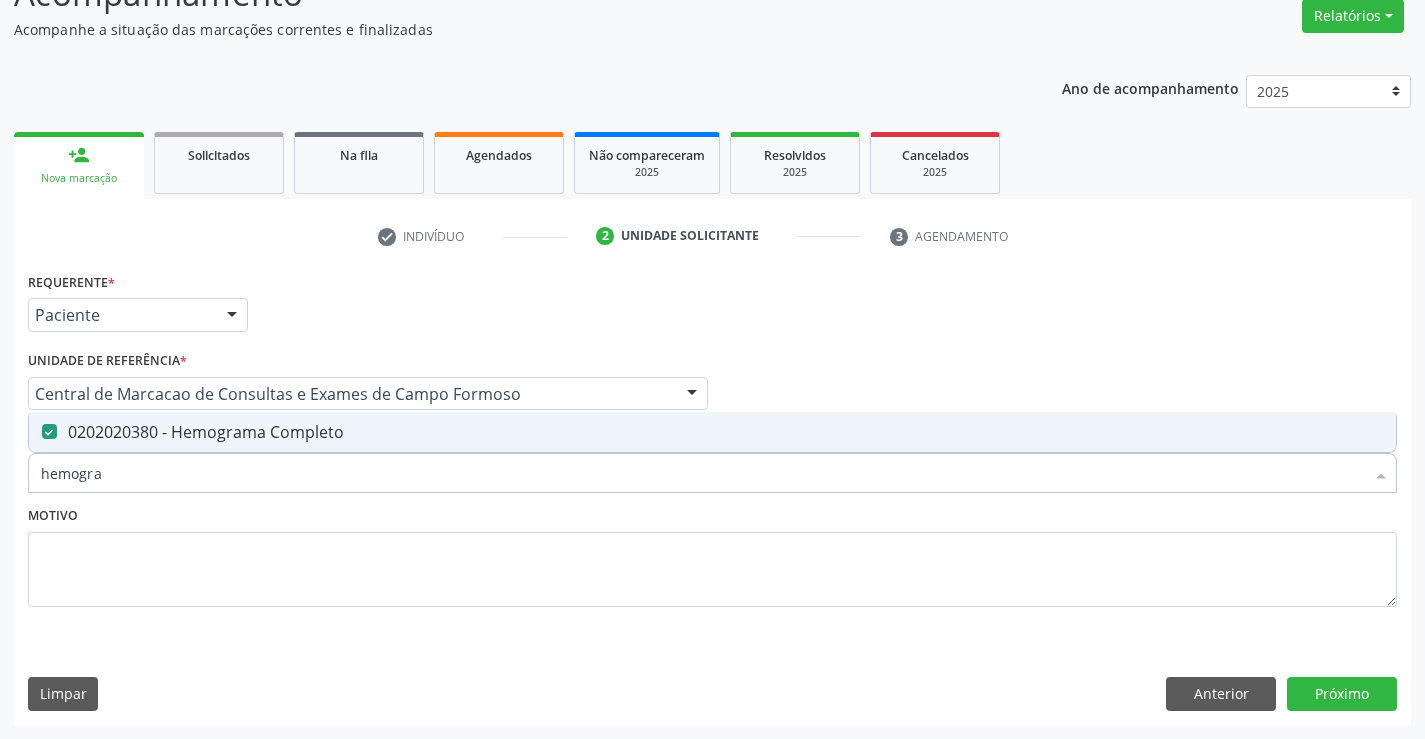 click on "hemogra" at bounding box center [702, 473] 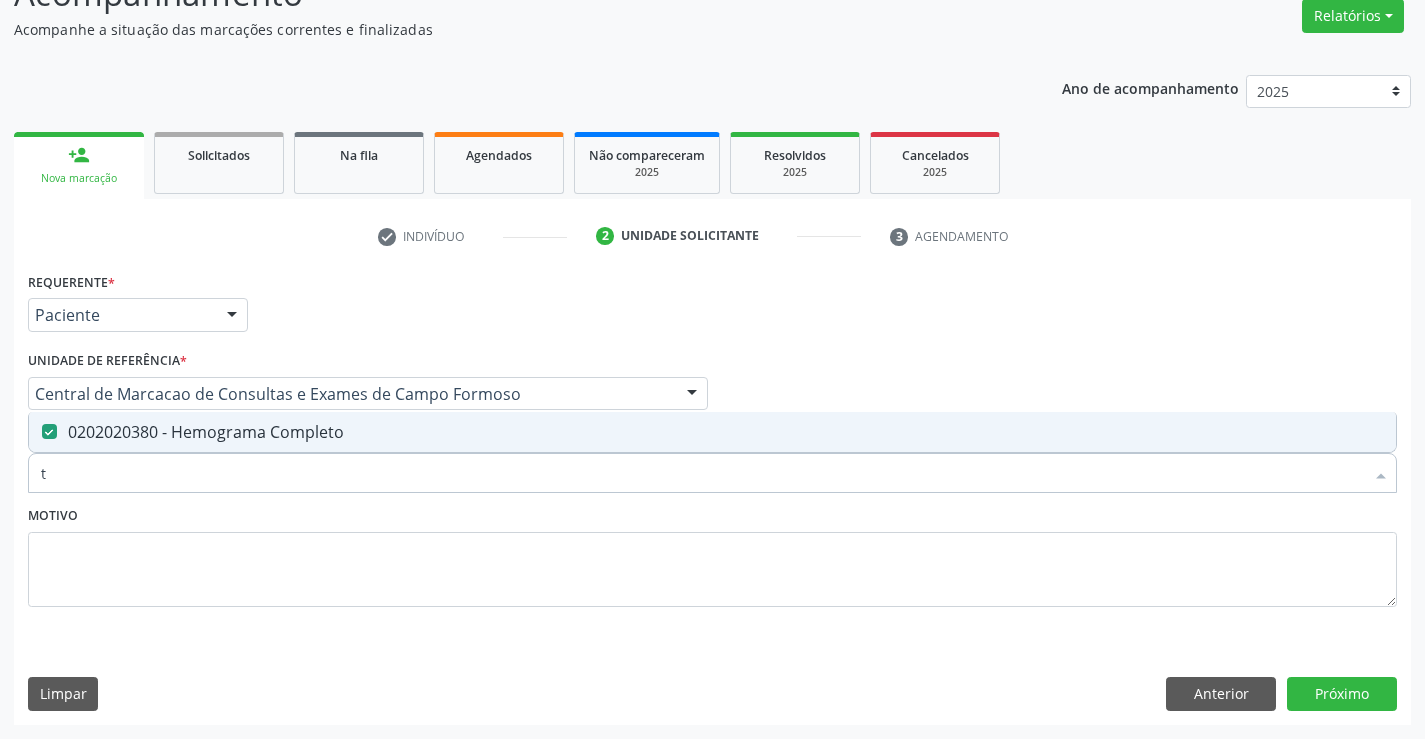 type on "tg" 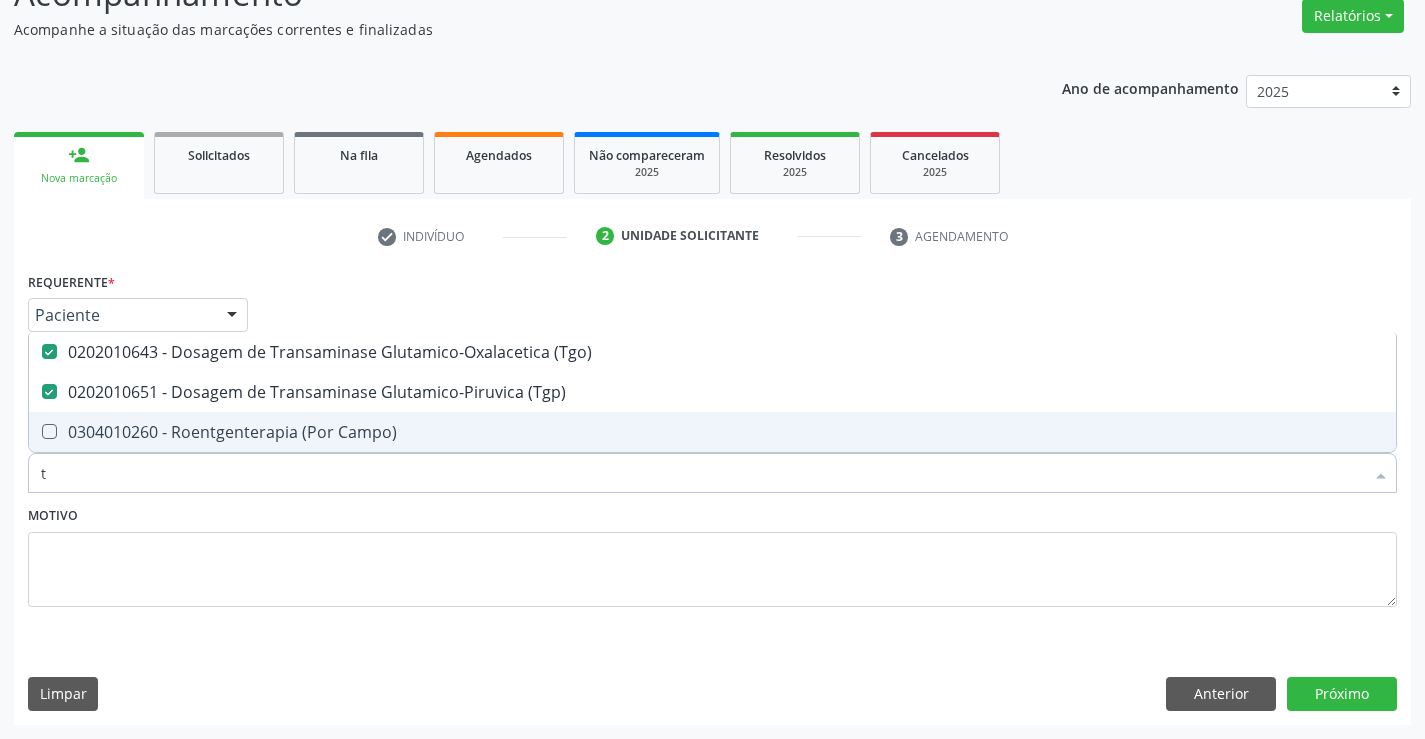type on "tr" 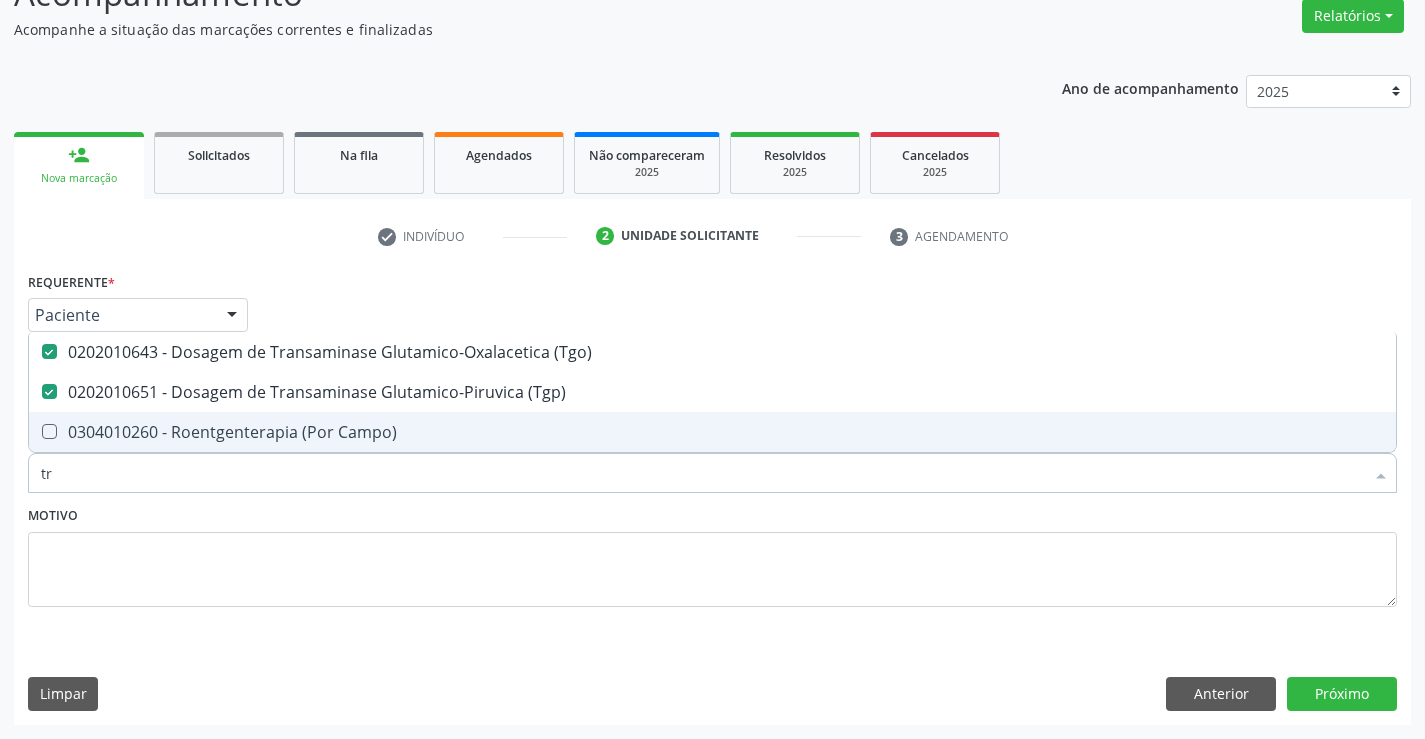 checkbox on "false" 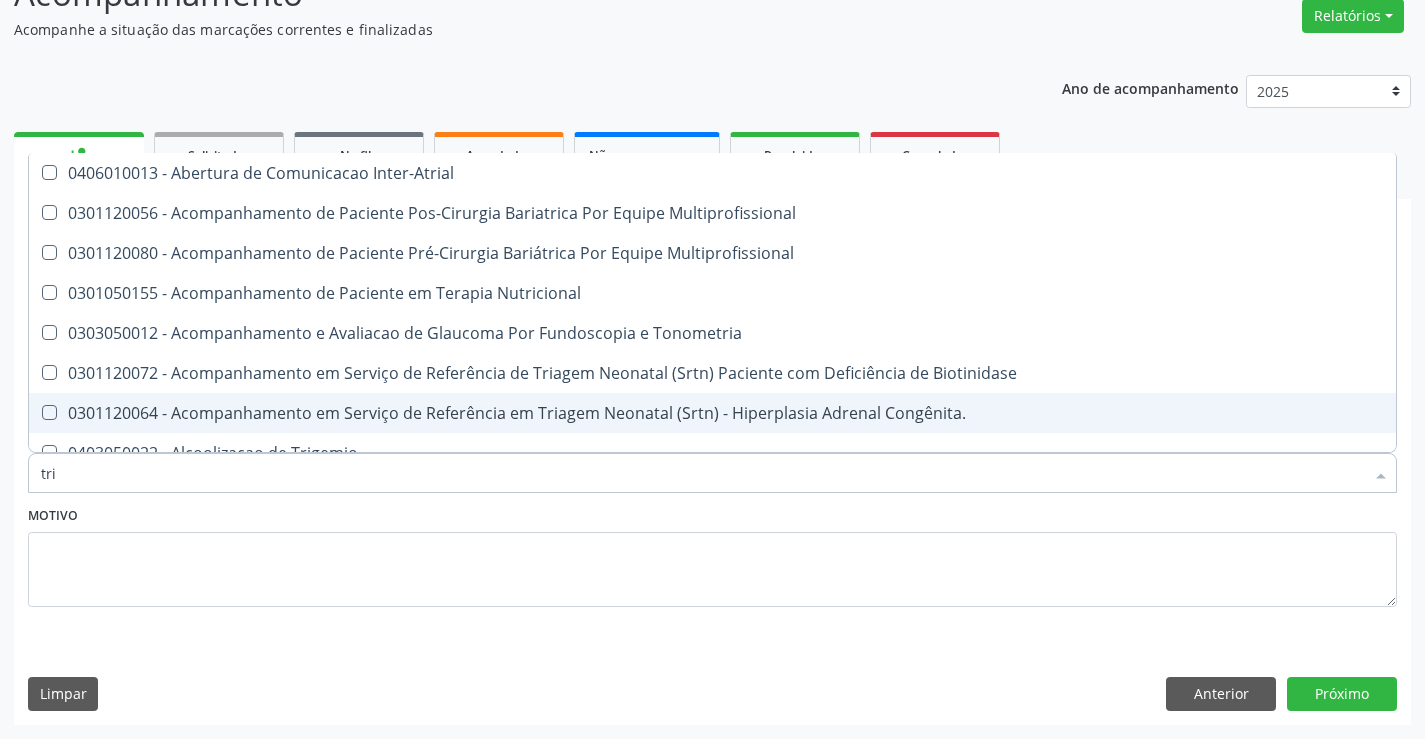 type on "trig" 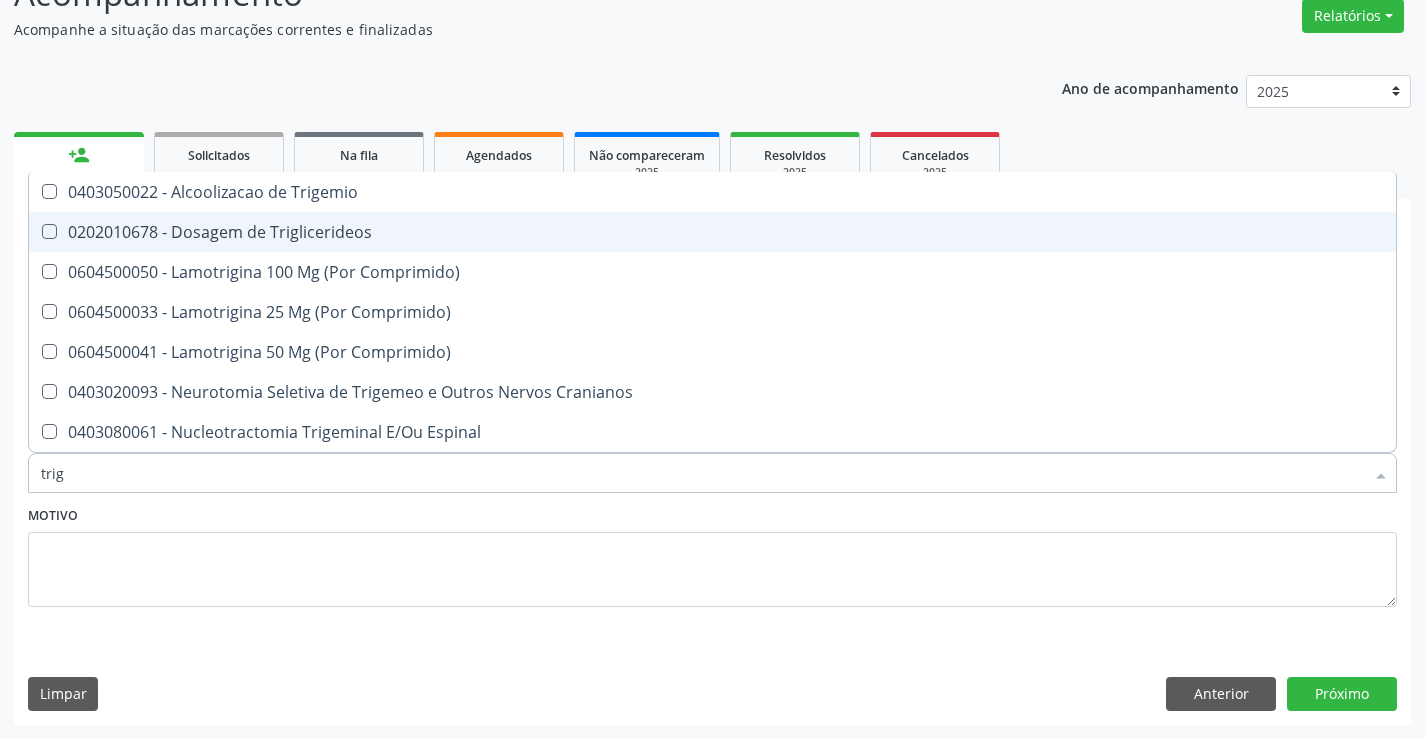click on "0202010678 - Dosagem de Triglicerideos" at bounding box center (712, 232) 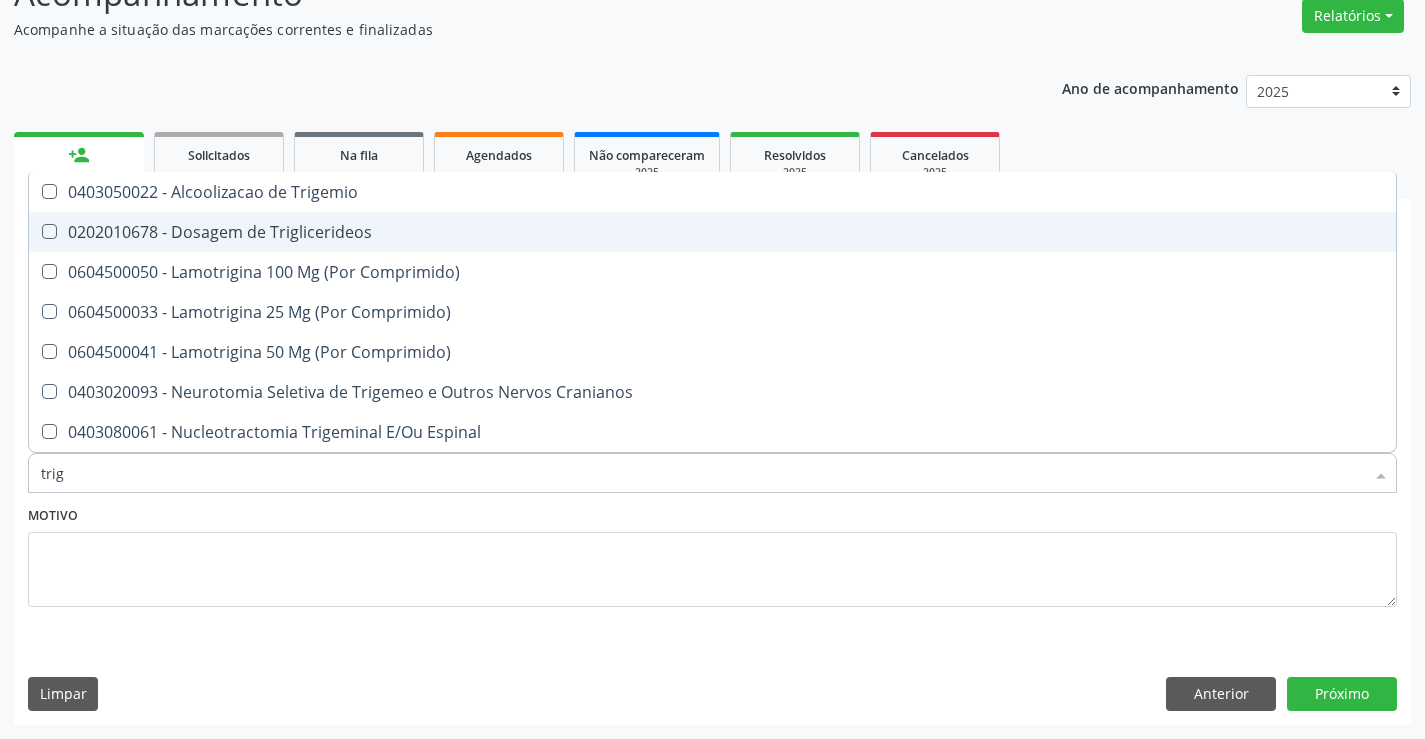 checkbox on "true" 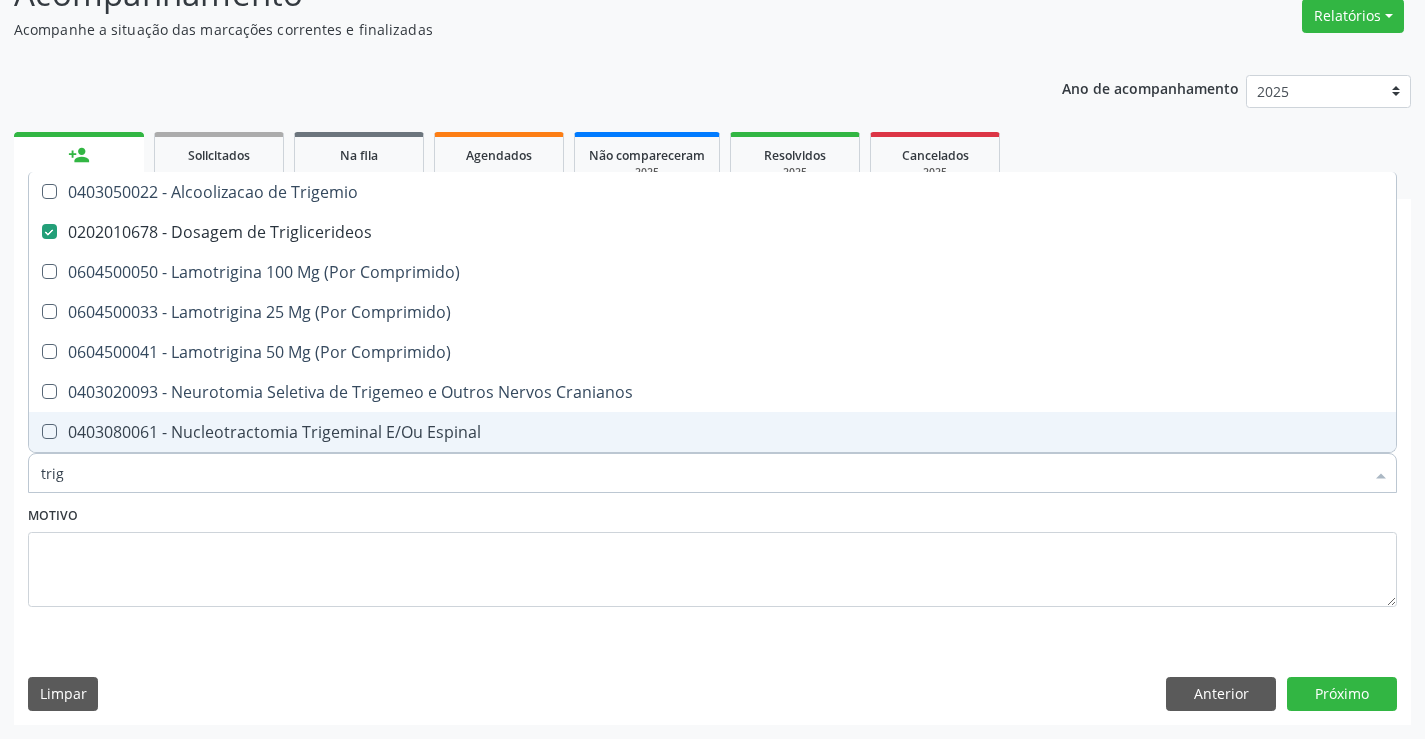click on "trig" at bounding box center [702, 473] 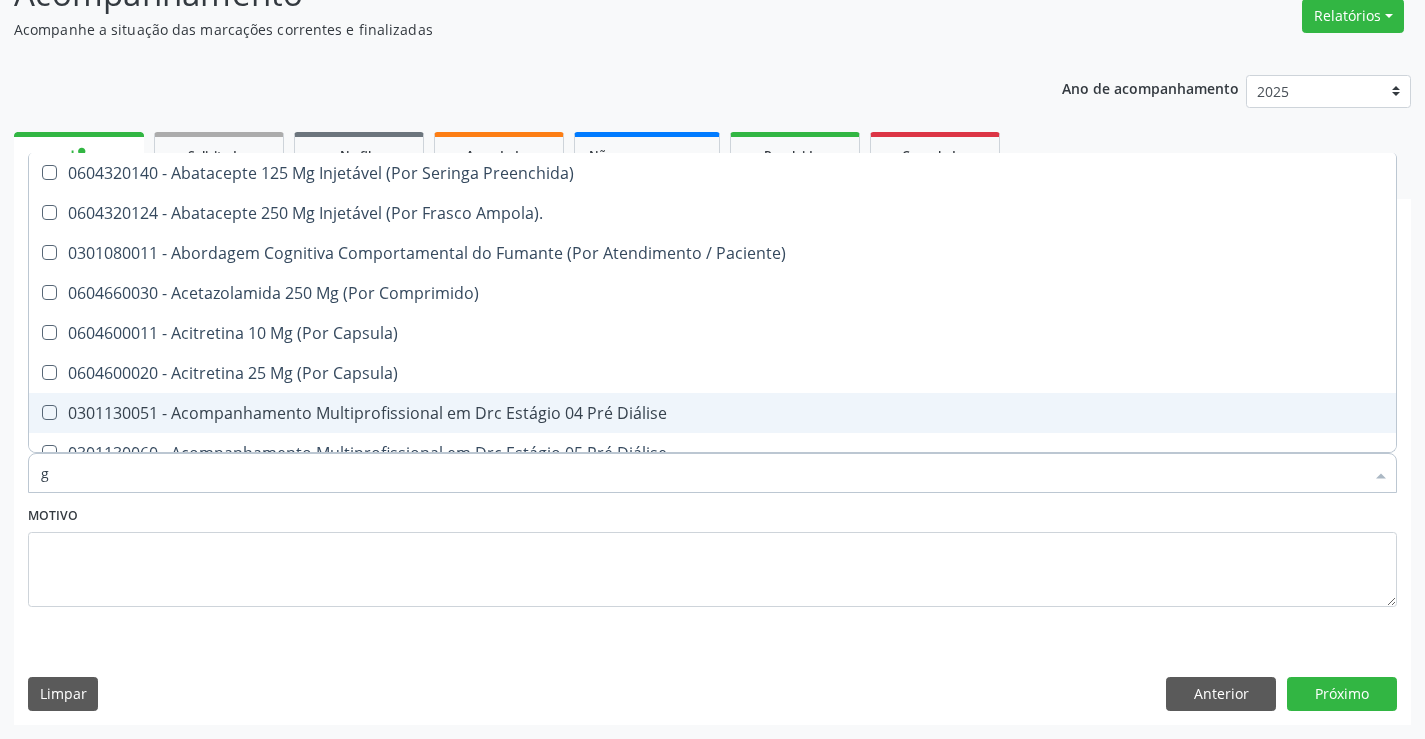 type on "gl" 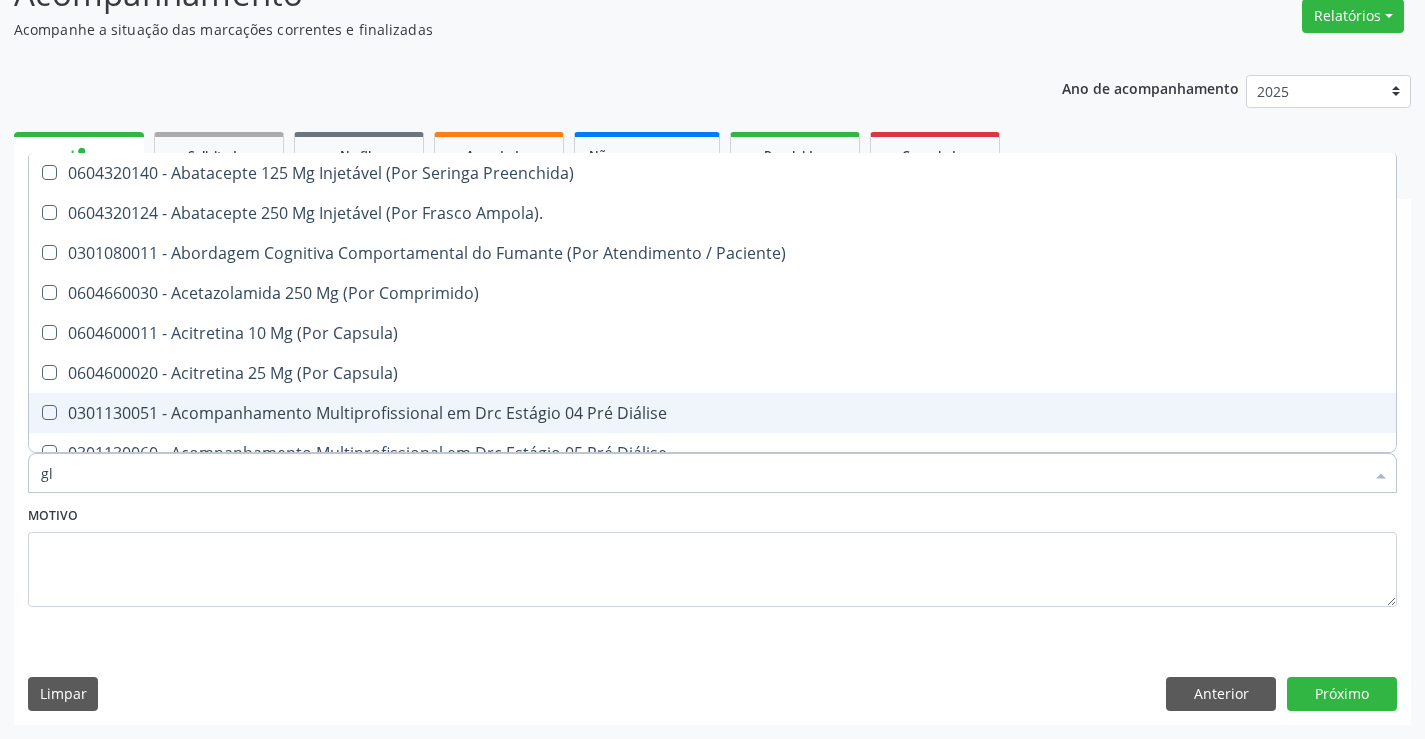 checkbox on "false" 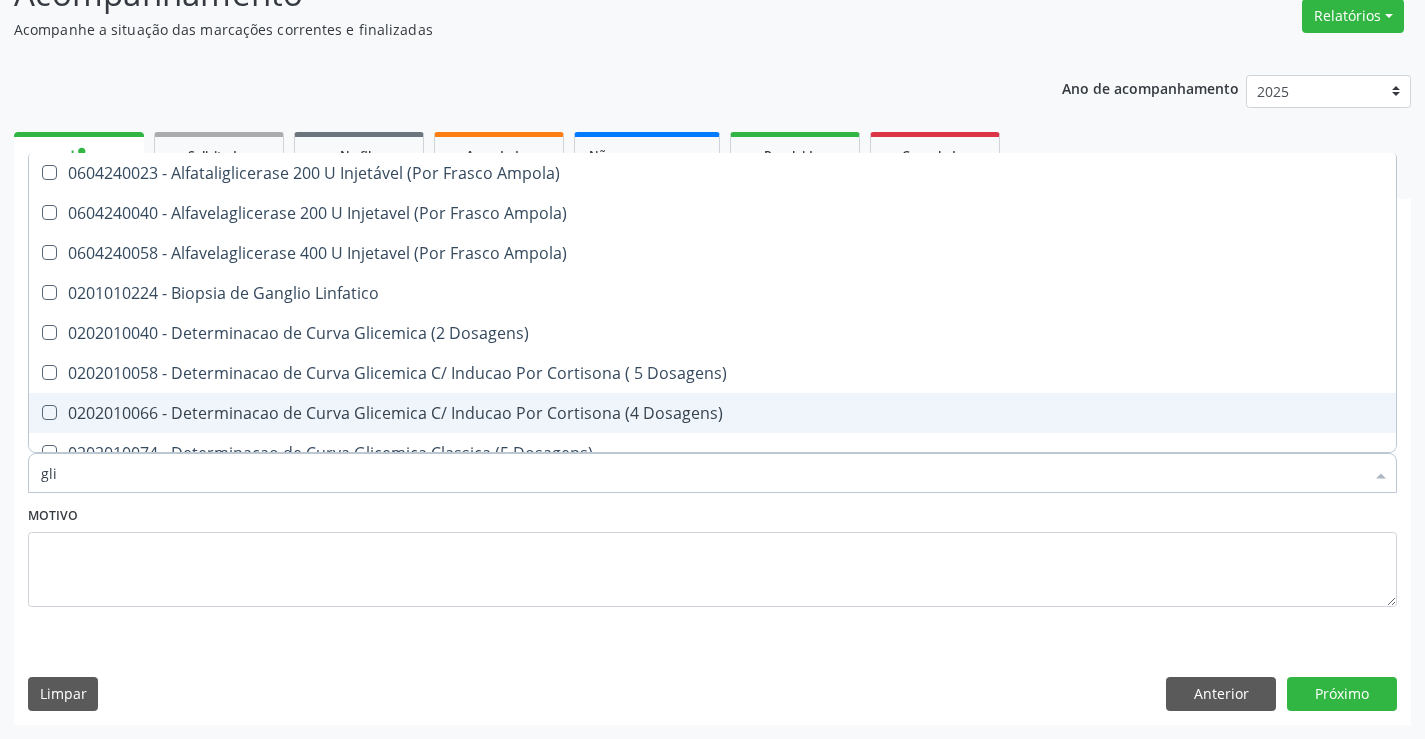 type on "glic" 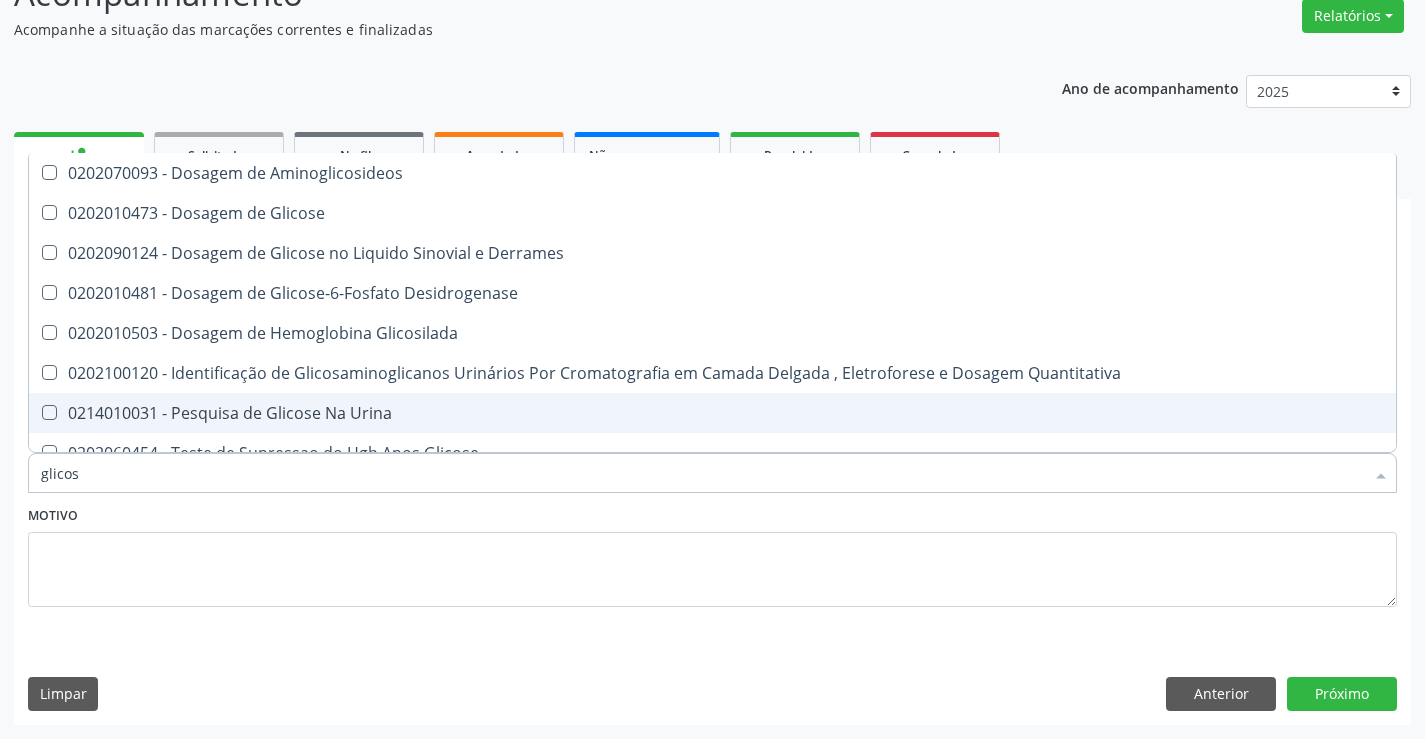 type on "glicose" 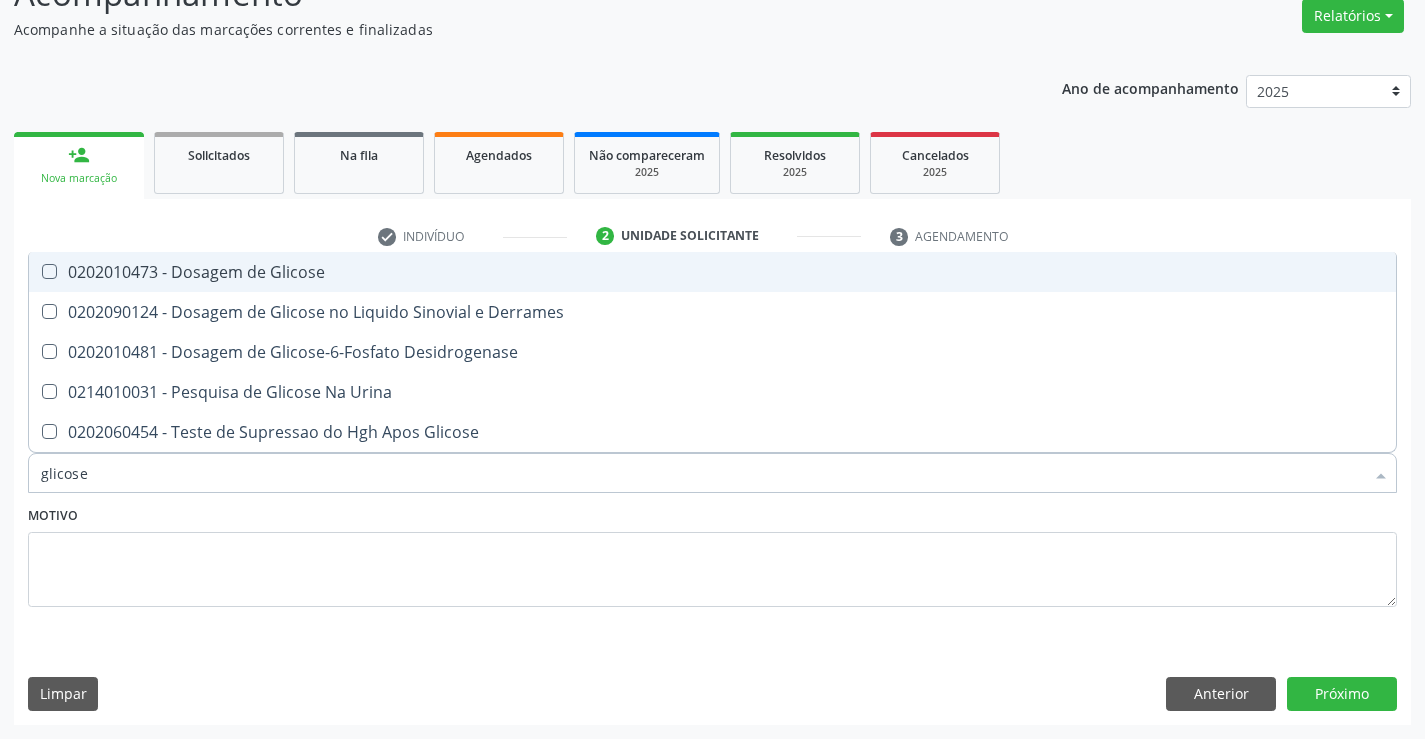 drag, startPoint x: 262, startPoint y: 273, endPoint x: 217, endPoint y: 381, distance: 117 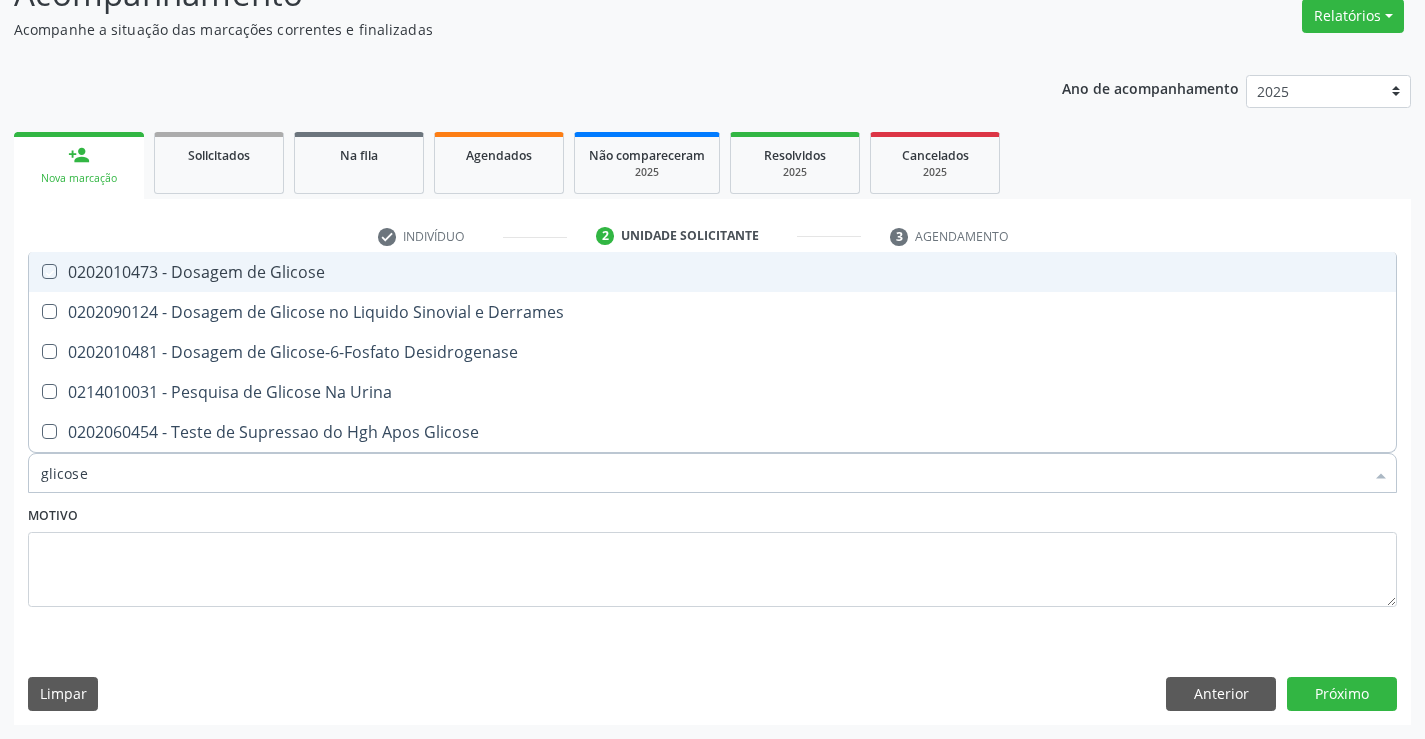 checkbox on "true" 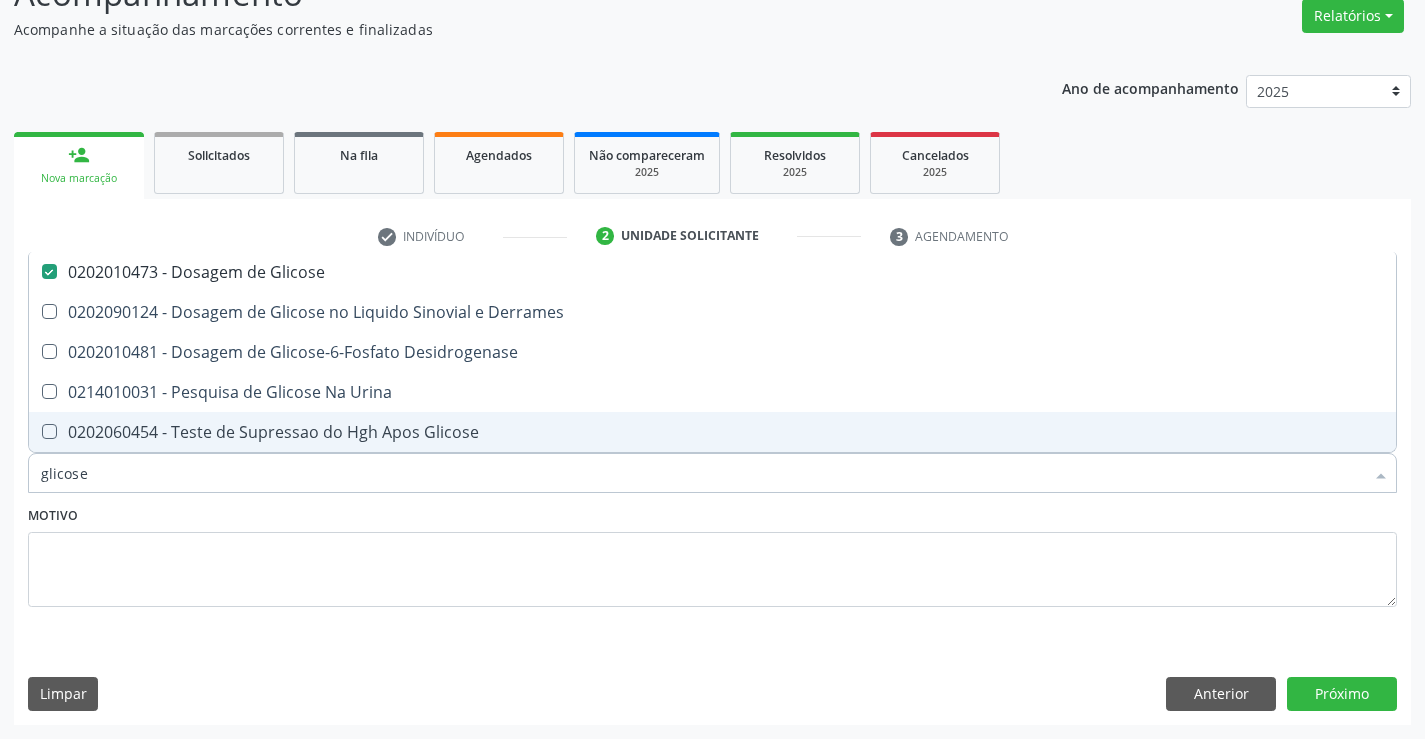 click on "glicose" at bounding box center [702, 473] 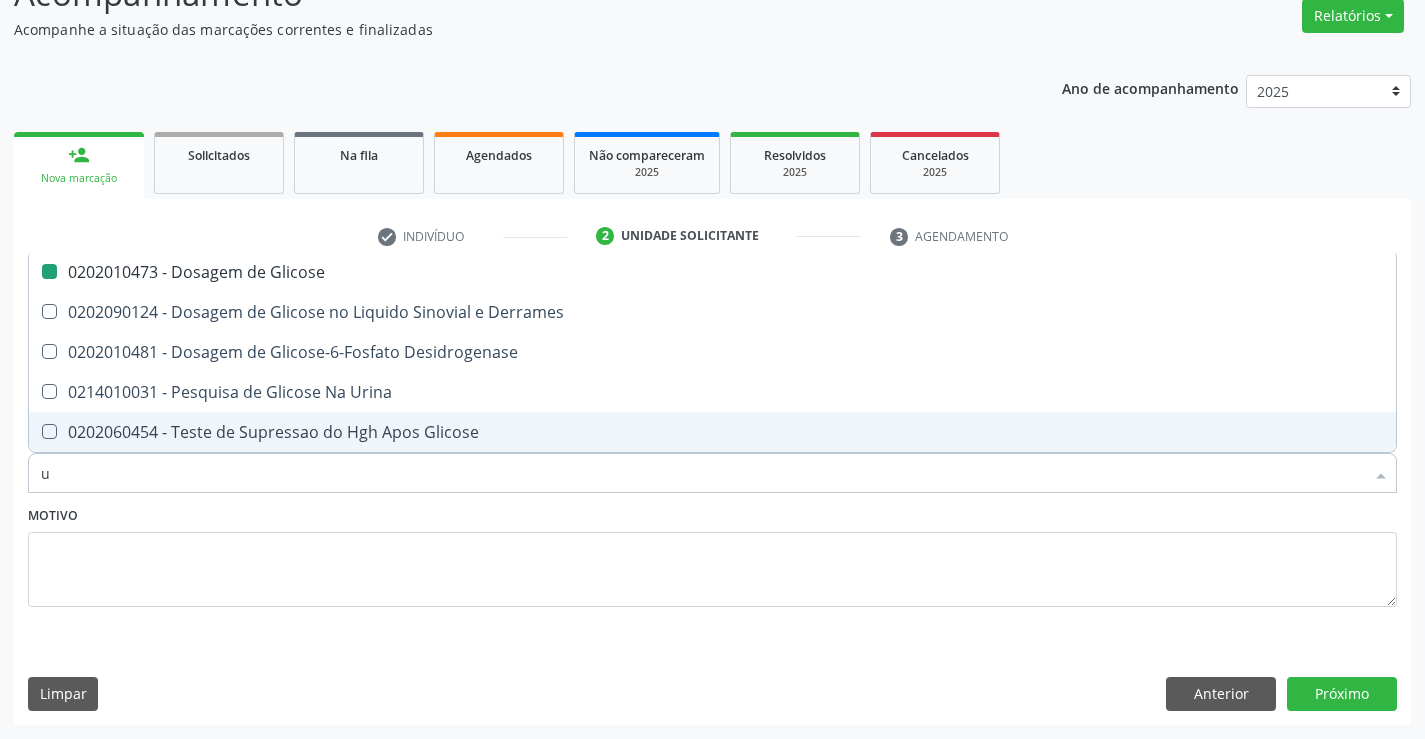 type on "ur" 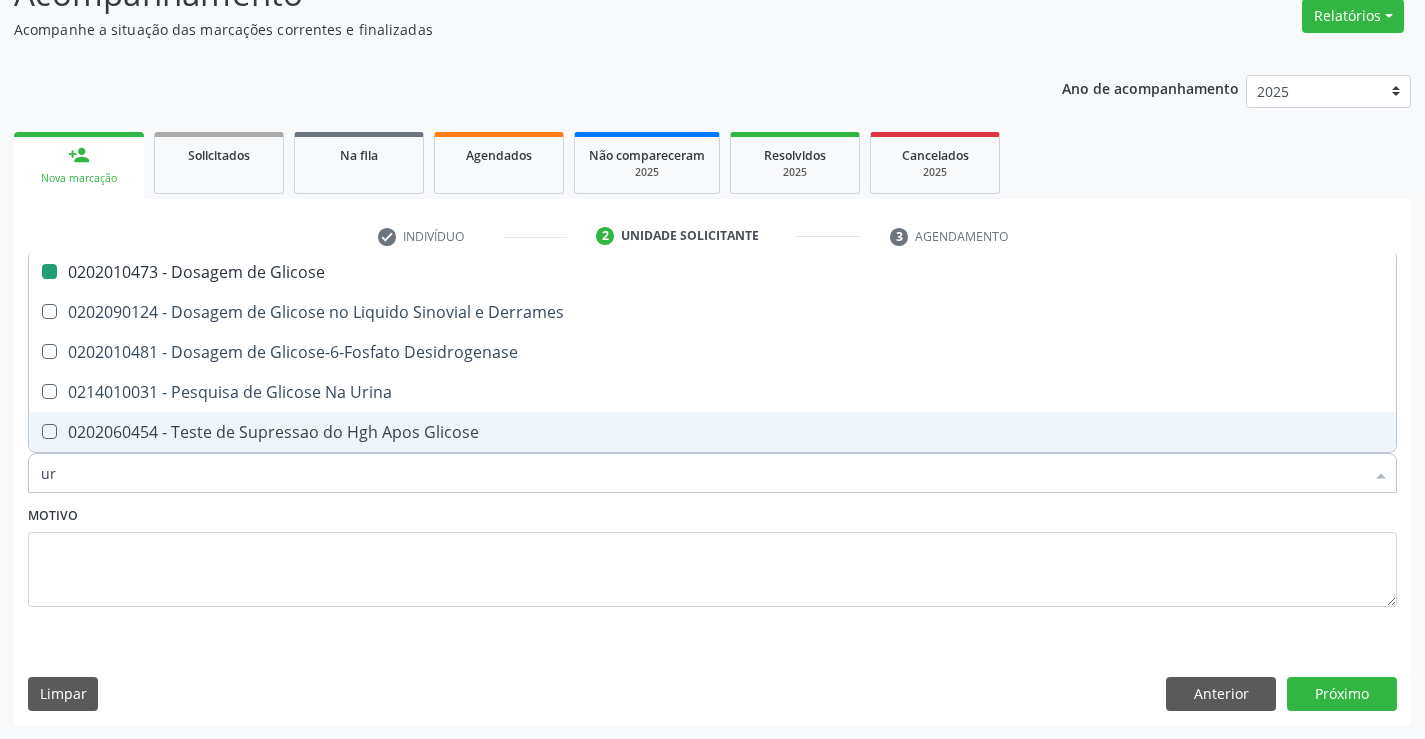 checkbox on "false" 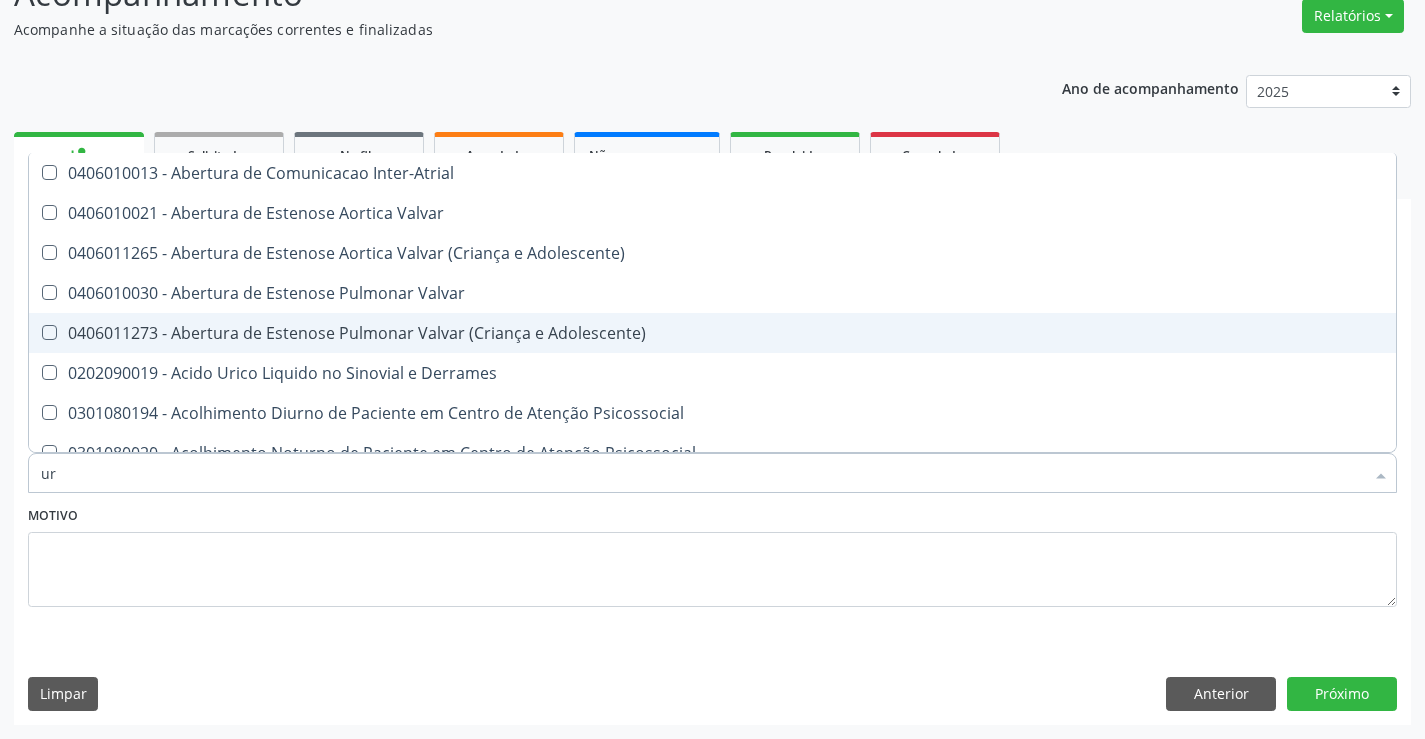 type on "uri" 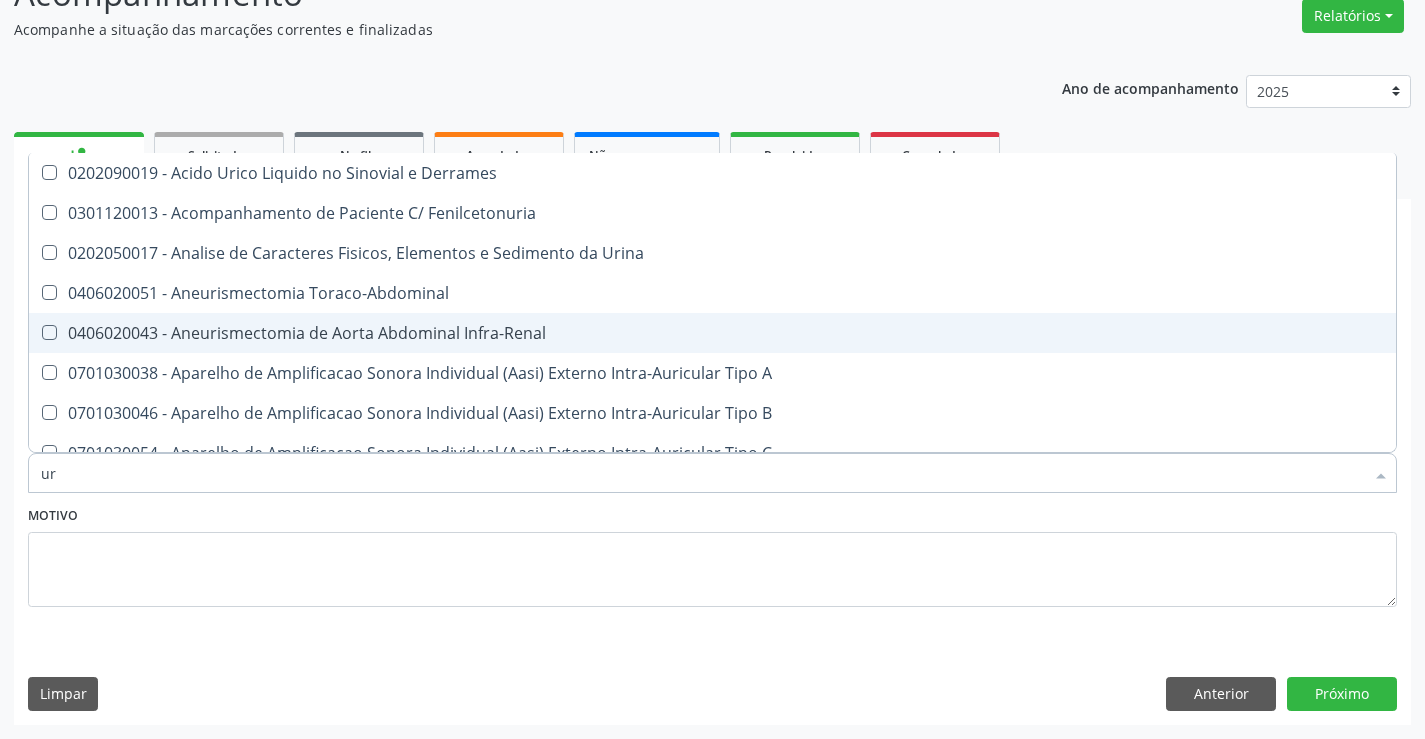 type on "ure" 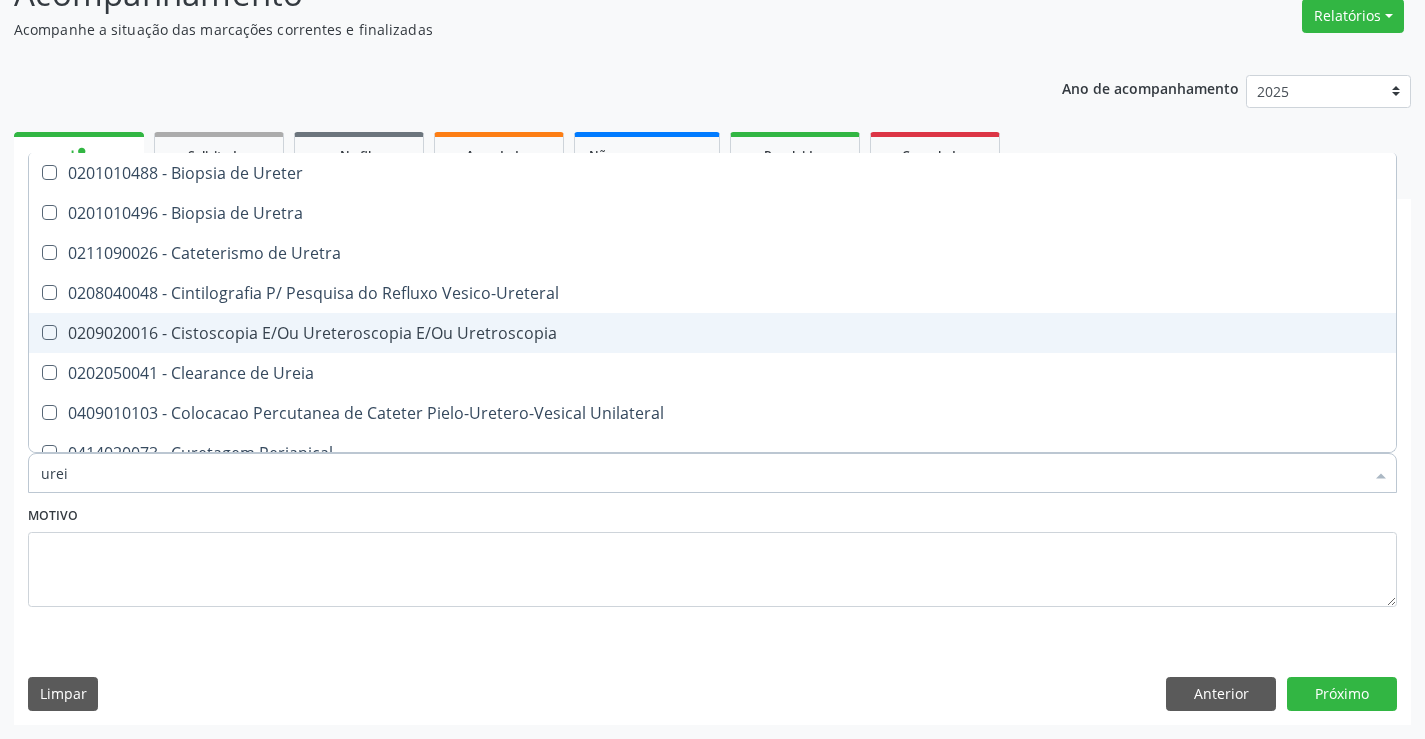 type on "ureia" 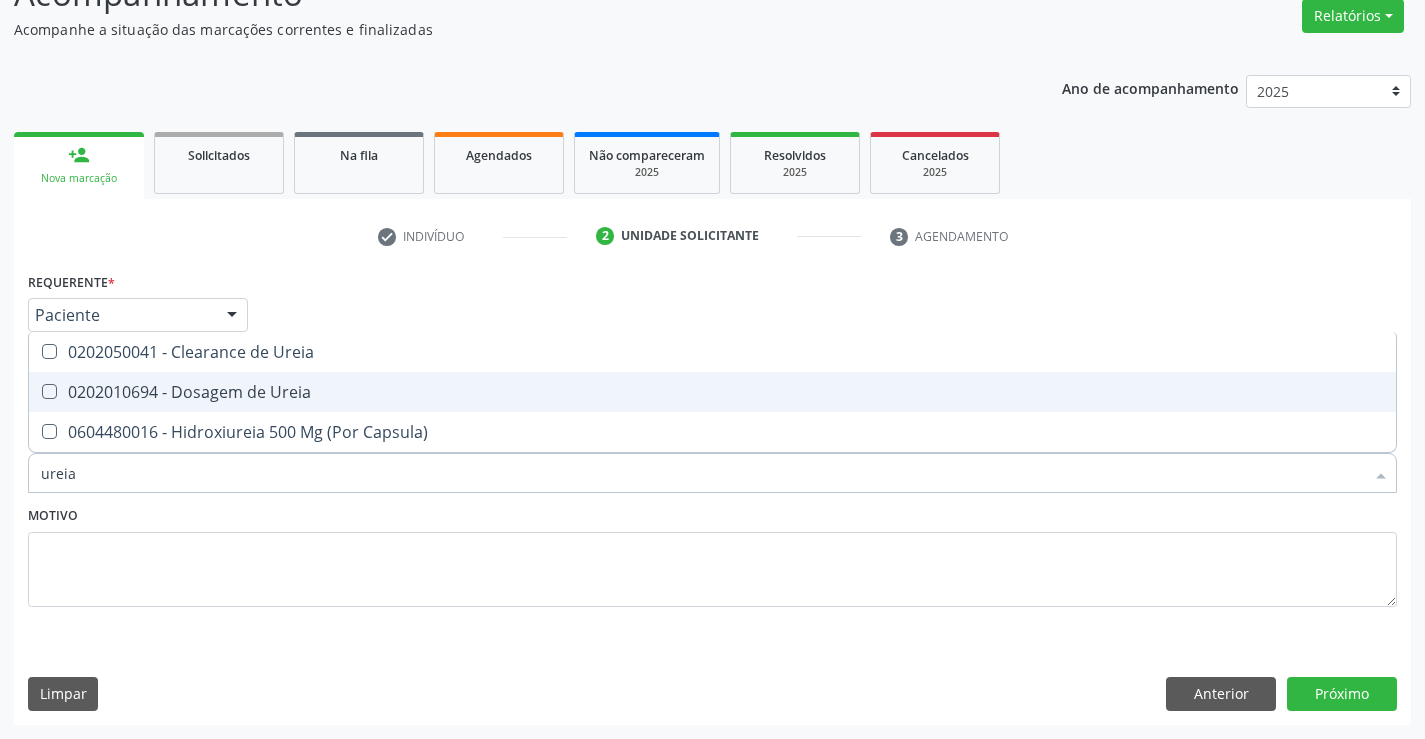 click on "0202010694 - Dosagem de Ureia" at bounding box center (712, 392) 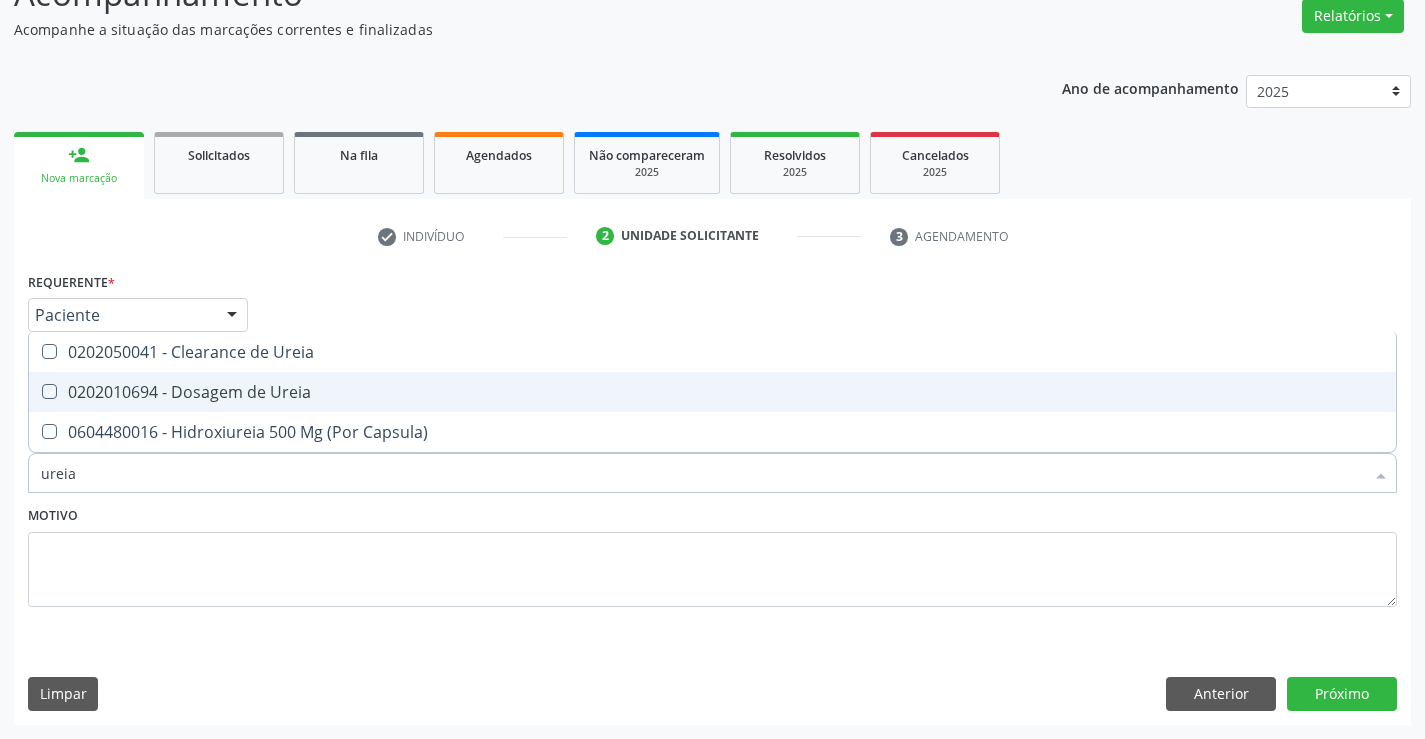 checkbox on "true" 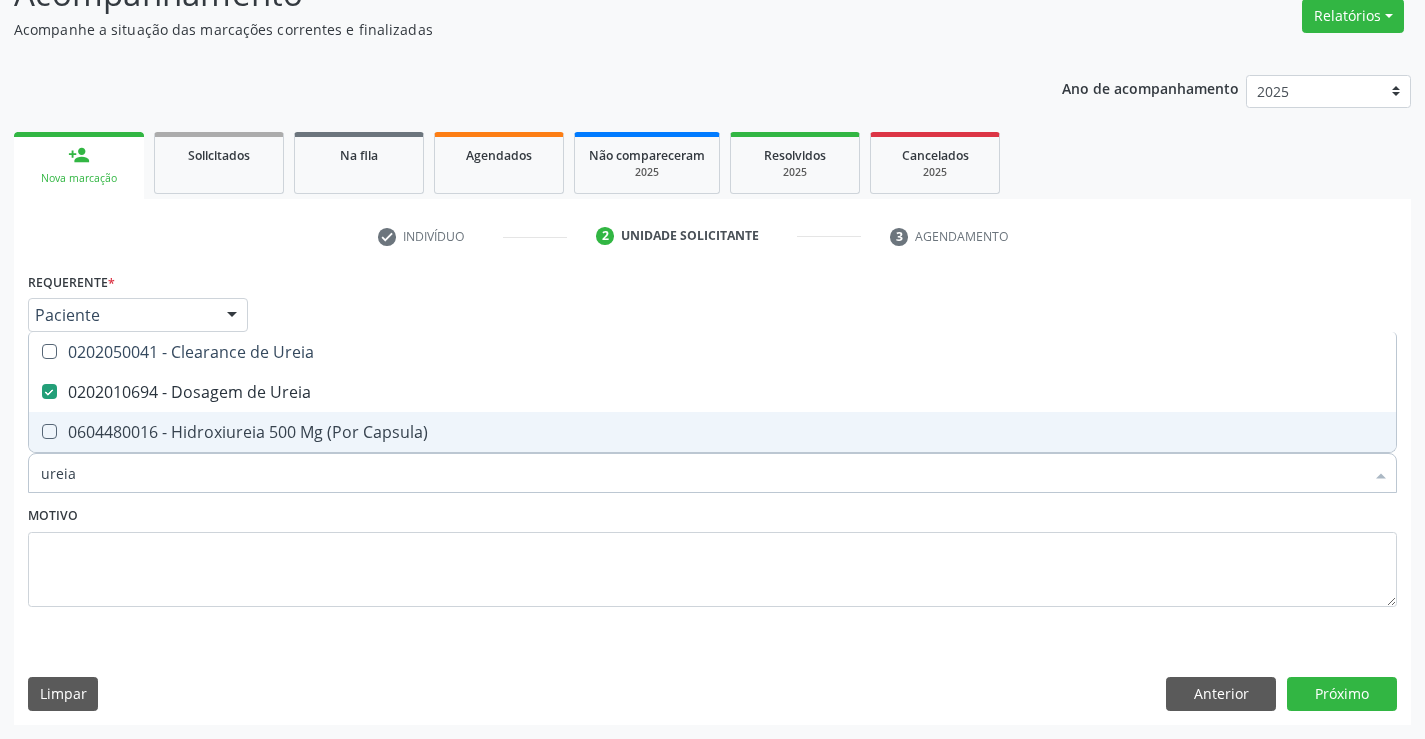 click on "ureia" at bounding box center (702, 473) 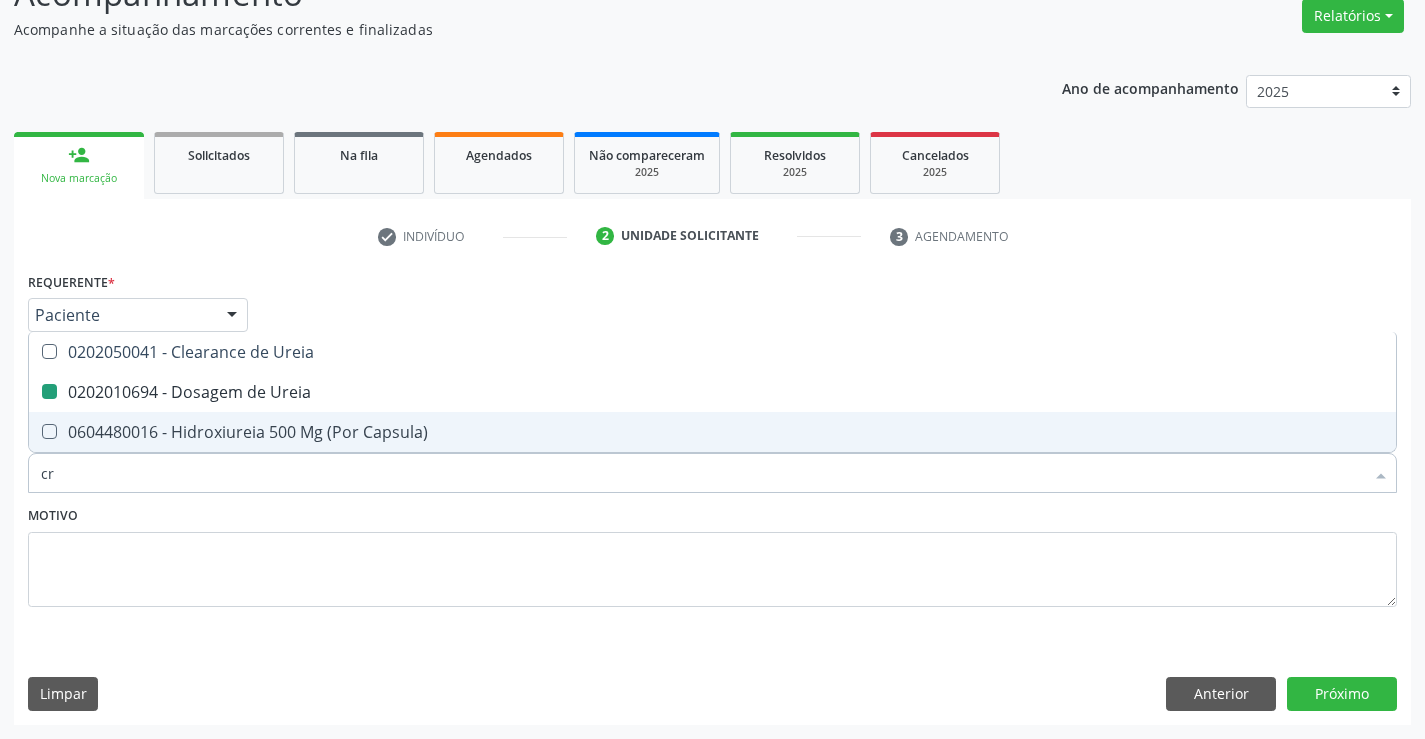 type on "cre" 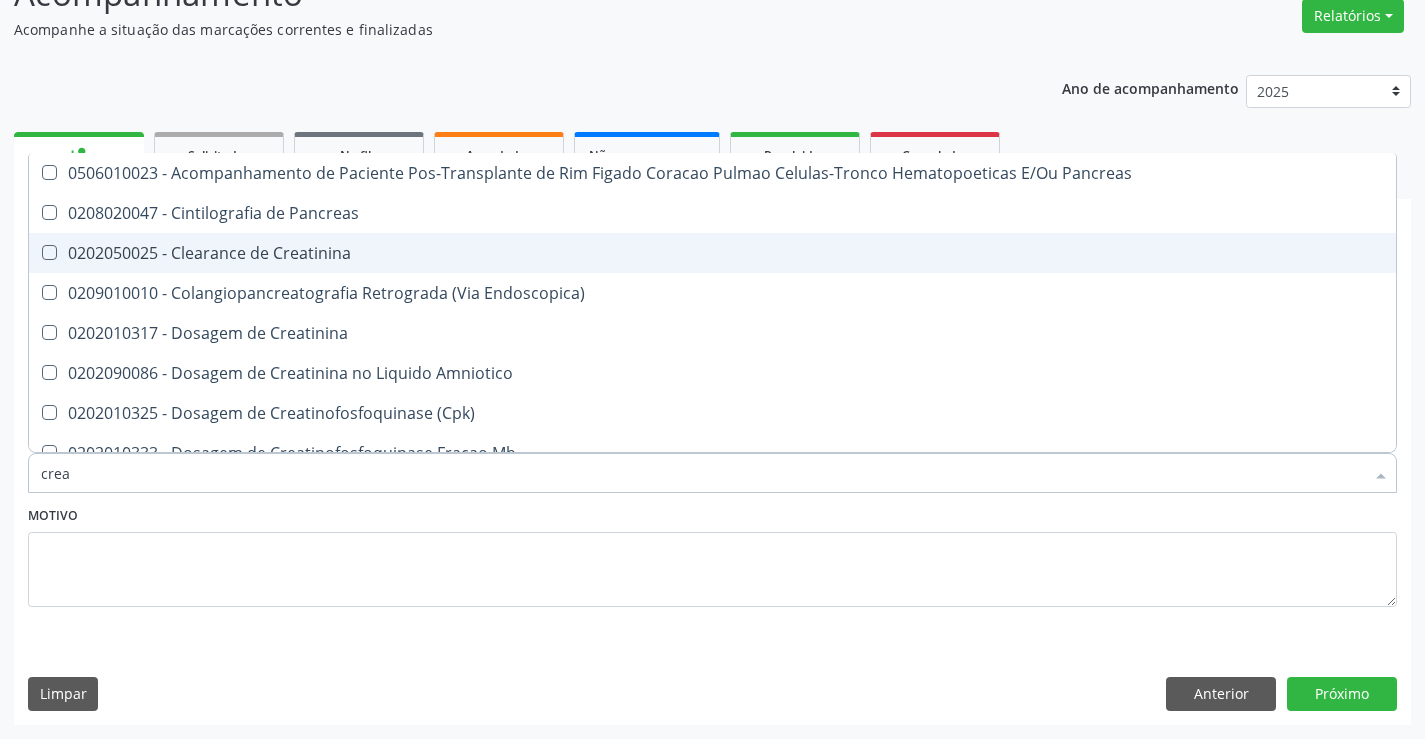 type on "creat" 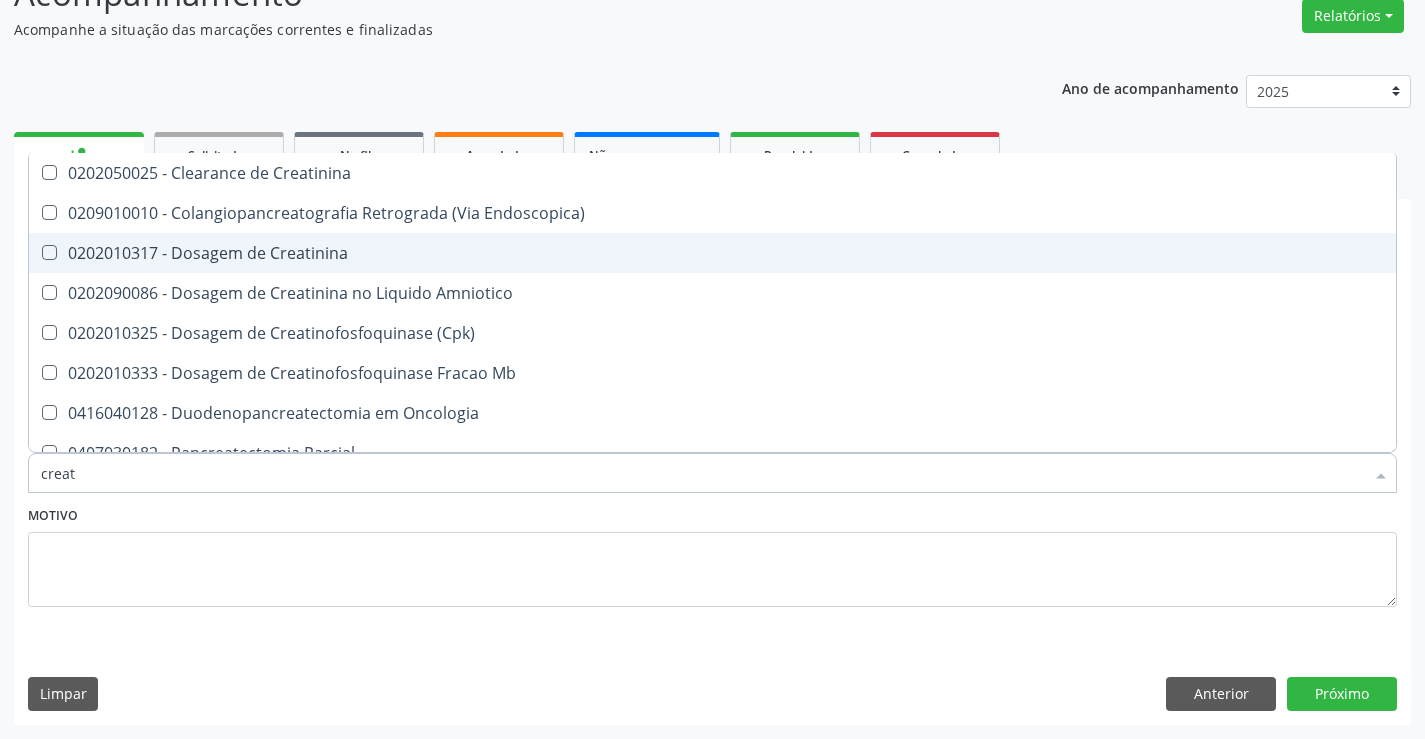 click on "0202010317 - Dosagem de Creatinina" at bounding box center (712, 253) 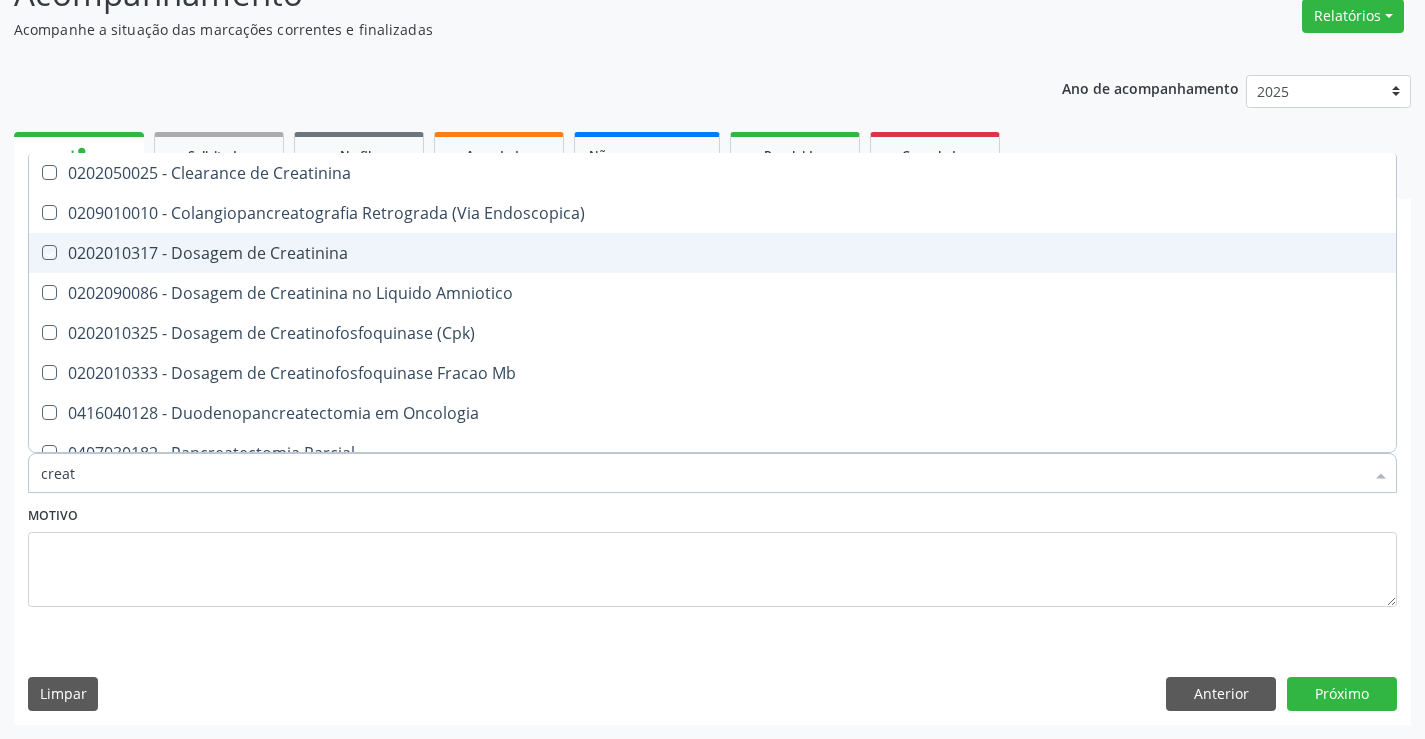 checkbox on "true" 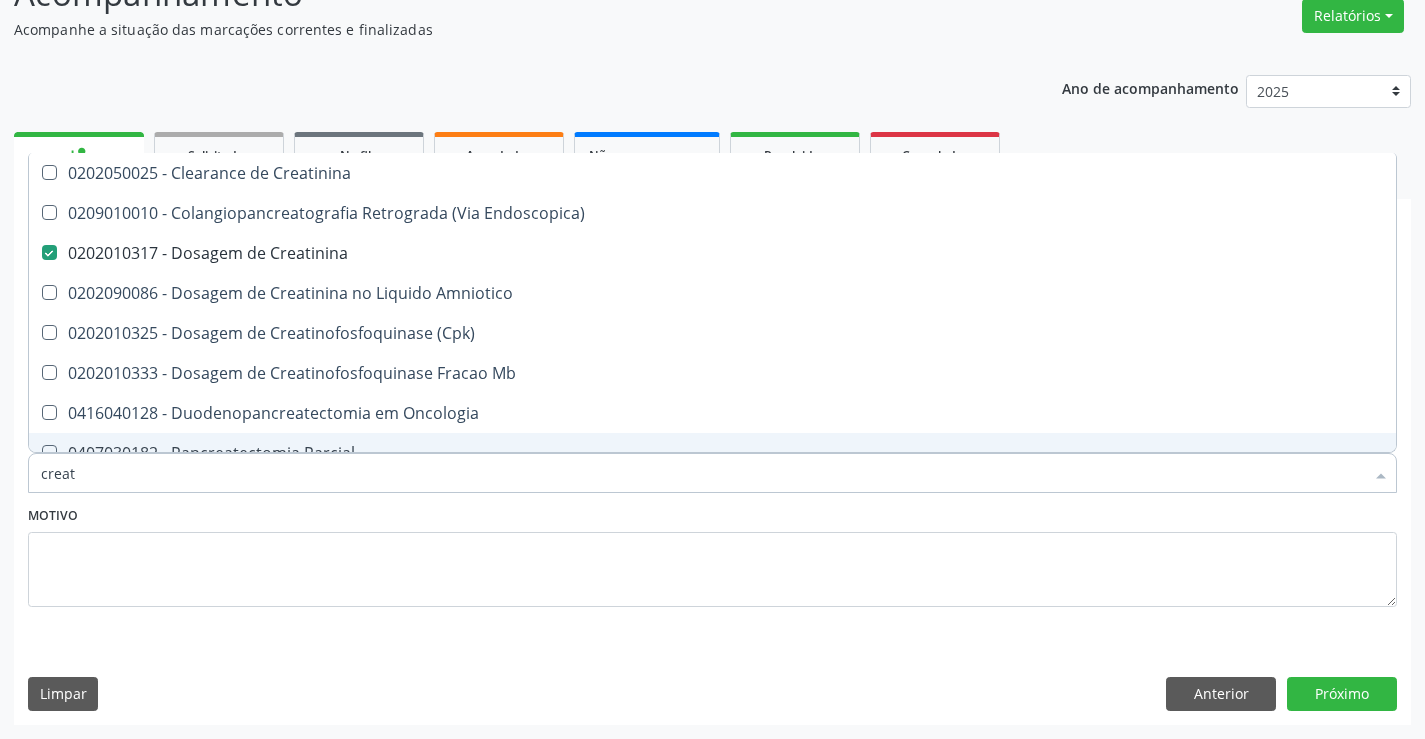 click on "creat" at bounding box center (702, 473) 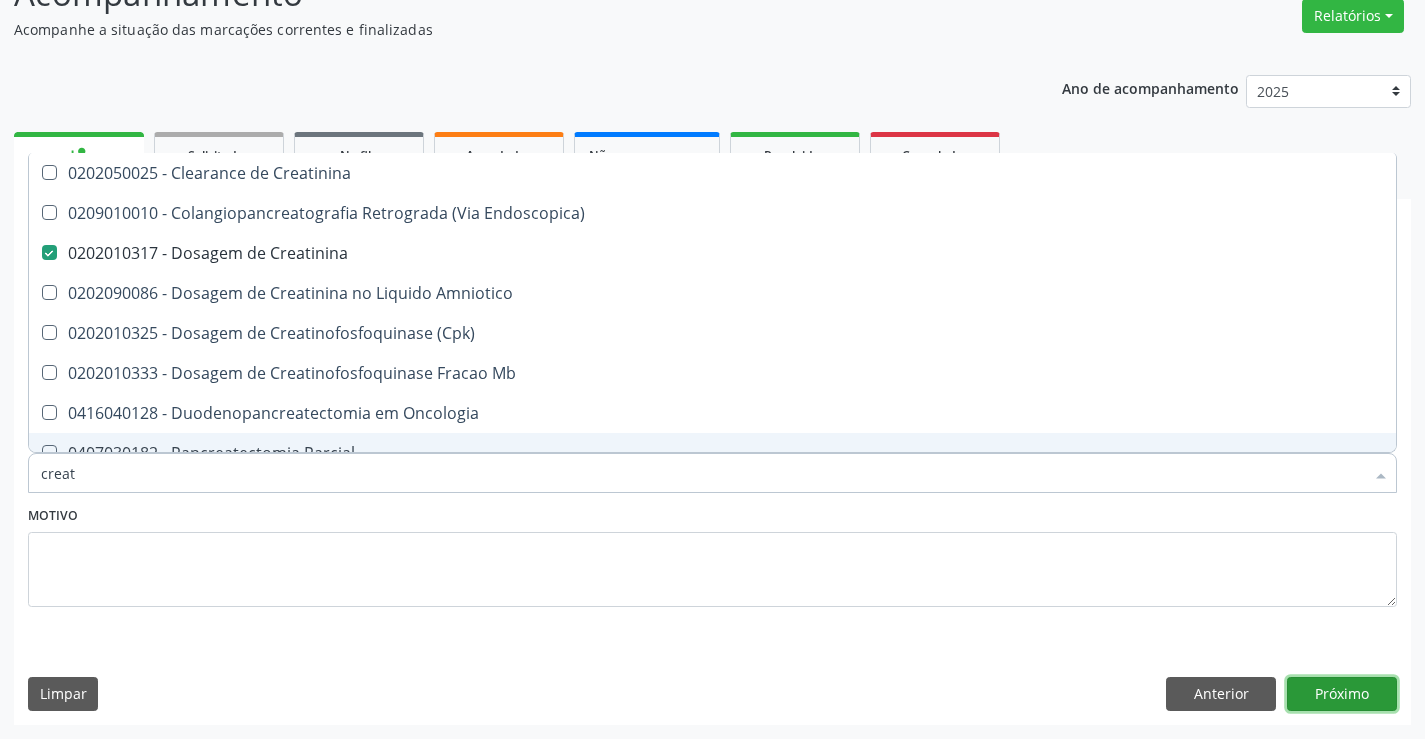 click on "Próximo" at bounding box center (1342, 694) 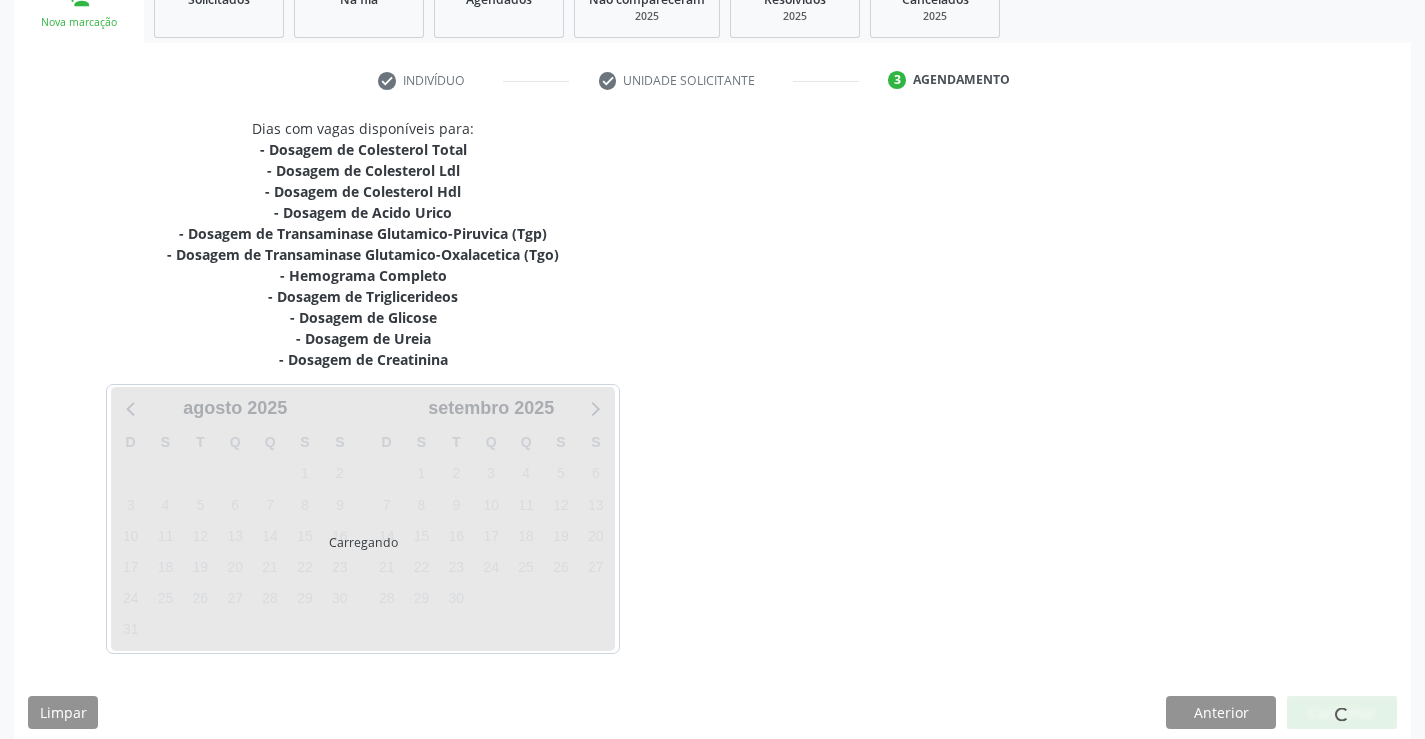 scroll, scrollTop: 341, scrollLeft: 0, axis: vertical 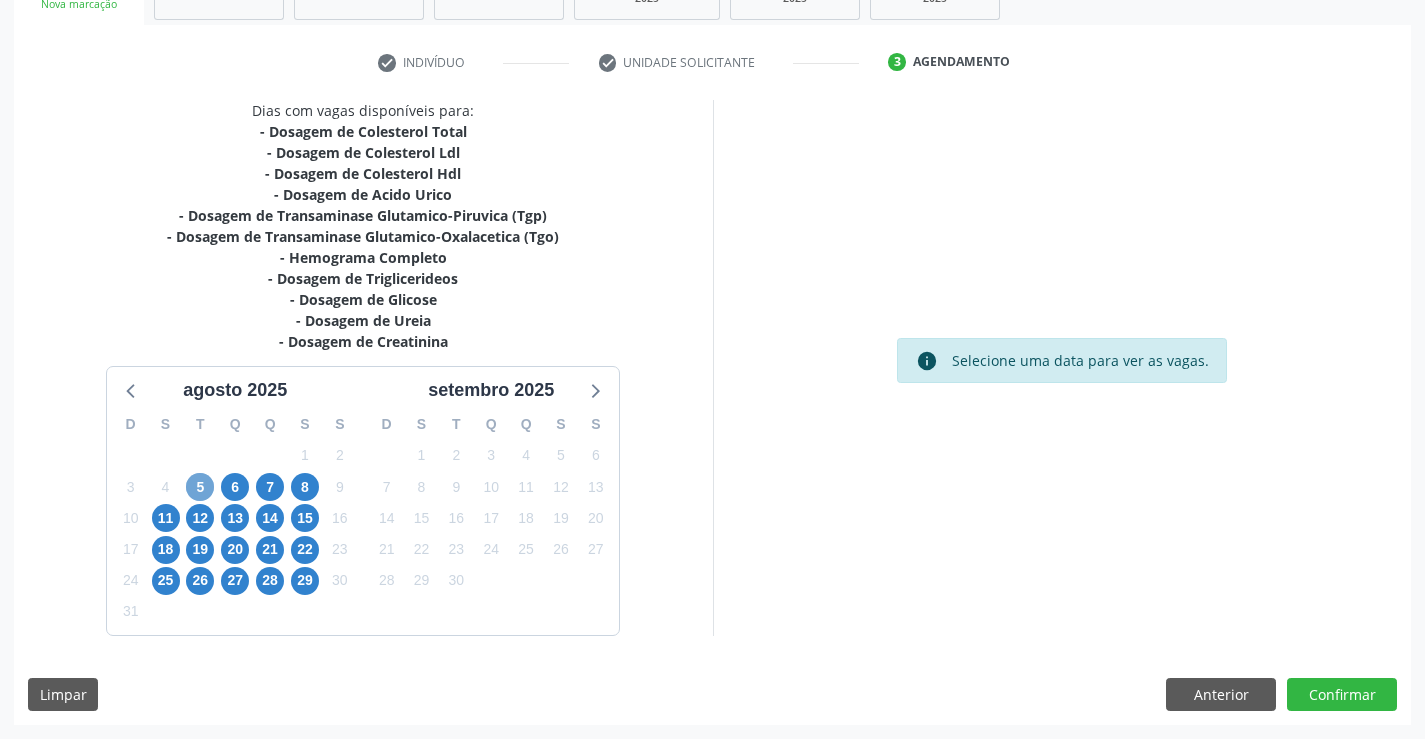 click on "5" at bounding box center (200, 487) 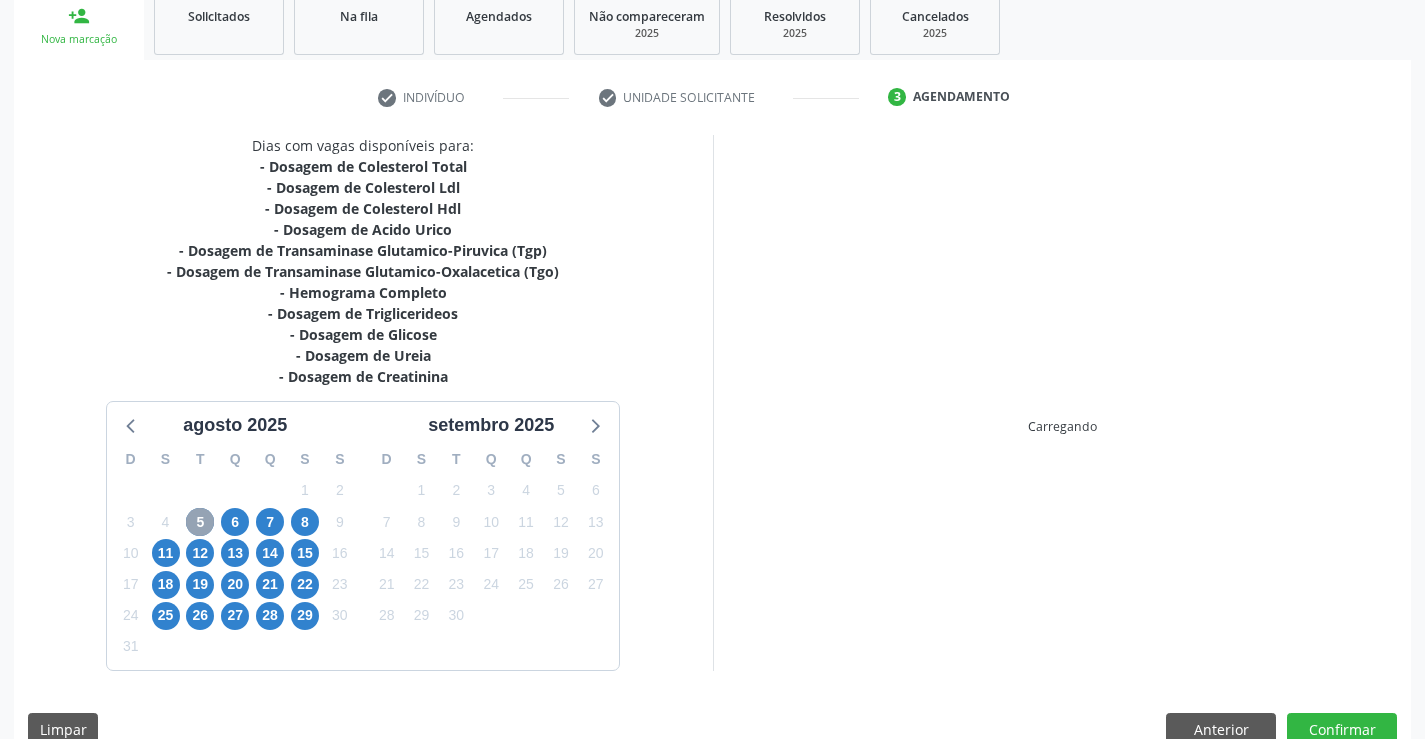 scroll, scrollTop: 341, scrollLeft: 0, axis: vertical 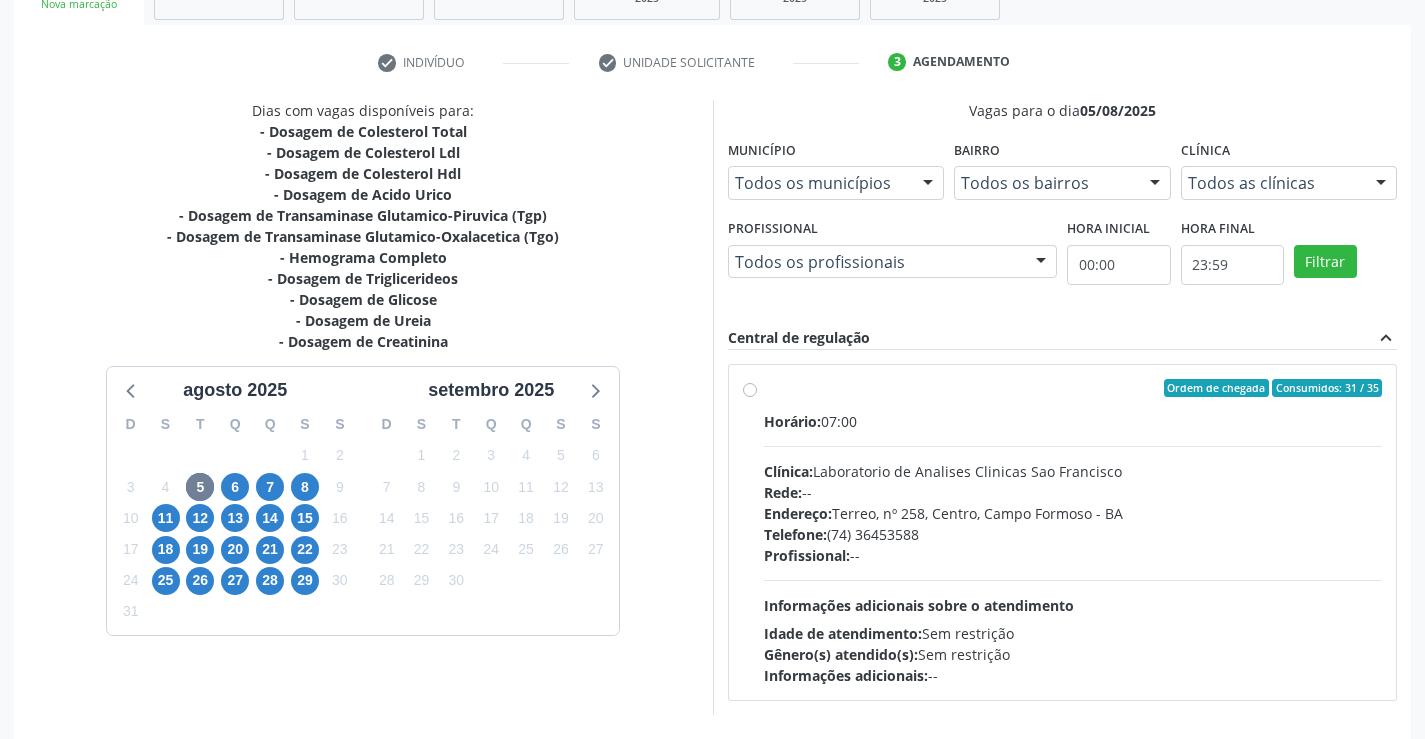 drag, startPoint x: 952, startPoint y: 468, endPoint x: 1021, endPoint y: 519, distance: 85.8021 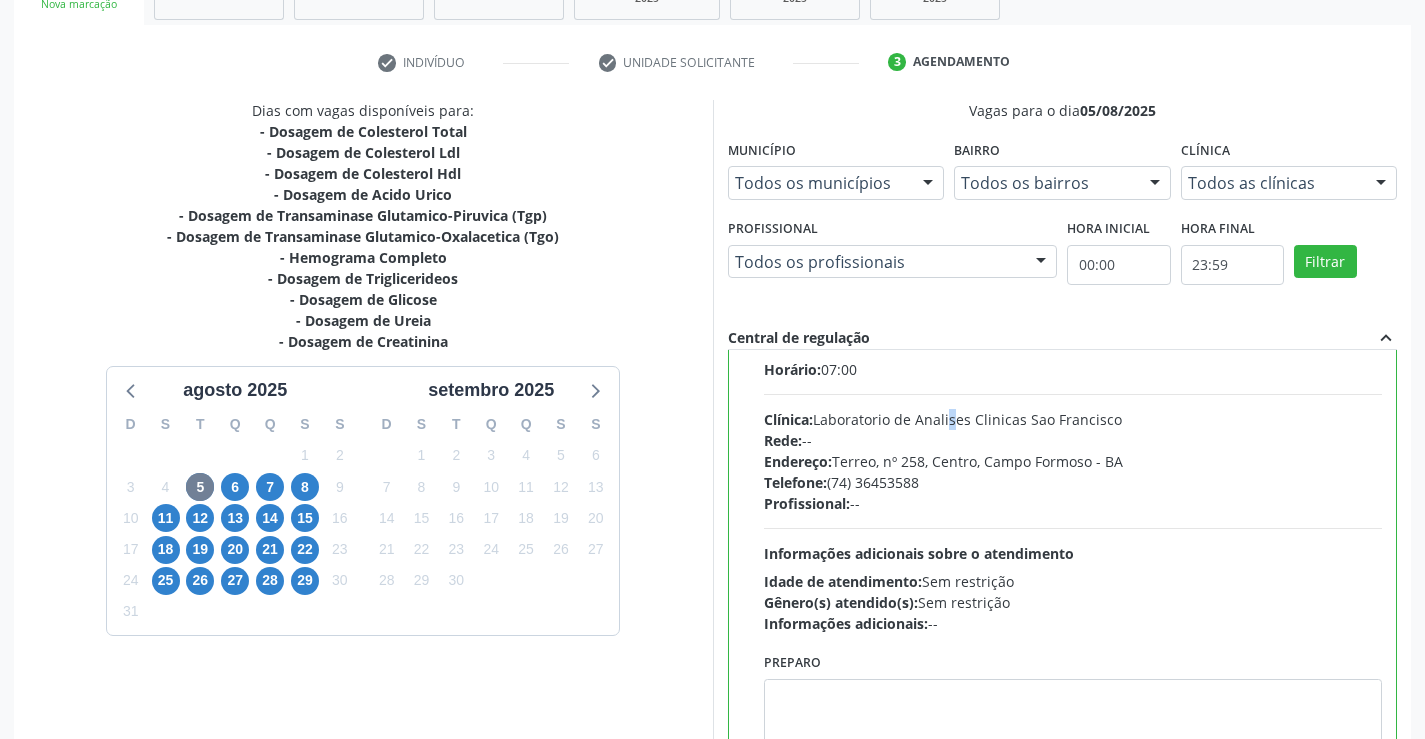 scroll, scrollTop: 99, scrollLeft: 0, axis: vertical 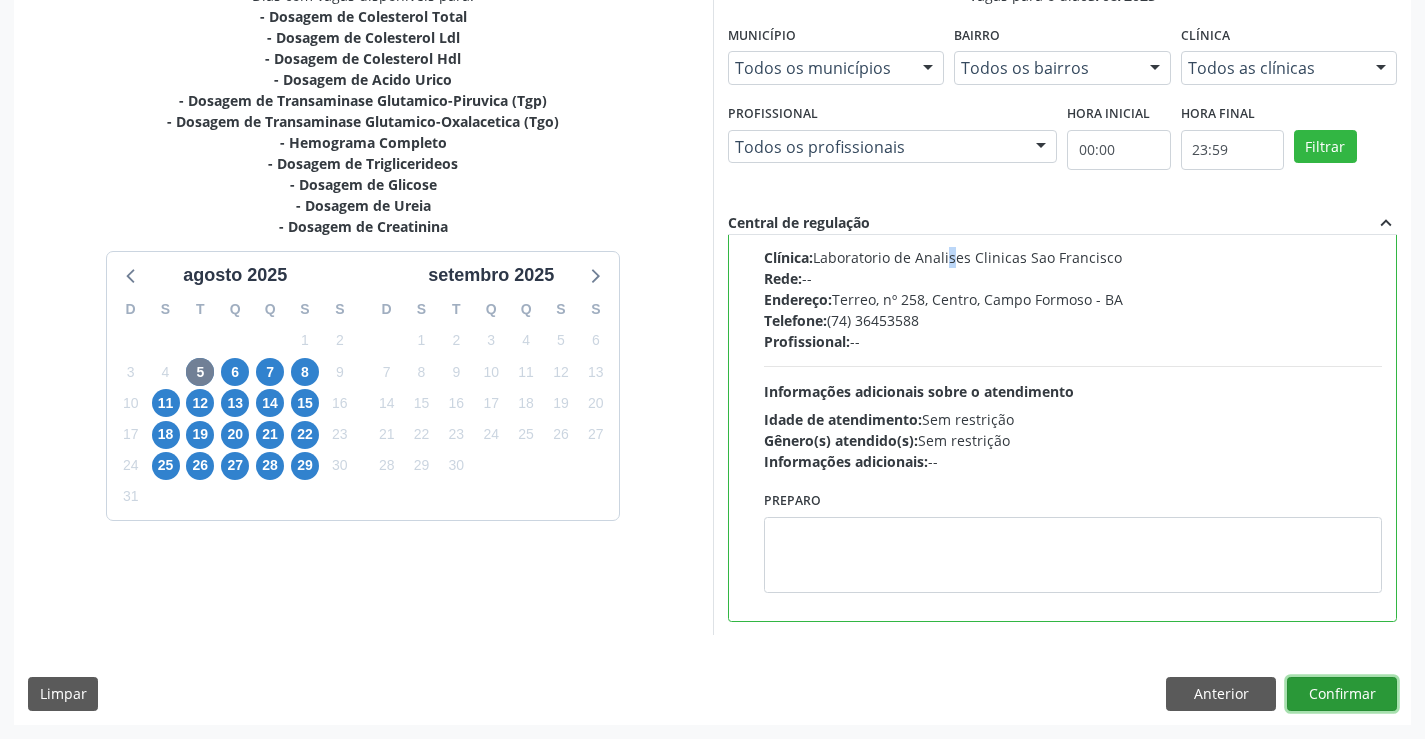 click on "Confirmar" at bounding box center [1342, 694] 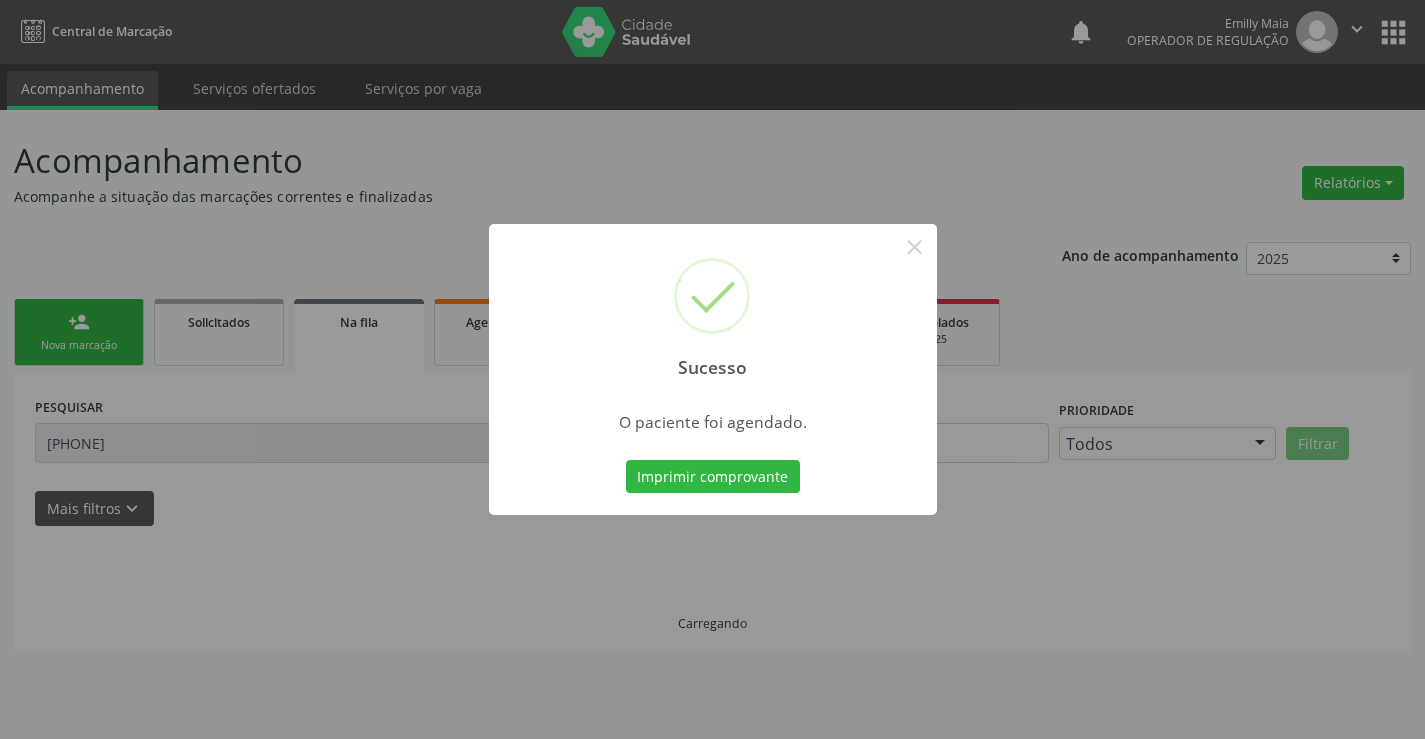 scroll, scrollTop: 0, scrollLeft: 0, axis: both 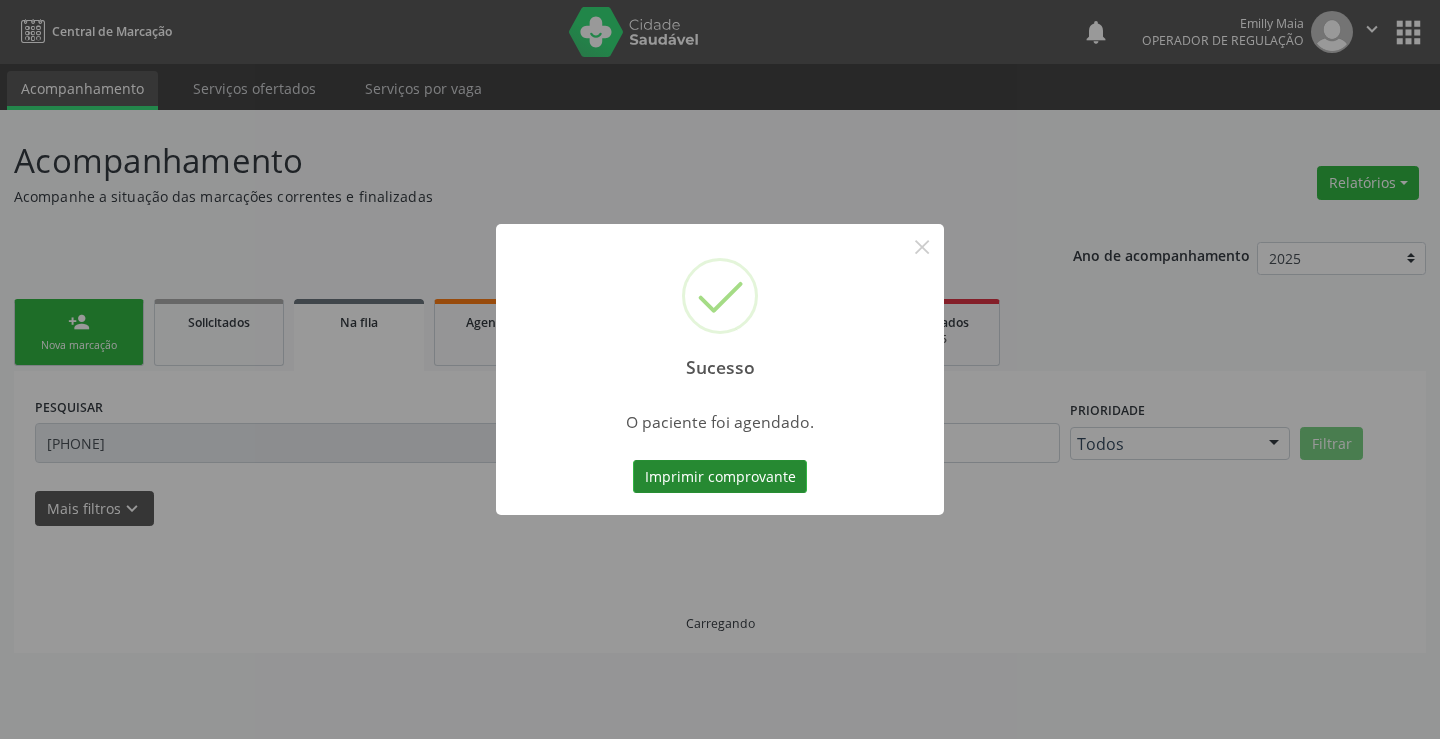 click on "Imprimir comprovante" at bounding box center [720, 477] 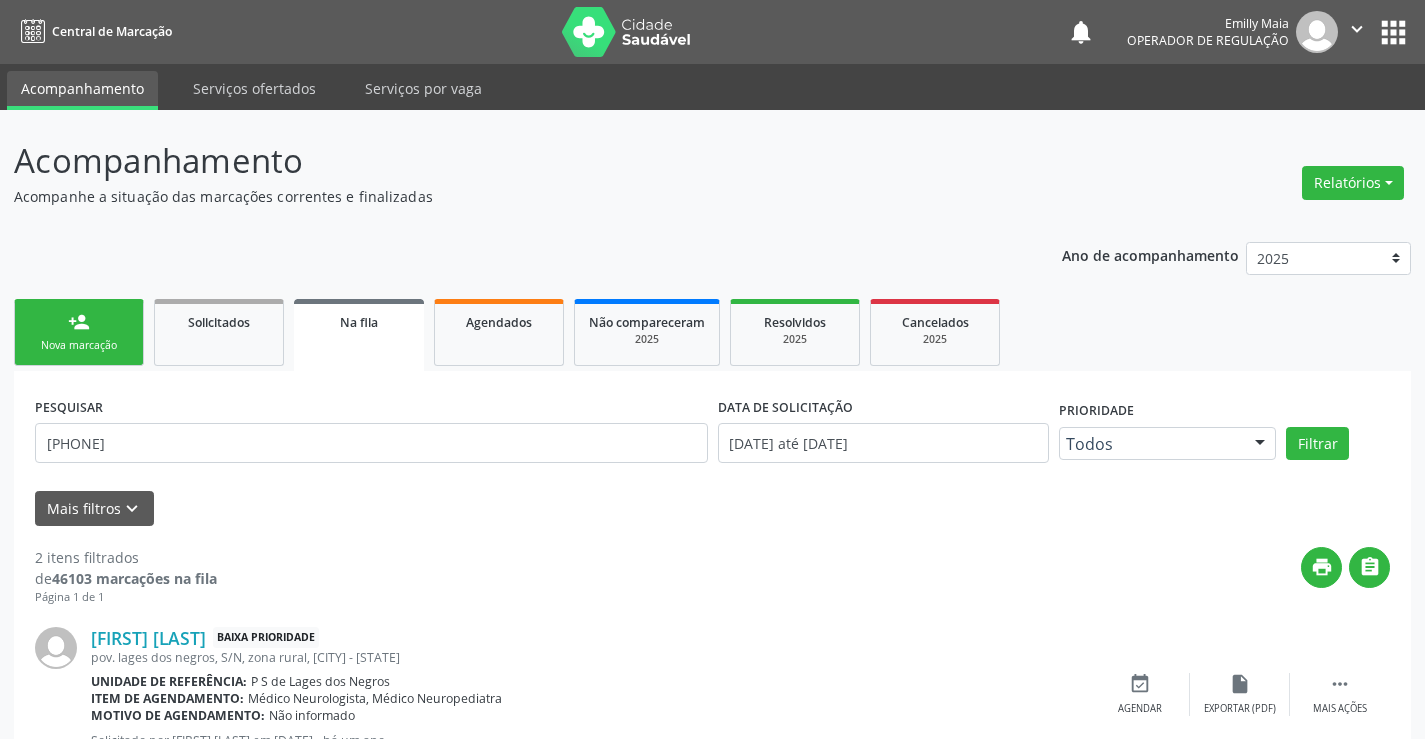 click on "person_add" at bounding box center (79, 322) 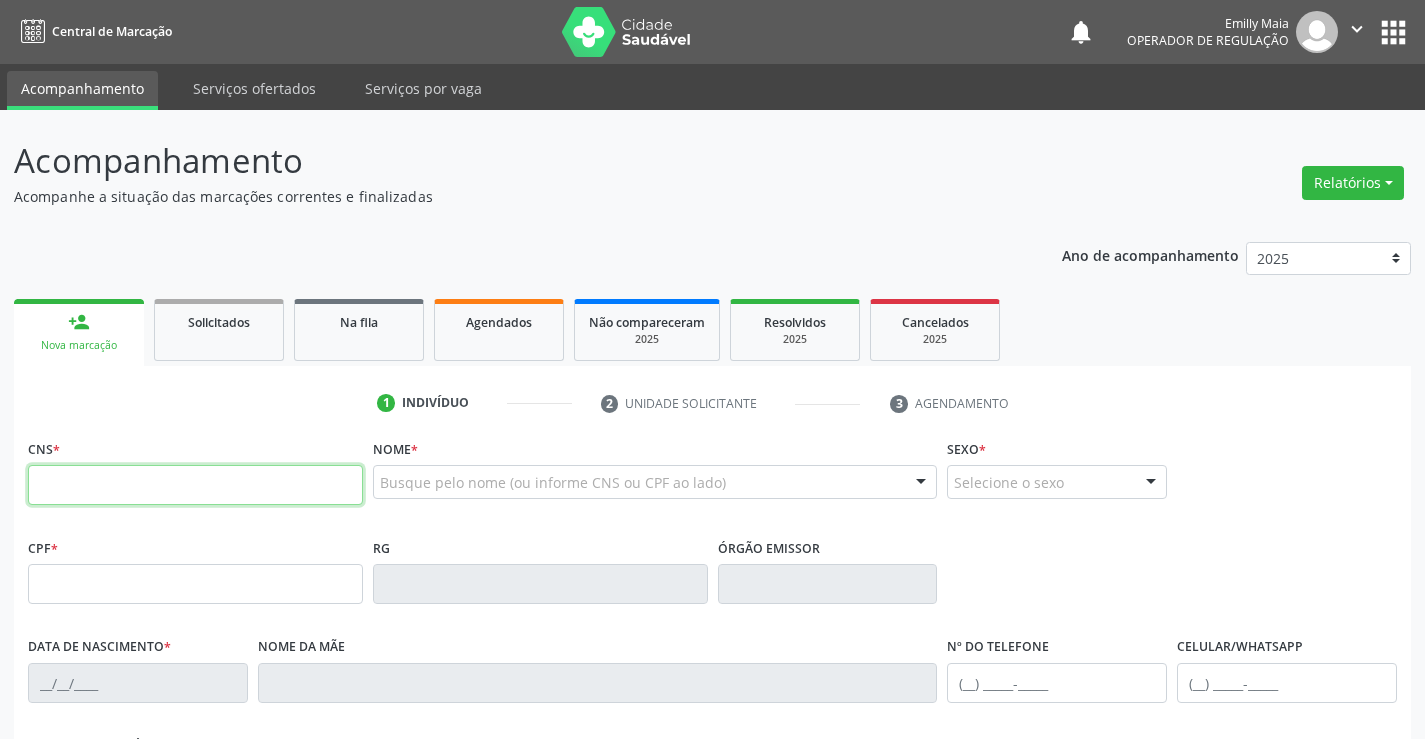click at bounding box center [195, 485] 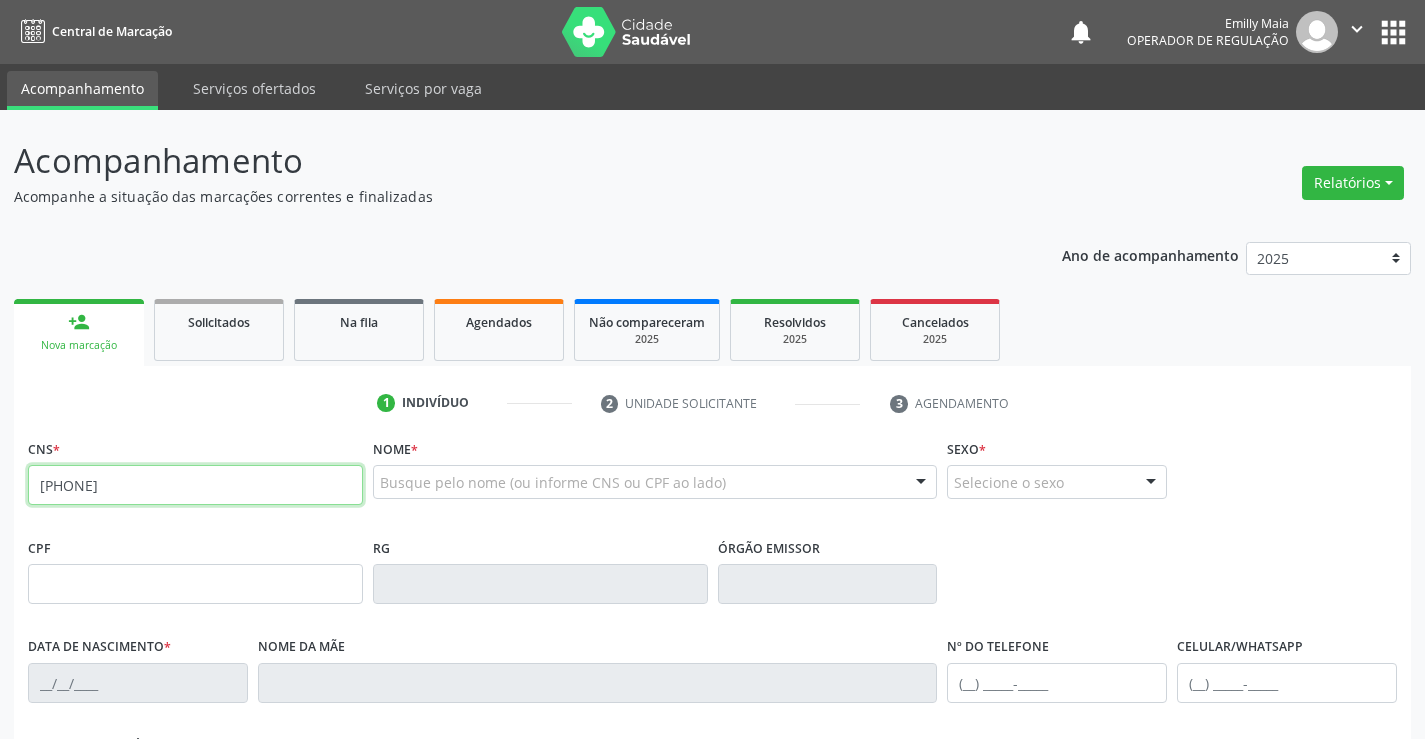 type on "700 0027 2542 5306" 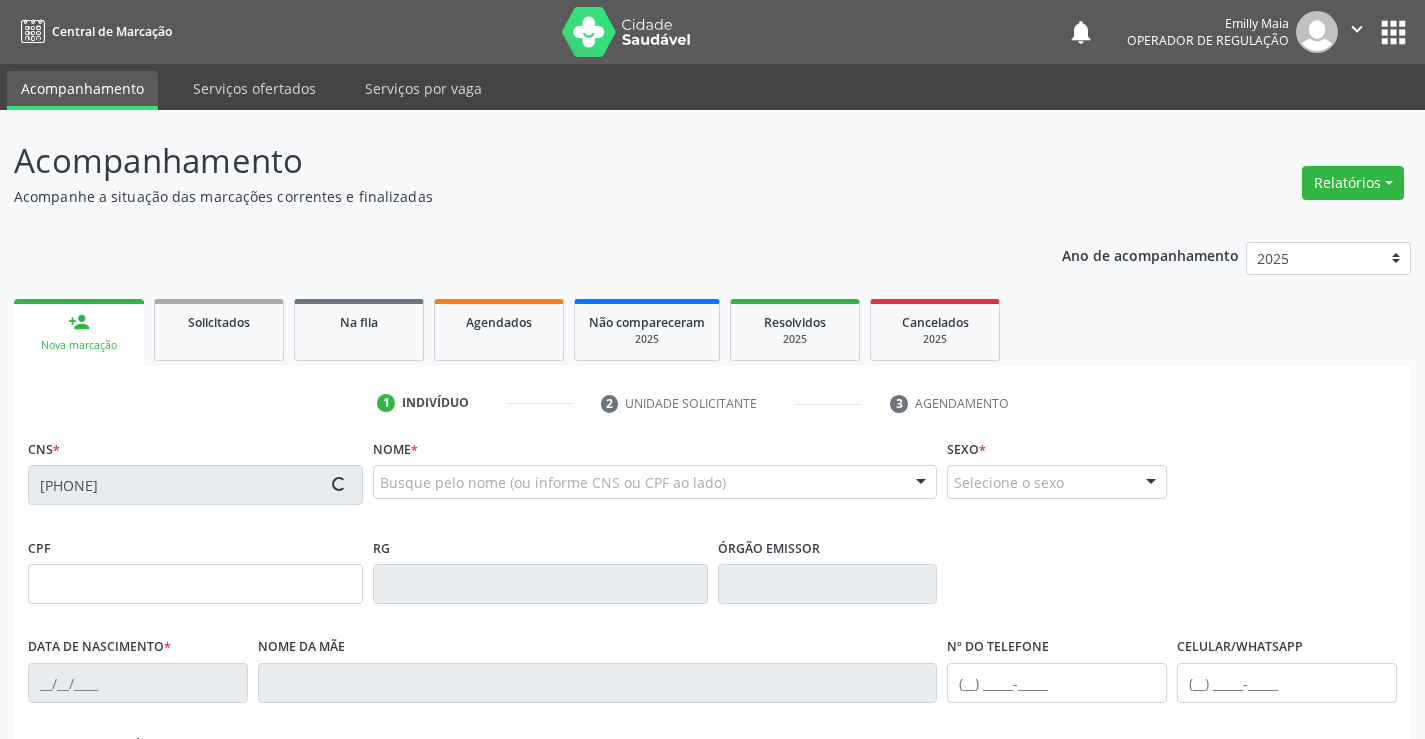 type on "07/08/2023" 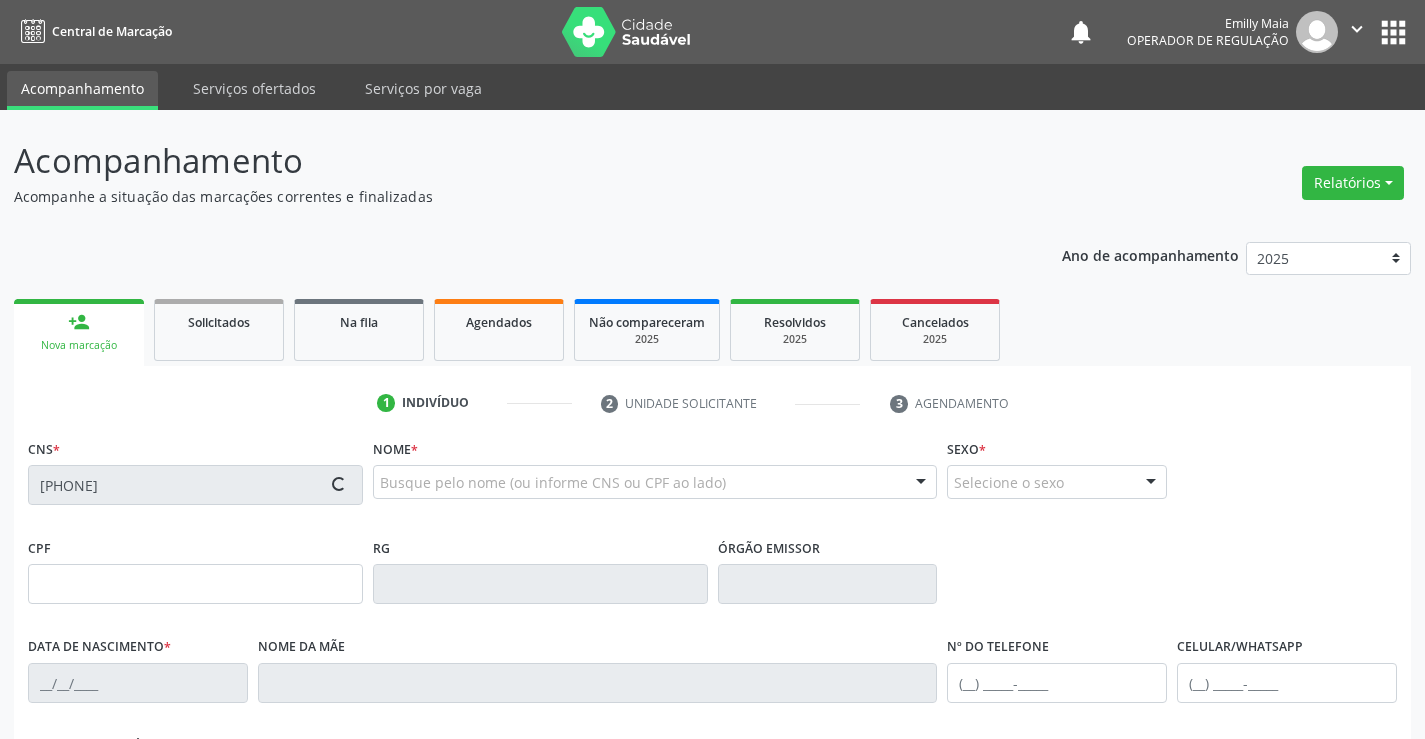type on "(74) 9101-3697" 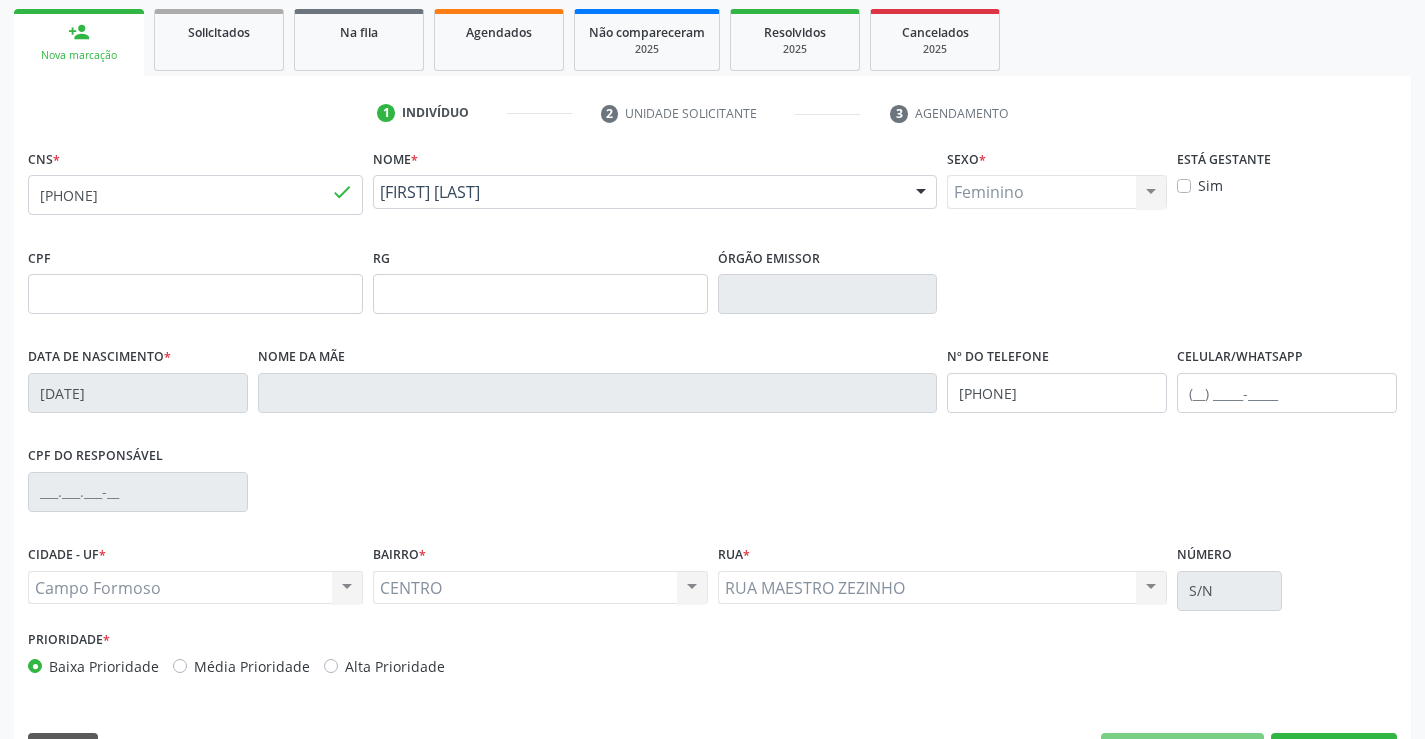 scroll, scrollTop: 300, scrollLeft: 0, axis: vertical 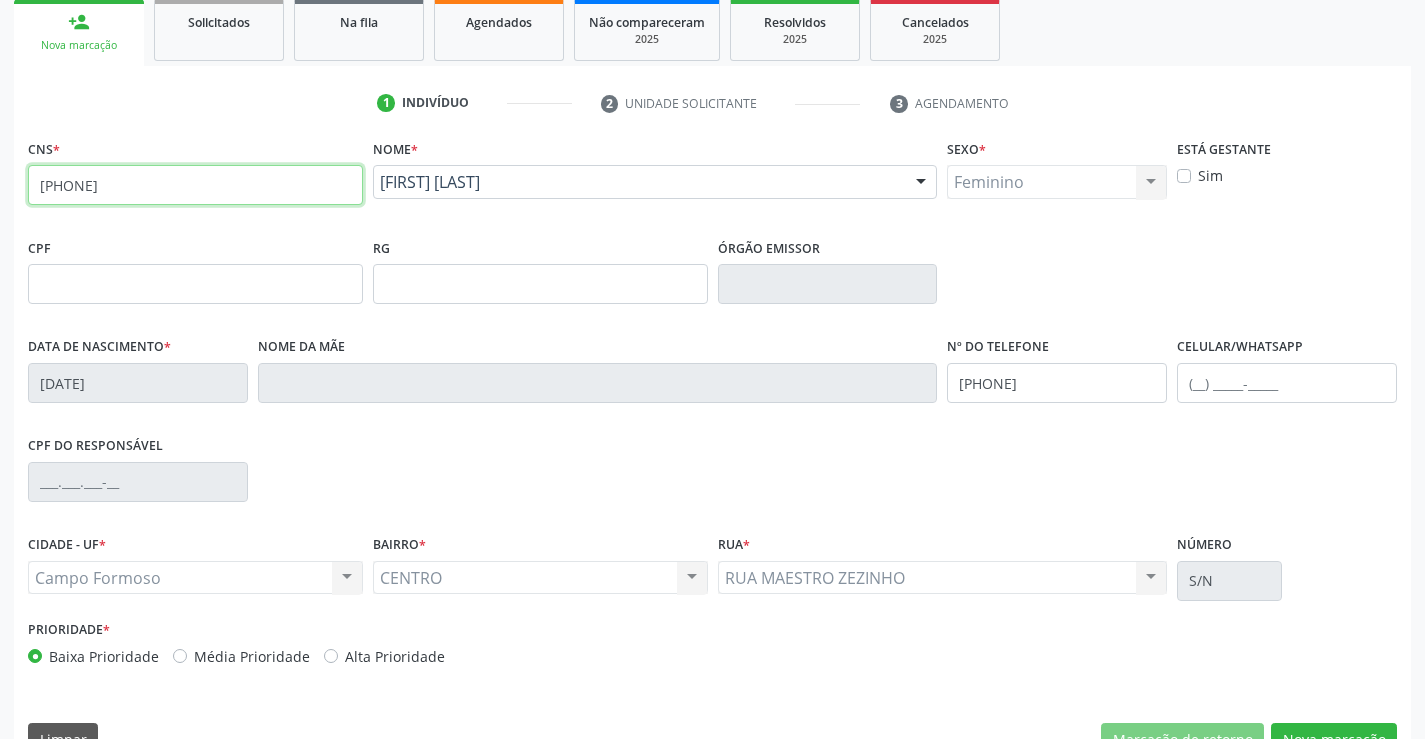 click on "700 0027 2542 5306" at bounding box center (195, 185) 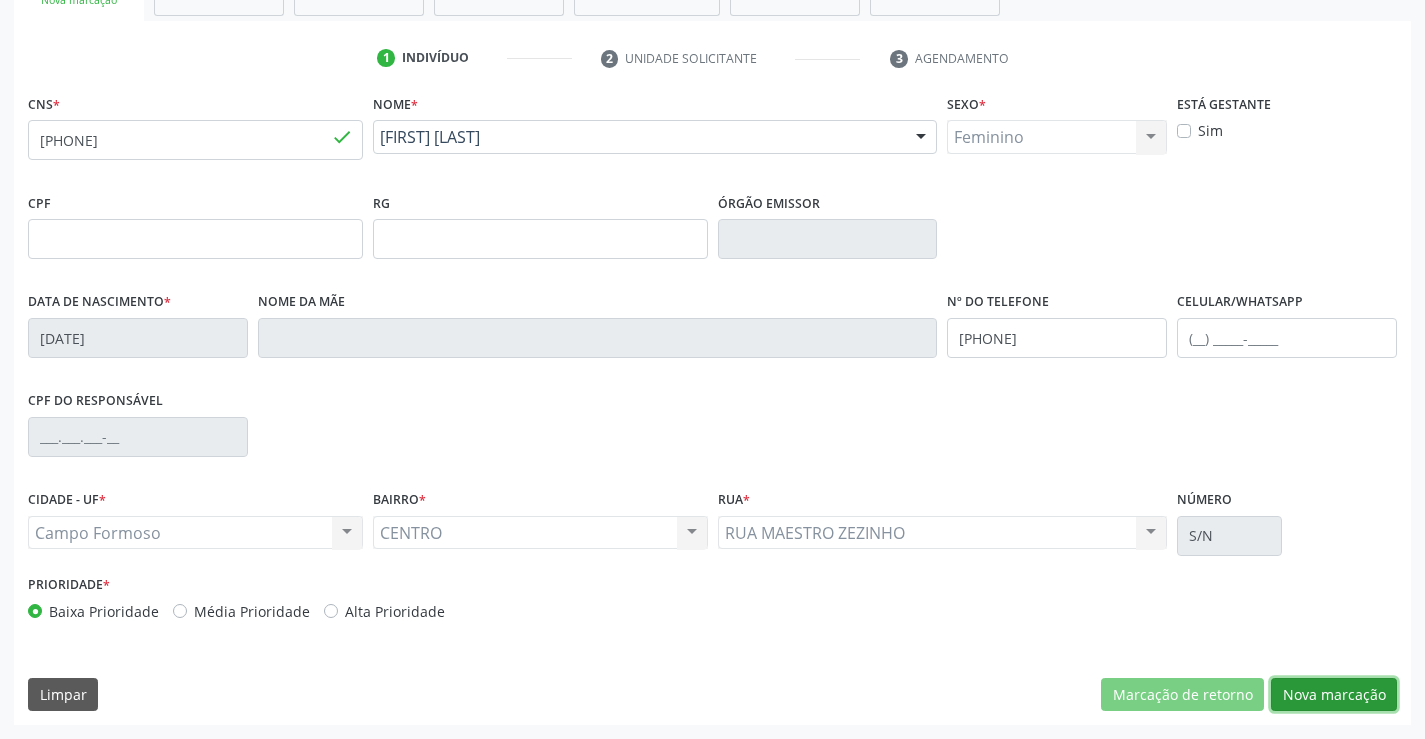 click on "Nova marcação" at bounding box center [1334, 695] 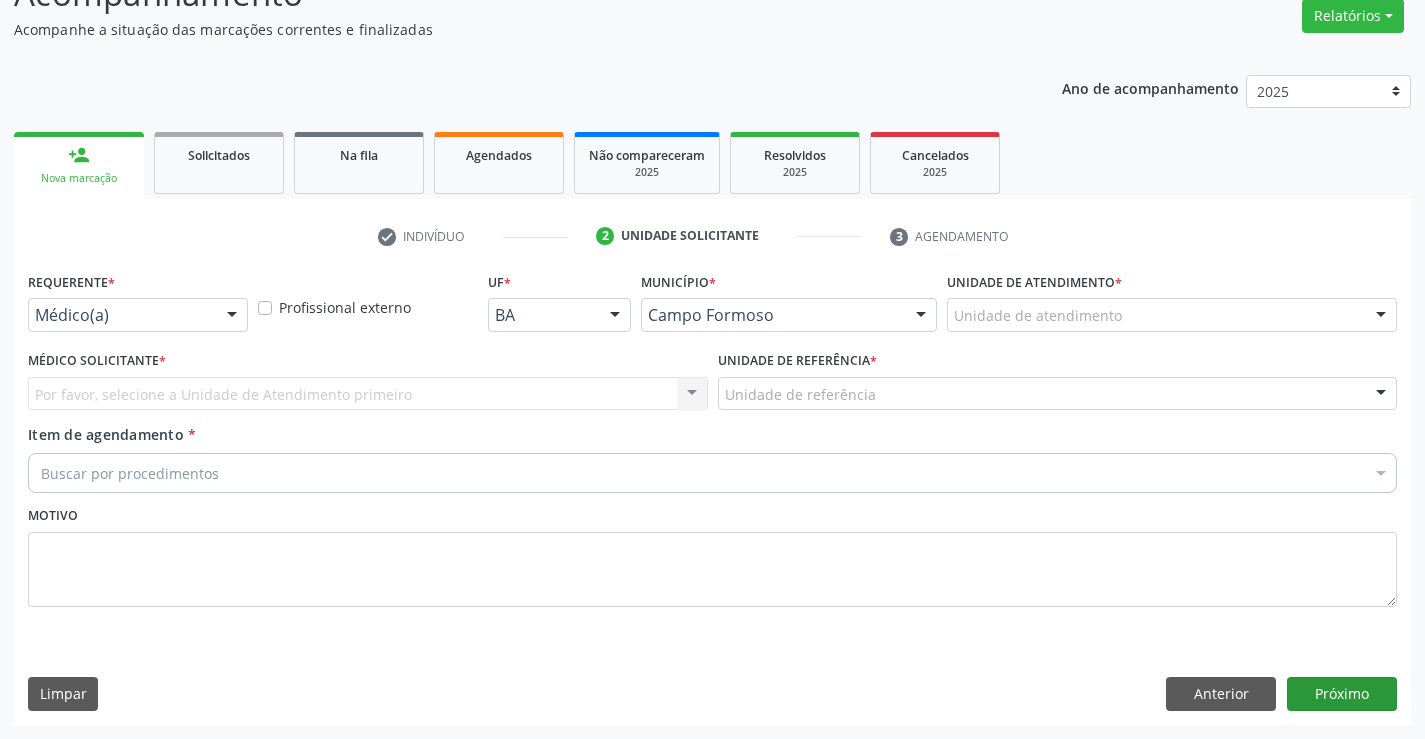 scroll, scrollTop: 167, scrollLeft: 0, axis: vertical 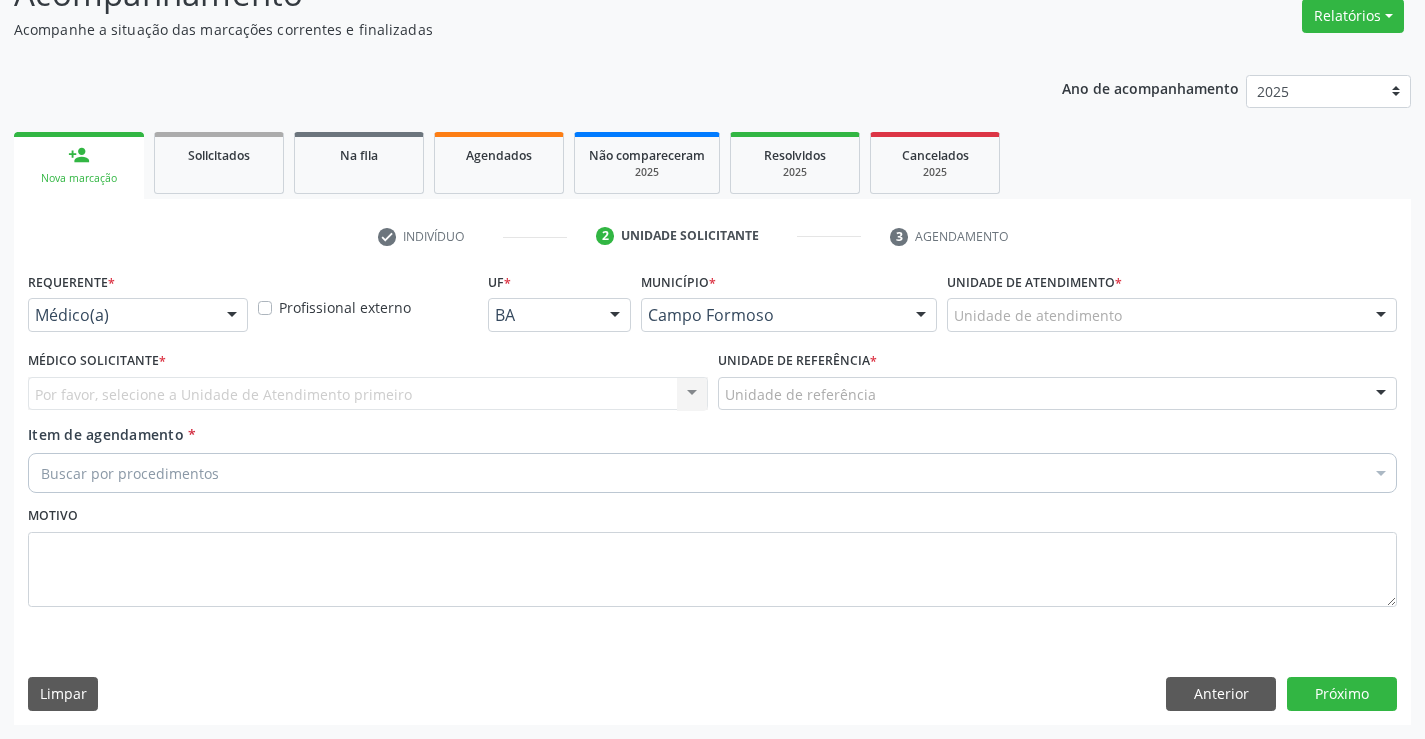 click on "Requerente
*
Médico(a)         Médico(a)   Enfermeiro(a)   Paciente
Nenhum resultado encontrado para: "   "
Não há nenhuma opção para ser exibida." at bounding box center (138, 299) 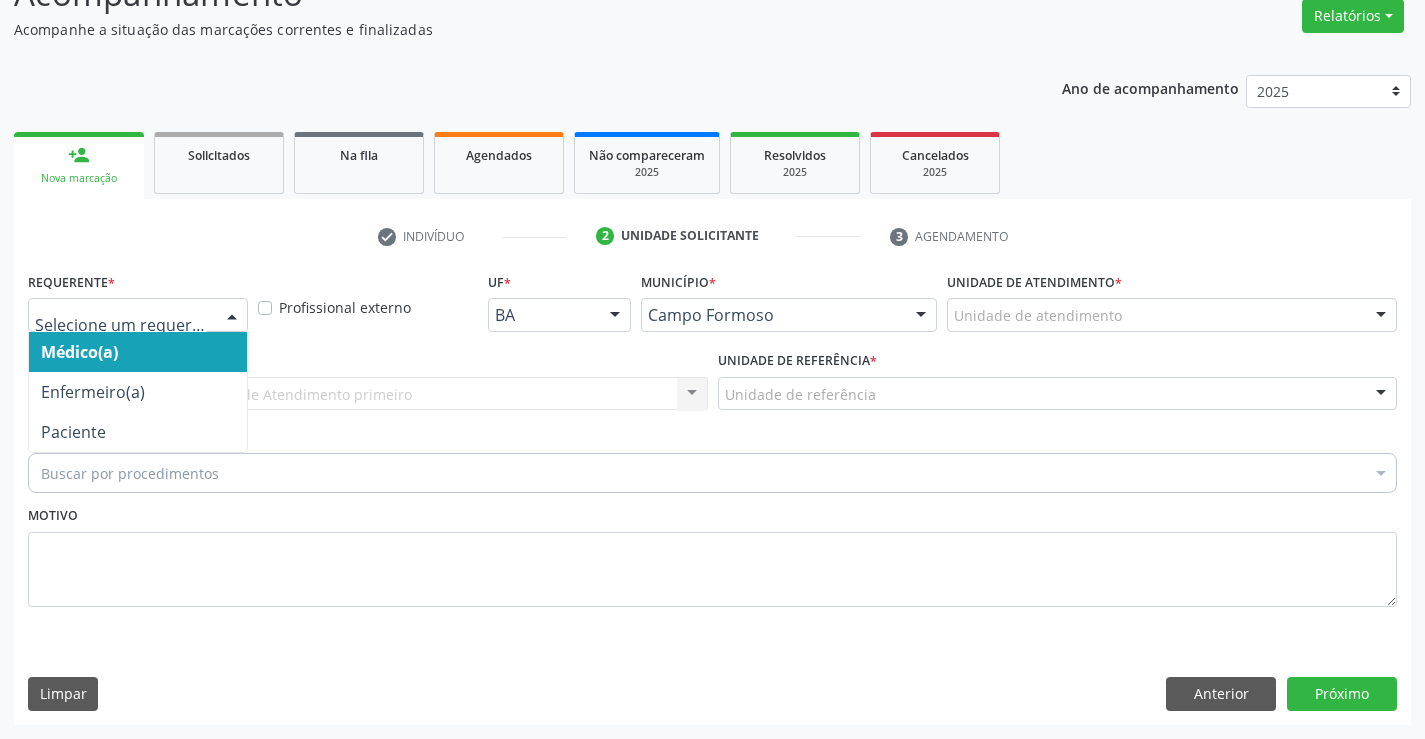 click at bounding box center (232, 316) 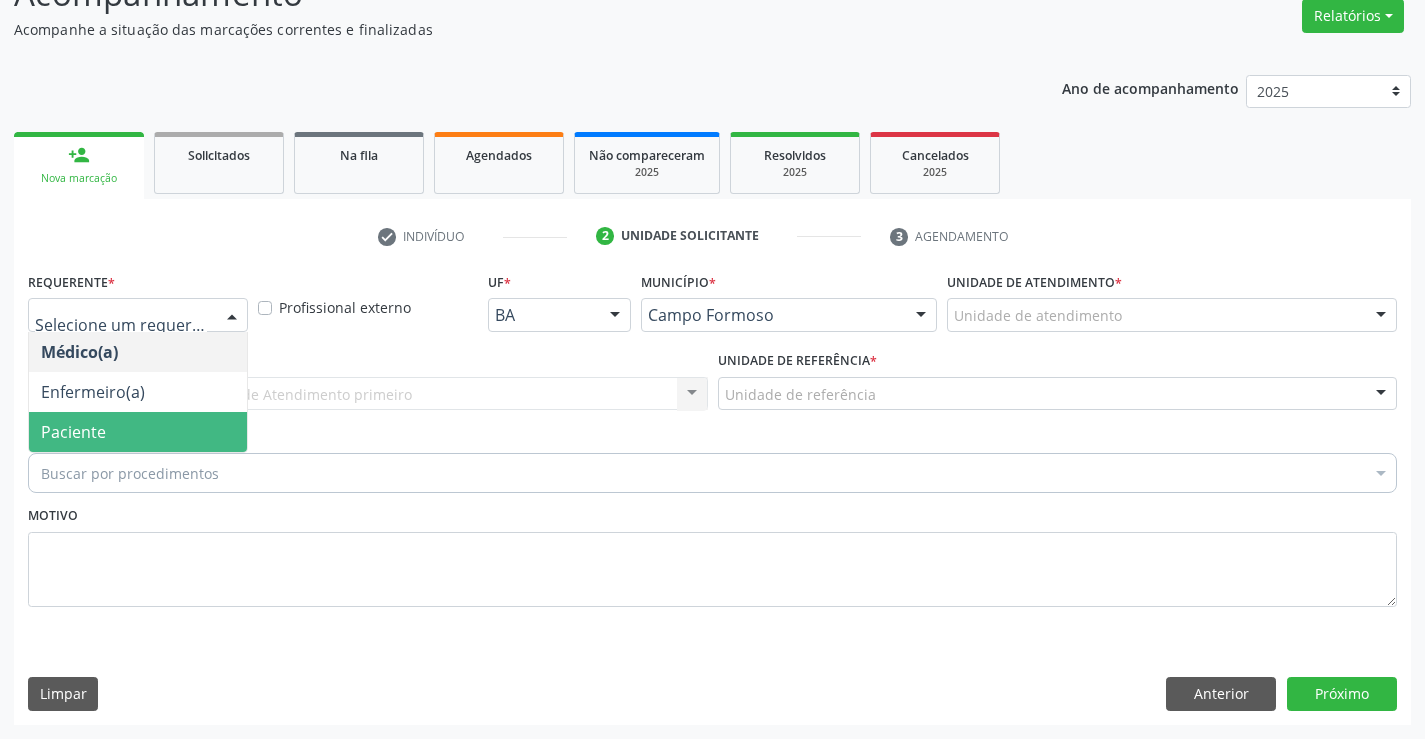 drag, startPoint x: 101, startPoint y: 430, endPoint x: 268, endPoint y: 419, distance: 167.36188 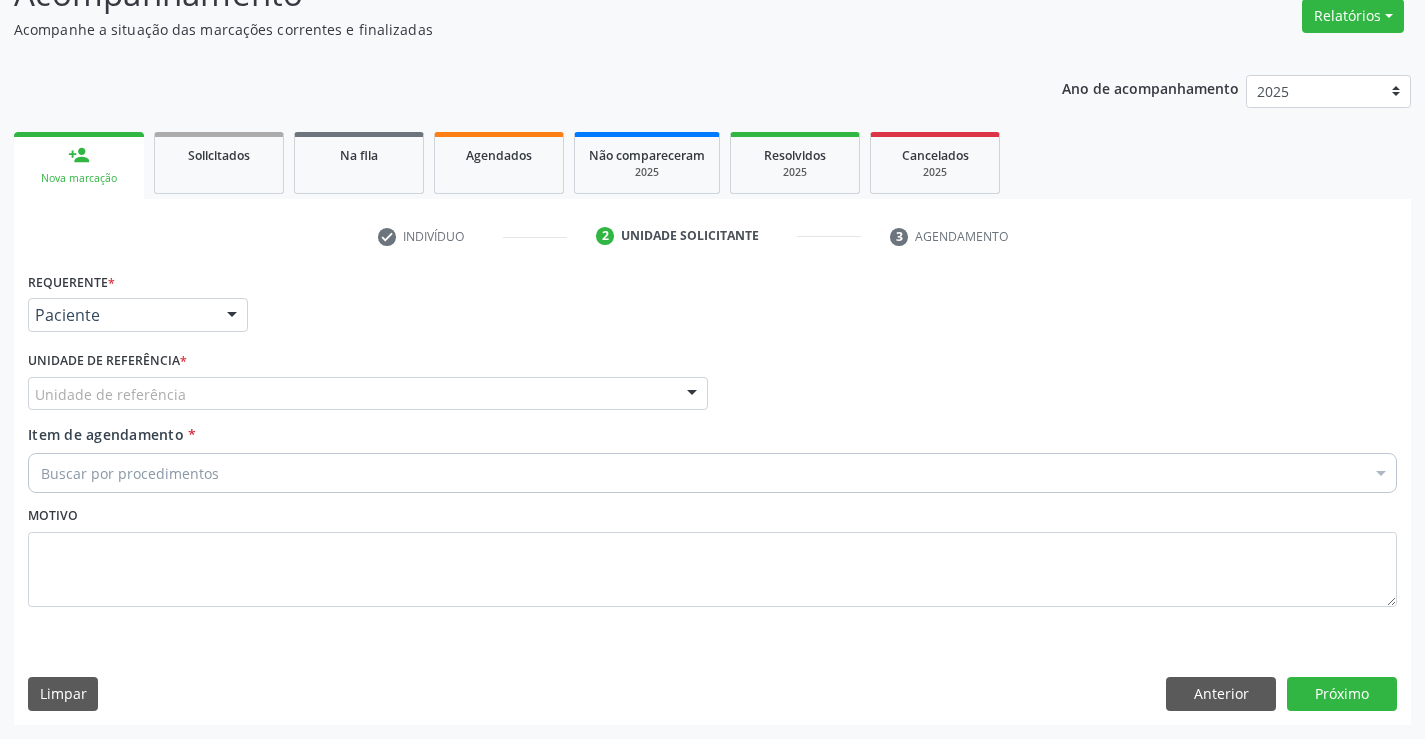 click on "Unidade de referência" at bounding box center [368, 394] 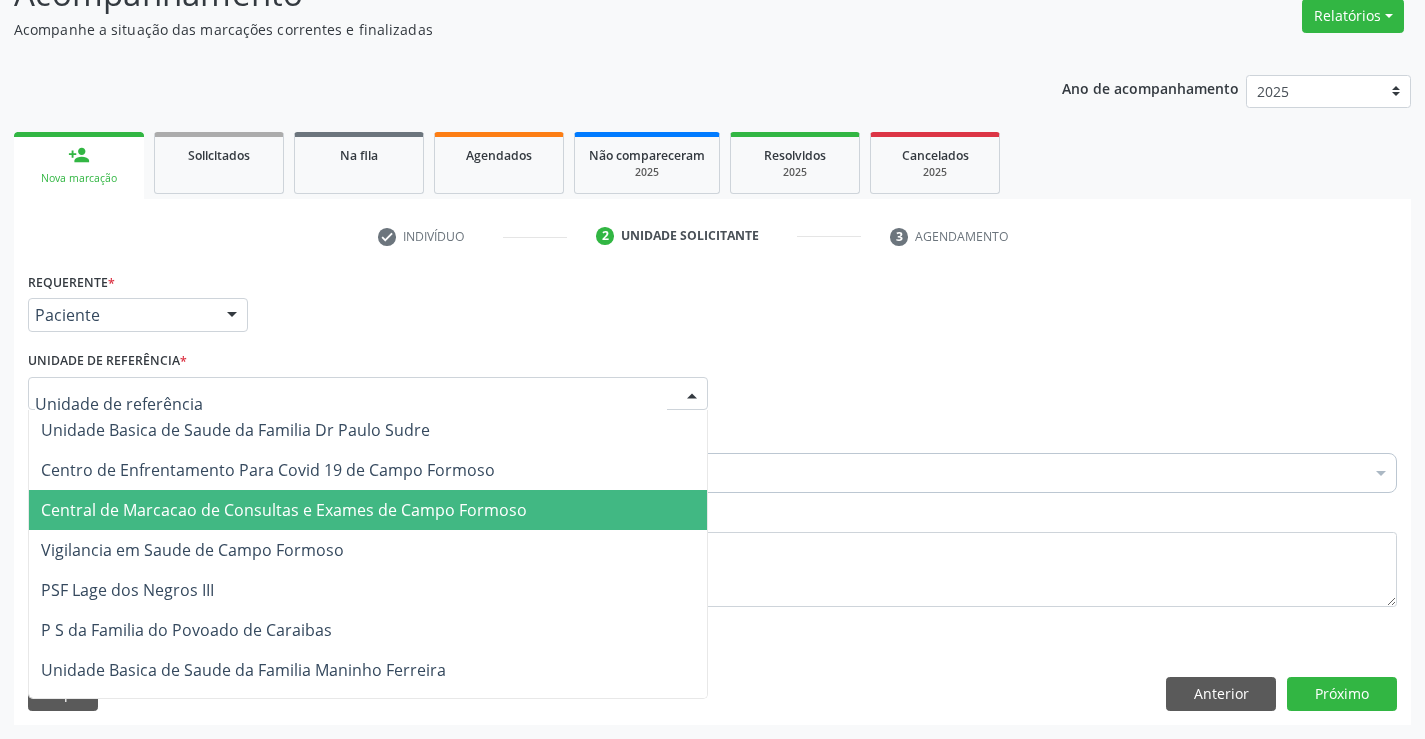 click on "Central de Marcacao de Consultas e Exames de Campo Formoso" at bounding box center [284, 510] 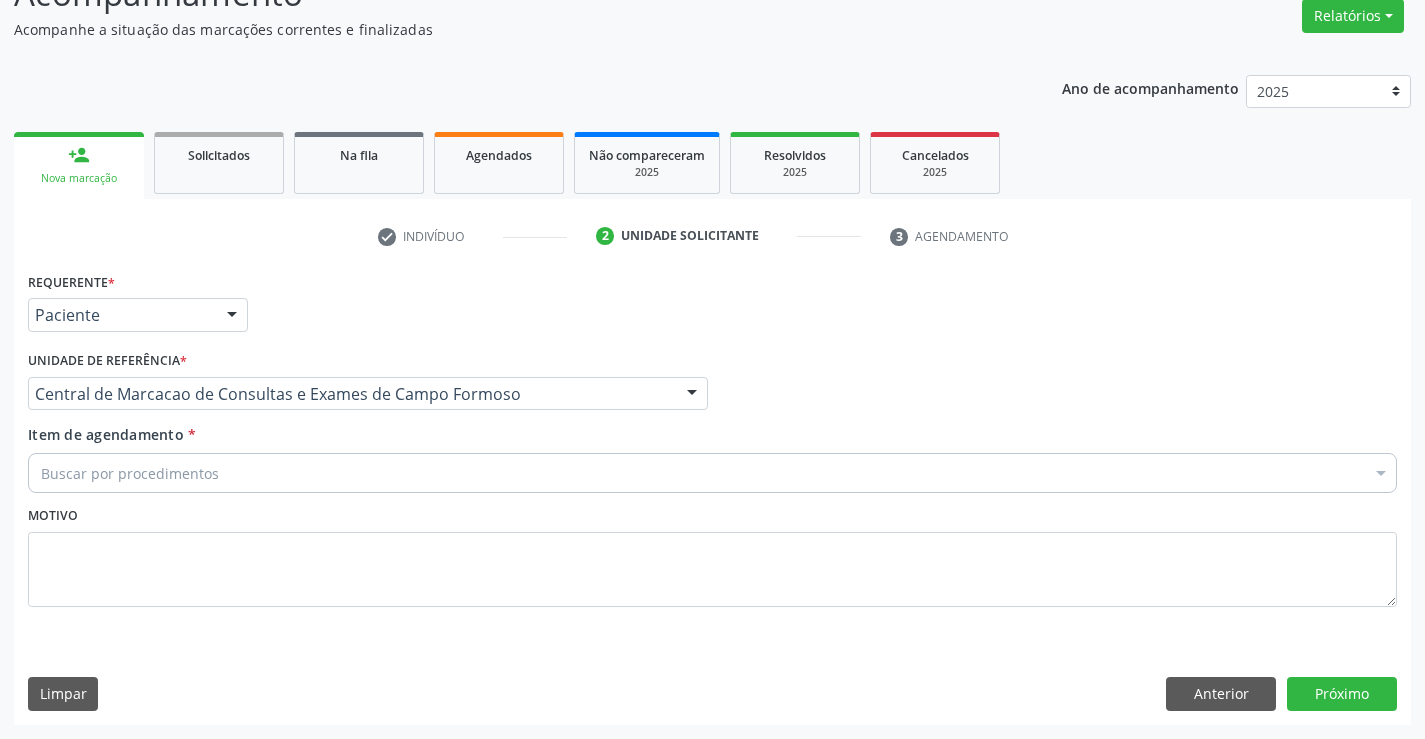 click on "Buscar por procedimentos" at bounding box center (712, 473) 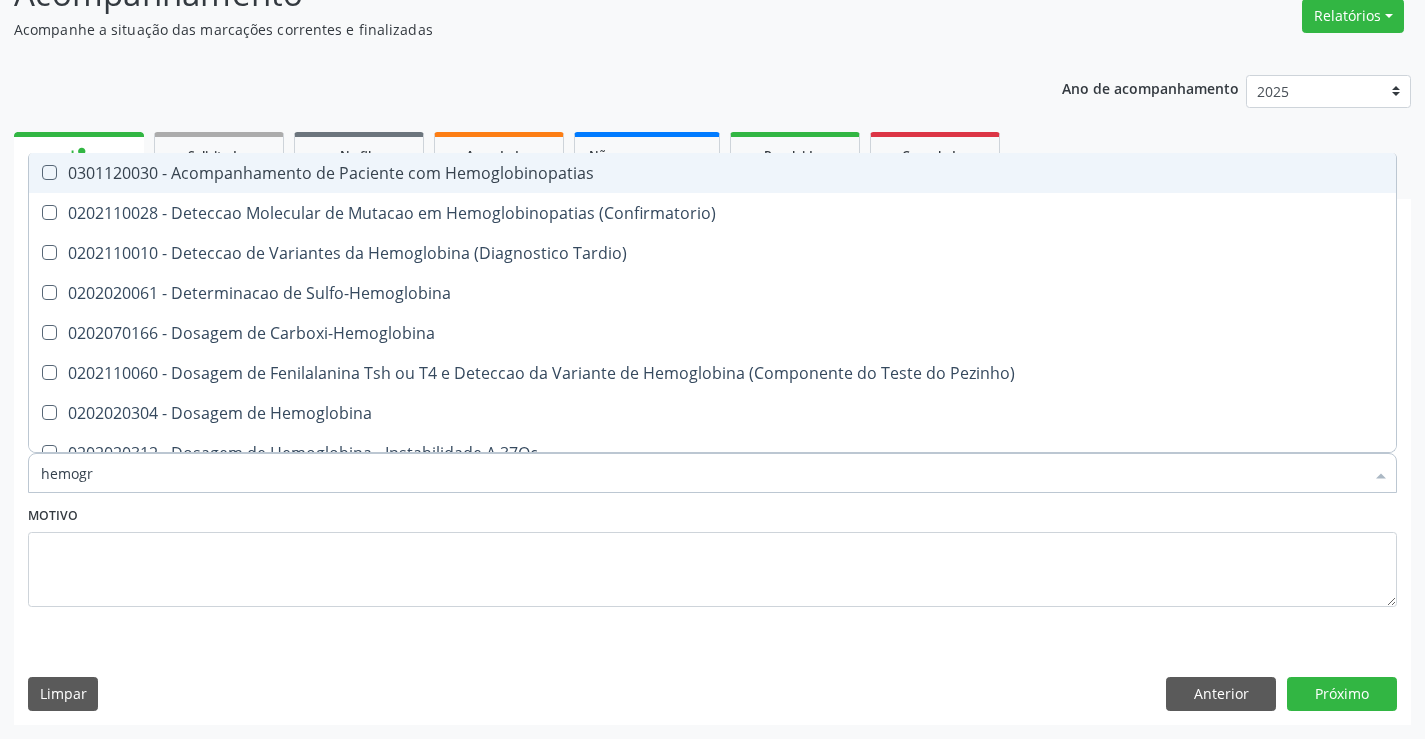 type on "hemogra" 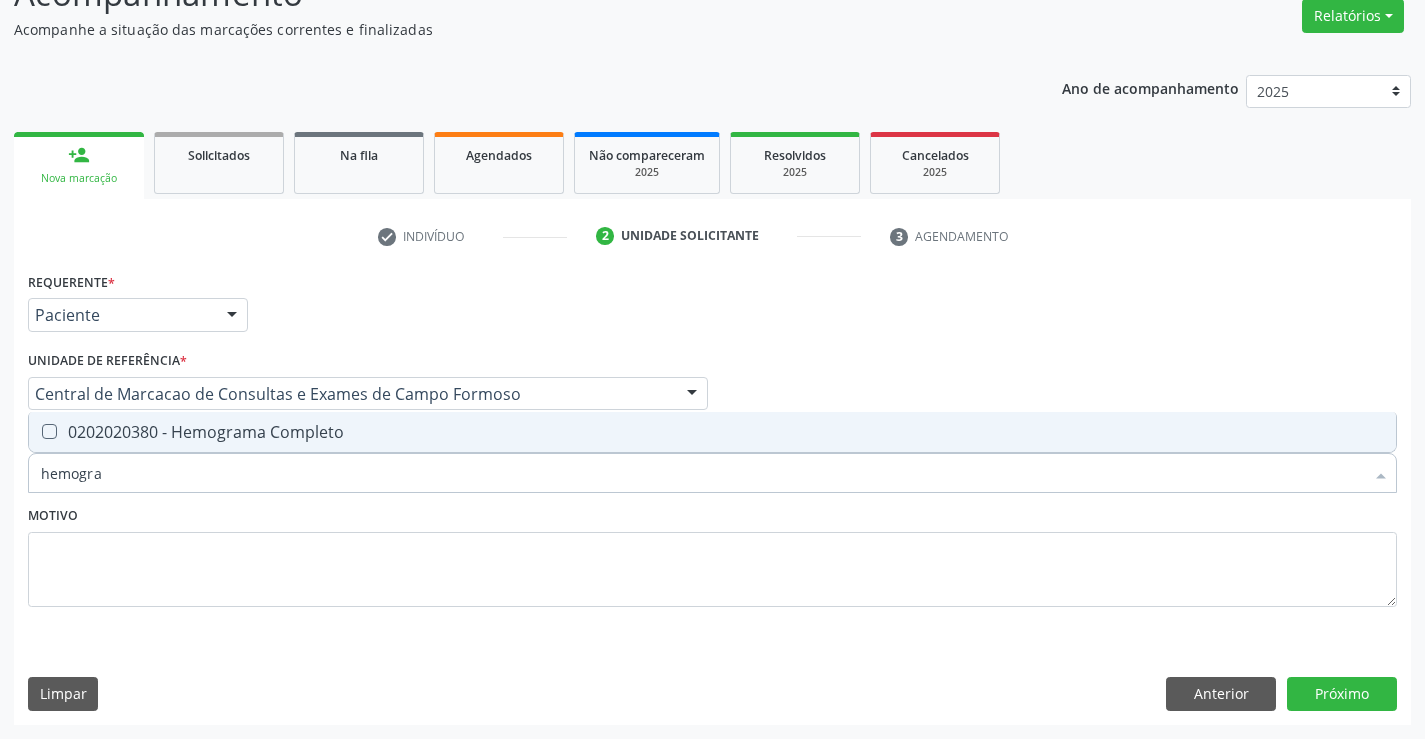 click on "0202020380 - Hemograma Completo" at bounding box center (712, 432) 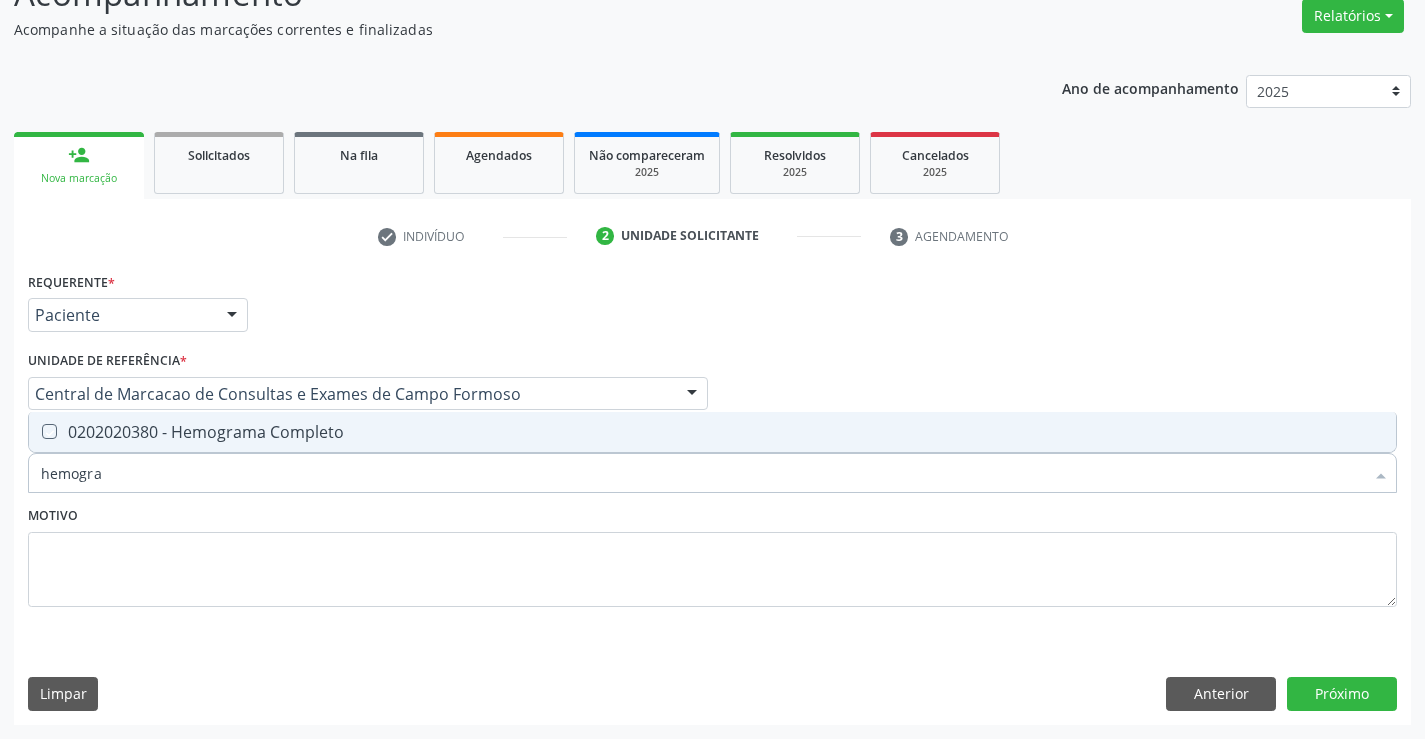 checkbox on "true" 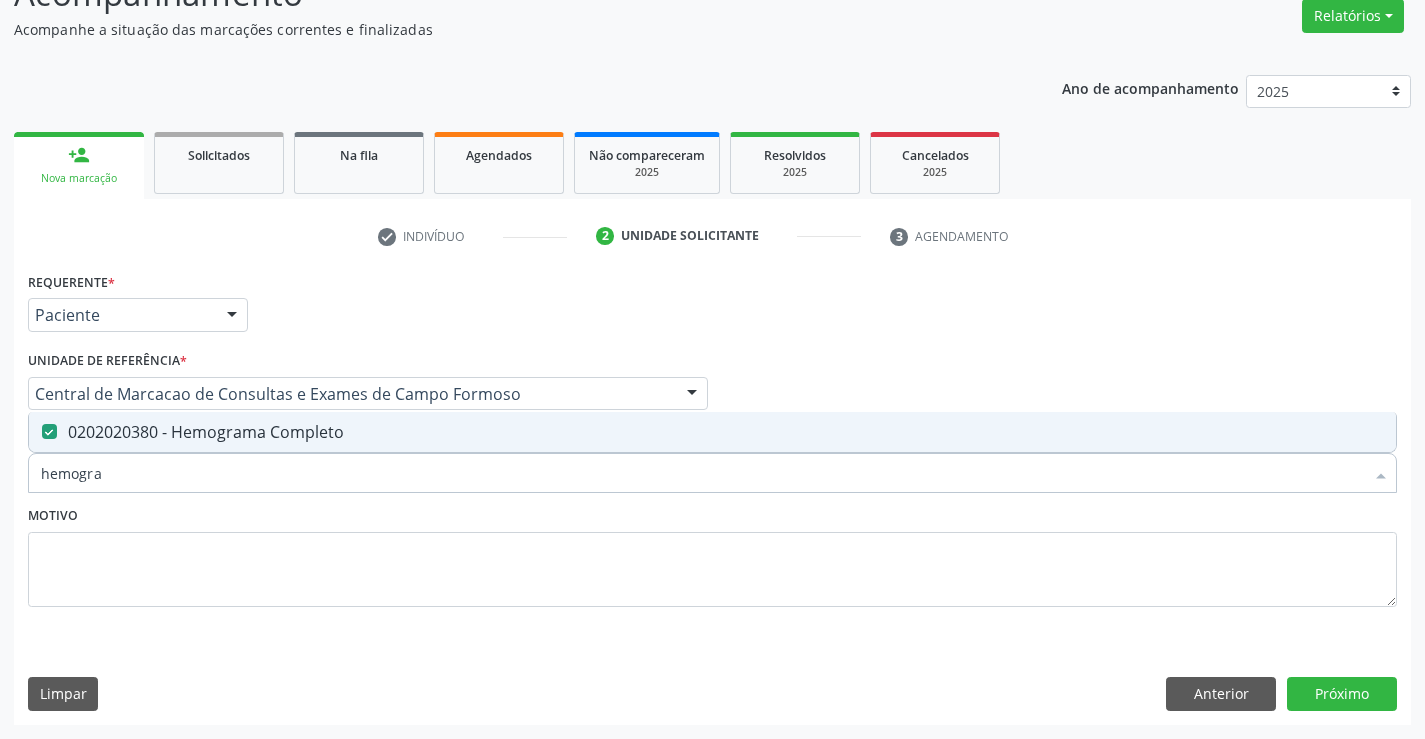 click on "hemogra" at bounding box center [702, 473] 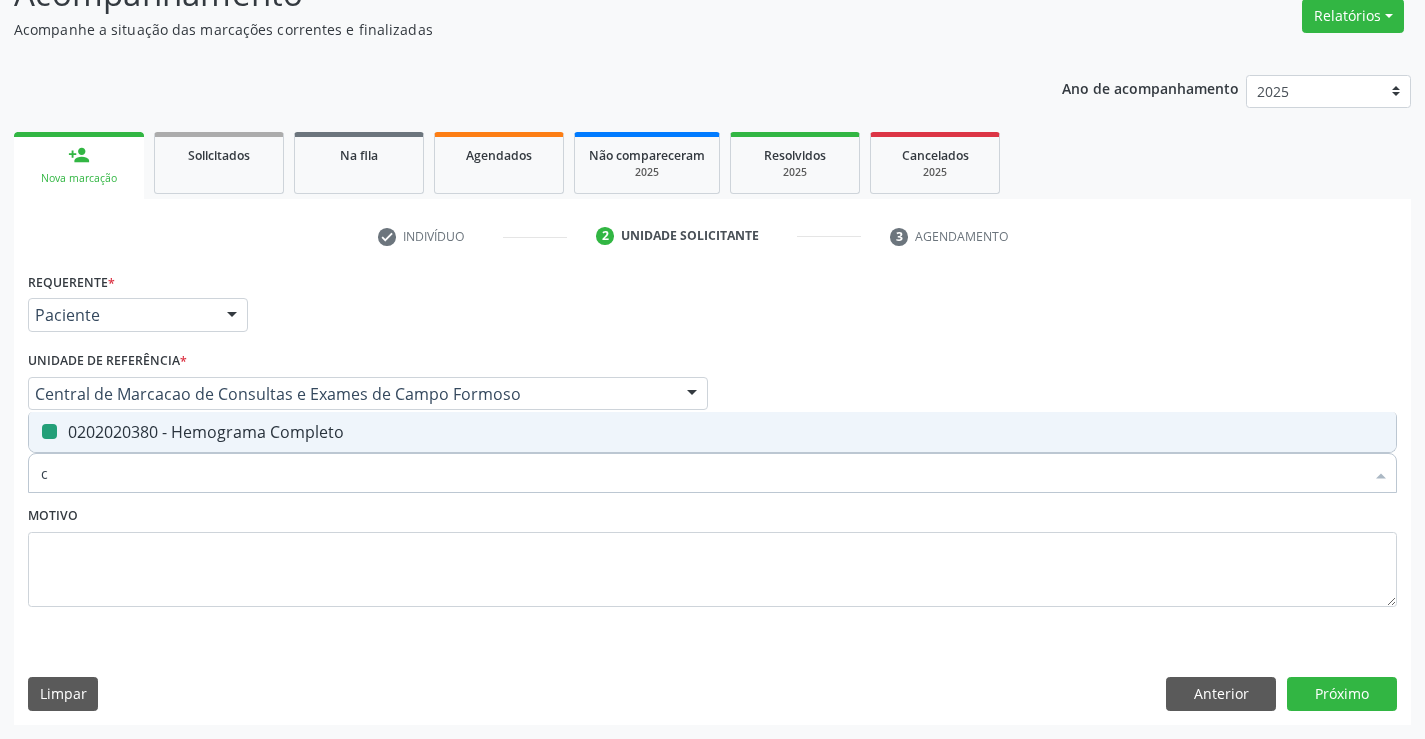 type on "co" 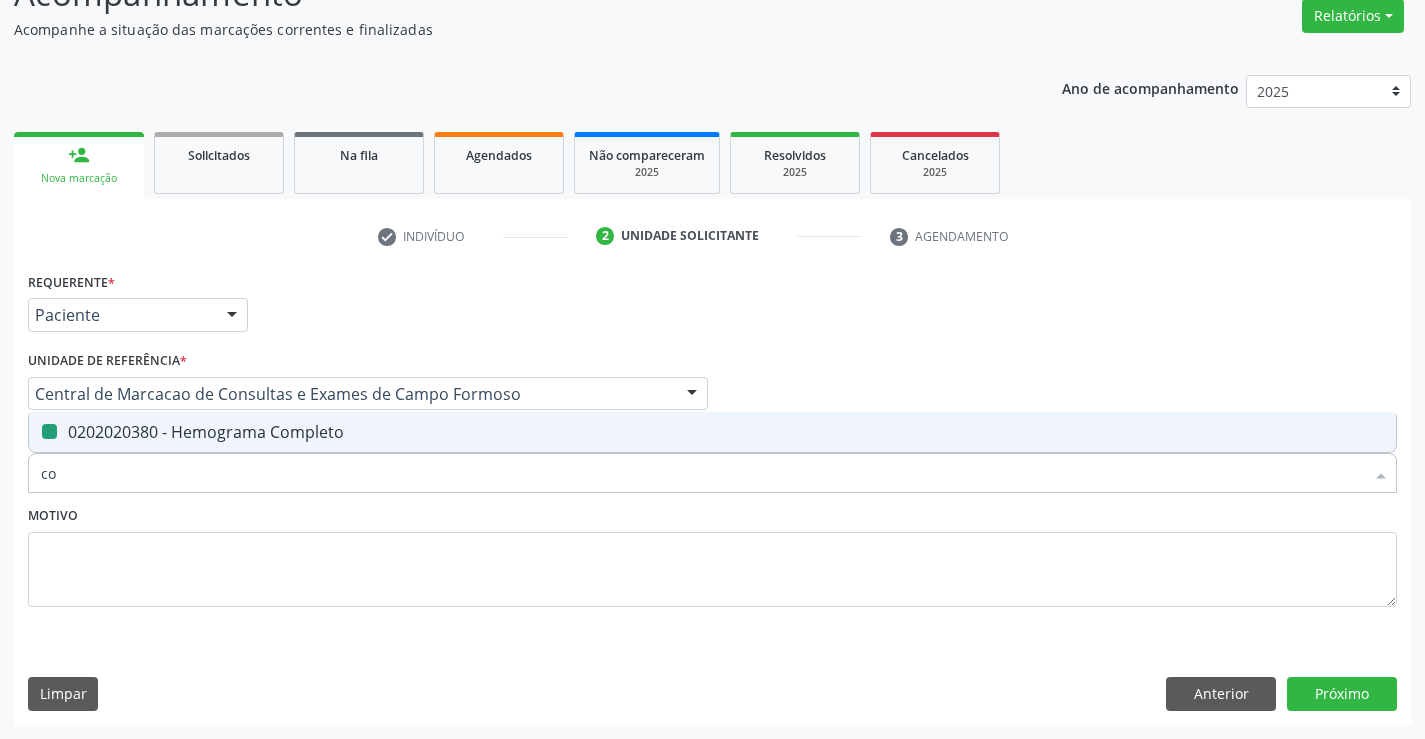 checkbox on "false" 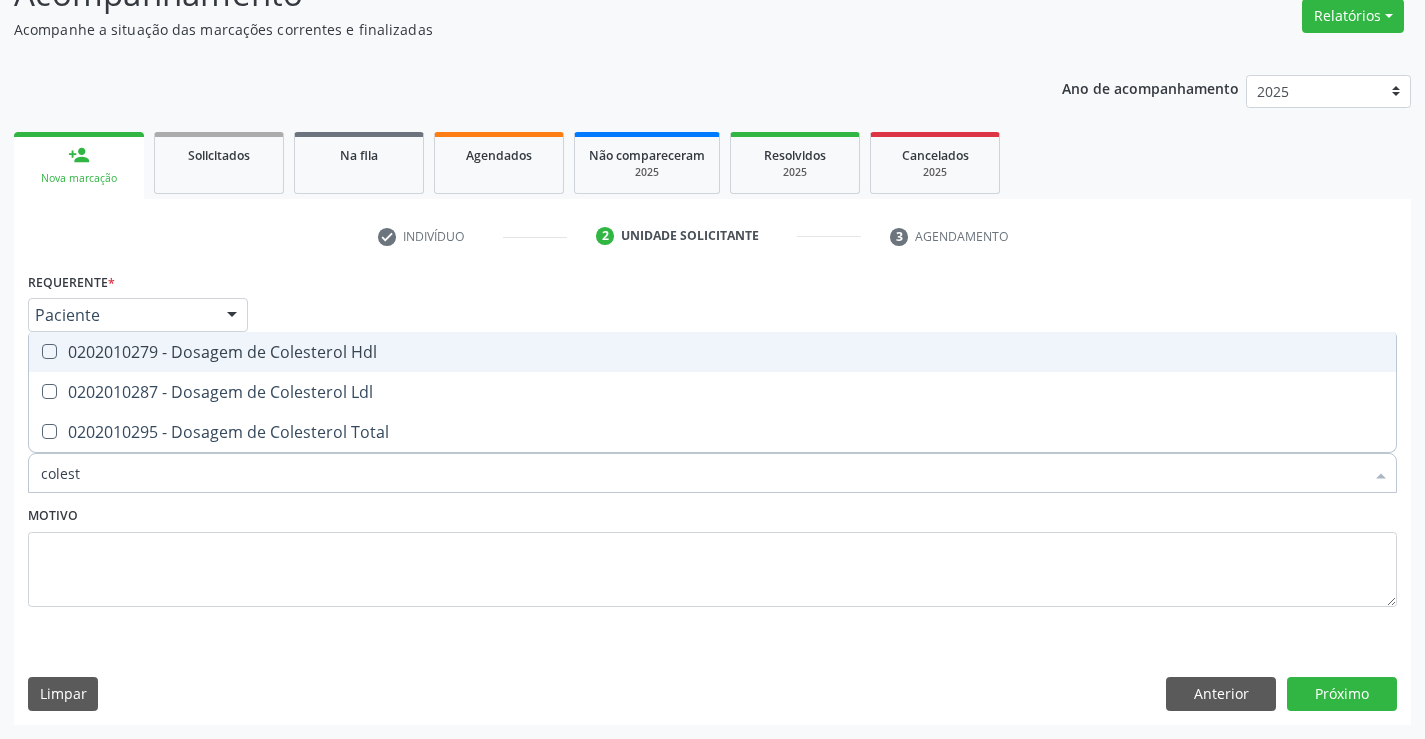 type on "coleste" 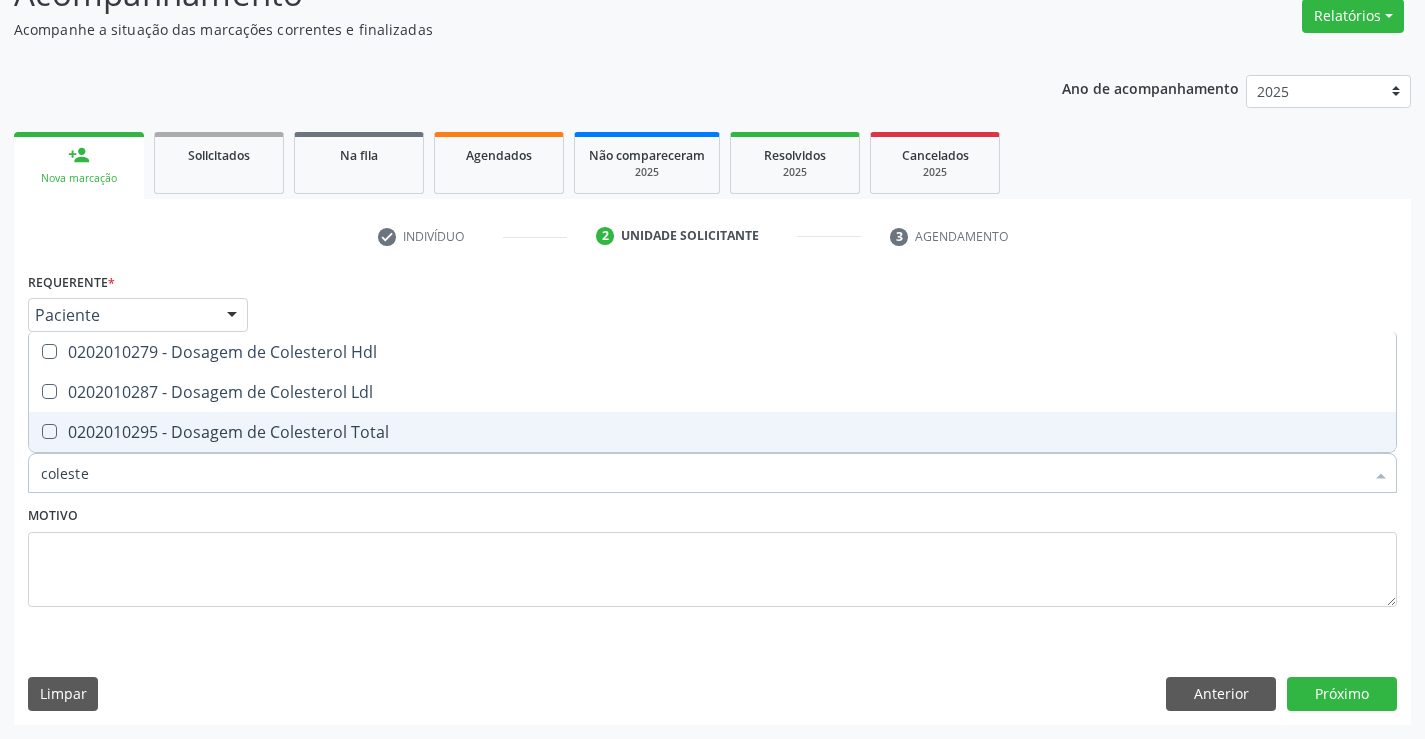 click on "0202010295 - Dosagem de Colesterol Total" at bounding box center [712, 432] 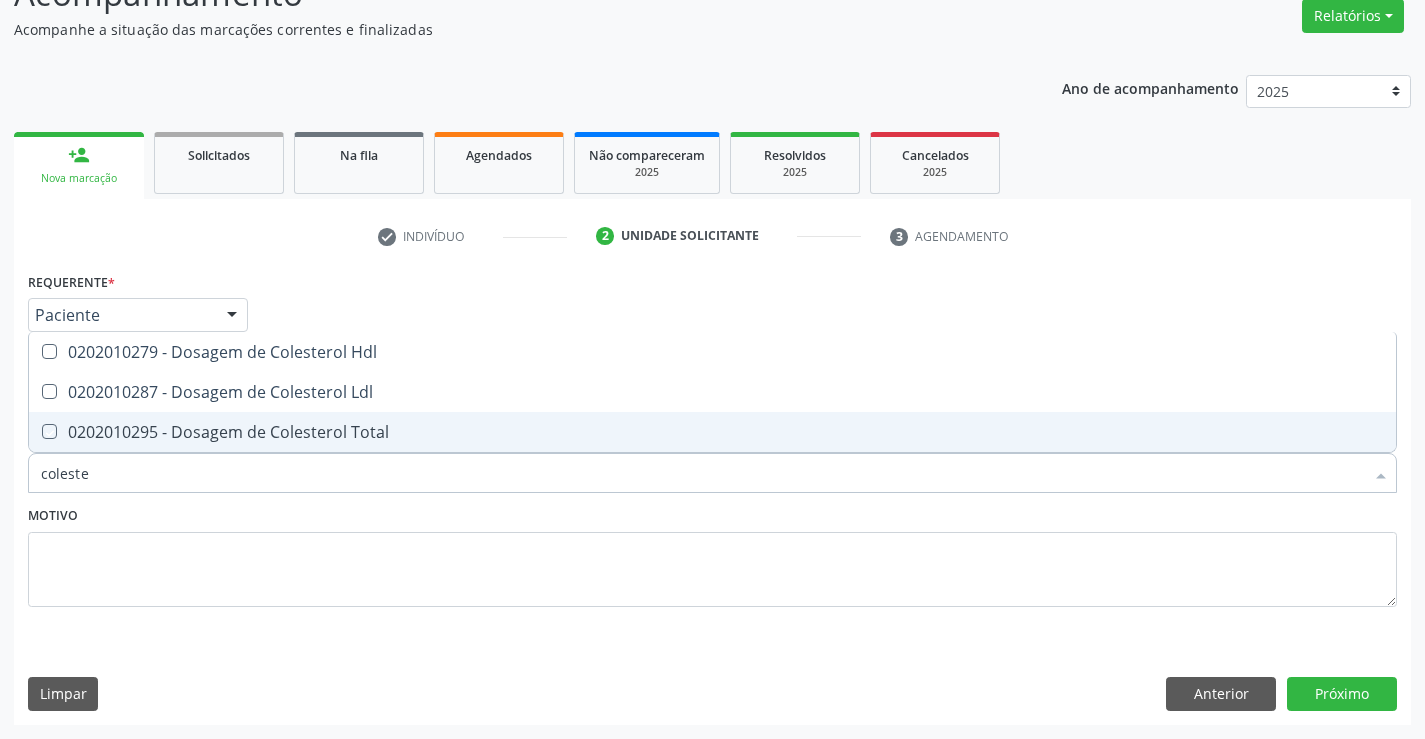 checkbox on "true" 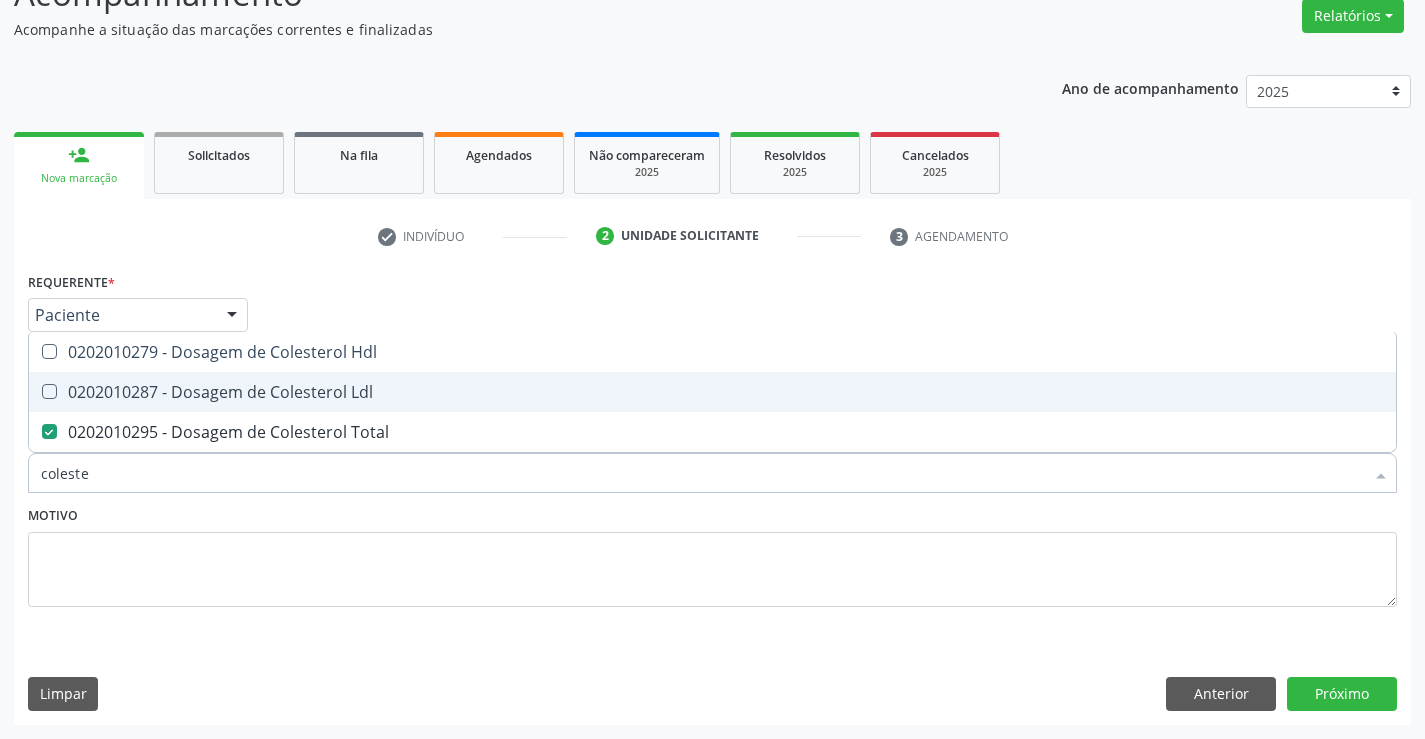 click on "0202010287 - Dosagem de Colesterol Ldl" at bounding box center (712, 392) 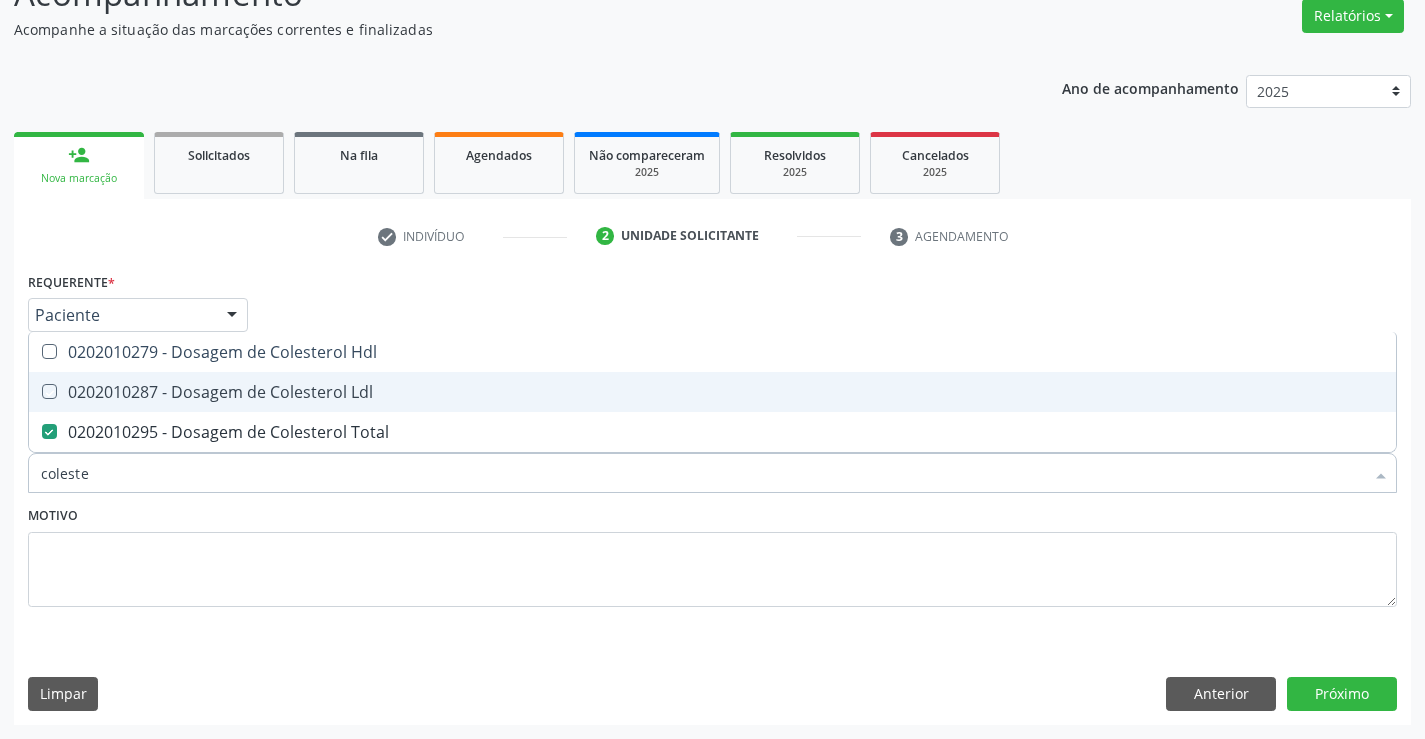 checkbox on "true" 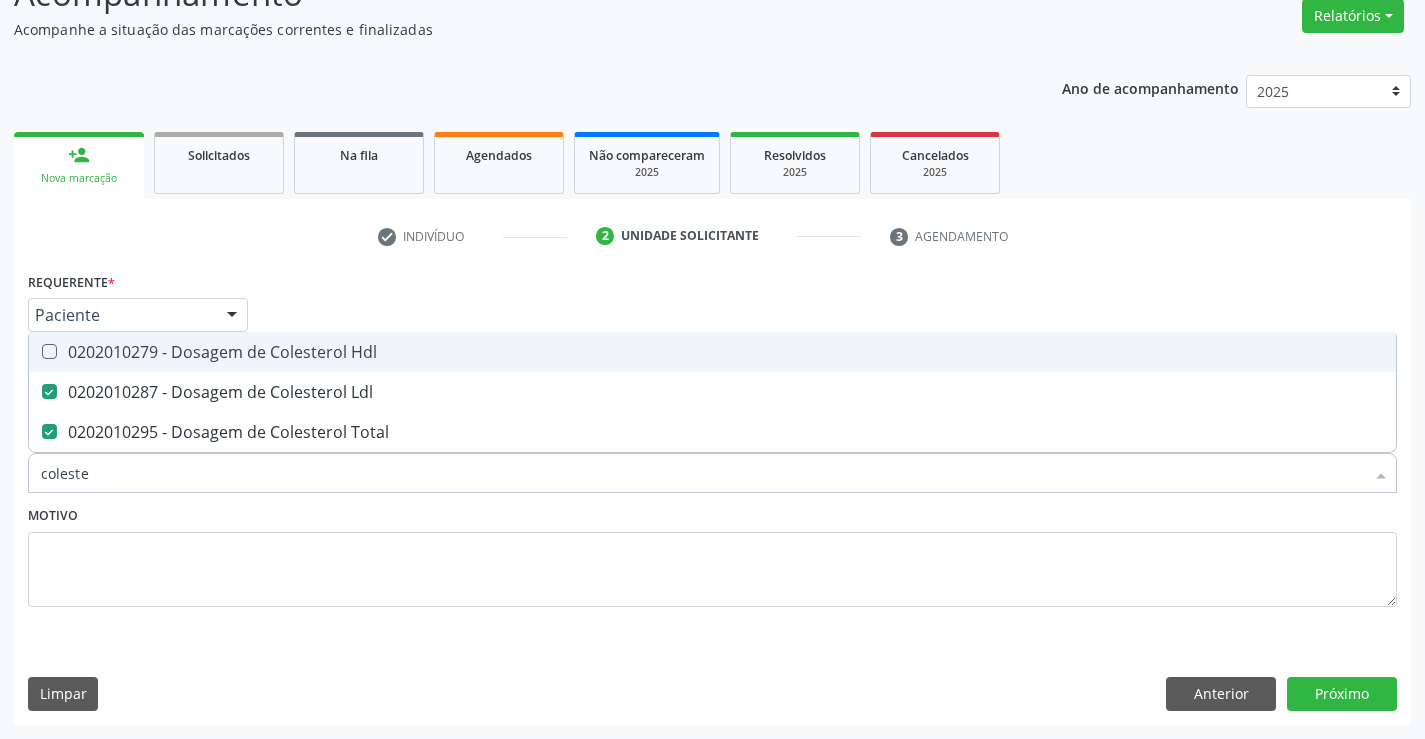 click on "0202010279 - Dosagem de Colesterol Hdl" at bounding box center [712, 352] 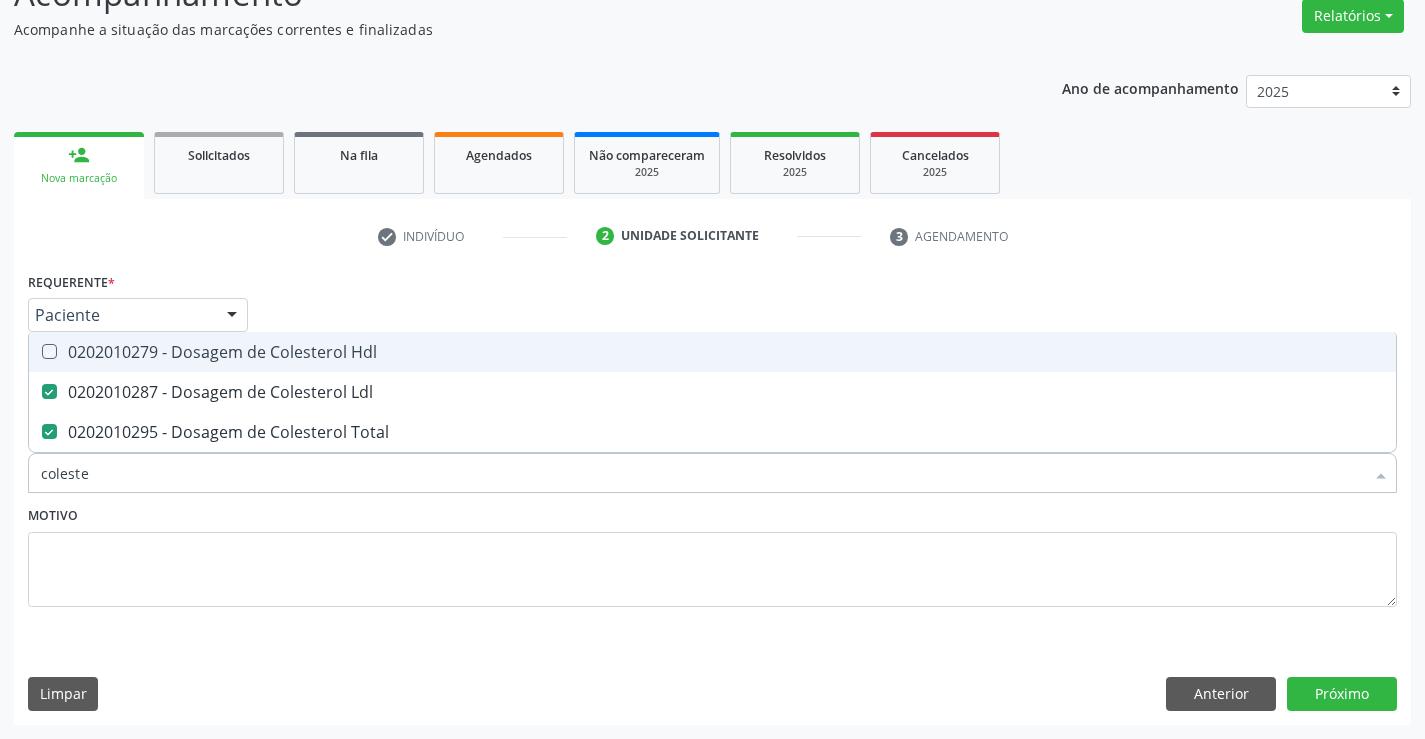 checkbox on "true" 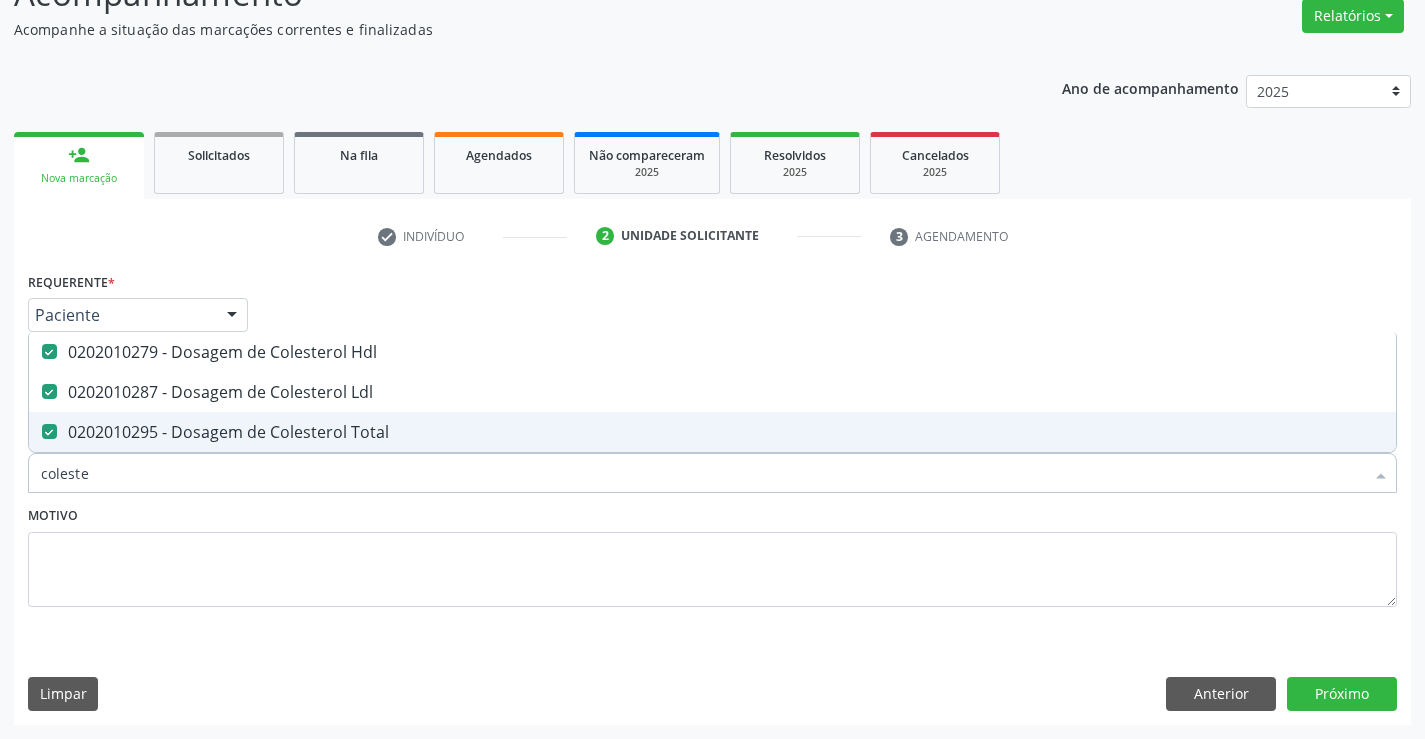 click on "coleste" at bounding box center [702, 473] 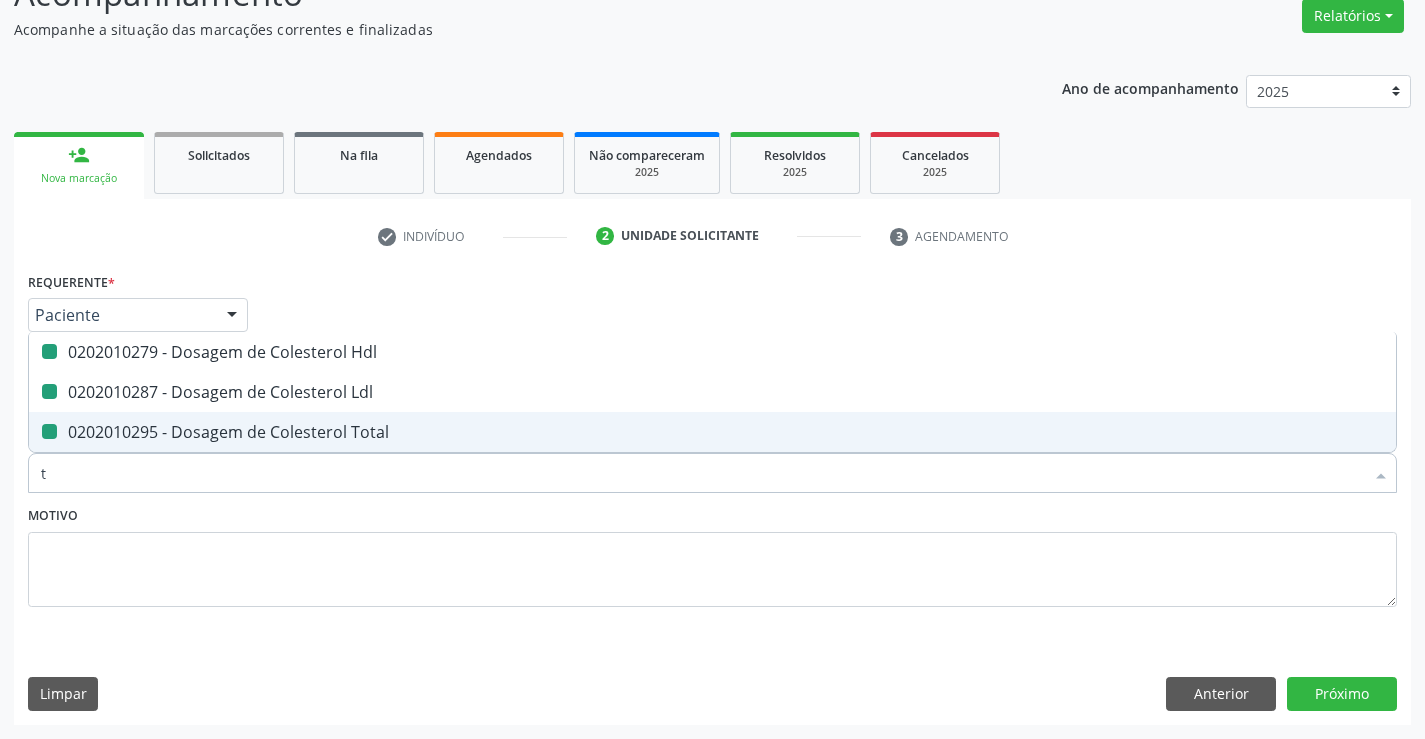 type on "tr" 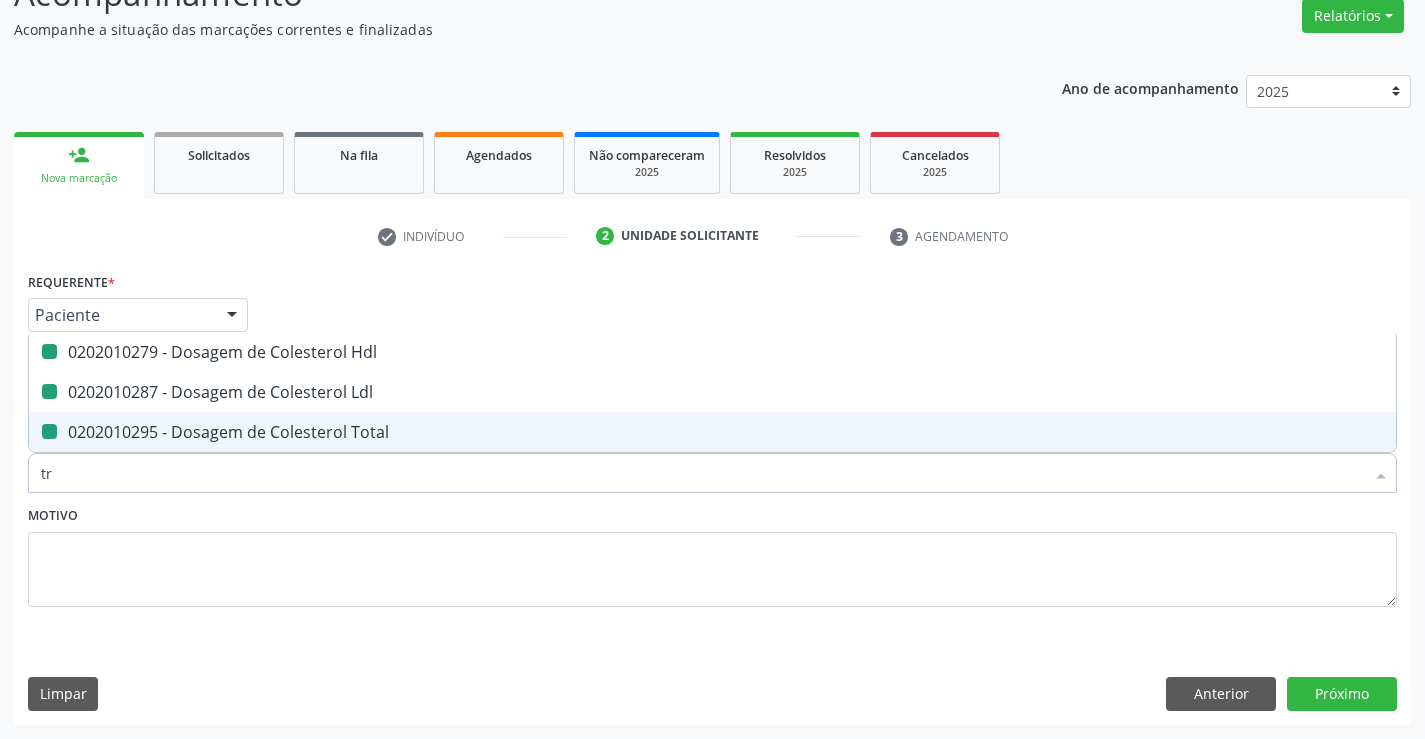 checkbox on "false" 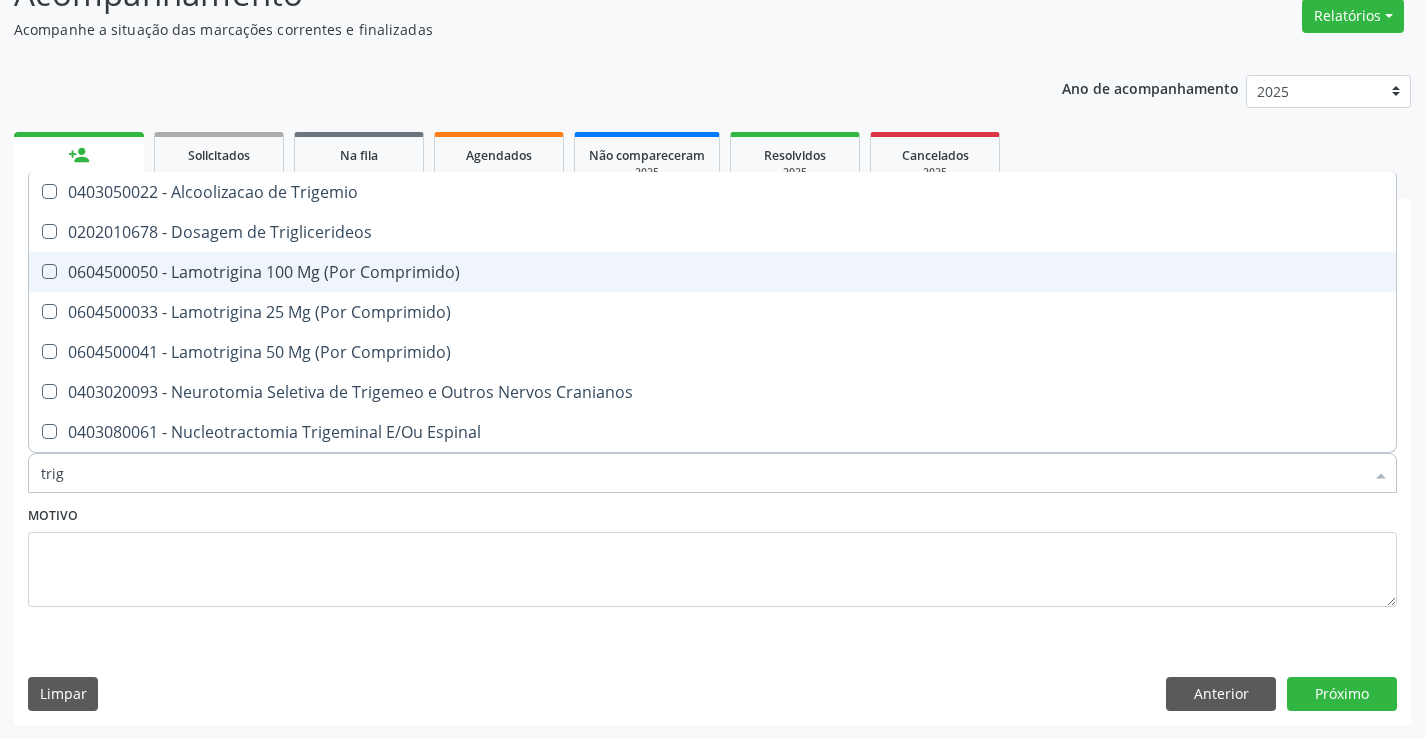 type on "trigl" 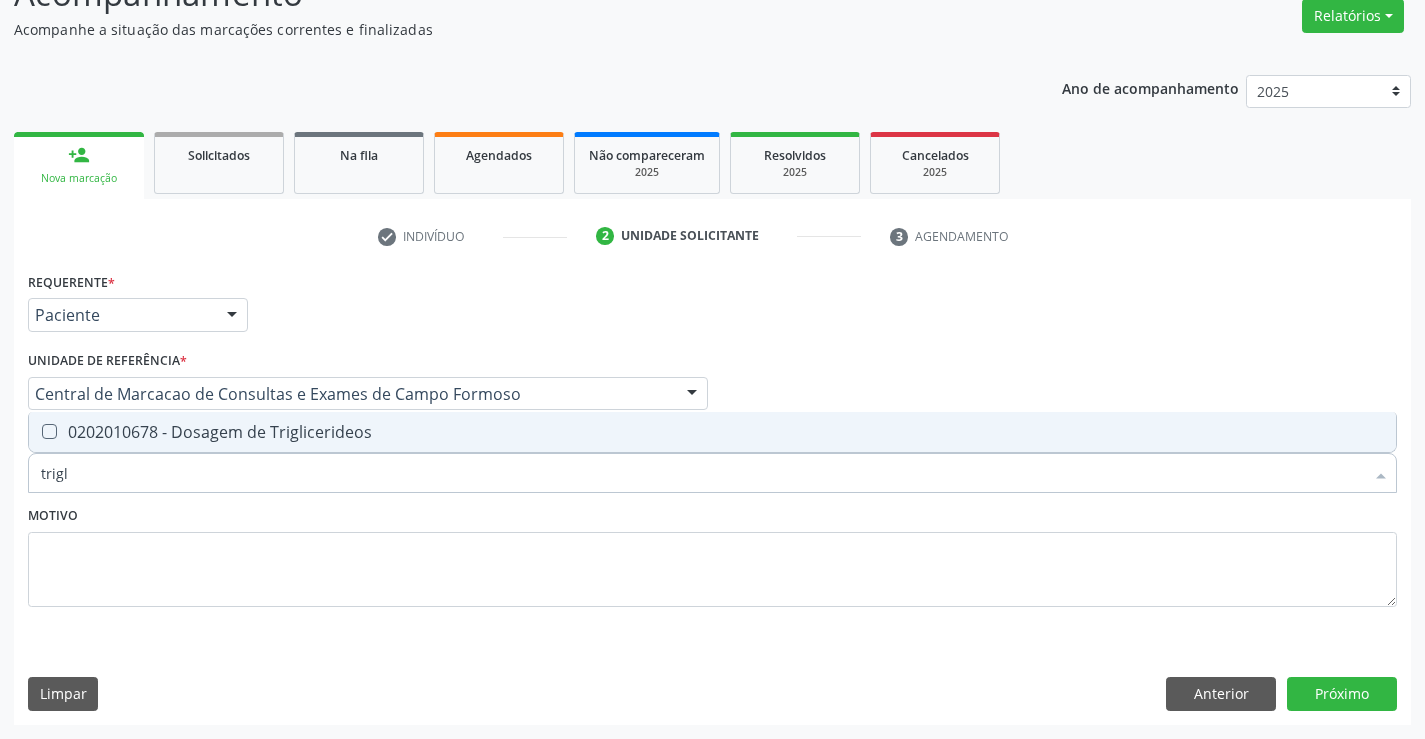 click on "0202010678 - Dosagem de Triglicerideos" at bounding box center [712, 432] 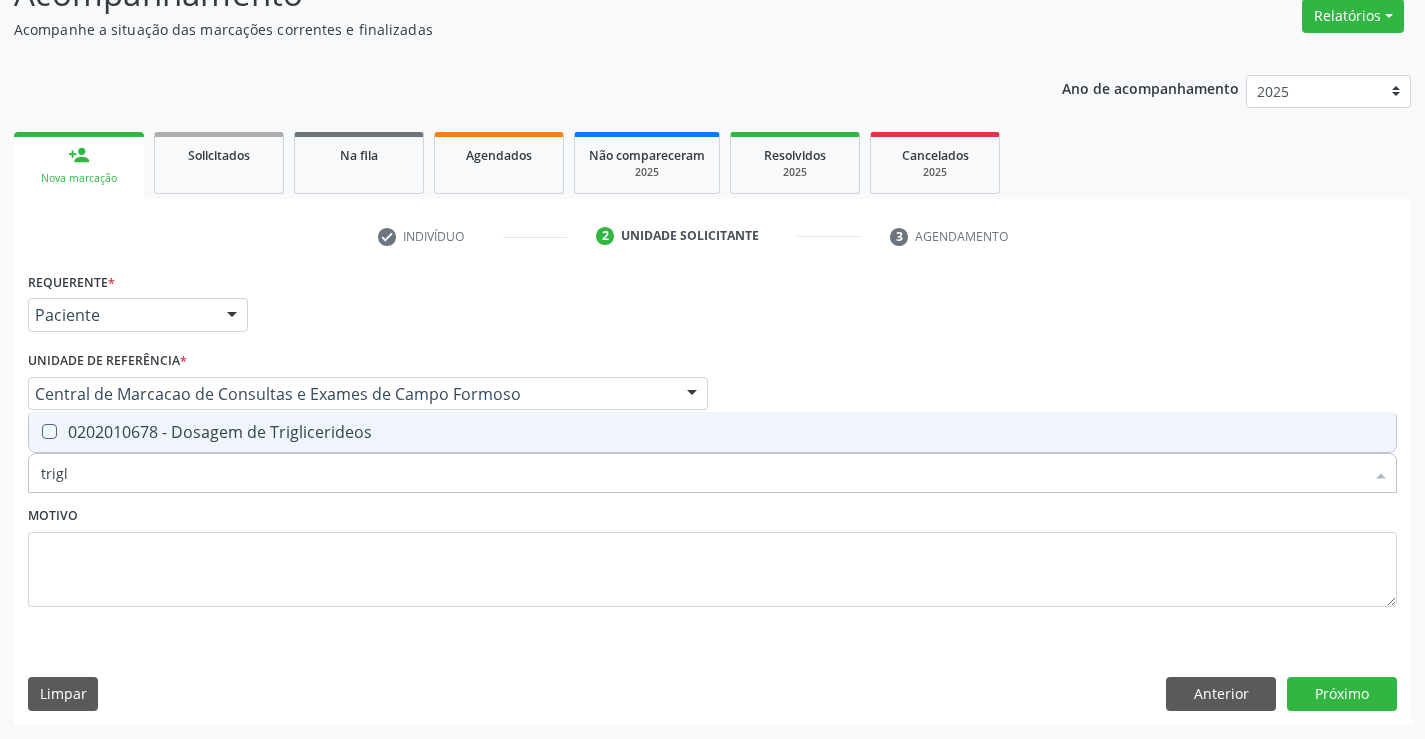 checkbox on "true" 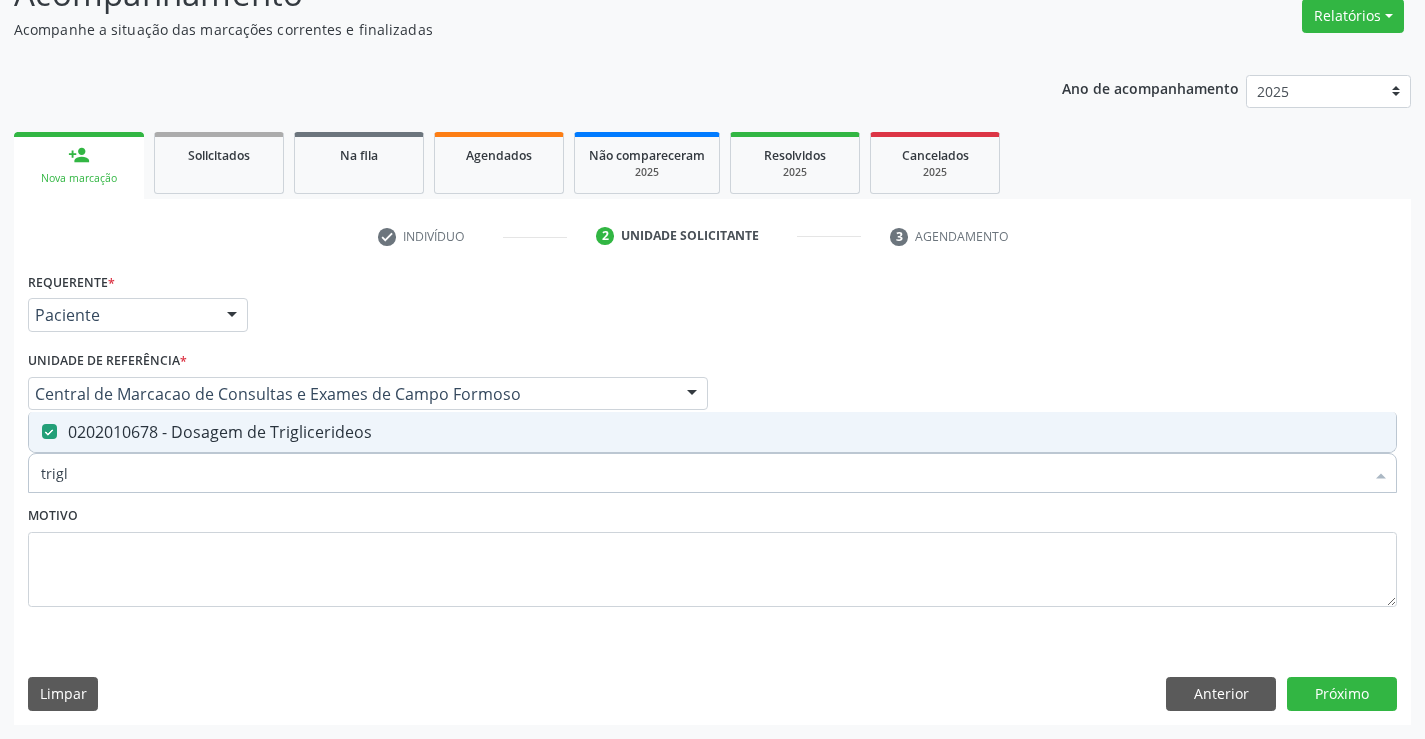 click on "trigl" at bounding box center [702, 473] 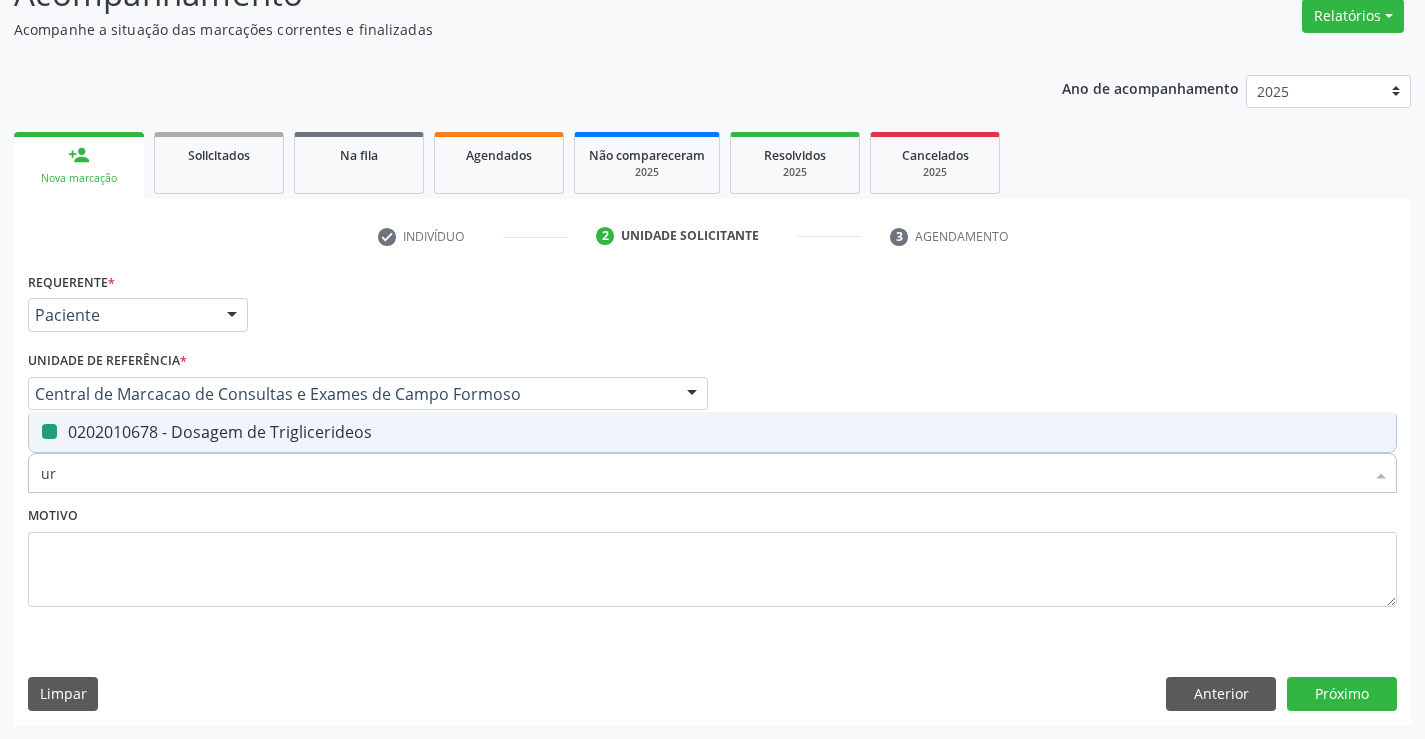 type on "ure" 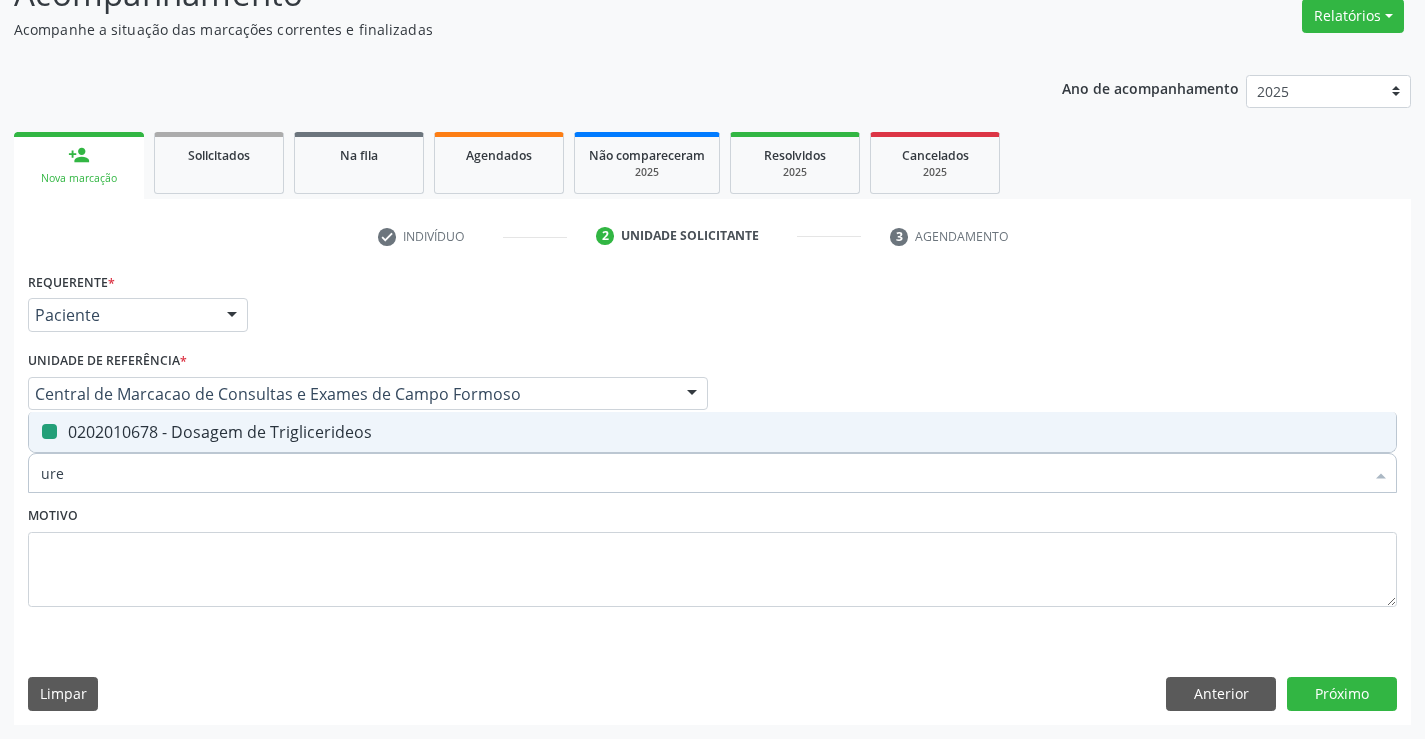 checkbox on "false" 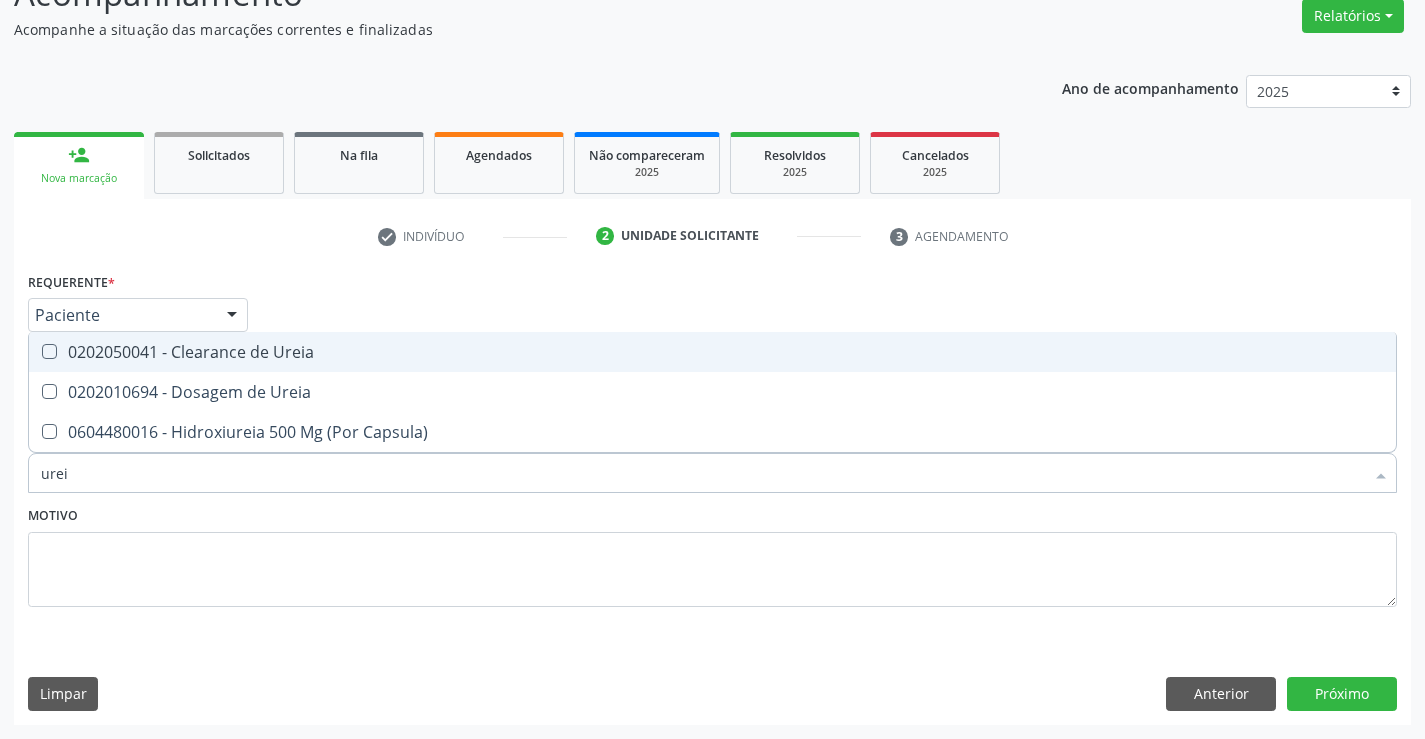 type on "ureia" 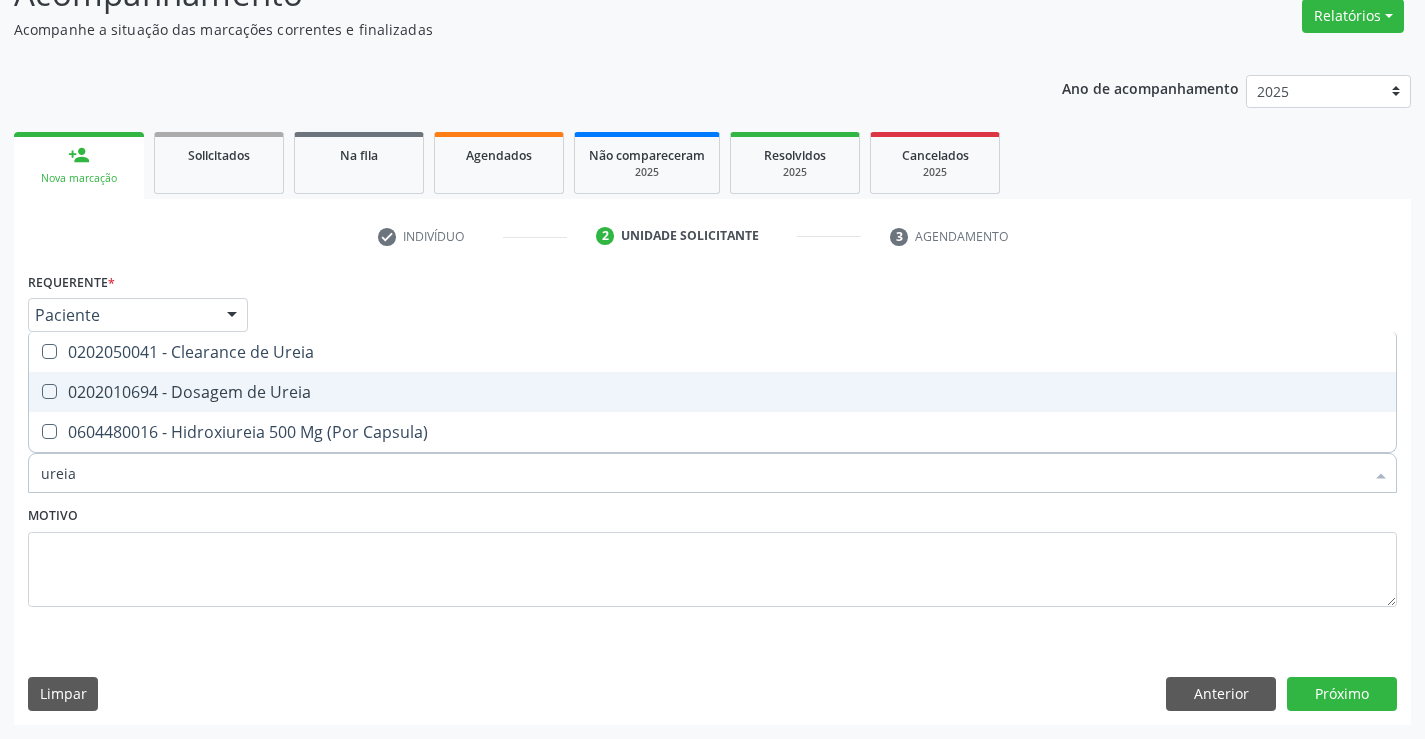 drag, startPoint x: 252, startPoint y: 396, endPoint x: 244, endPoint y: 462, distance: 66.48308 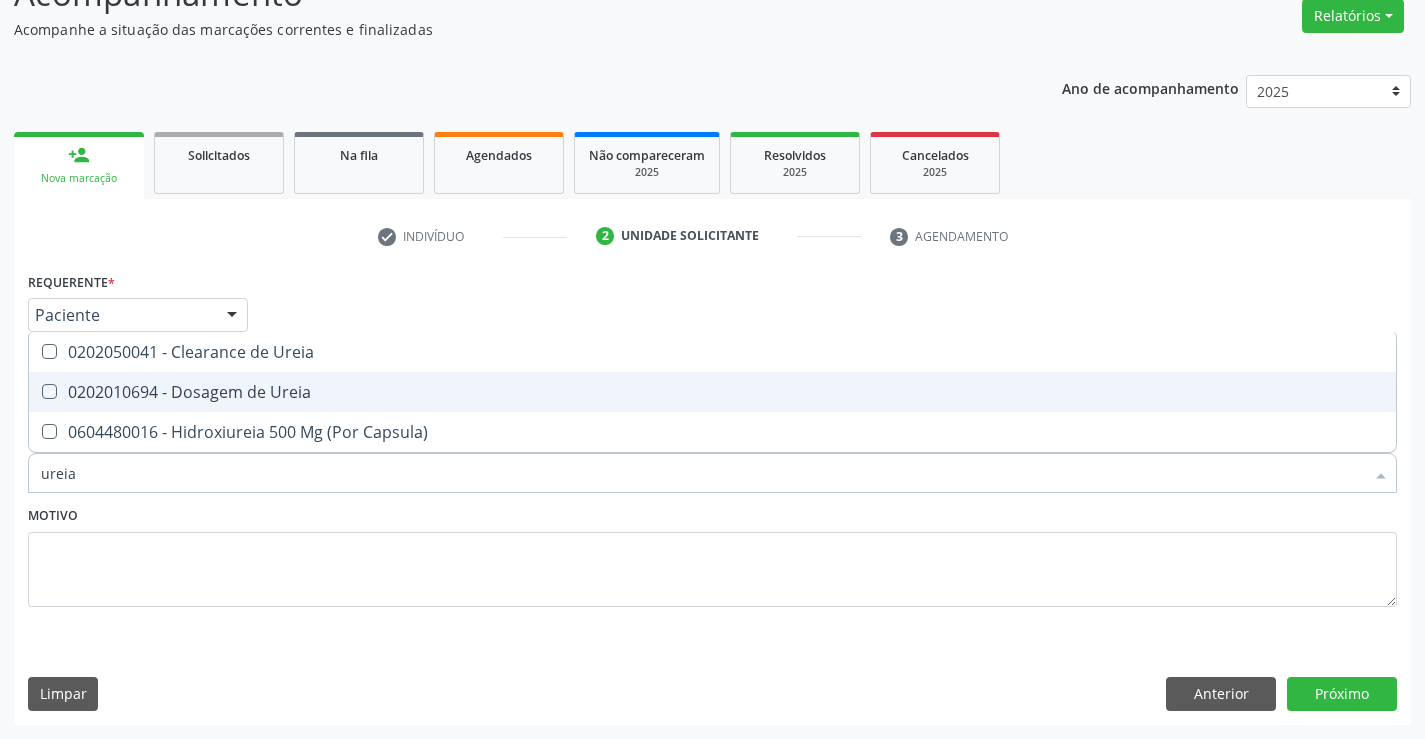 checkbox on "true" 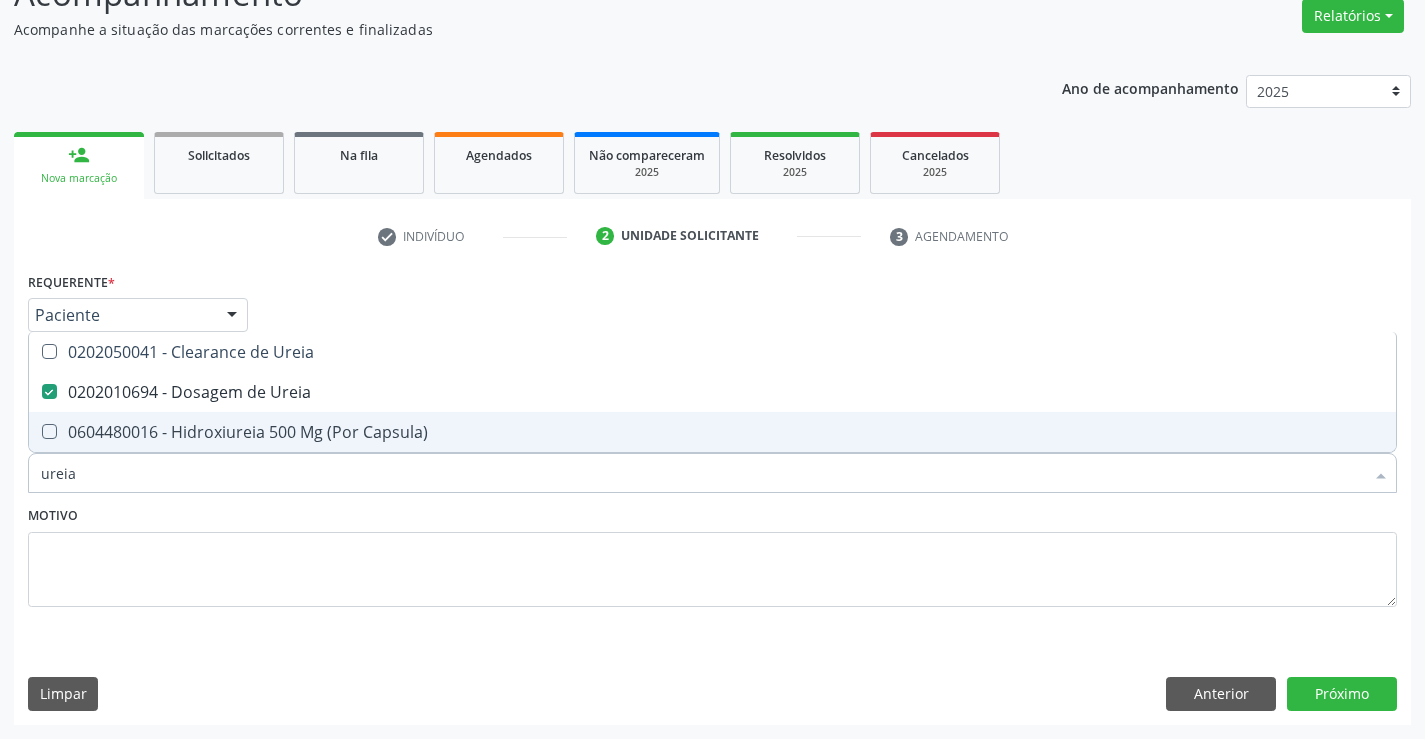 click on "ureia" at bounding box center (702, 473) 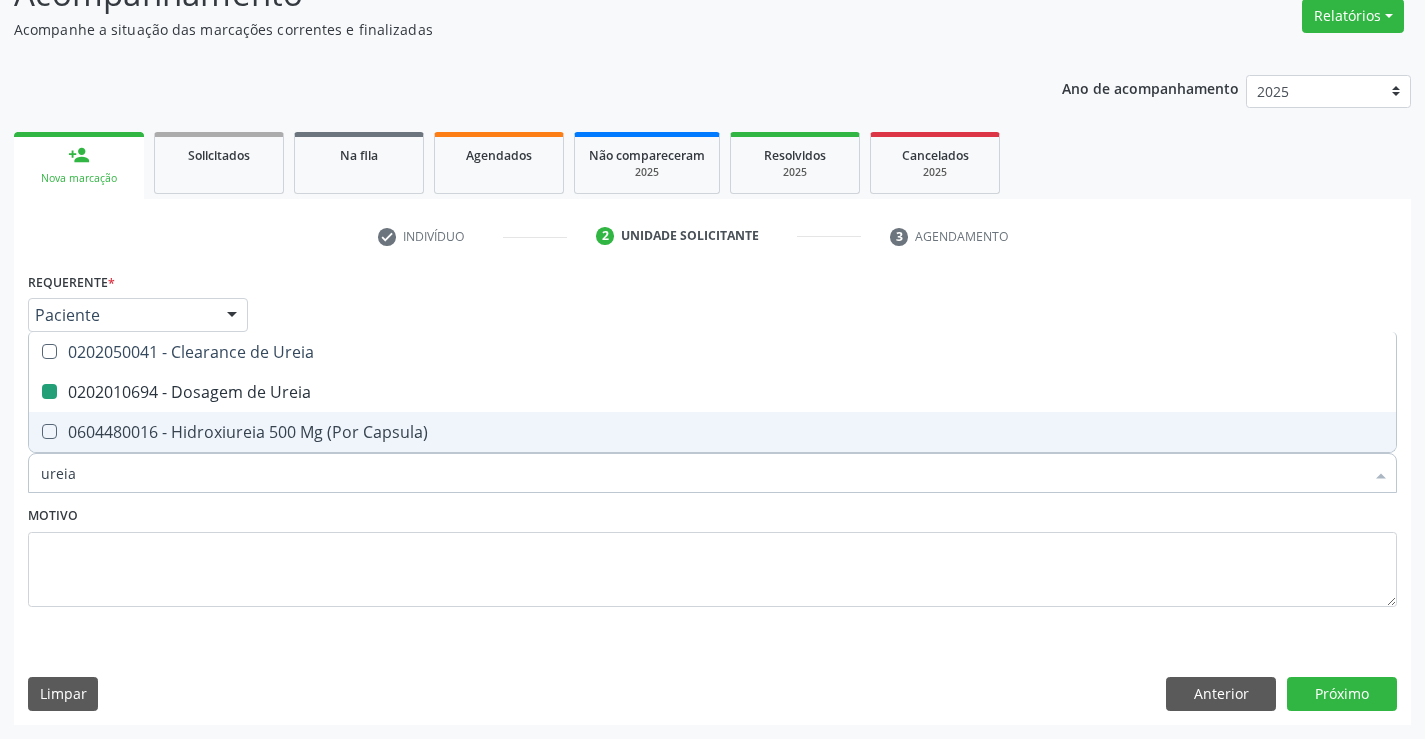 type on "c" 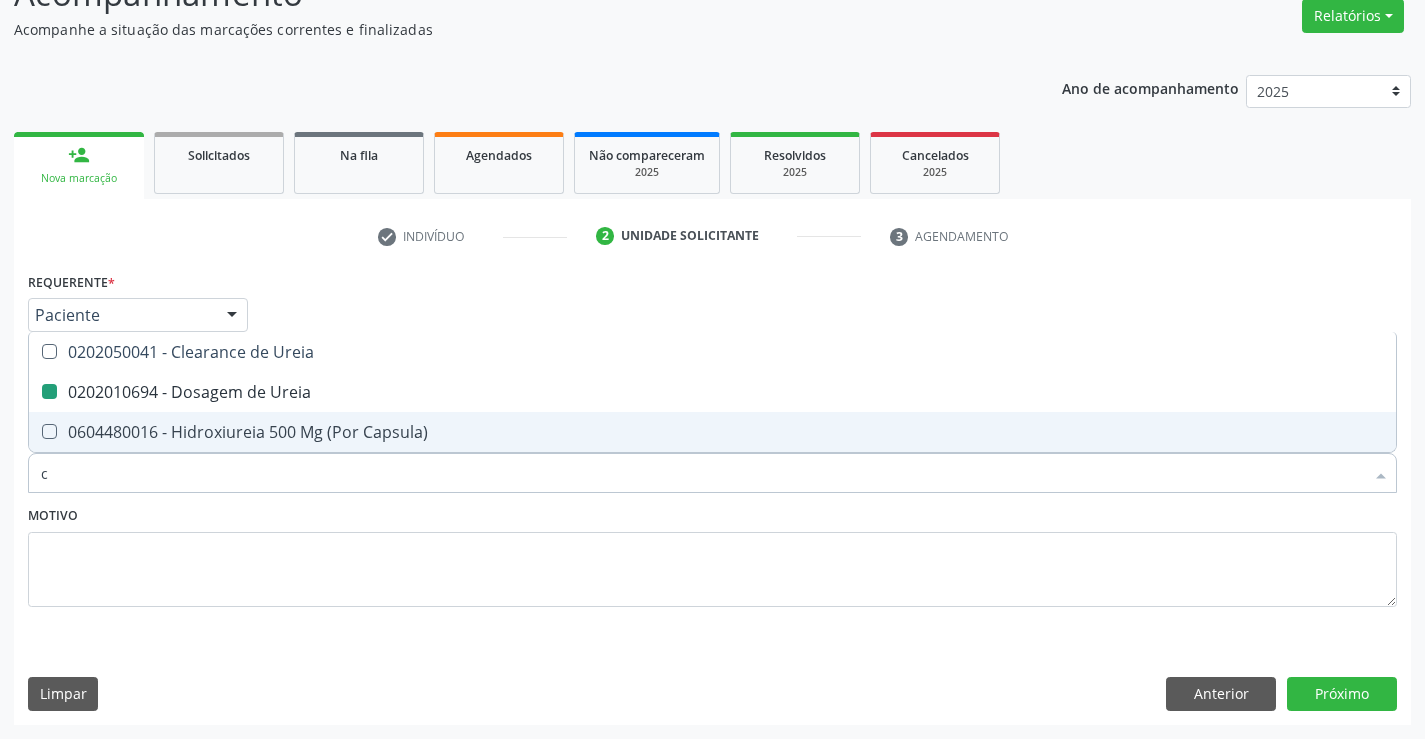 checkbox on "false" 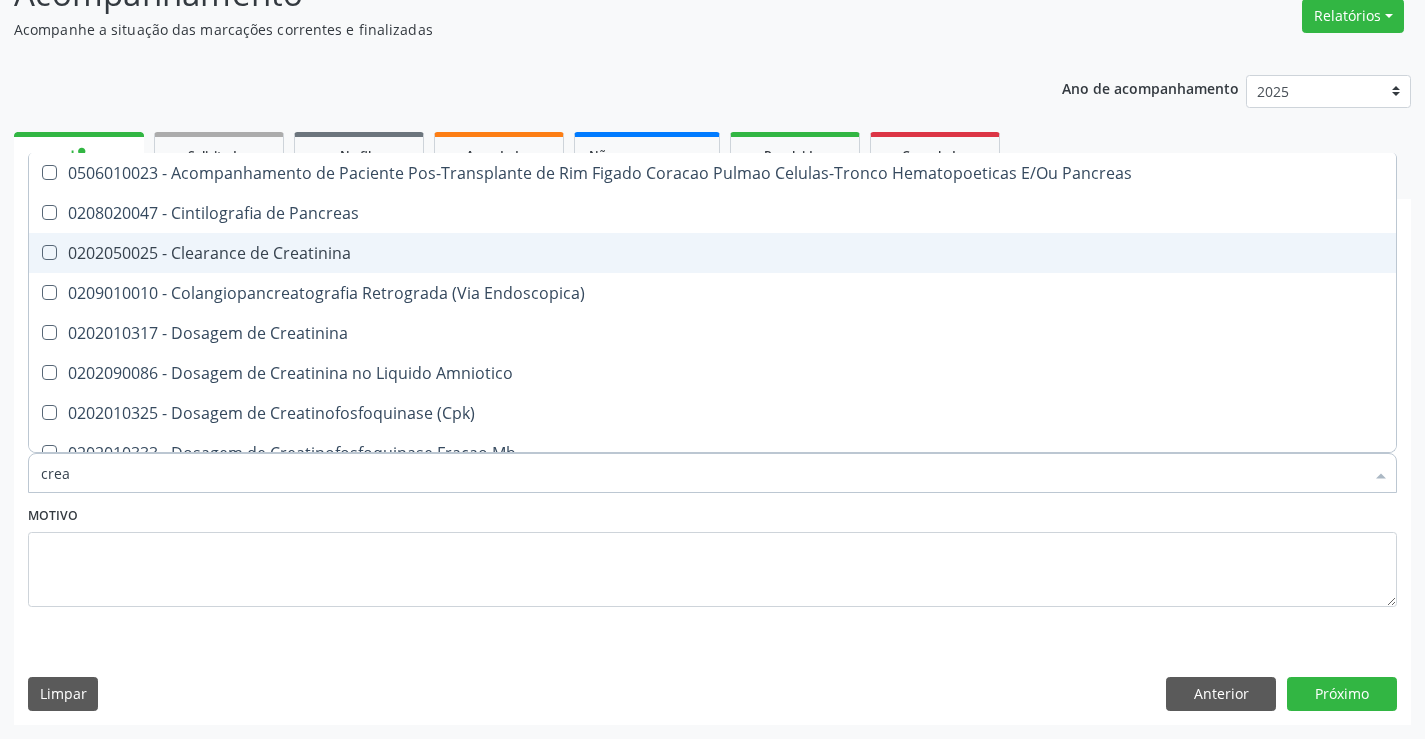 type on "creat" 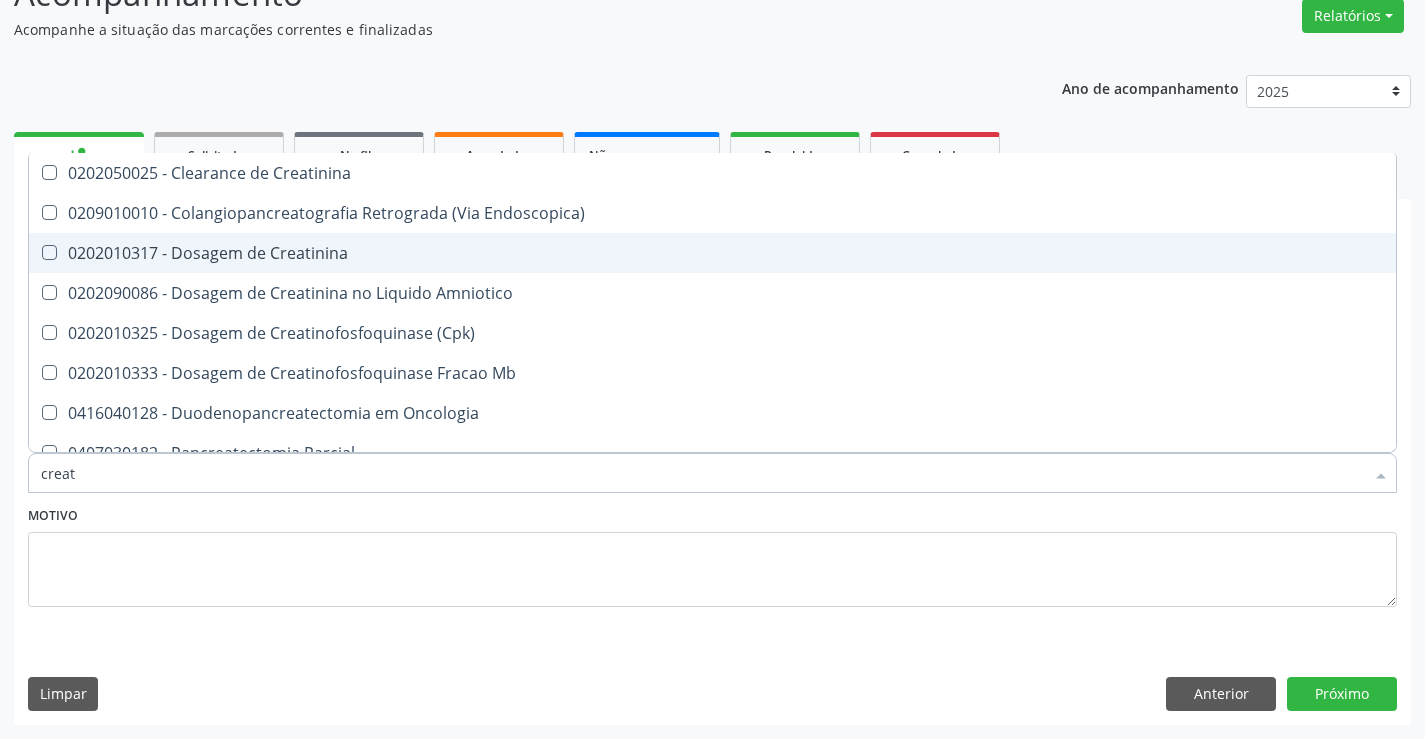 click on "0202010317 - Dosagem de Creatinina" at bounding box center (712, 253) 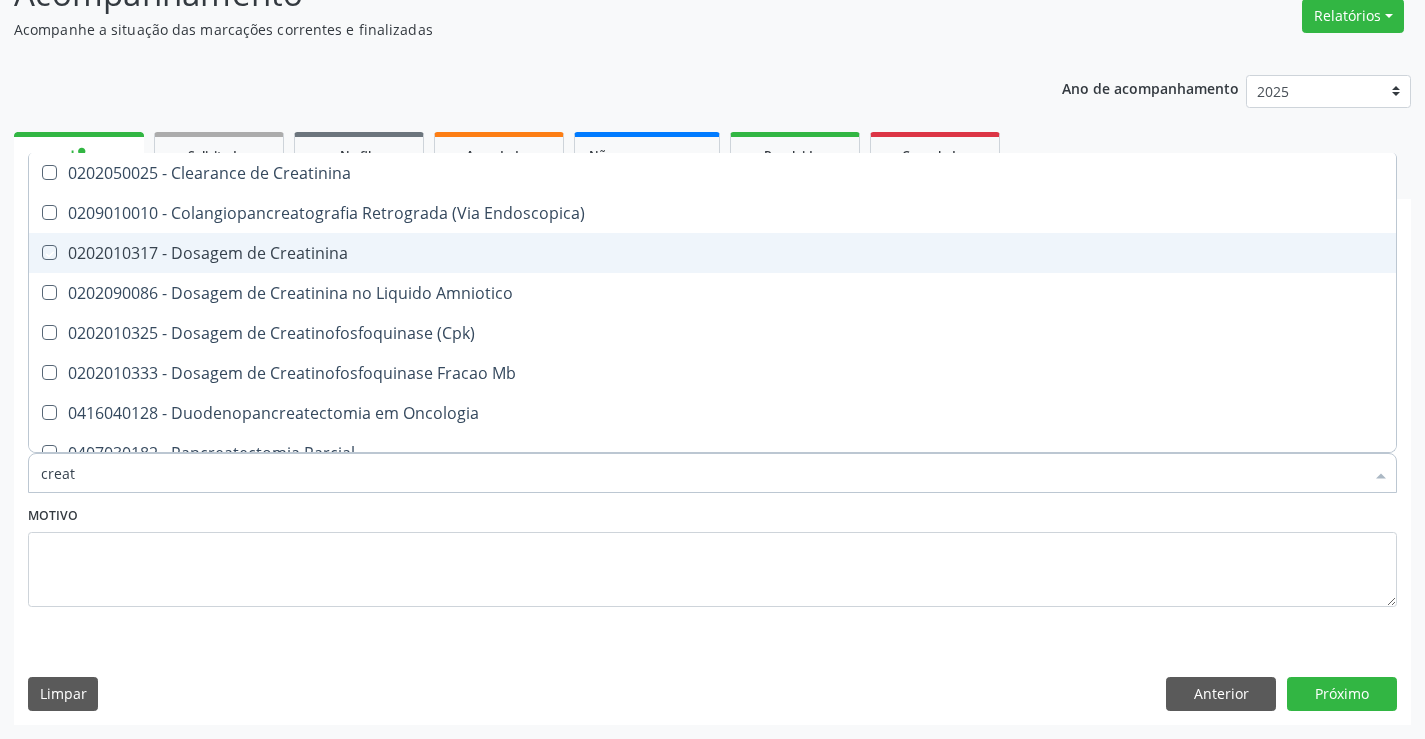checkbox on "true" 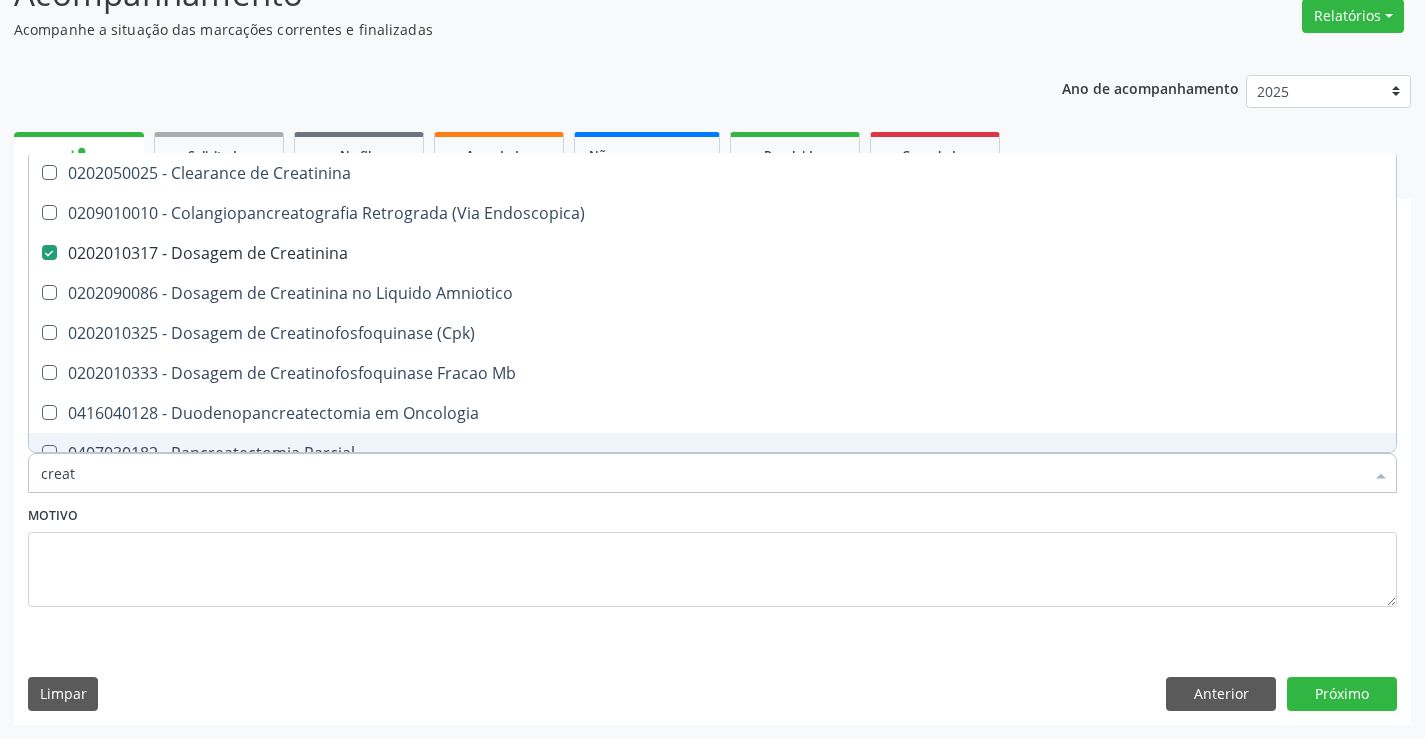 click on "creat" at bounding box center (702, 473) 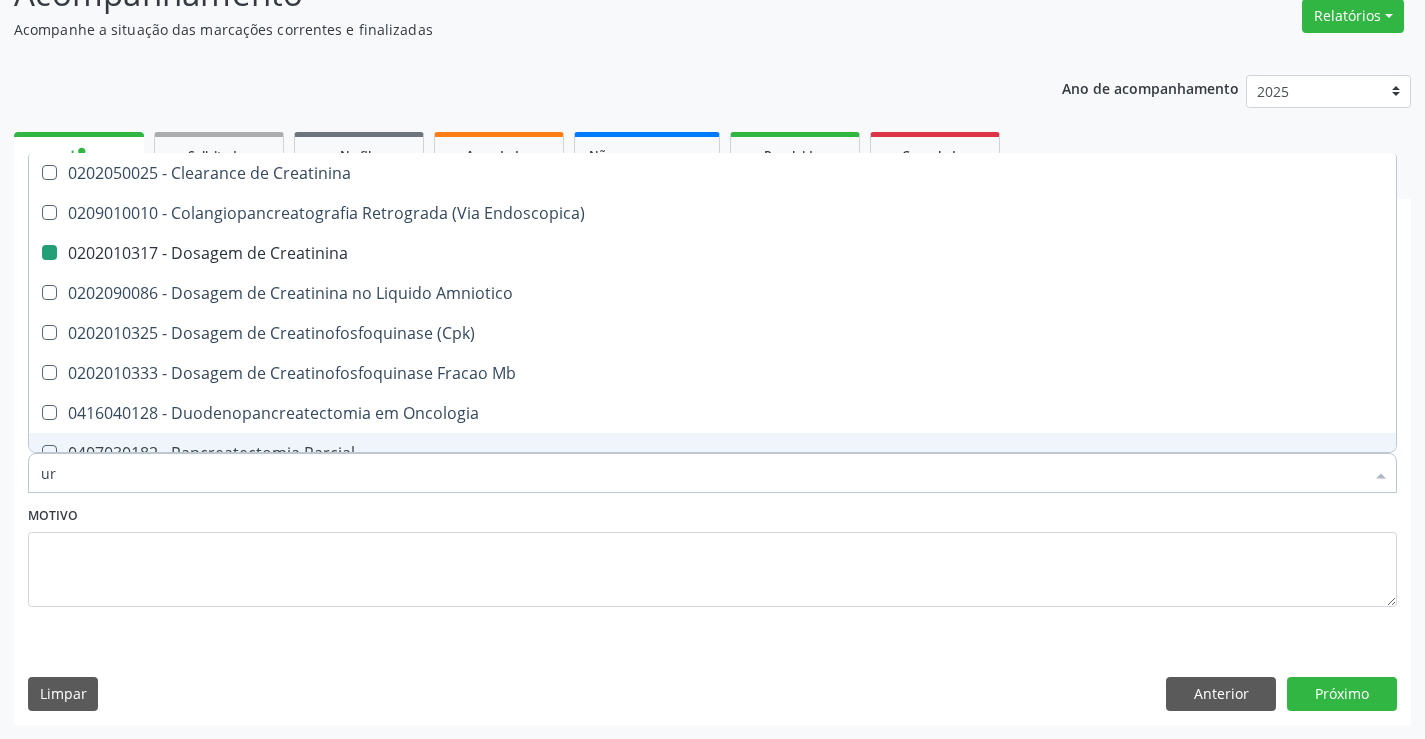 type on "uri" 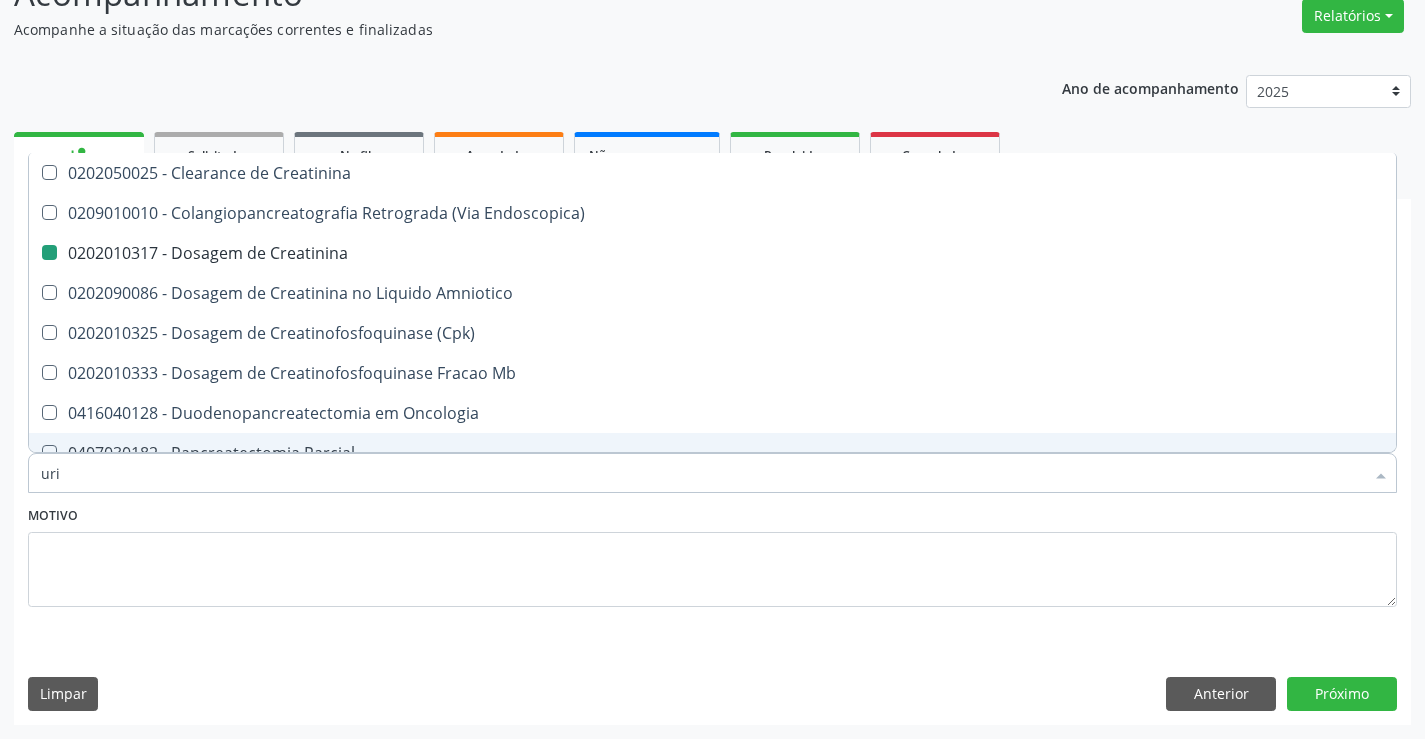 checkbox on "false" 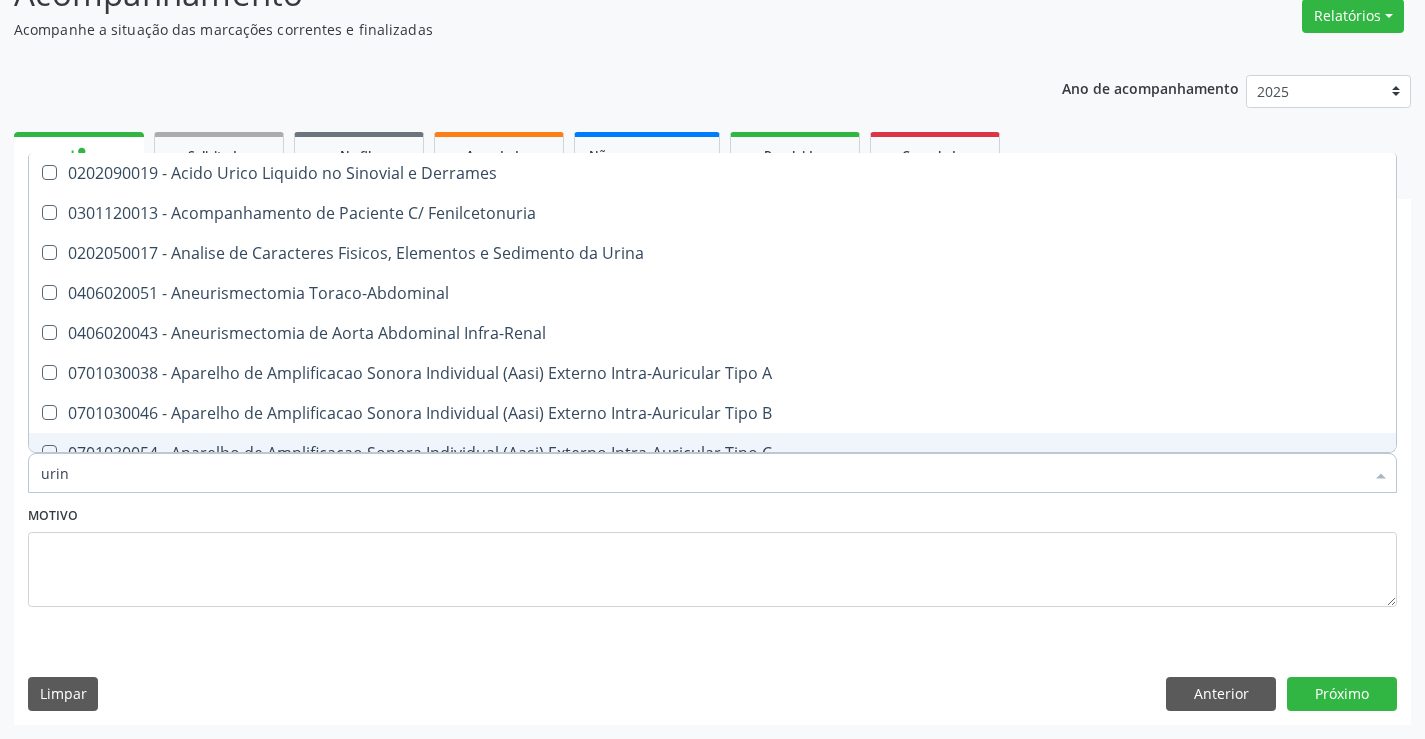 type on "urina" 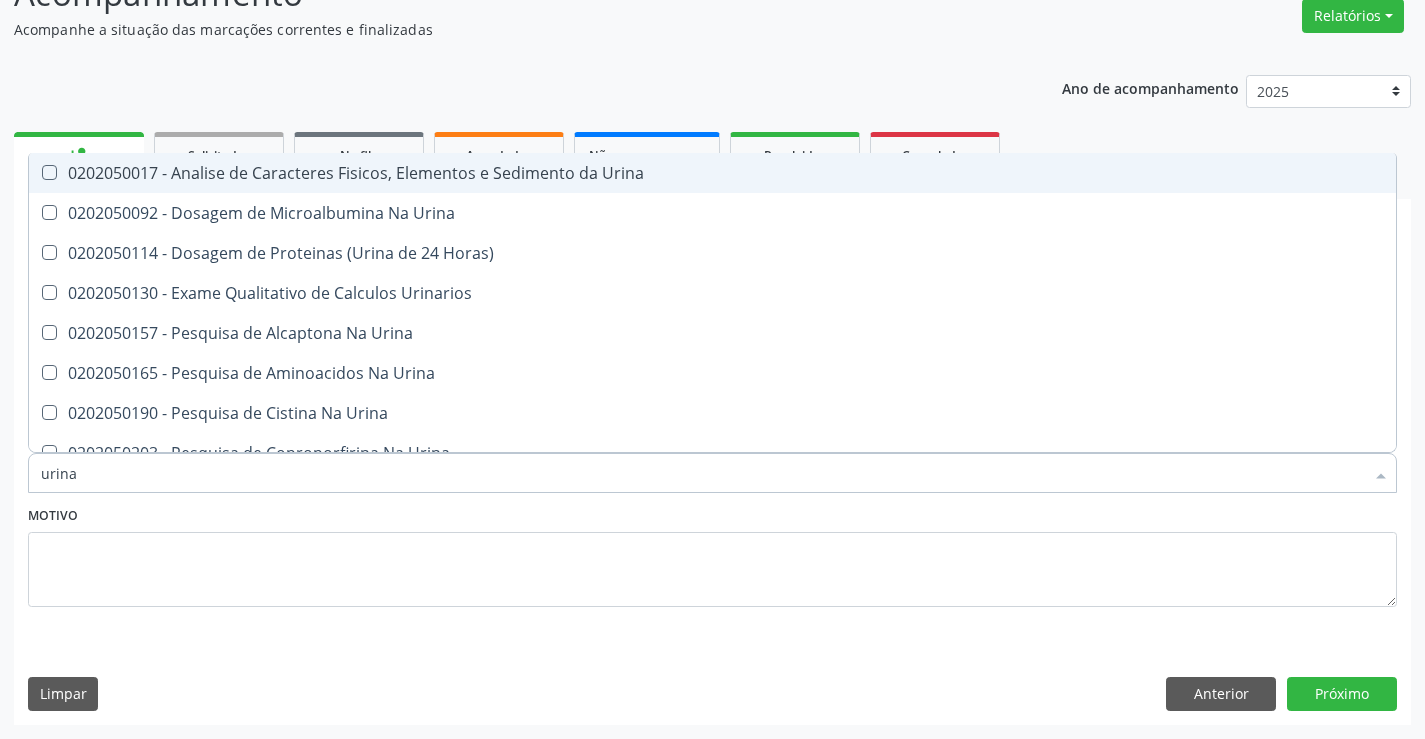 click on "0202050017 - Analise de Caracteres Fisicos, Elementos e Sedimento da Urina" at bounding box center (712, 173) 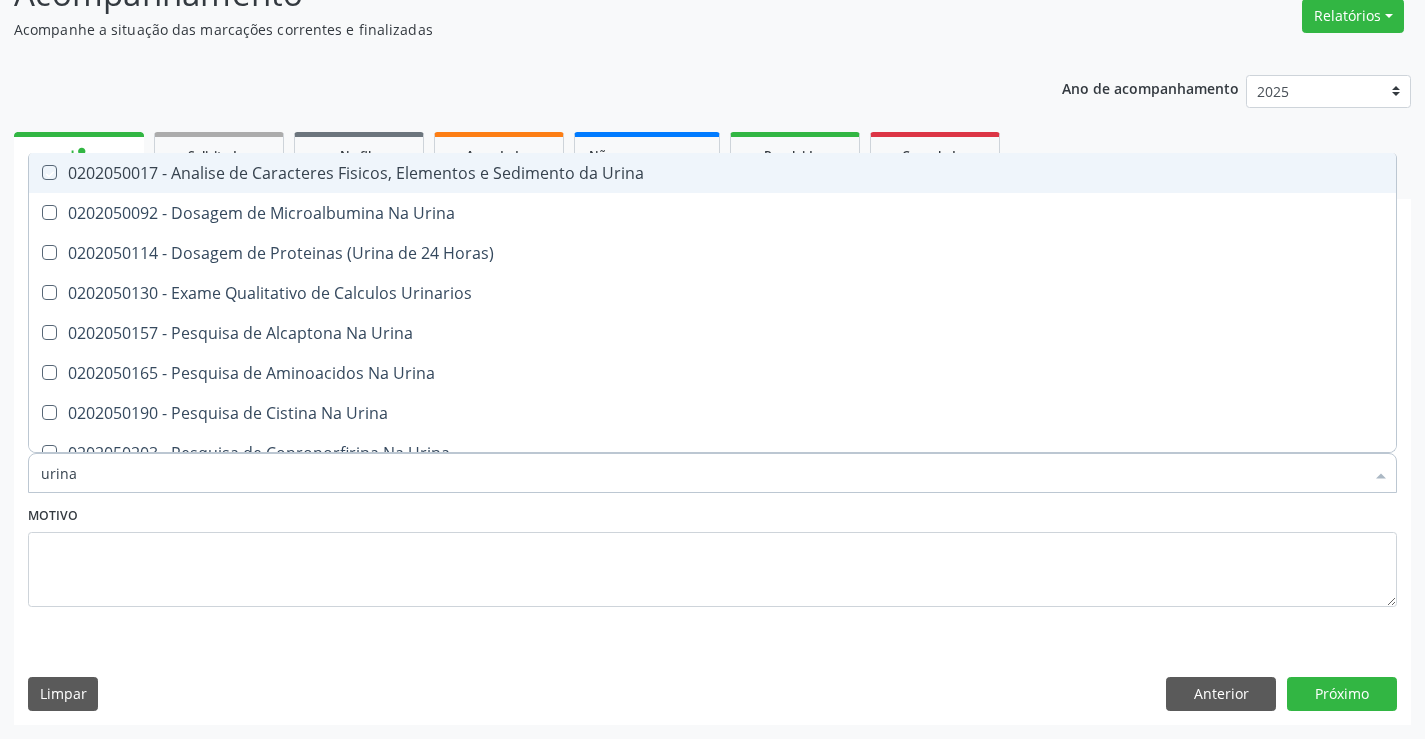 checkbox on "true" 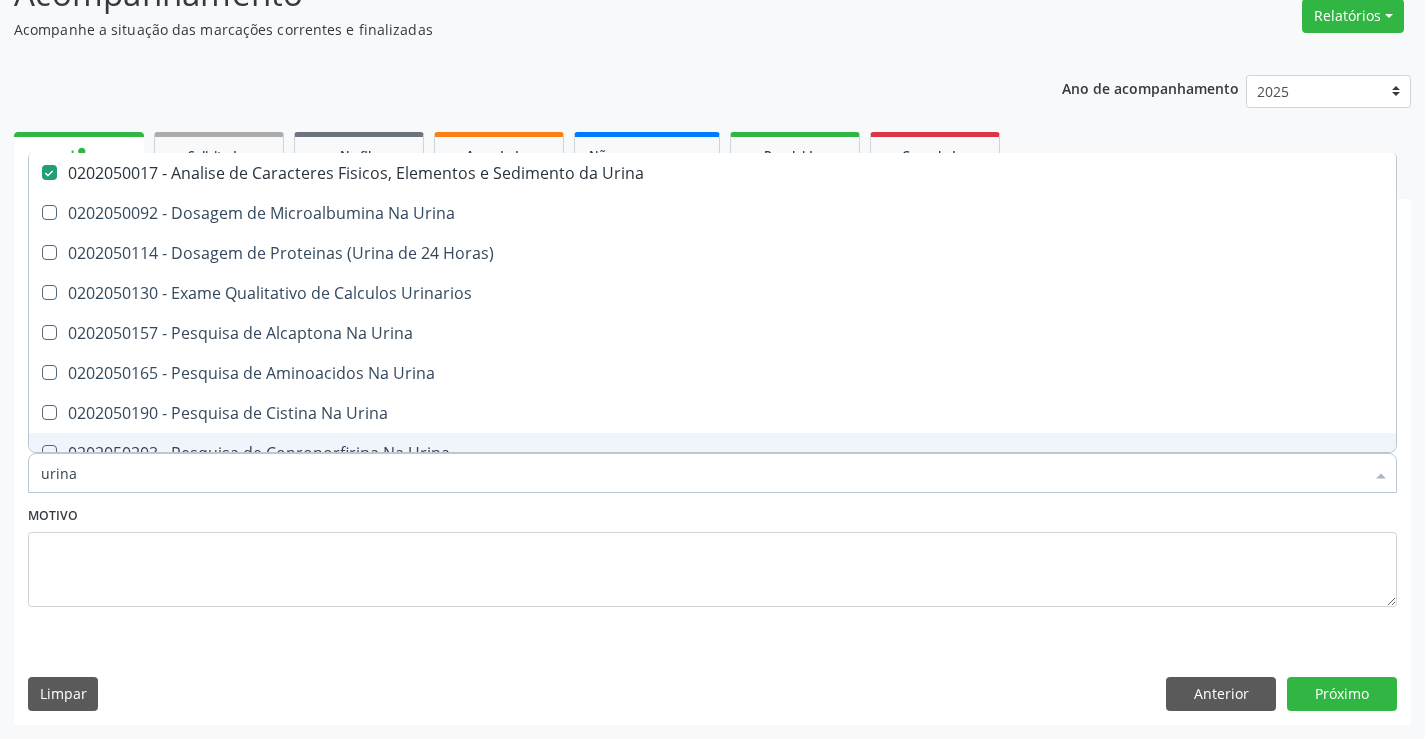 click on "urina" at bounding box center (702, 473) 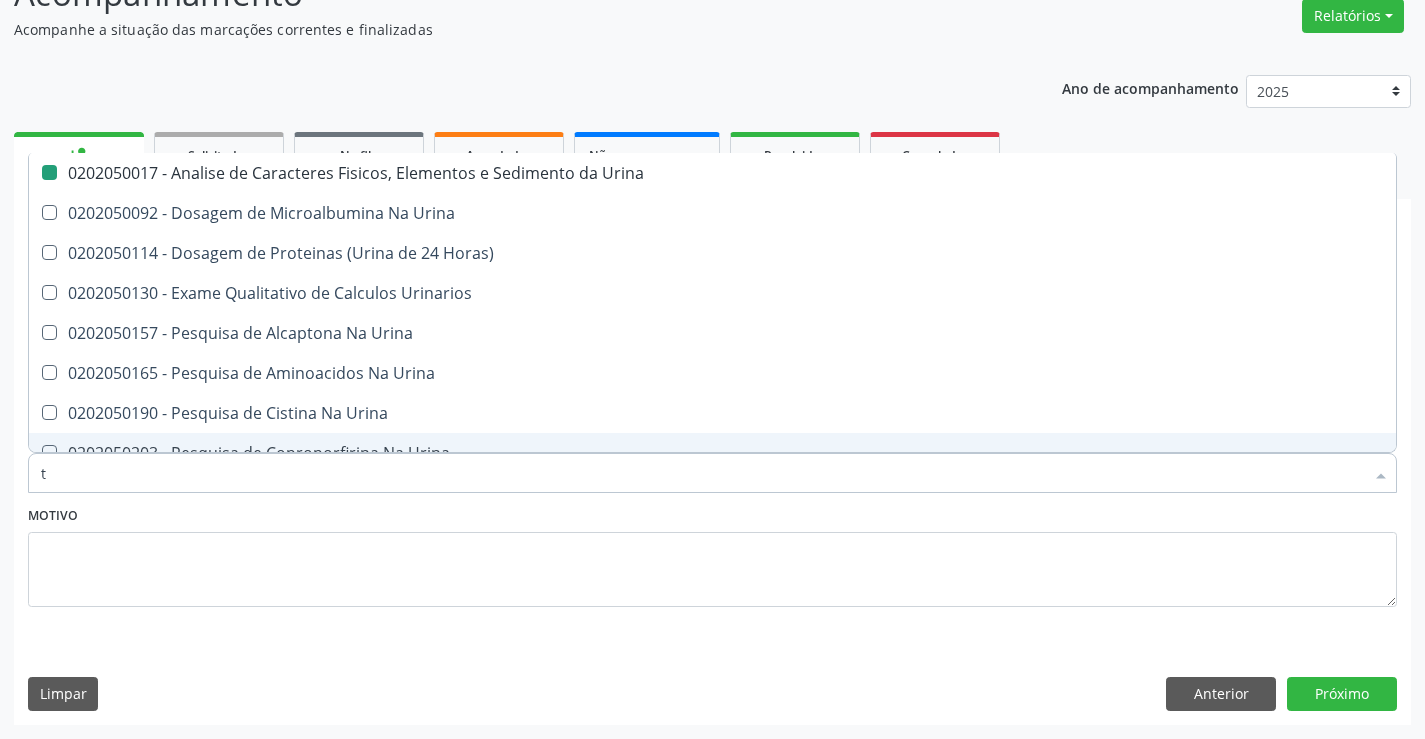 type on "tg" 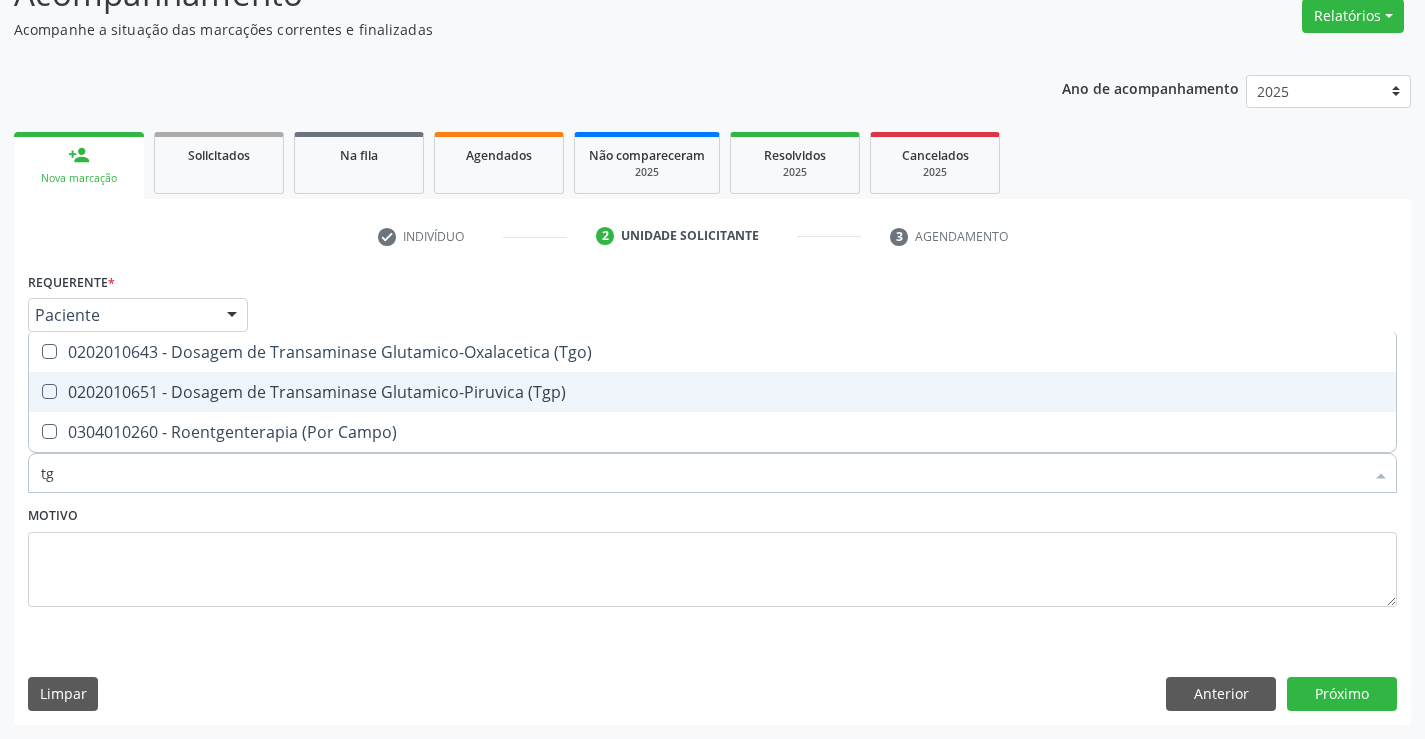 click on "0202010651 - Dosagem de Transaminase Glutamico-Piruvica (Tgp)" at bounding box center [712, 392] 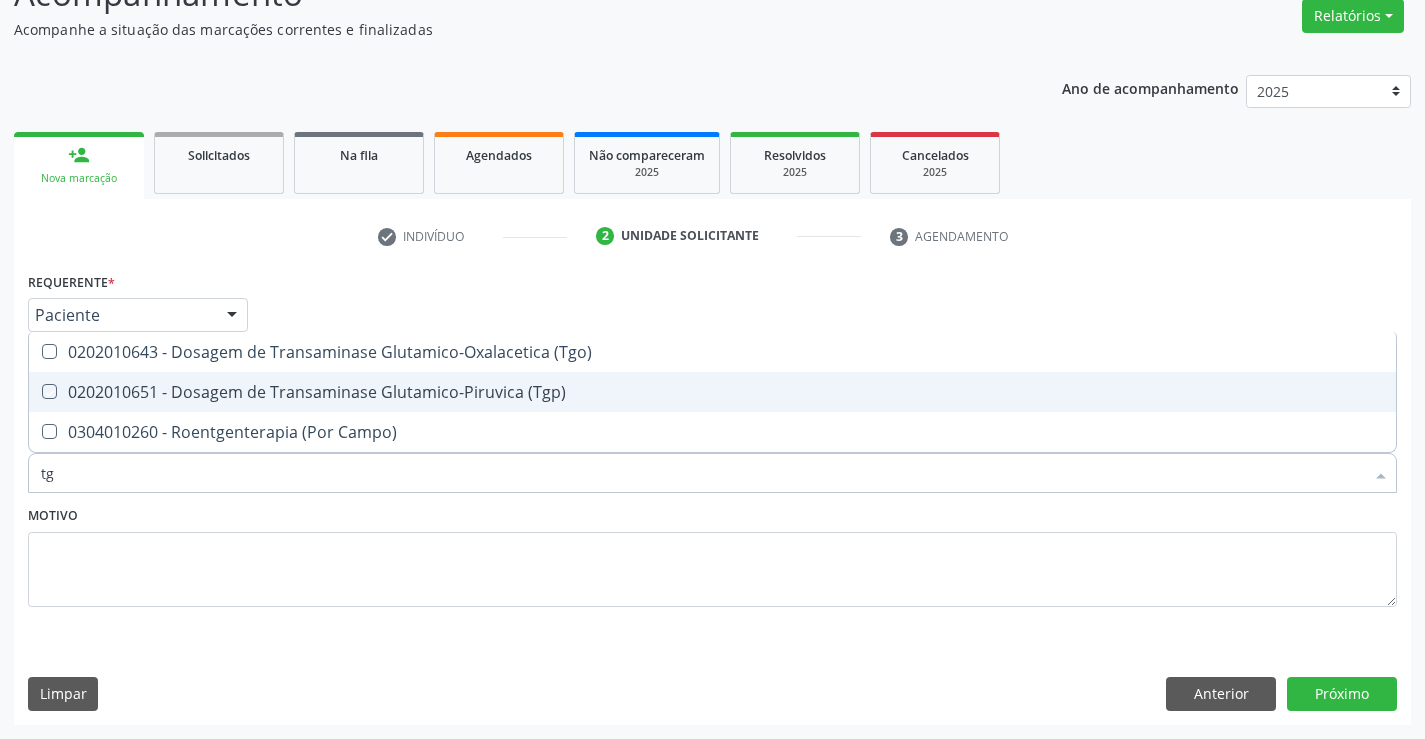 checkbox on "true" 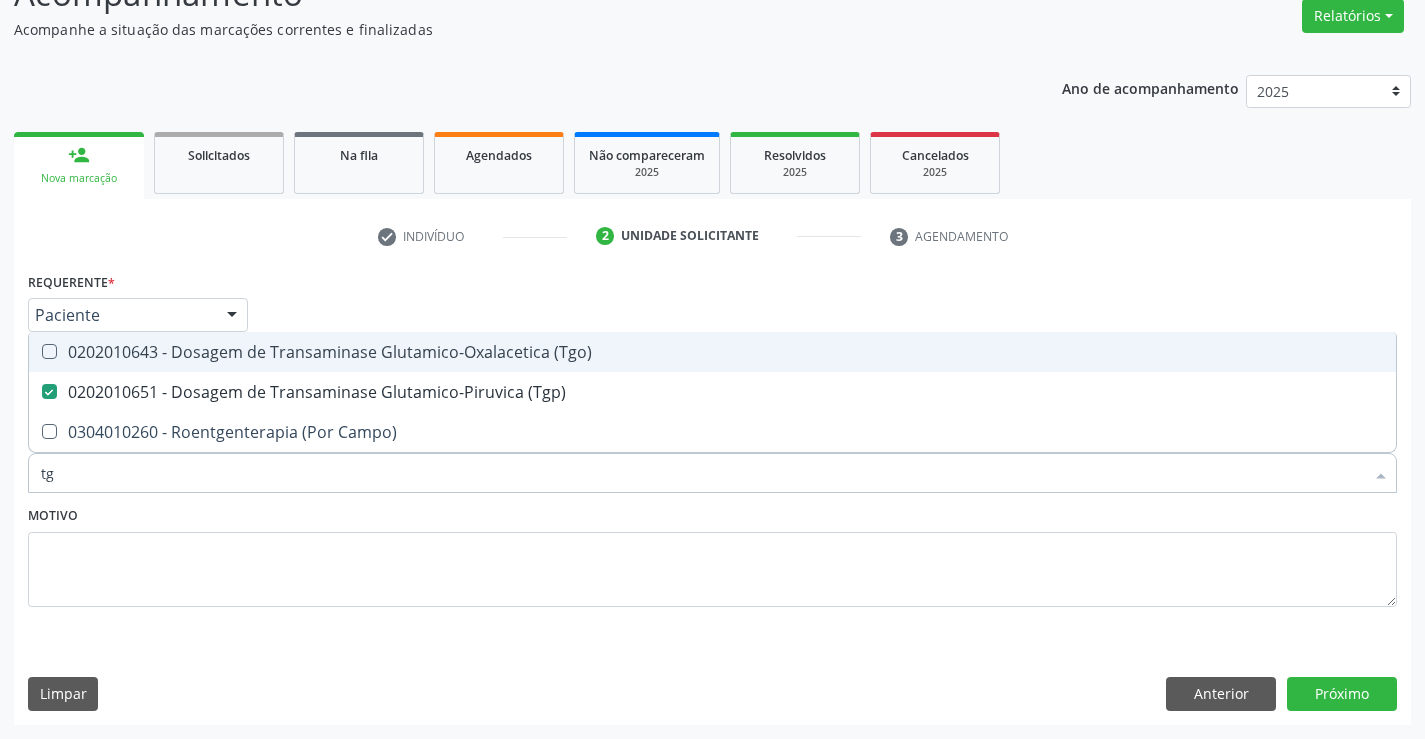 click on "0202010643 - Dosagem de Transaminase Glutamico-Oxalacetica (Tgo)" at bounding box center (712, 352) 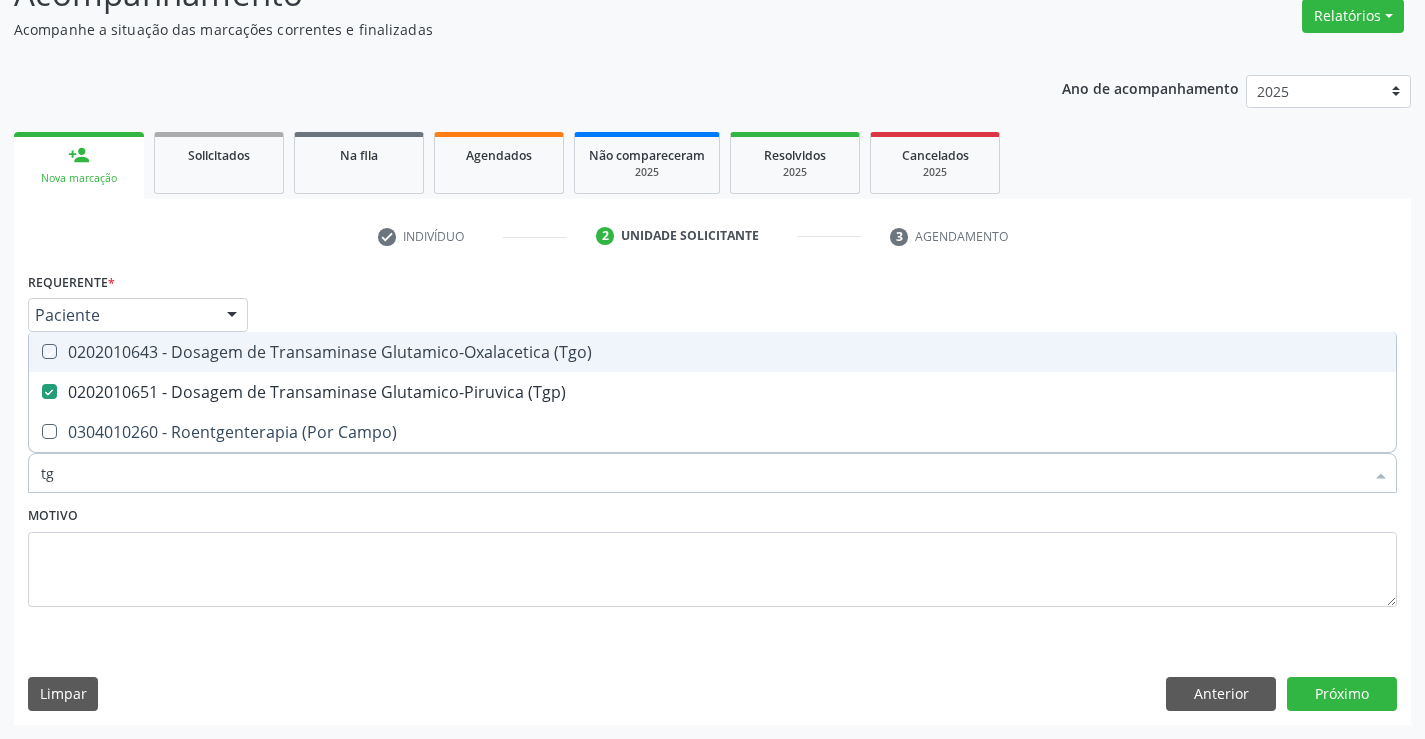 checkbox on "true" 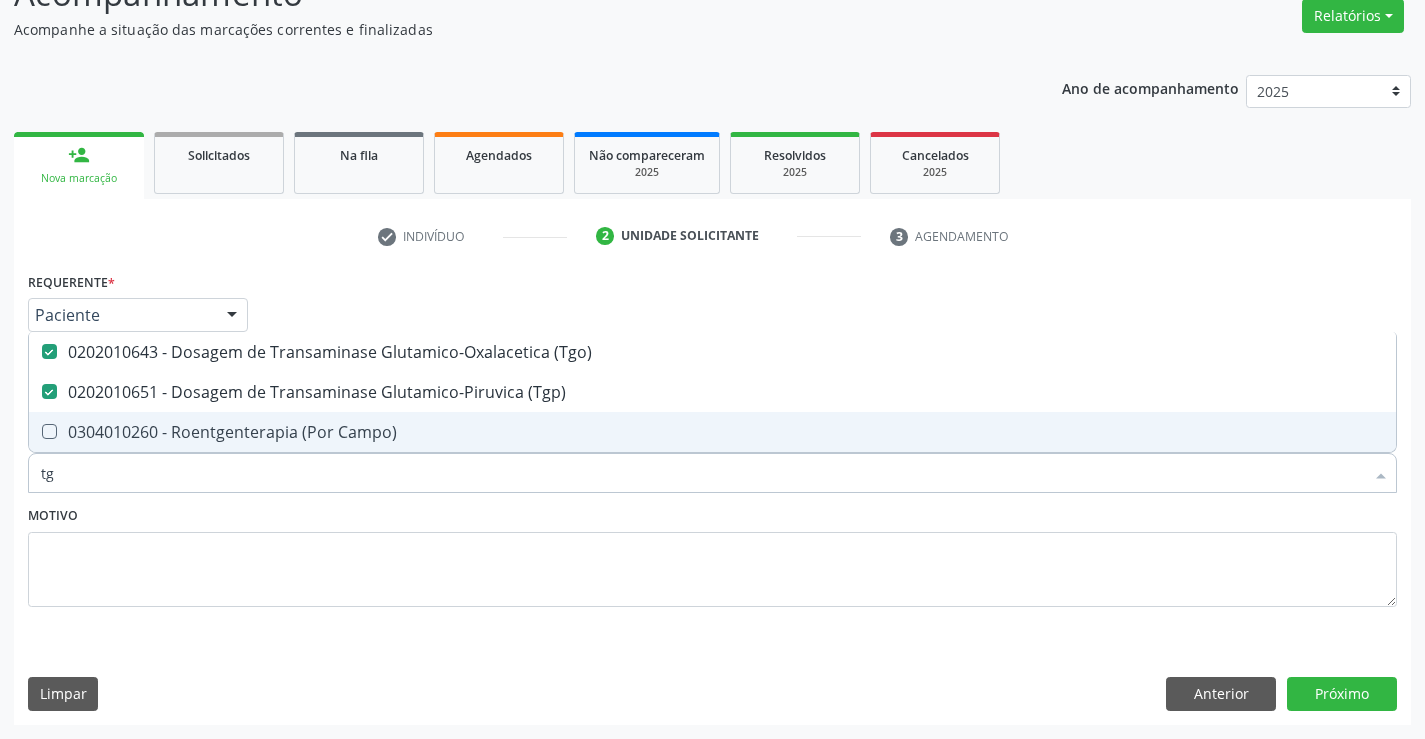 click on "tg" at bounding box center (702, 473) 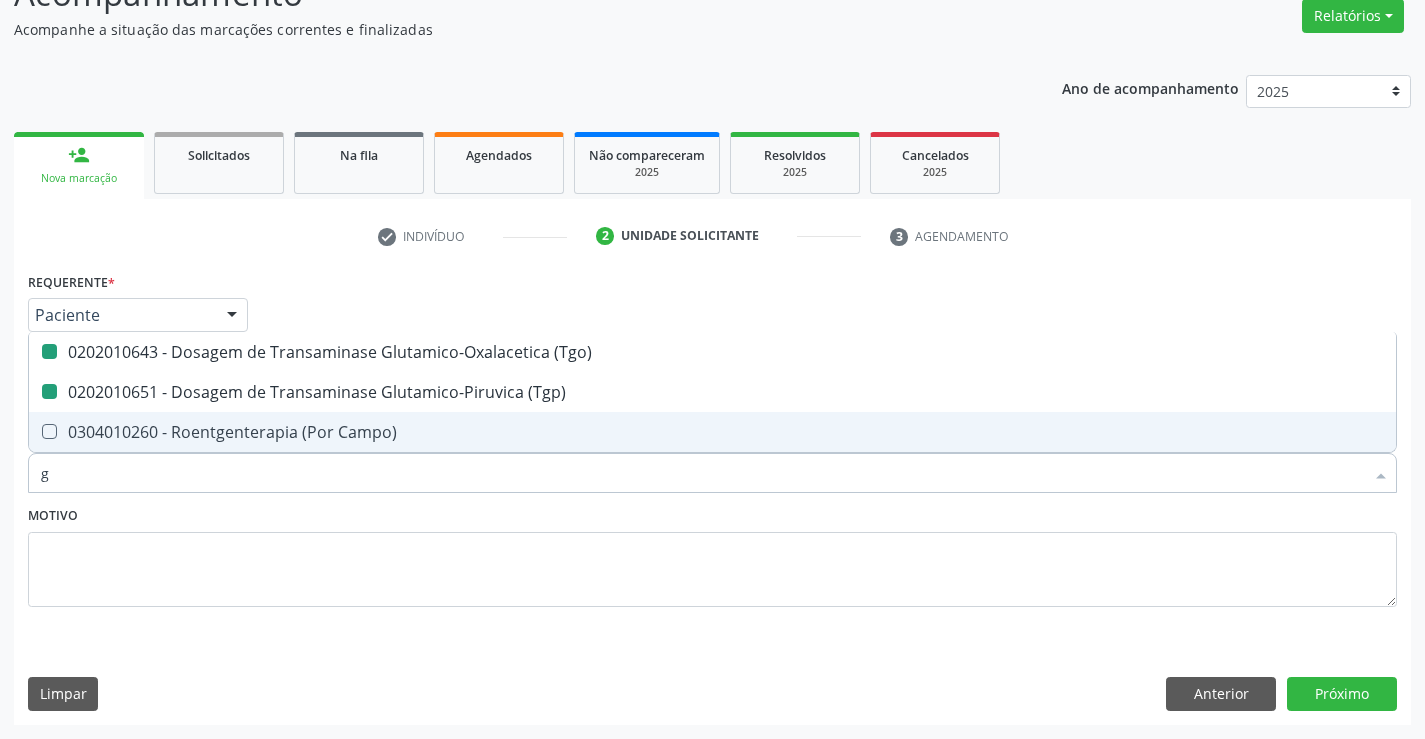 type on "gl" 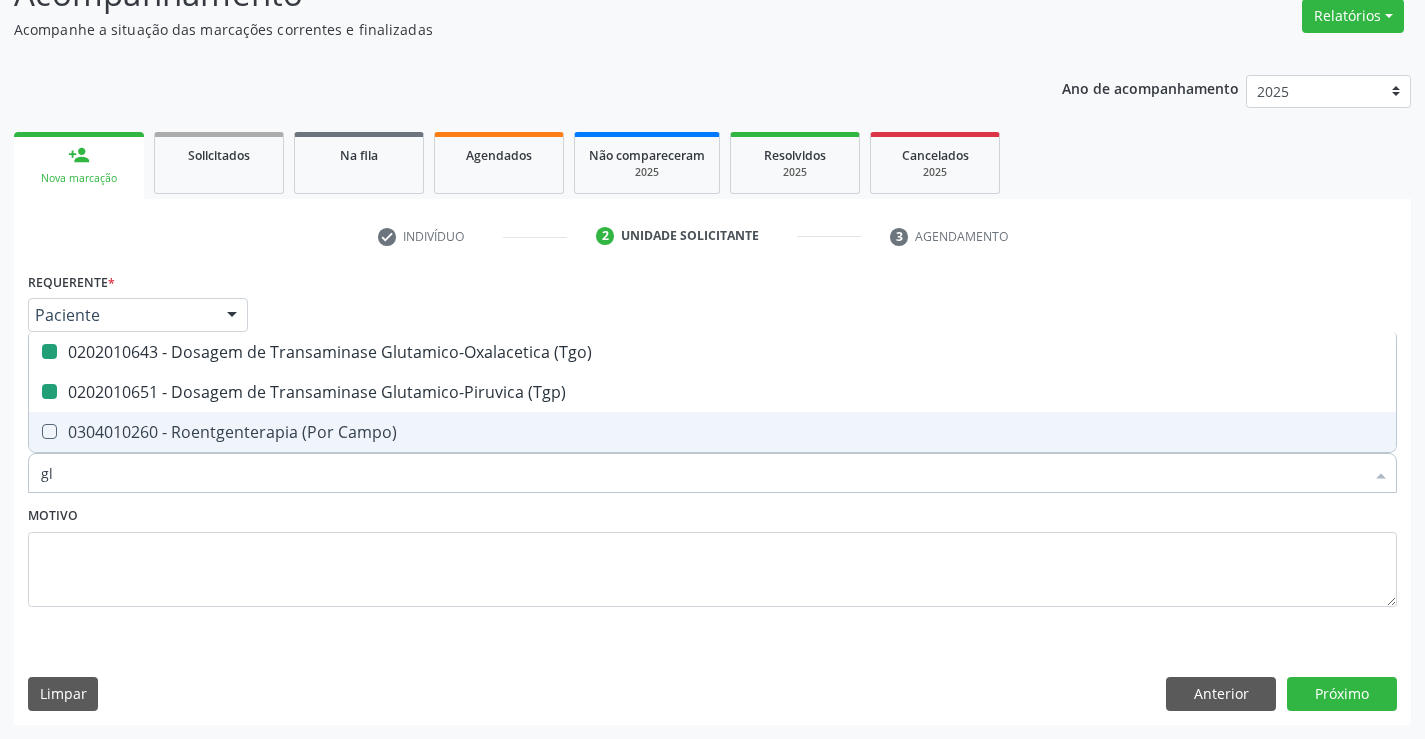checkbox on "false" 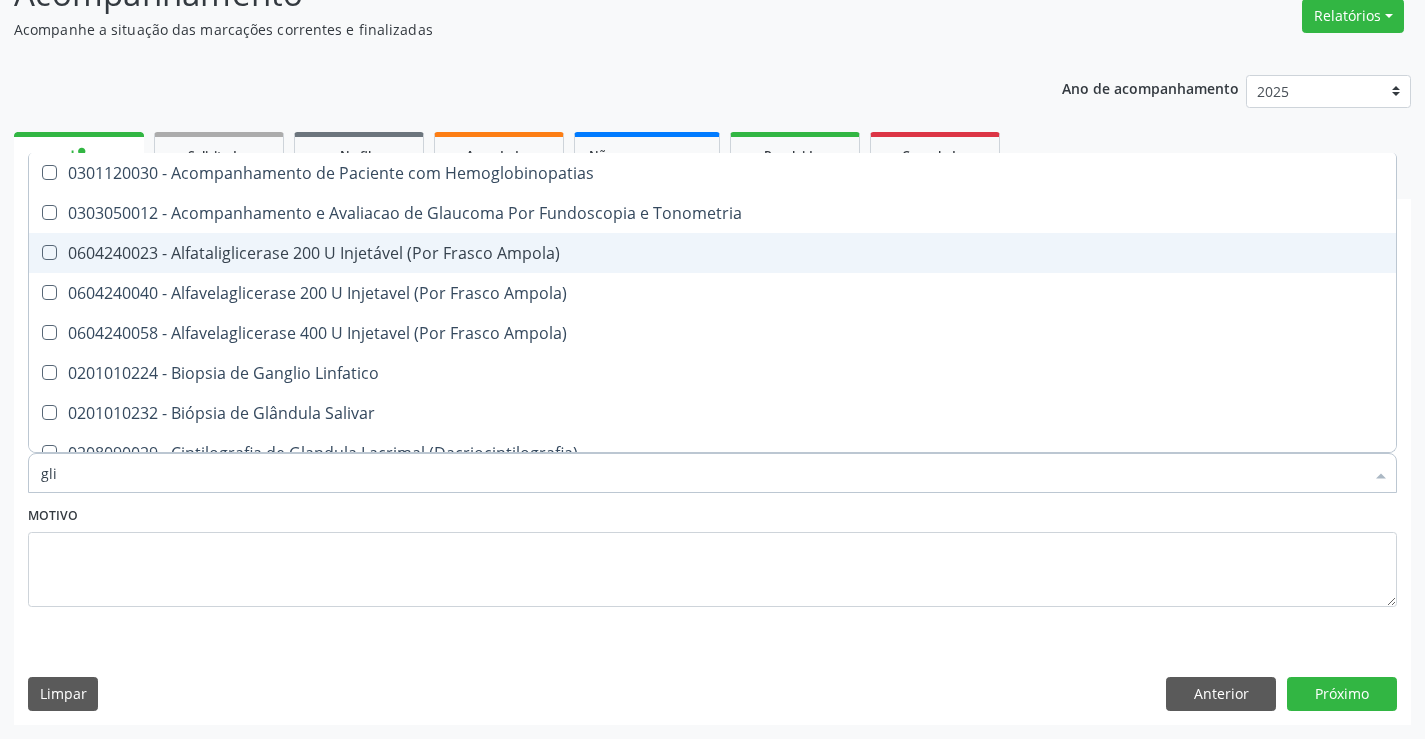 type on "glic" 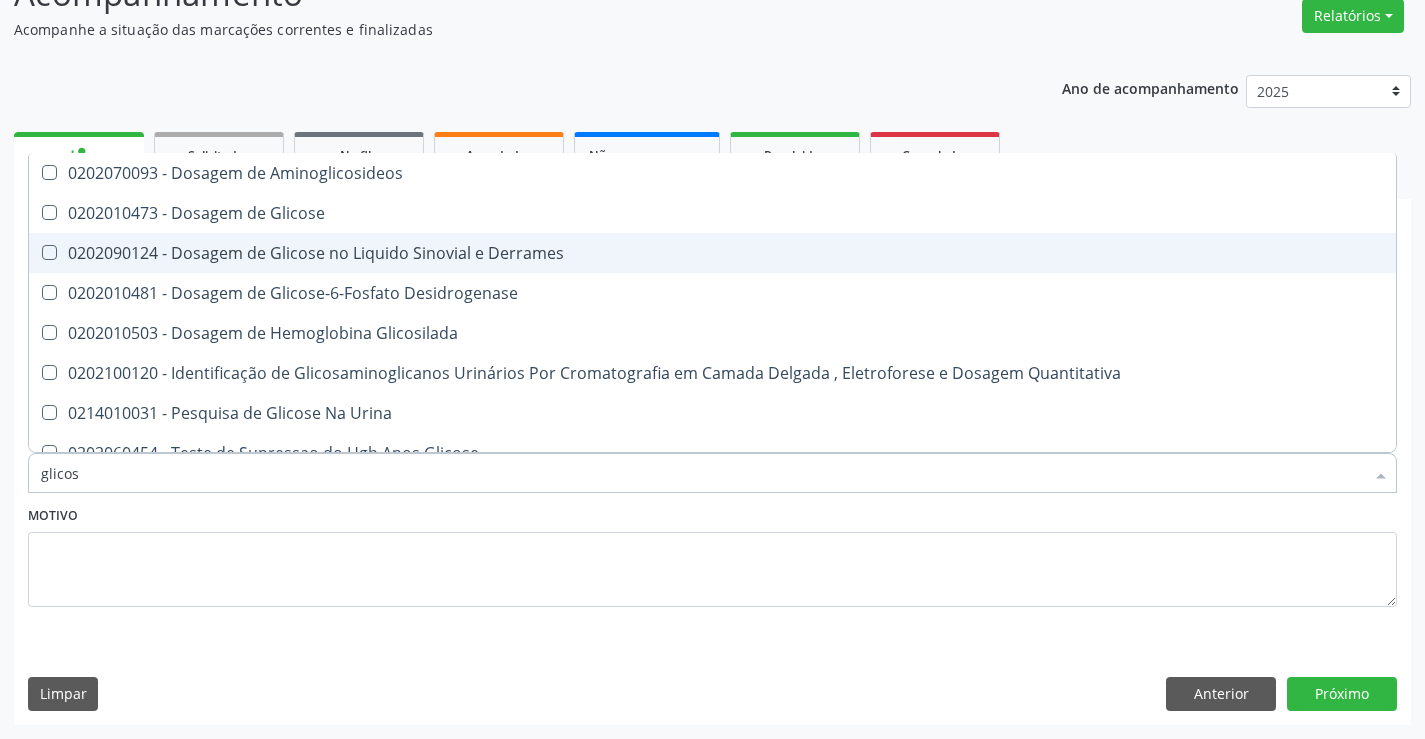 type on "glicose" 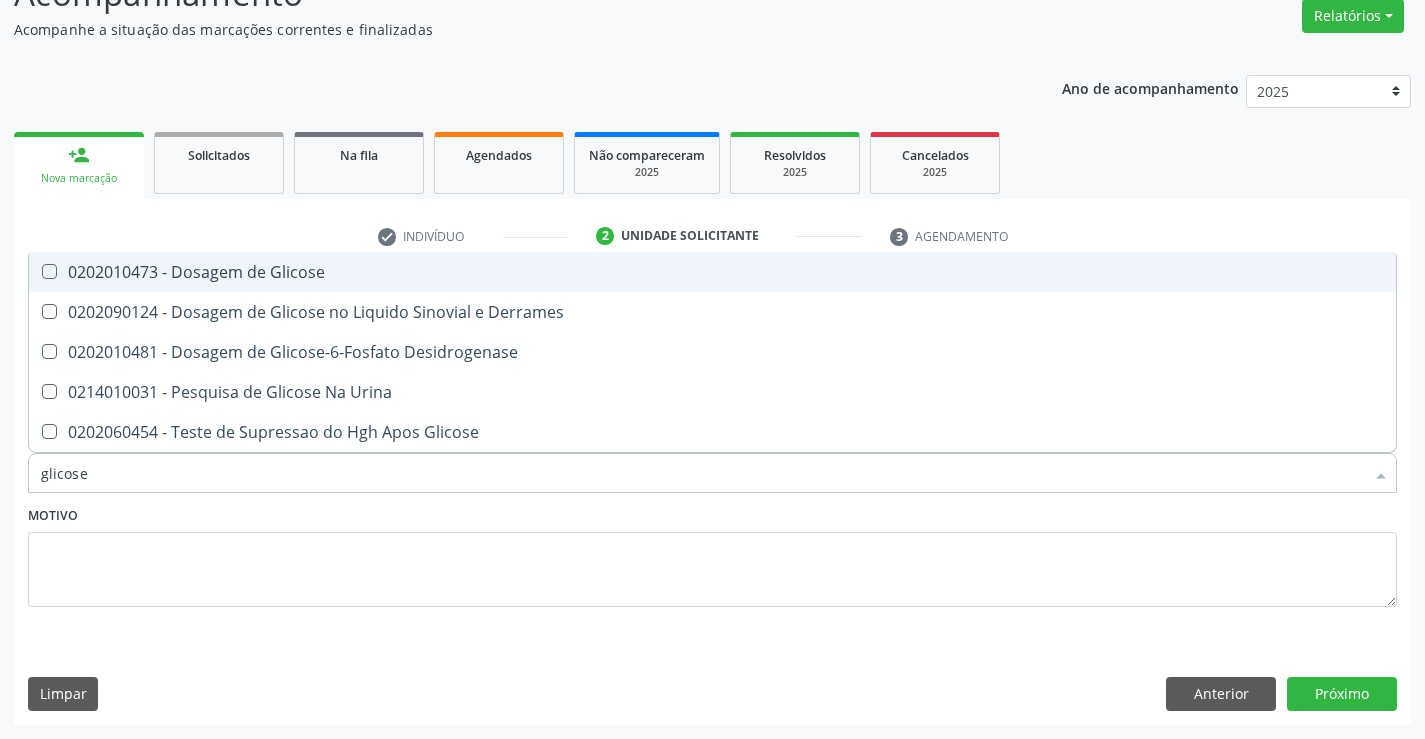 click on "0202010473 - Dosagem de Glicose" at bounding box center [712, 272] 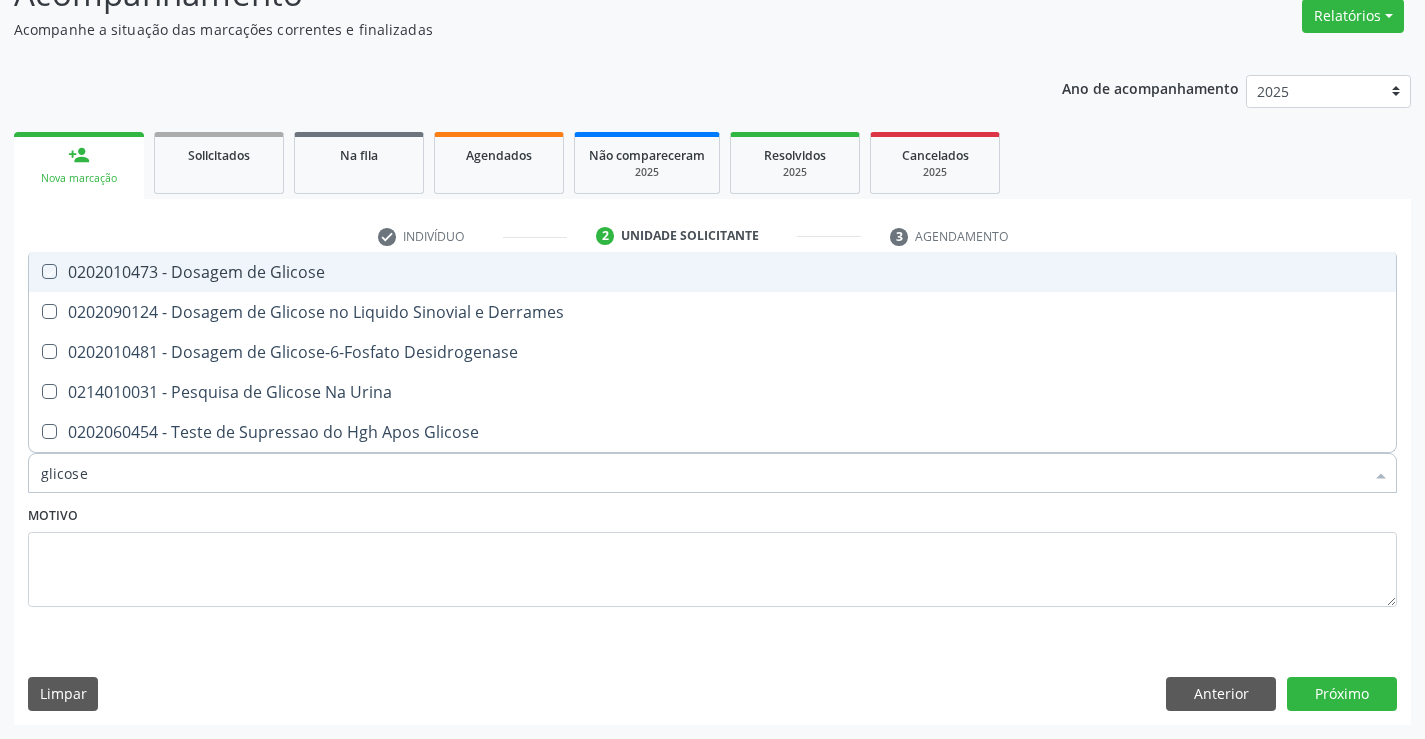 checkbox on "true" 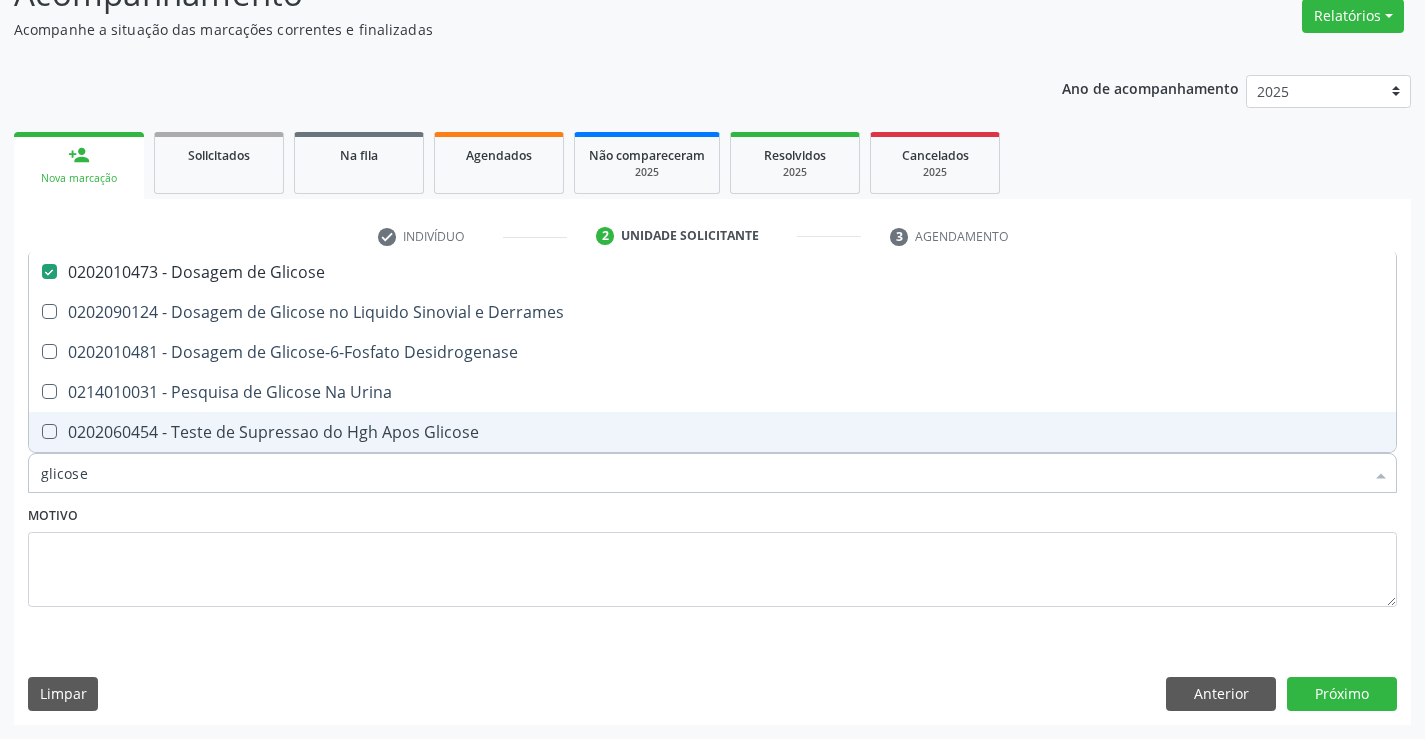 click on "glicose" at bounding box center [702, 473] 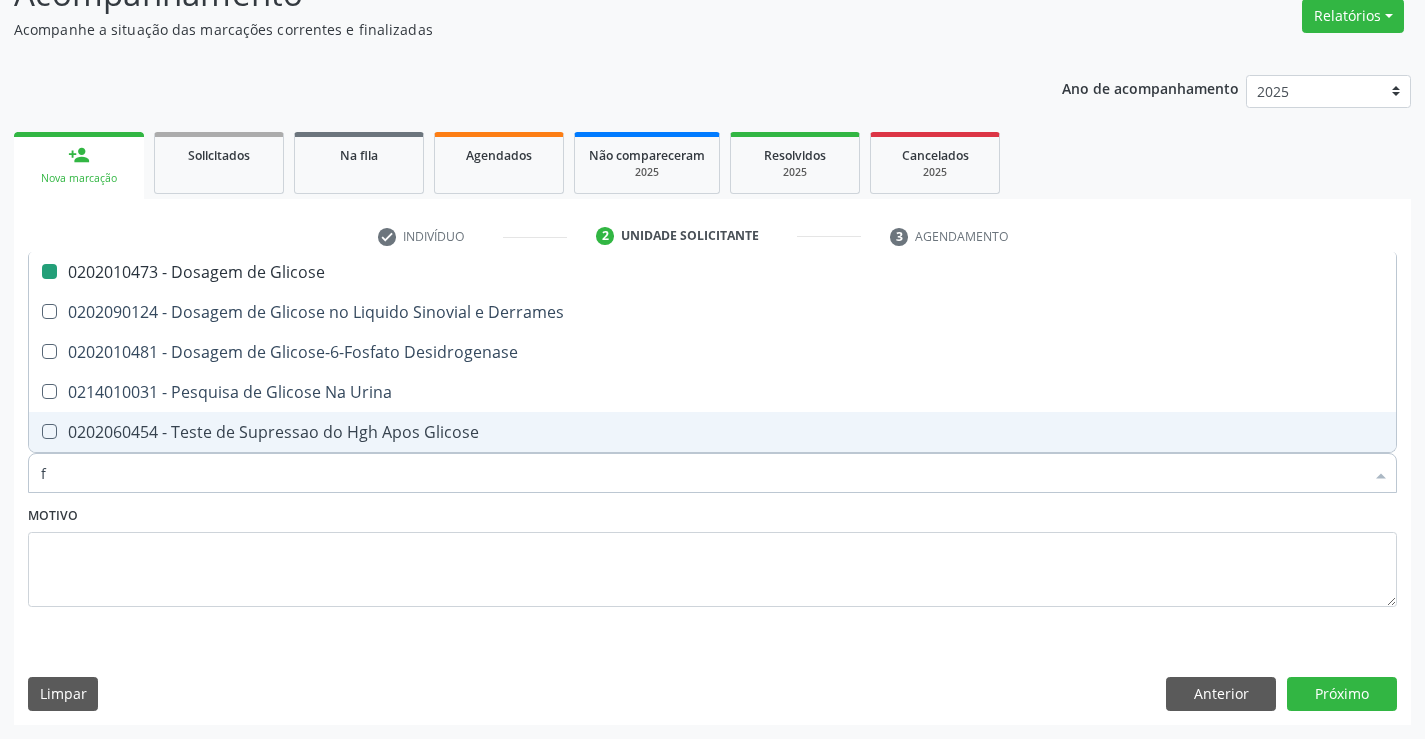 type on "fe" 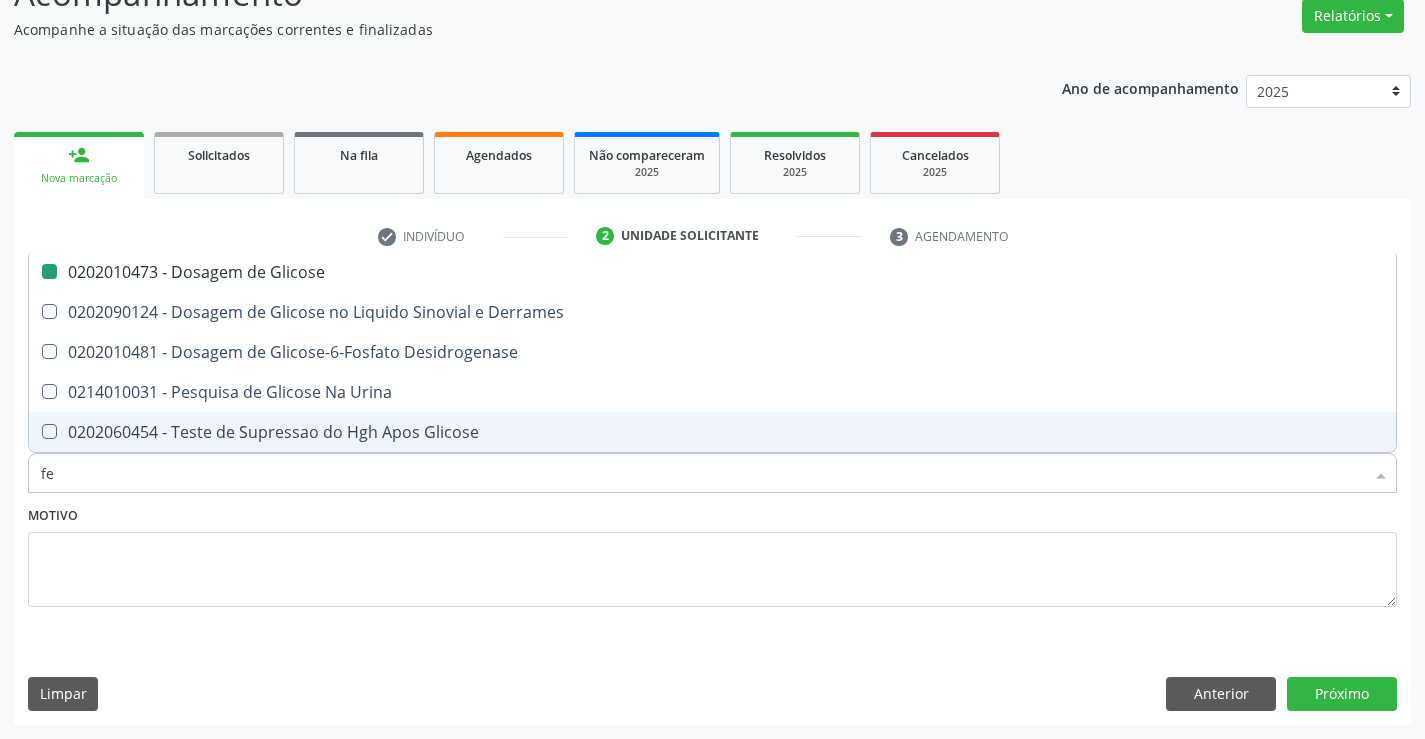 checkbox on "false" 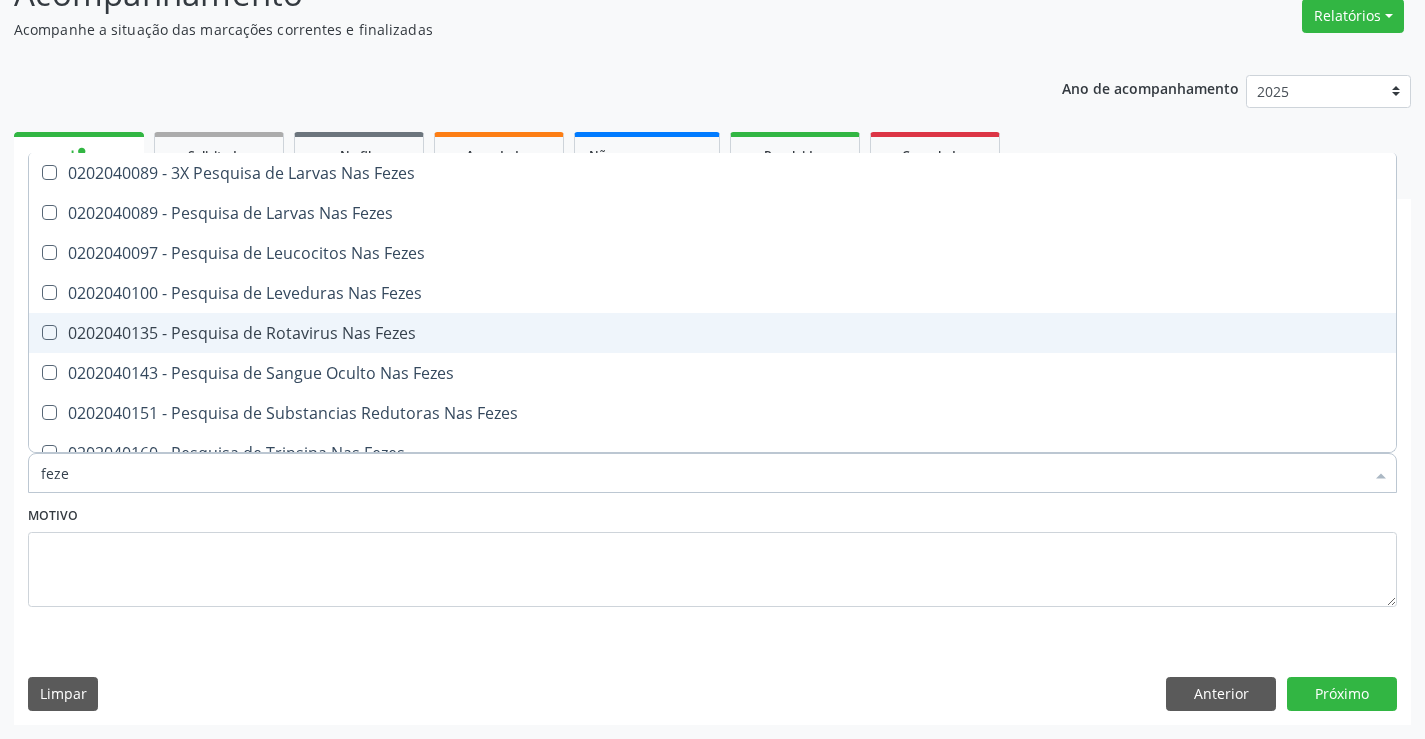 type on "fezes" 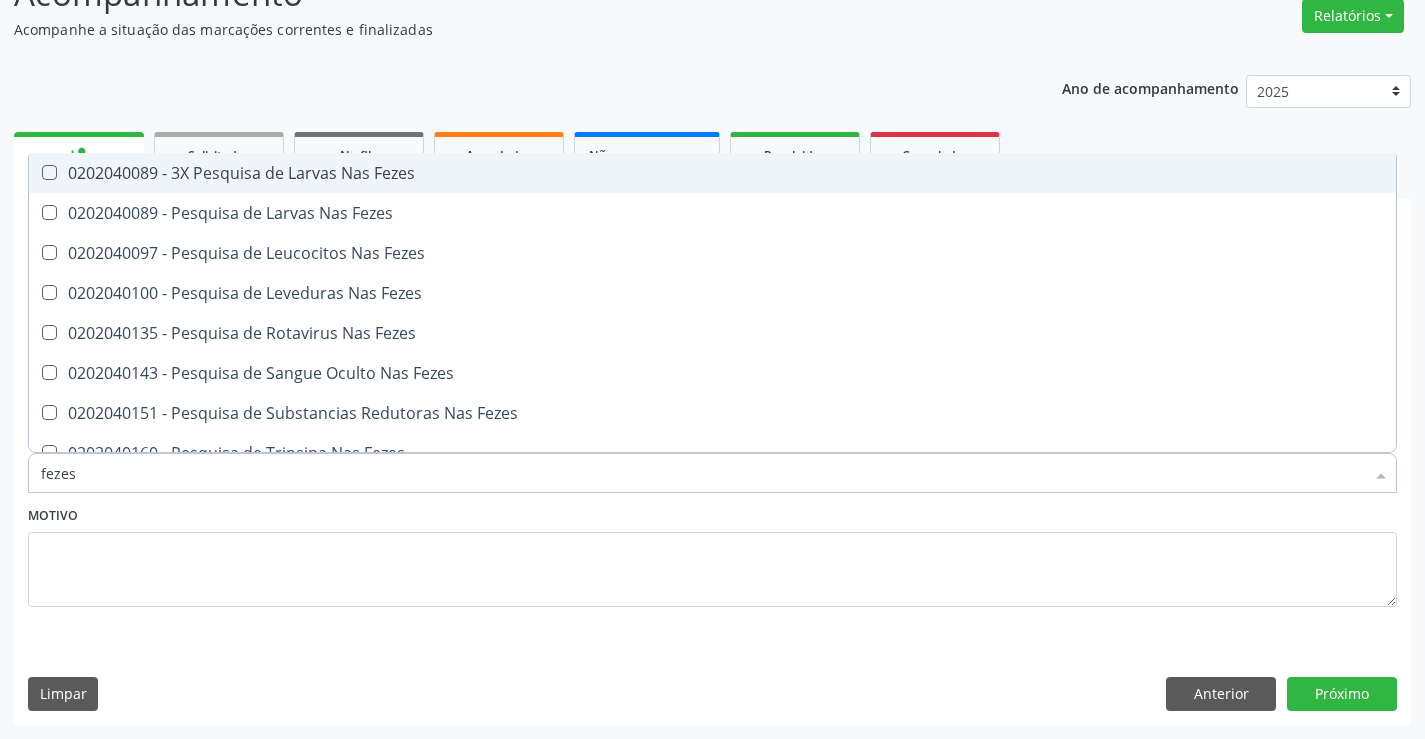 click on "0202040089 - 3X Pesquisa de Larvas Nas Fezes" at bounding box center (712, 173) 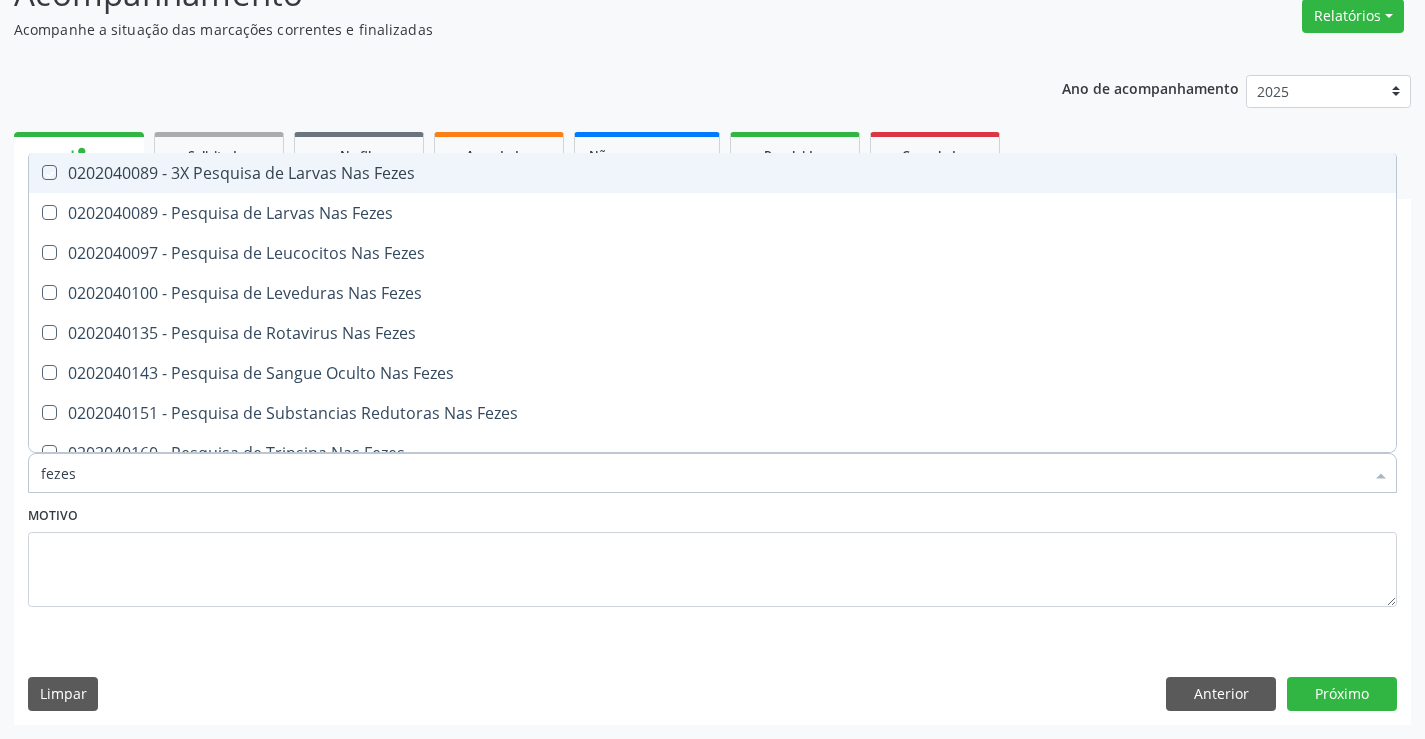checkbox on "true" 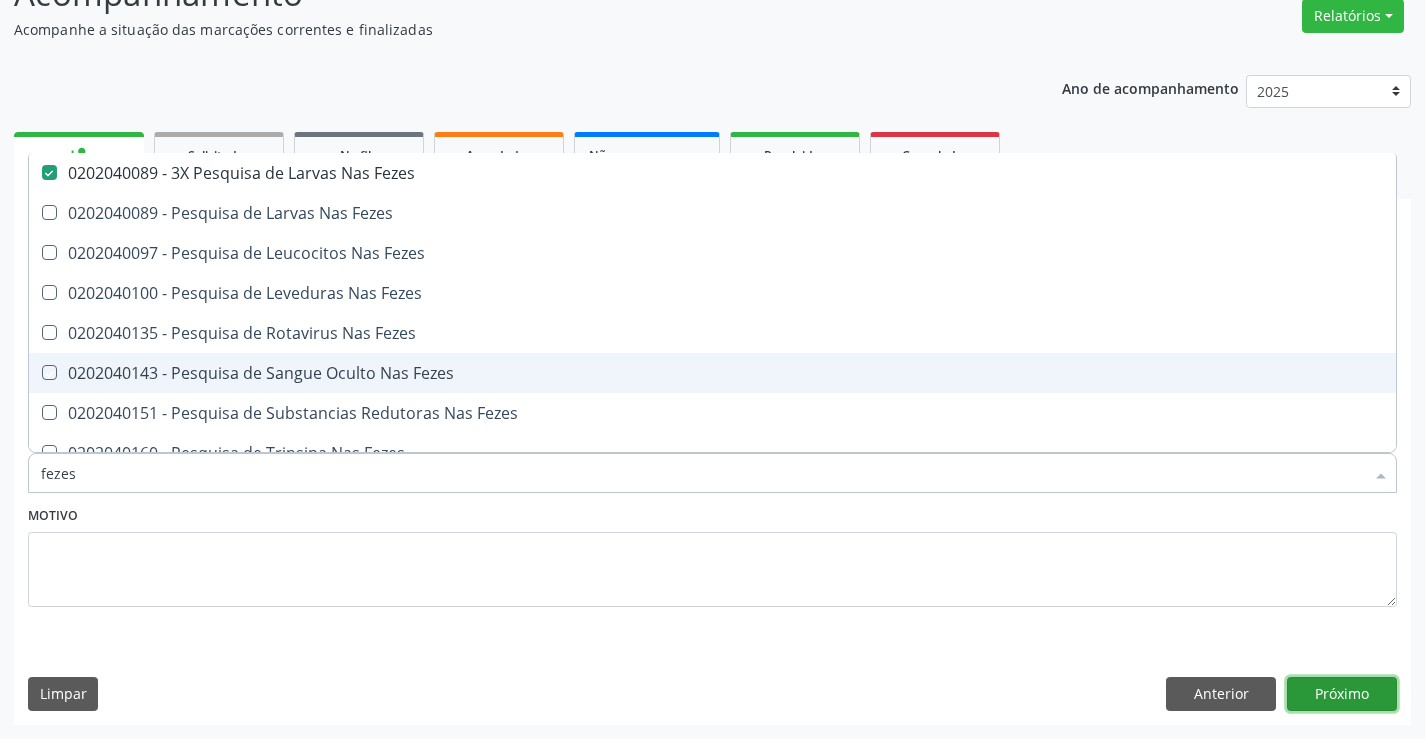 click on "Próximo" at bounding box center (1342, 694) 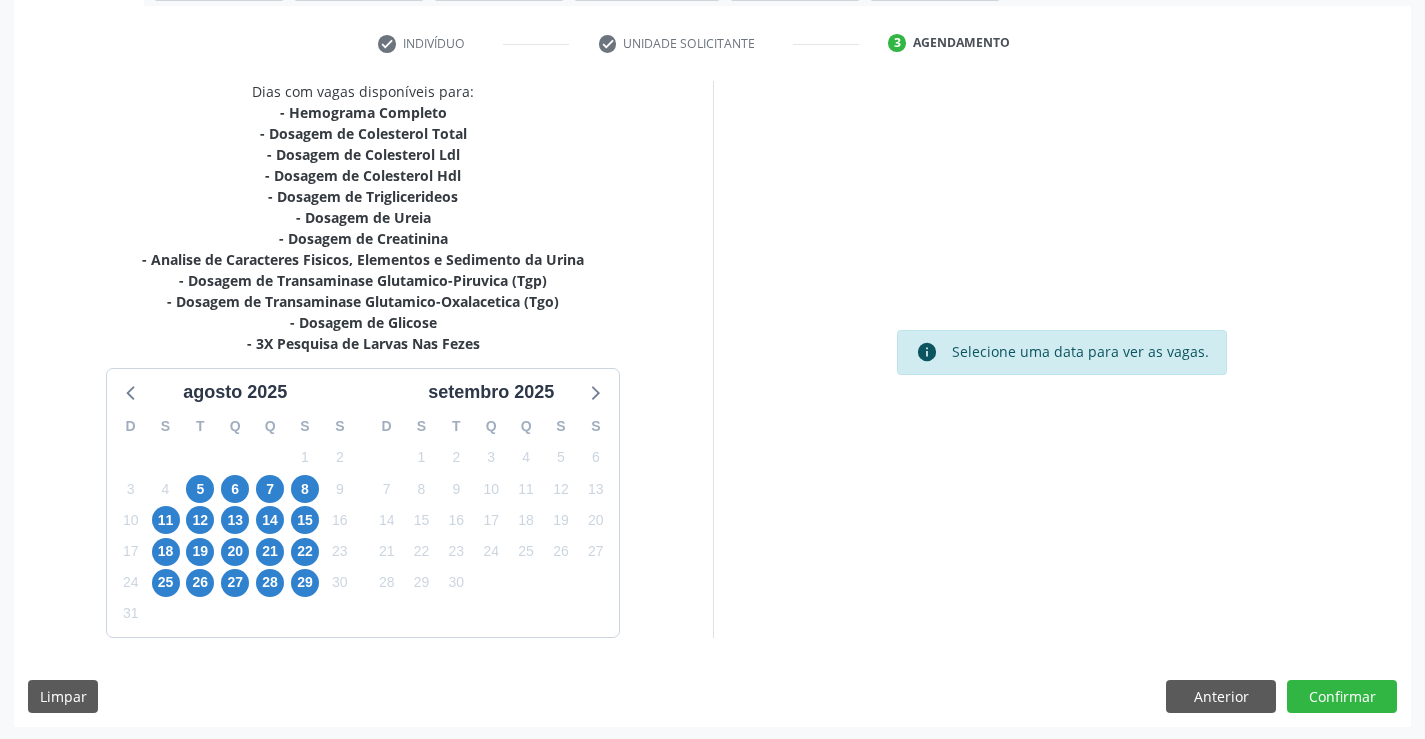 scroll, scrollTop: 362, scrollLeft: 0, axis: vertical 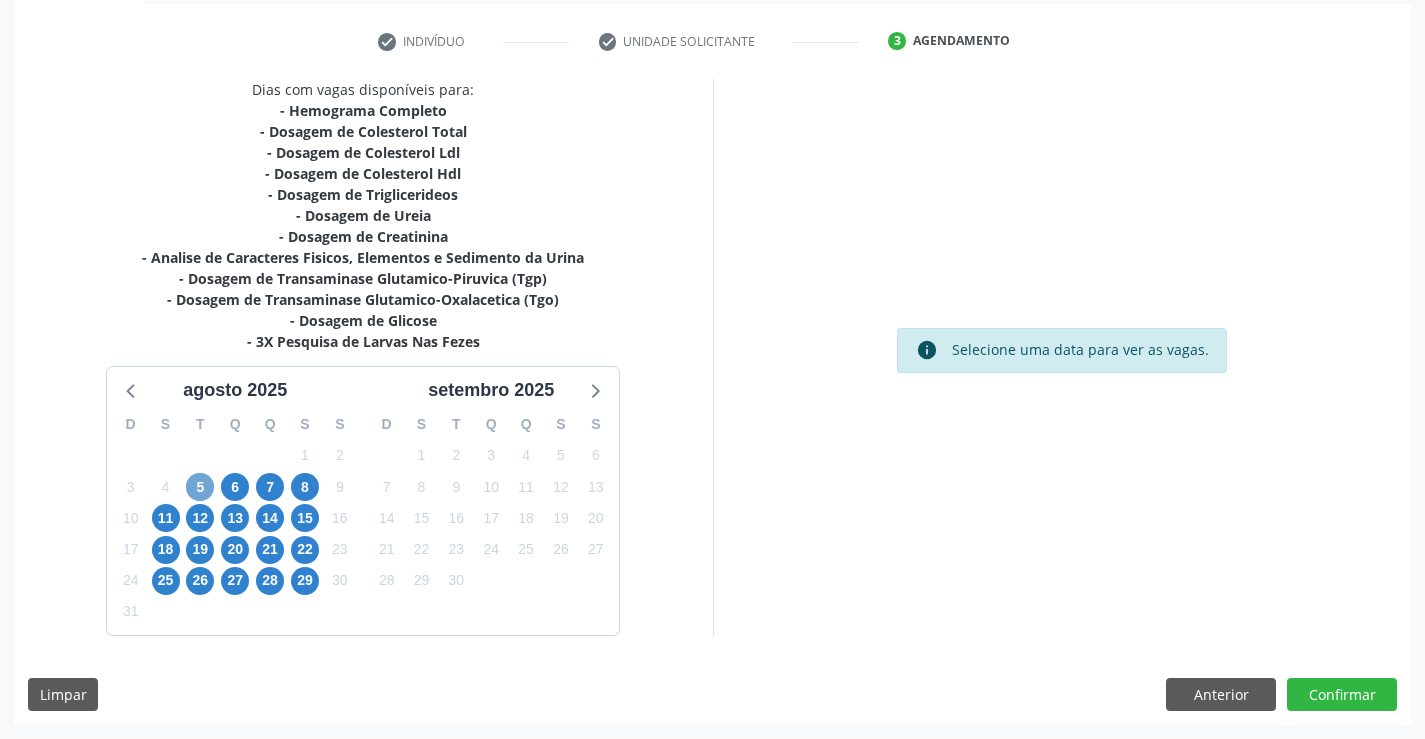 click on "5" at bounding box center (200, 487) 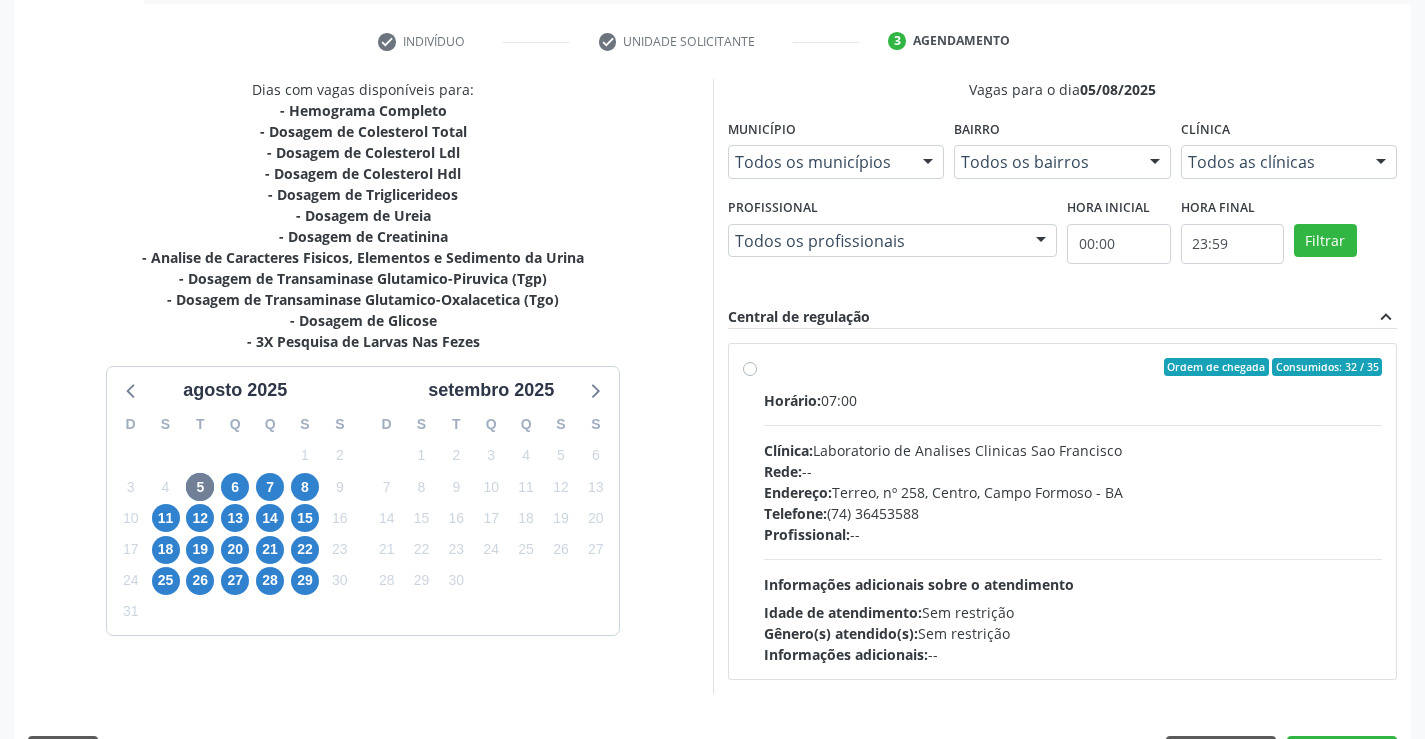click on "Endereço:   Terreo, nº 258, Centro, Campo Formoso - BA" at bounding box center (1073, 492) 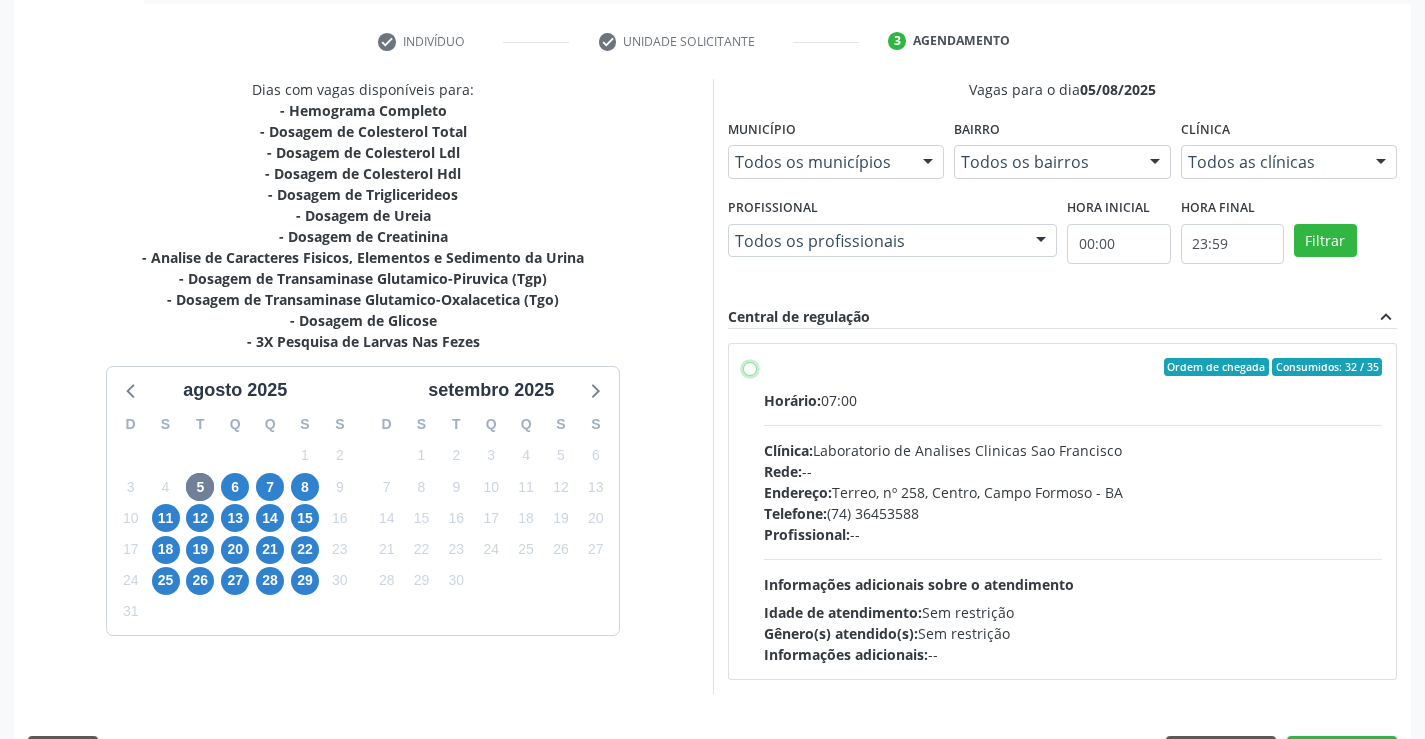 click on "Ordem de chegada
Consumidos: 32 / 35
Horário:   07:00
Clínica:  Laboratorio de Analises Clinicas Sao Francisco
Rede:
--
Endereço:   Terreo, nº 258, Centro, Campo Formoso - BA
Telefone:   (74) 36453588
Profissional:
--
Informações adicionais sobre o atendimento
Idade de atendimento:
Sem restrição
Gênero(s) atendido(s):
Sem restrição
Informações adicionais:
--" at bounding box center [750, 367] 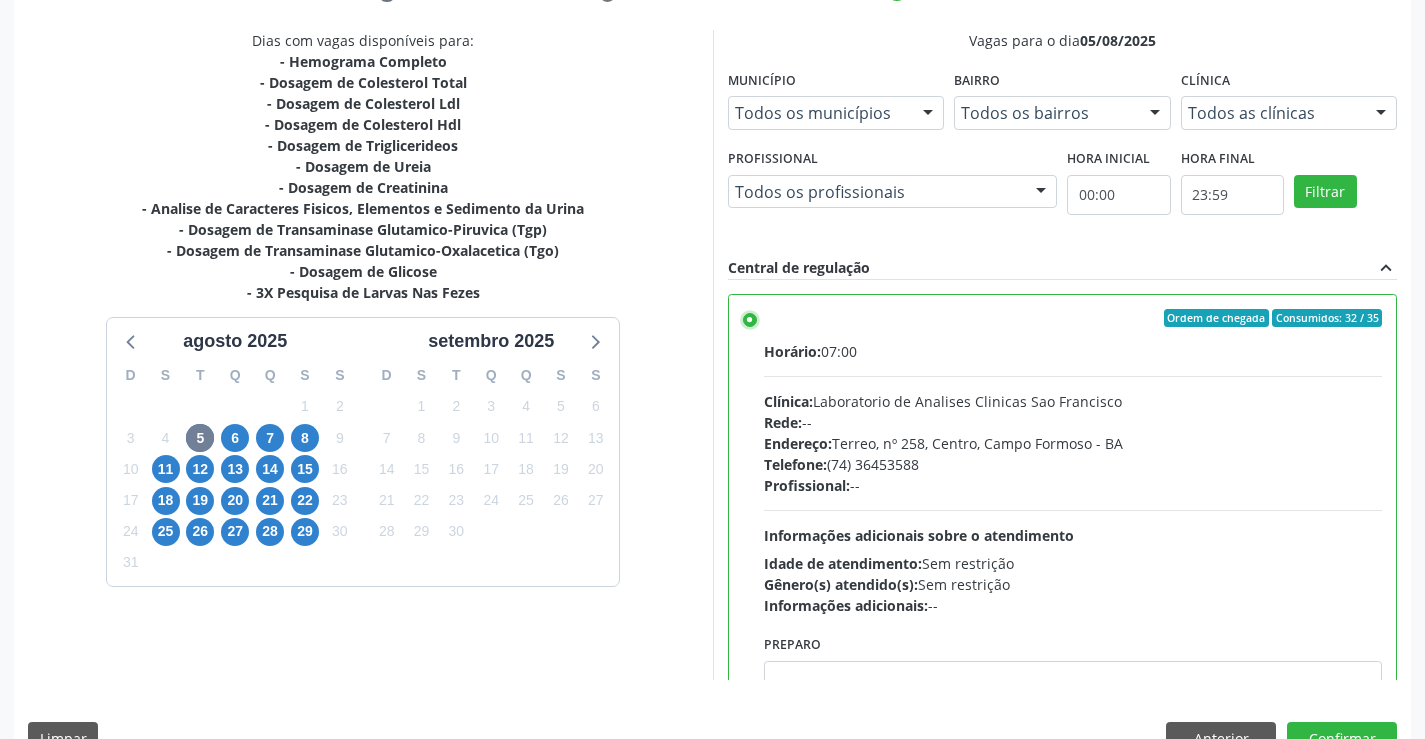 scroll, scrollTop: 456, scrollLeft: 0, axis: vertical 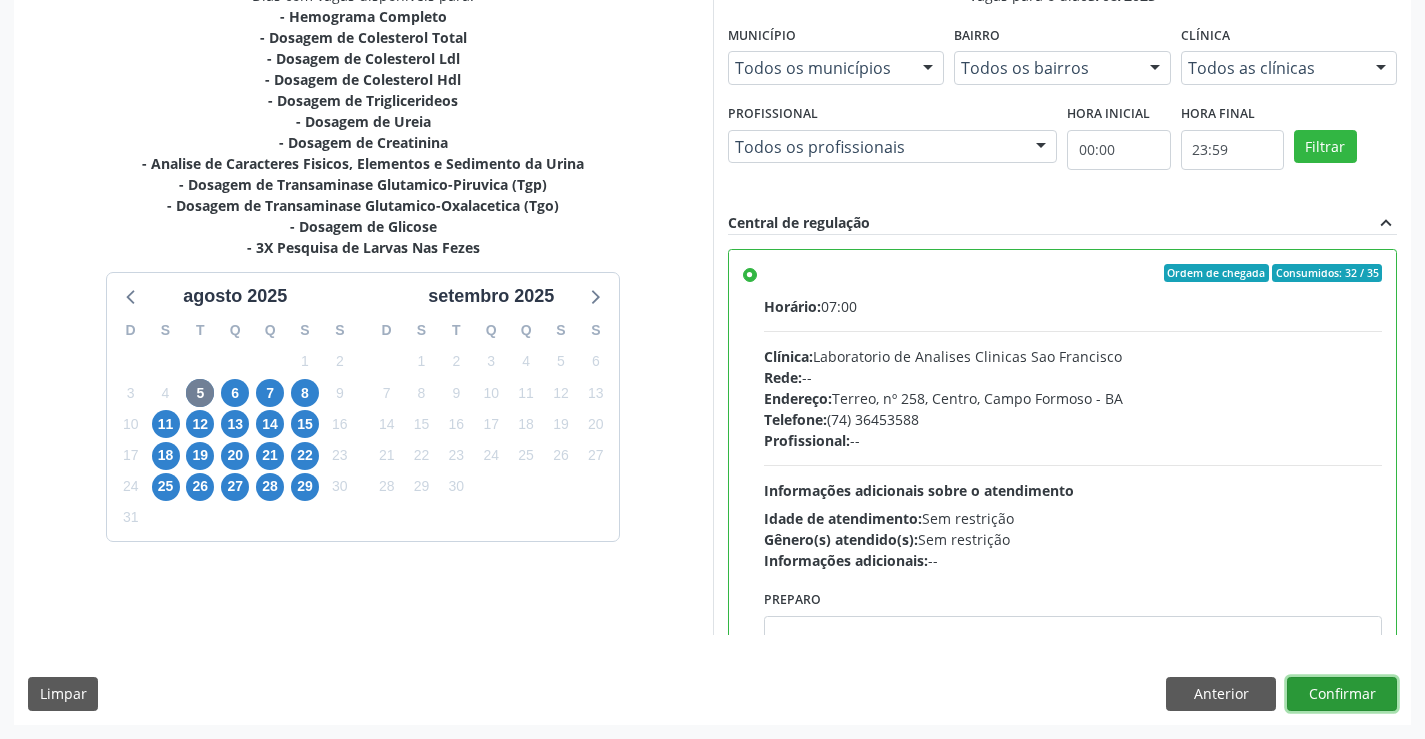 click on "Confirmar" at bounding box center [1342, 694] 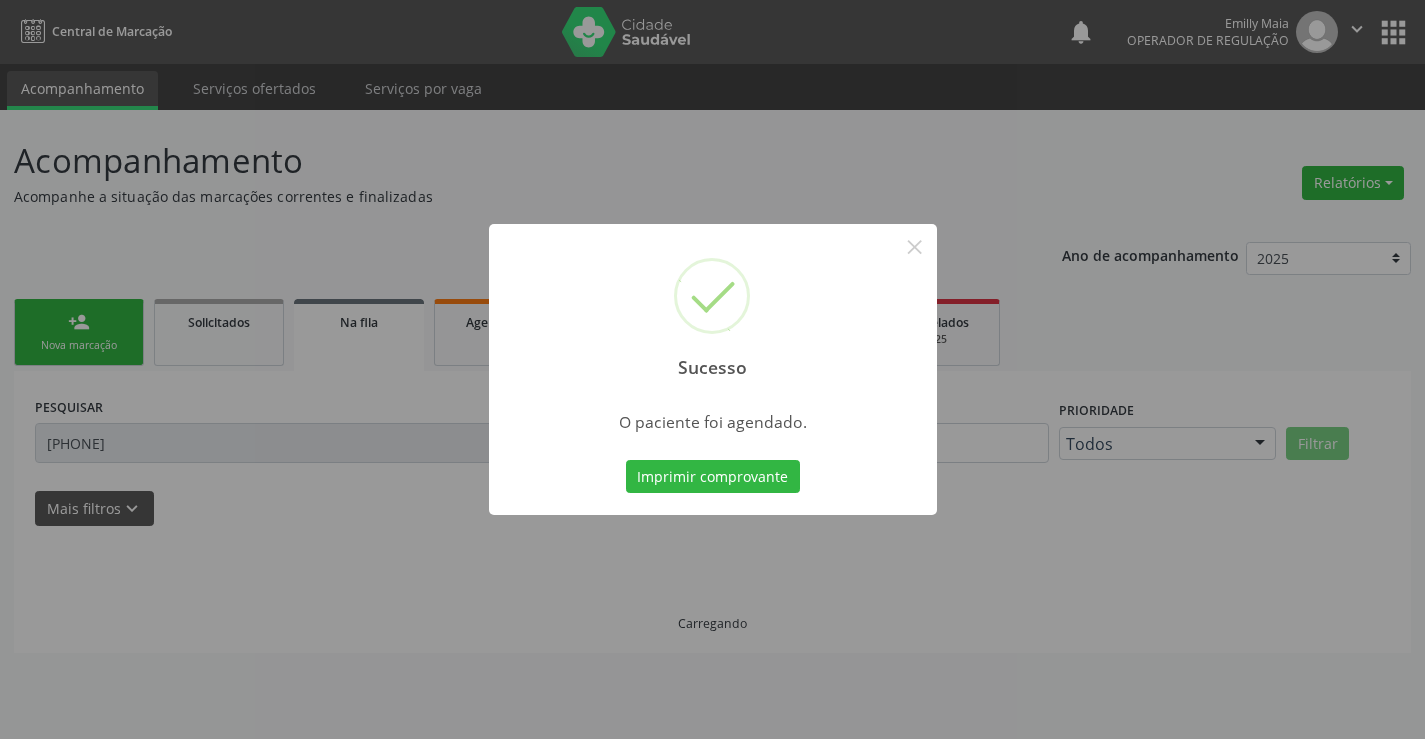 scroll, scrollTop: 0, scrollLeft: 0, axis: both 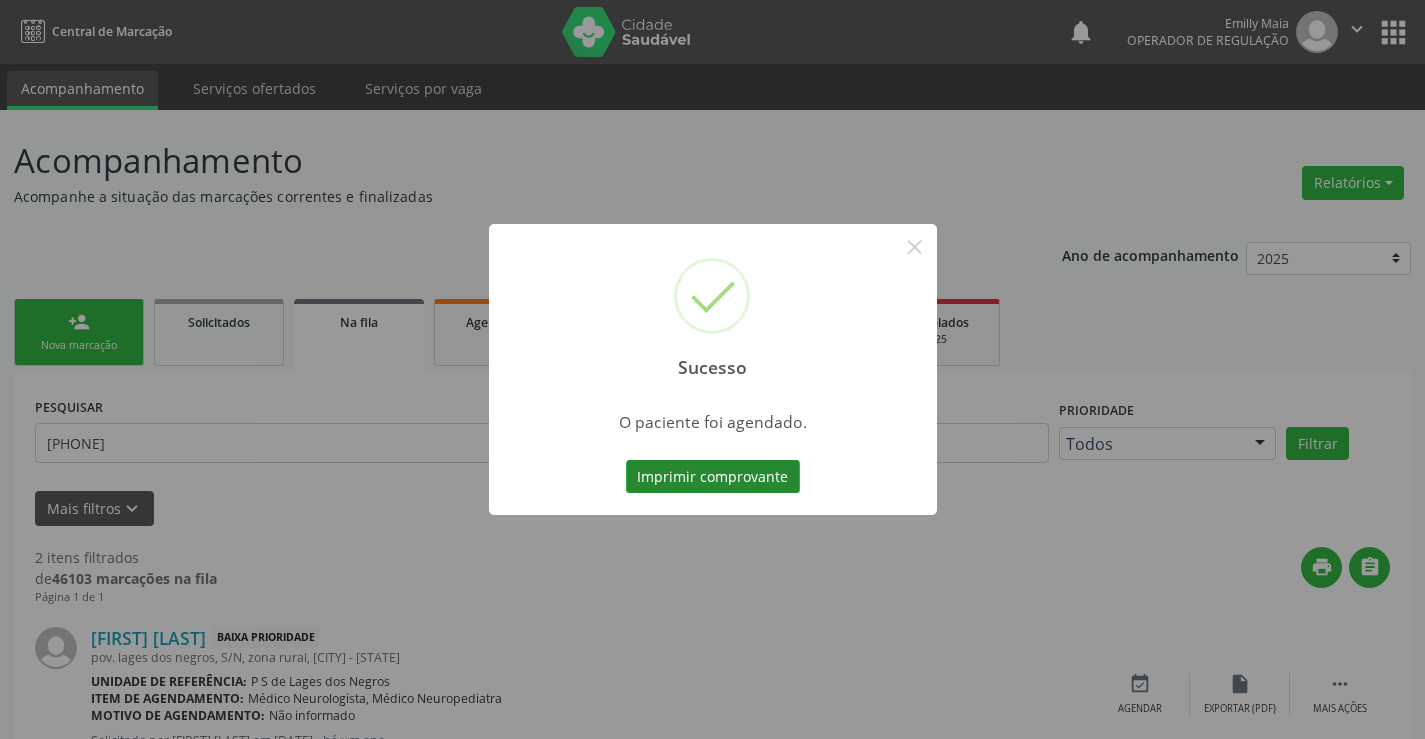 click on "Imprimir comprovante" at bounding box center (713, 477) 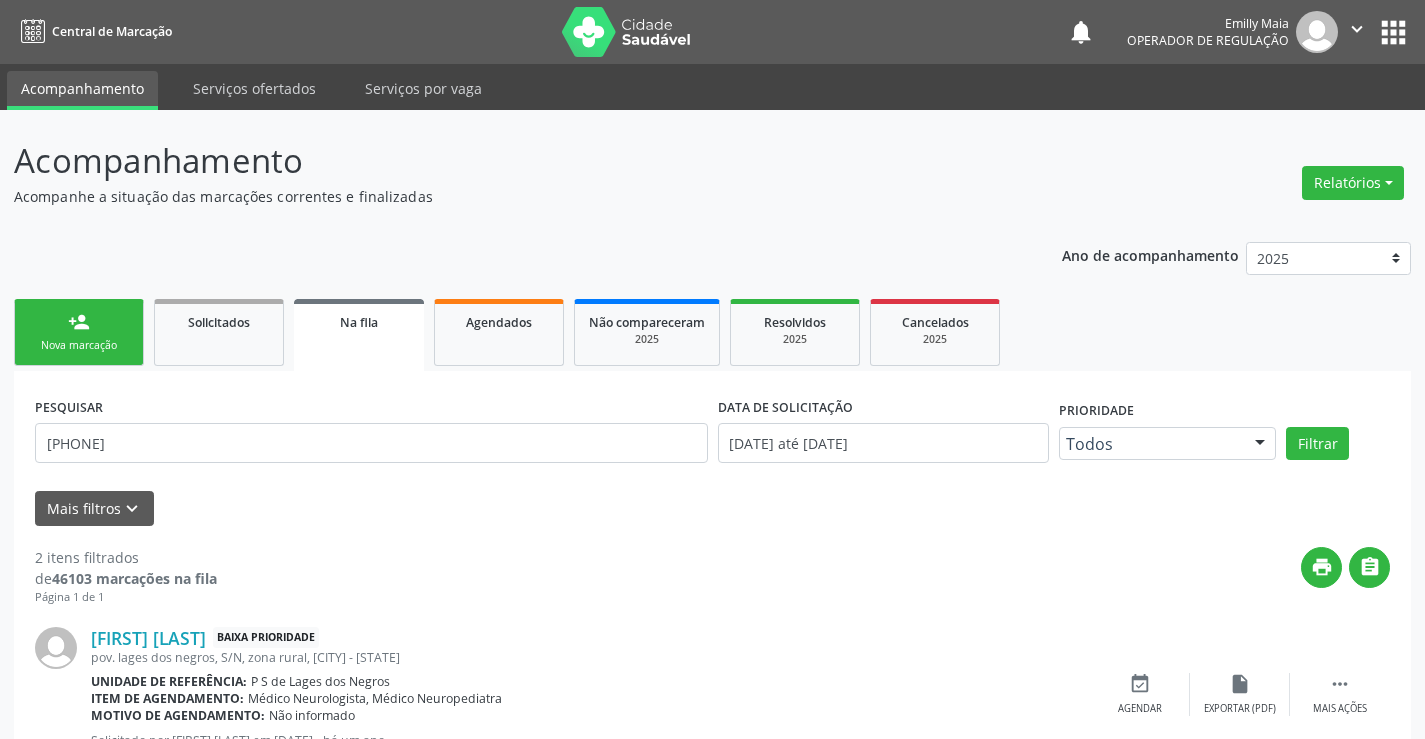 click on "person_add
Nova marcação
Solicitados   Na fila   Agendados   Não compareceram
2025
Resolvidos
2025
Cancelados
2025" at bounding box center (712, 332) 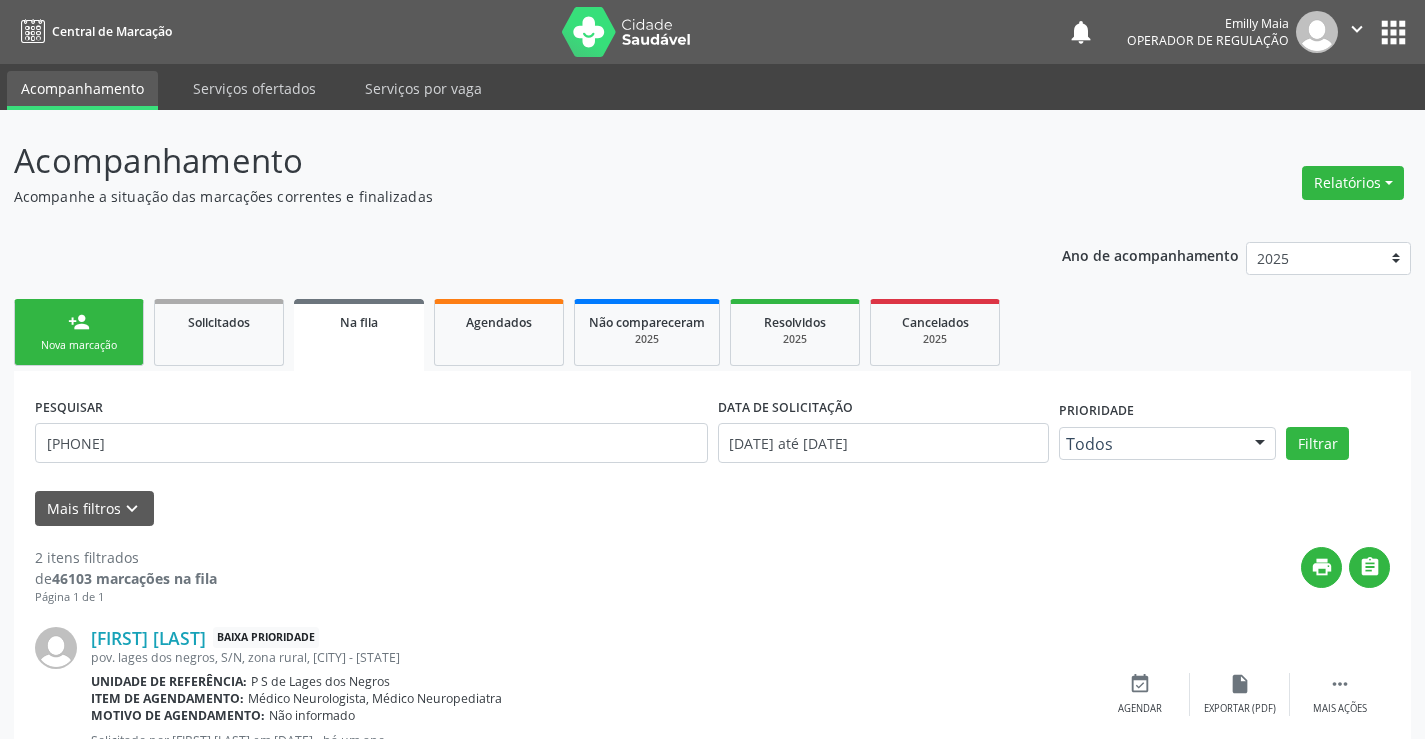 click on "person_add
Nova marcação" at bounding box center (79, 332) 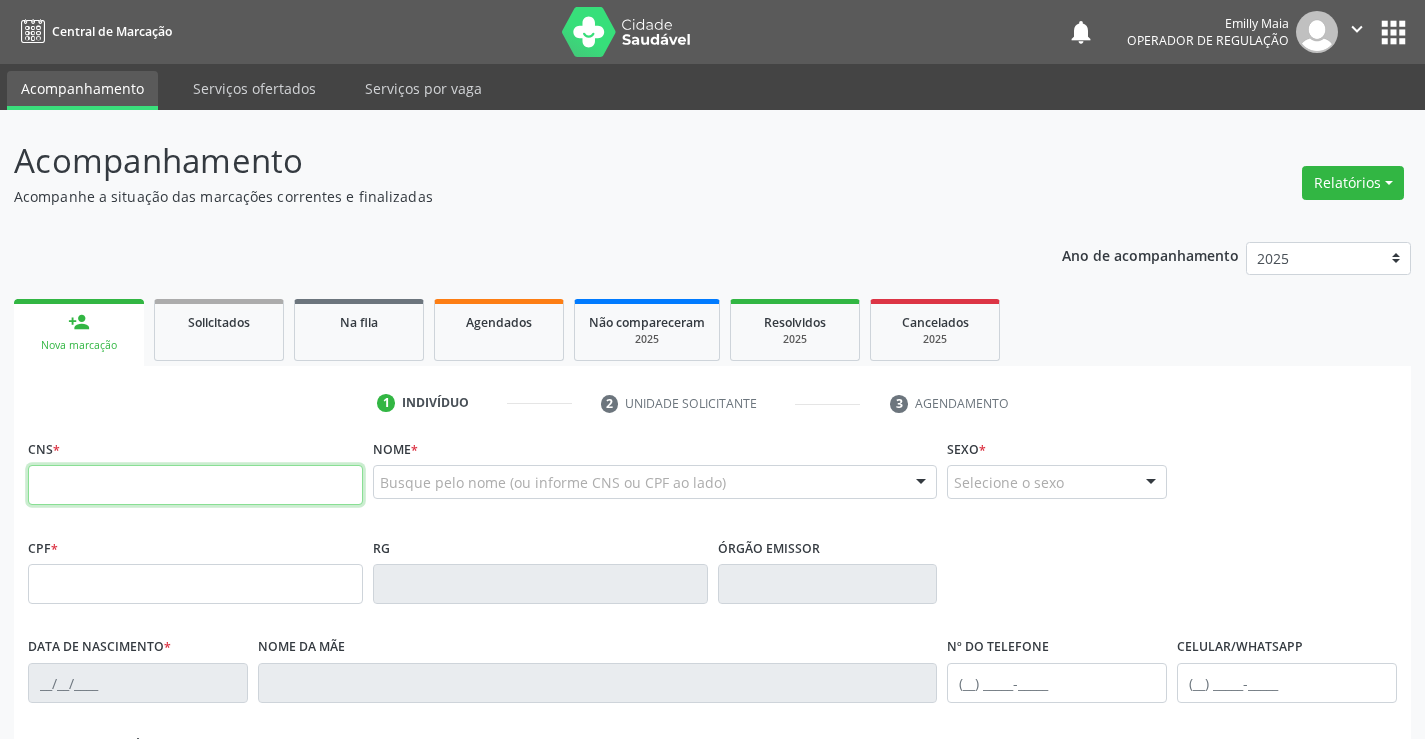 click at bounding box center (195, 485) 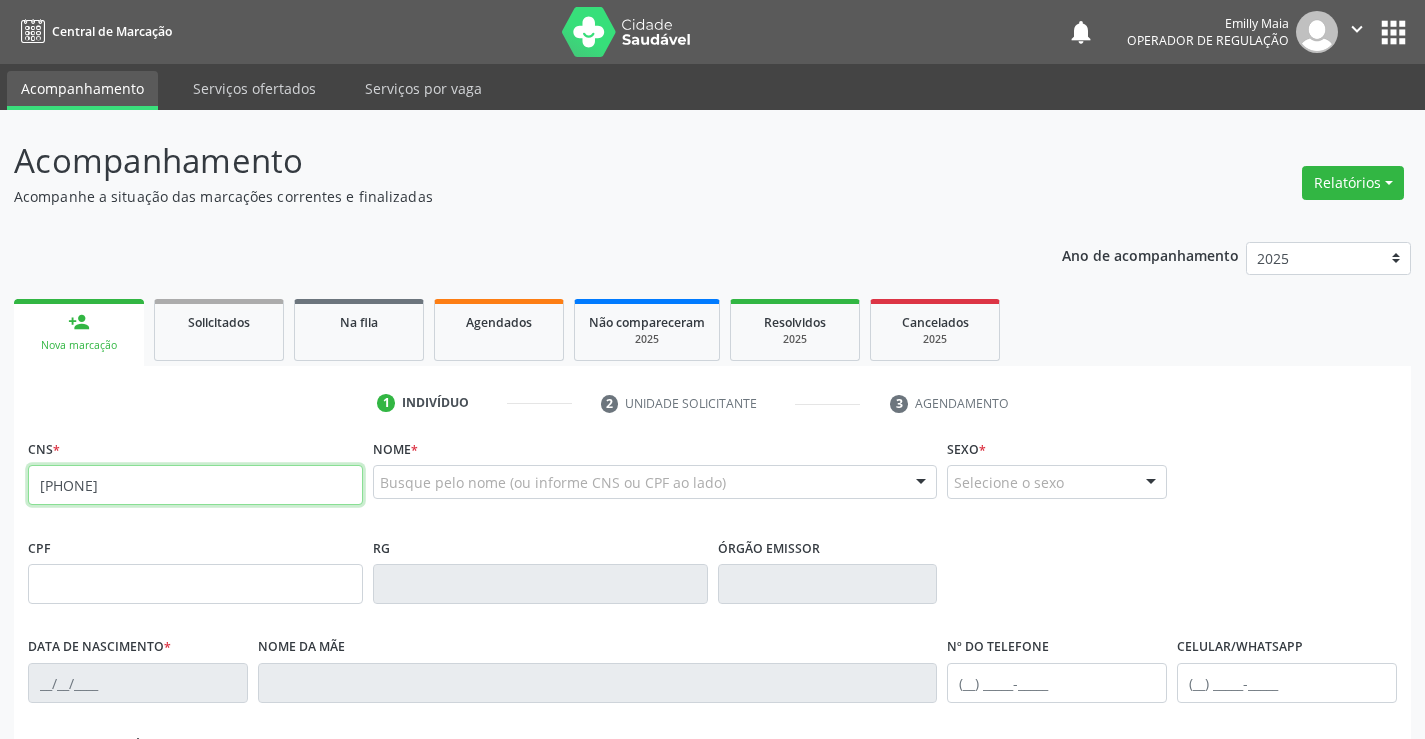 type on "[NUMBER]" 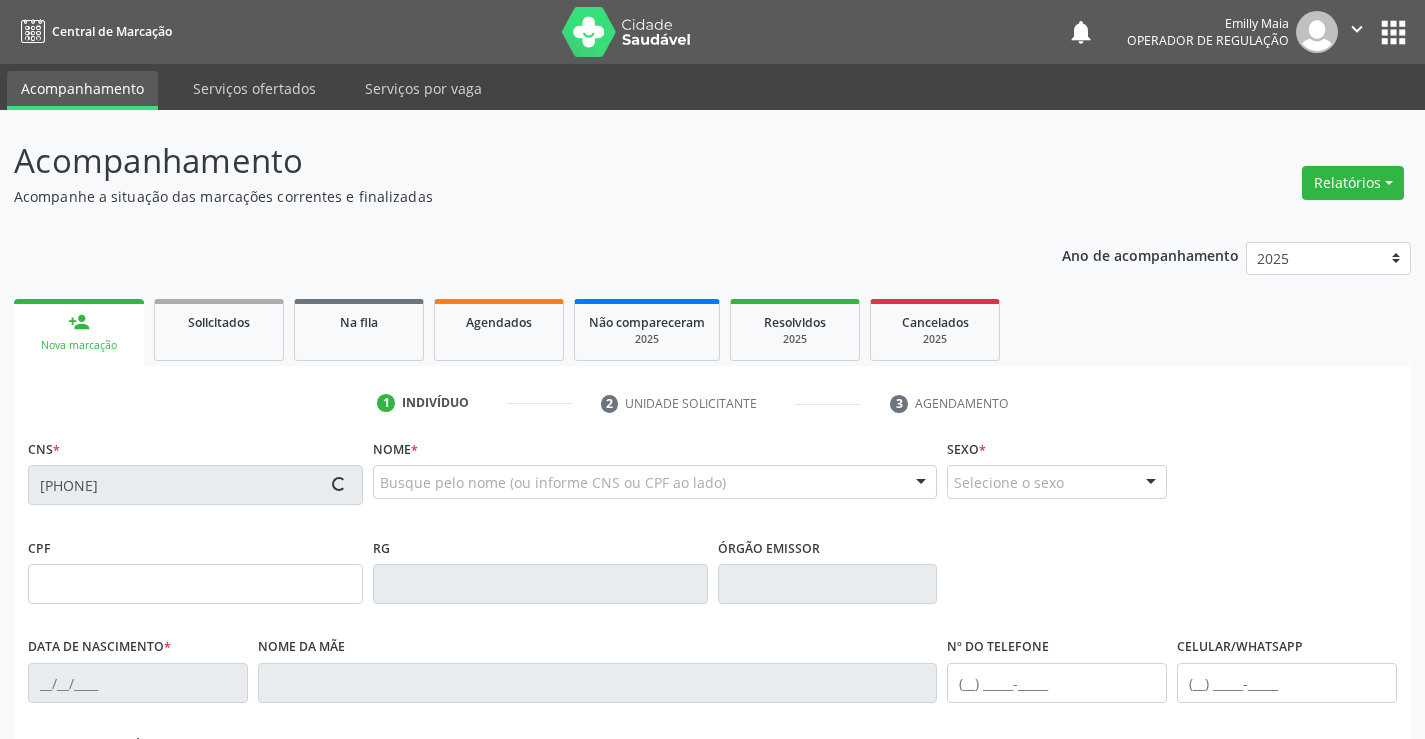 type on "[NUMBER]" 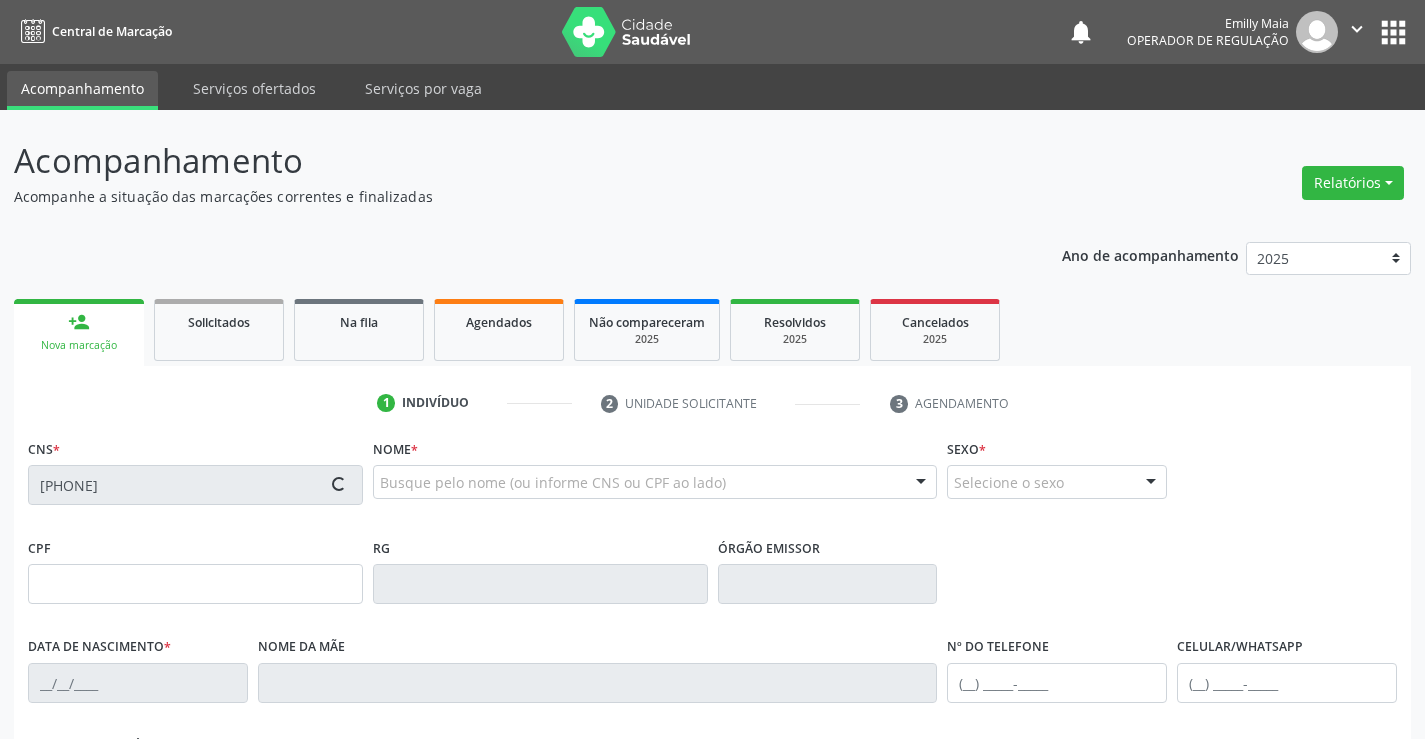 type on "[DATE]" 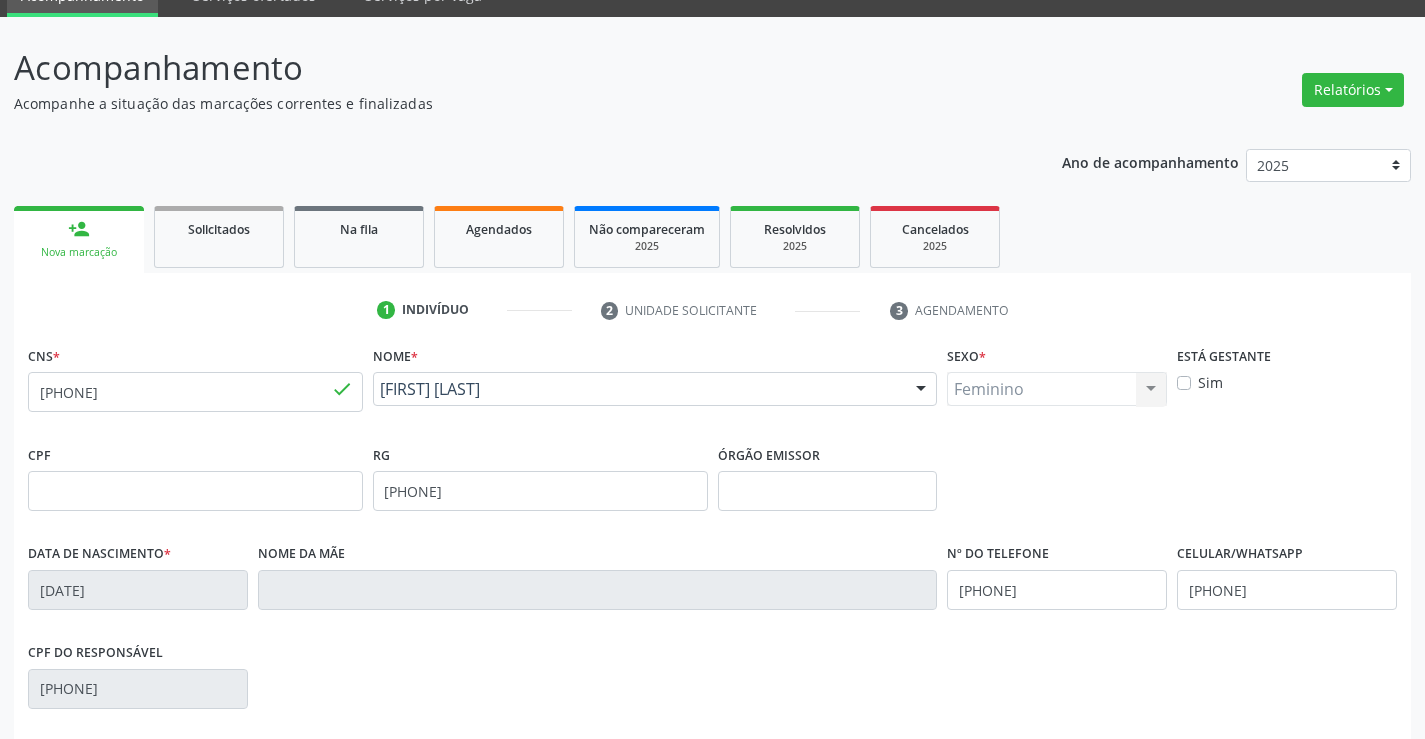scroll, scrollTop: 300, scrollLeft: 0, axis: vertical 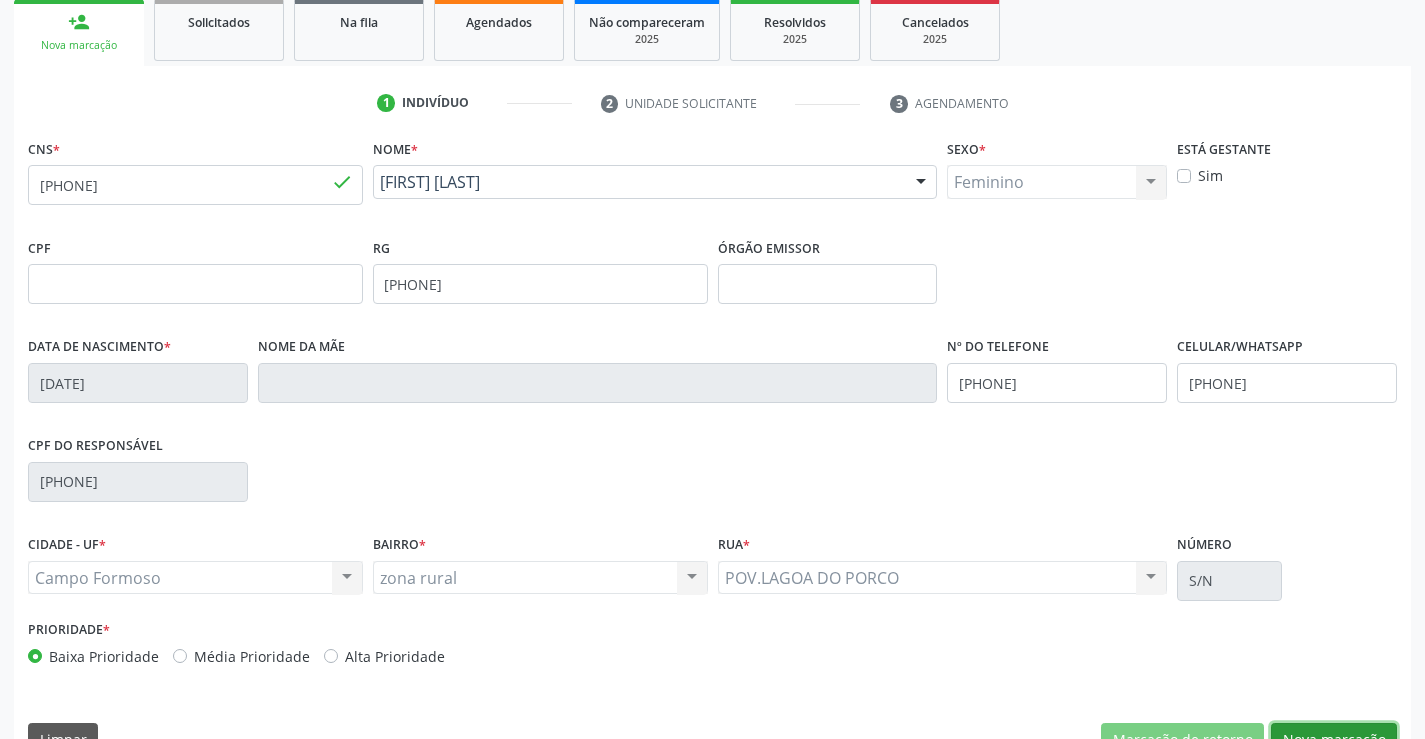 click on "Nova marcação" at bounding box center (1334, 740) 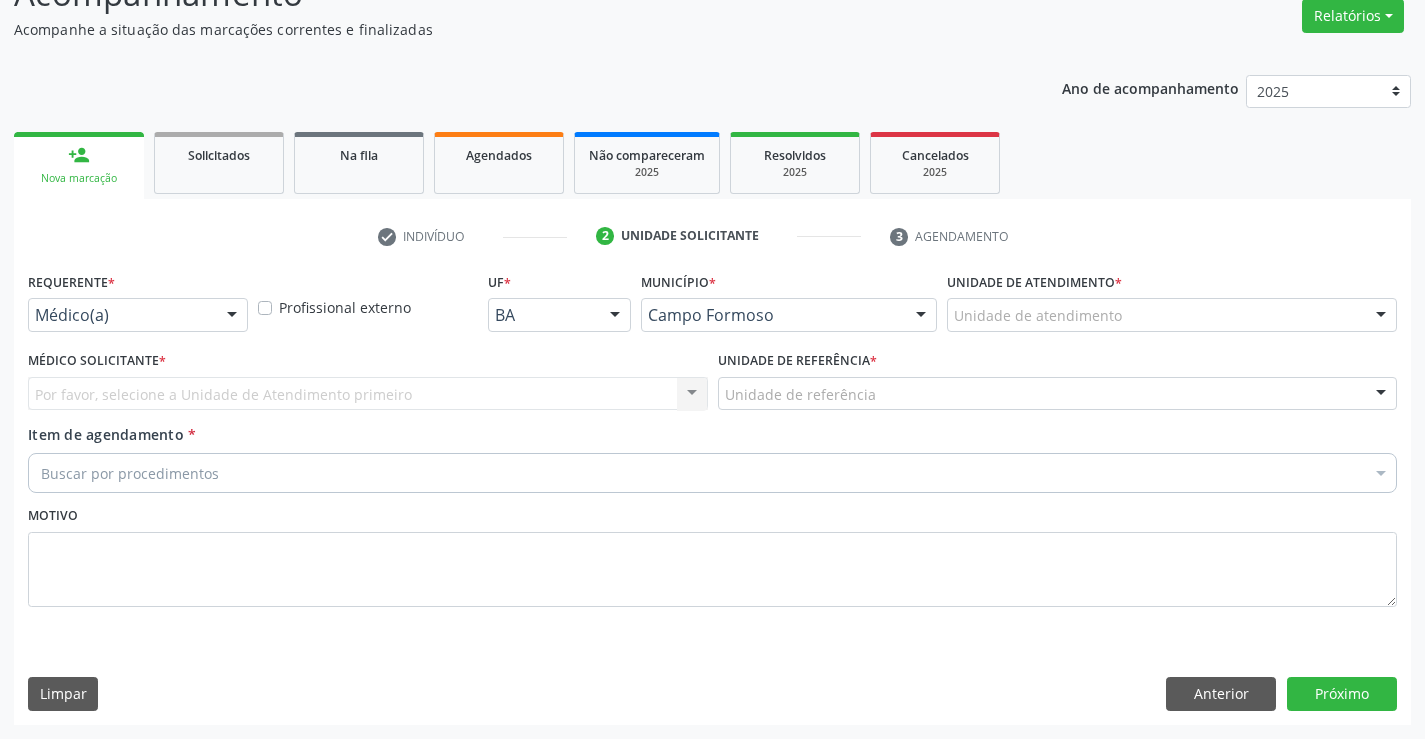 scroll, scrollTop: 167, scrollLeft: 0, axis: vertical 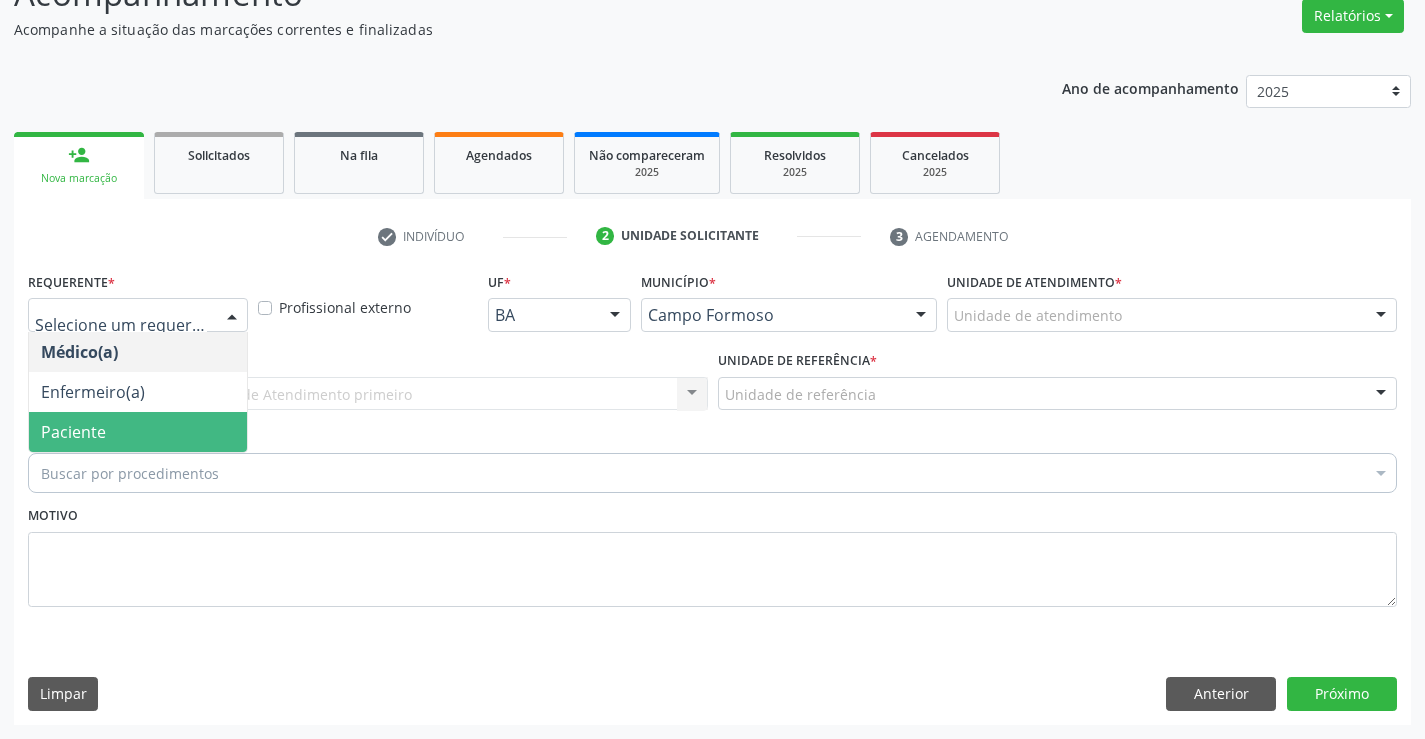 click on "Paciente" at bounding box center [138, 432] 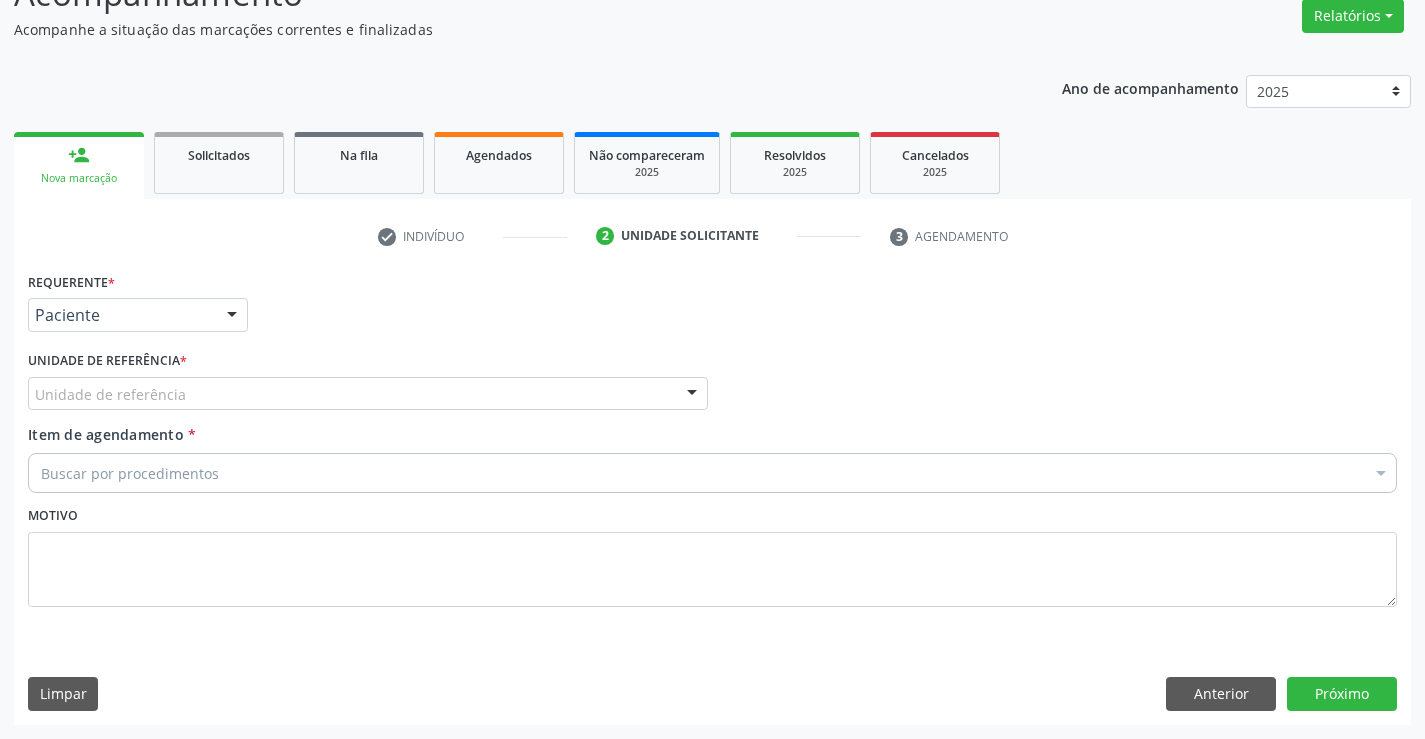 click on "Unidade de referência
*
Unidade de referência
Unidade Basica de Saude da Familia Dr Paulo Sudre   Centro de Enfrentamento Para Covid 19 de Campo Formoso   Central de Marcacao de Consultas e Exames de Campo Formoso   Vigilancia em Saude de Campo Formoso   PSF Lage dos Negros III   P S da Familia do Povoado de Caraibas   Unidade Basica de Saude da Familia Maninho Ferreira   P S de Curral da Ponta Psf Oseas Manoel da Silva   Farmacia Basica   Unidade Basica de Saude da Familia de Brejao da Caatinga   P S da Familia do Povoado de Pocos   P S da Familia do Povoado de Tiquara   P S da Familia do Povoado de Sao Tome   P S de Lages dos Negros   P S da Familia do Povoado de Tuiutiba   P S de Curral Velho   Centro de Saude Mutirao   Caps Centro de Atencao Psicossocial   Unidade Odontologica Movel   Unidade Basica de Saude da Familia Limoeiro   Unidade Basica de Saude da Familia Izabel Godinho de Freitas   Unidade Basica de Saude da Familia de Olho Dagua das Pombas" at bounding box center (368, 378) 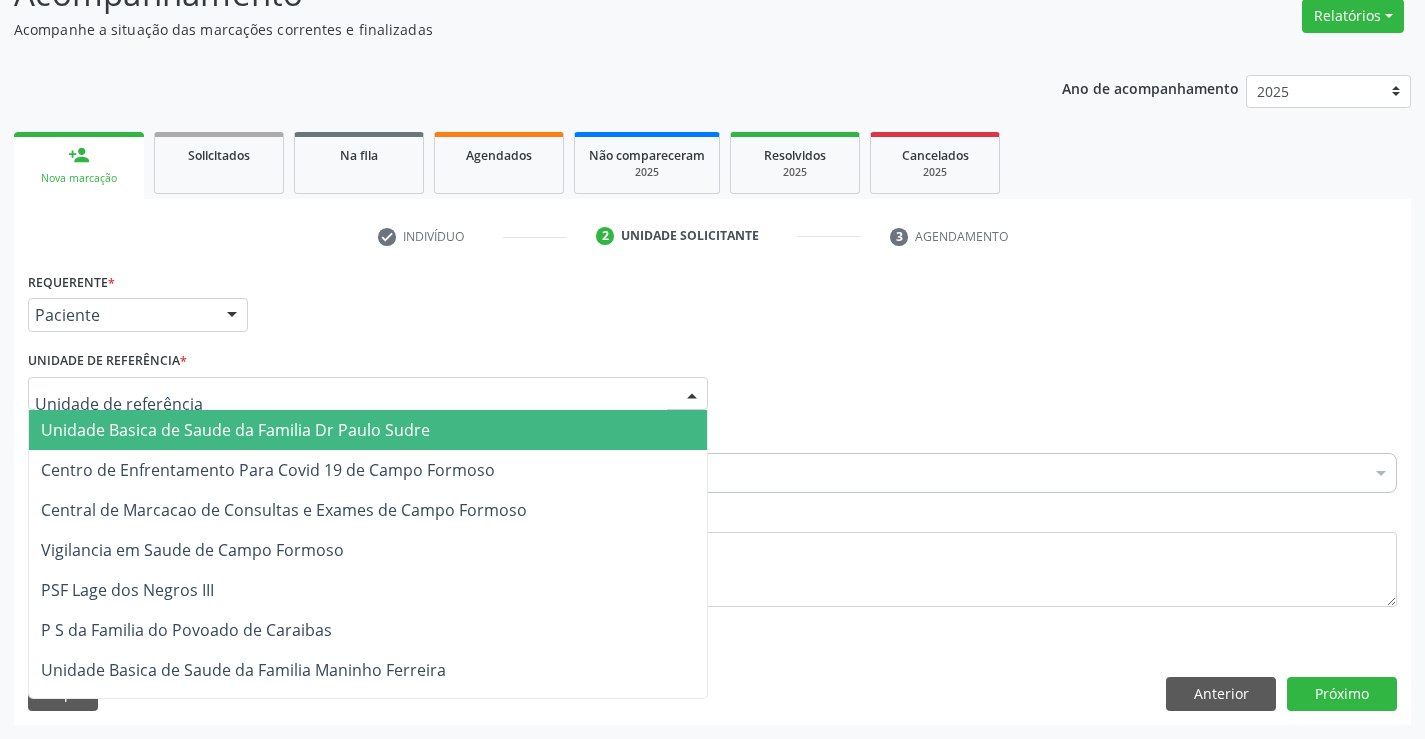 click at bounding box center (368, 394) 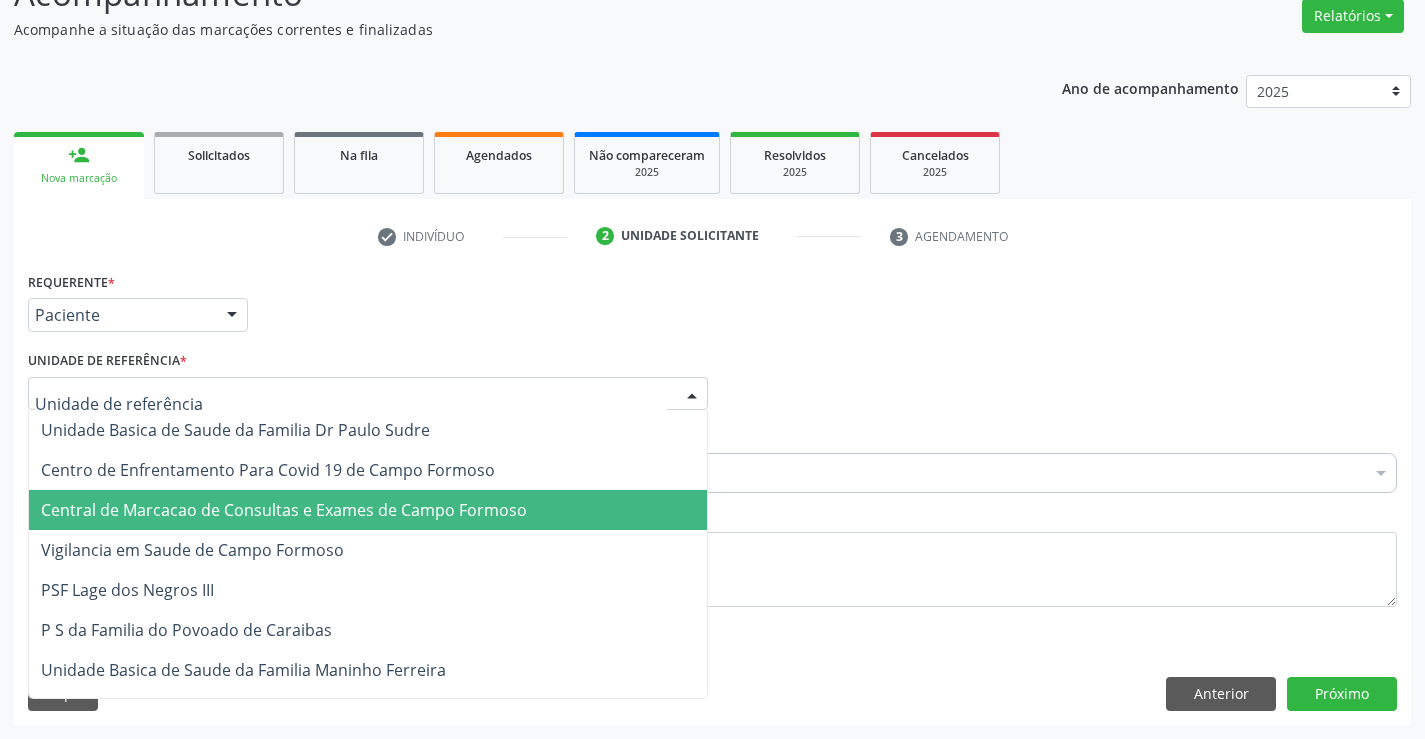 click on "Central de Marcacao de Consultas e Exames de Campo Formoso" at bounding box center [284, 510] 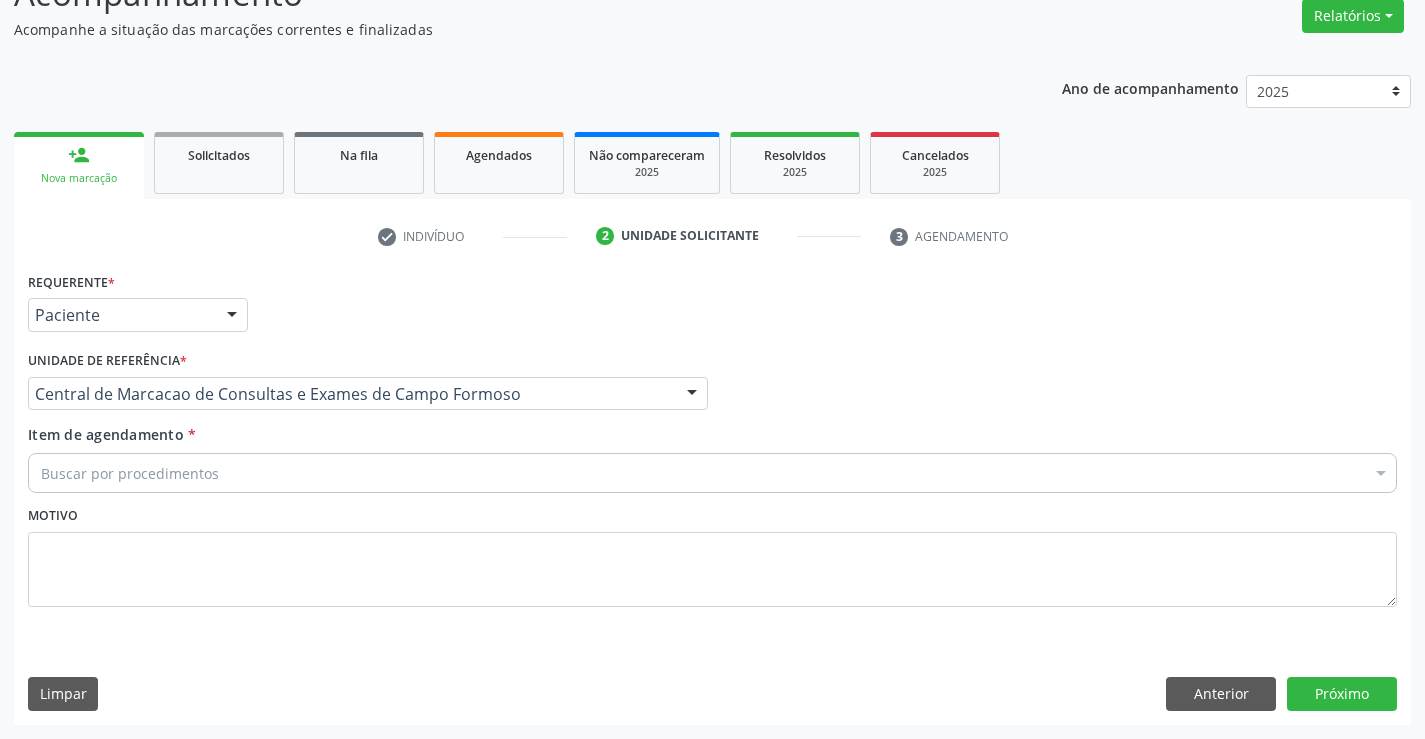 click on "Buscar por procedimentos" at bounding box center [712, 473] 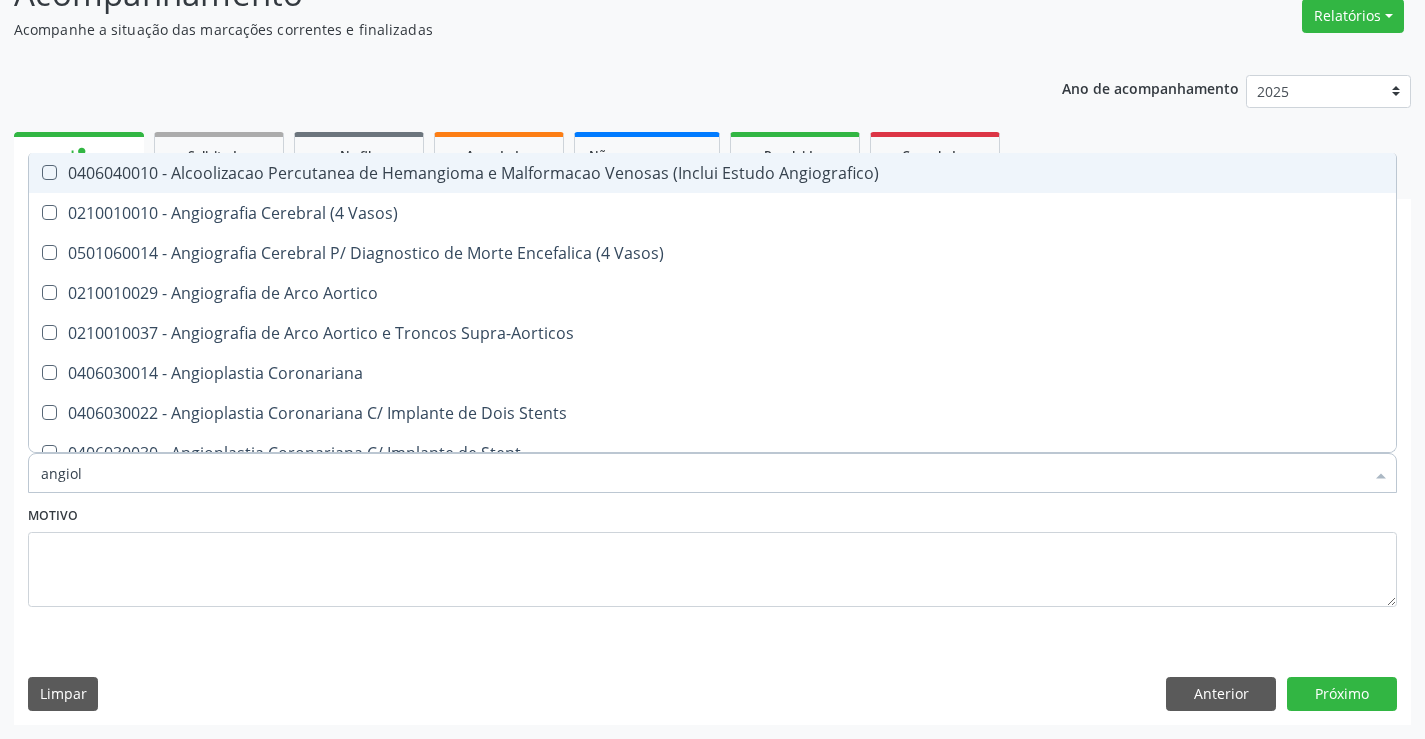 type on "angiolo" 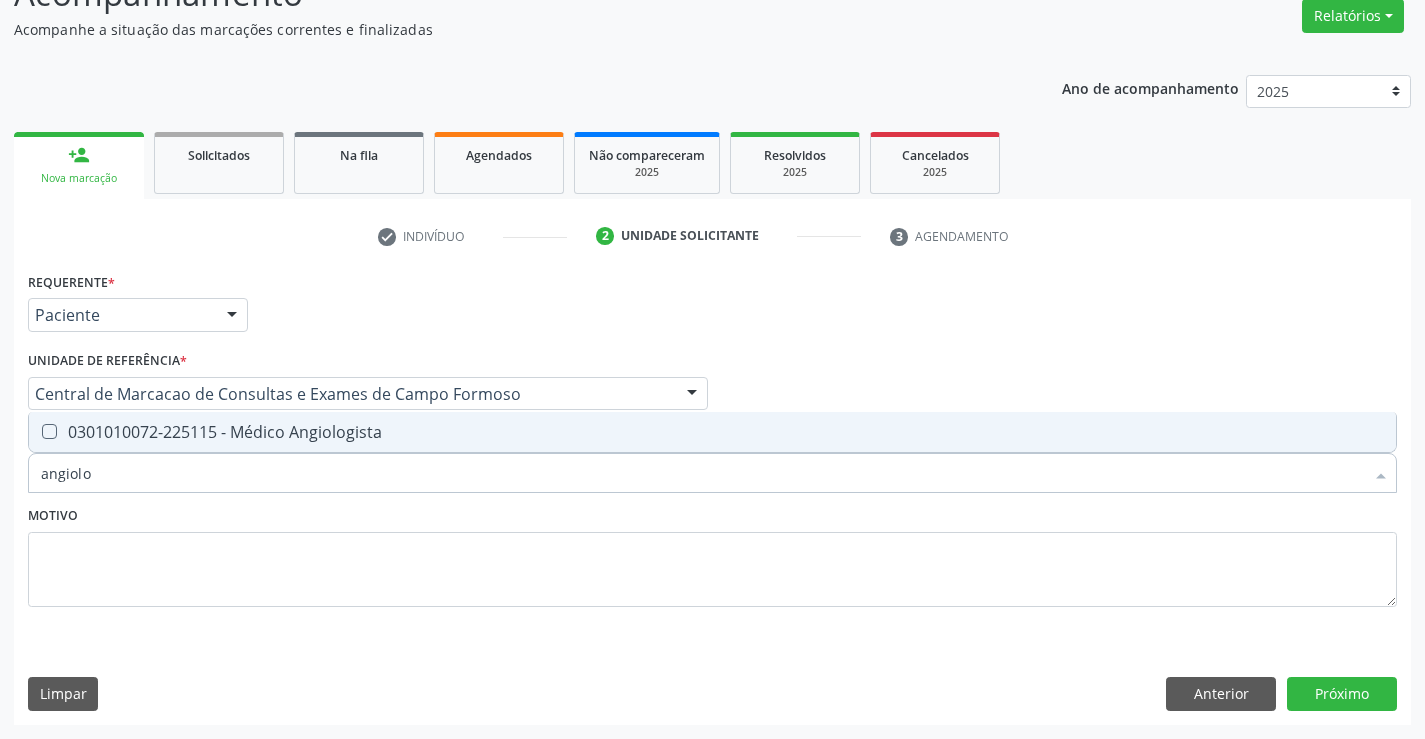 click on "0301010072-225115 - Médico Angiologista" at bounding box center (712, 432) 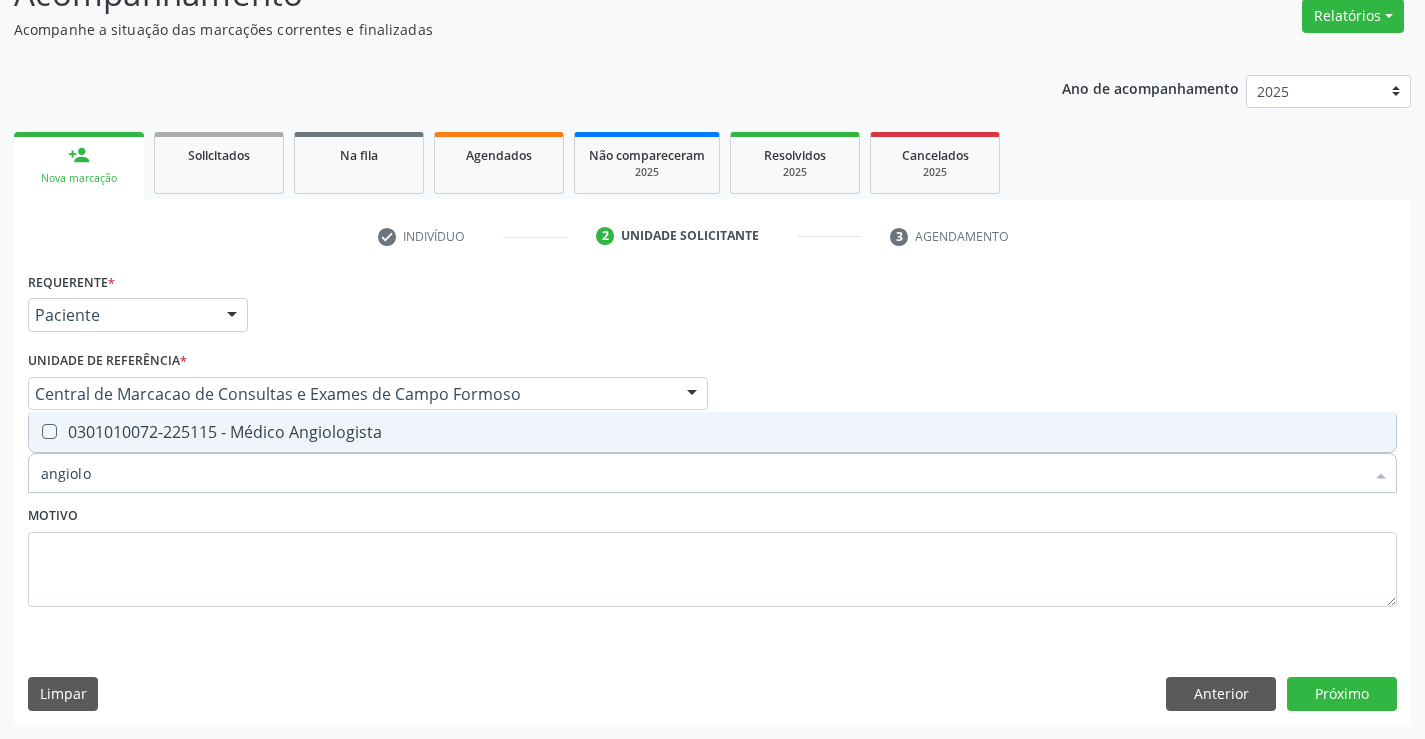 checkbox on "true" 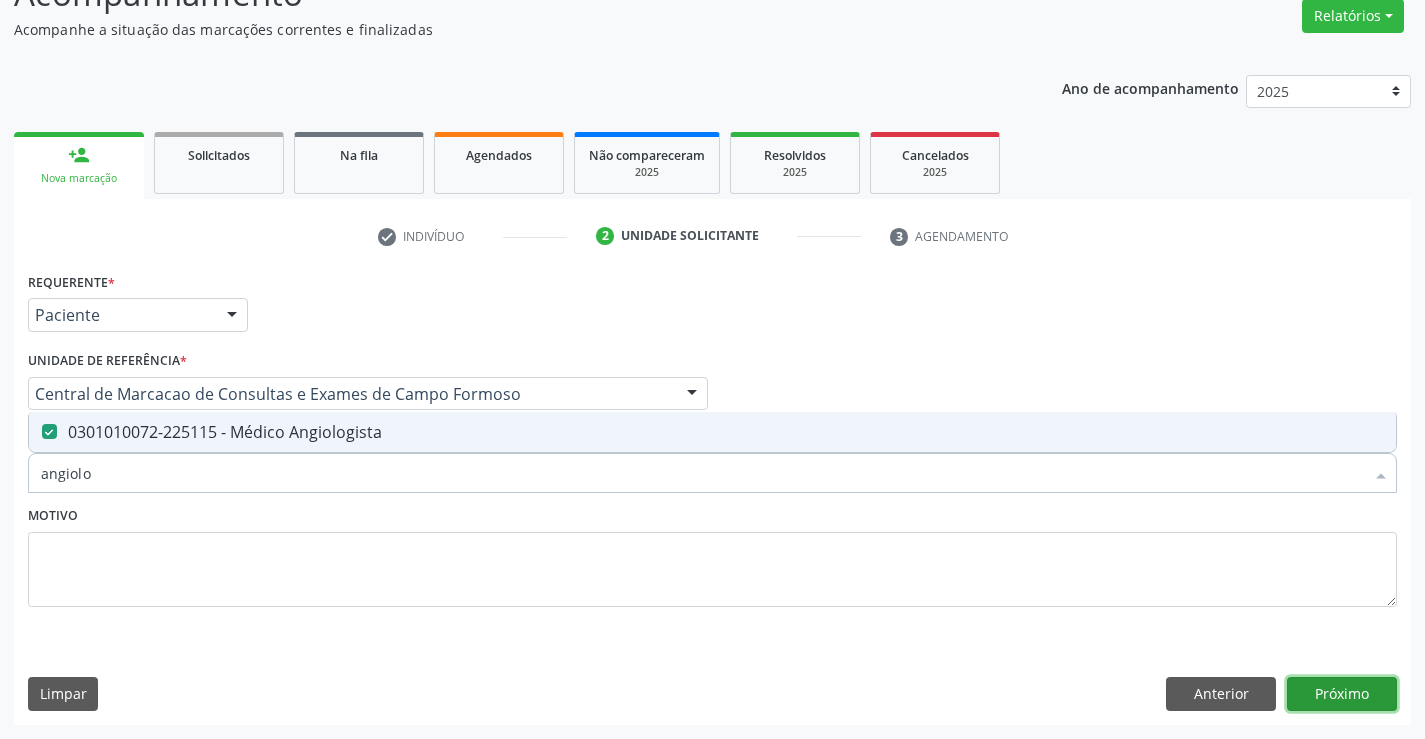 click on "Próximo" at bounding box center (1342, 694) 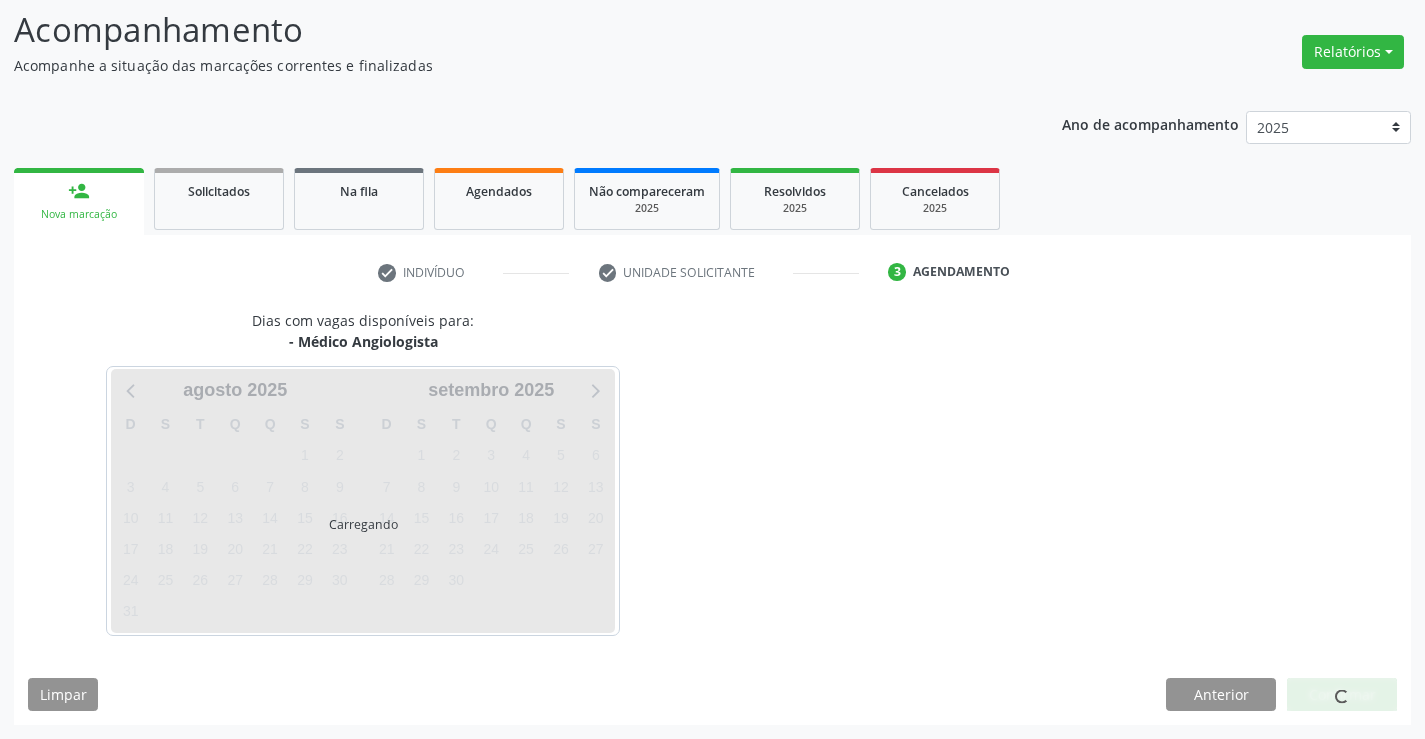 scroll, scrollTop: 167, scrollLeft: 0, axis: vertical 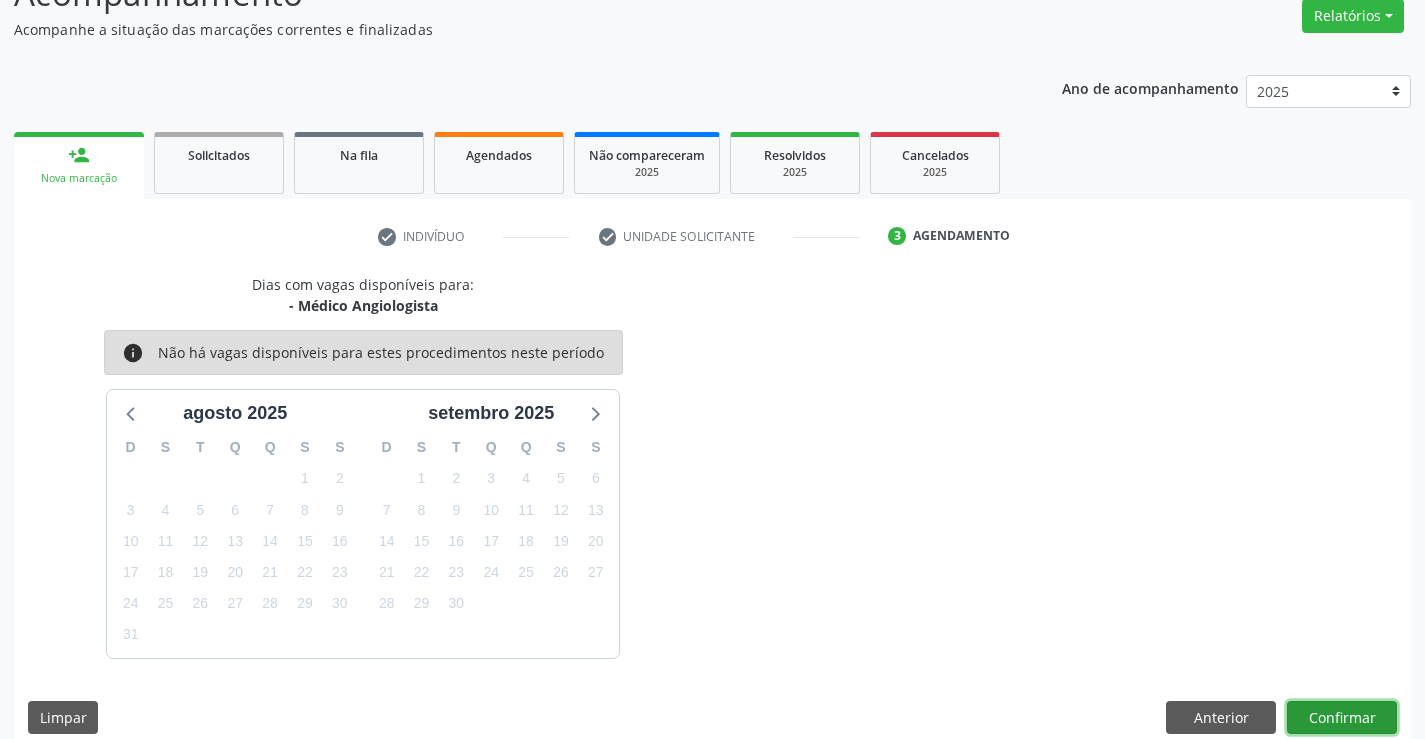 click on "Confirmar" at bounding box center (1342, 718) 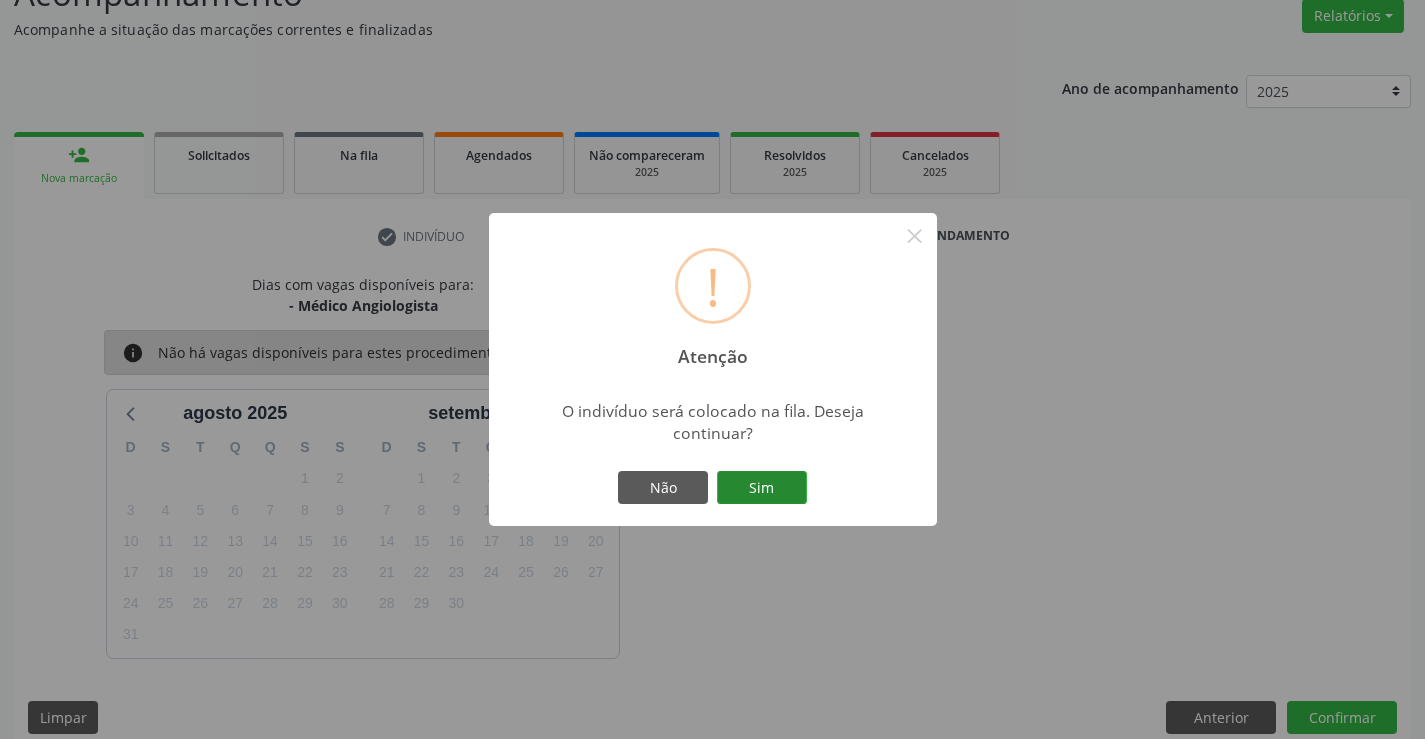 click on "Sim" at bounding box center (762, 488) 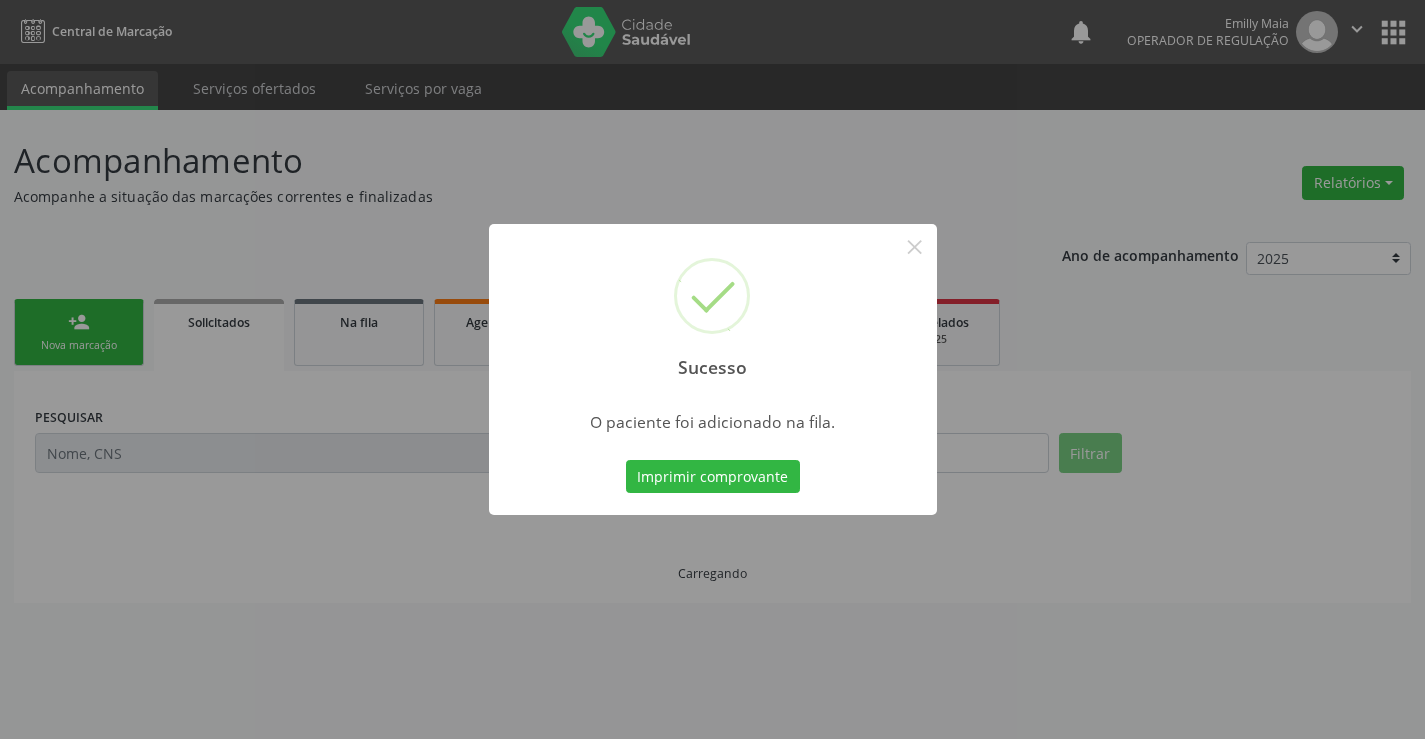 scroll, scrollTop: 0, scrollLeft: 0, axis: both 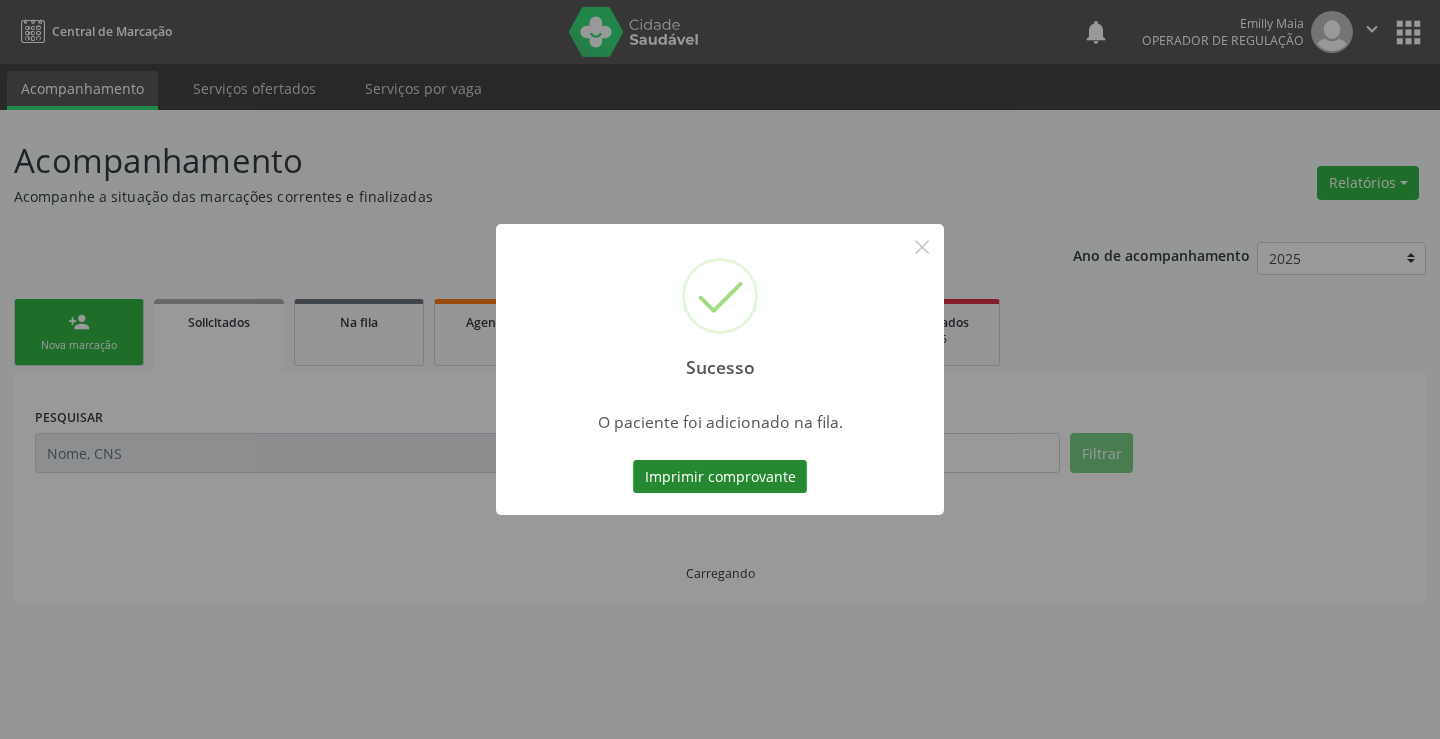 click on "Imprimir comprovante" at bounding box center [720, 477] 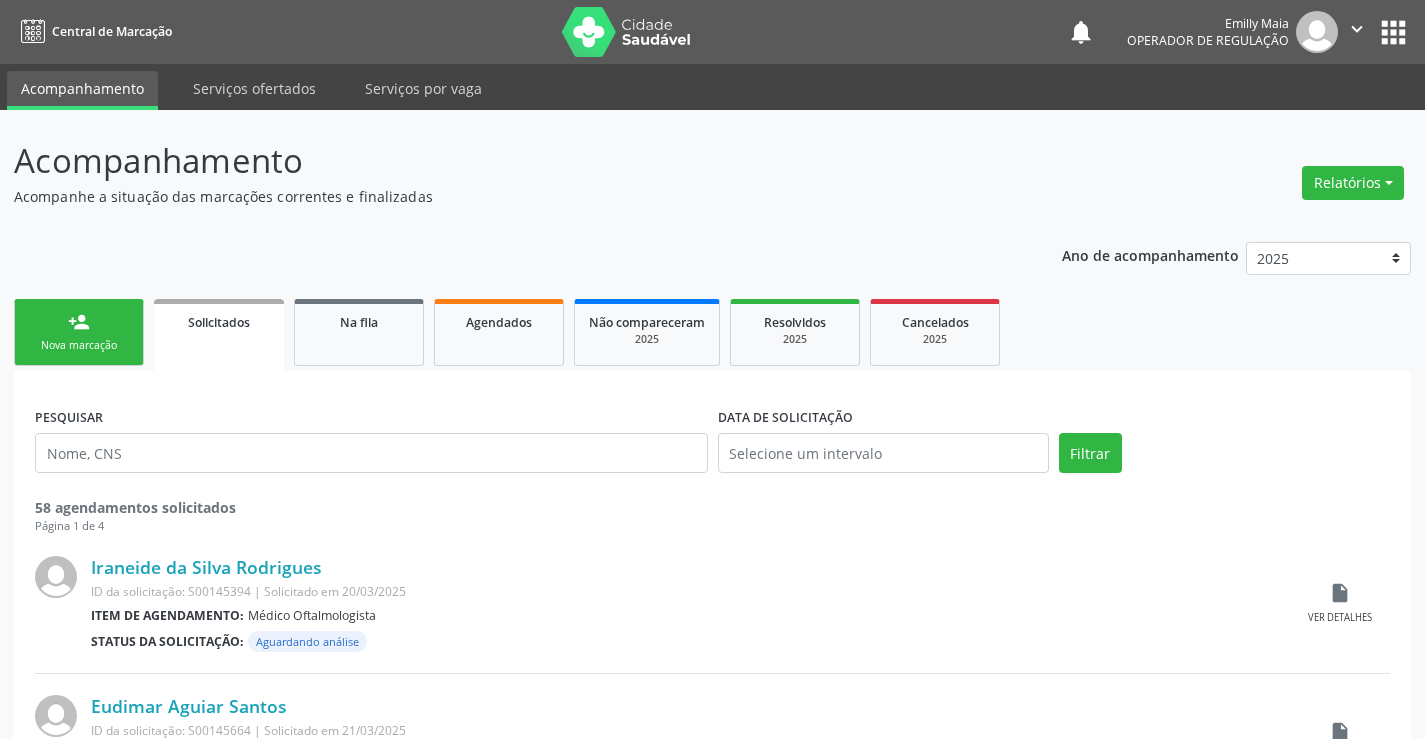 click on "person_add
Nova marcação" at bounding box center (79, 332) 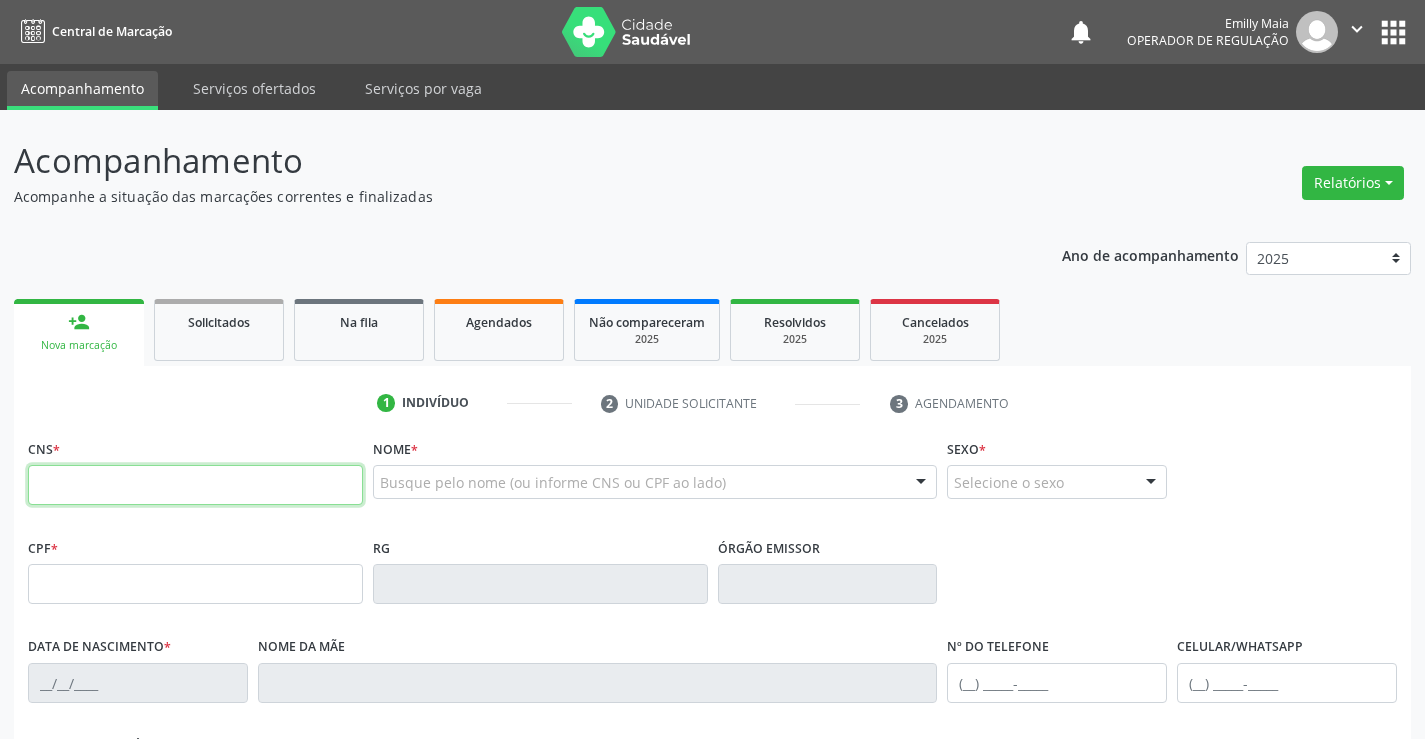 click at bounding box center (195, 485) 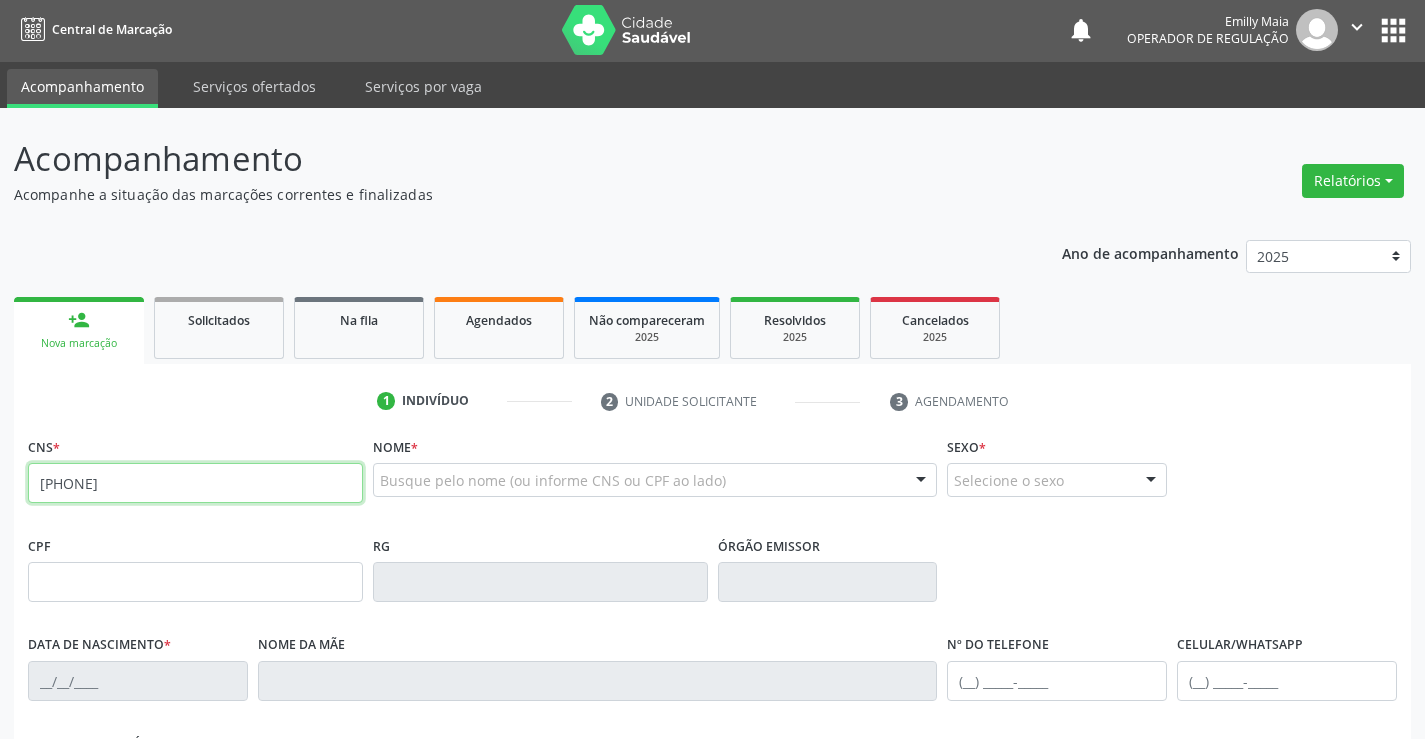 type on "[NUMBER]" 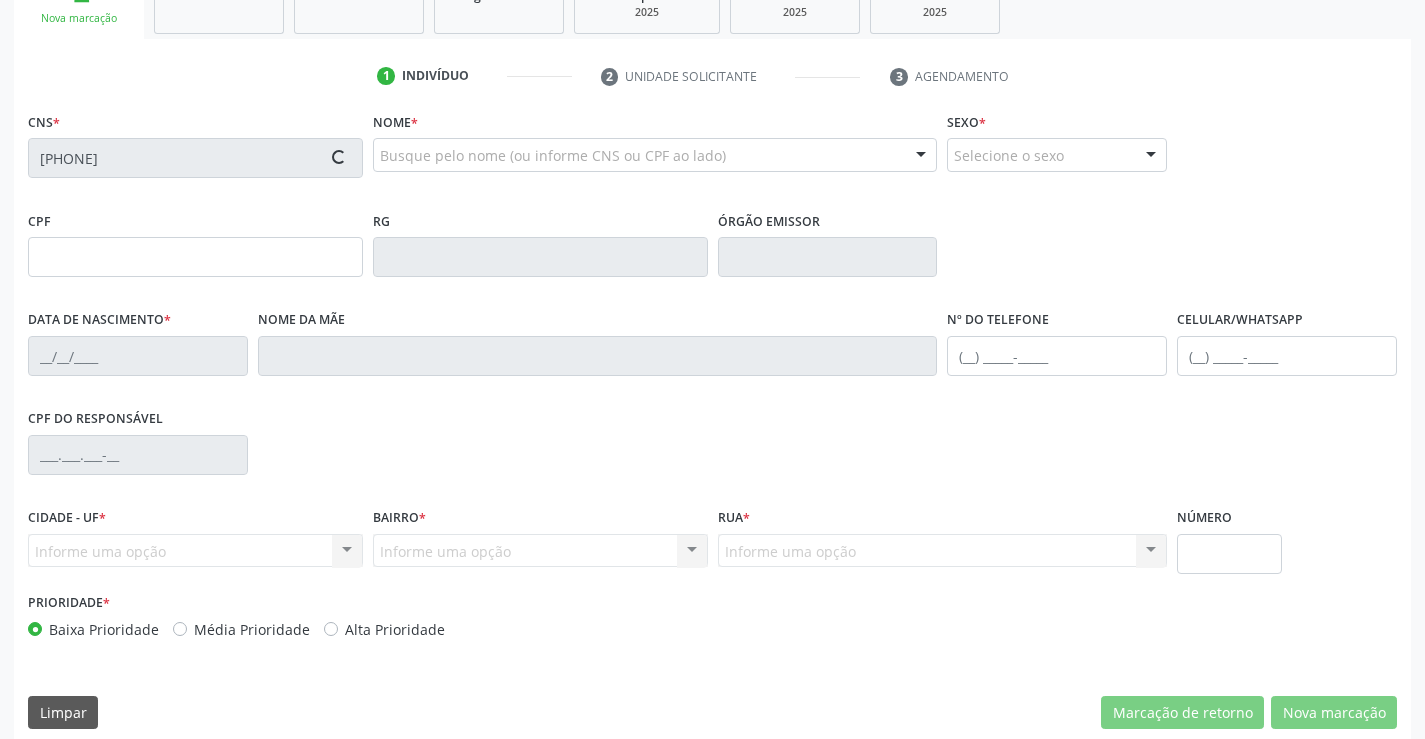scroll, scrollTop: 345, scrollLeft: 0, axis: vertical 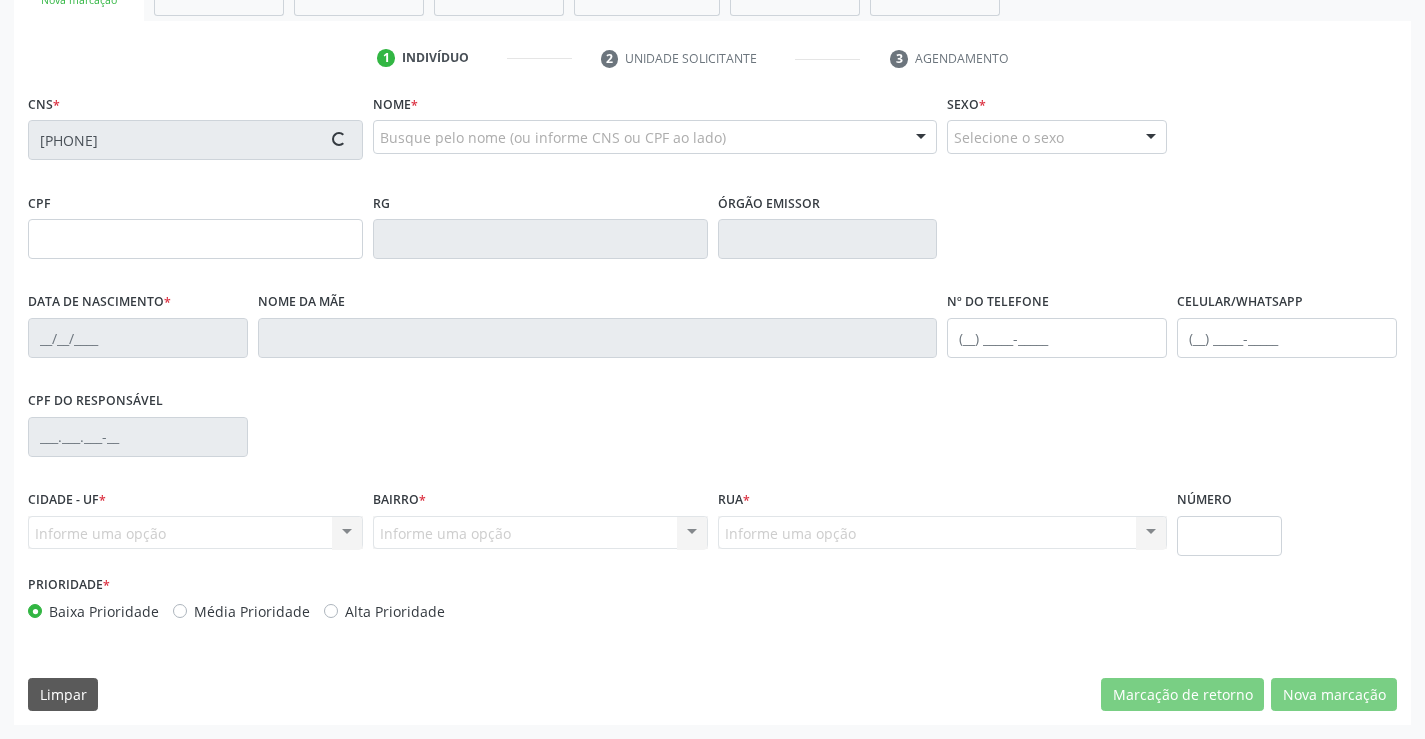 type on "[NUMBER]" 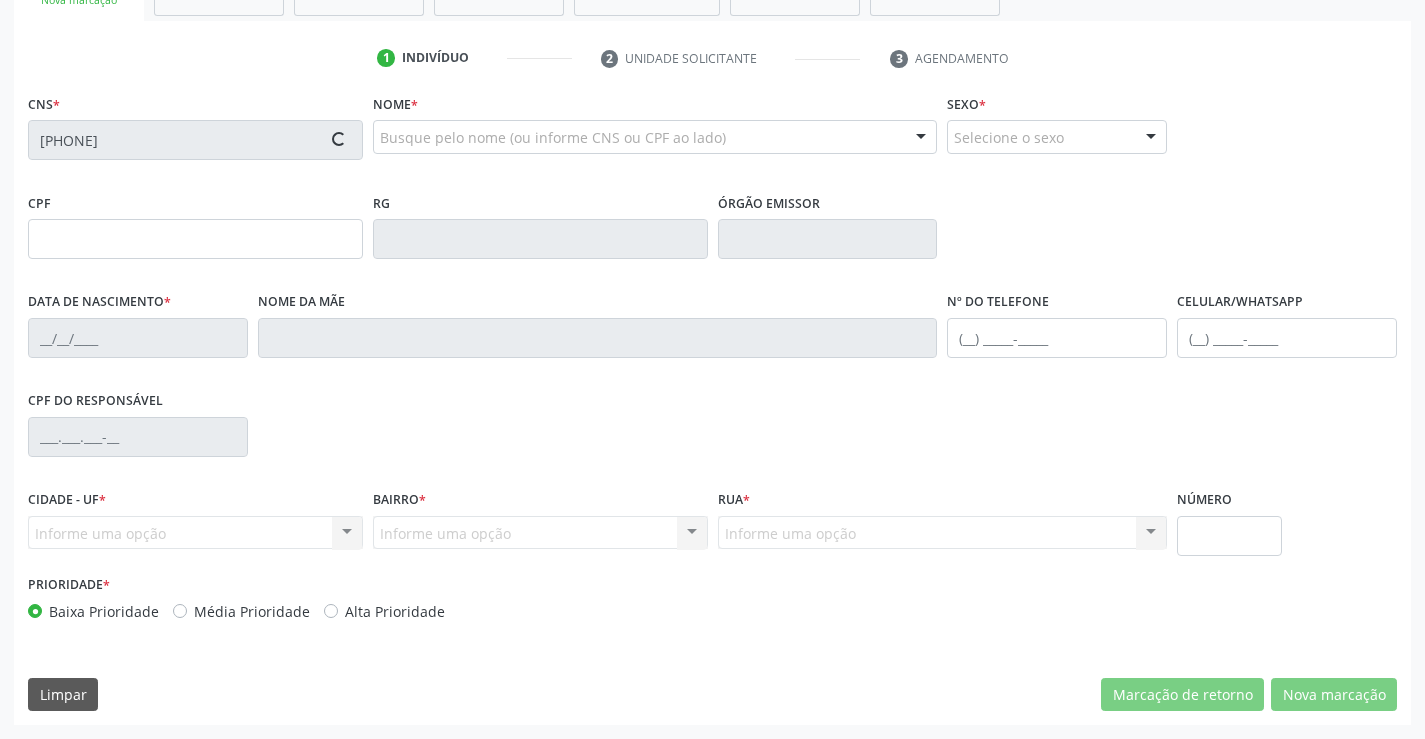 type on "([PHONE])" 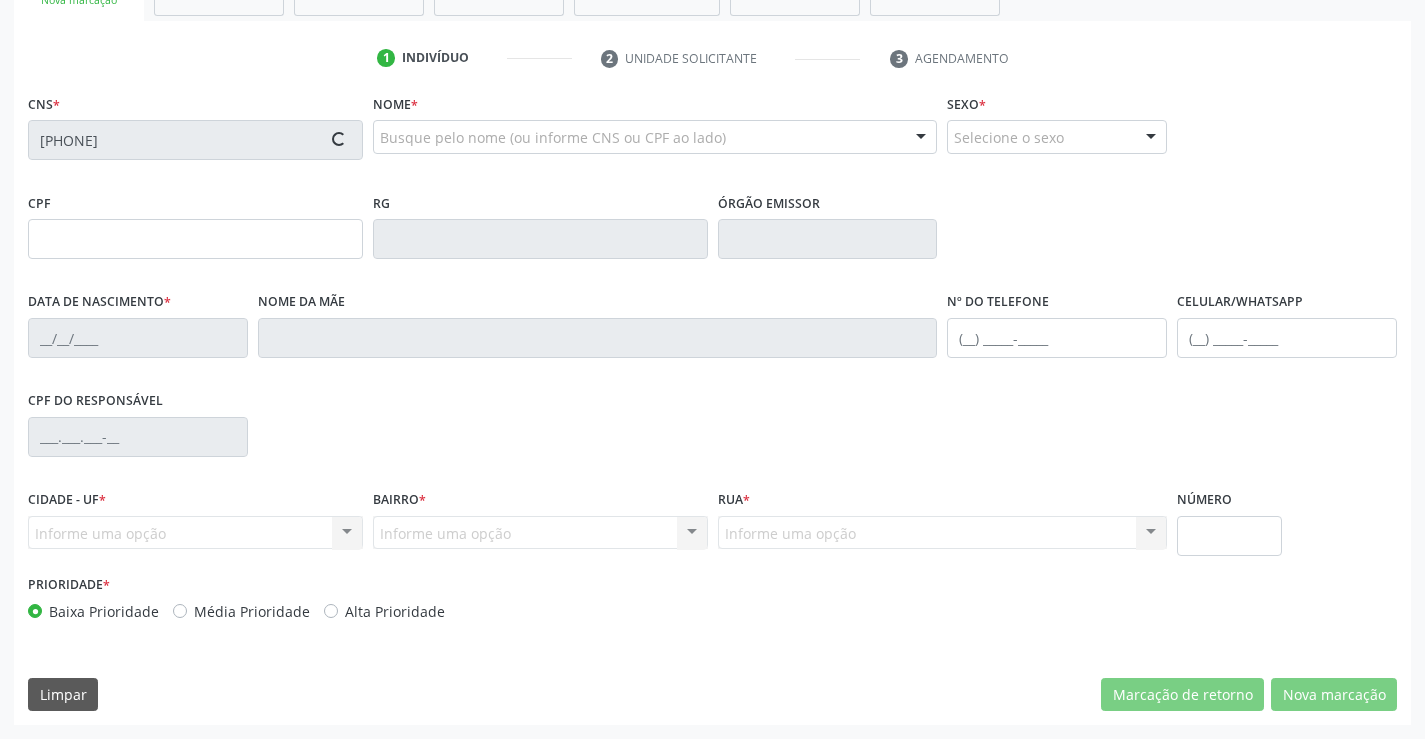 type on "([PHONE])" 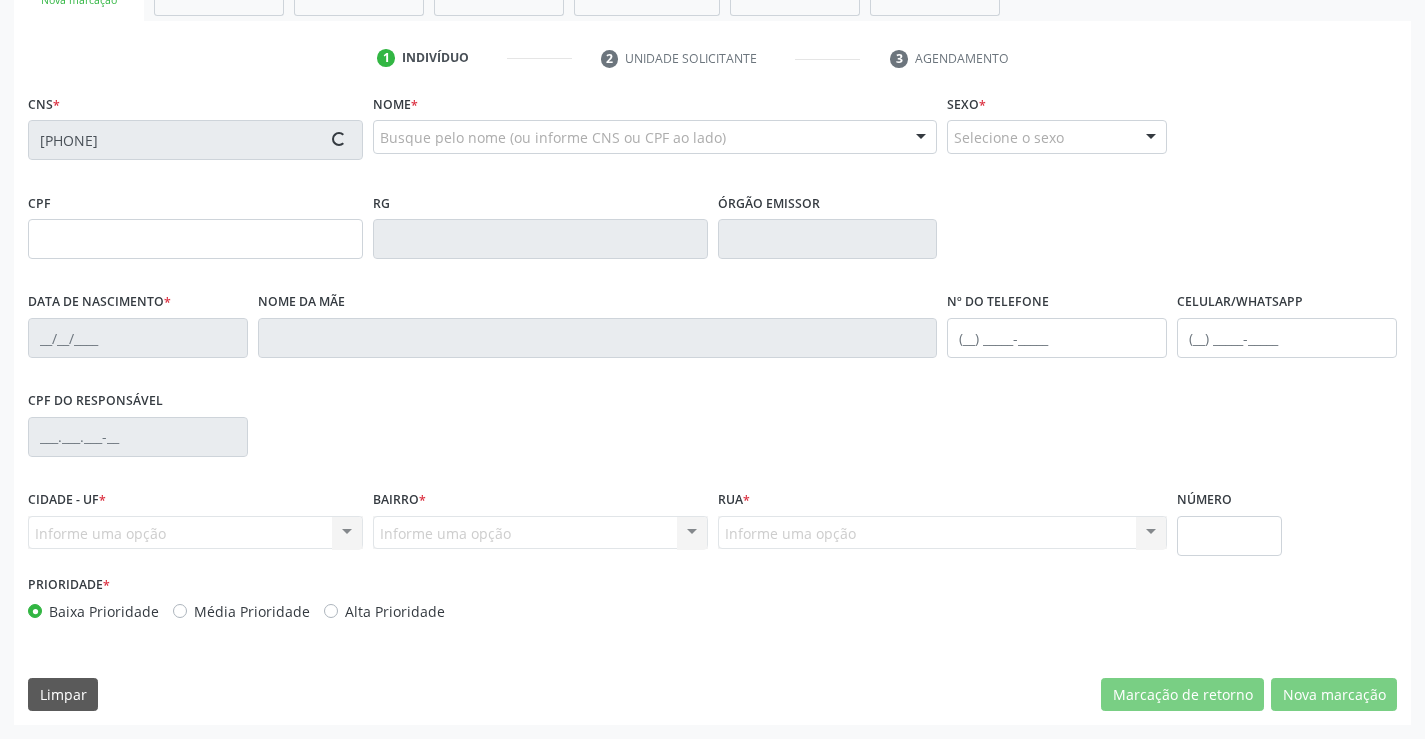 type on "S/N" 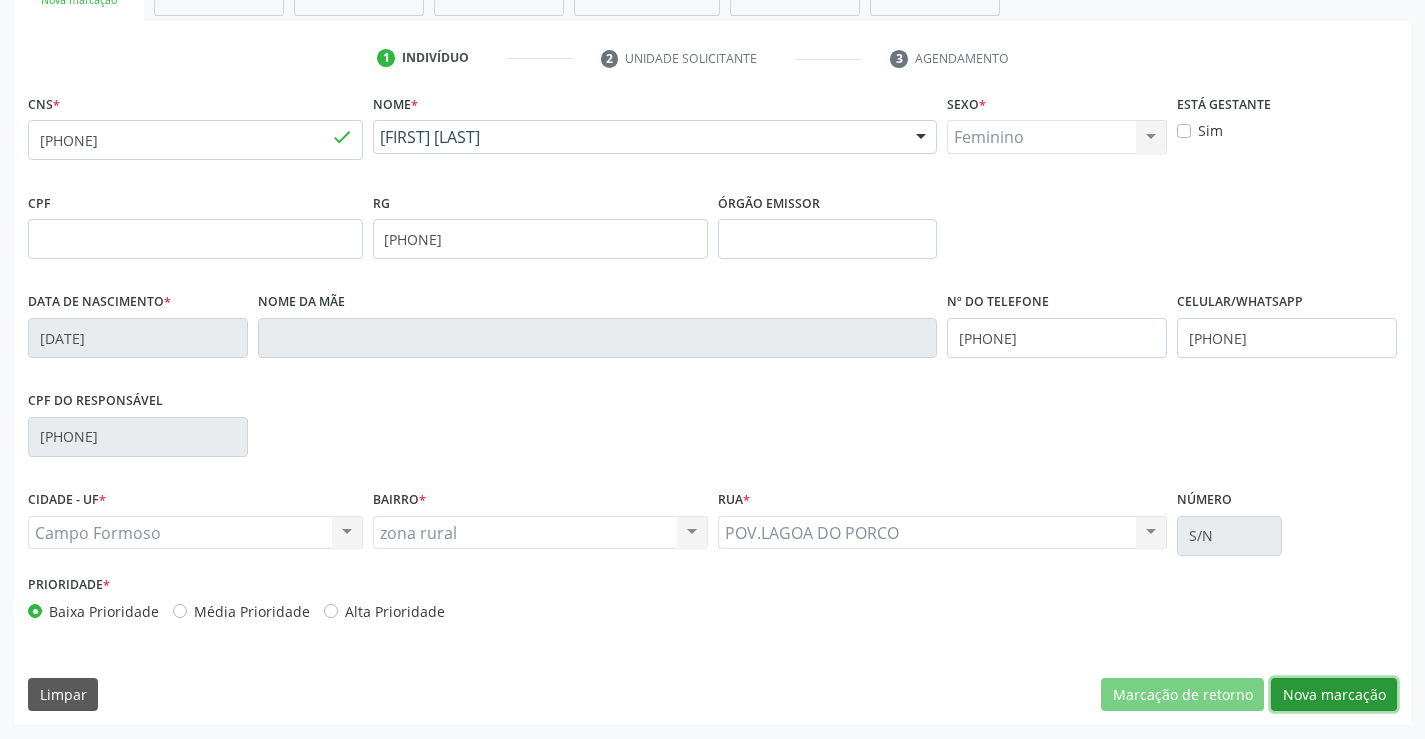 click on "Nova marcação" at bounding box center (1334, 695) 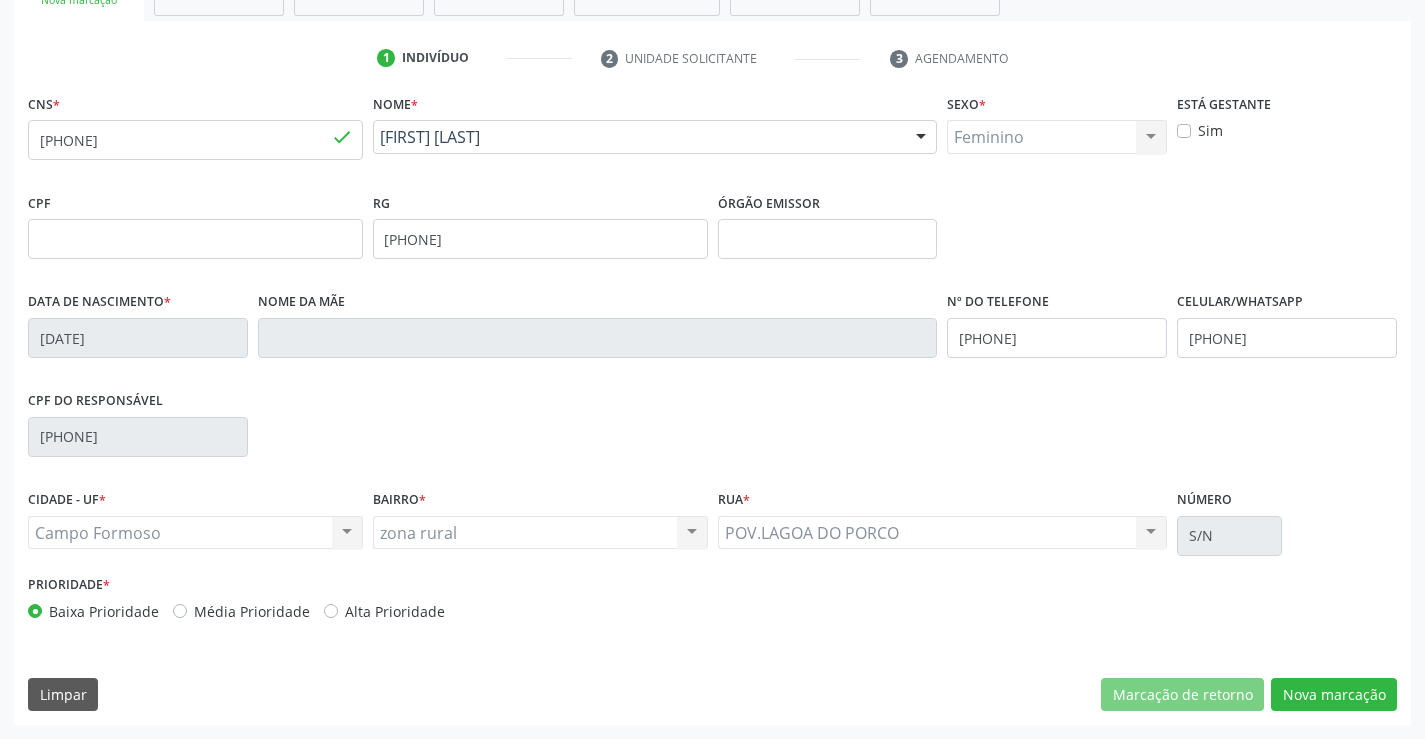 scroll, scrollTop: 167, scrollLeft: 0, axis: vertical 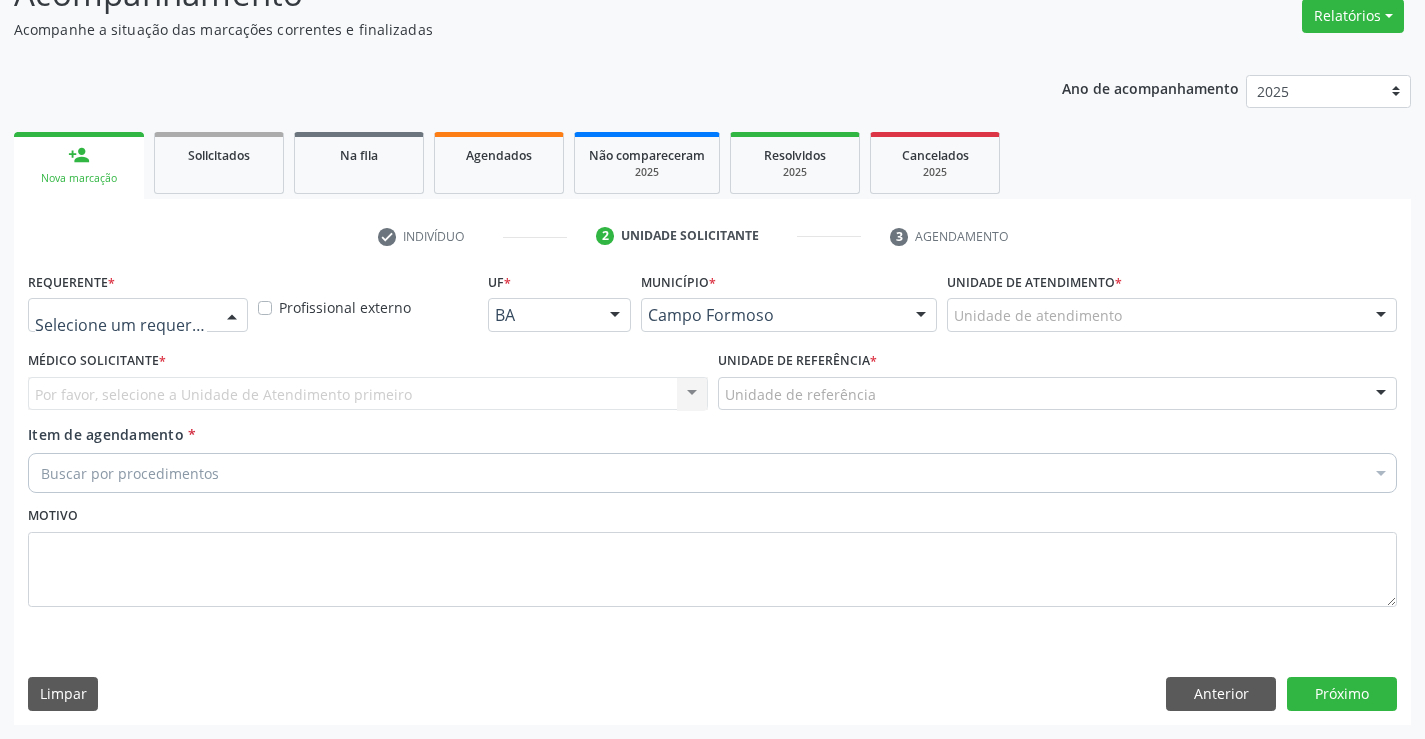 click at bounding box center (232, 316) 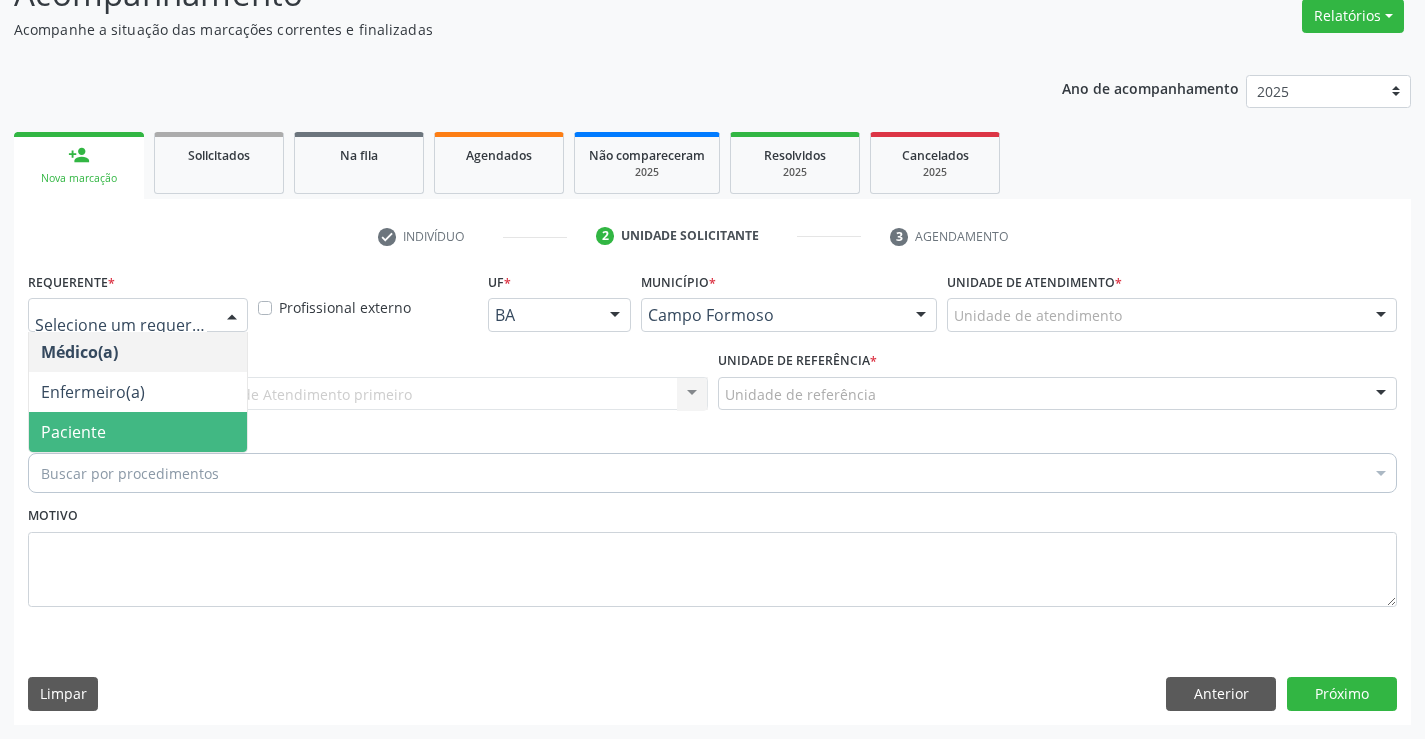 click on "Paciente" at bounding box center [138, 432] 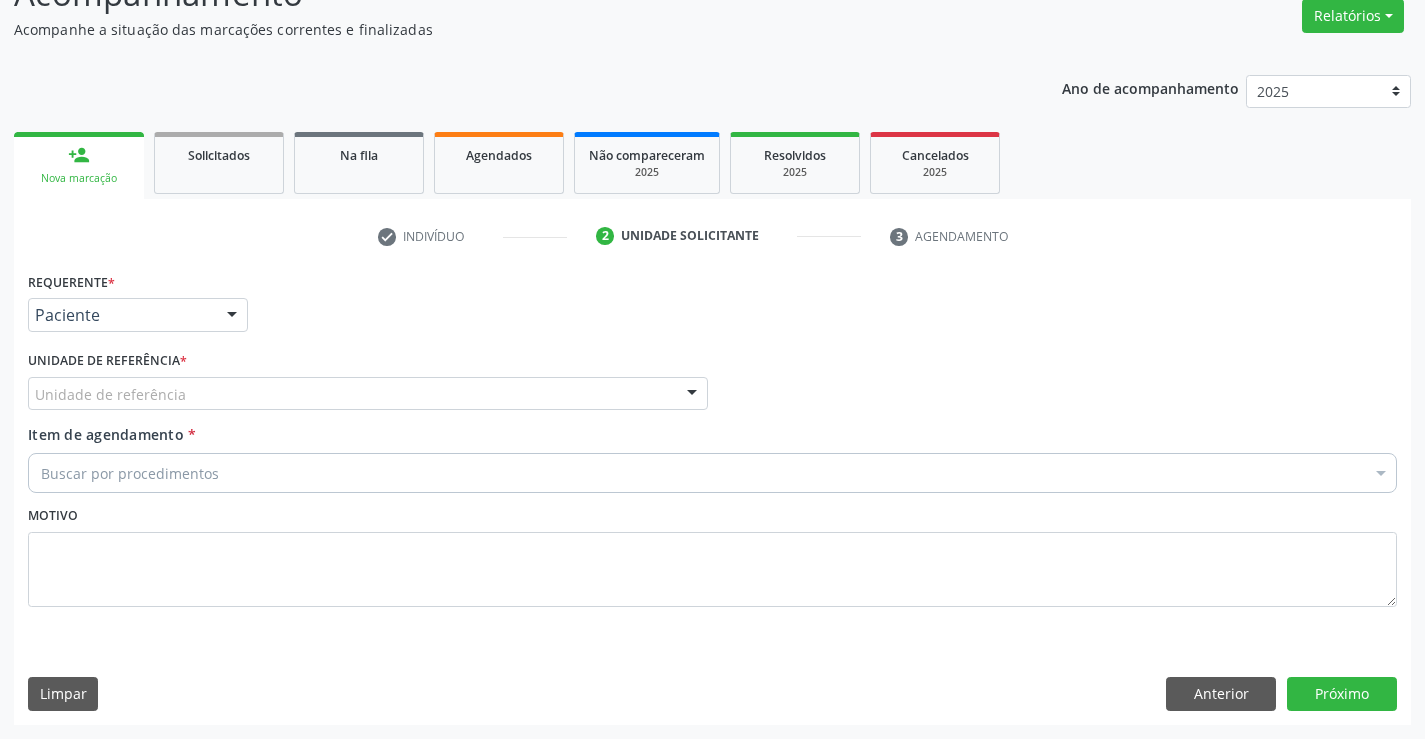 click on "Unidade de referência" at bounding box center [368, 394] 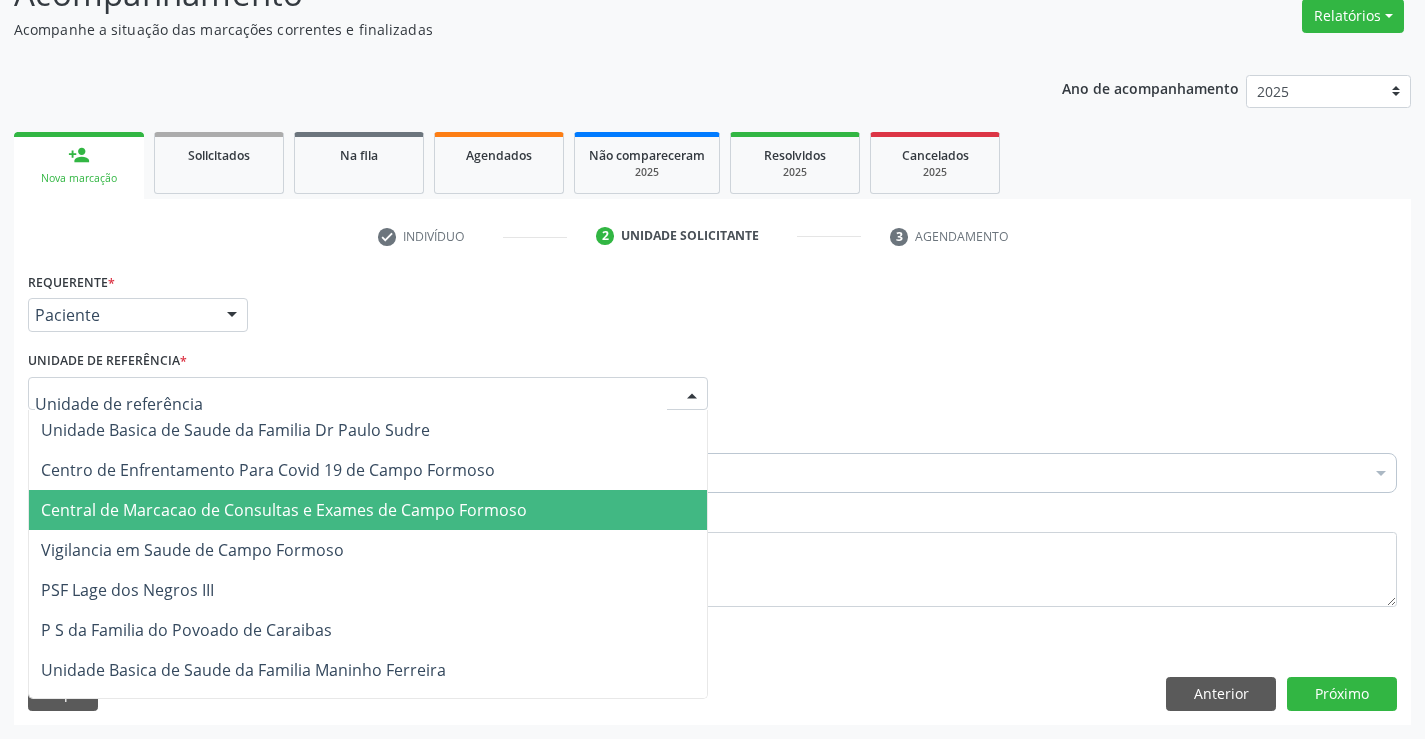 click on "Central de Marcacao de Consultas e Exames de Campo Formoso" at bounding box center (368, 510) 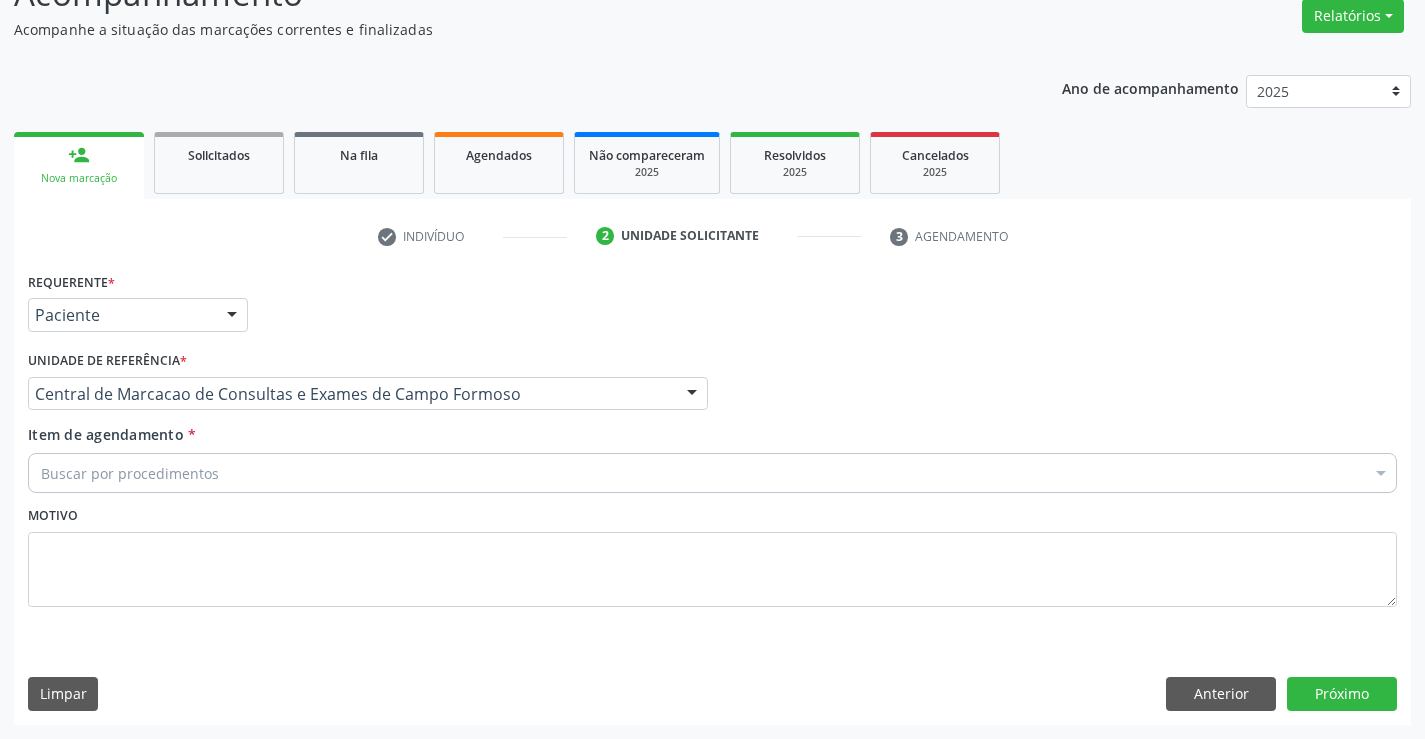 click on "Buscar por procedimentos" at bounding box center (712, 473) 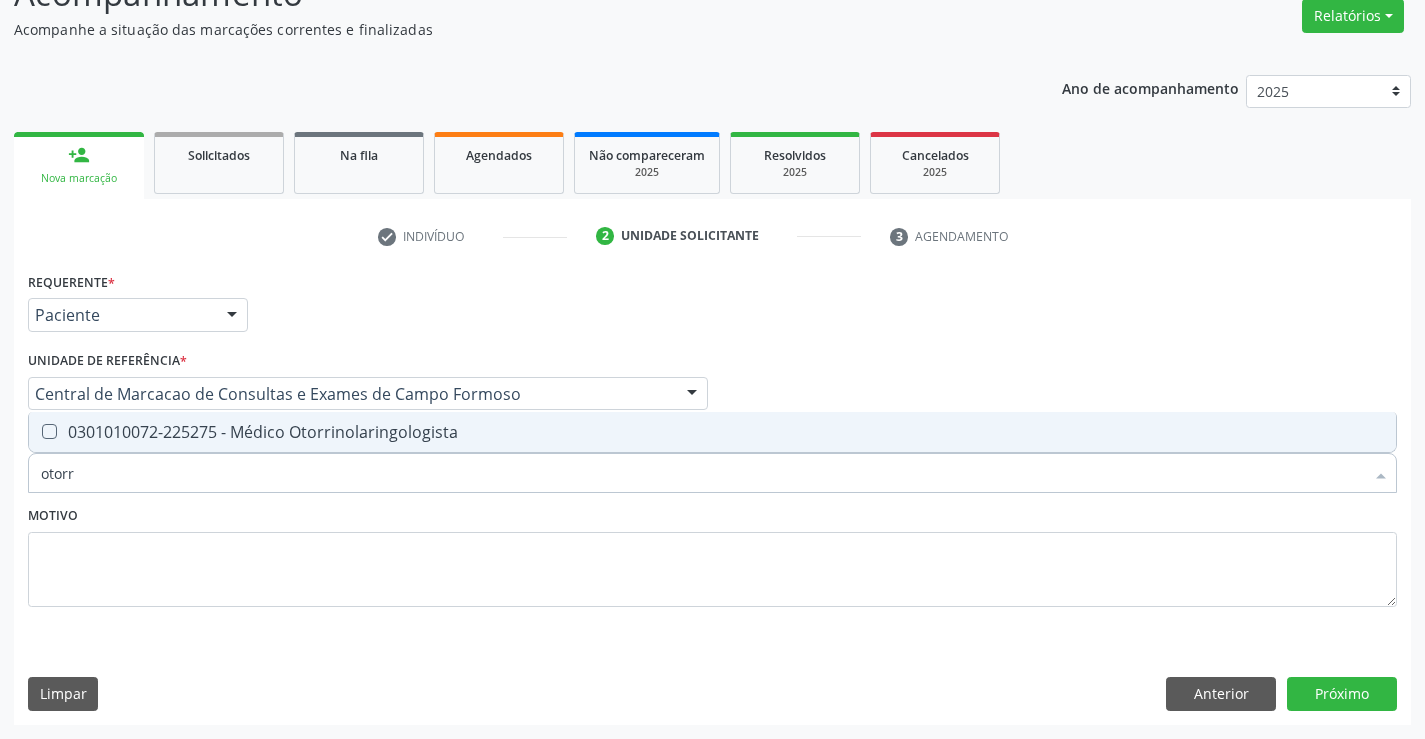 type on "otorri" 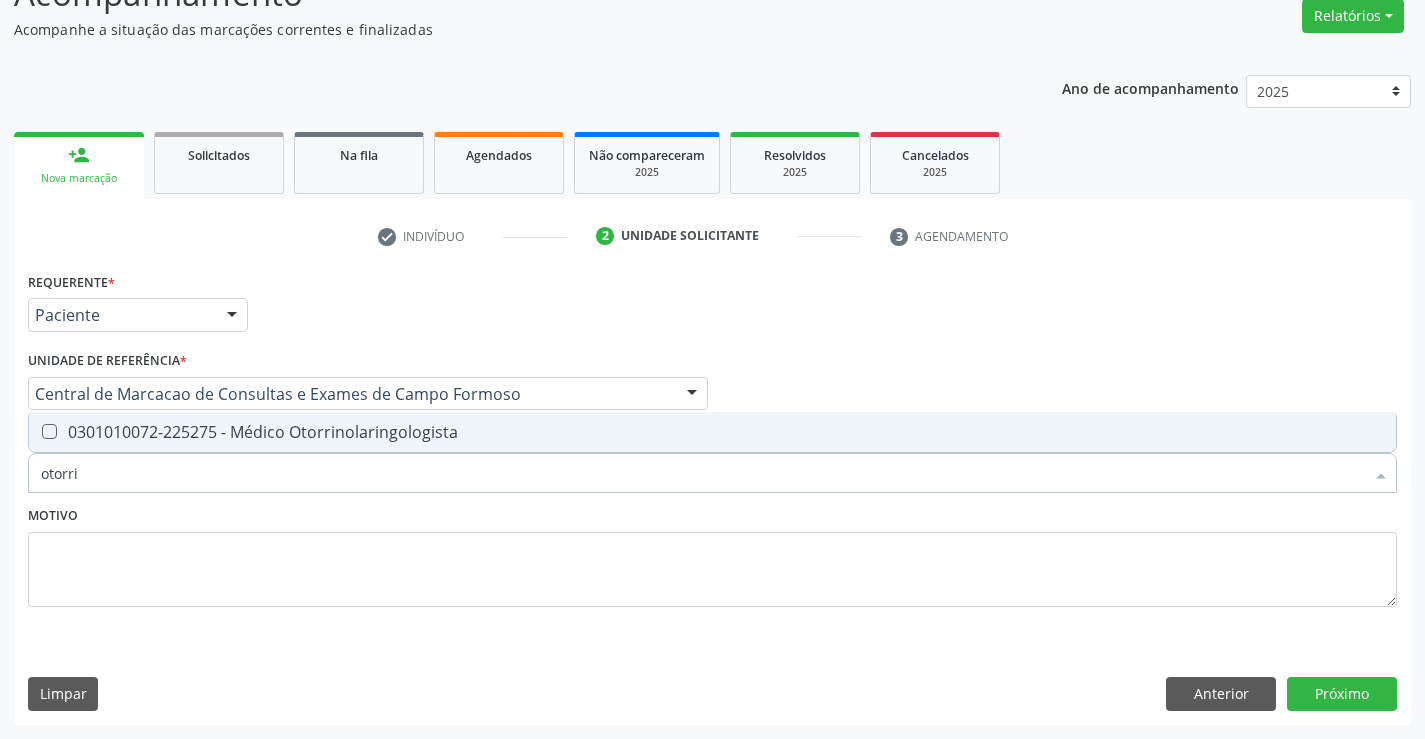 click on "0301010072-225275 - Médico Otorrinolaringologista" at bounding box center [712, 432] 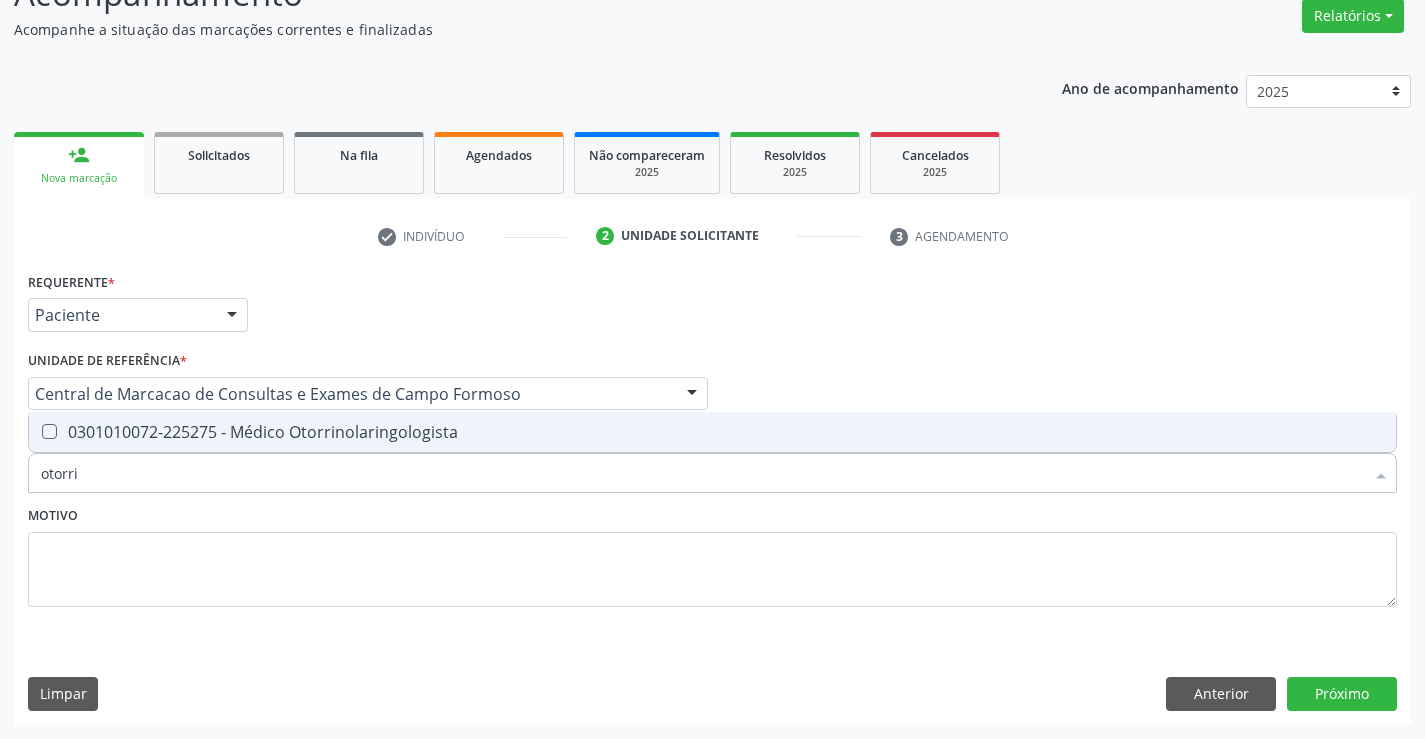 checkbox on "true" 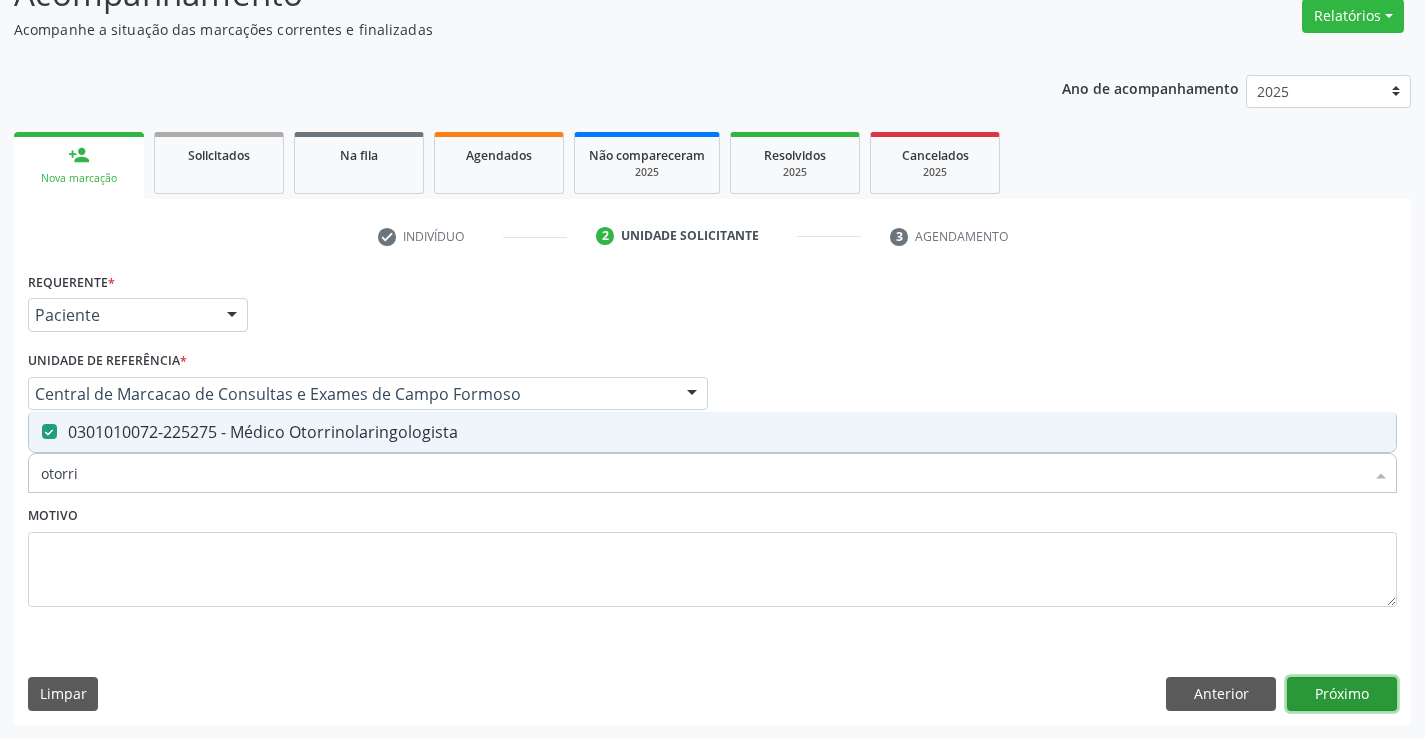 click on "Próximo" at bounding box center [1342, 694] 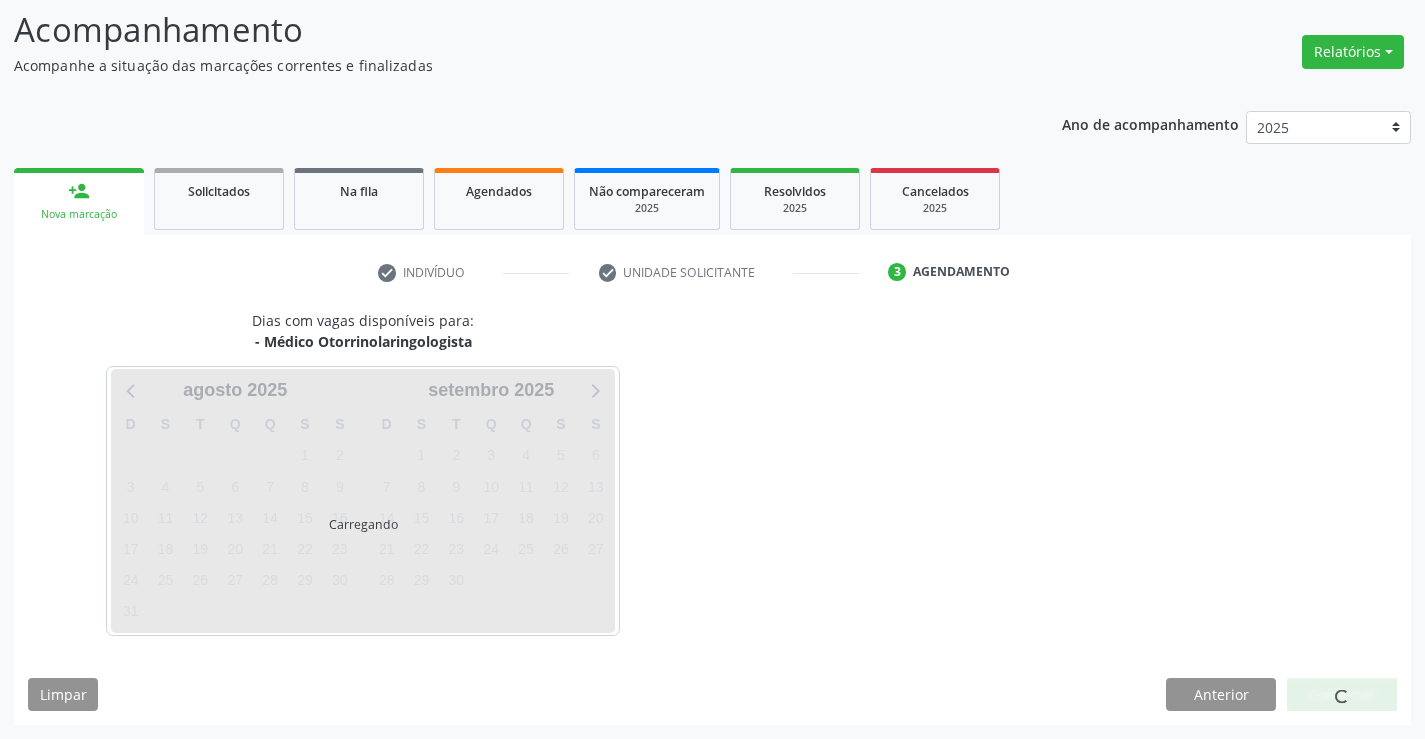 scroll, scrollTop: 167, scrollLeft: 0, axis: vertical 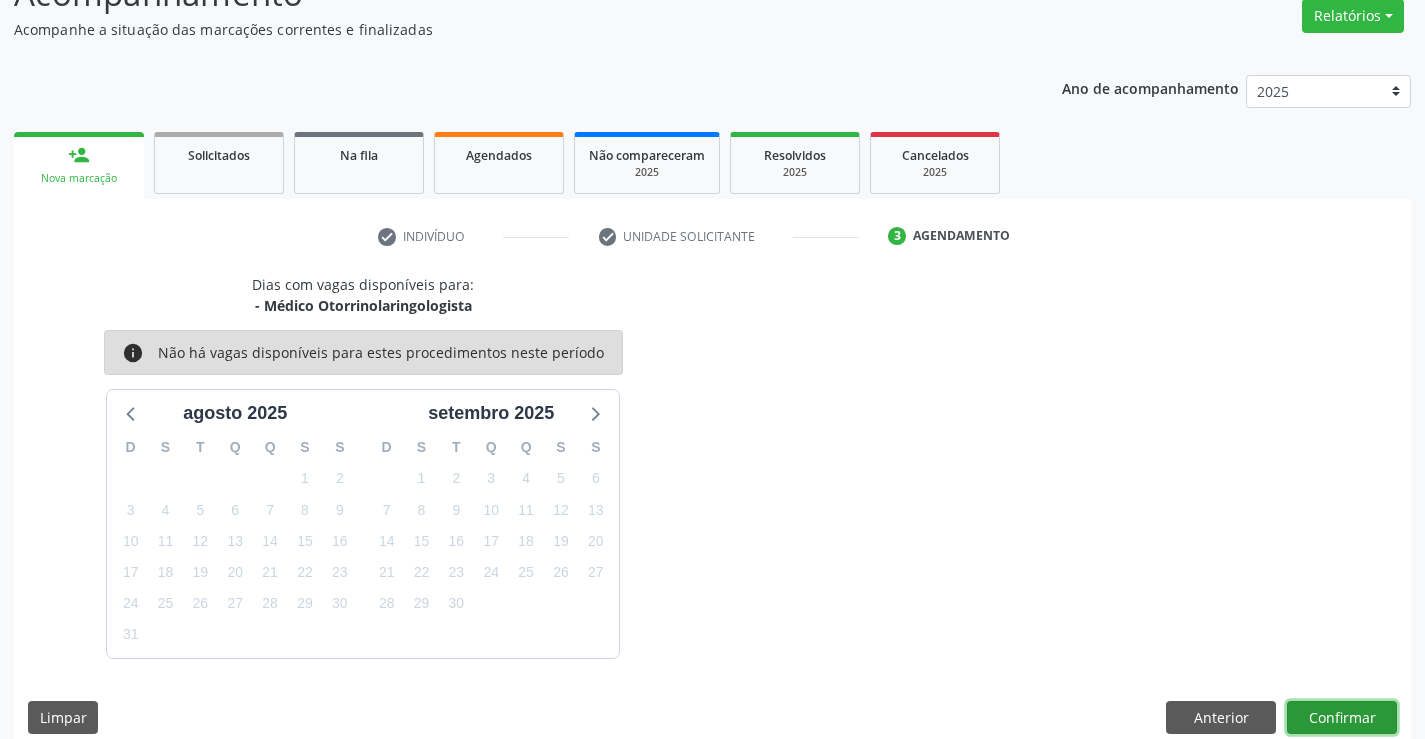 click on "Confirmar" at bounding box center (1342, 718) 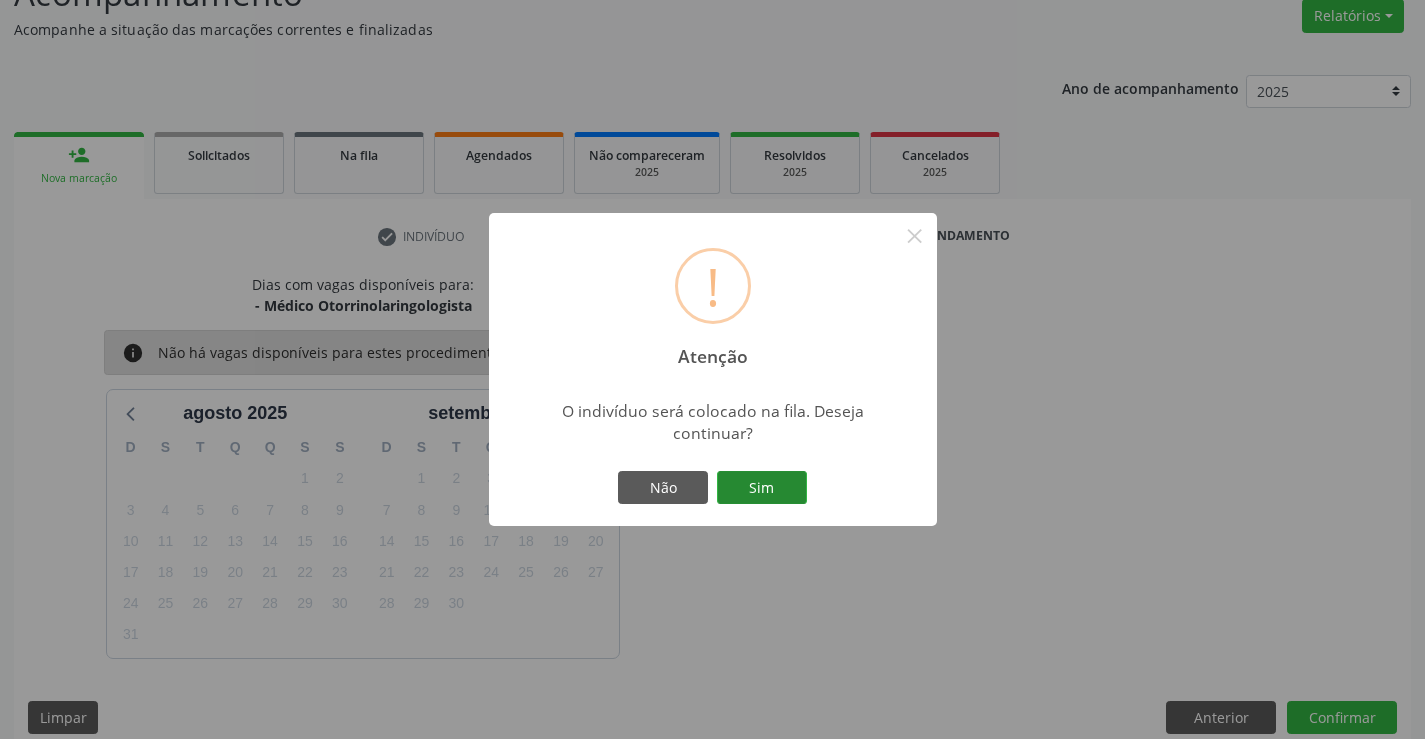 click on "Sim" at bounding box center [762, 488] 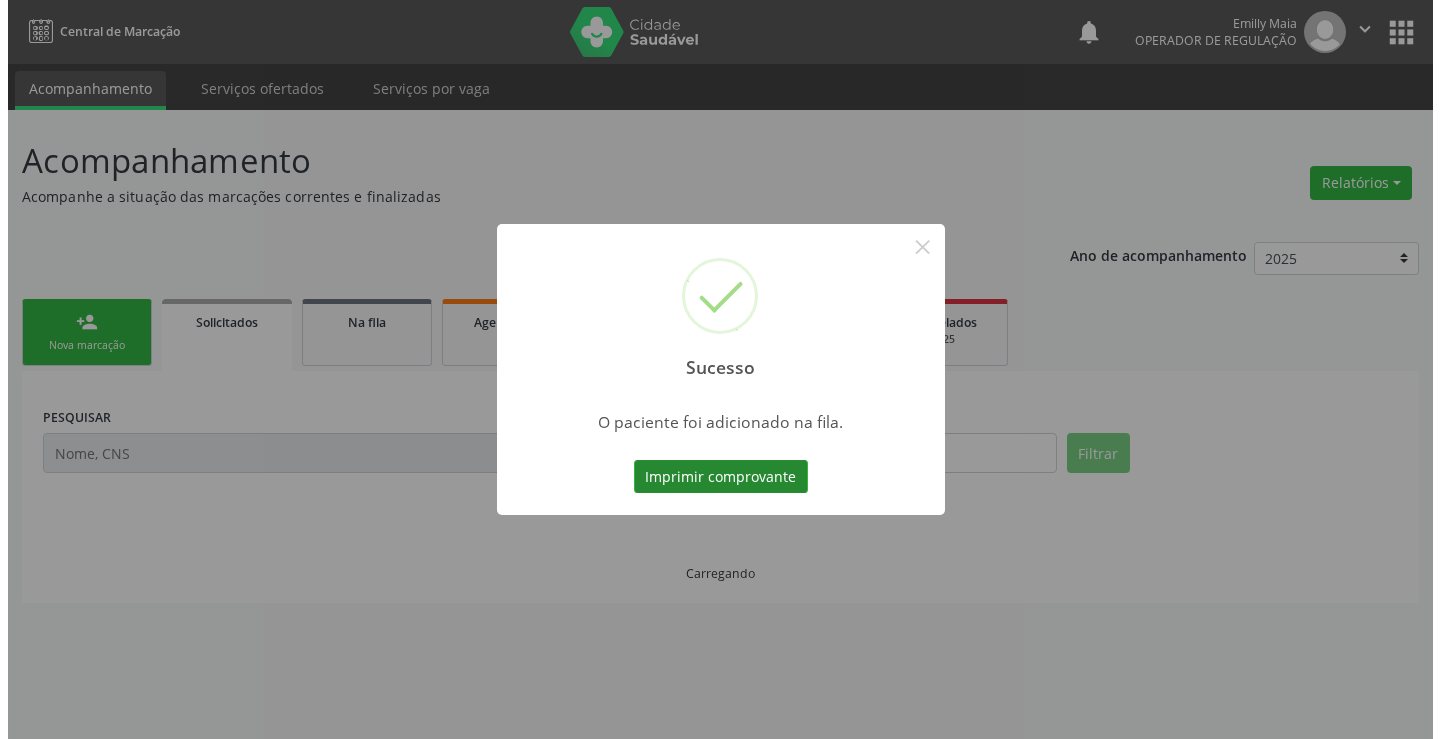 scroll, scrollTop: 0, scrollLeft: 0, axis: both 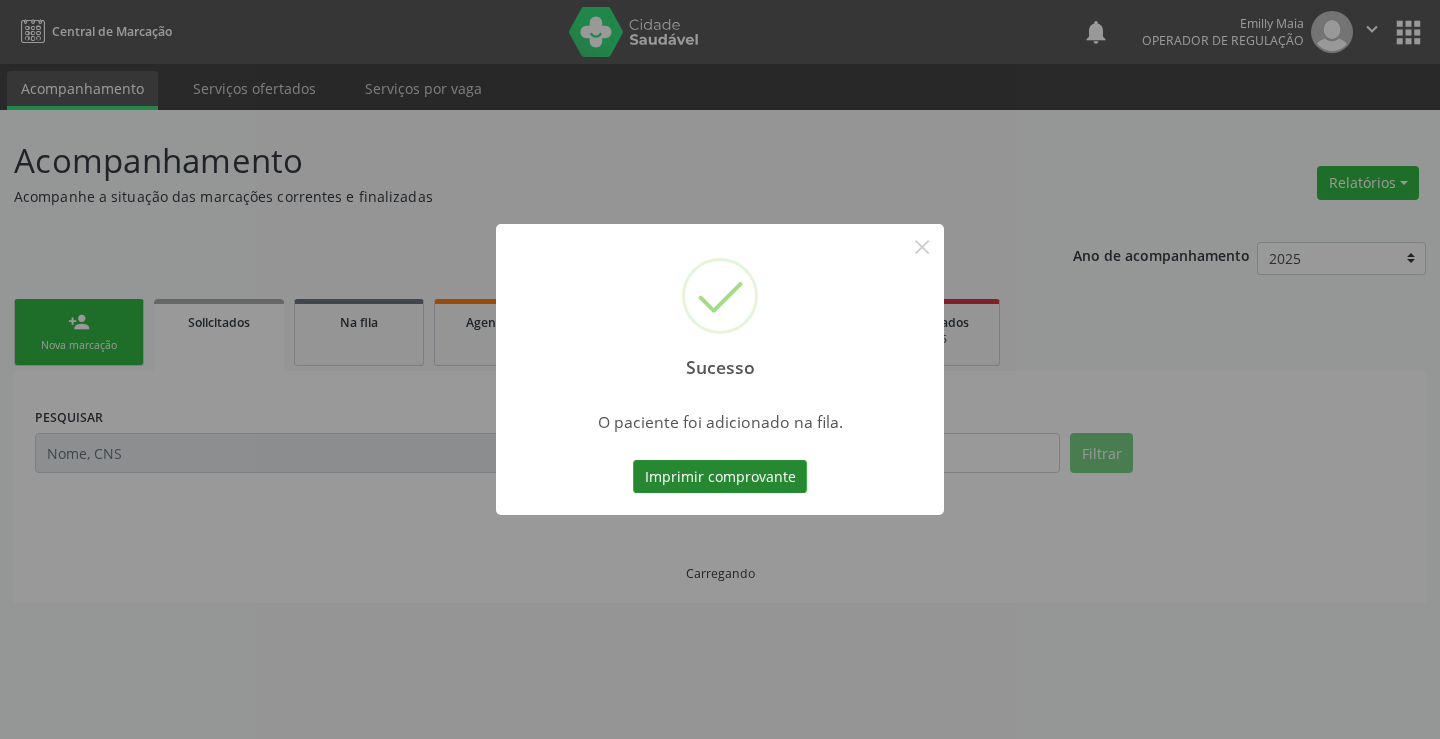 click on "Imprimir comprovante" at bounding box center [720, 477] 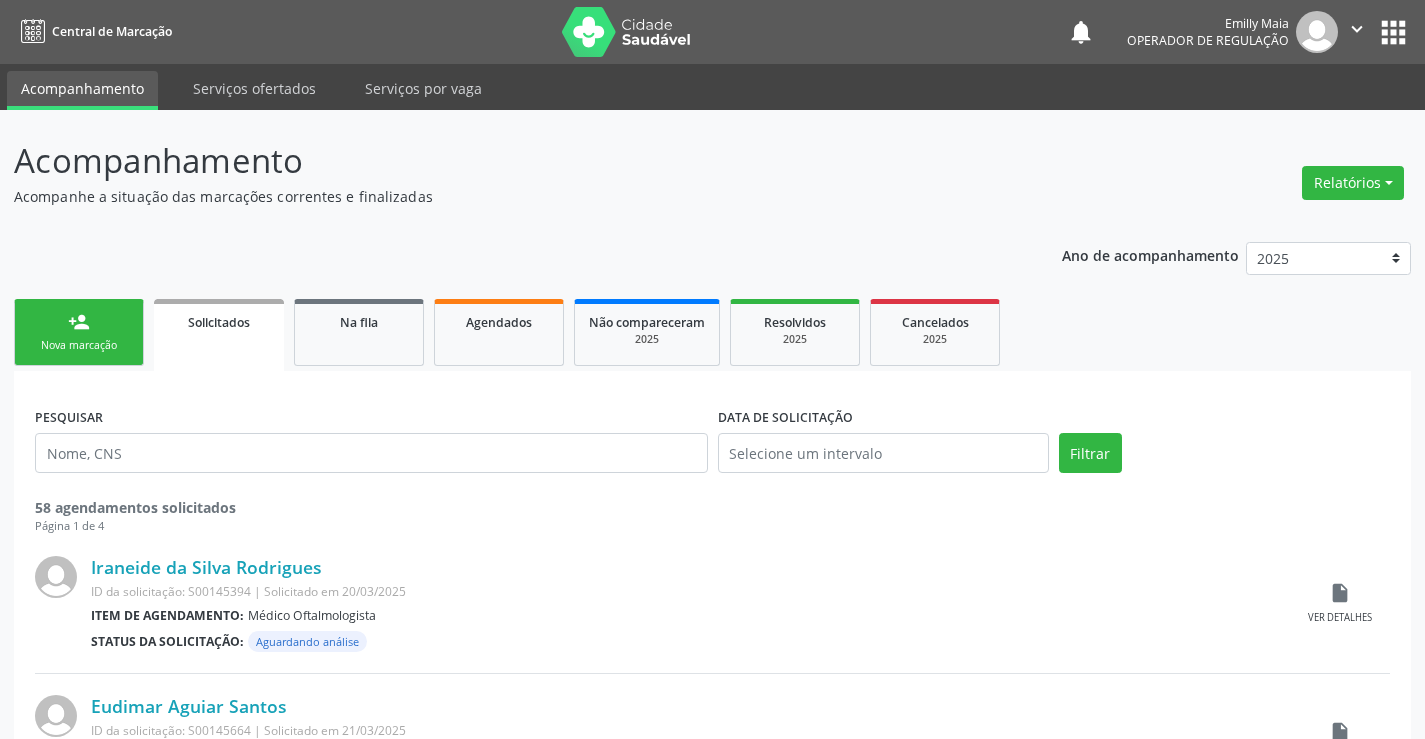 scroll, scrollTop: 0, scrollLeft: 0, axis: both 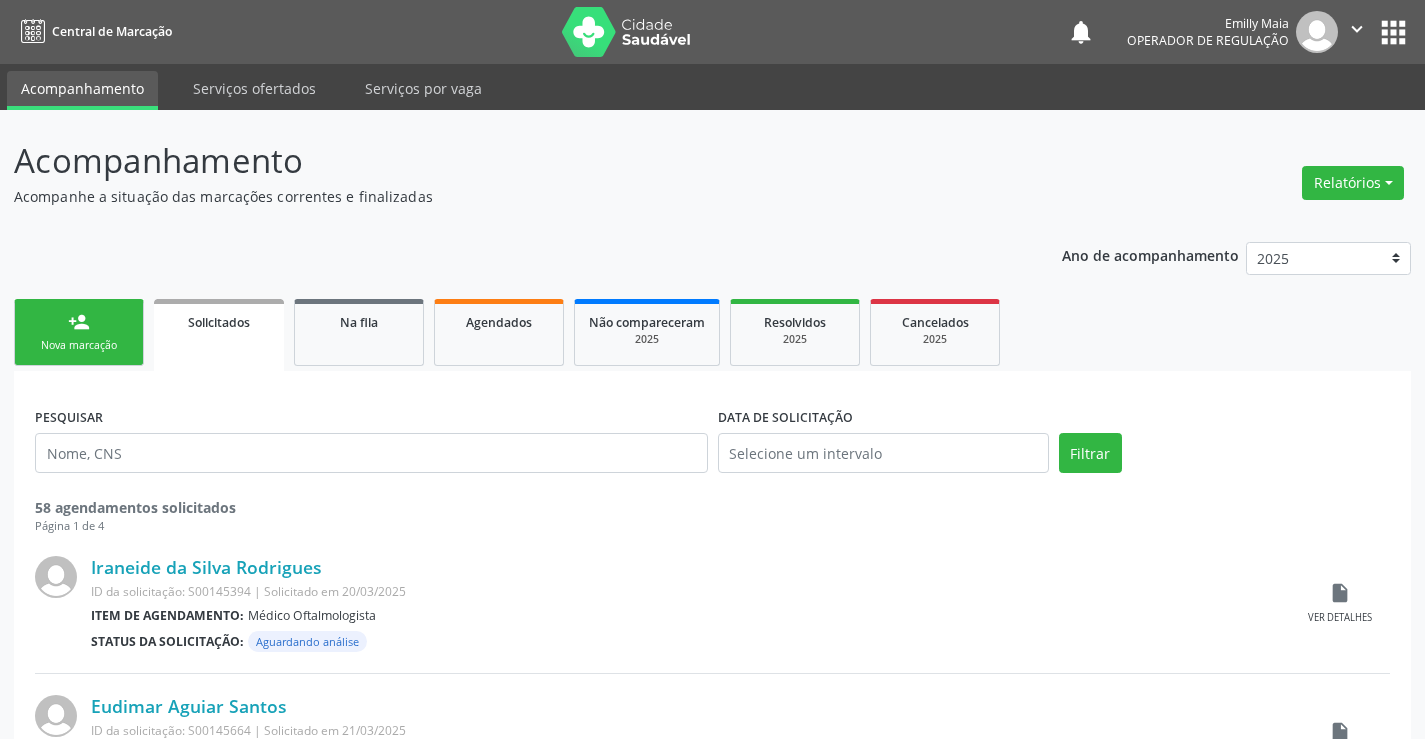 click on "person_add
Nova marcação" at bounding box center (79, 332) 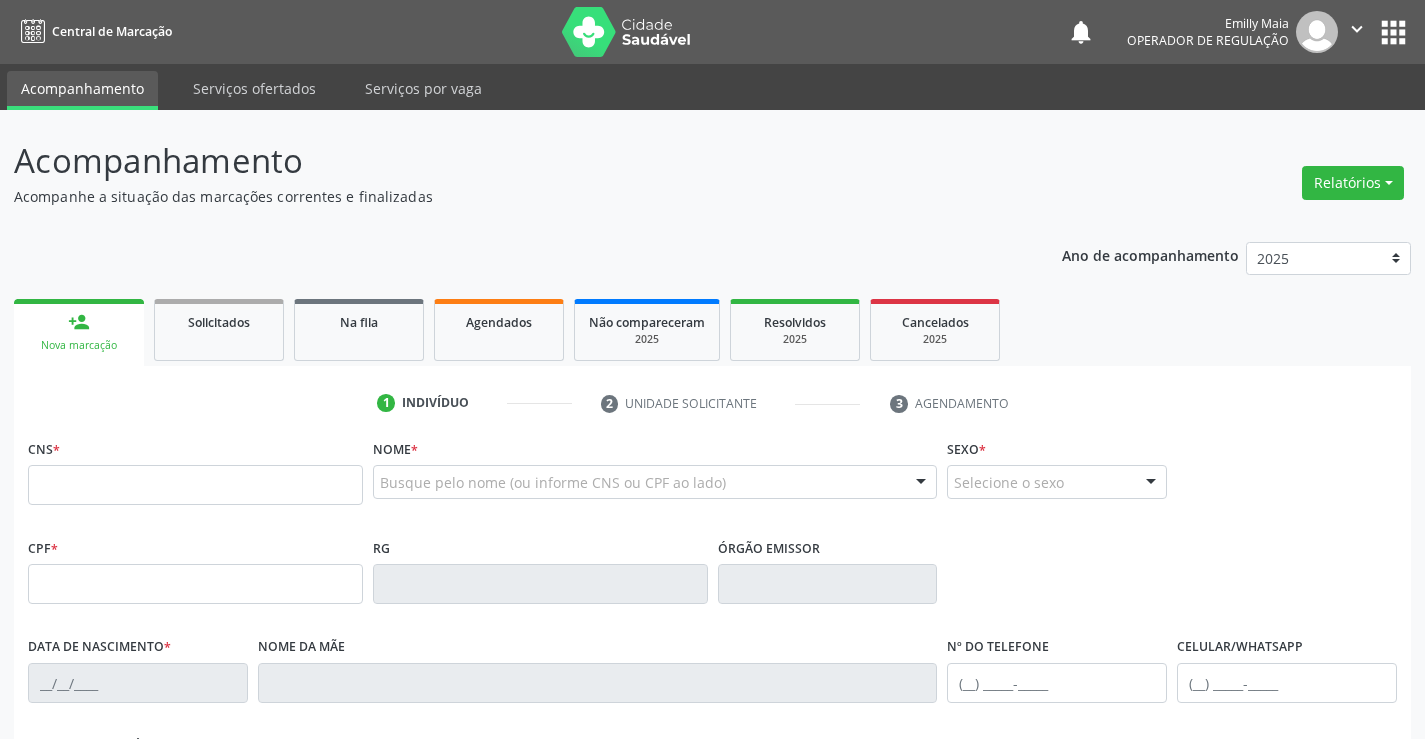 click on "CNS
*" at bounding box center [195, 476] 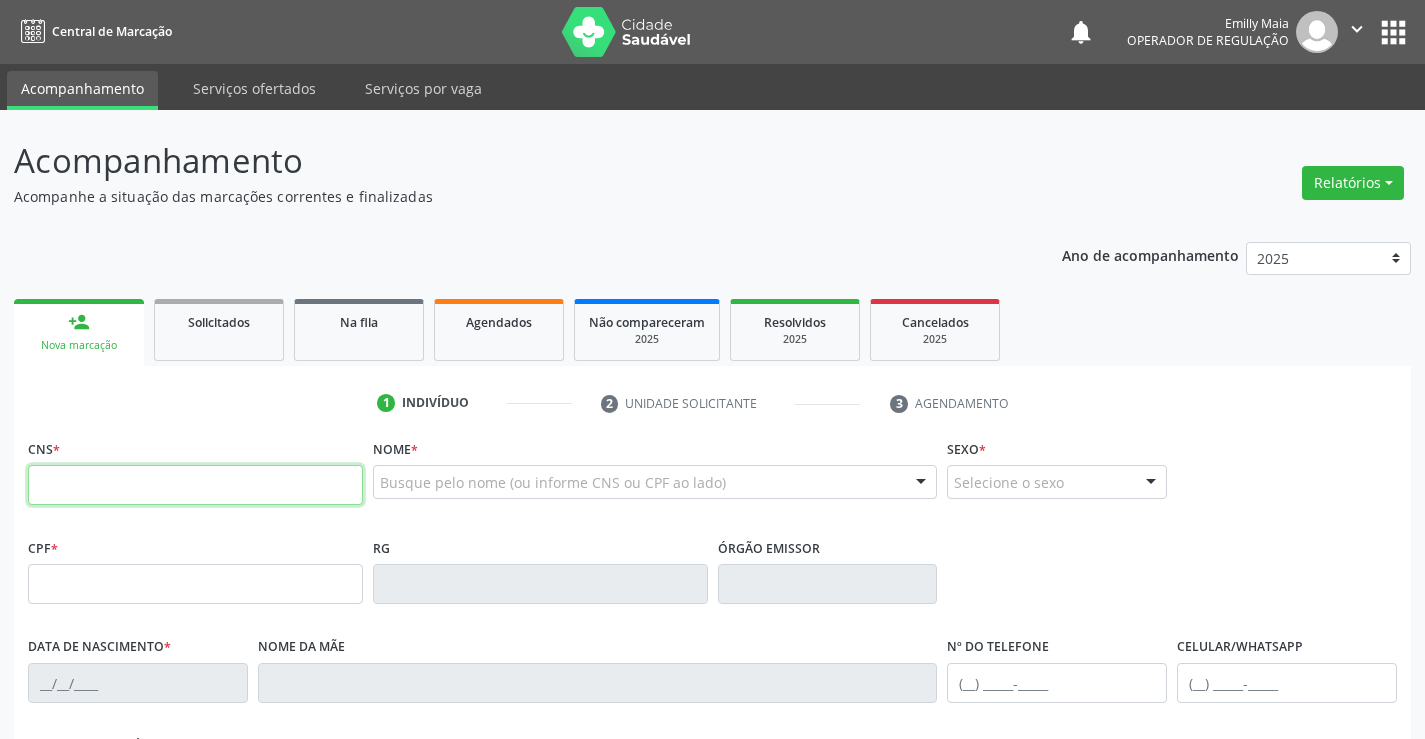 click at bounding box center [195, 485] 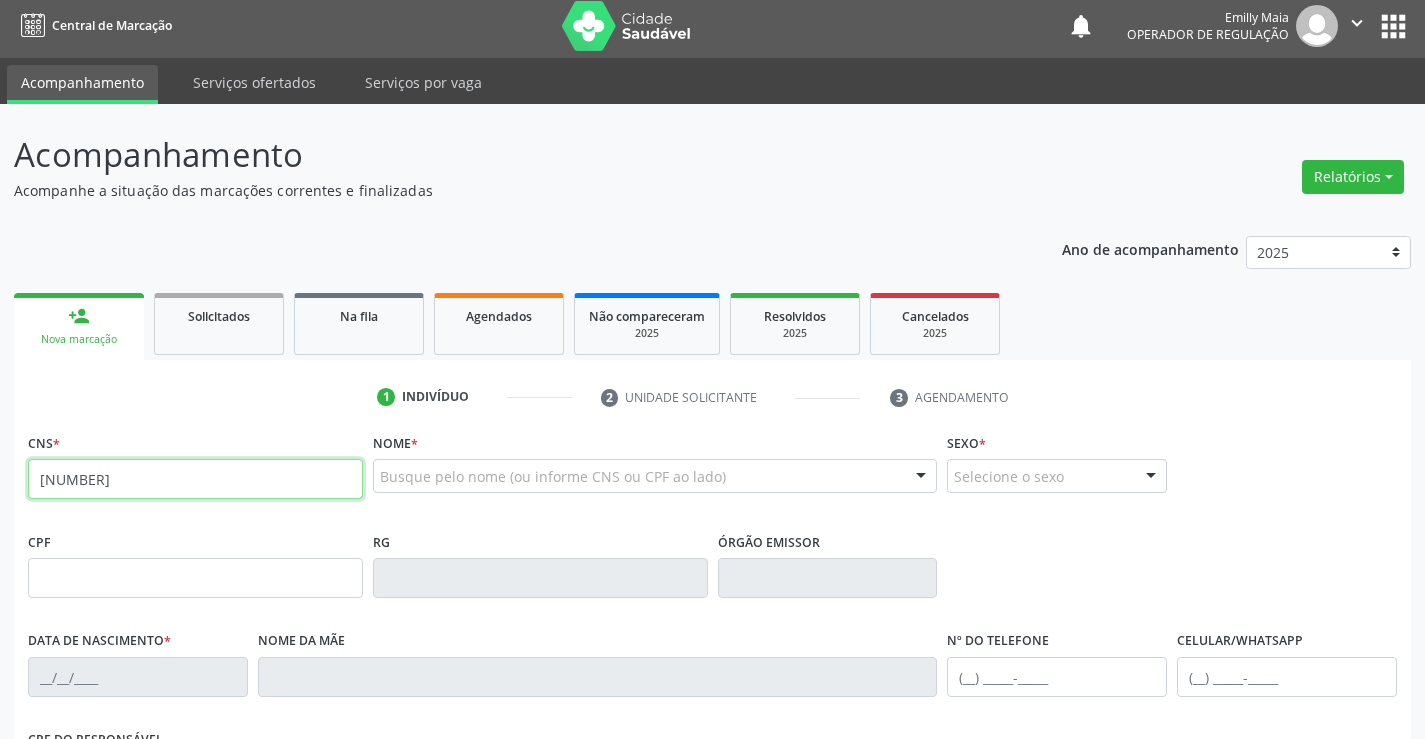 type on "[NUMBER]" 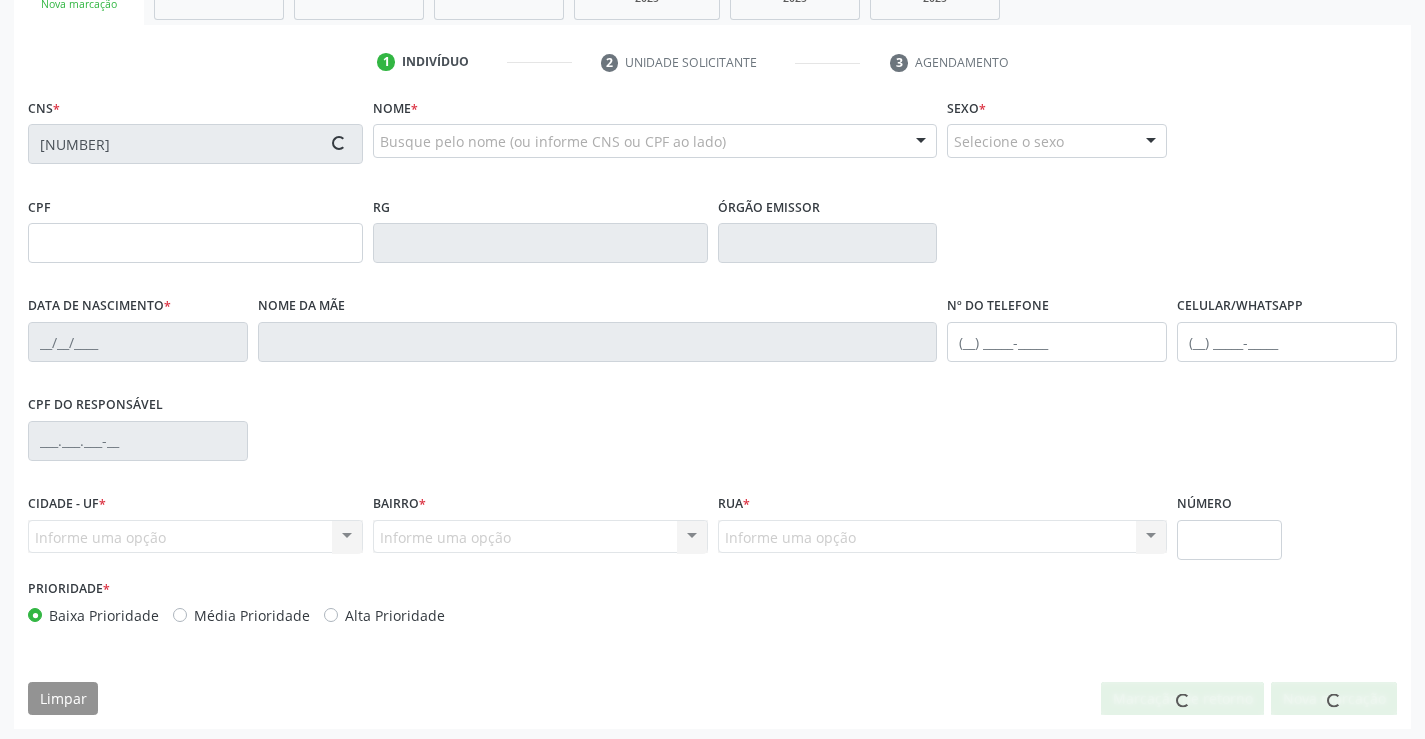 scroll, scrollTop: 345, scrollLeft: 0, axis: vertical 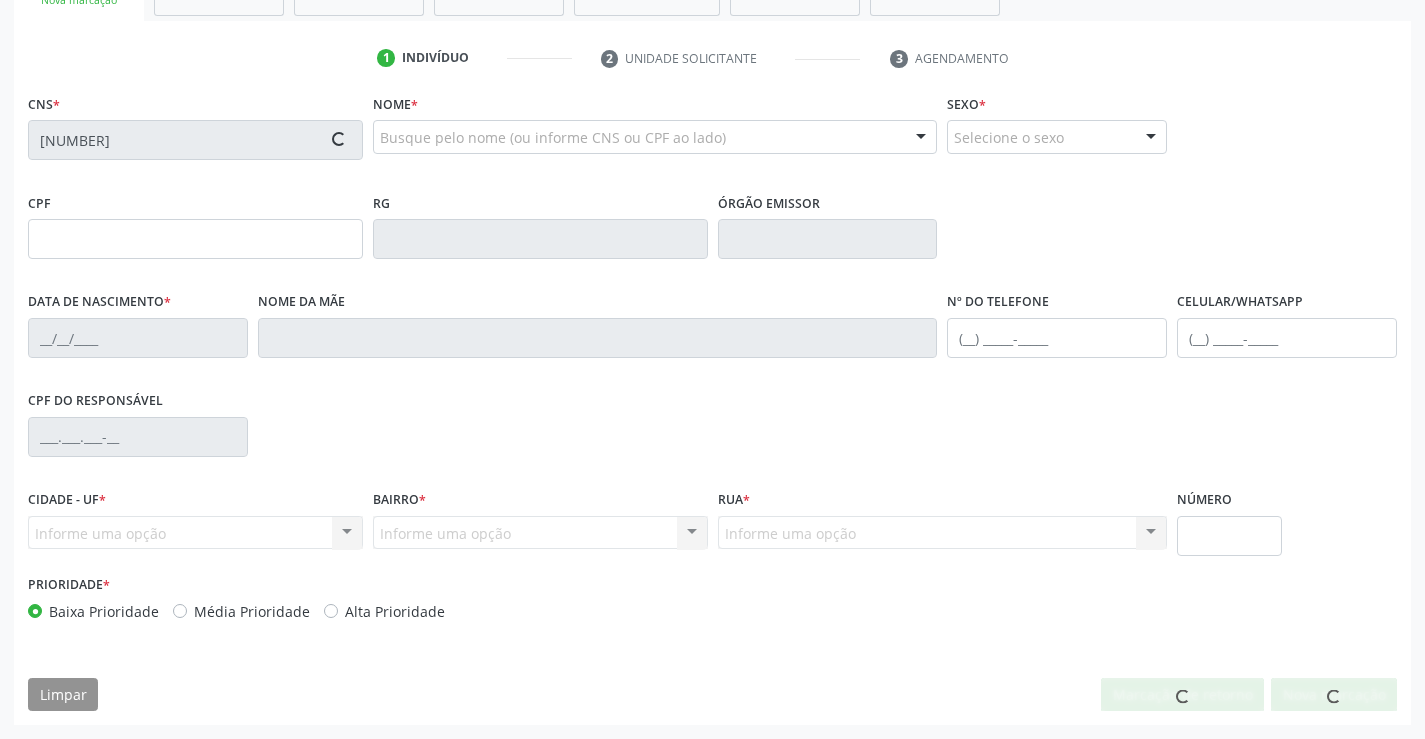 type on "[NUMBER]" 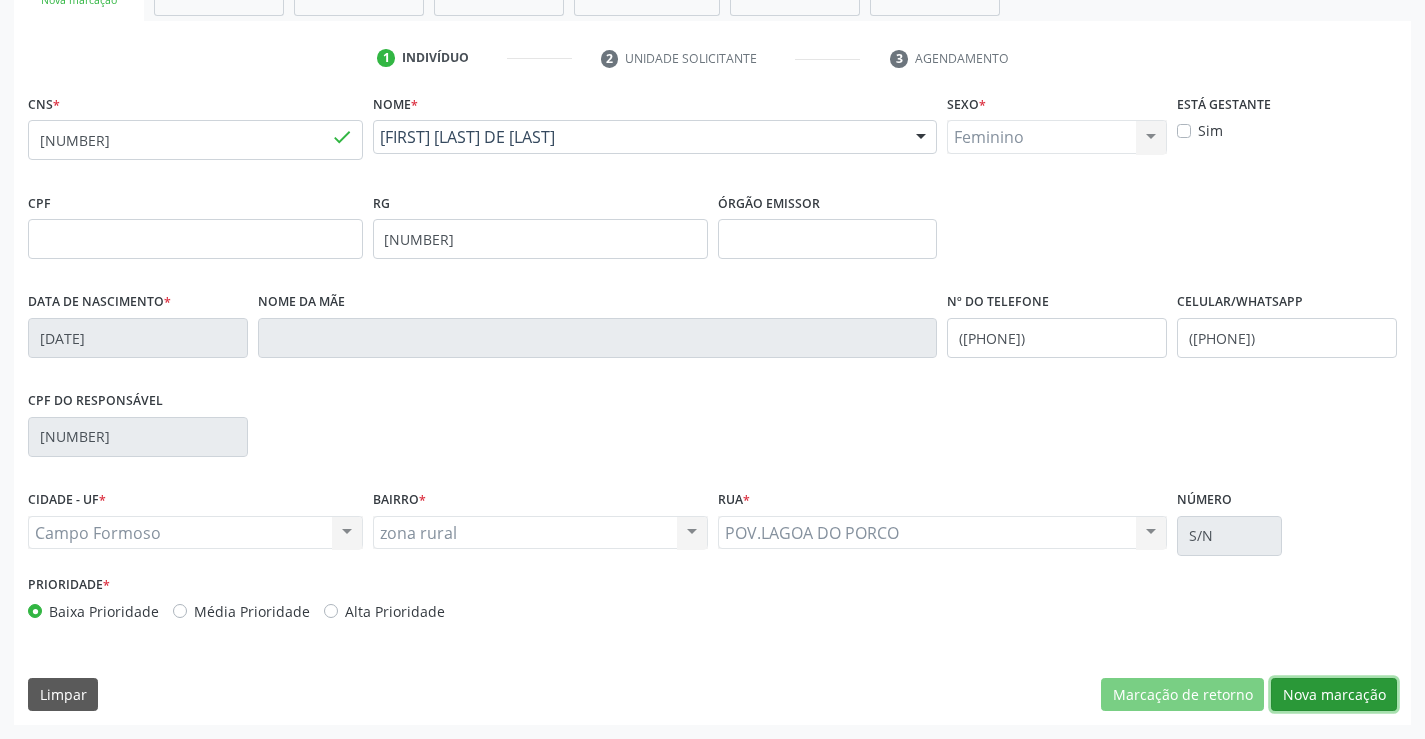 click on "Nova marcação" at bounding box center [1334, 695] 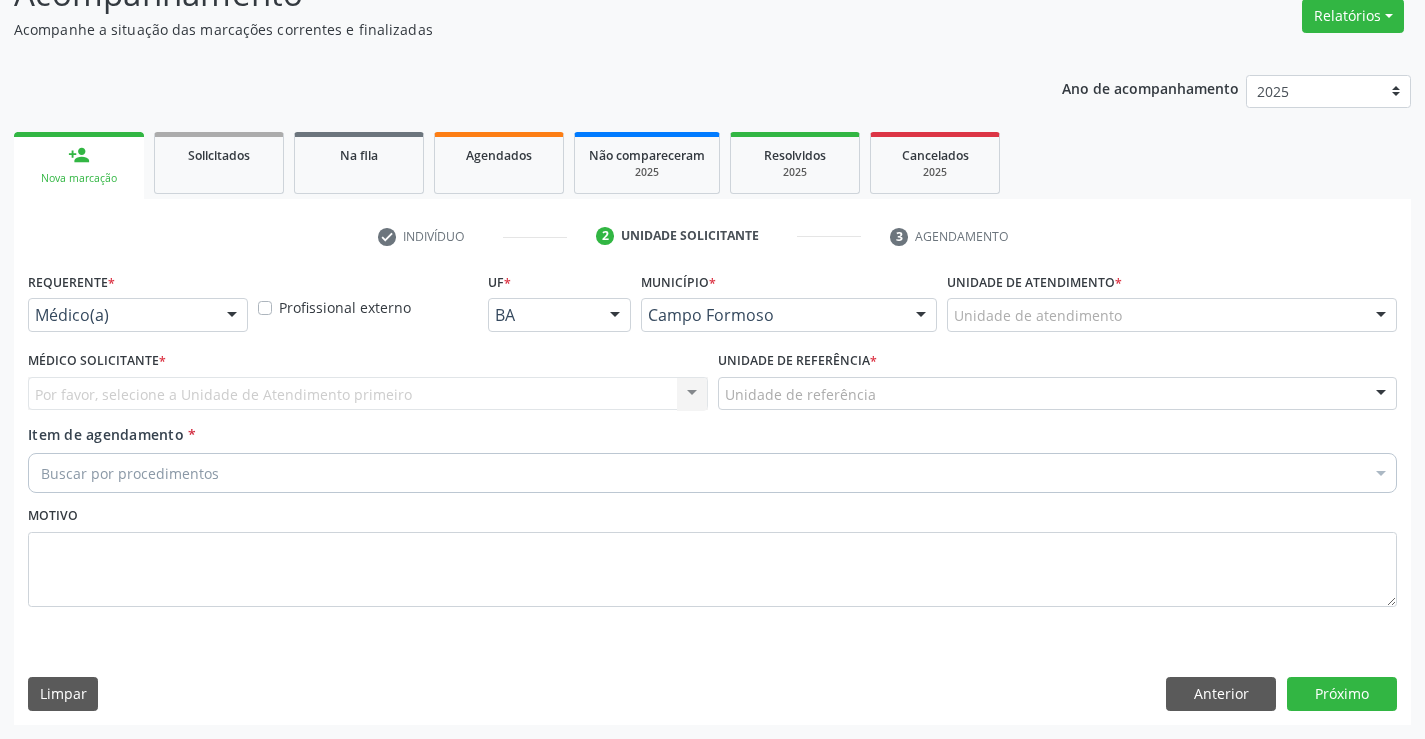 scroll, scrollTop: 167, scrollLeft: 0, axis: vertical 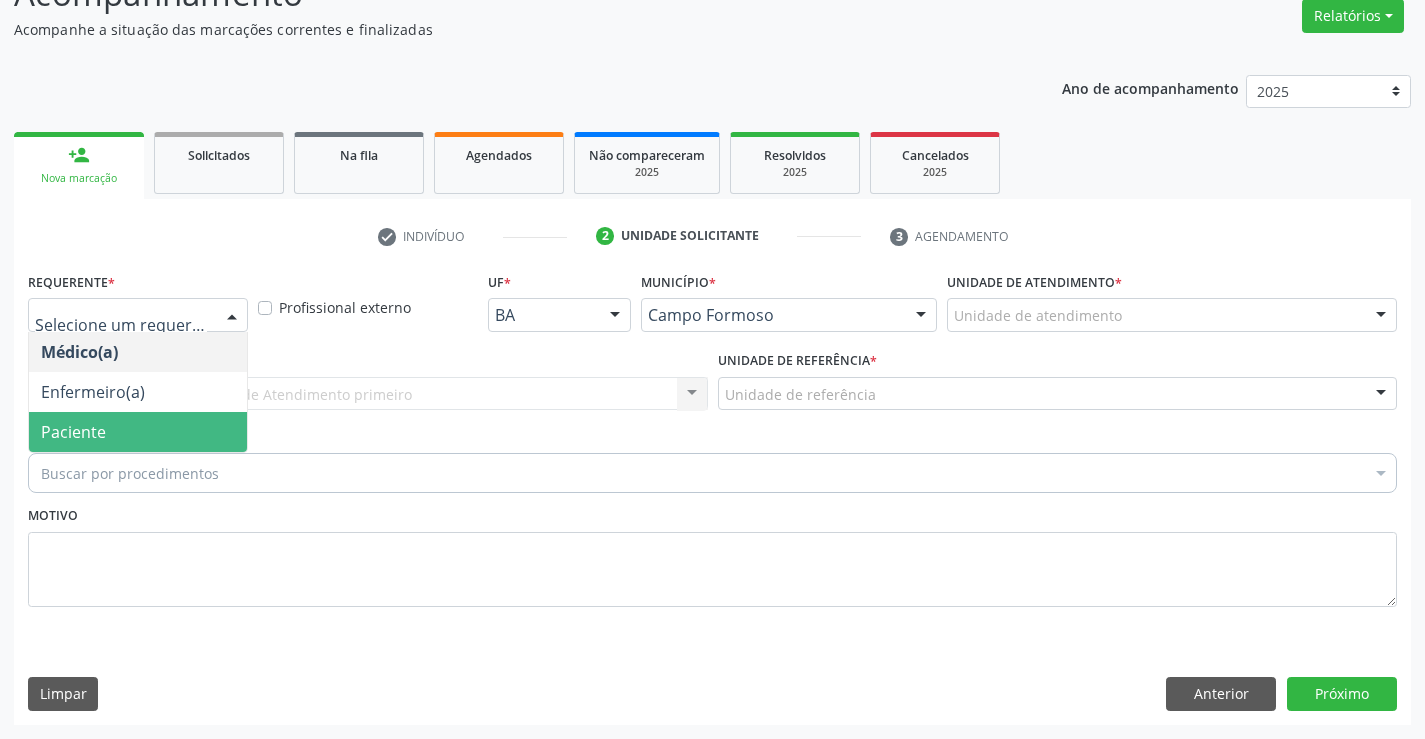 drag, startPoint x: 173, startPoint y: 439, endPoint x: 264, endPoint y: 419, distance: 93.17188 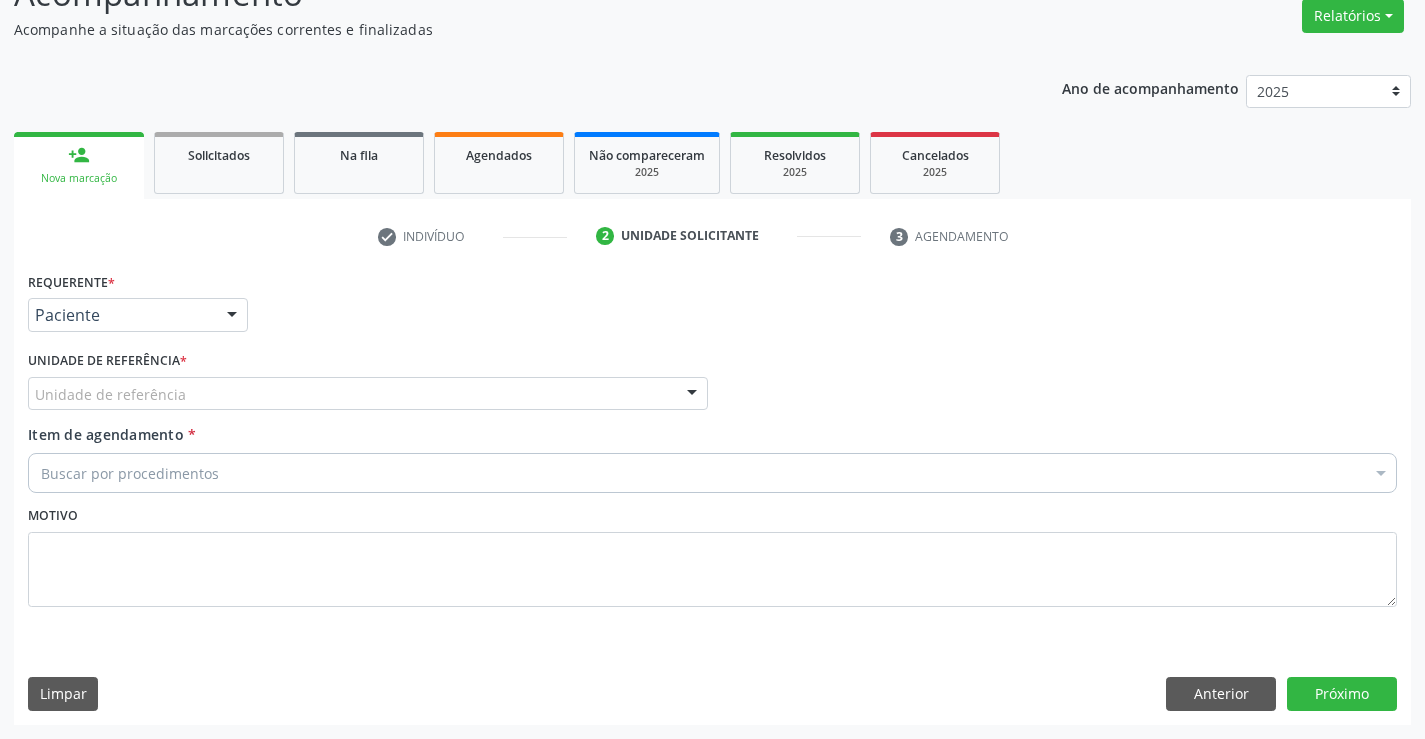 click on "Unidade de referência" at bounding box center (368, 394) 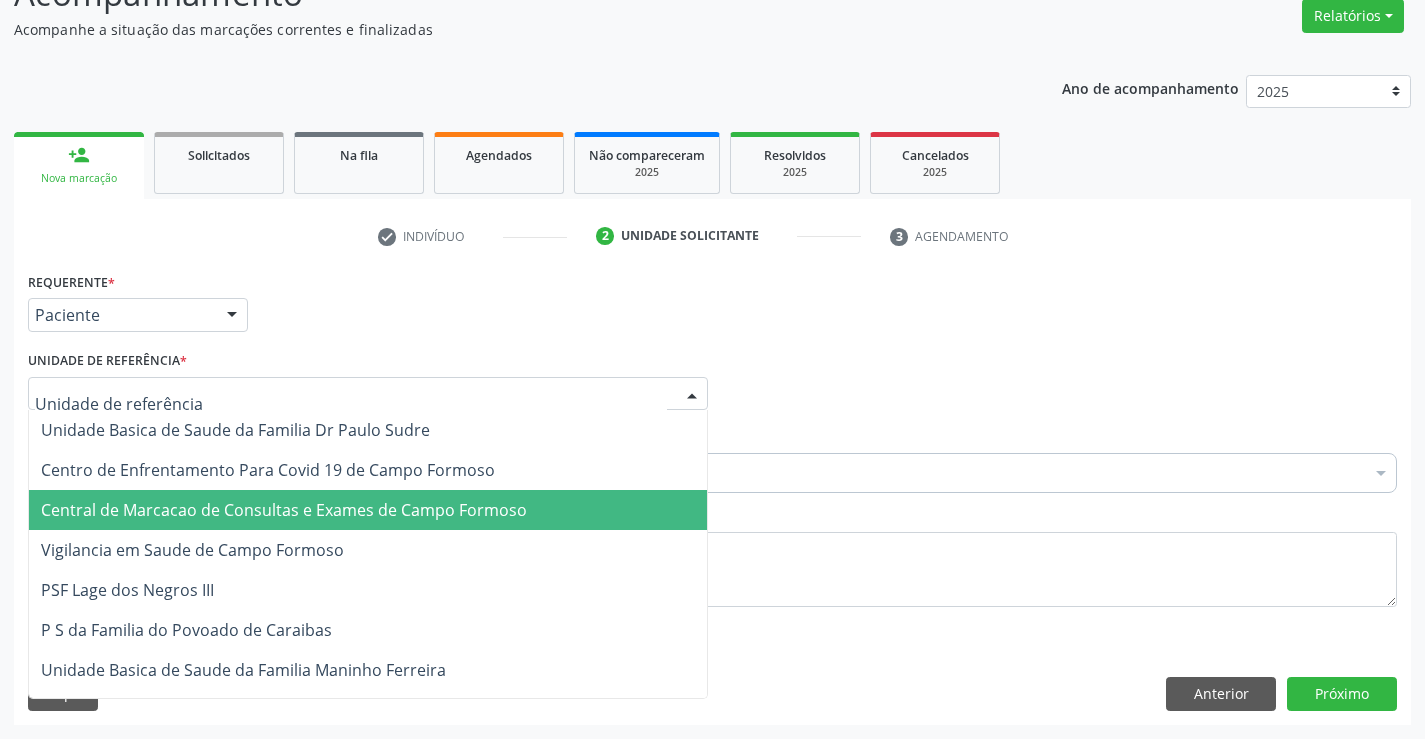 click on "Central de Marcacao de Consultas e Exames de Campo Formoso" at bounding box center (284, 510) 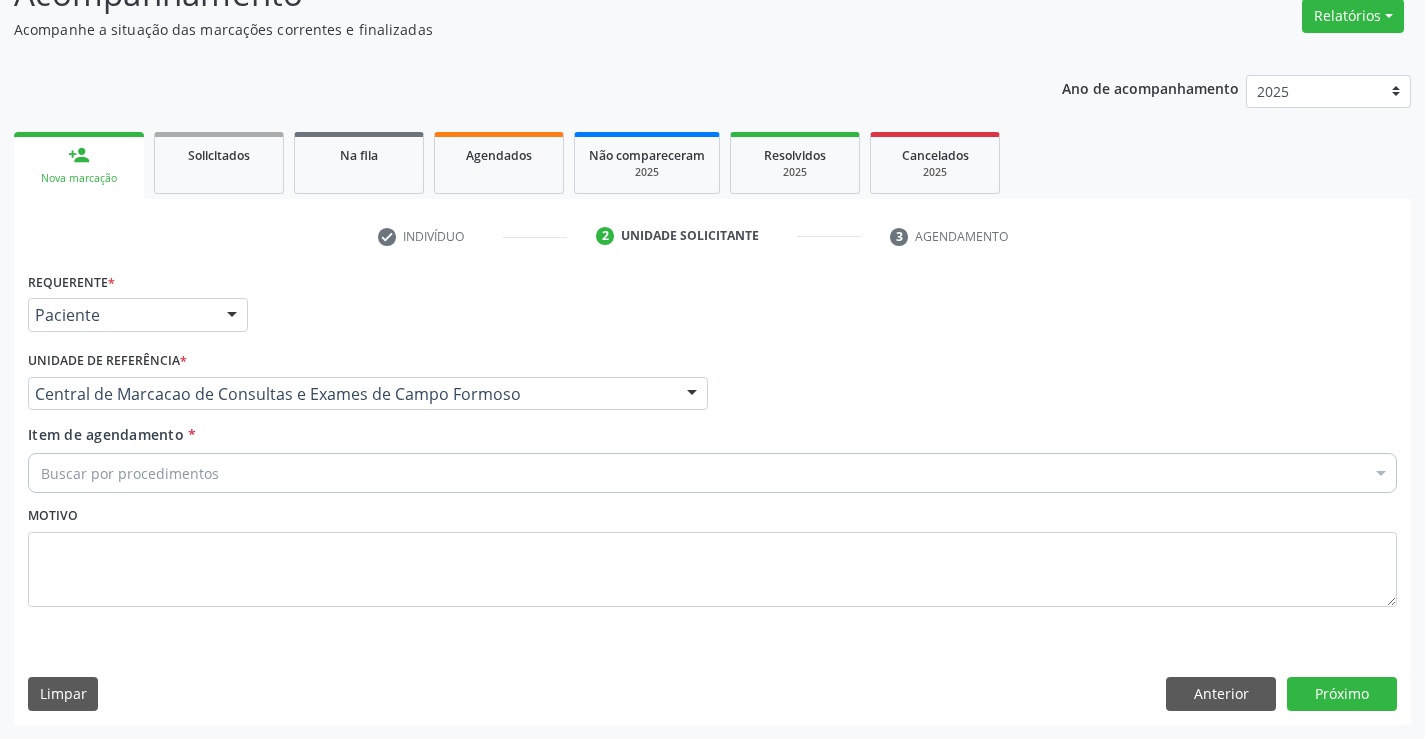 click on "Buscar por procedimentos" at bounding box center (712, 473) 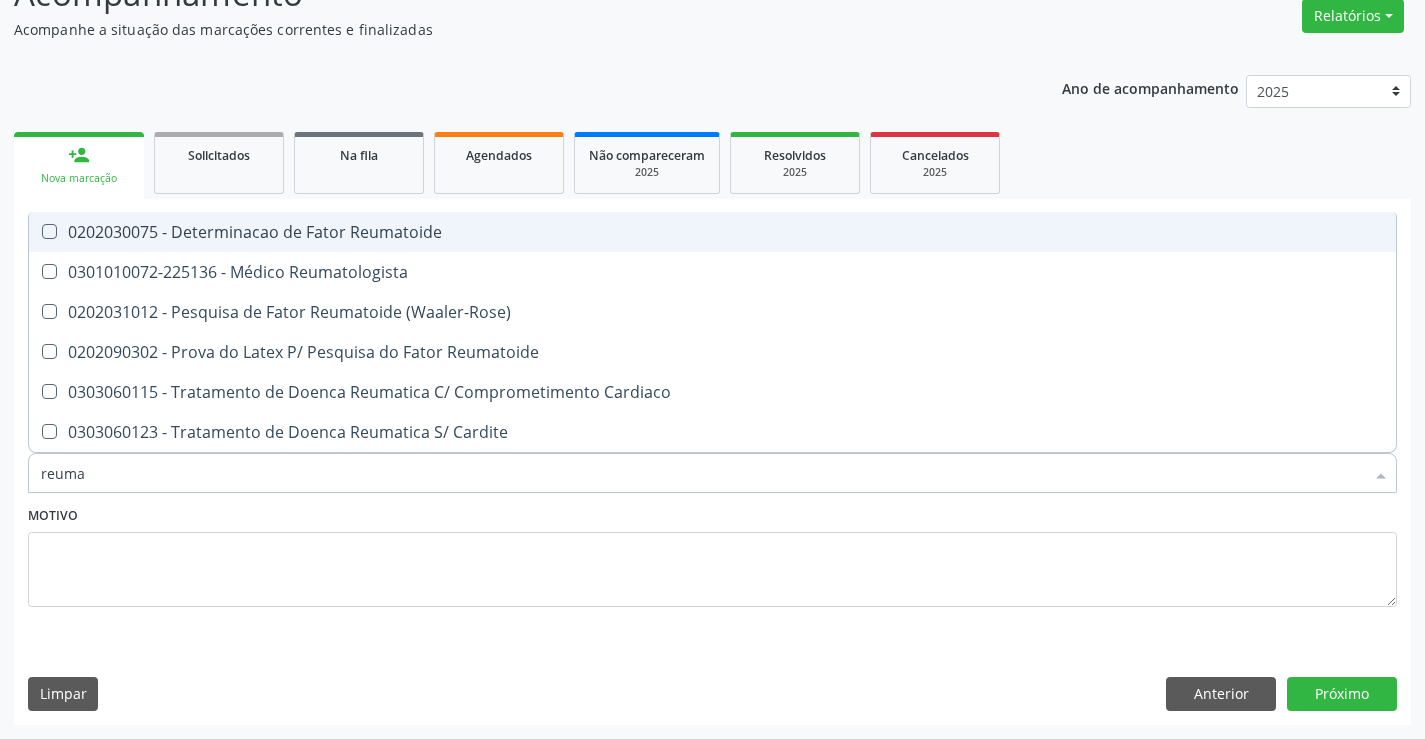 type on "reumat" 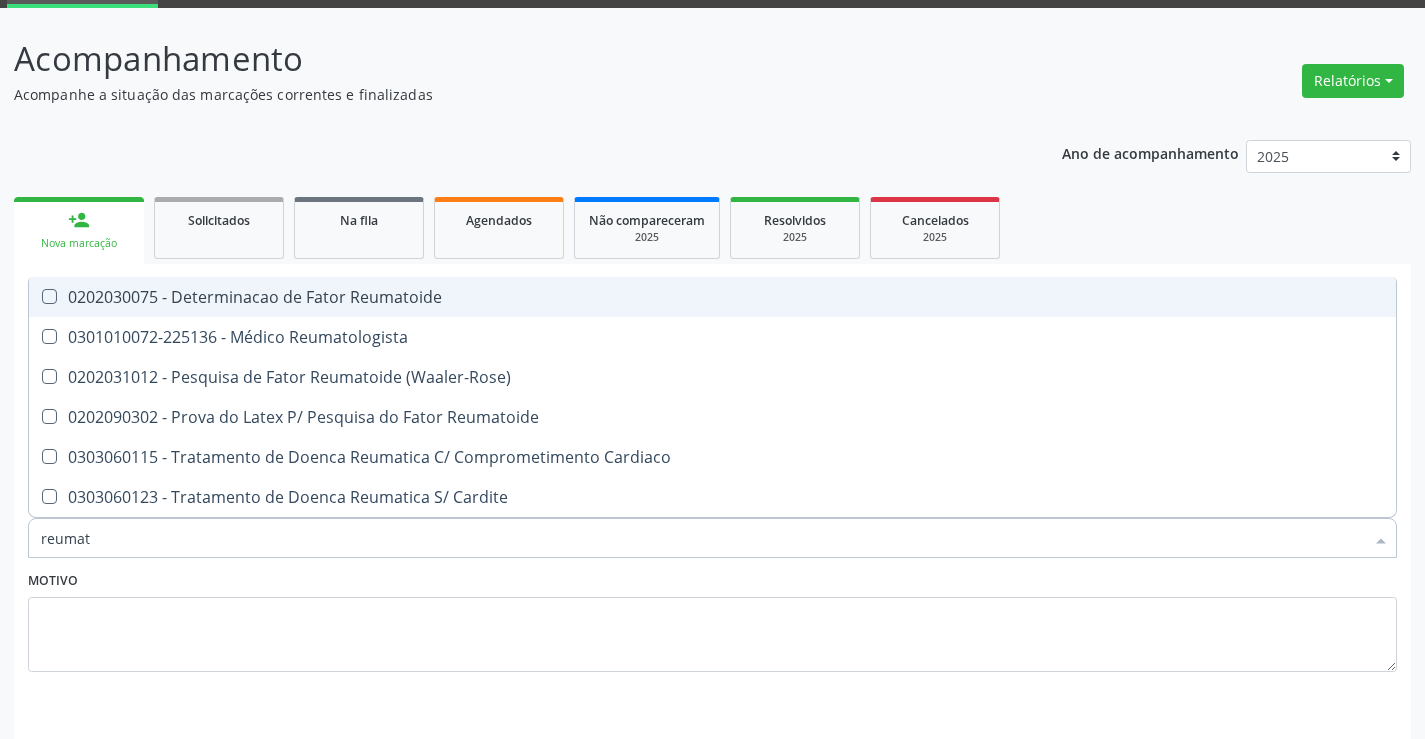 scroll, scrollTop: 67, scrollLeft: 0, axis: vertical 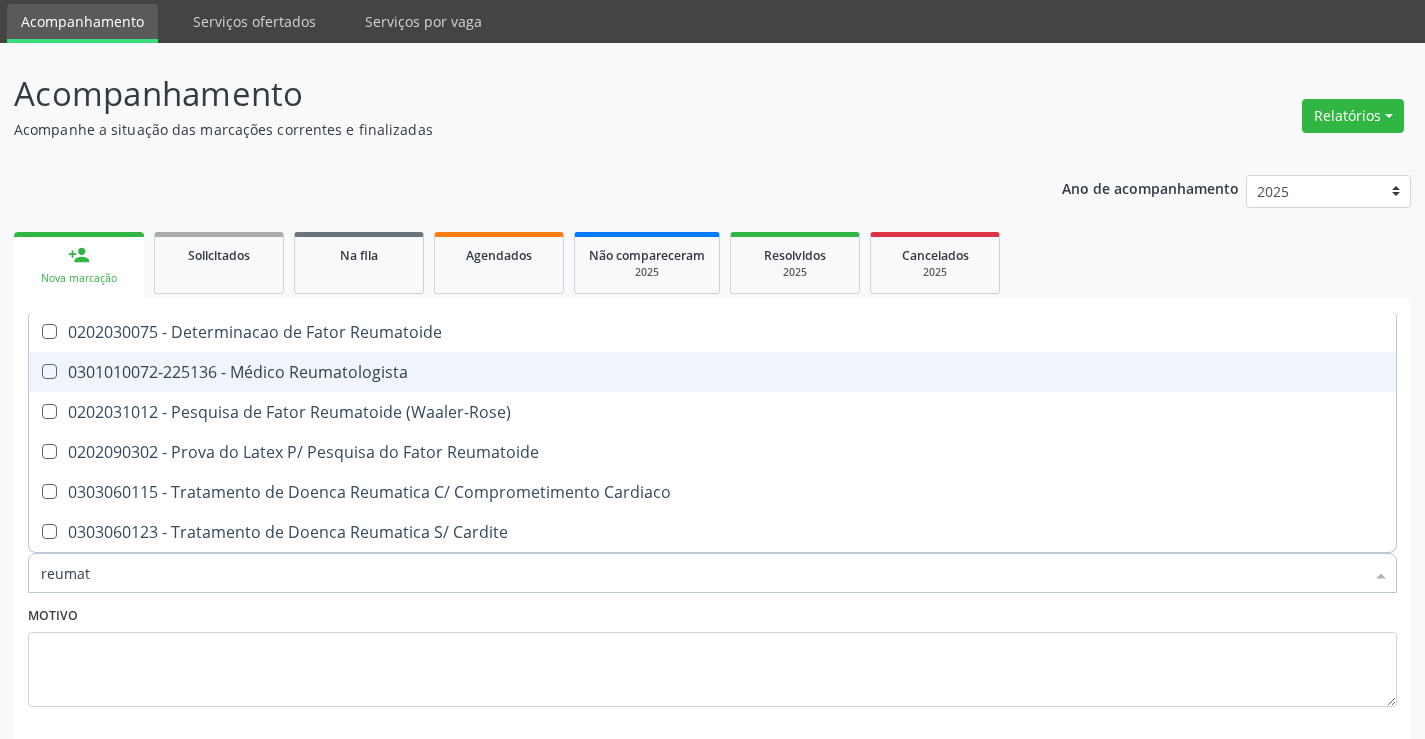 click on "0301010072-225136 - Médico Reumatologista" at bounding box center (712, 372) 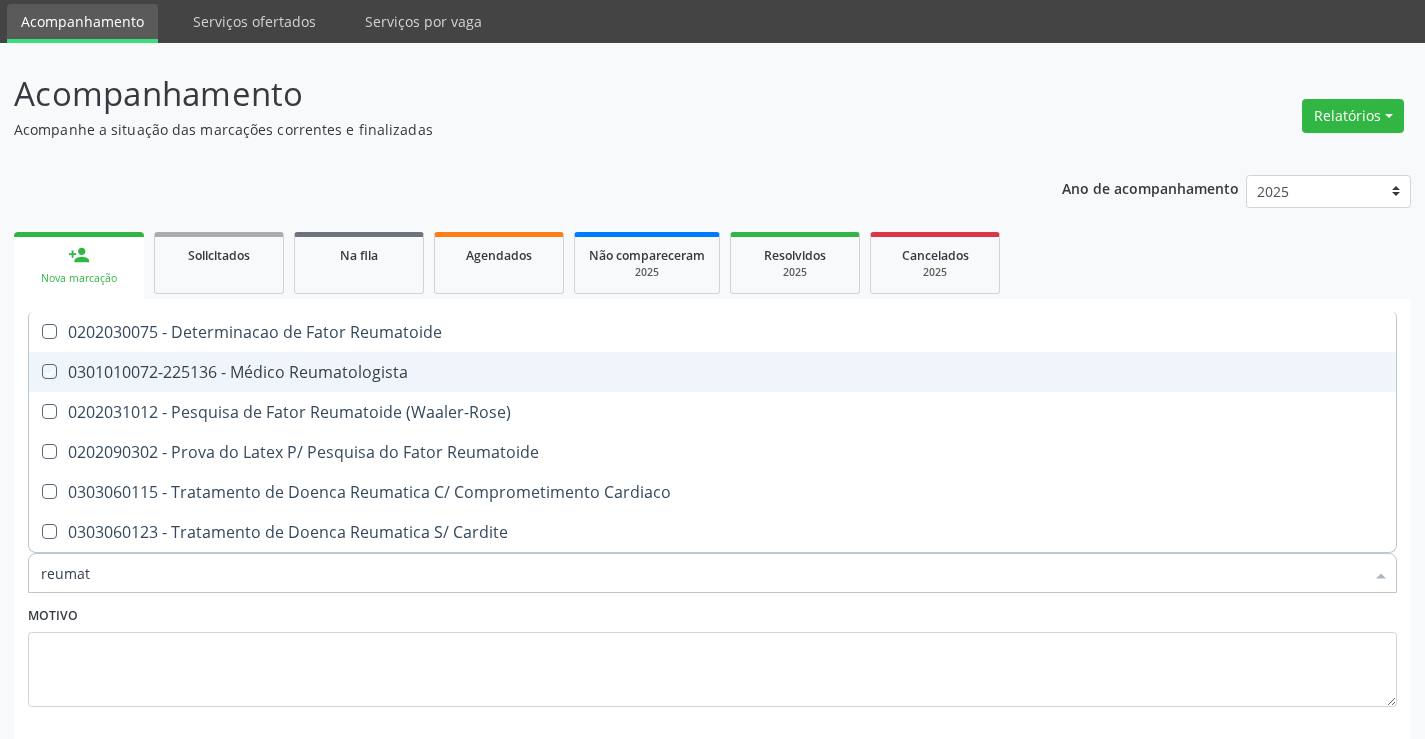 checkbox on "true" 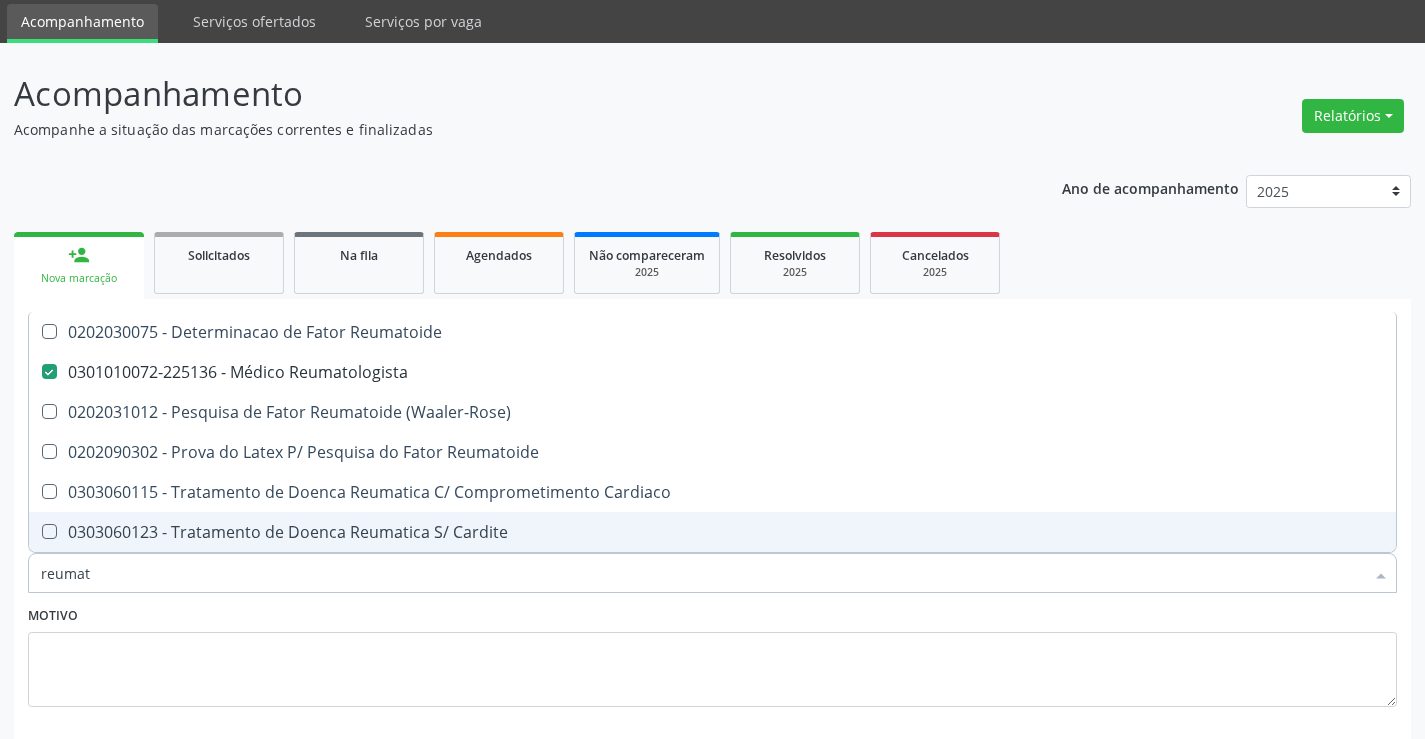 click on "reumat" at bounding box center (702, 573) 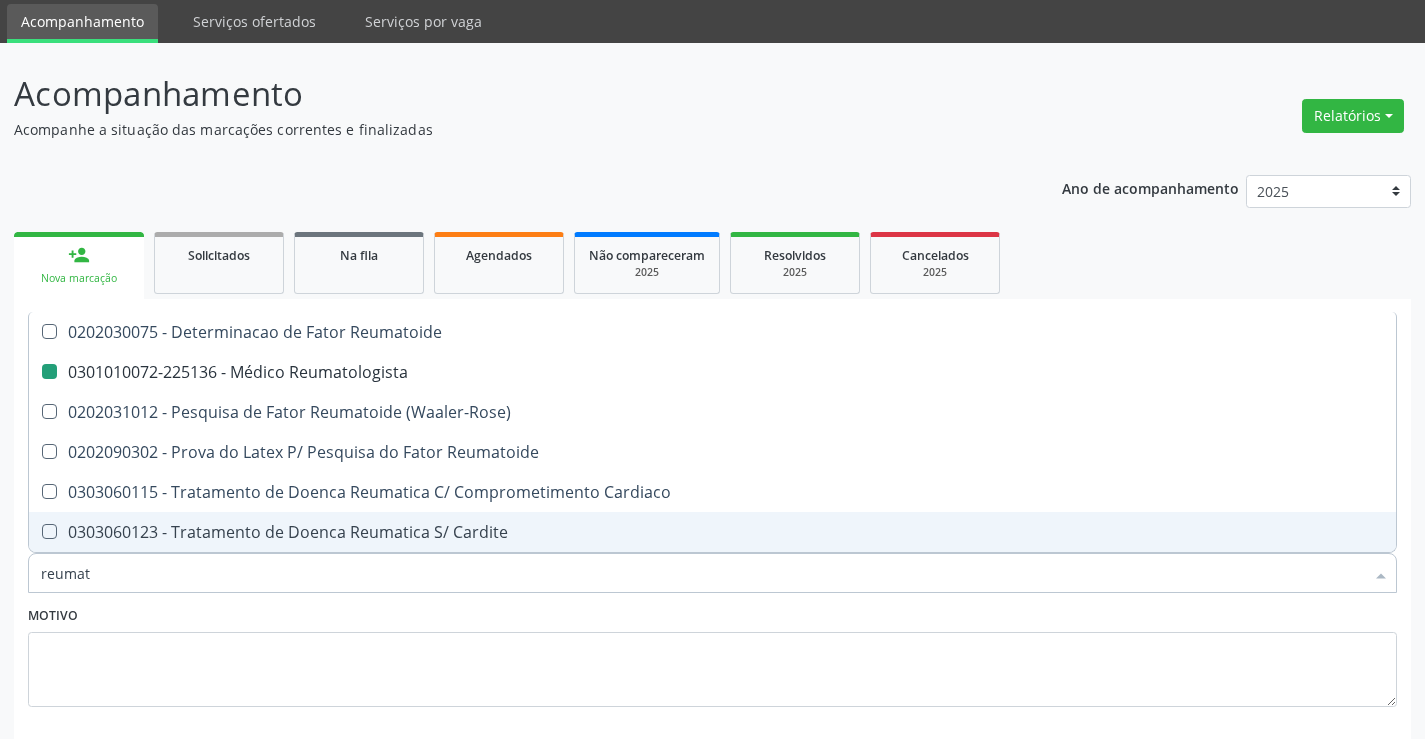 type on "o" 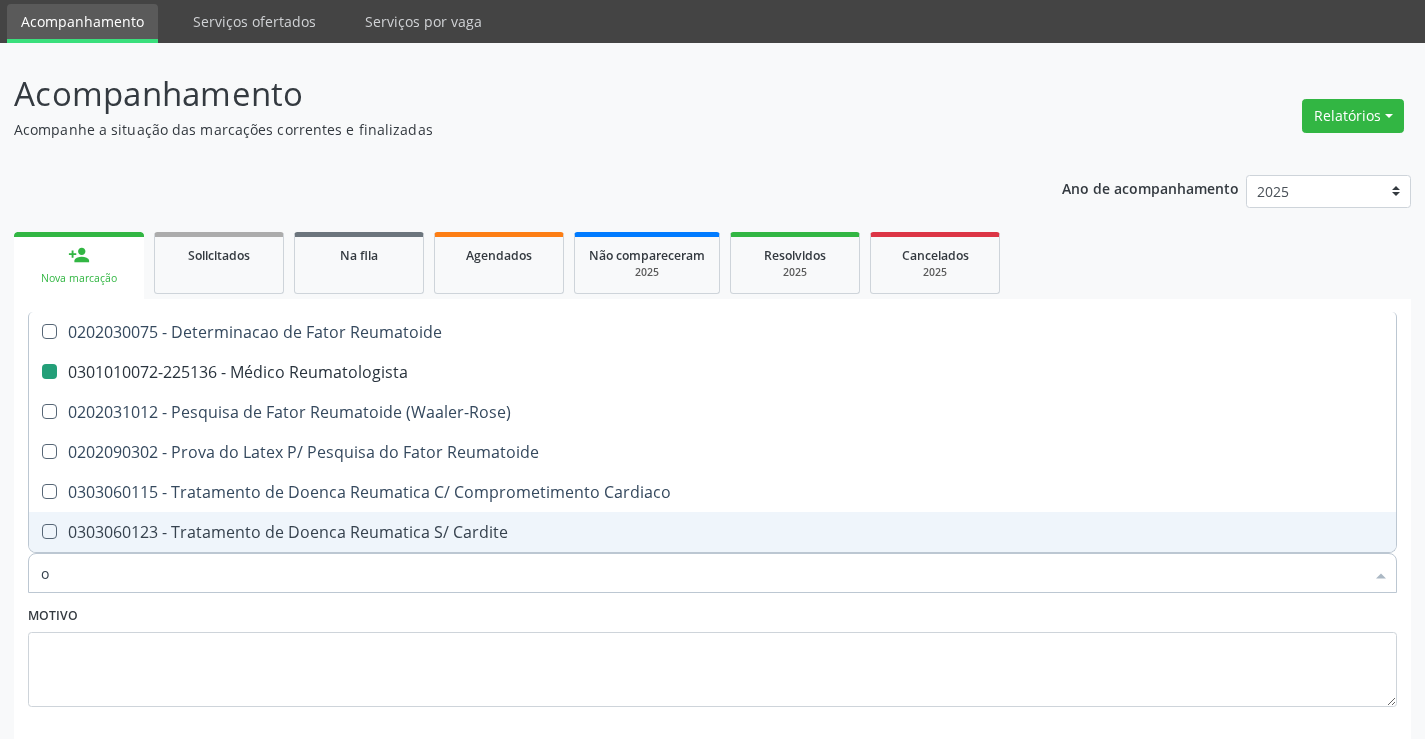 checkbox on "false" 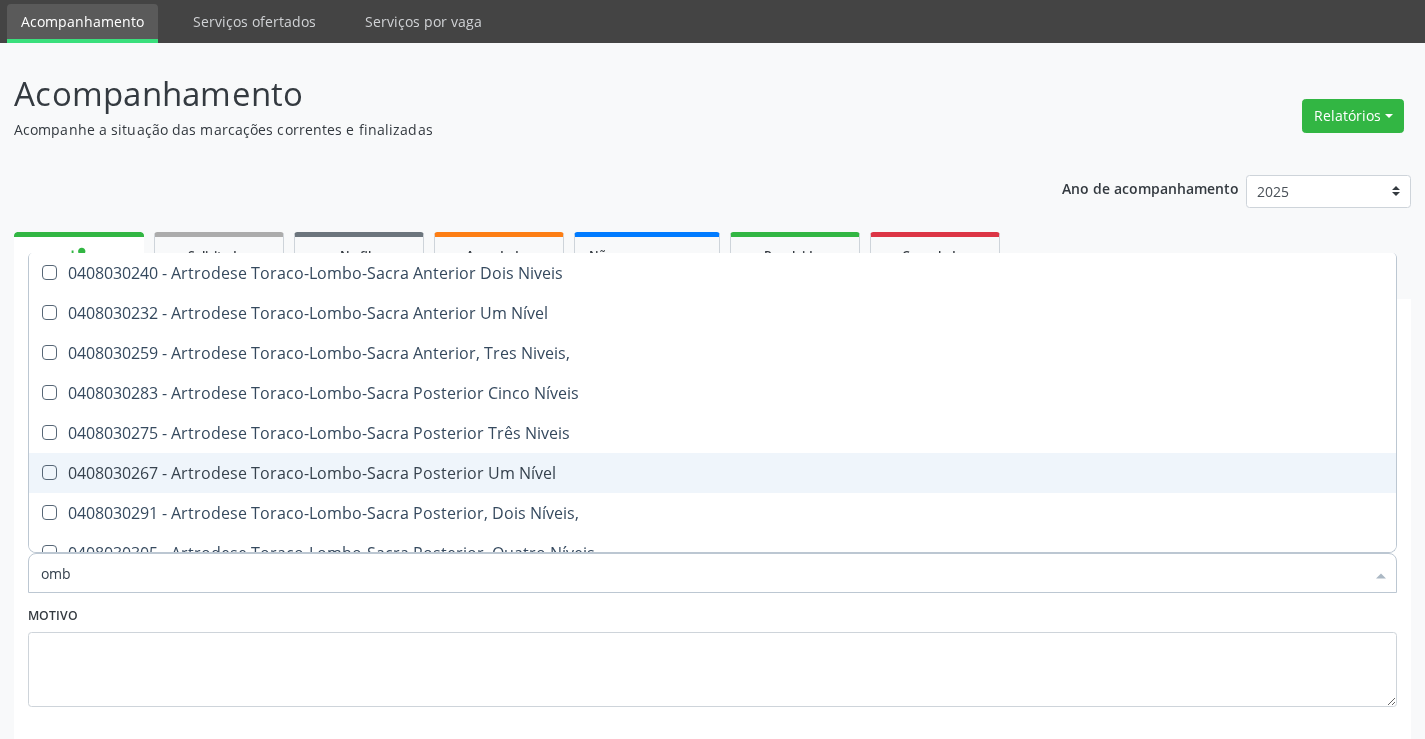 type on "ombr" 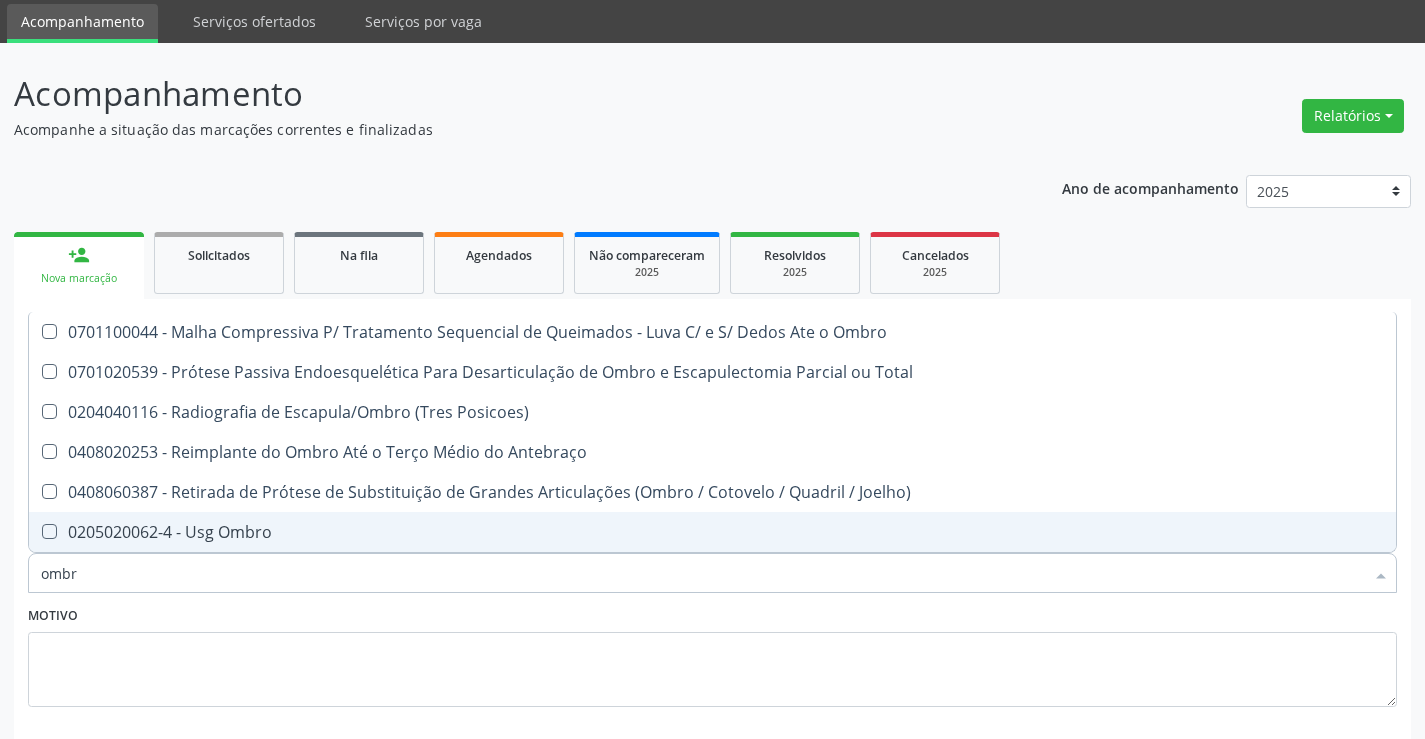 click on "0205020062-4 - Usg Ombro" at bounding box center (712, 532) 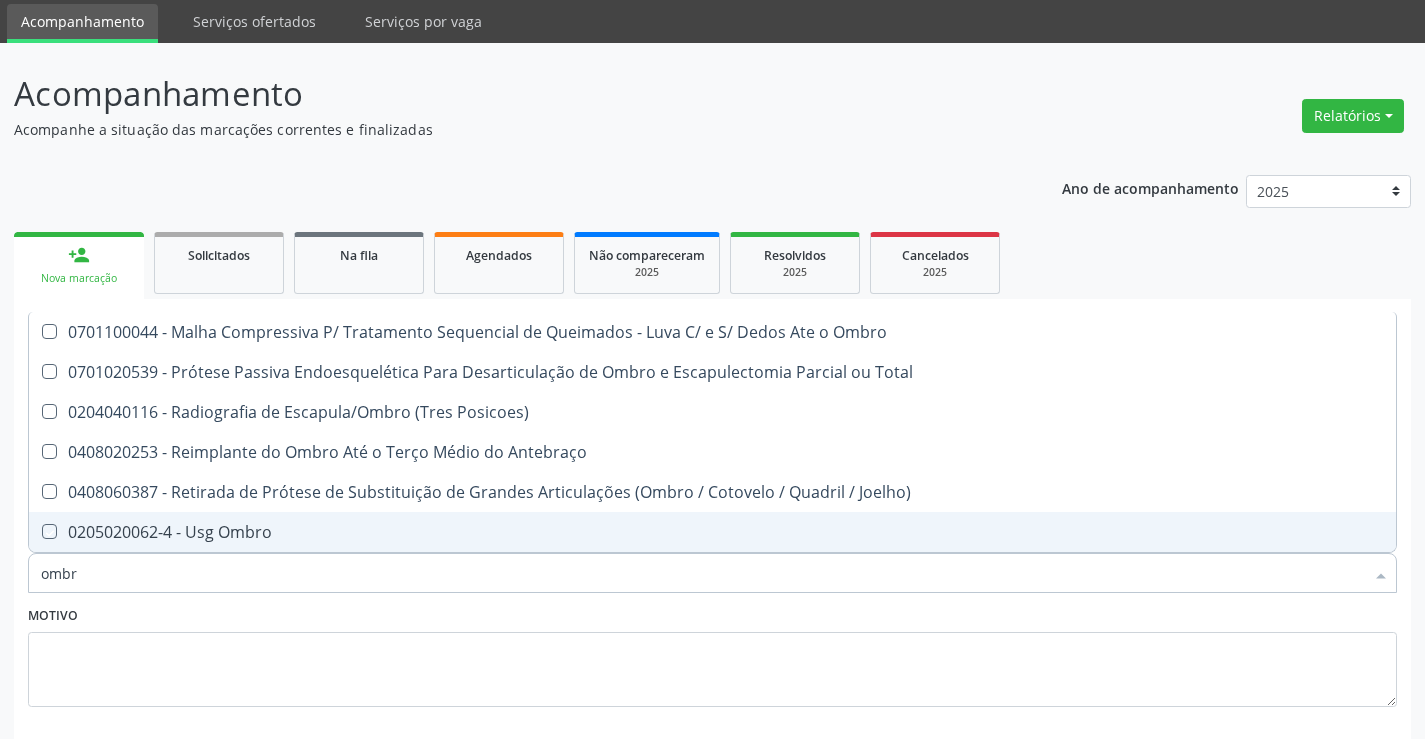 checkbox on "true" 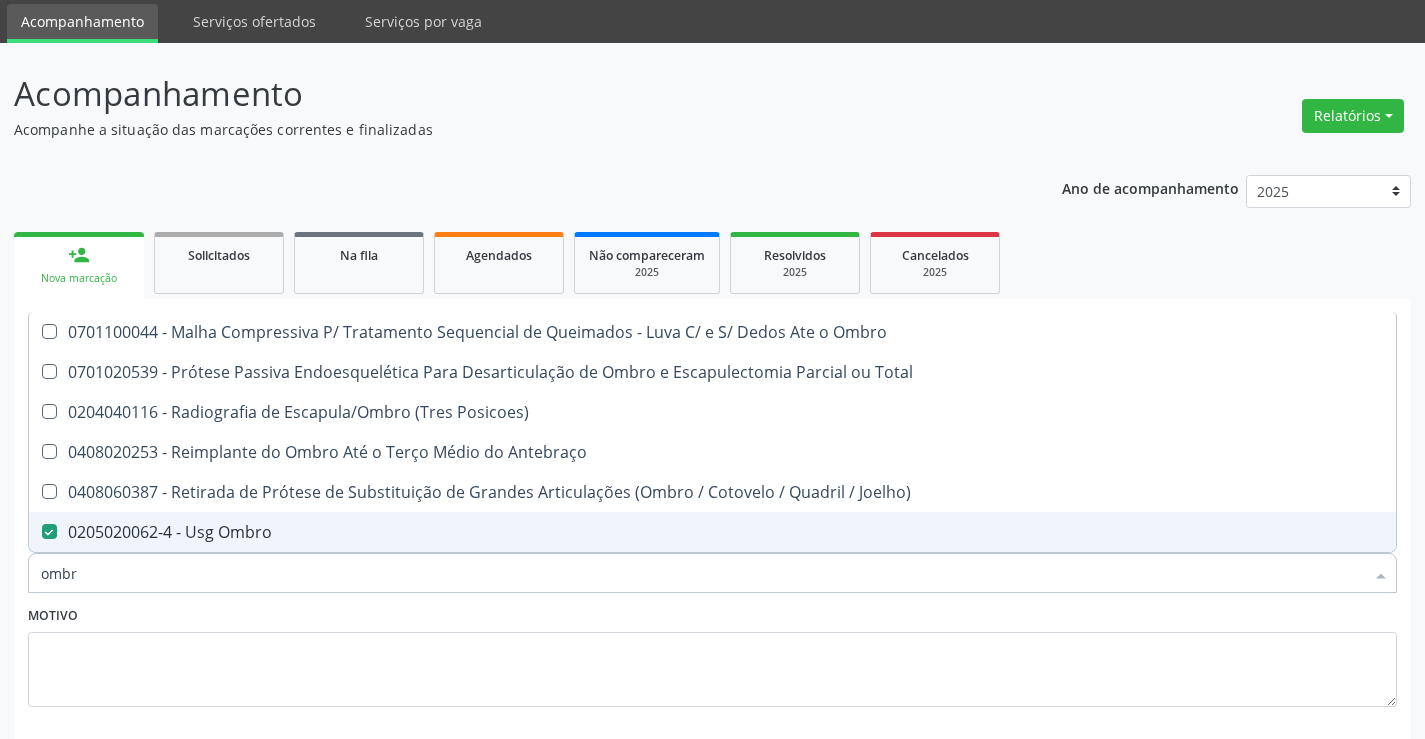 click on "ombr" at bounding box center [702, 573] 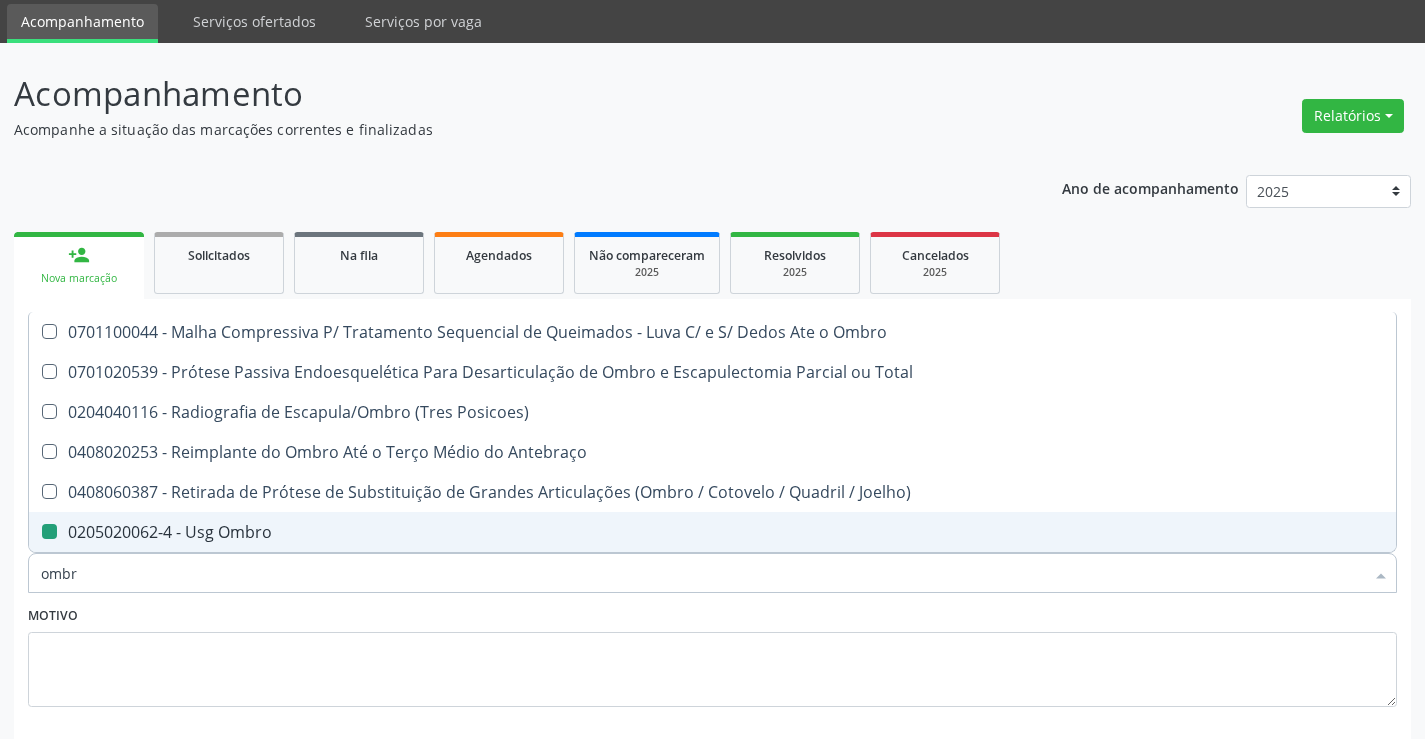 type on "c" 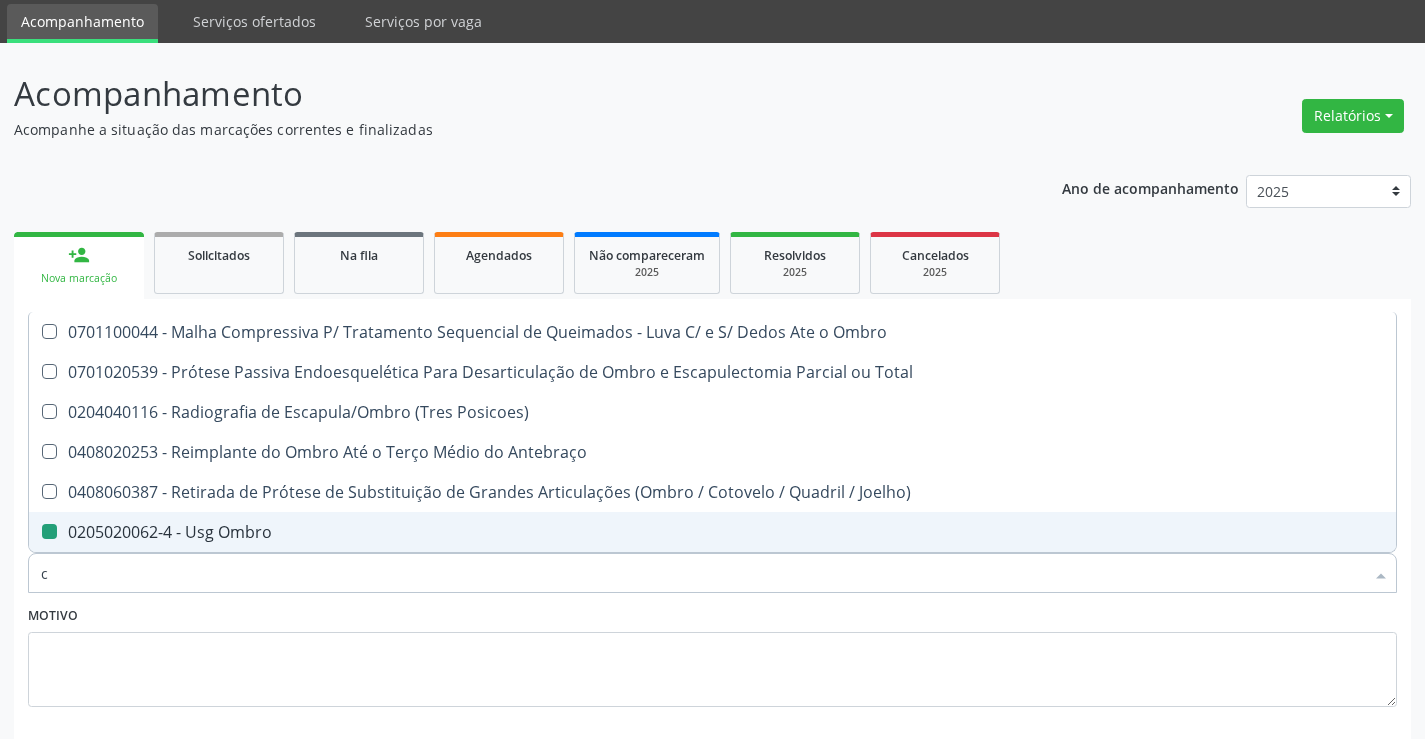checkbox on "false" 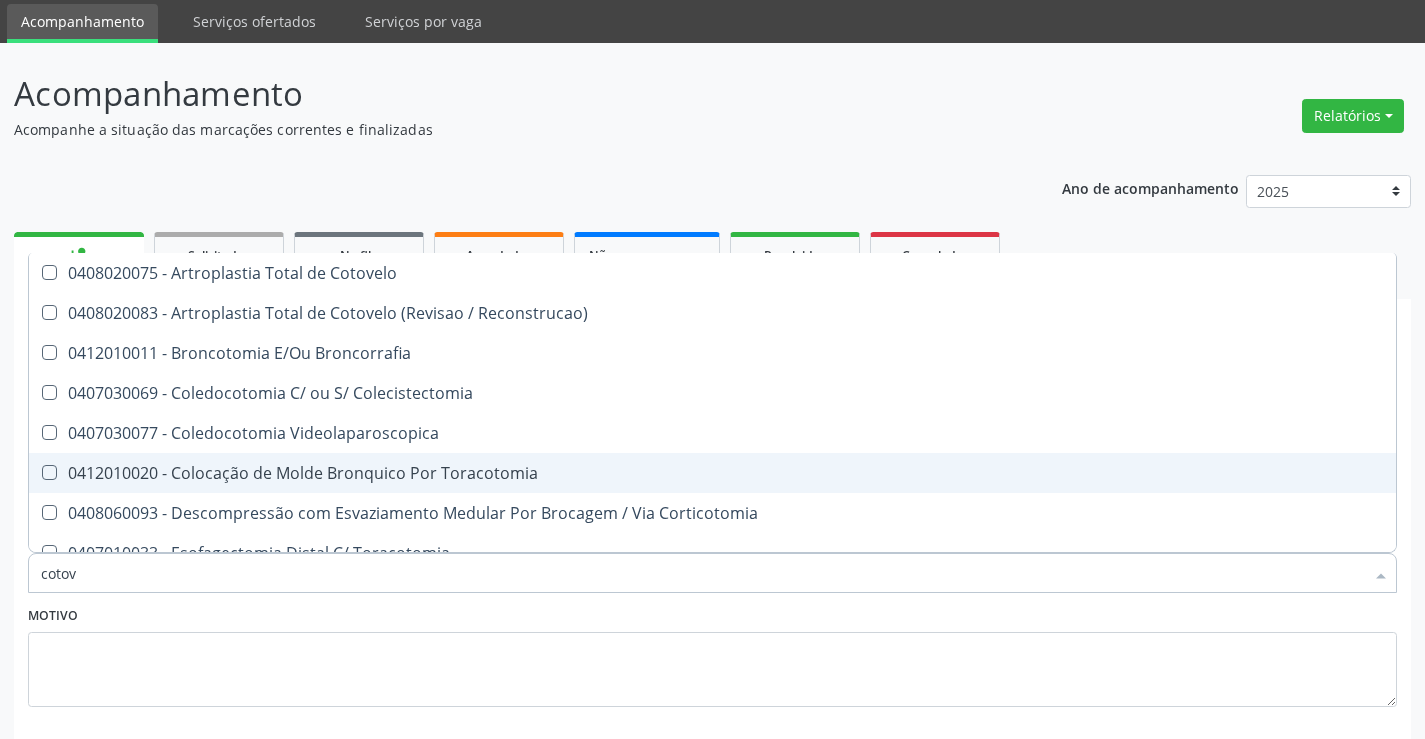type on "cotove" 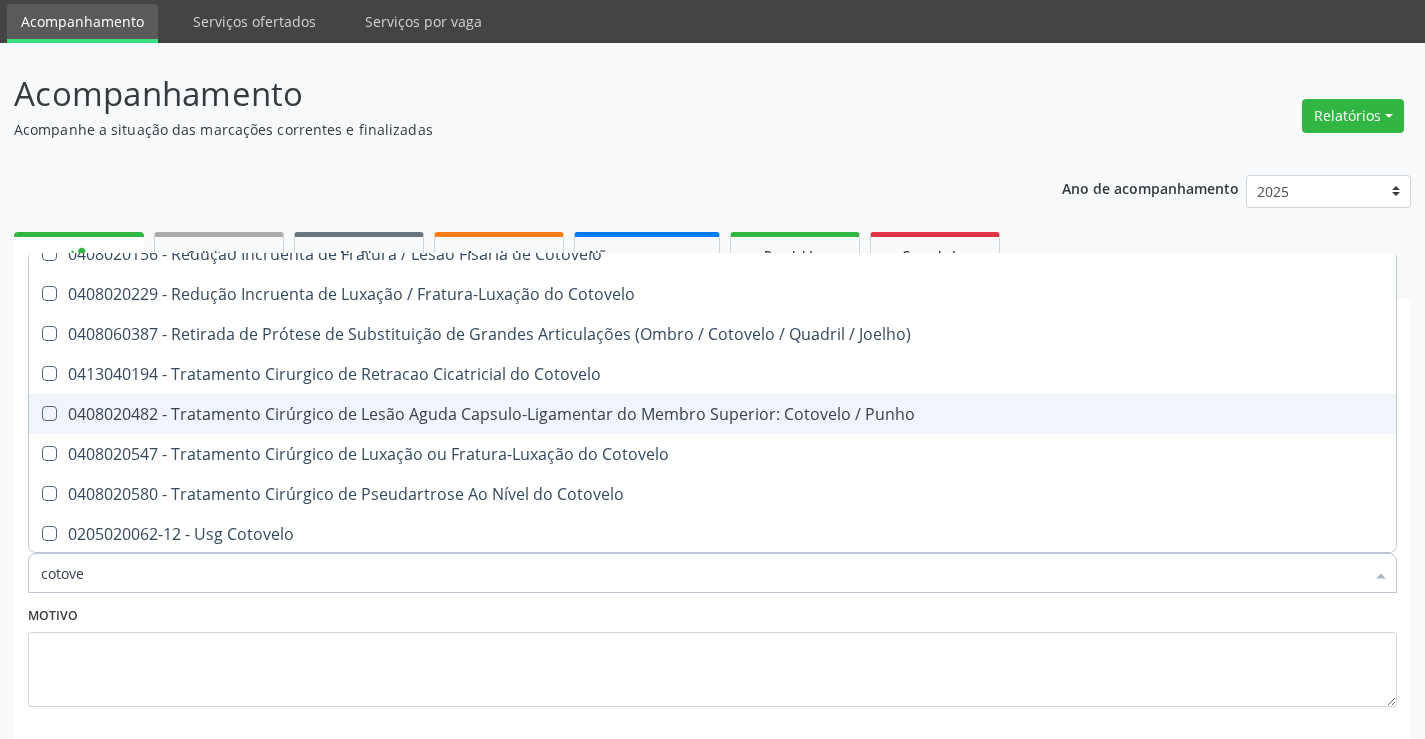 scroll, scrollTop: 301, scrollLeft: 0, axis: vertical 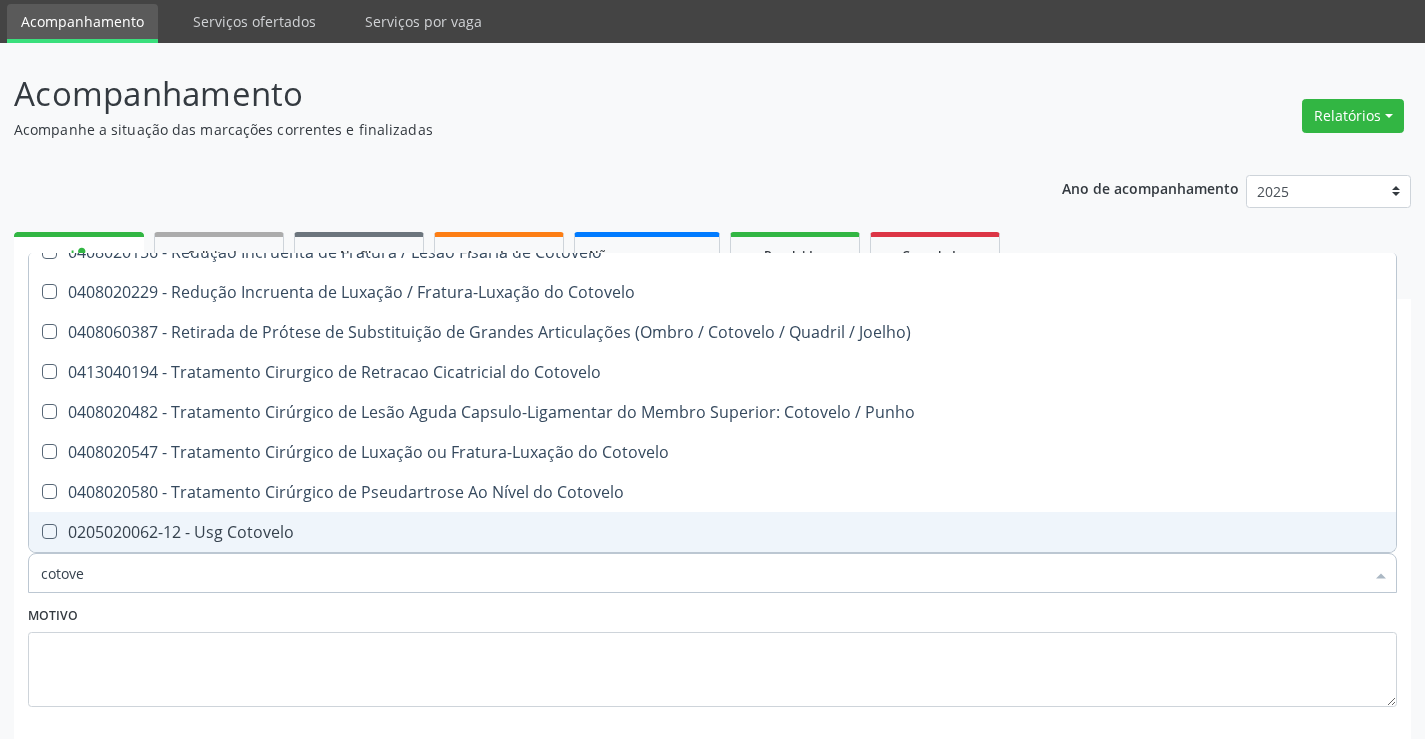 click on "0205020062-12 - Usg Cotovelo" at bounding box center [712, 532] 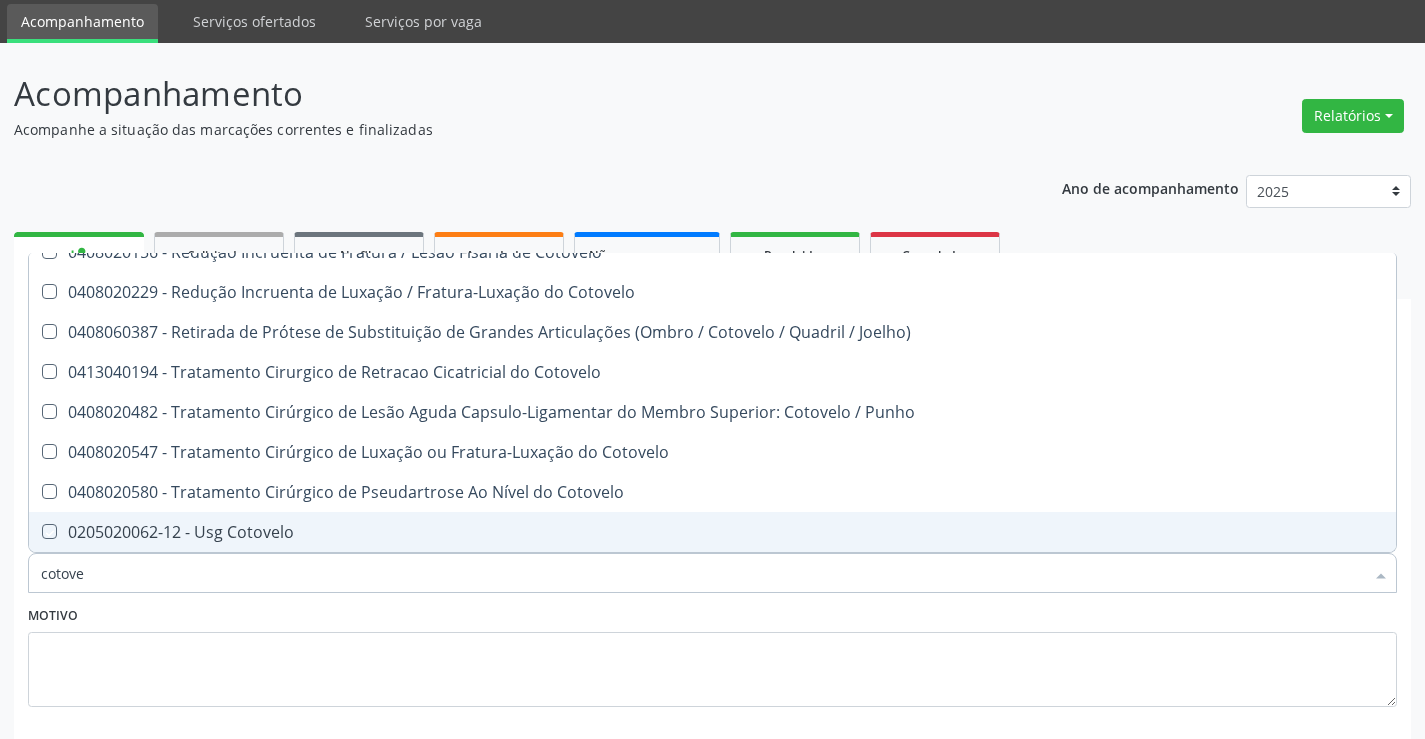 checkbox on "true" 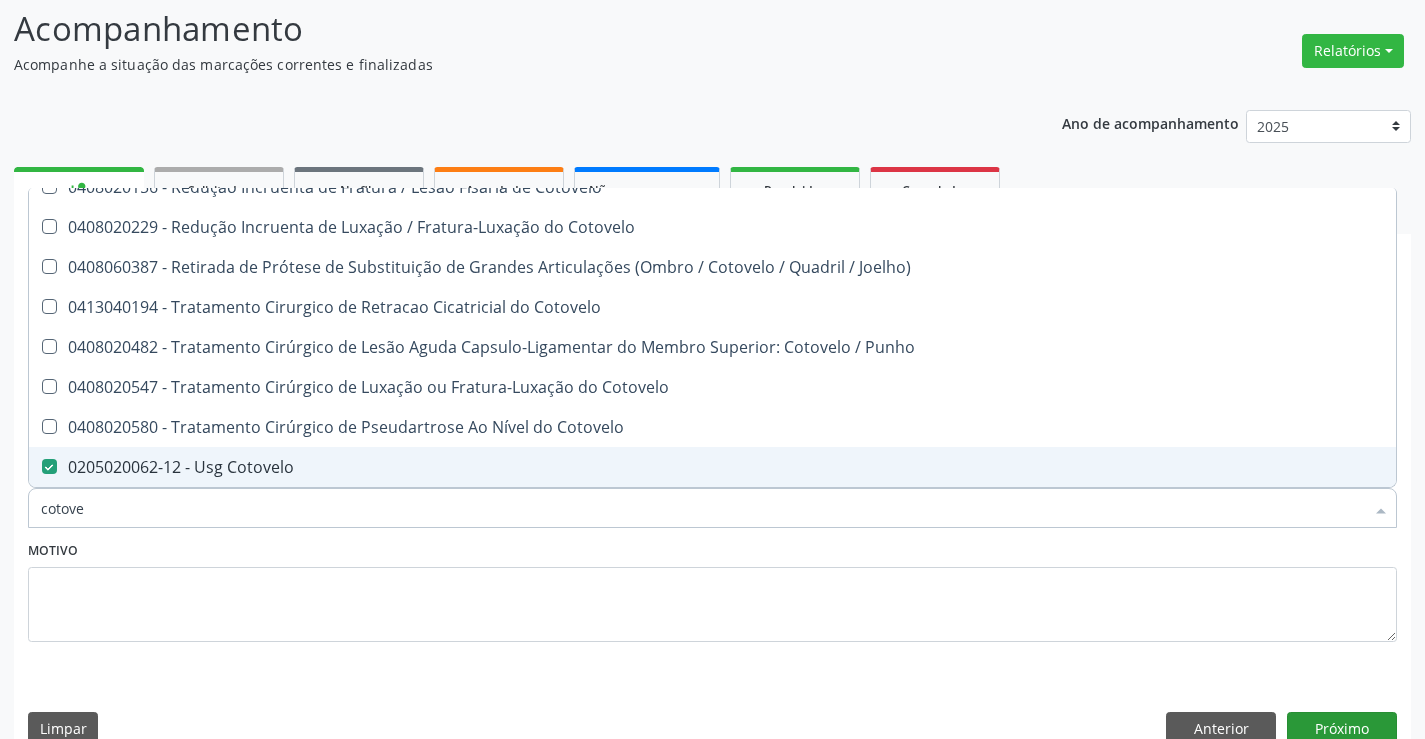scroll, scrollTop: 167, scrollLeft: 0, axis: vertical 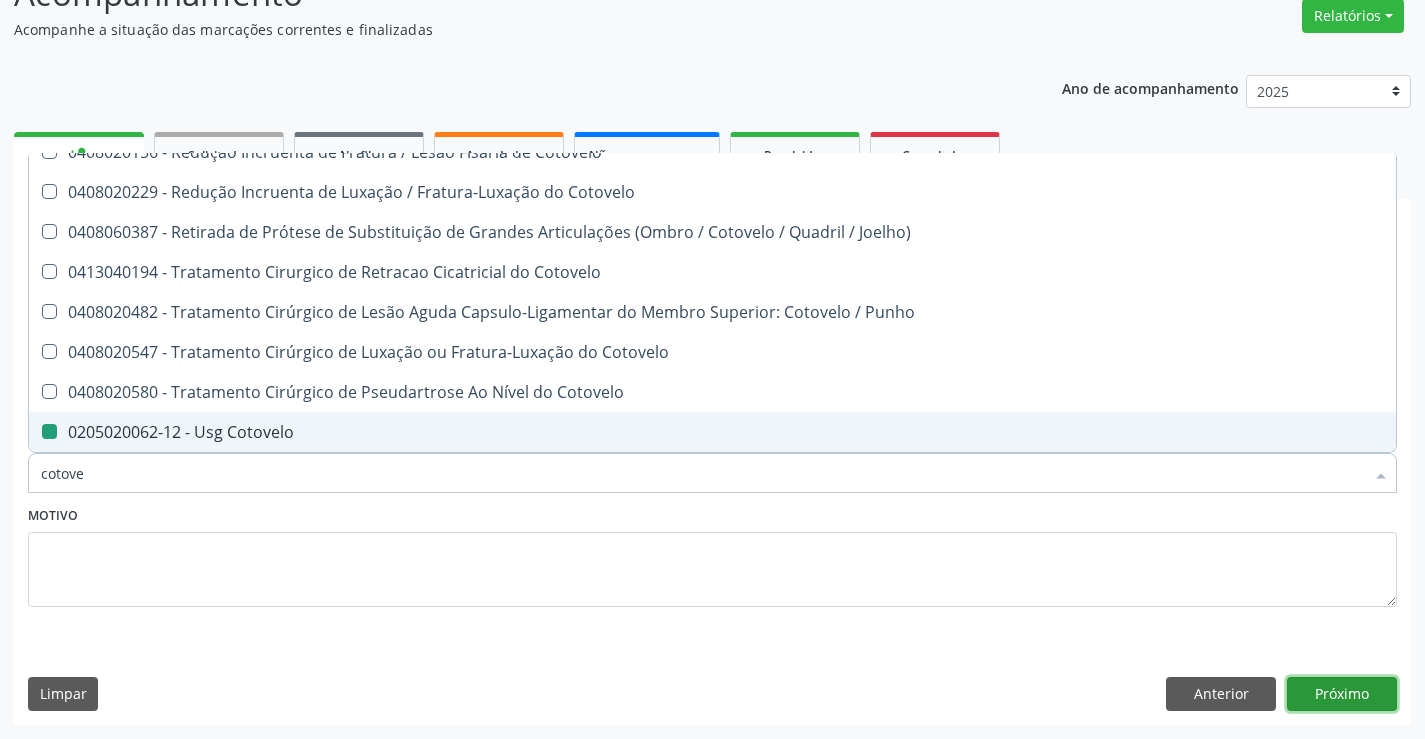 click on "Próximo" at bounding box center (1342, 694) 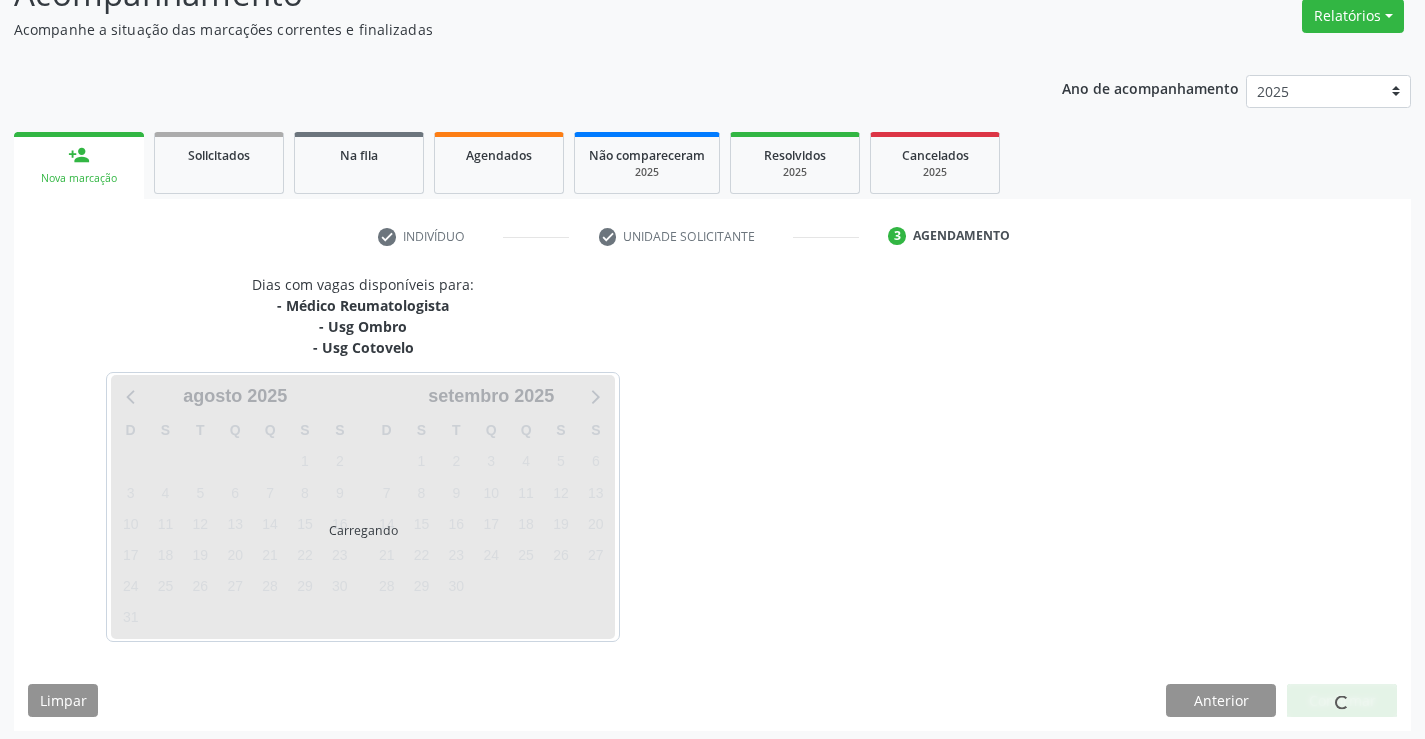 scroll, scrollTop: 0, scrollLeft: 0, axis: both 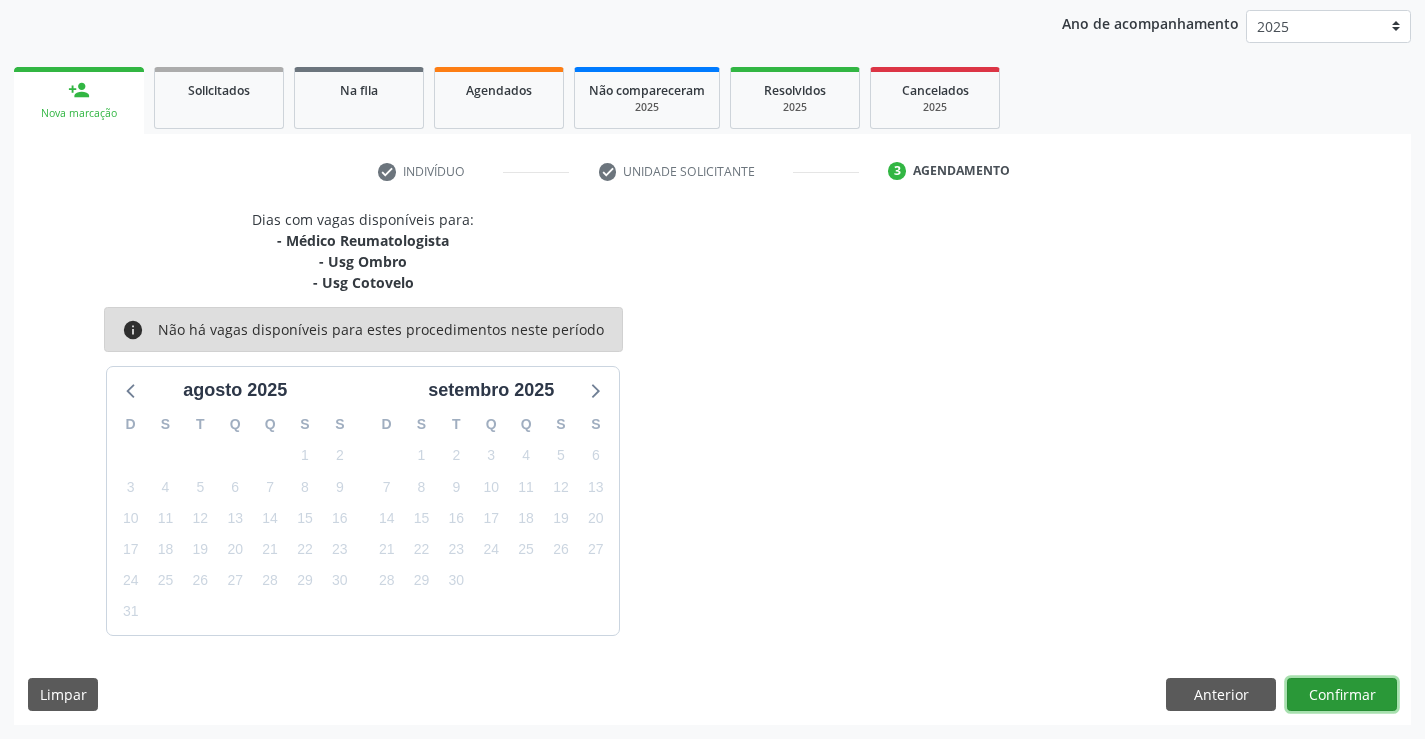 click on "Confirmar" at bounding box center [1342, 695] 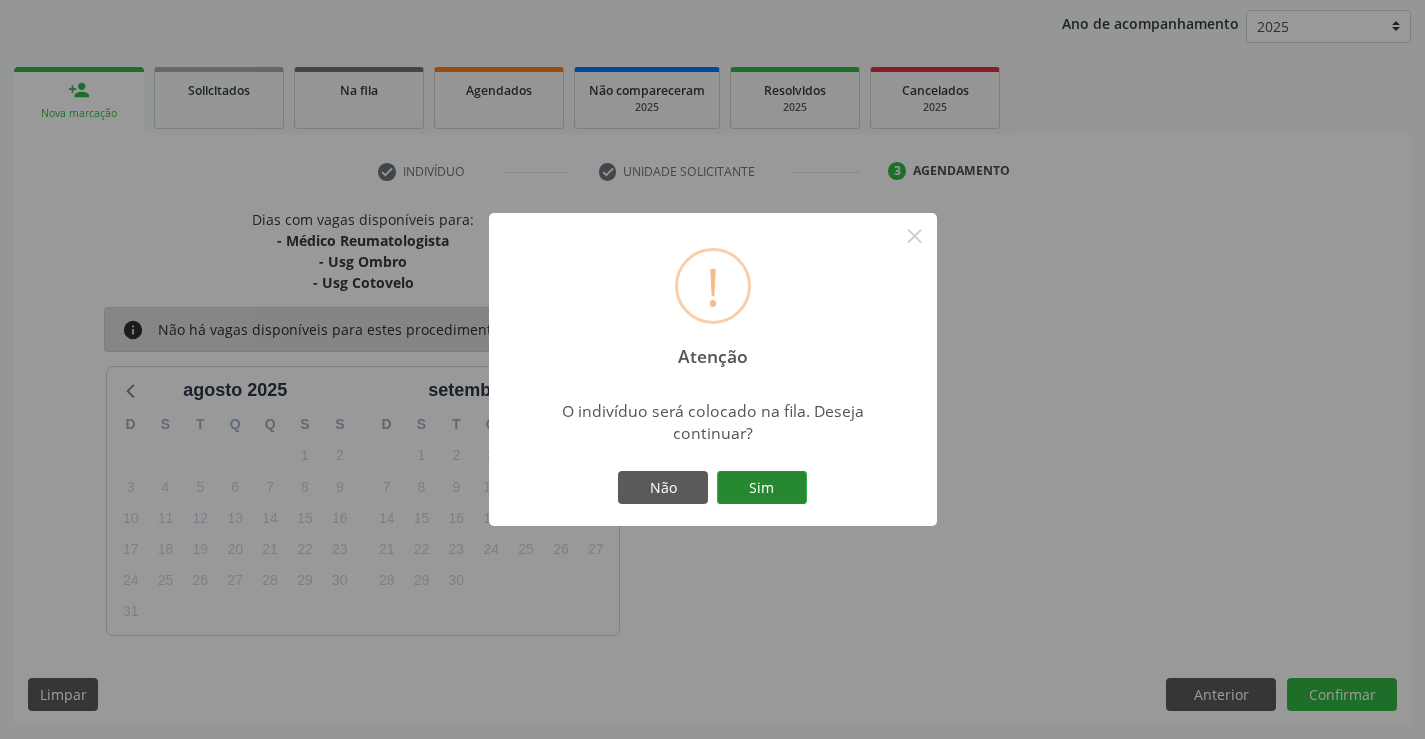 click on "Sim" at bounding box center (762, 488) 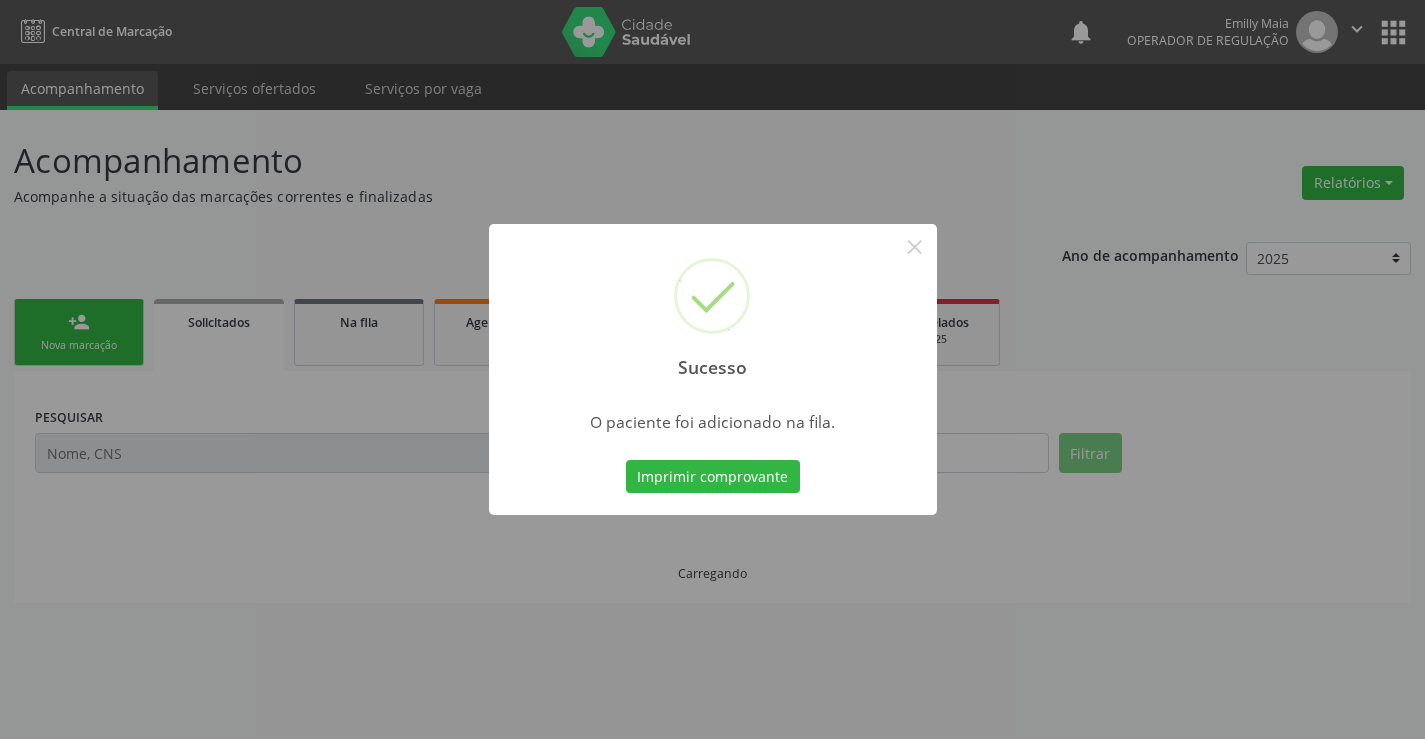 scroll, scrollTop: 0, scrollLeft: 0, axis: both 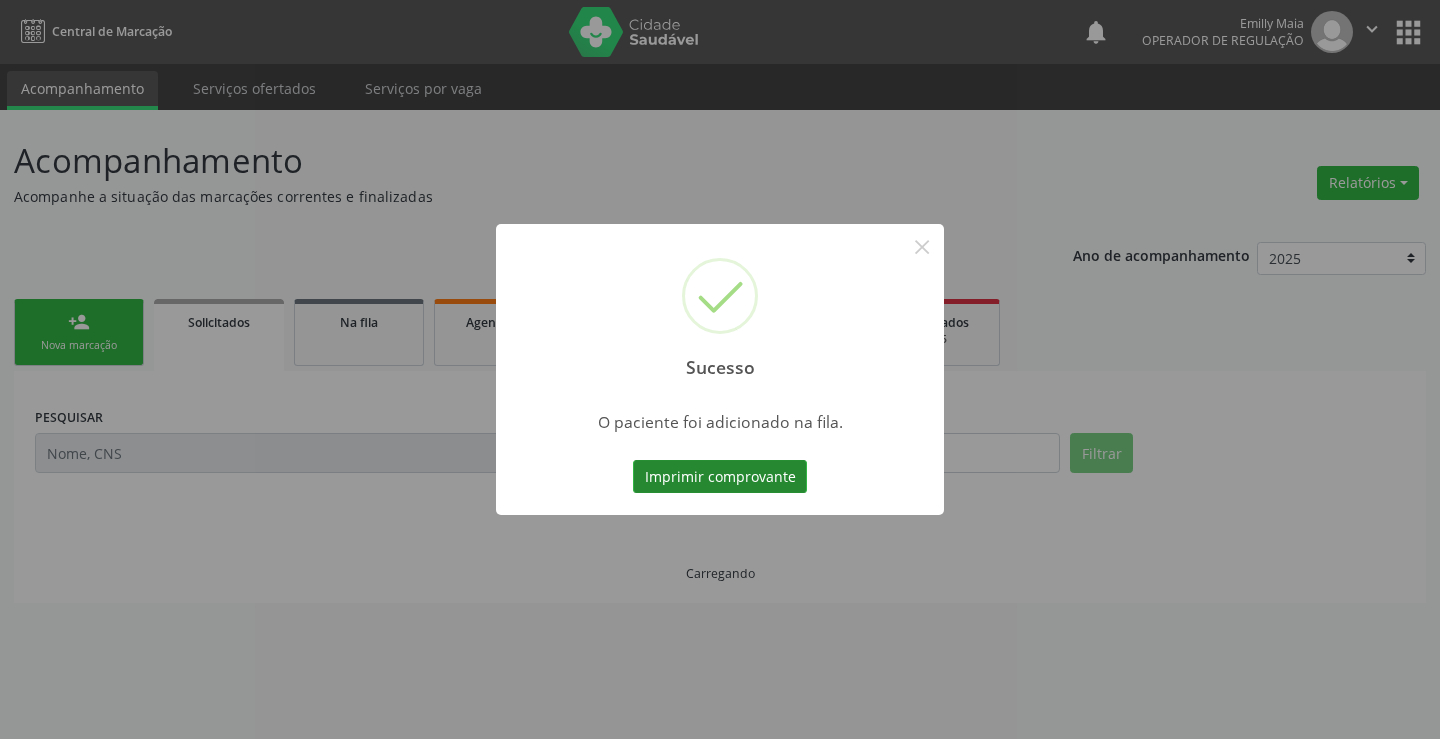 click on "Imprimir comprovante" at bounding box center (720, 477) 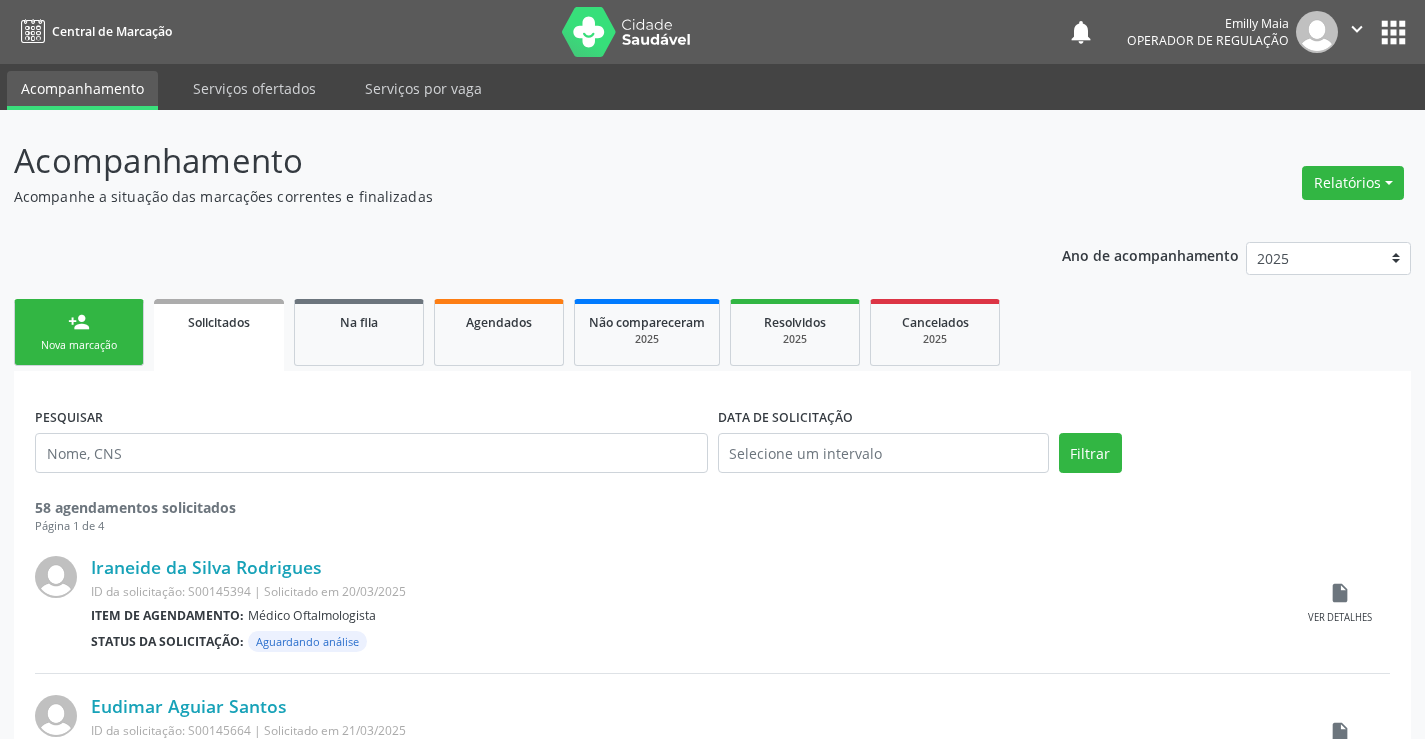 click on "person_add
Nova marcação" at bounding box center [79, 332] 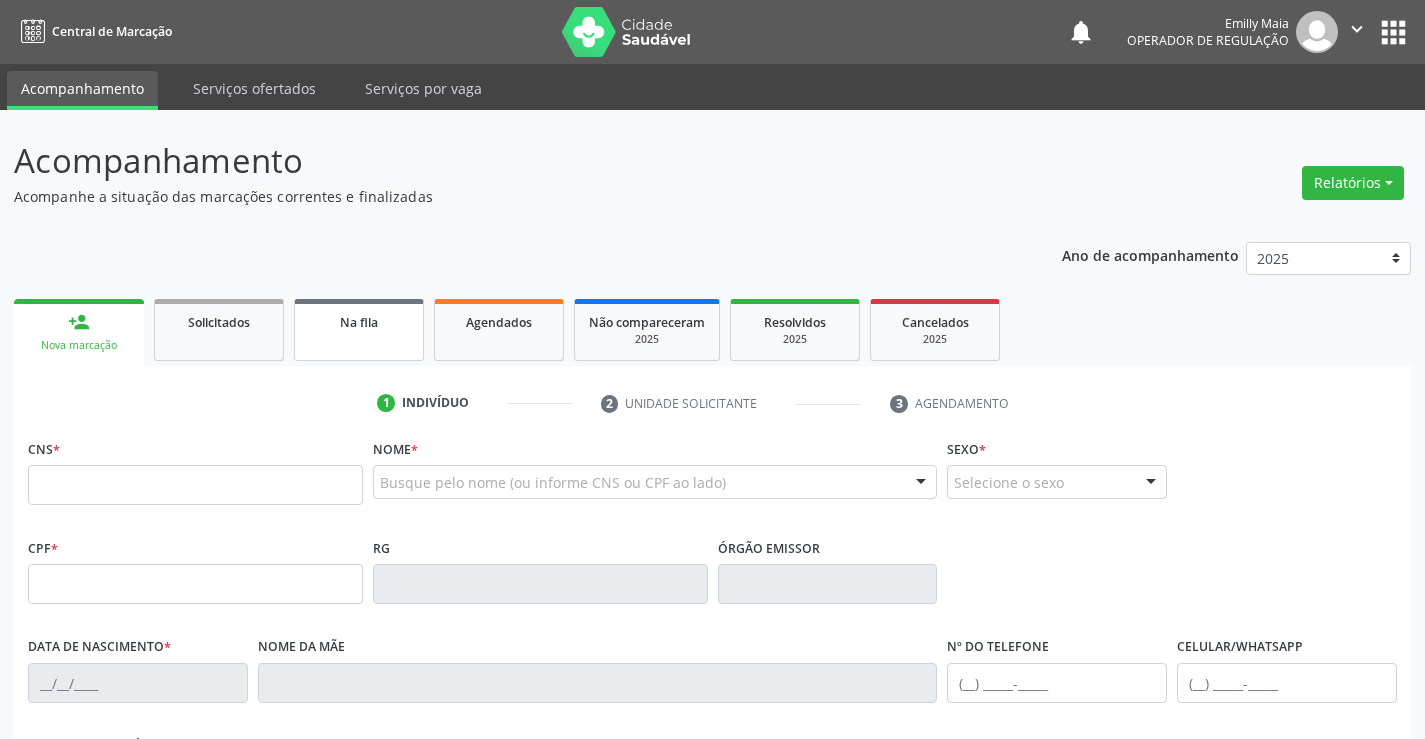 click on "Na fila" at bounding box center [359, 321] 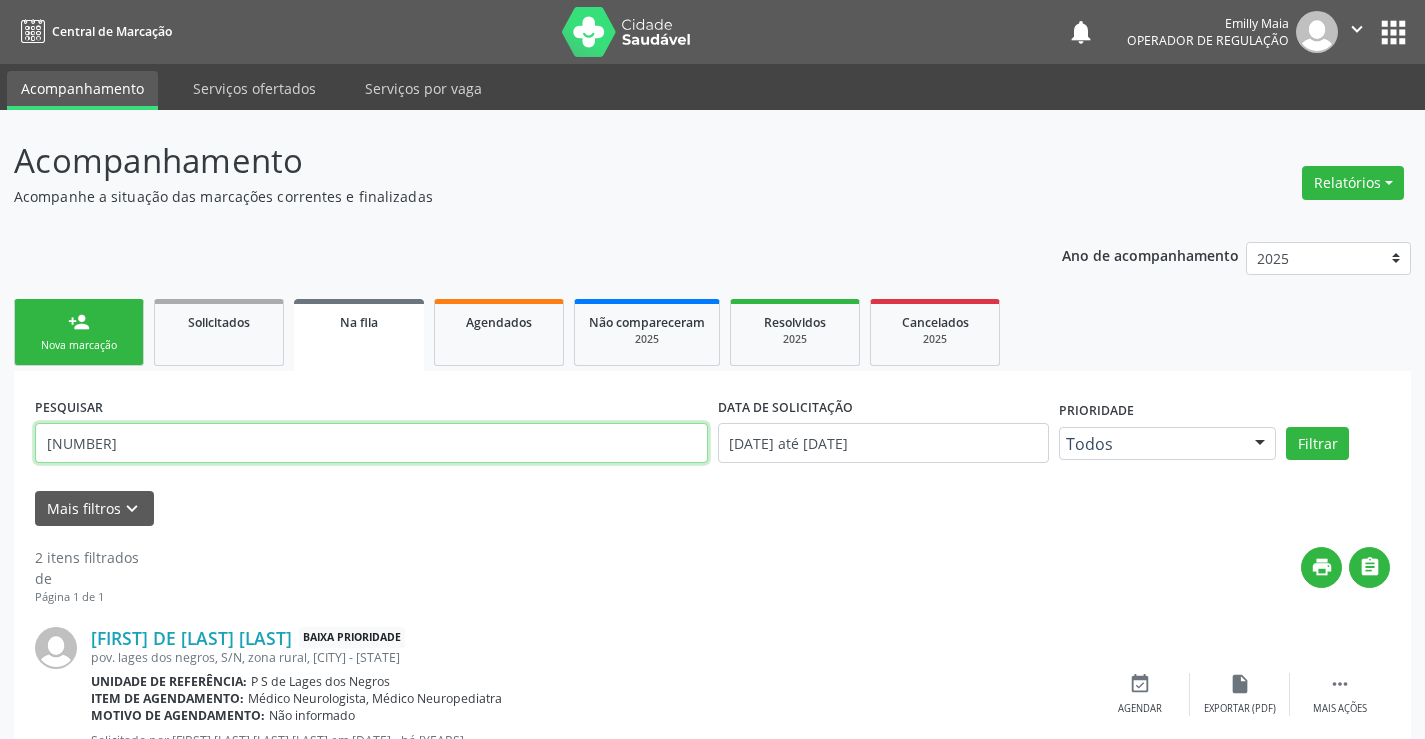 click on "[NUMBER]" at bounding box center [371, 443] 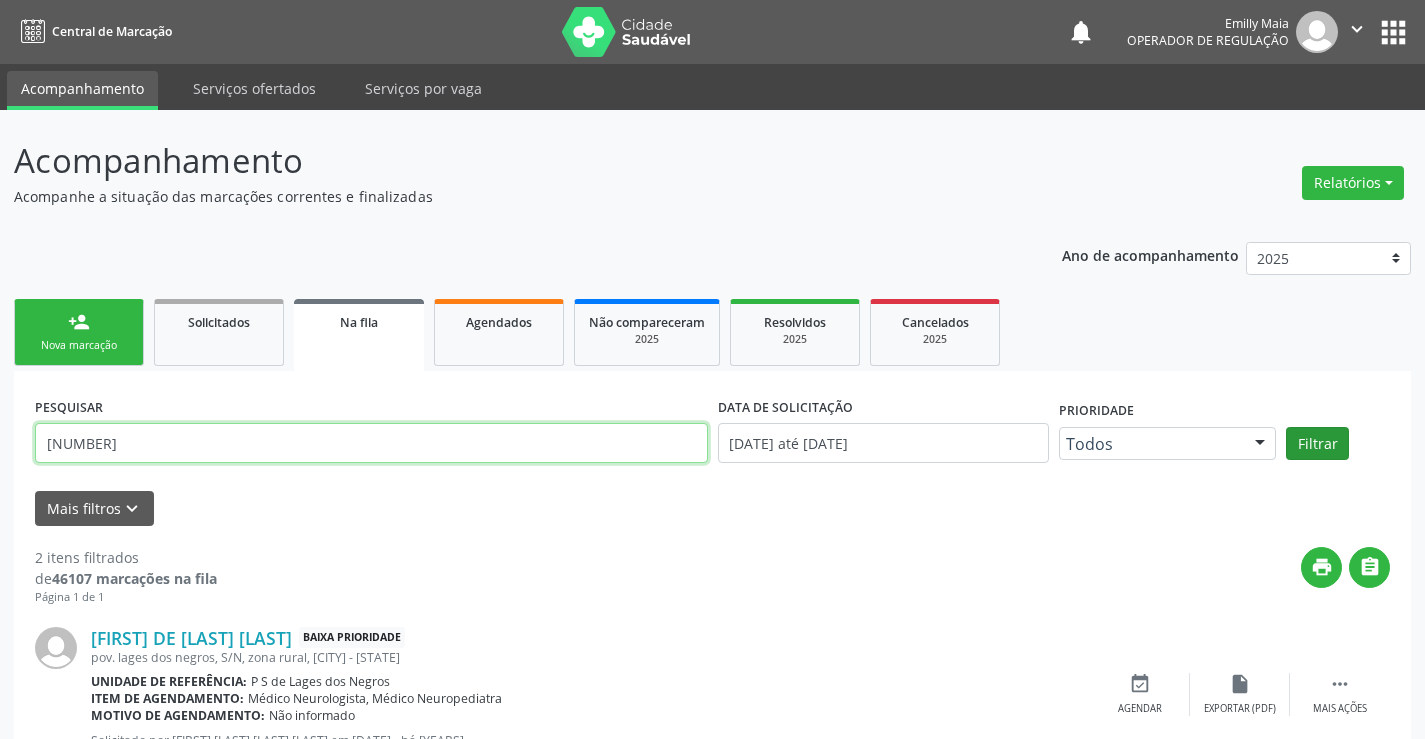 type on "[NUMBER]" 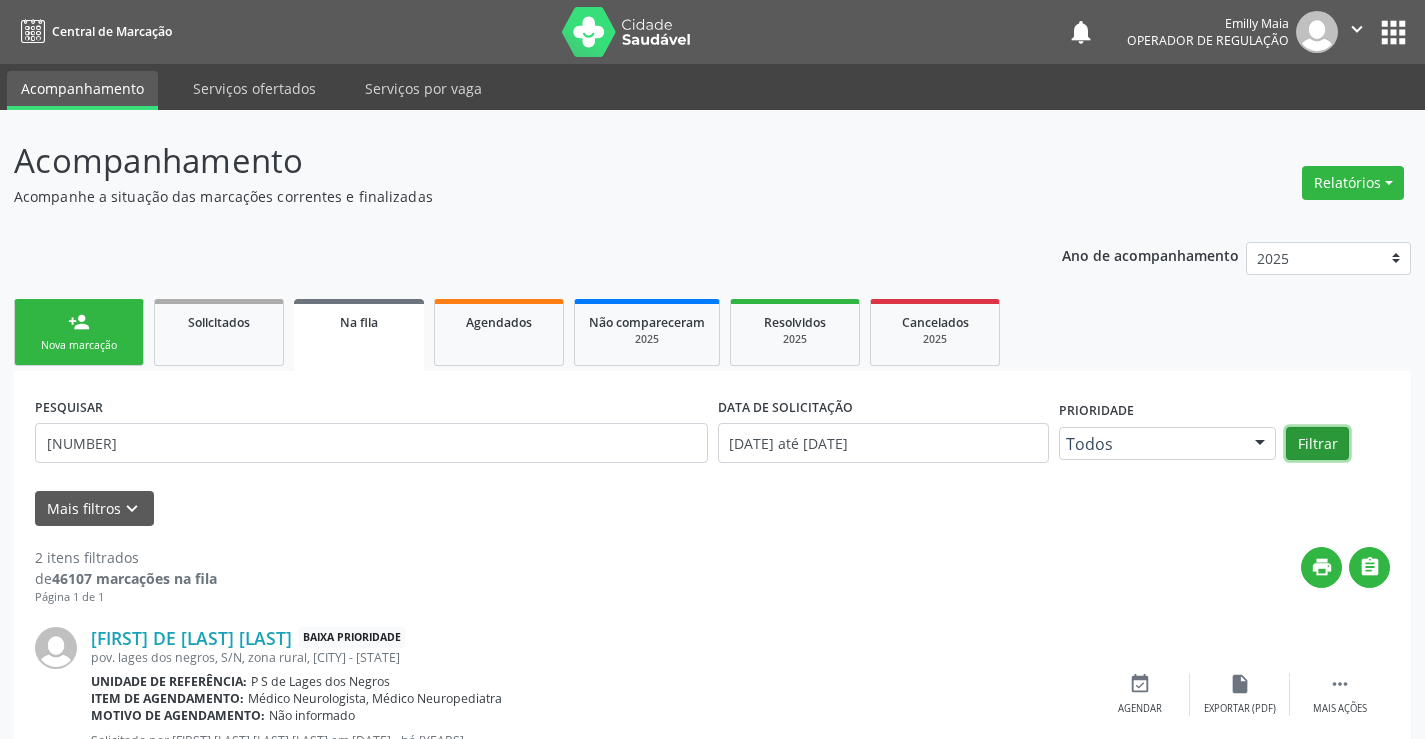 click on "Filtrar" at bounding box center [1317, 444] 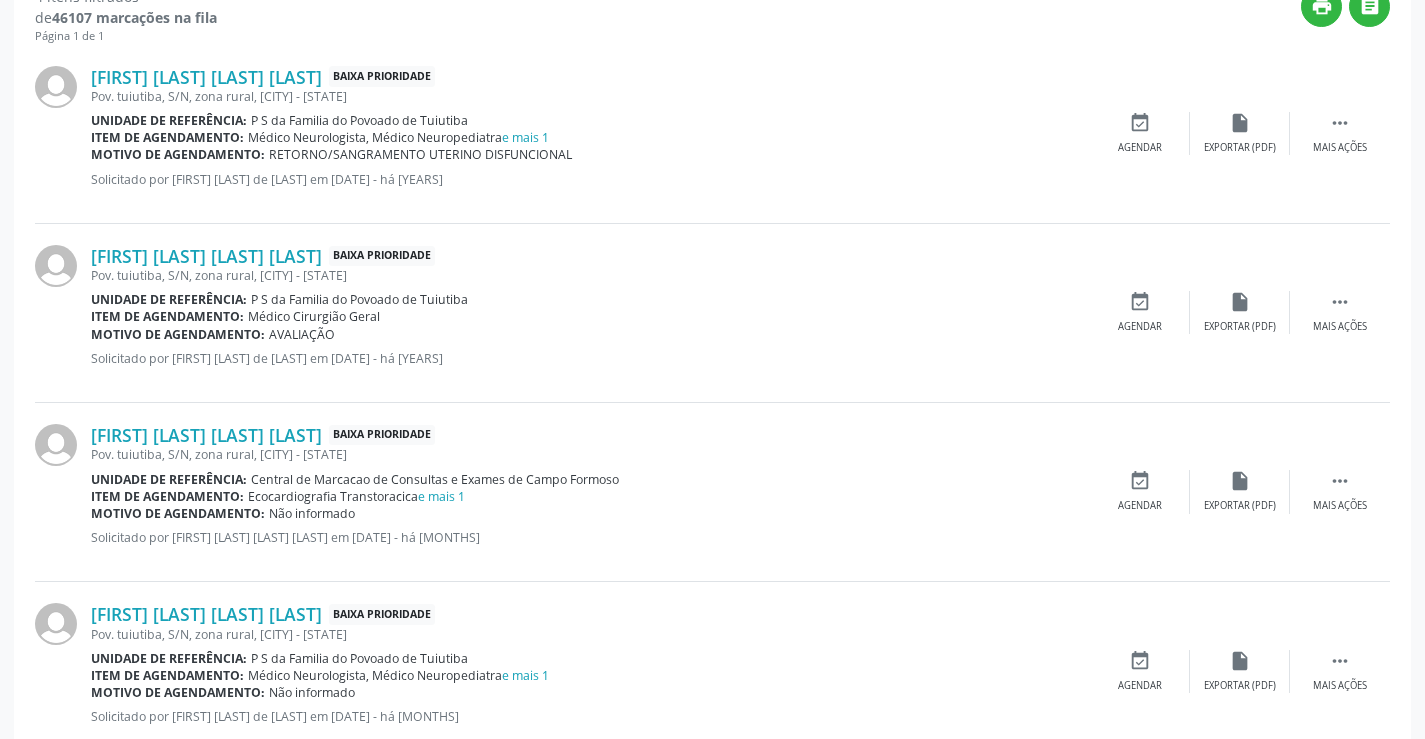 scroll, scrollTop: 617, scrollLeft: 0, axis: vertical 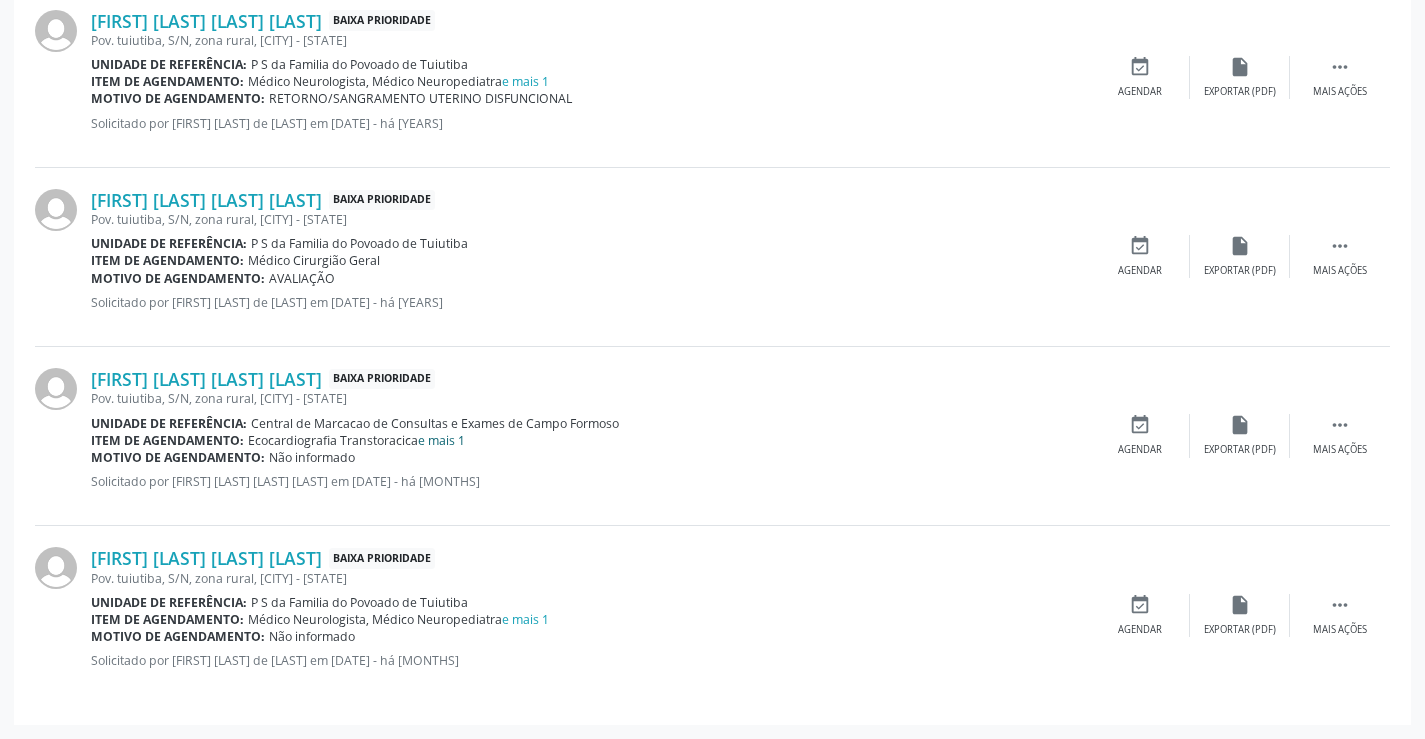 click on "e mais 1" at bounding box center (441, 440) 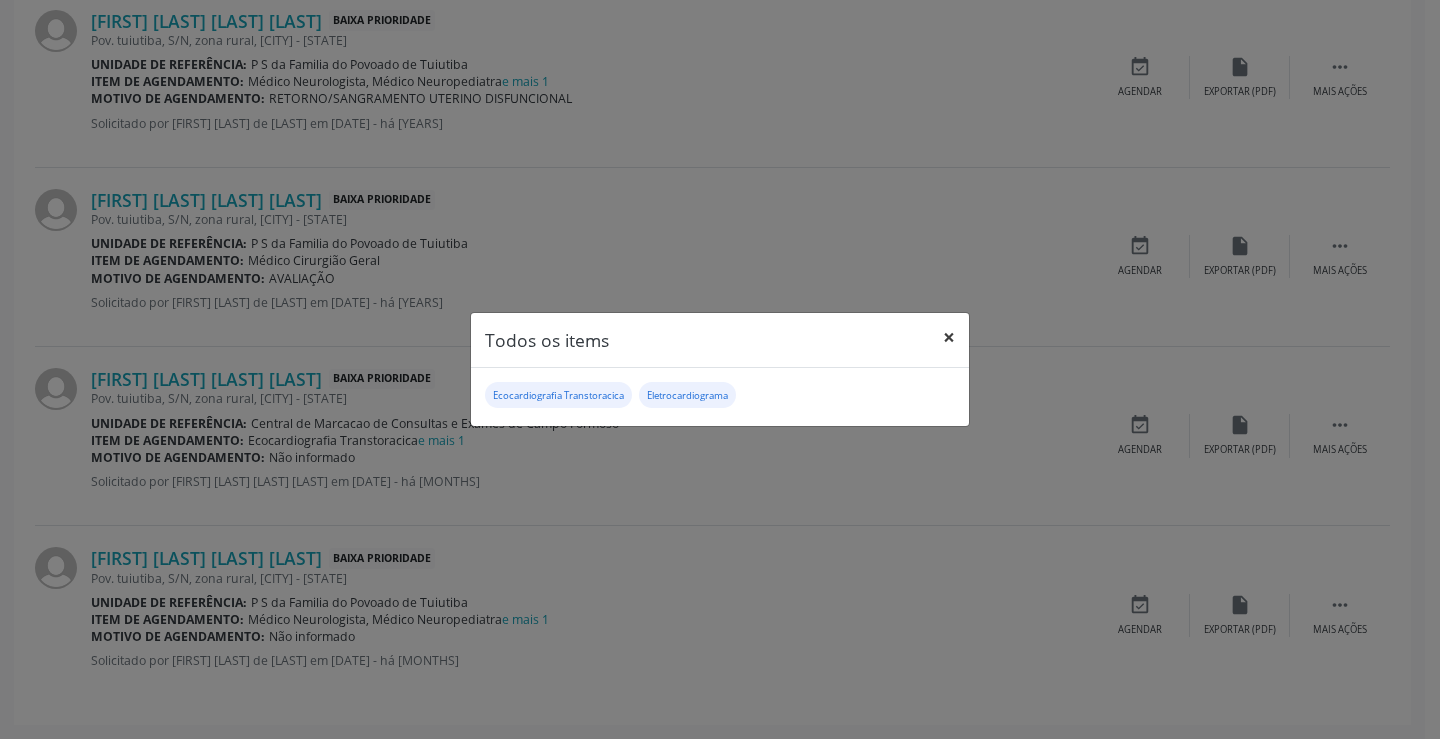 click on "×" at bounding box center (949, 337) 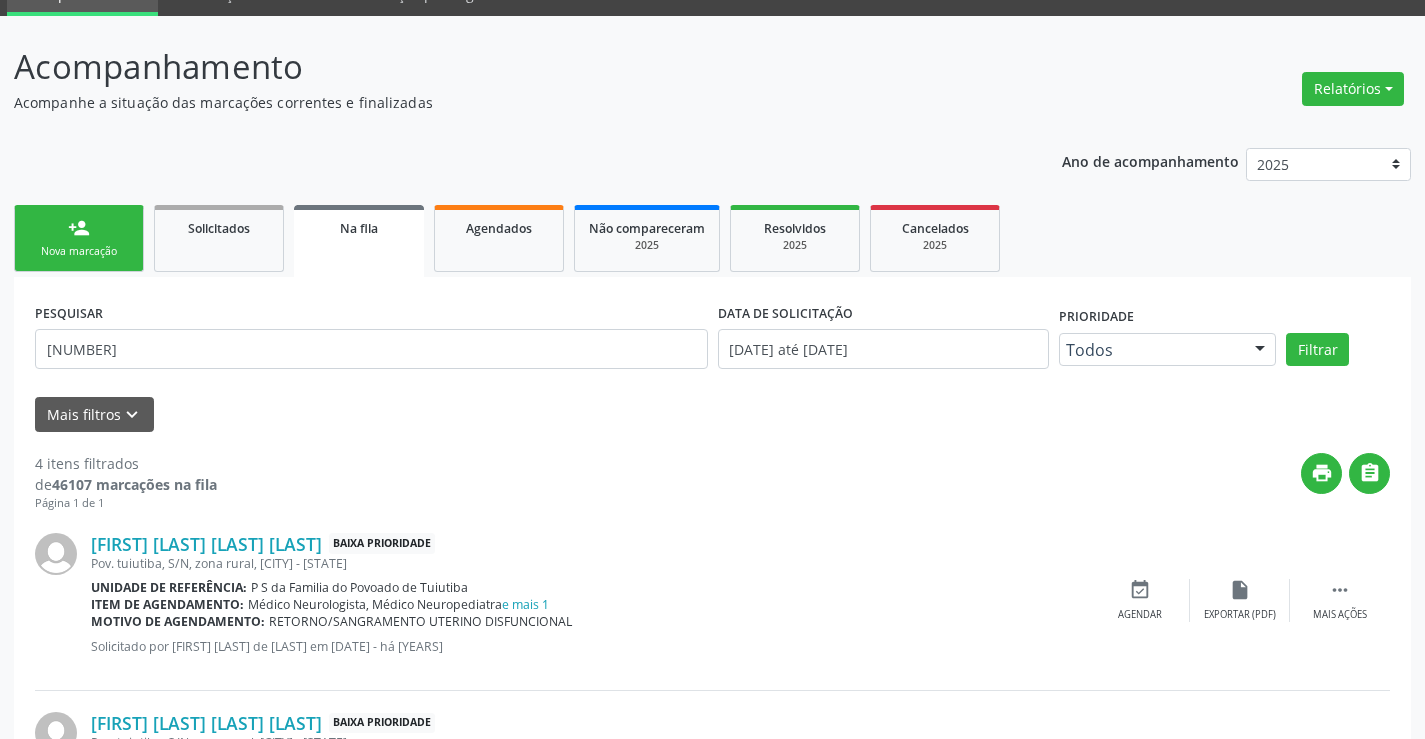 scroll, scrollTop: 0, scrollLeft: 0, axis: both 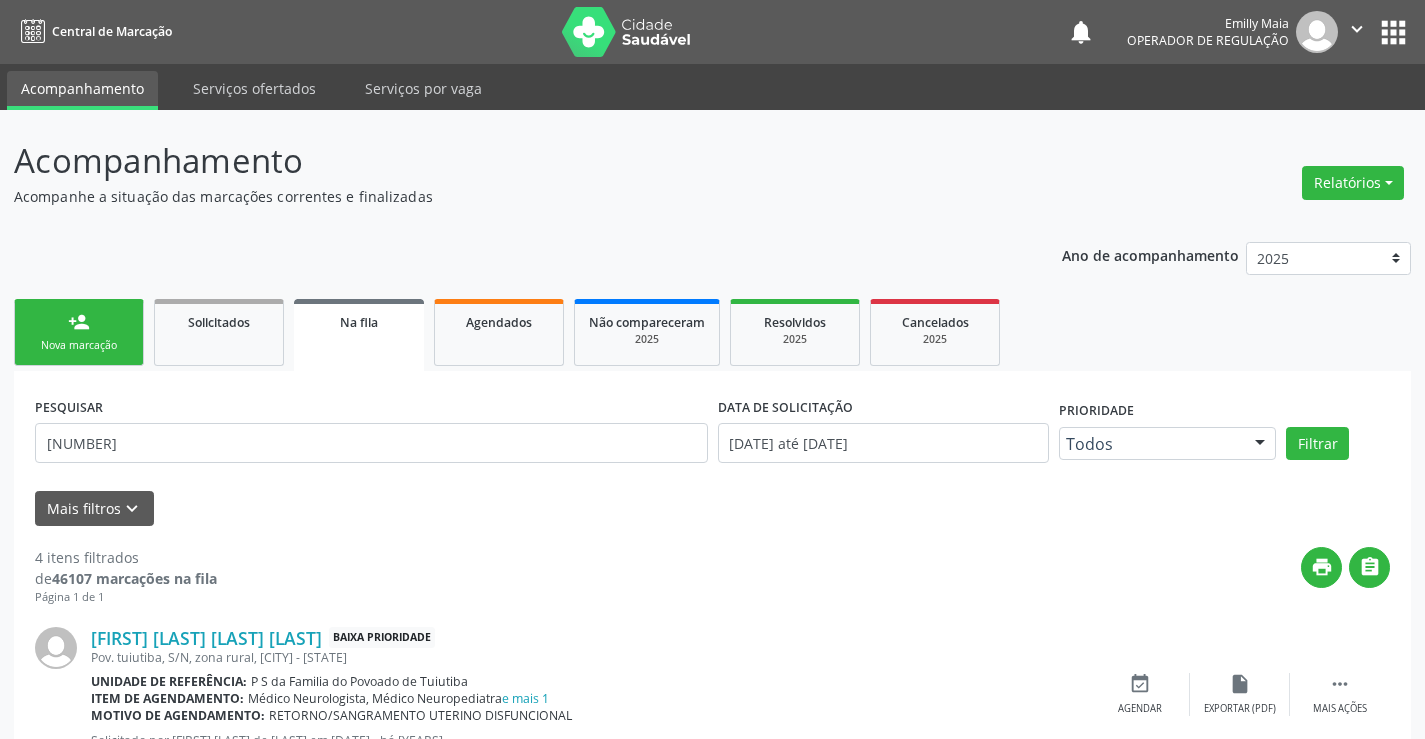 click on "person_add" at bounding box center (79, 322) 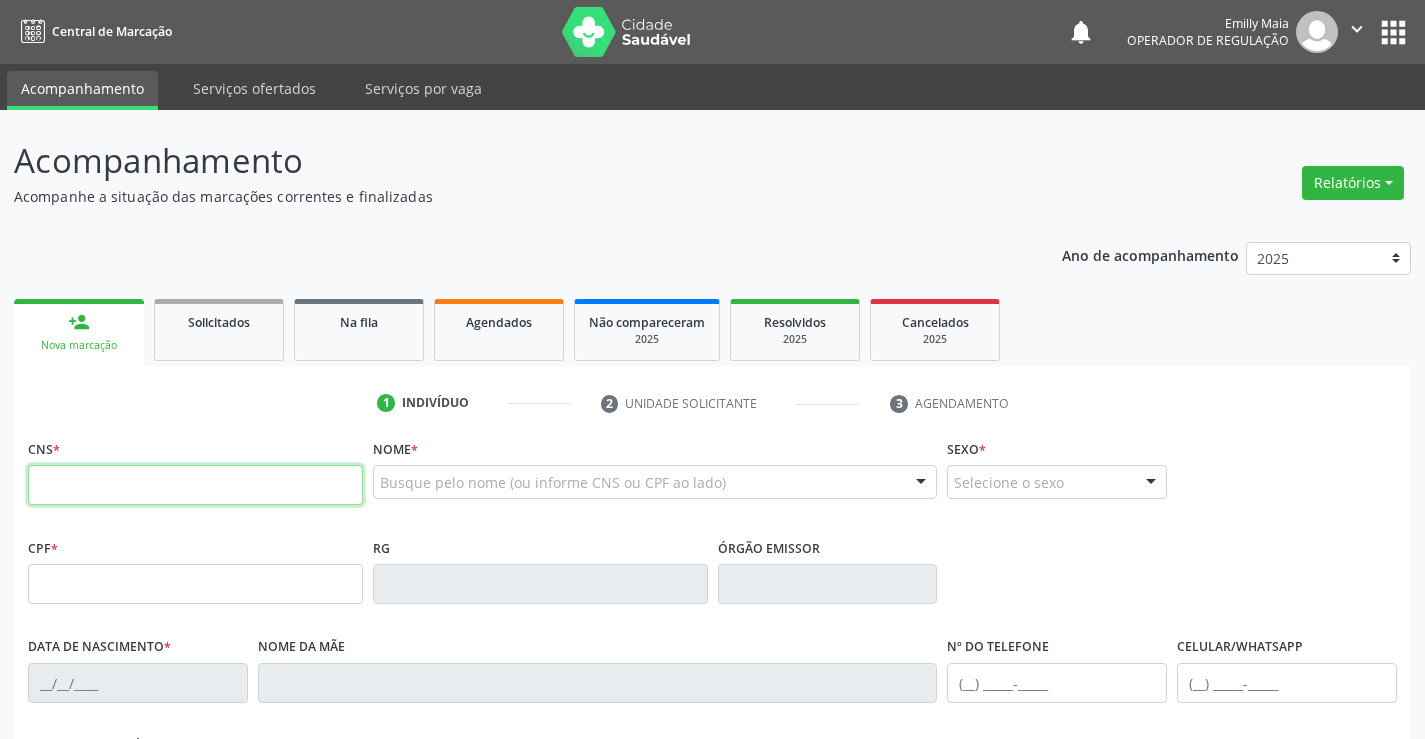 click at bounding box center [195, 485] 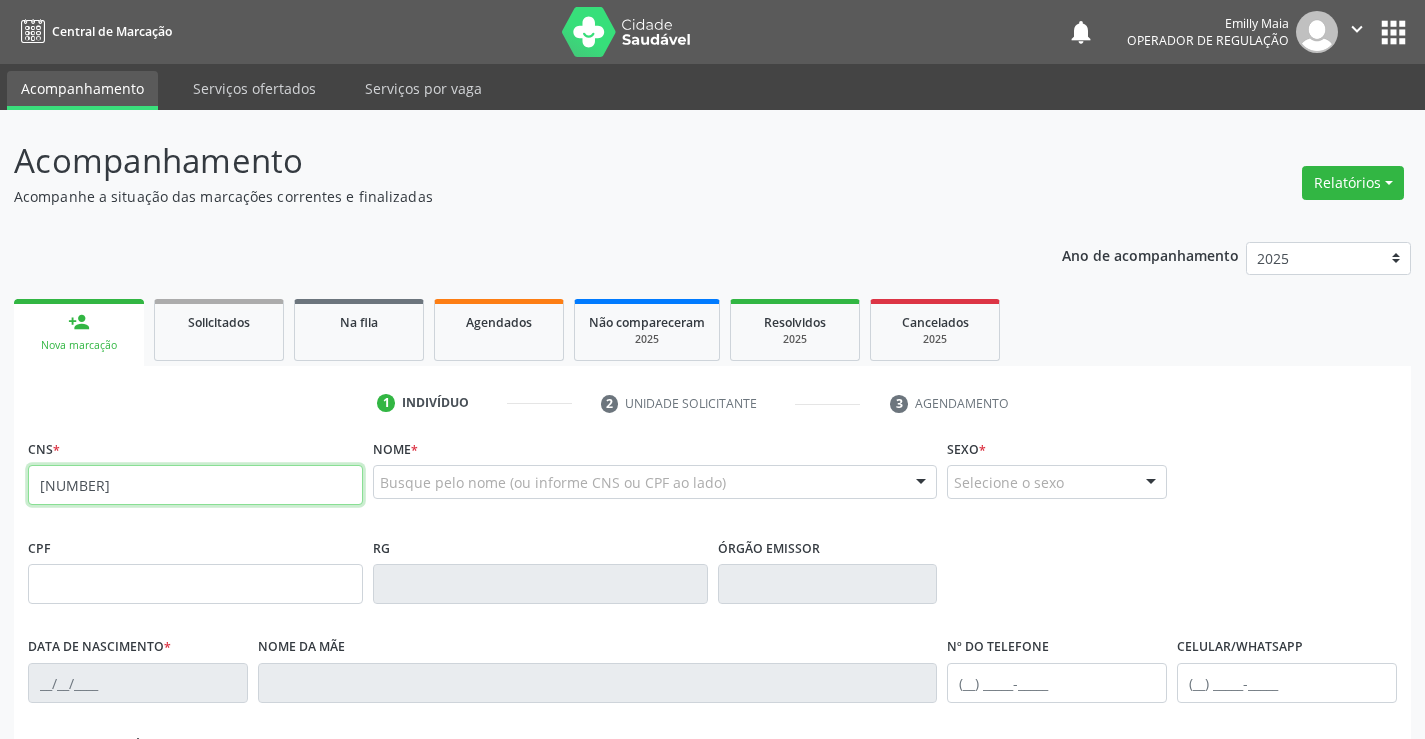 type on "[NUMBER]" 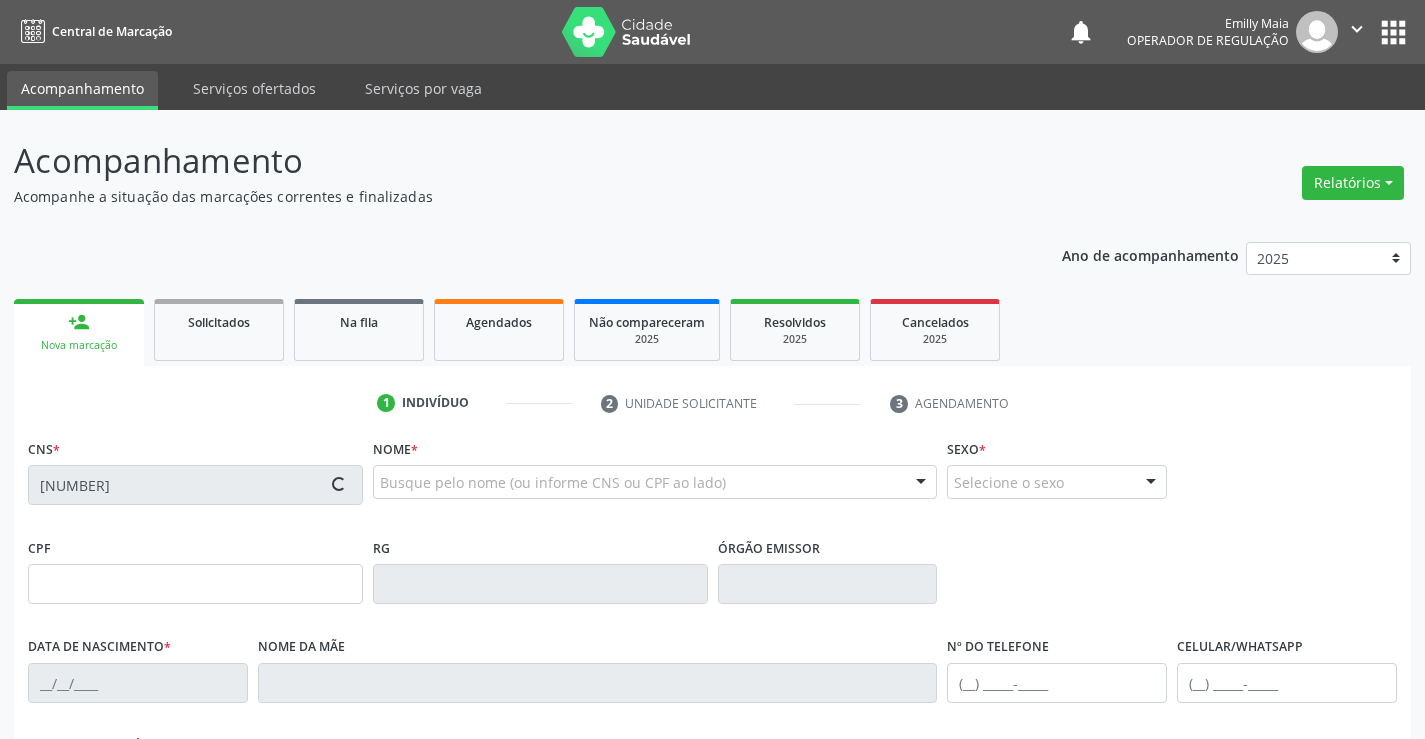 type on "[NUMBER]" 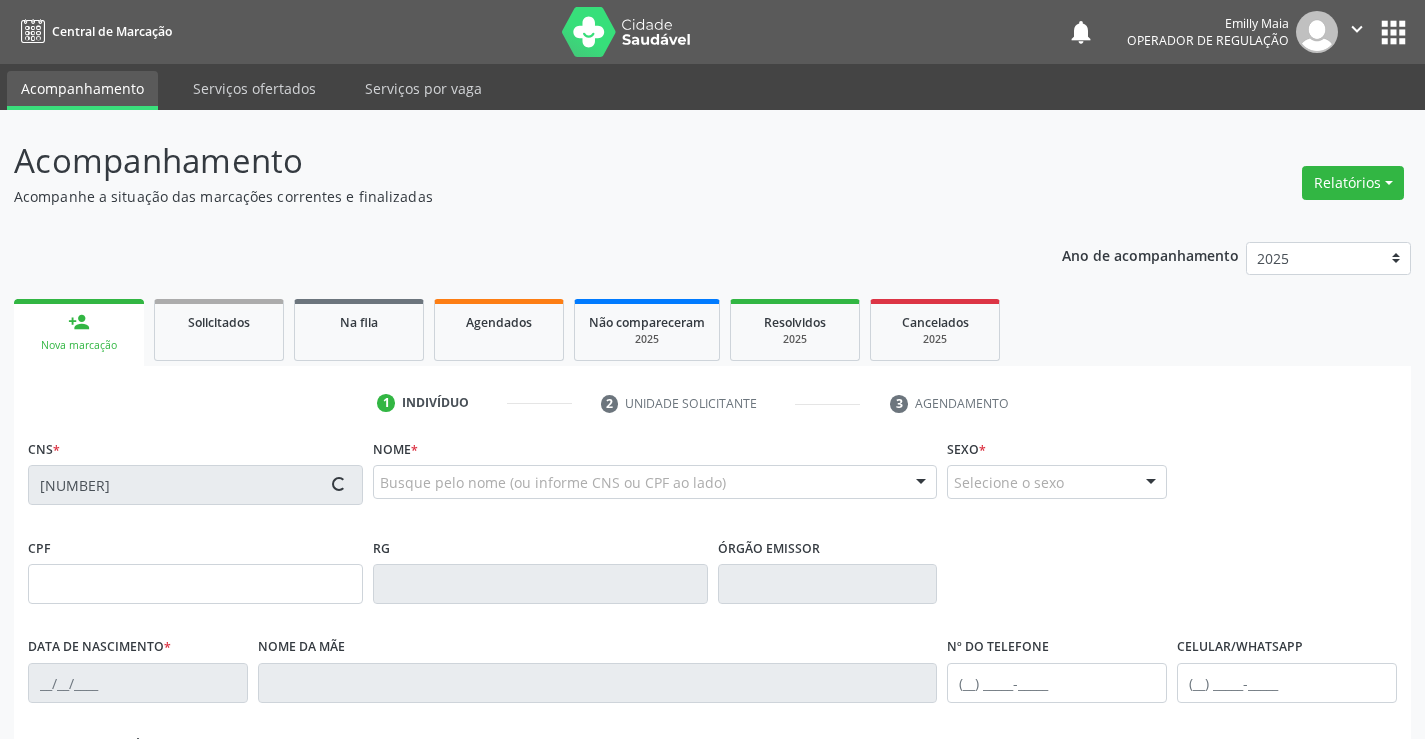 type on "[DATE]" 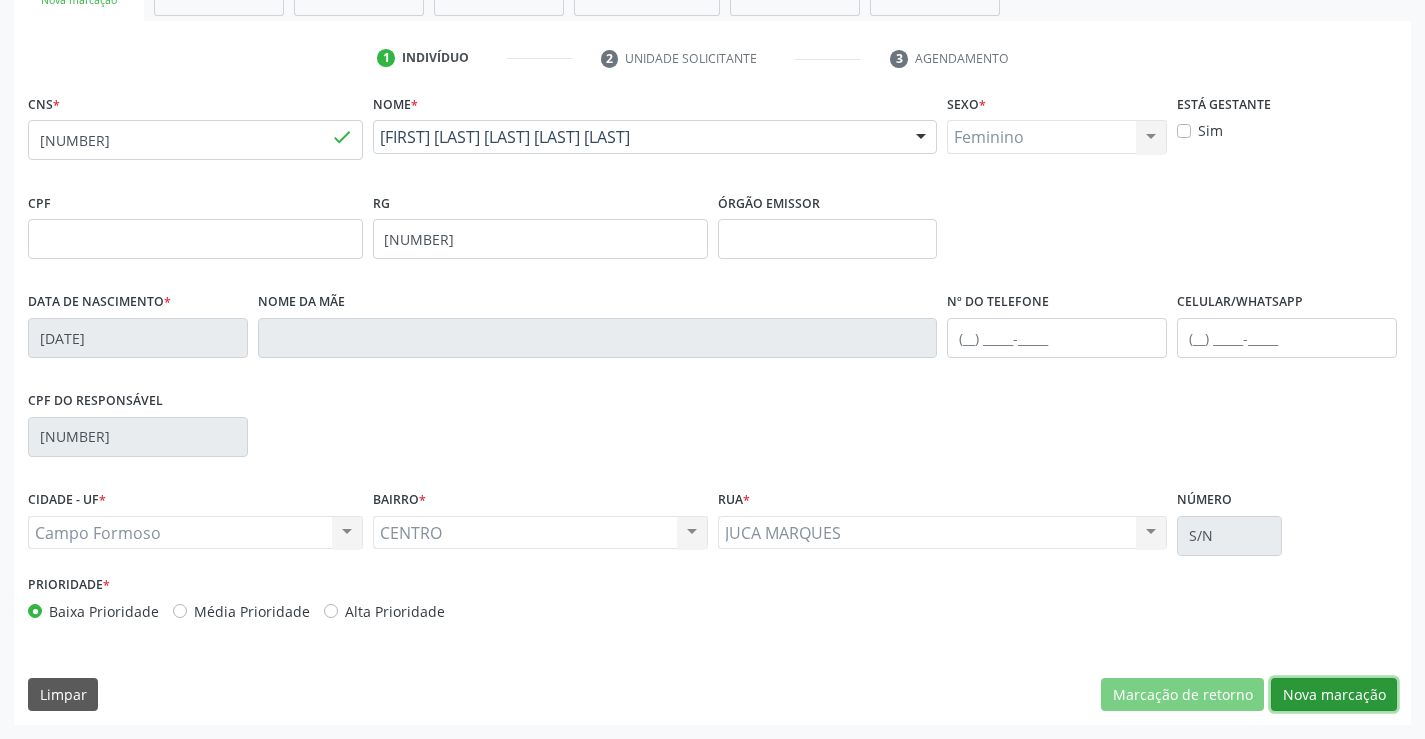 click on "Nova marcação" at bounding box center [1334, 695] 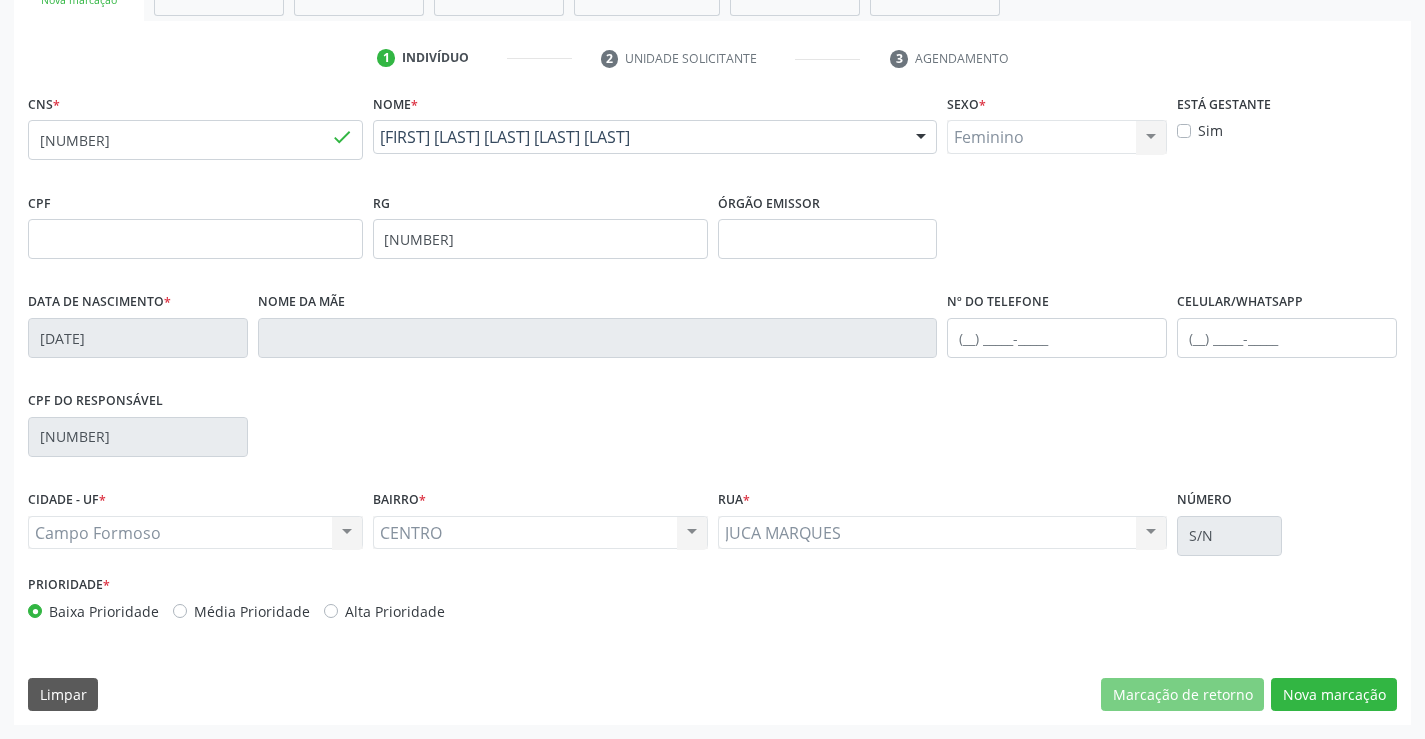 scroll, scrollTop: 167, scrollLeft: 0, axis: vertical 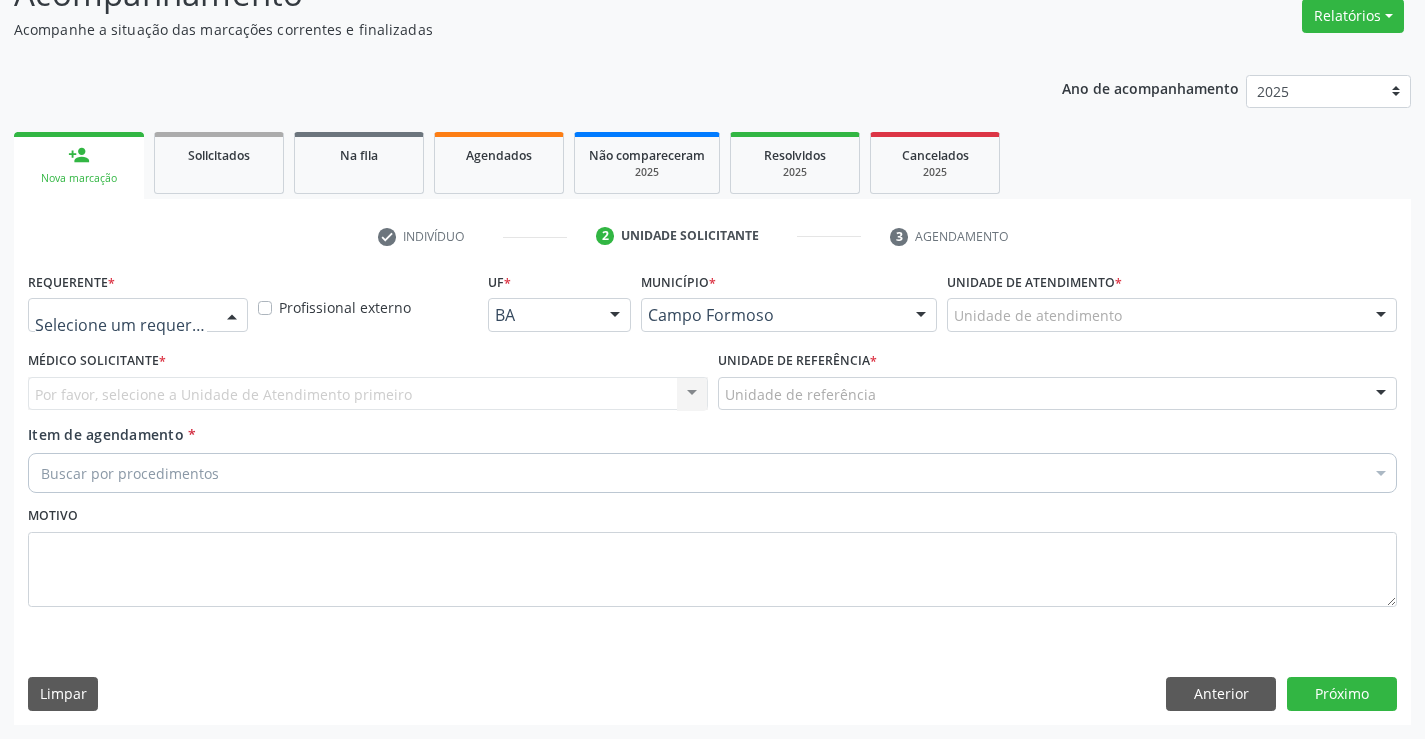 click at bounding box center (232, 316) 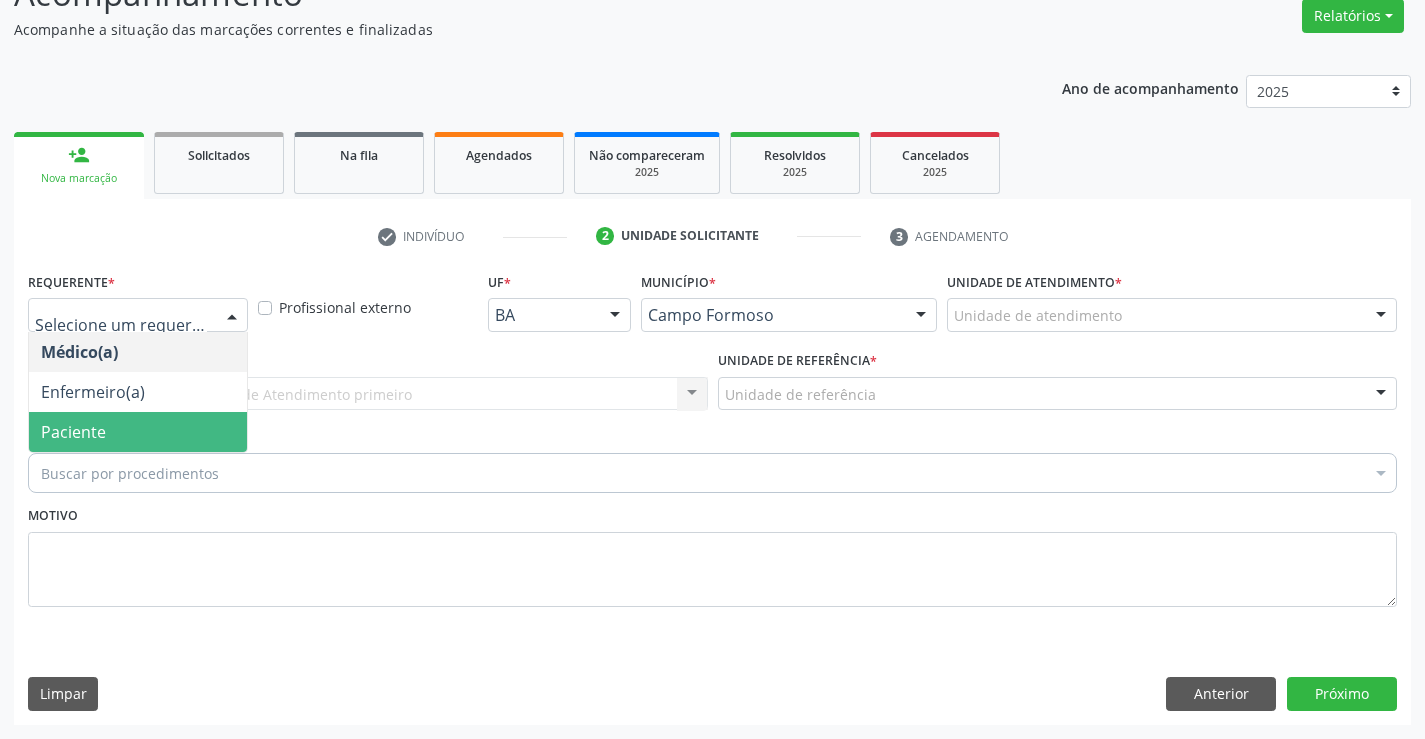 click on "Paciente" at bounding box center (138, 432) 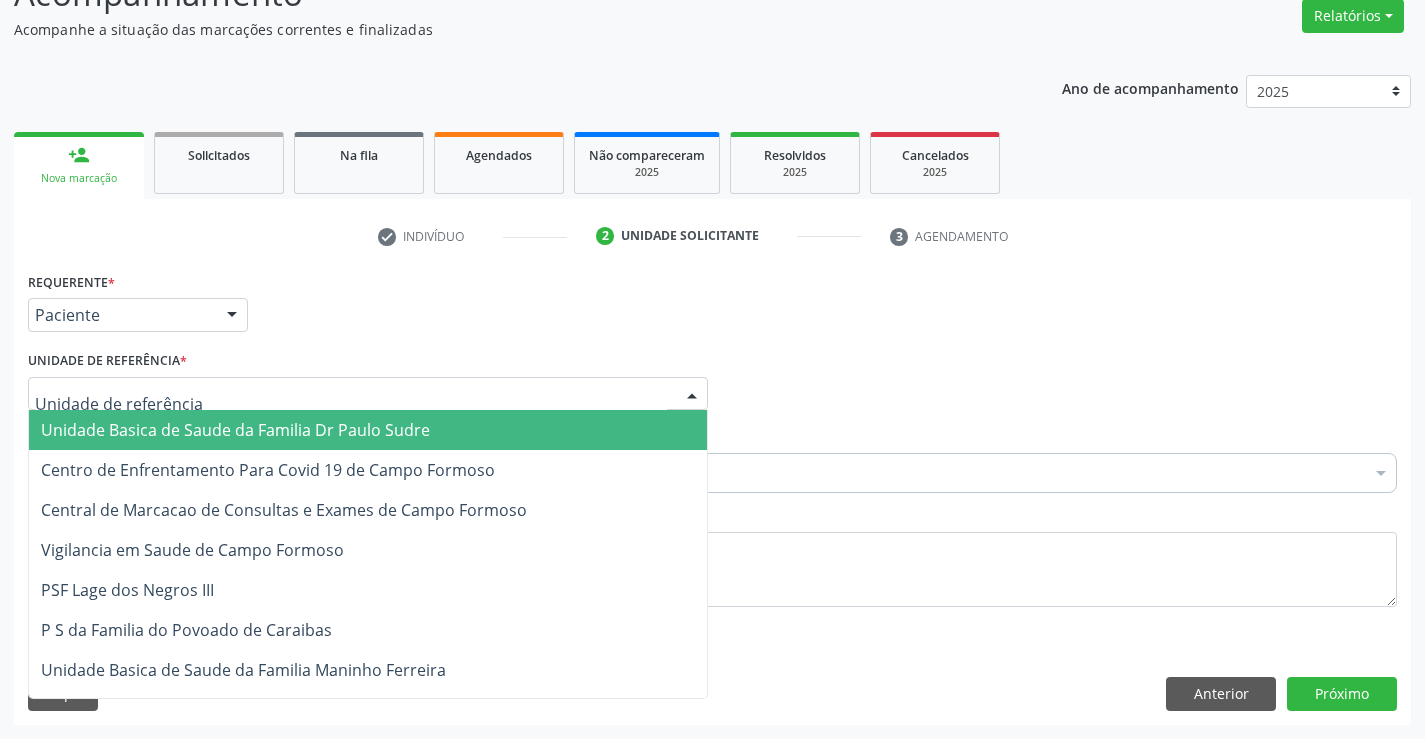 click at bounding box center (692, 395) 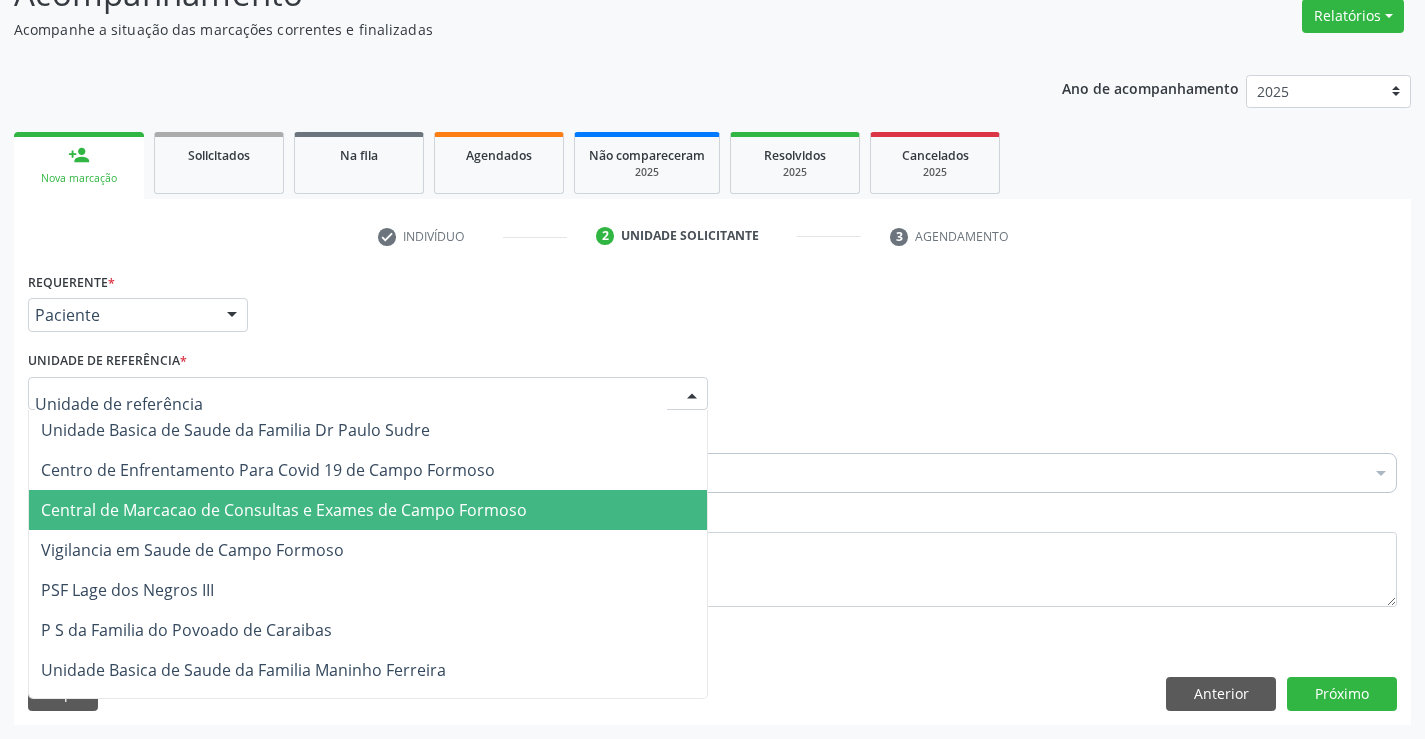 click on "Central de Marcacao de Consultas e Exames de Campo Formoso" at bounding box center [368, 510] 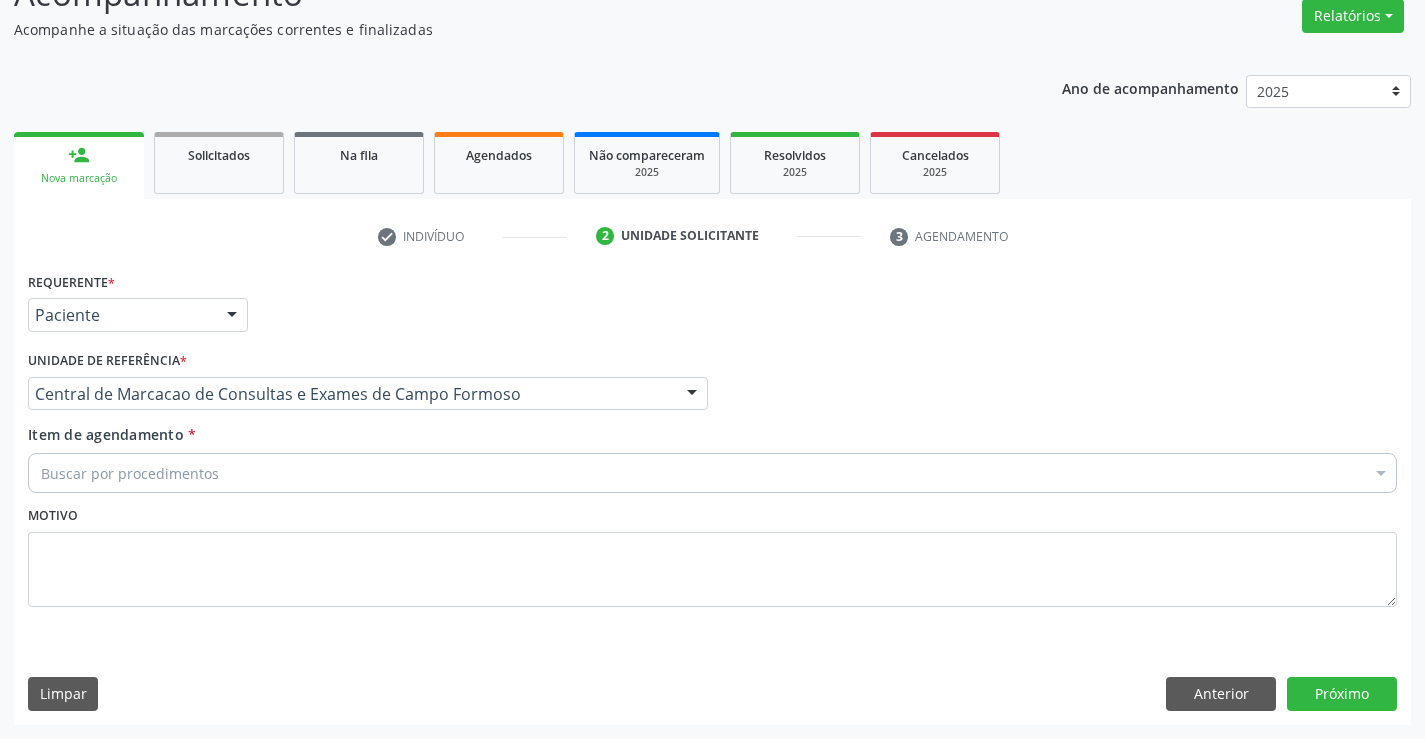 click on "Buscar por procedimentos" at bounding box center (712, 473) 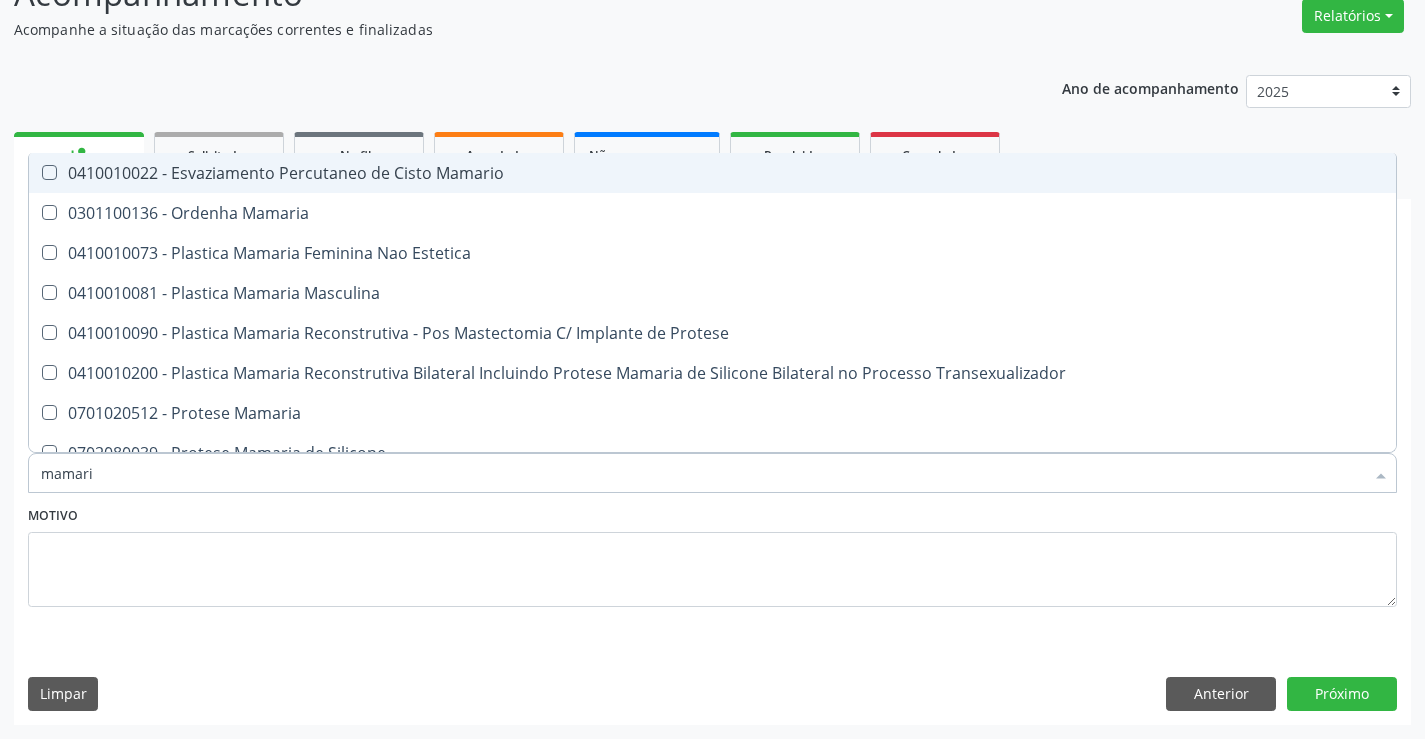 type on "mamaria" 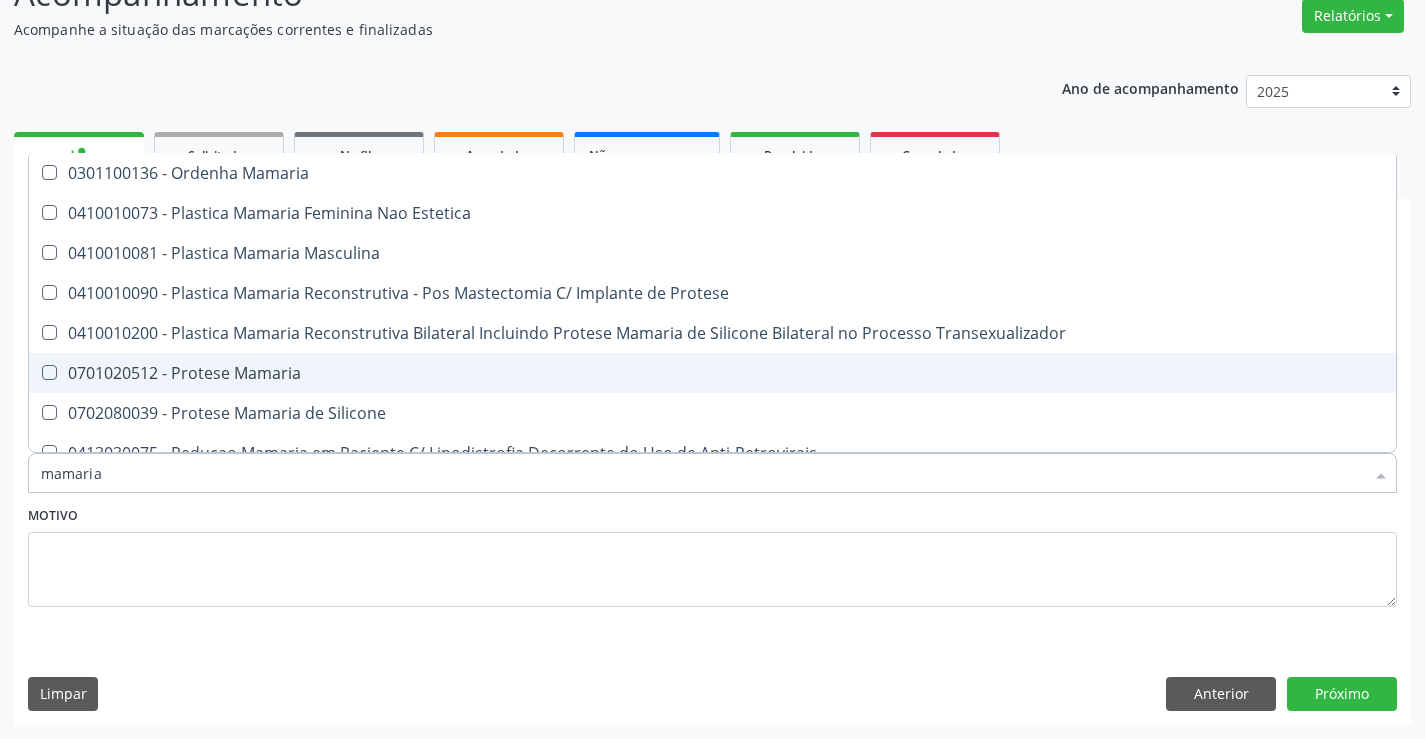 scroll, scrollTop: 61, scrollLeft: 0, axis: vertical 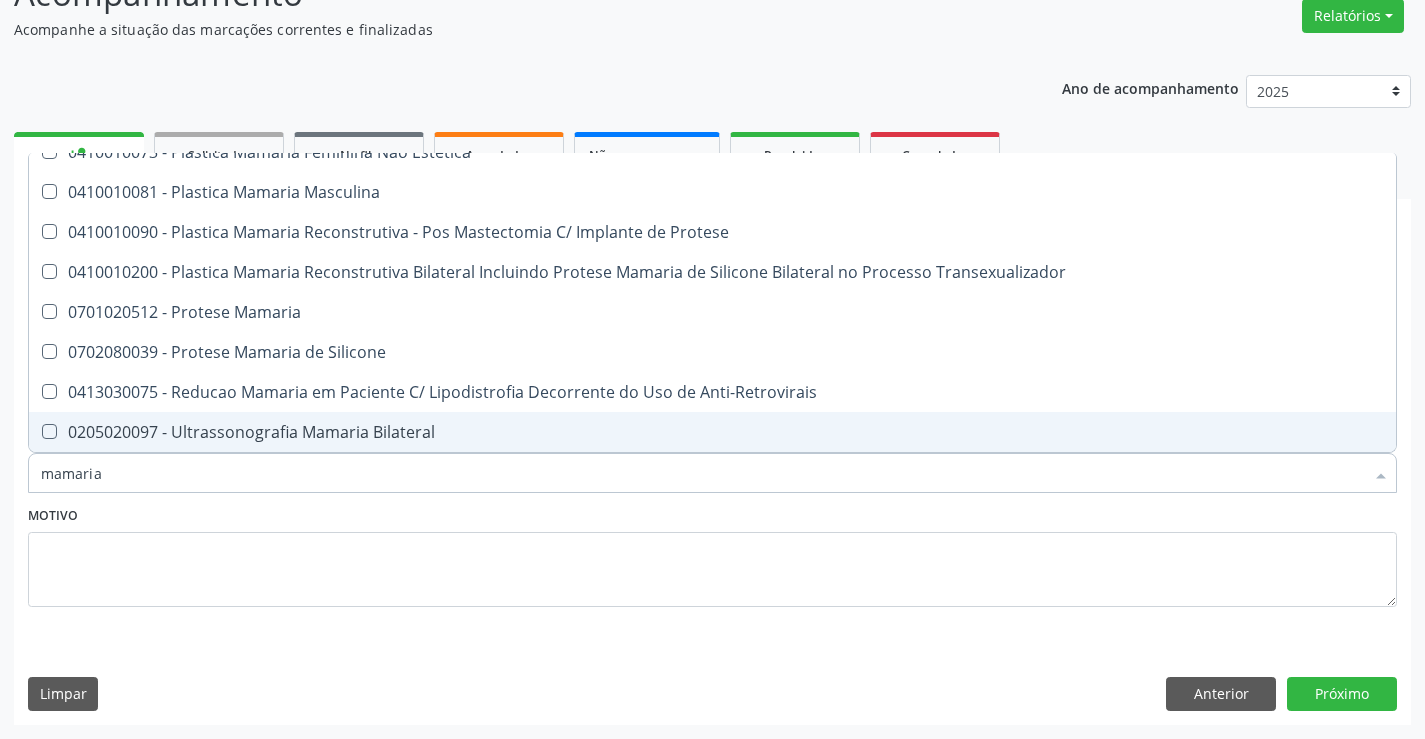click on "0205020097 - Ultrassonografia Mamaria Bilateral" at bounding box center (712, 432) 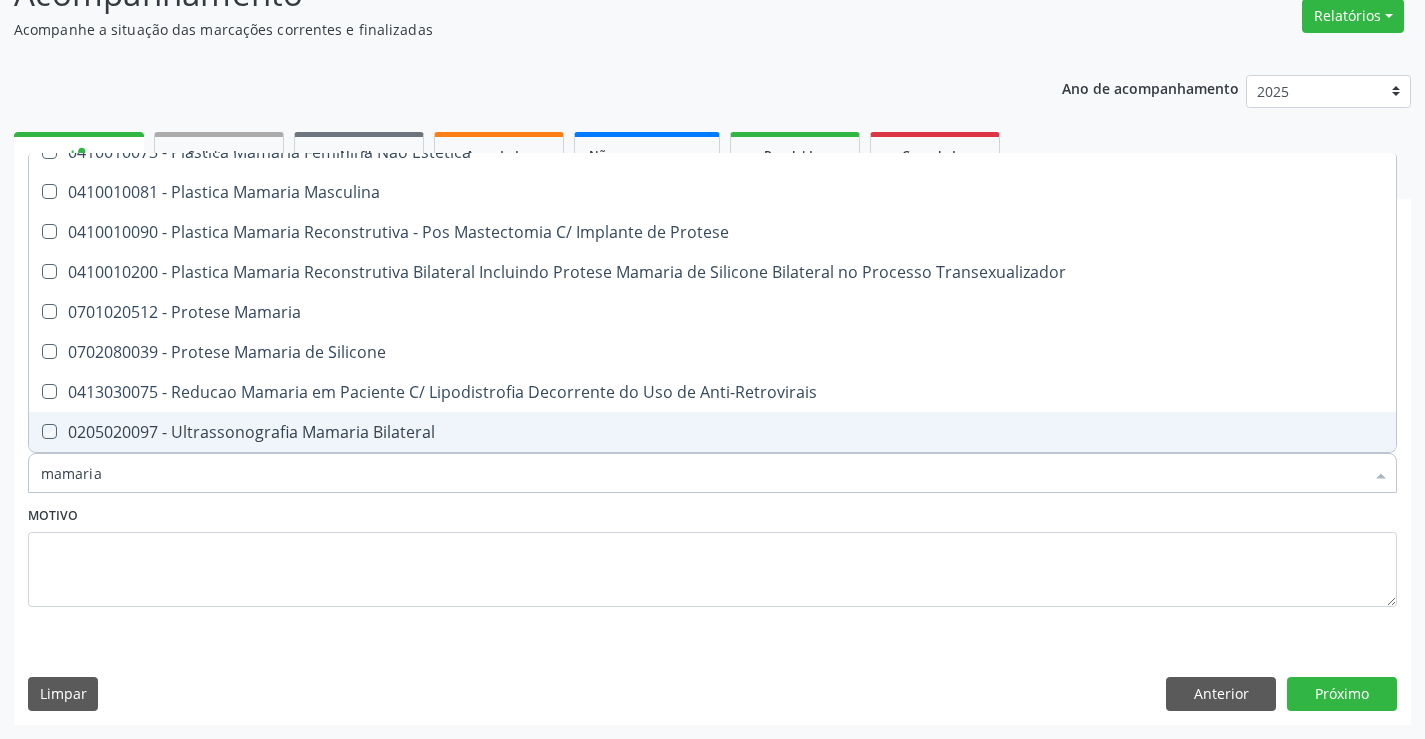 checkbox on "true" 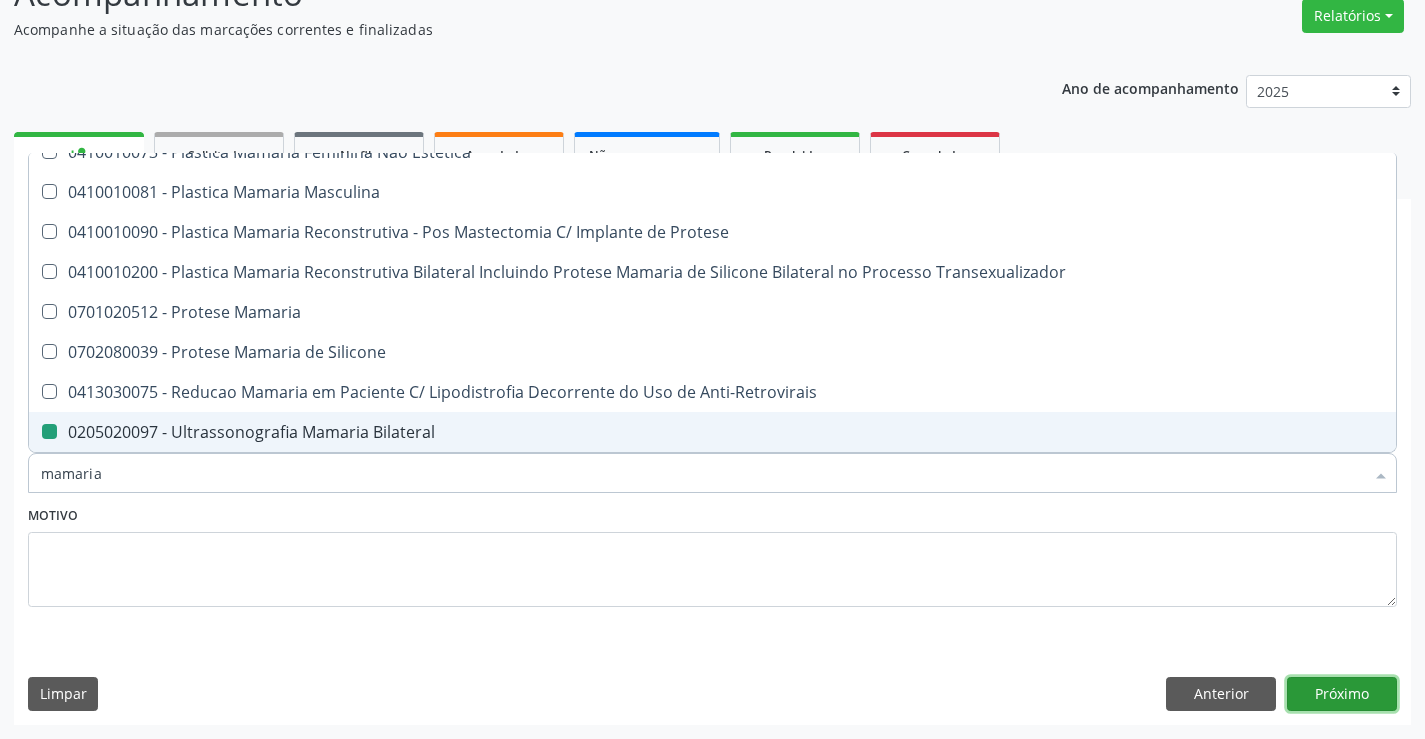 click on "Próximo" at bounding box center [1342, 694] 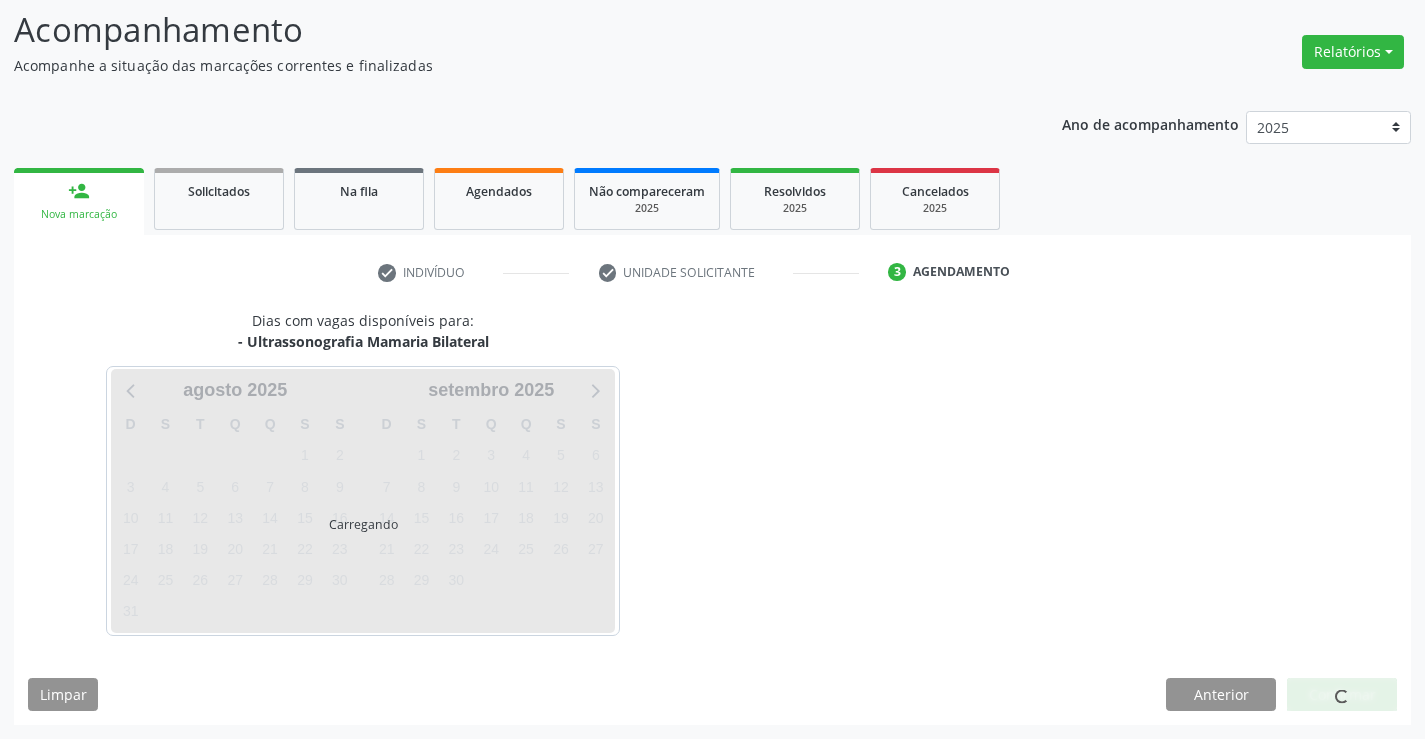 scroll, scrollTop: 131, scrollLeft: 0, axis: vertical 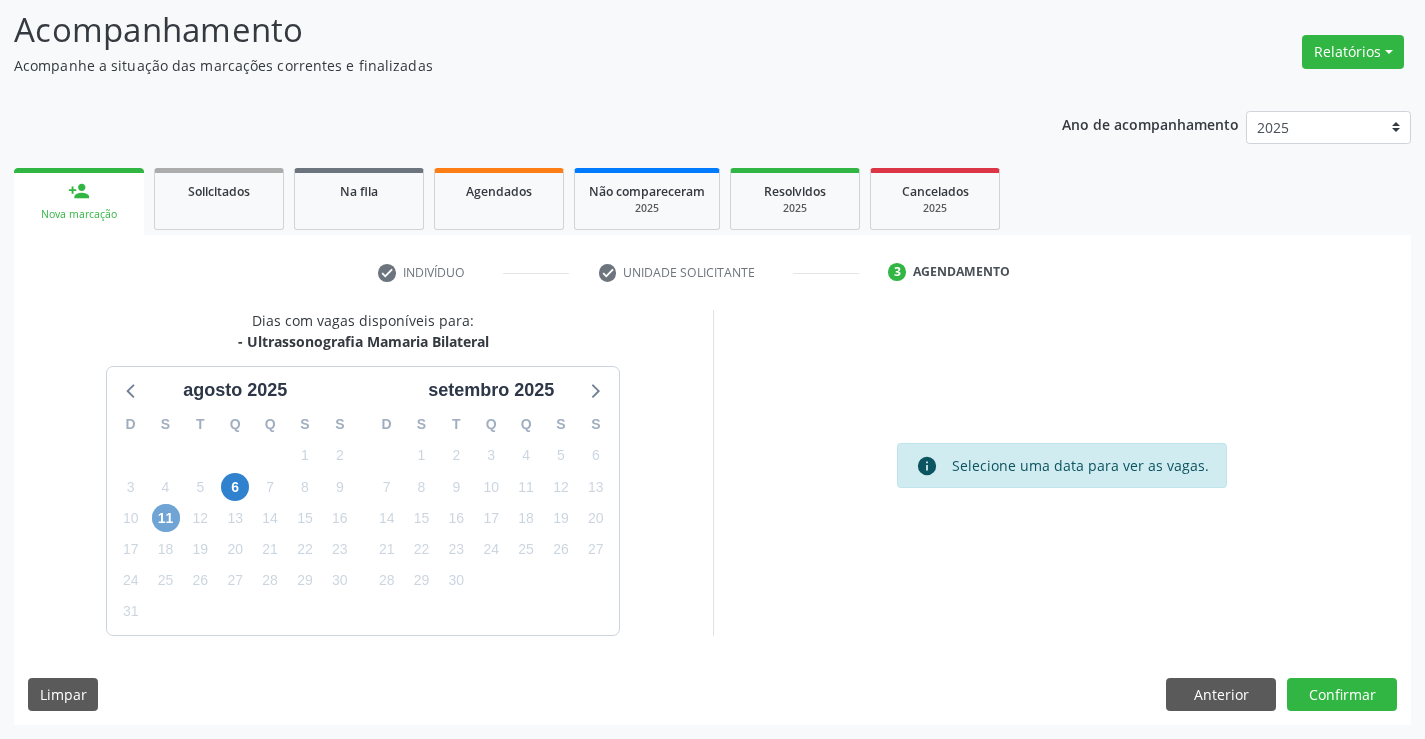 click on "11" at bounding box center [166, 518] 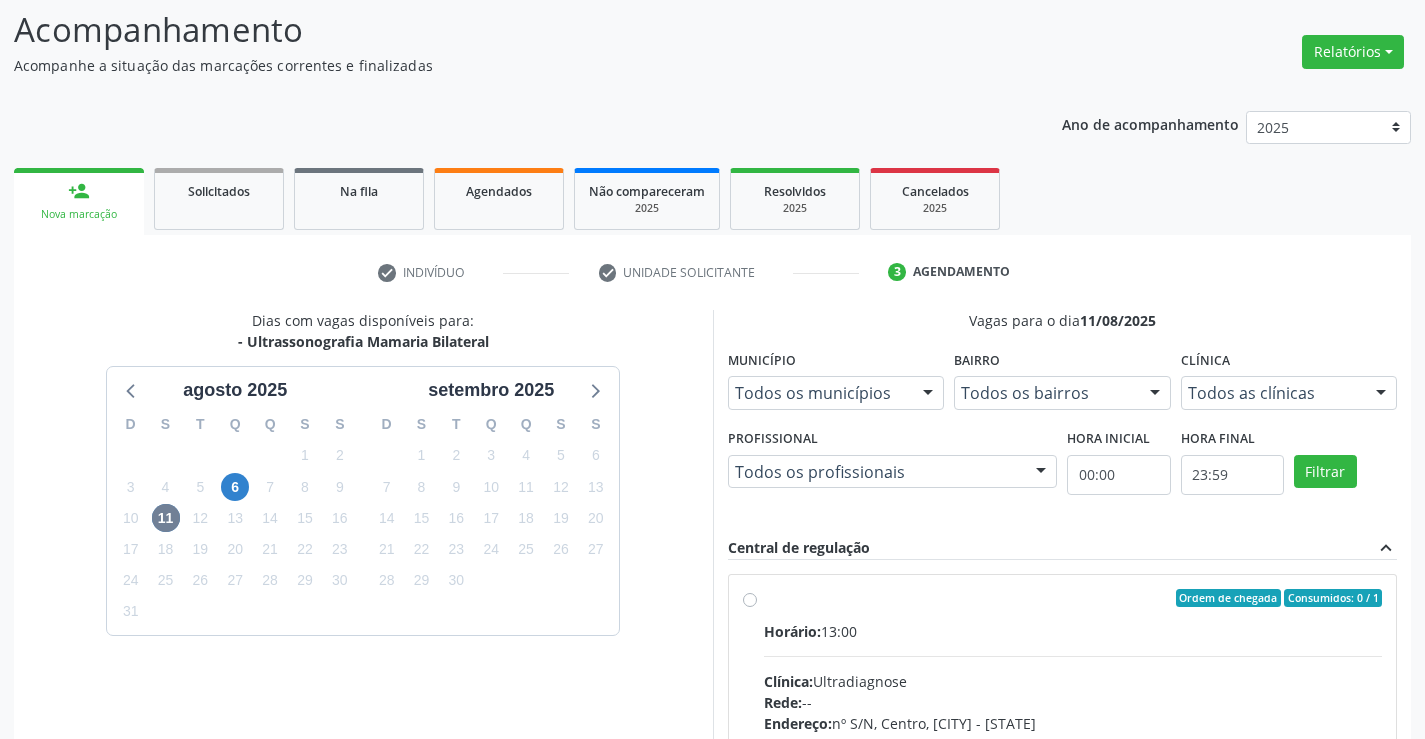 click on "Ordem de chegada
Consumidos: 0 / 1
Horário:   13:00
Clínica:  Ultradiagnose
Rede:
--
Endereço:   nº S/N, Centro, [CITY] - [STATE]
Telefone:   ([PHONE])
Profissional:
[FIRST] [LAST] [LAST]
Informações adicionais sobre o atendimento
Idade de atendimento:
de 0 a 120 anos
Gênero(s) atendido(s):
Masculino e Feminino
Informações adicionais:
--" at bounding box center [1073, 742] 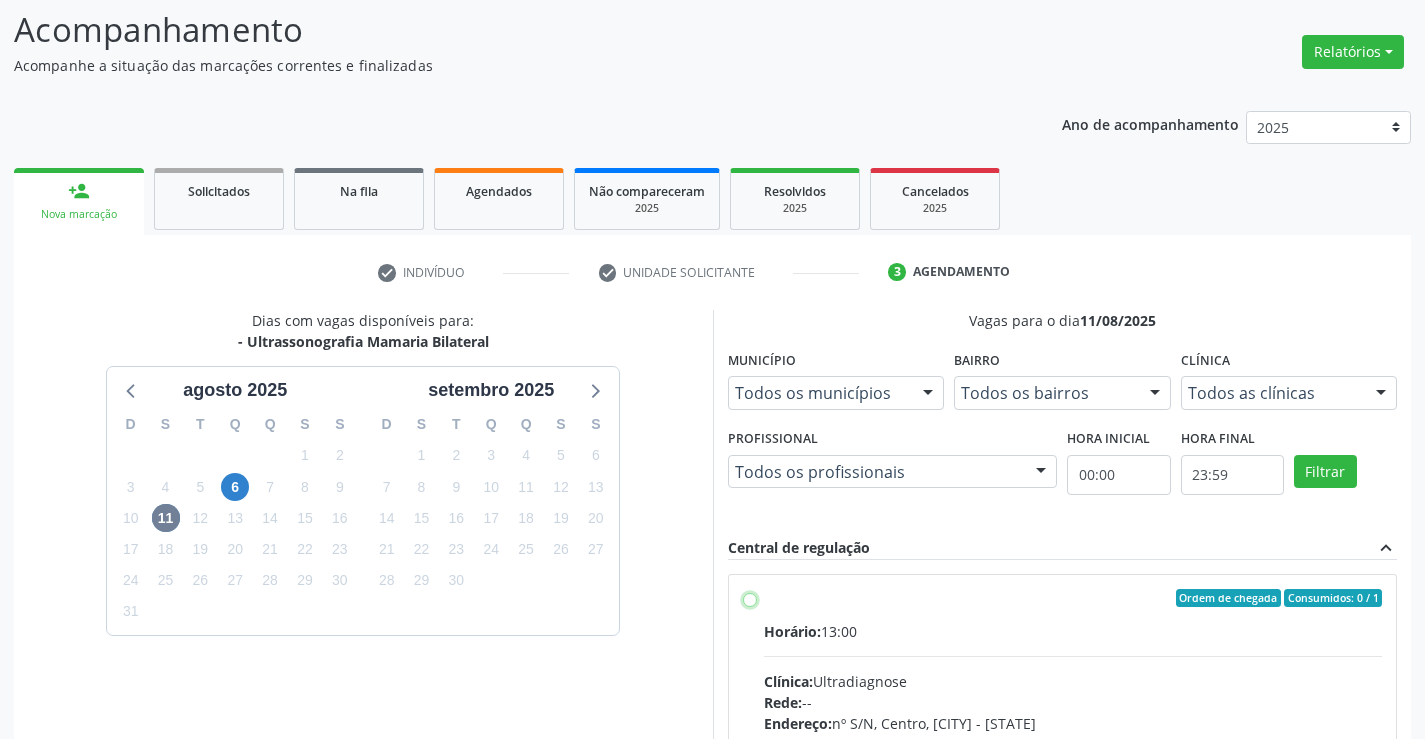 radio on "true" 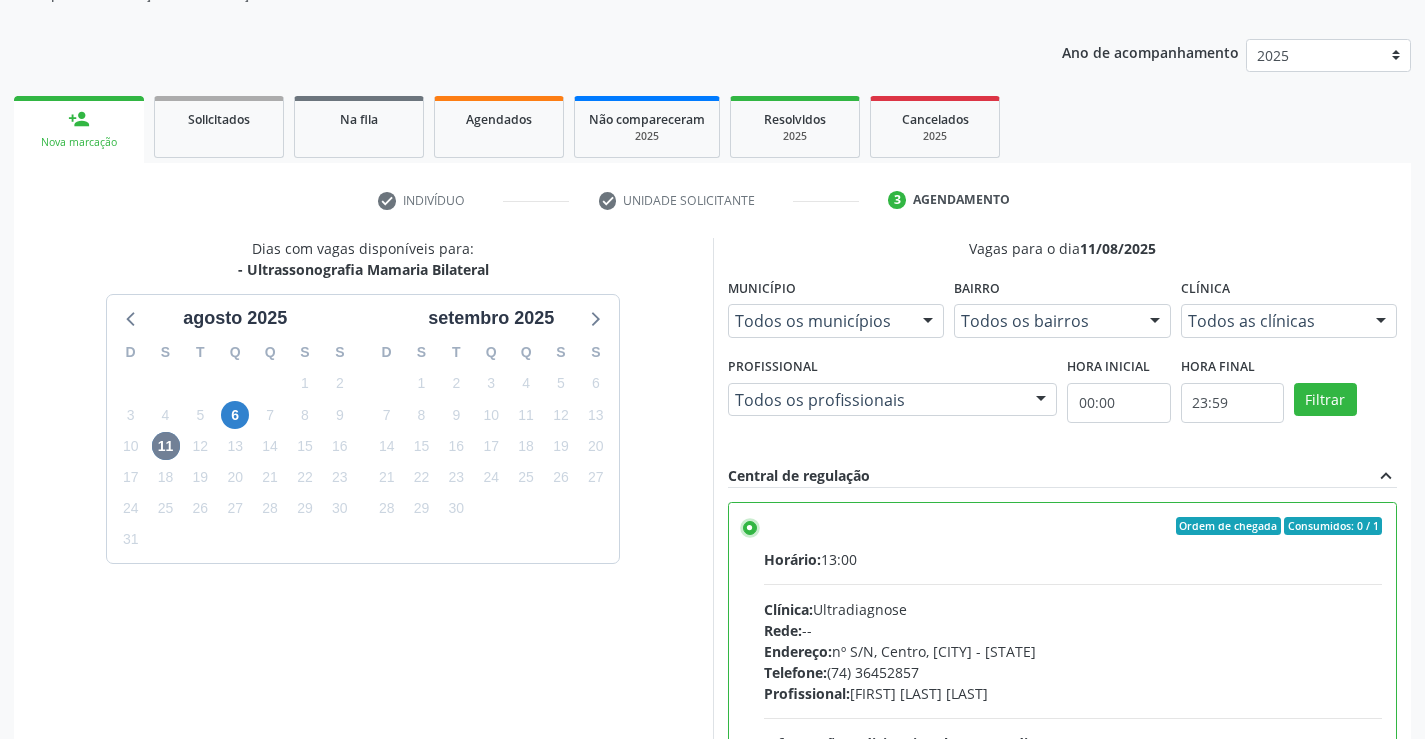 scroll, scrollTop: 456, scrollLeft: 0, axis: vertical 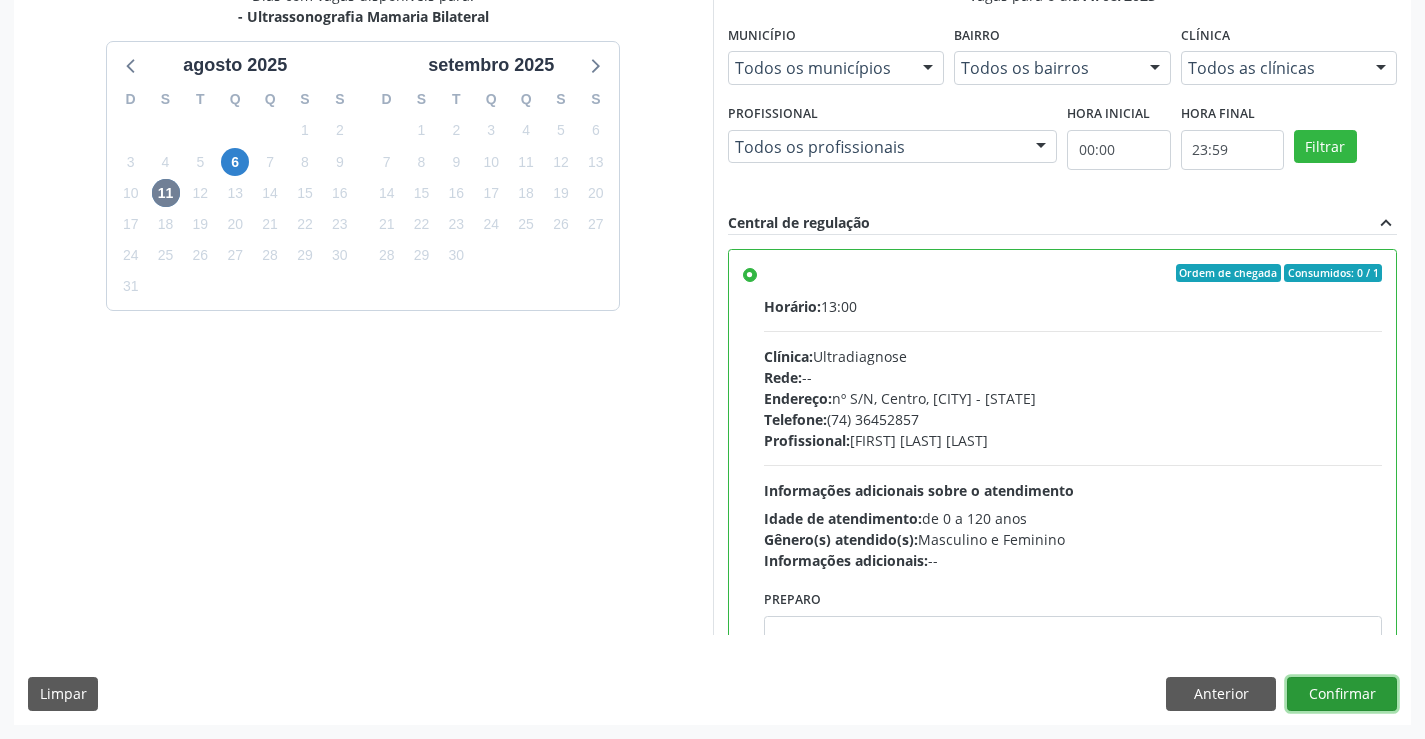 click on "Confirmar" at bounding box center [1342, 694] 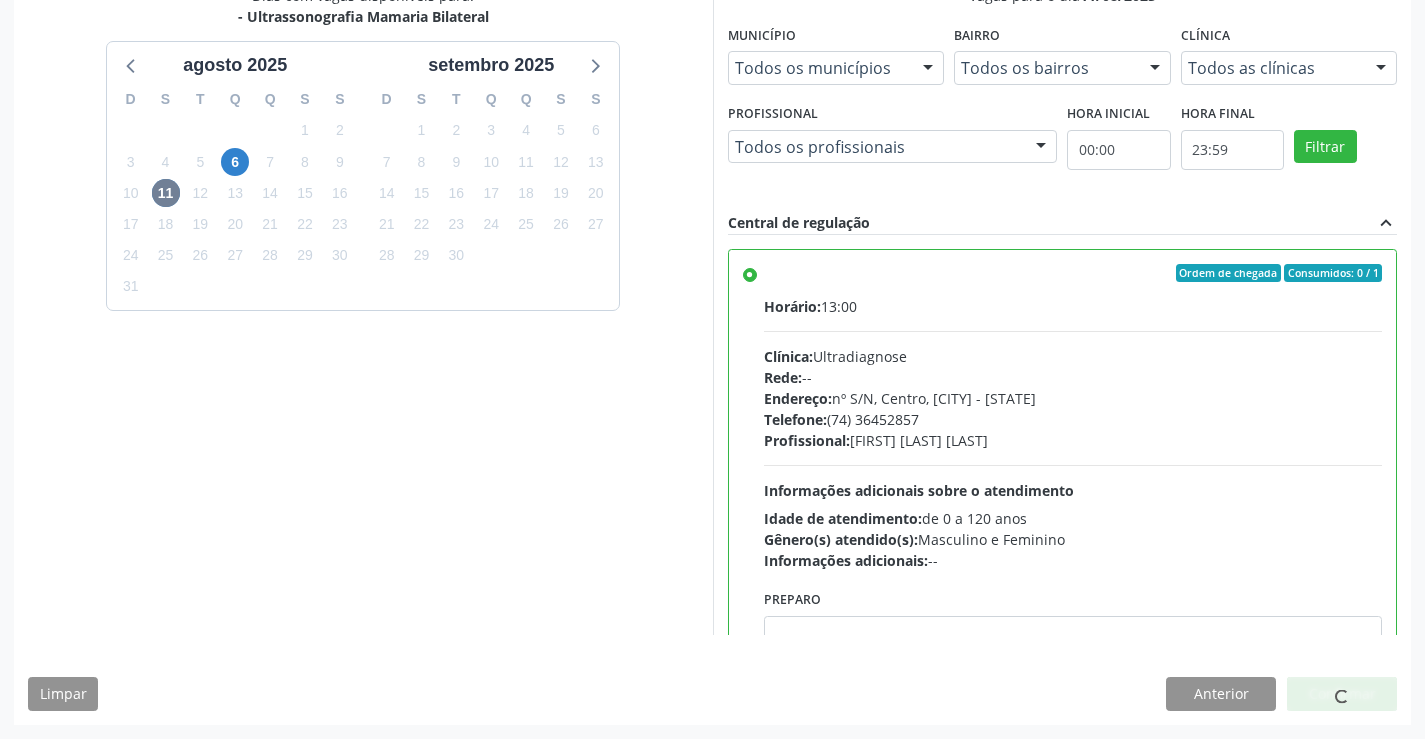 scroll, scrollTop: 0, scrollLeft: 0, axis: both 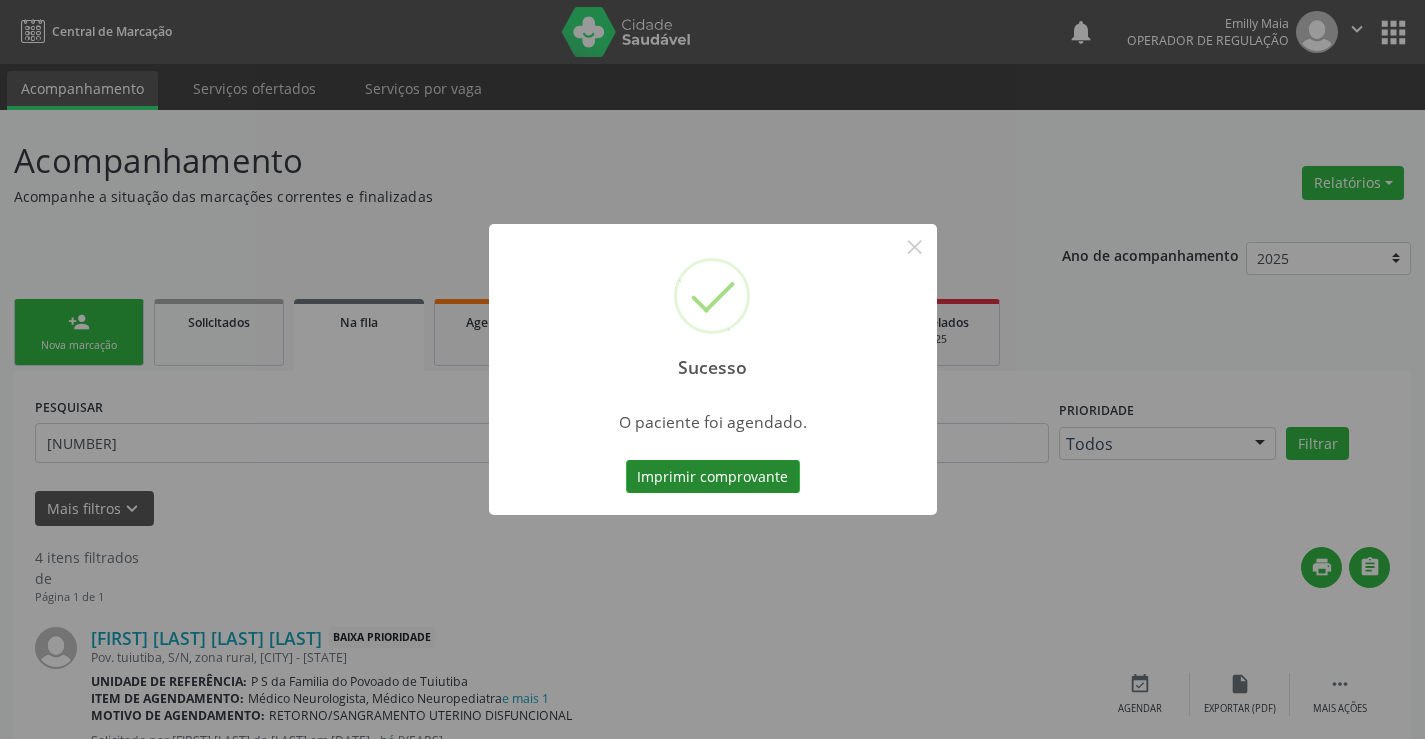 click on "Imprimir comprovante" at bounding box center [713, 477] 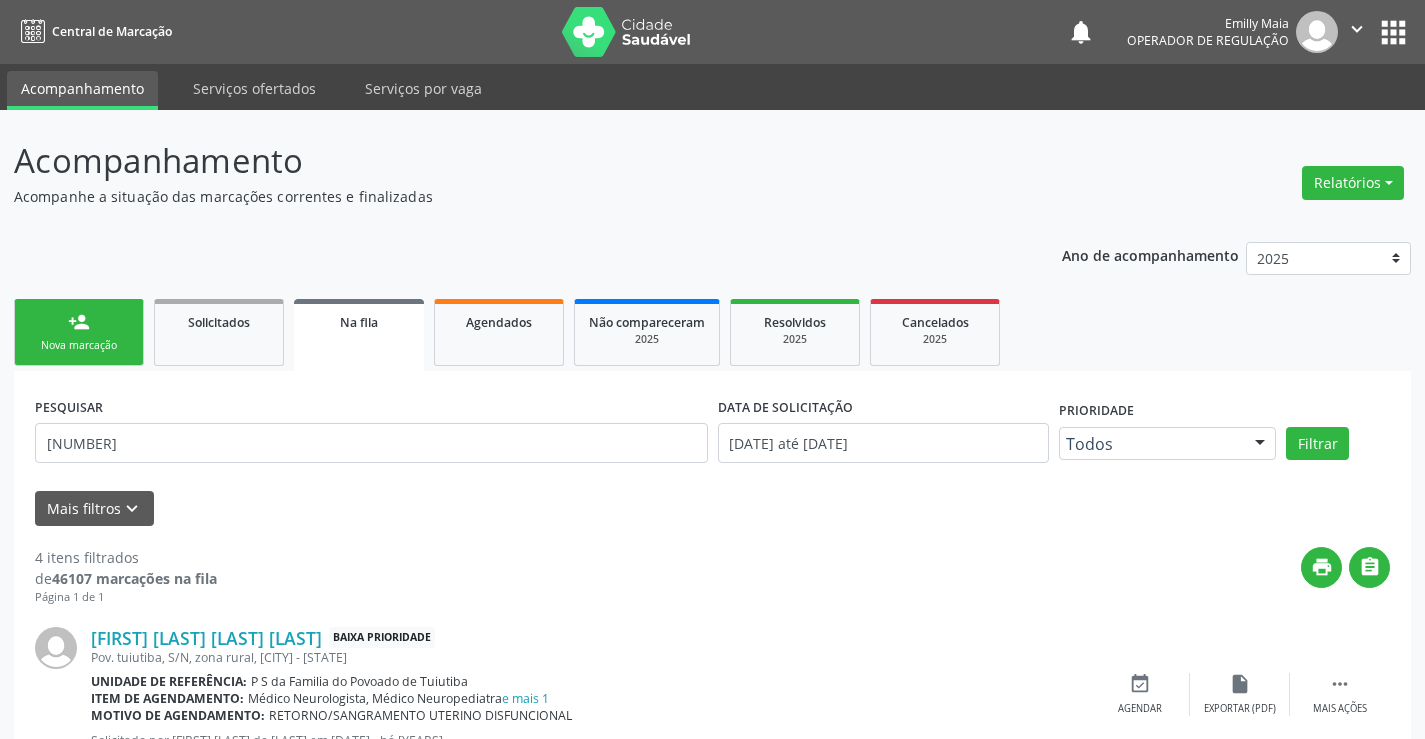 click on "person_add
Nova marcação" at bounding box center (79, 332) 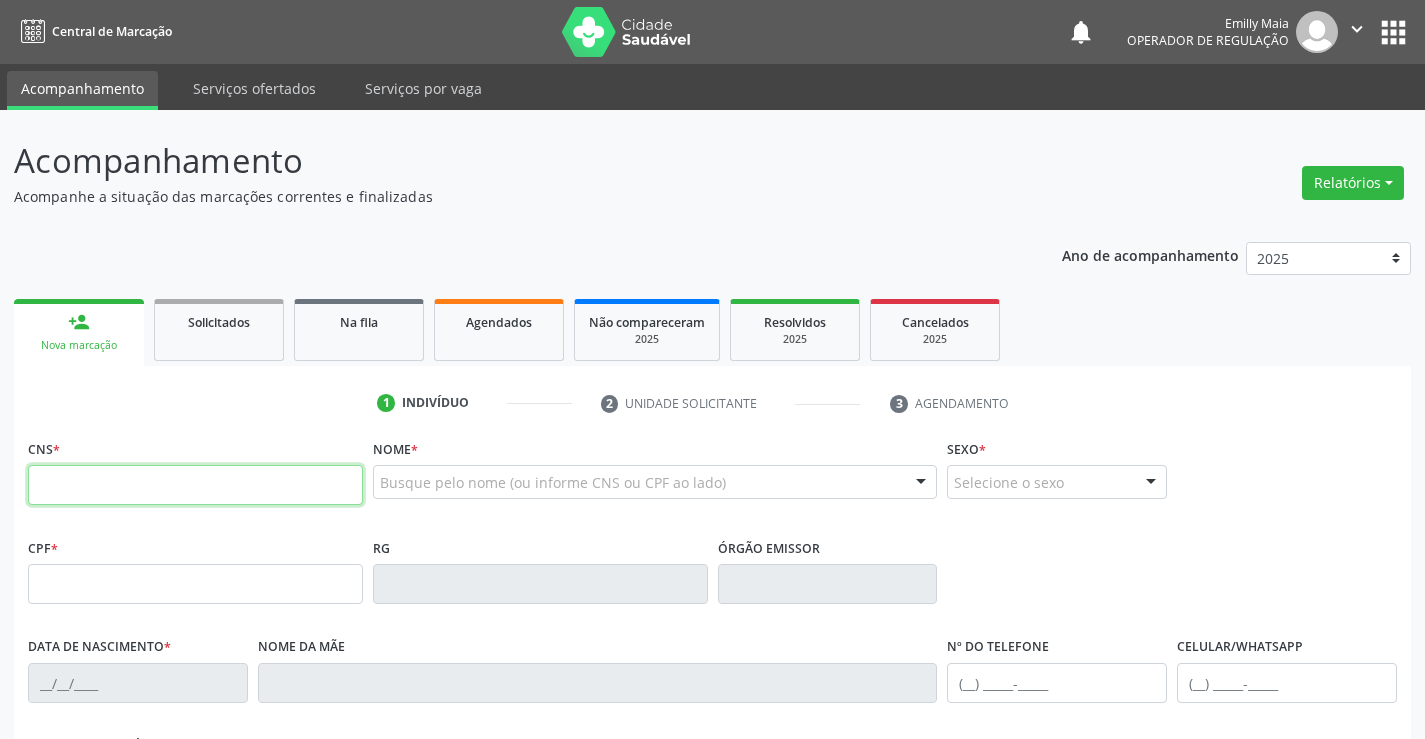 click at bounding box center [195, 485] 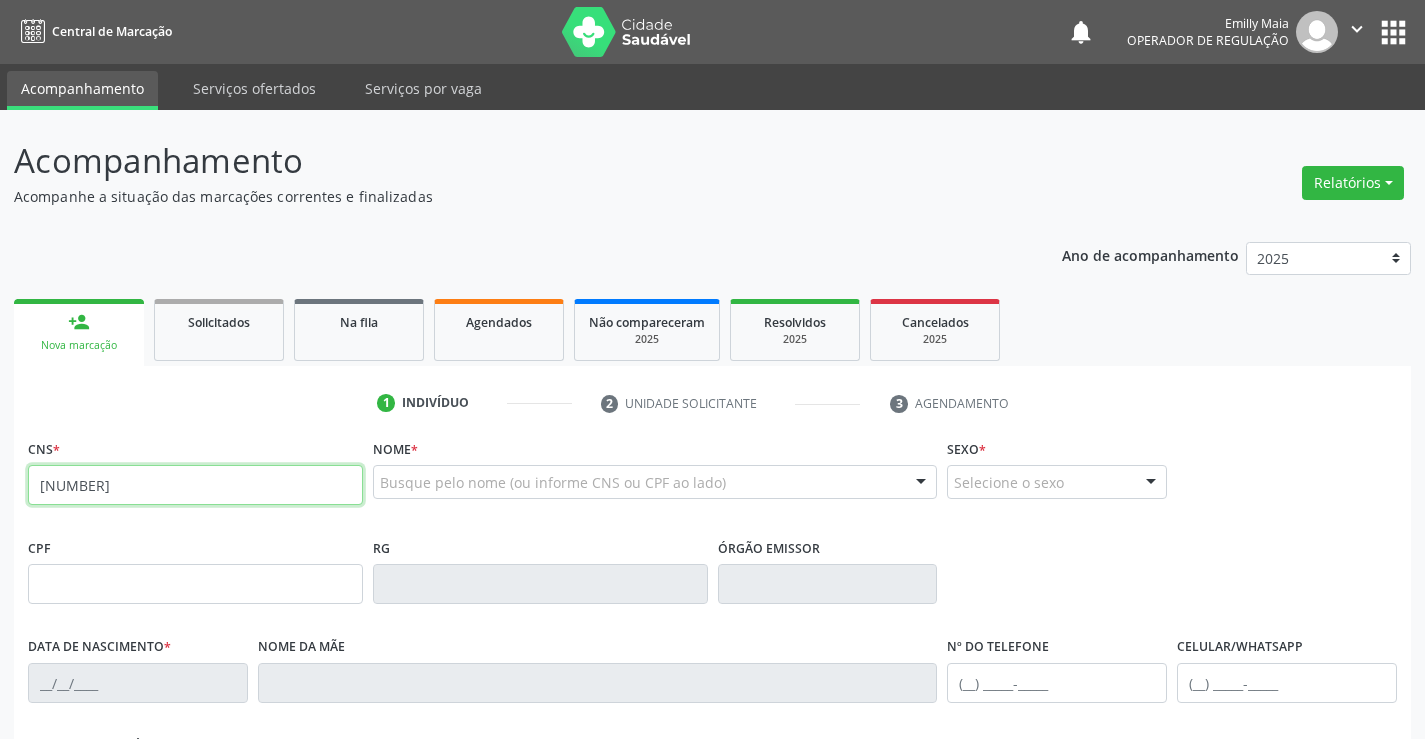 type on "[NUMBER]" 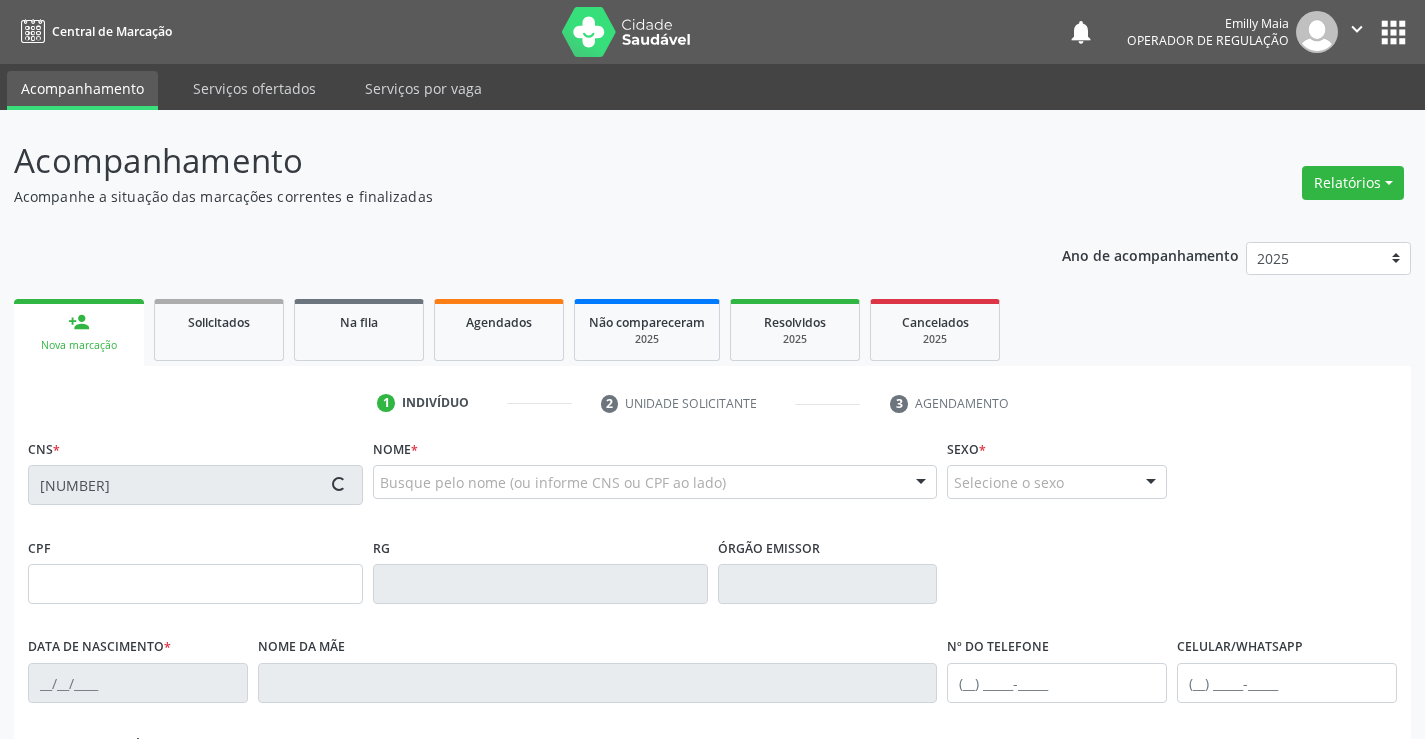type on "[NUMBER]" 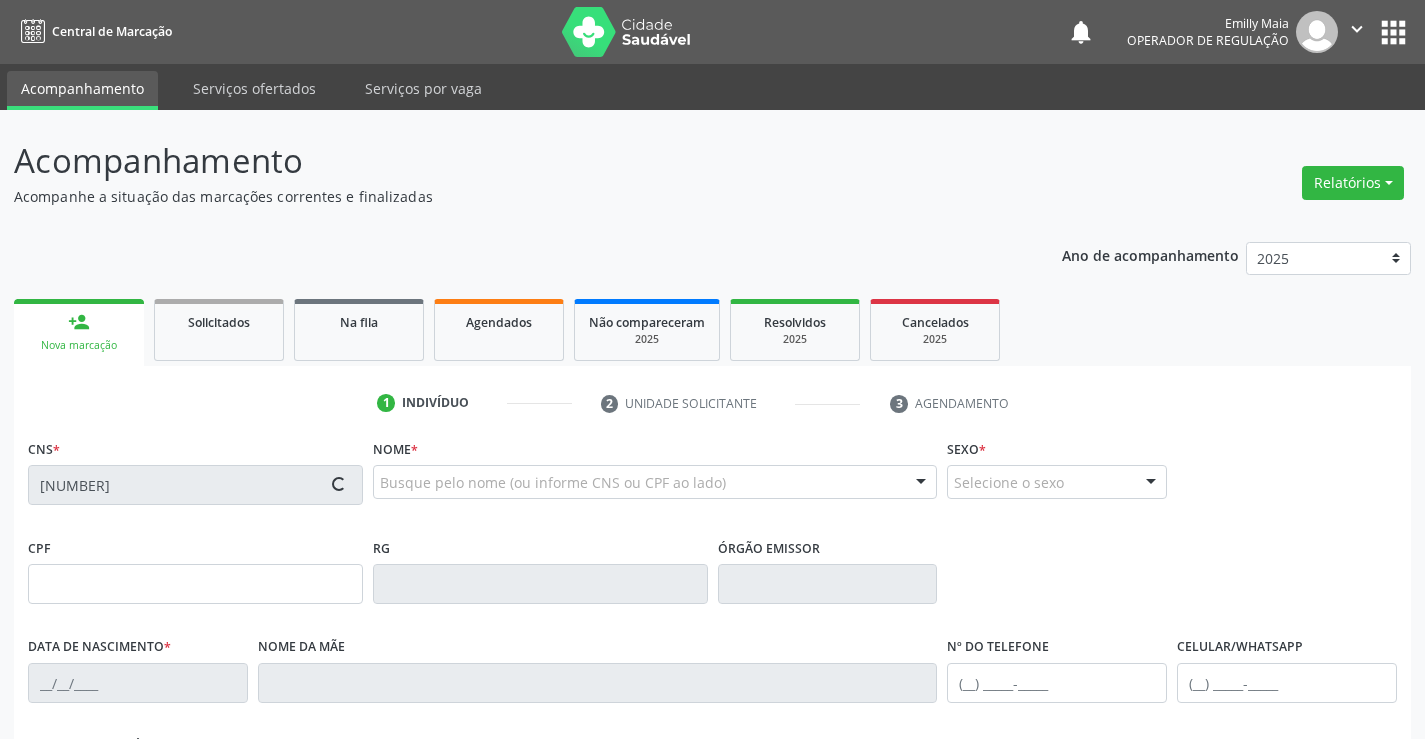 type on "[DATE]" 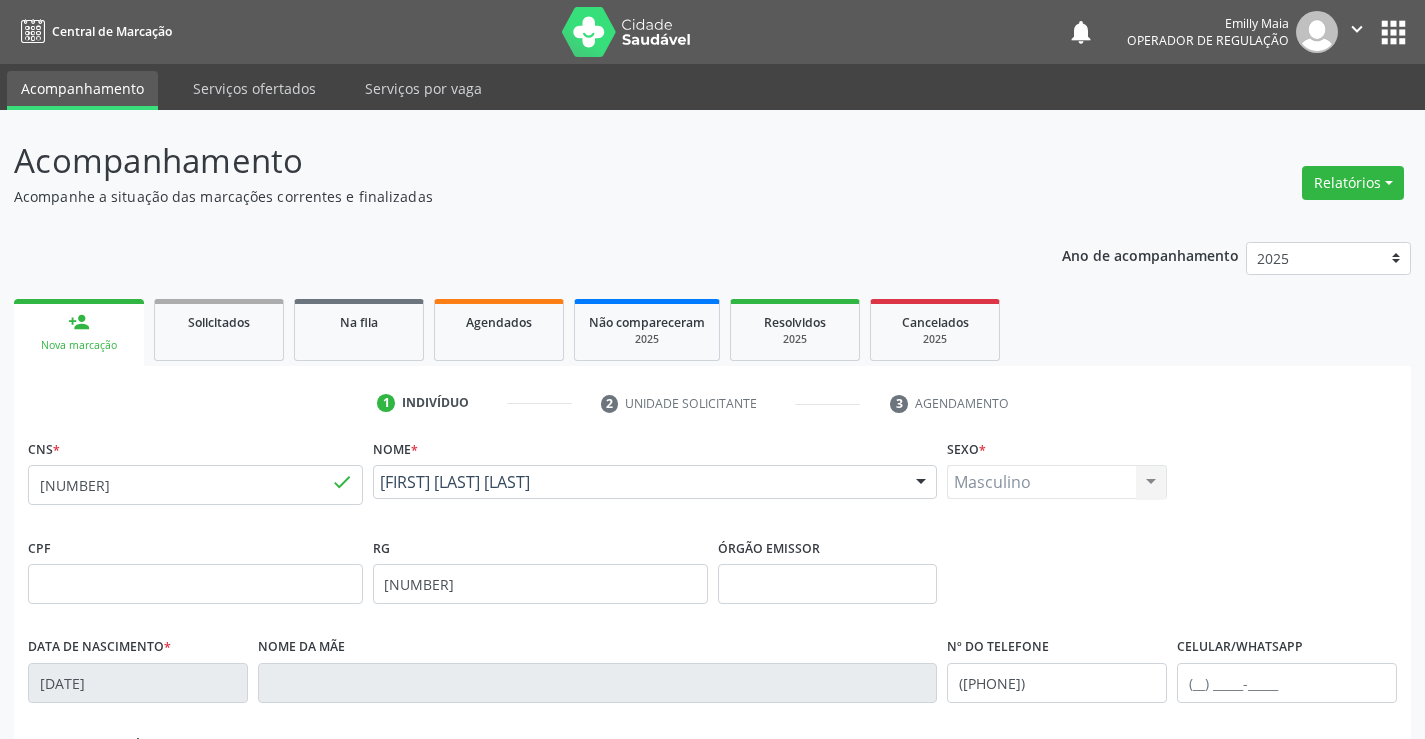 scroll, scrollTop: 345, scrollLeft: 0, axis: vertical 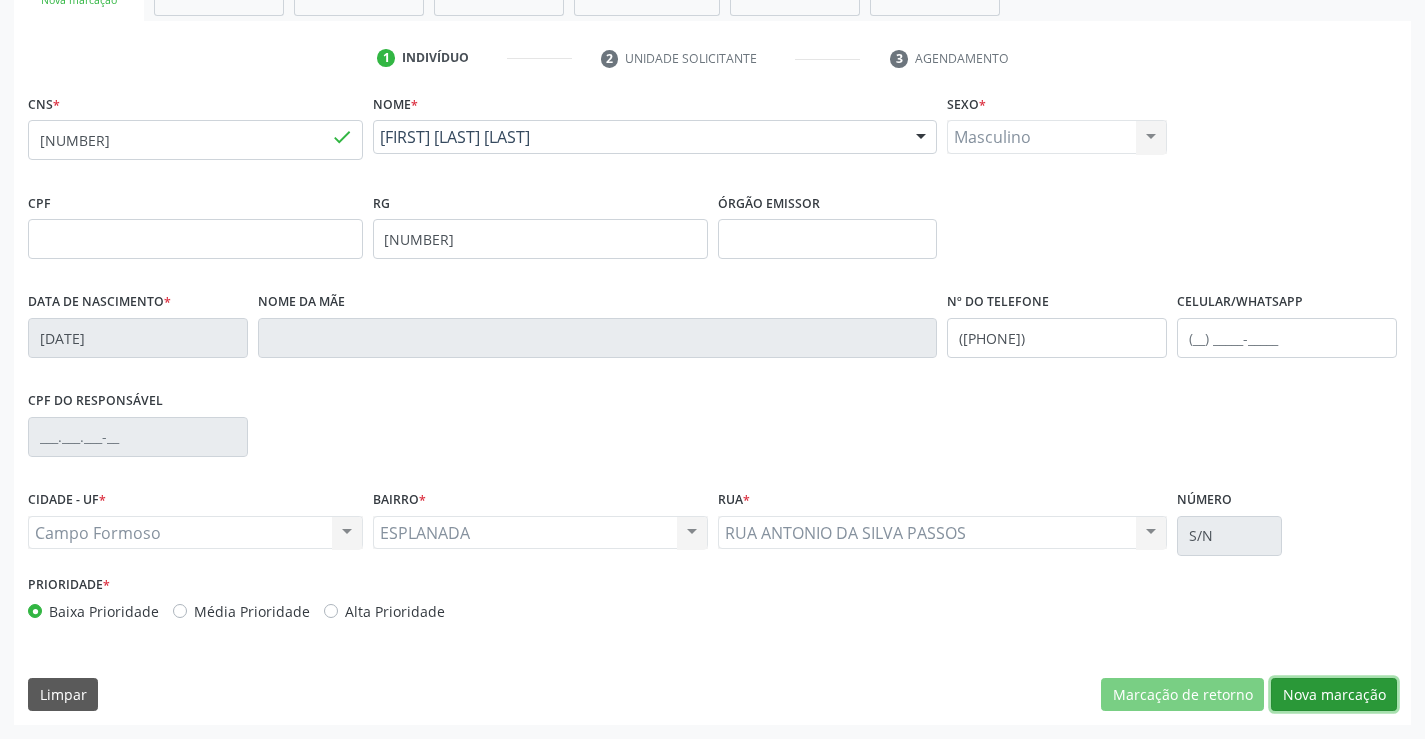 click on "Nova marcação" at bounding box center [1334, 695] 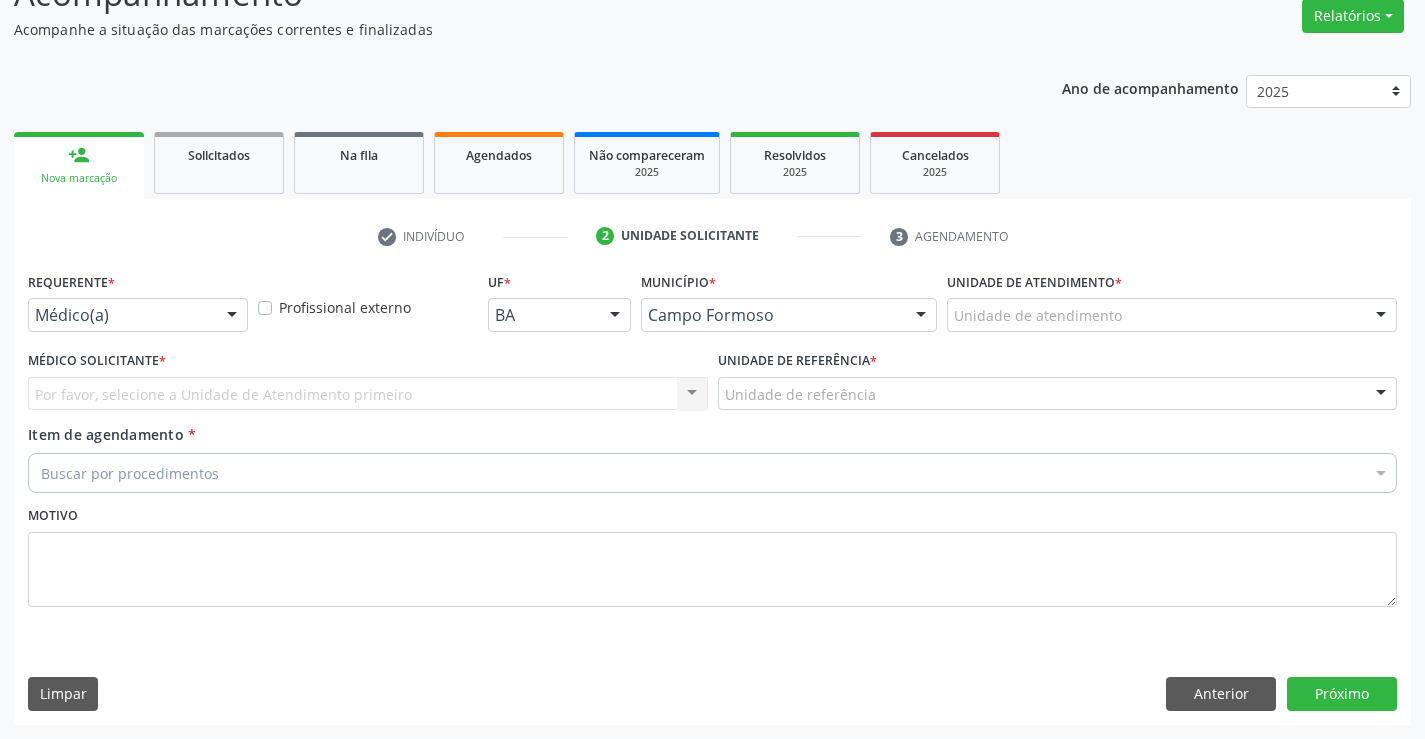 click at bounding box center [232, 316] 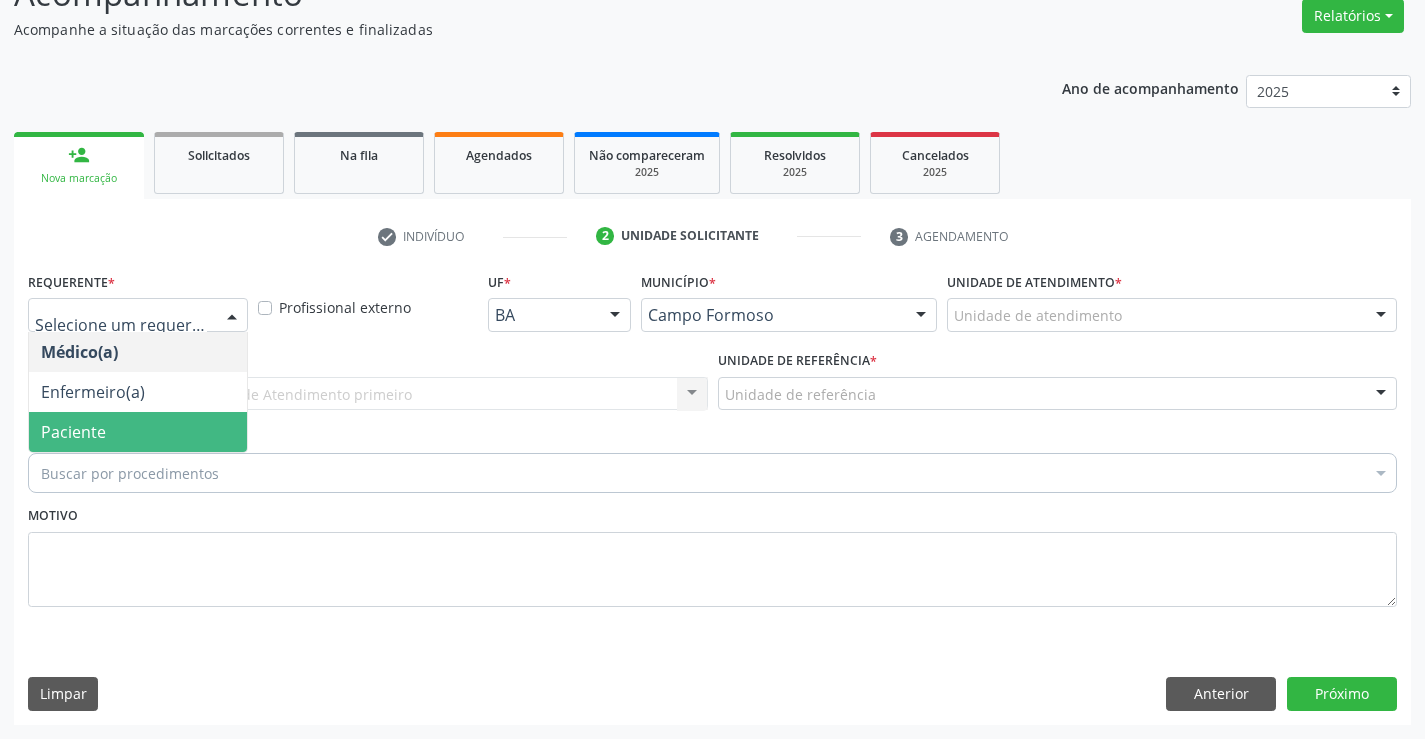 click on "Paciente" at bounding box center [138, 432] 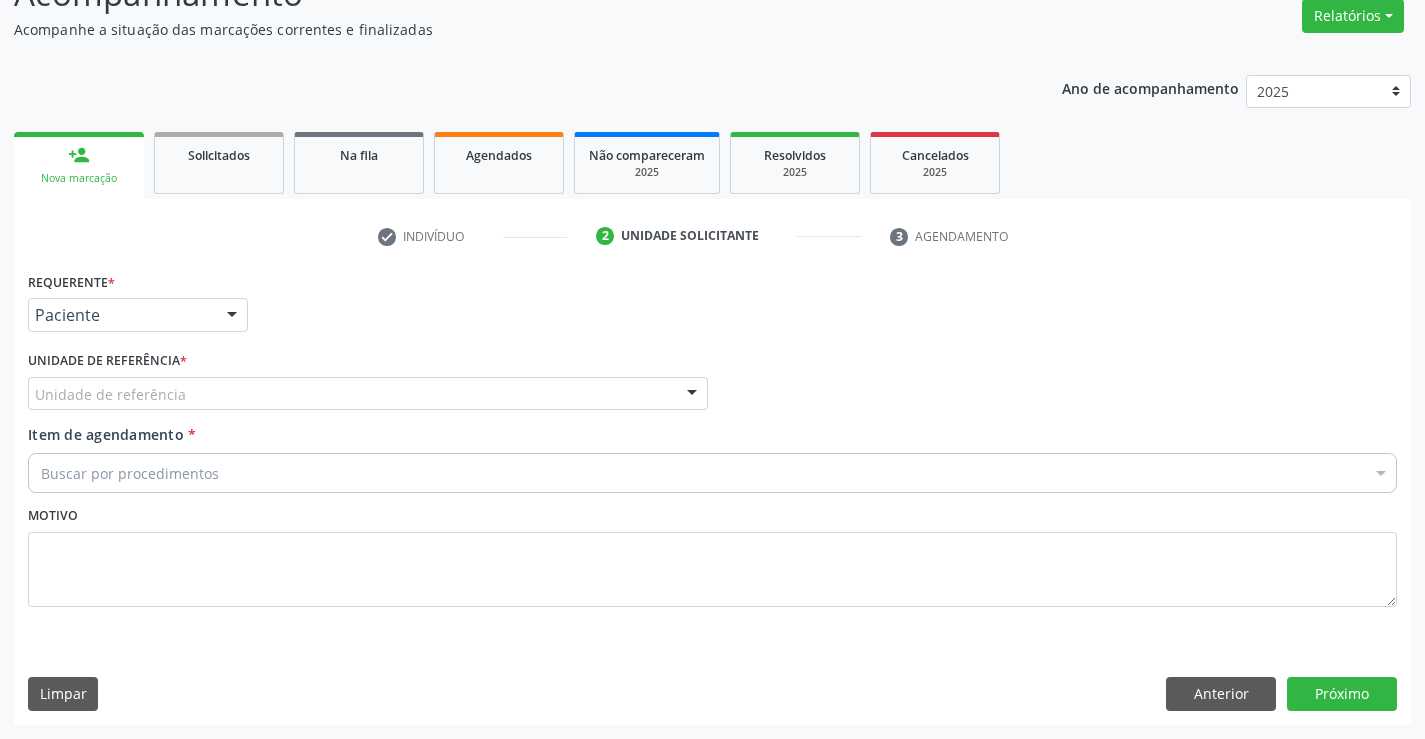 click on "Unidade de referência" at bounding box center [368, 394] 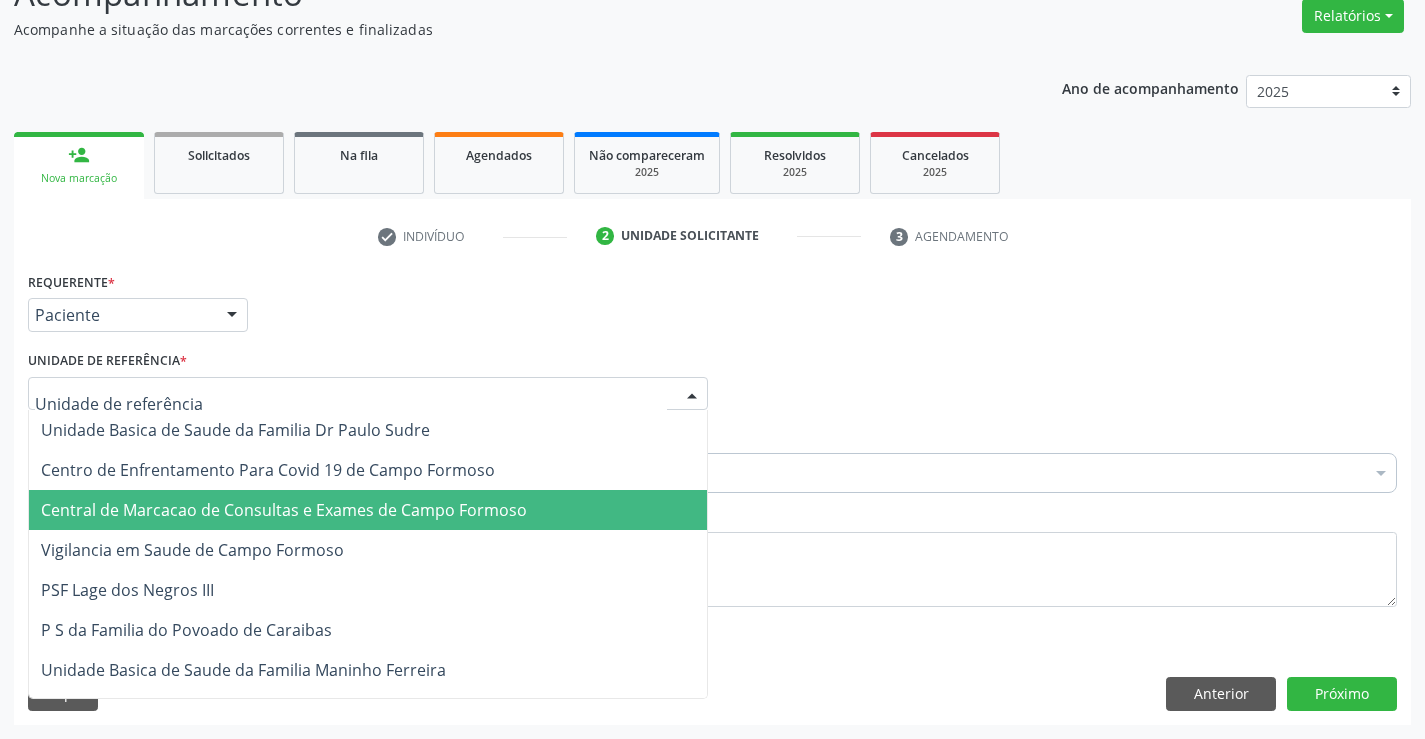 click on "Central de Marcacao de Consultas e Exames de Campo Formoso" at bounding box center [284, 510] 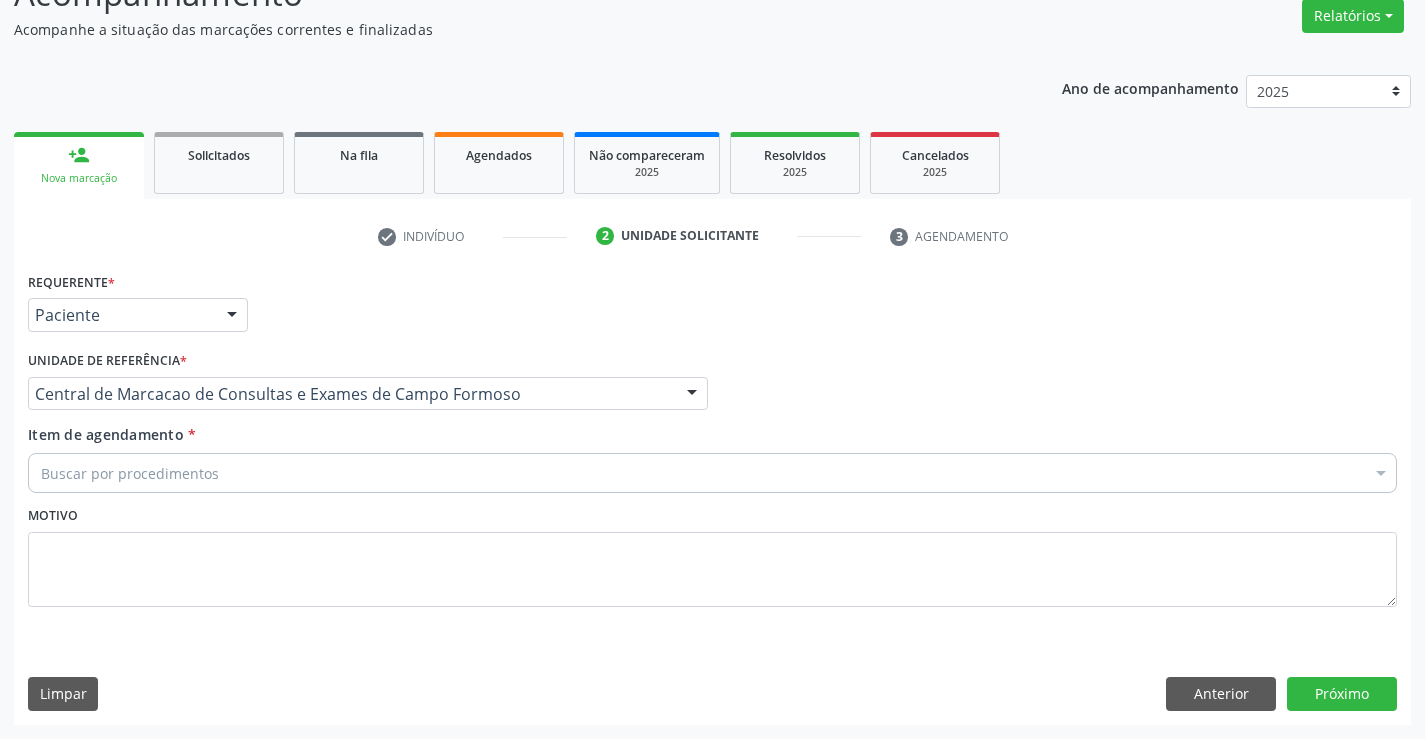click on "Buscar por procedimentos" at bounding box center (712, 473) 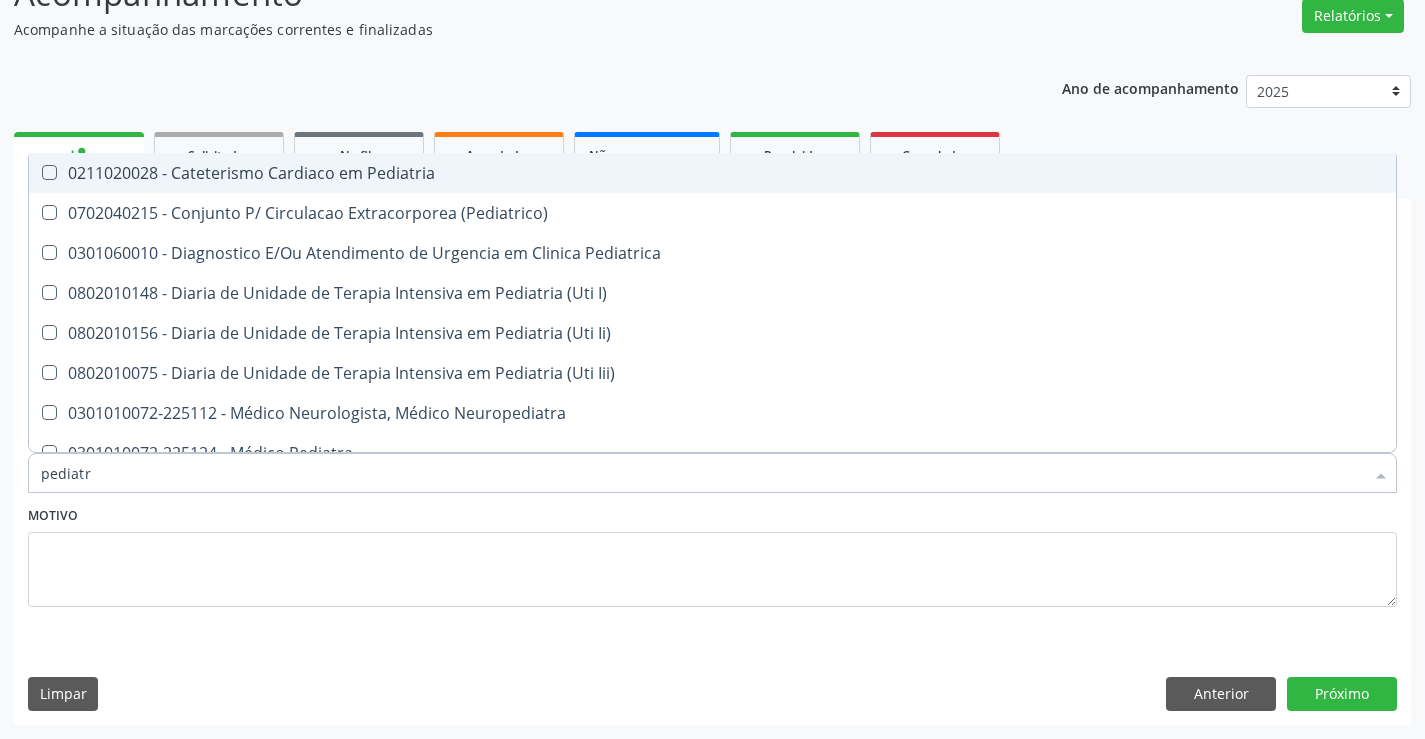 type on "pediatra" 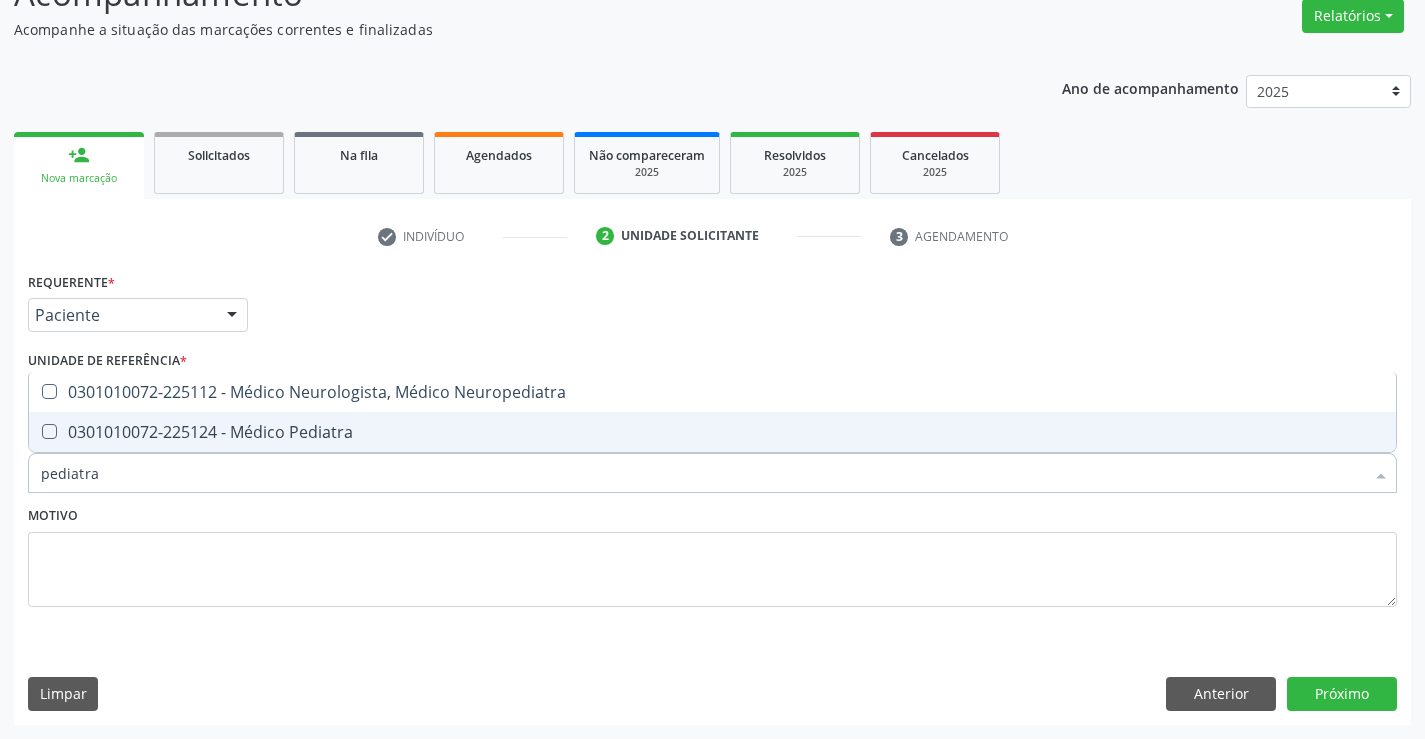 click on "0301010072-225124 - Médico Pediatra" at bounding box center (712, 432) 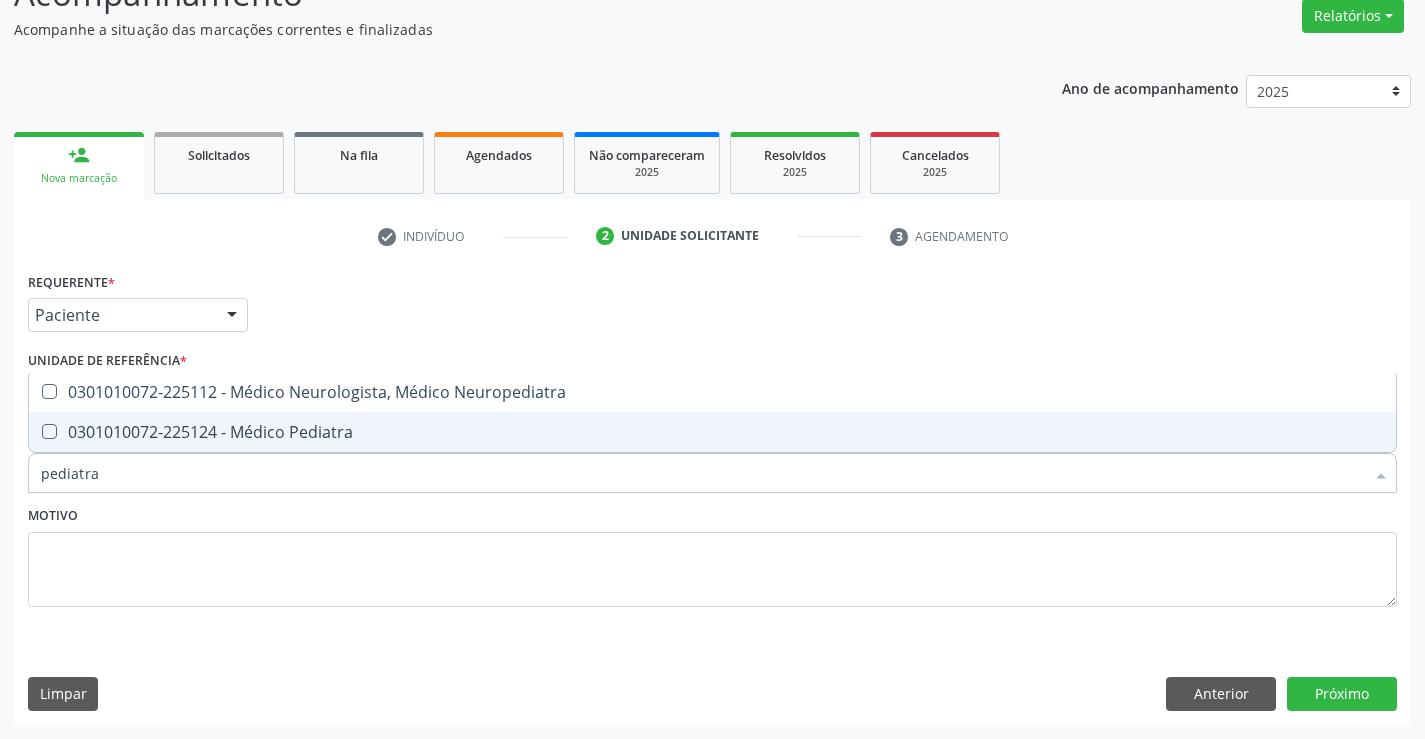 checkbox on "true" 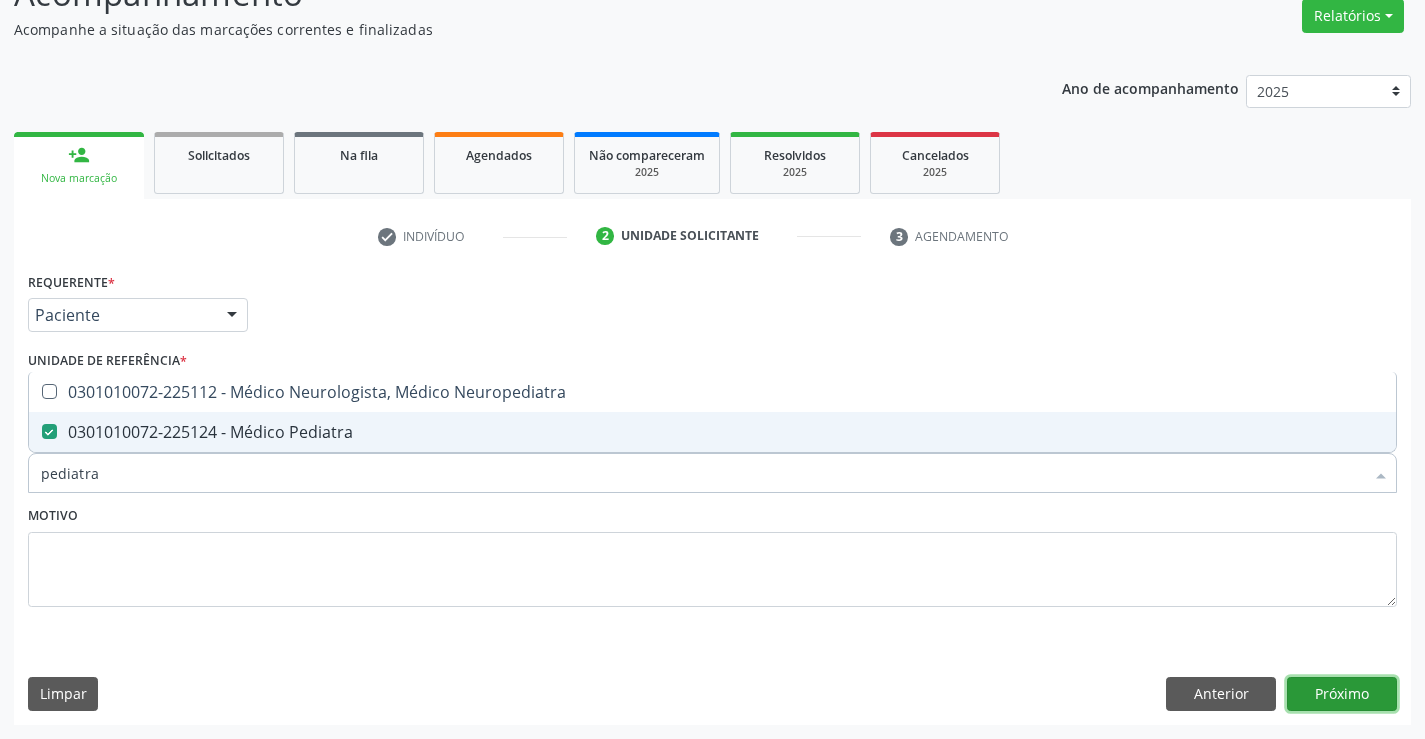 click on "Próximo" at bounding box center [1342, 694] 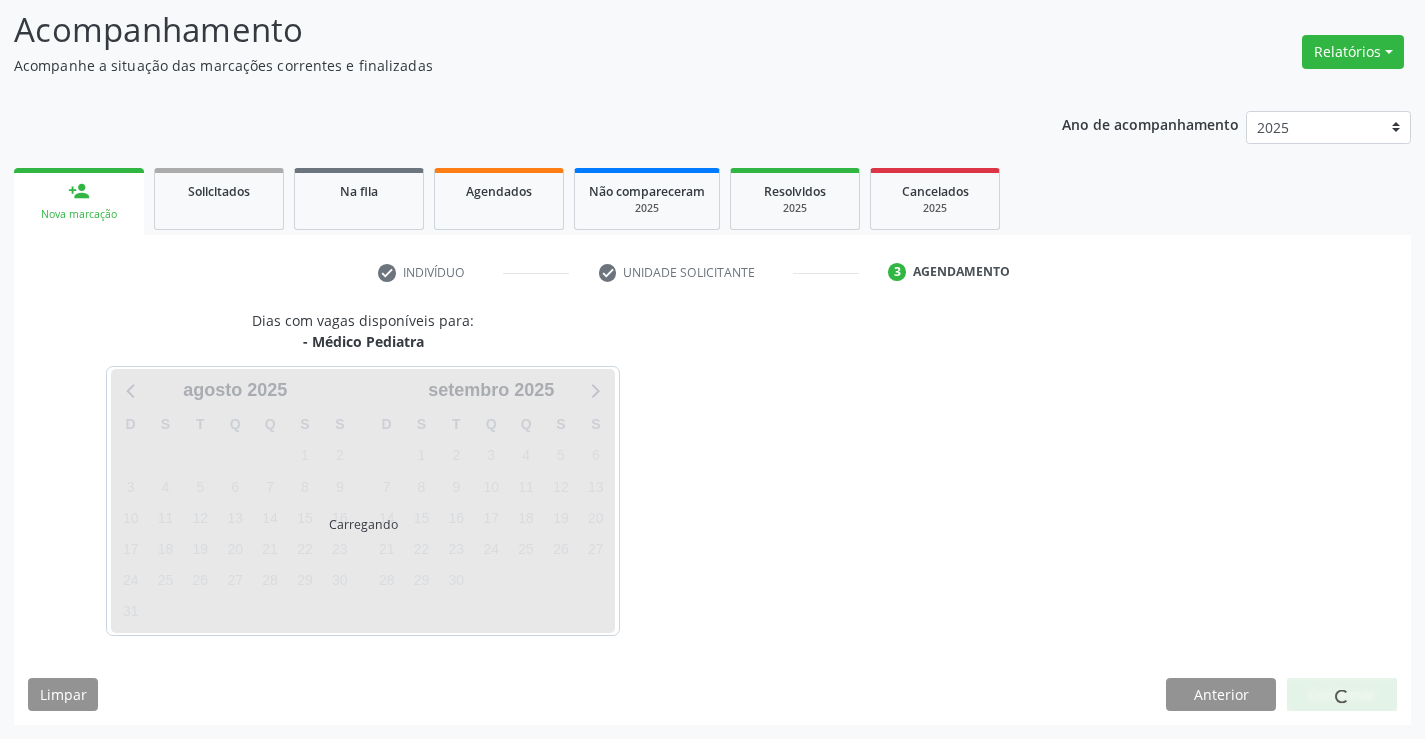 scroll, scrollTop: 131, scrollLeft: 0, axis: vertical 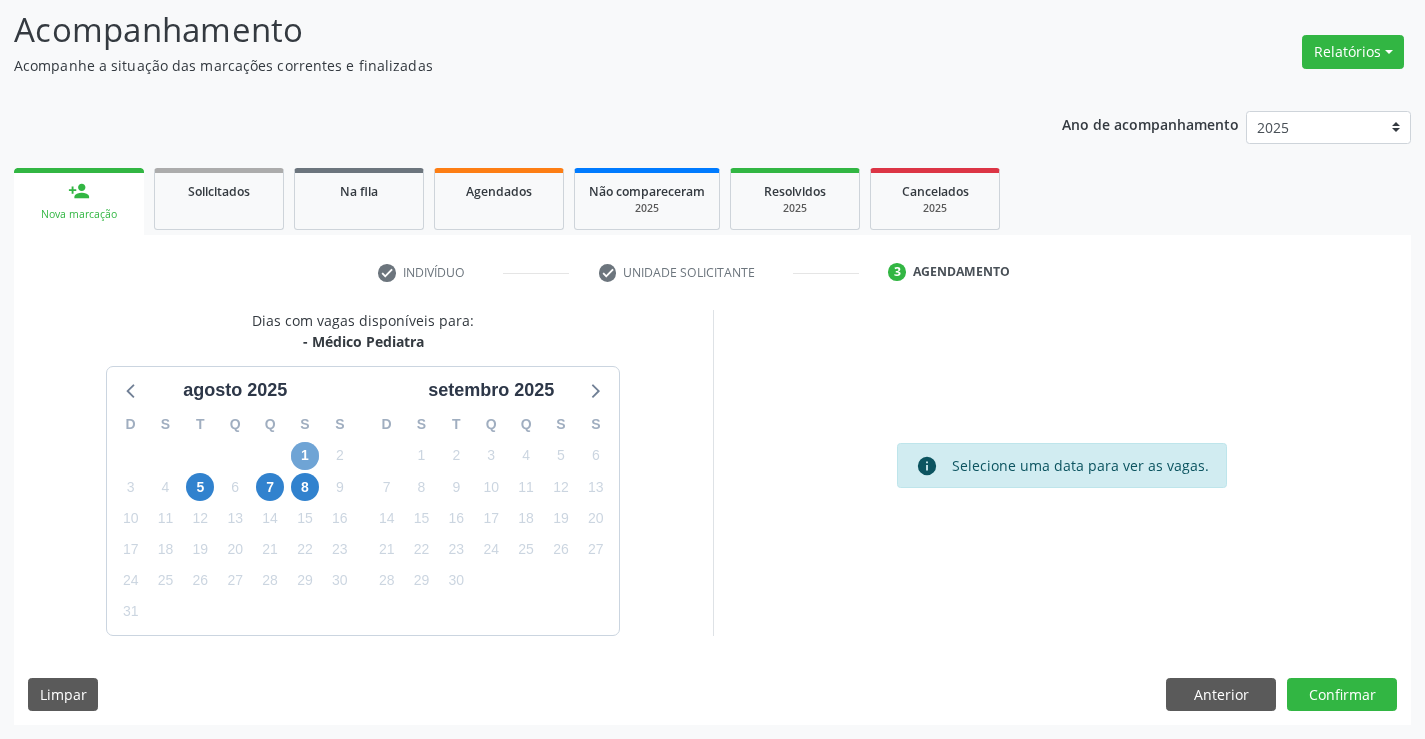 click on "1" at bounding box center [305, 456] 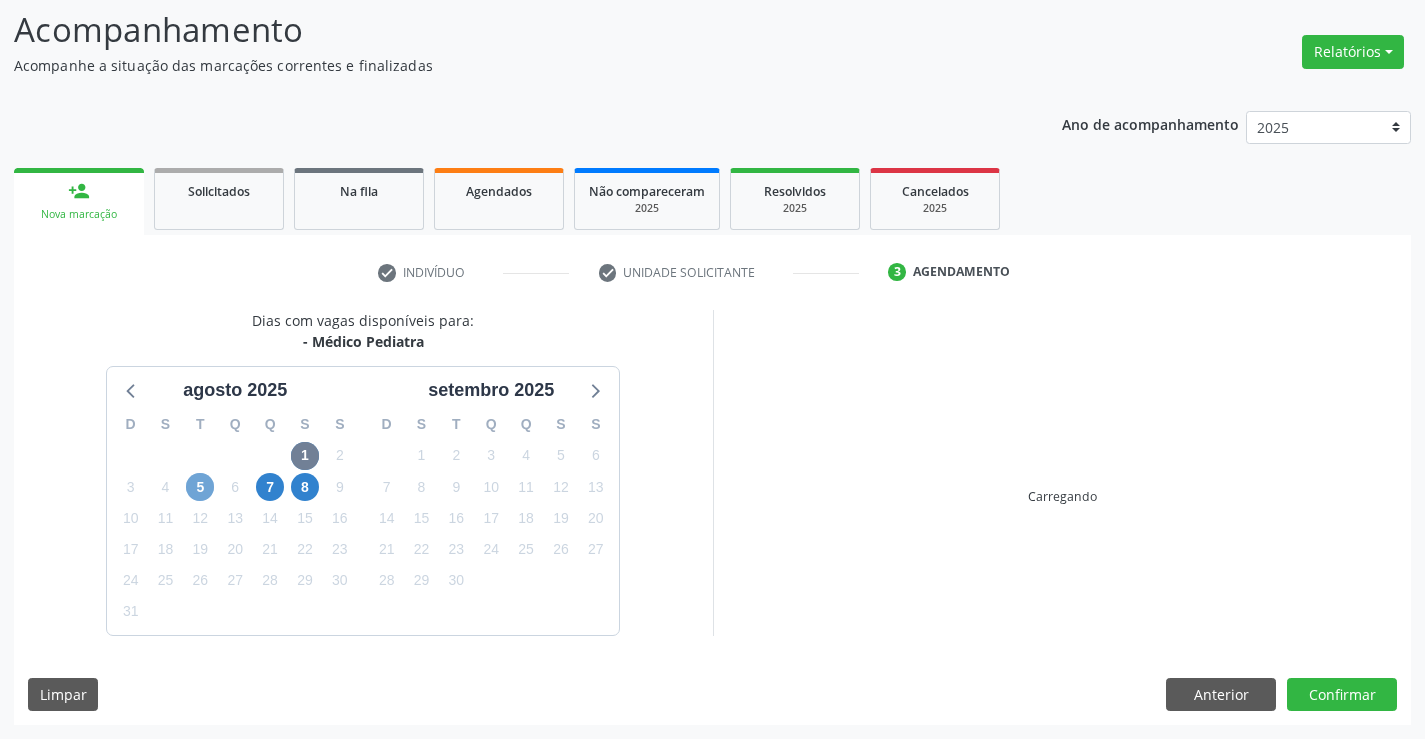 click on "5" at bounding box center (200, 487) 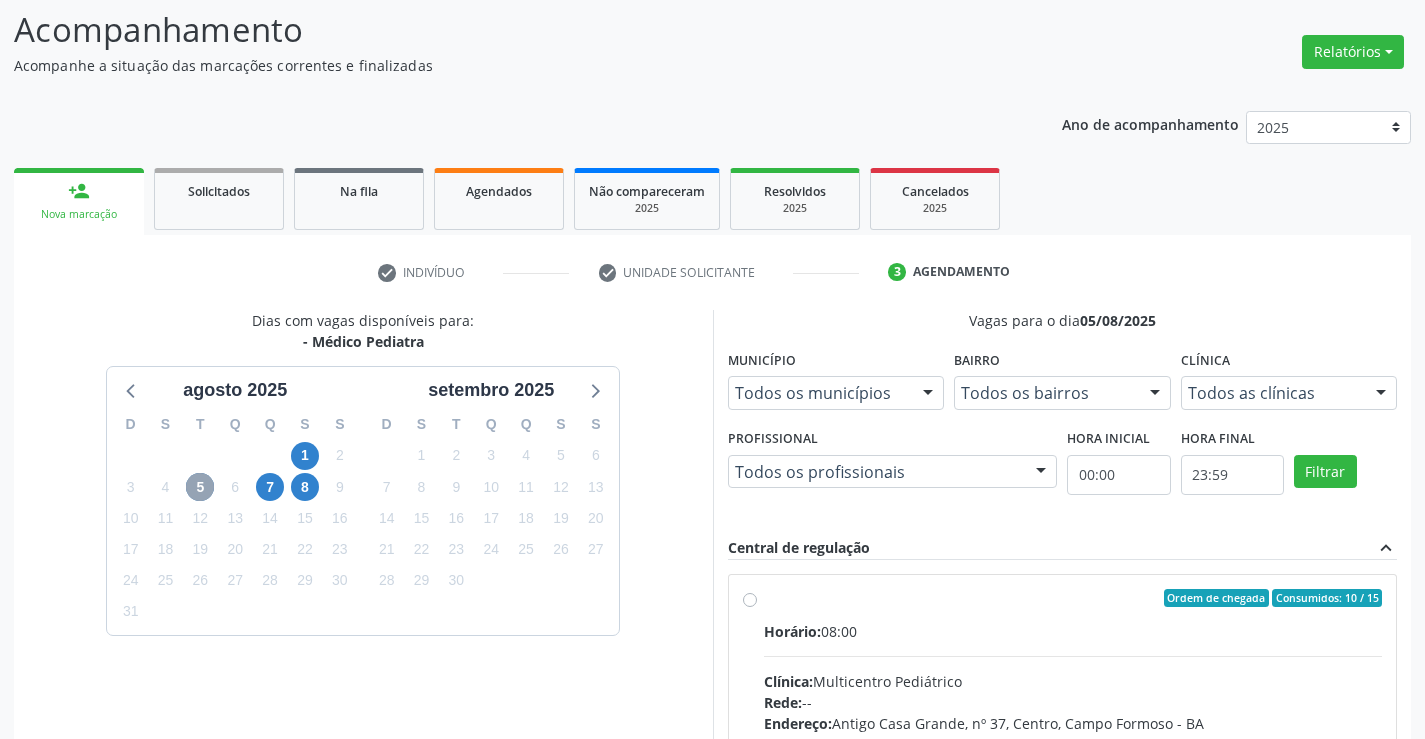 scroll, scrollTop: 420, scrollLeft: 0, axis: vertical 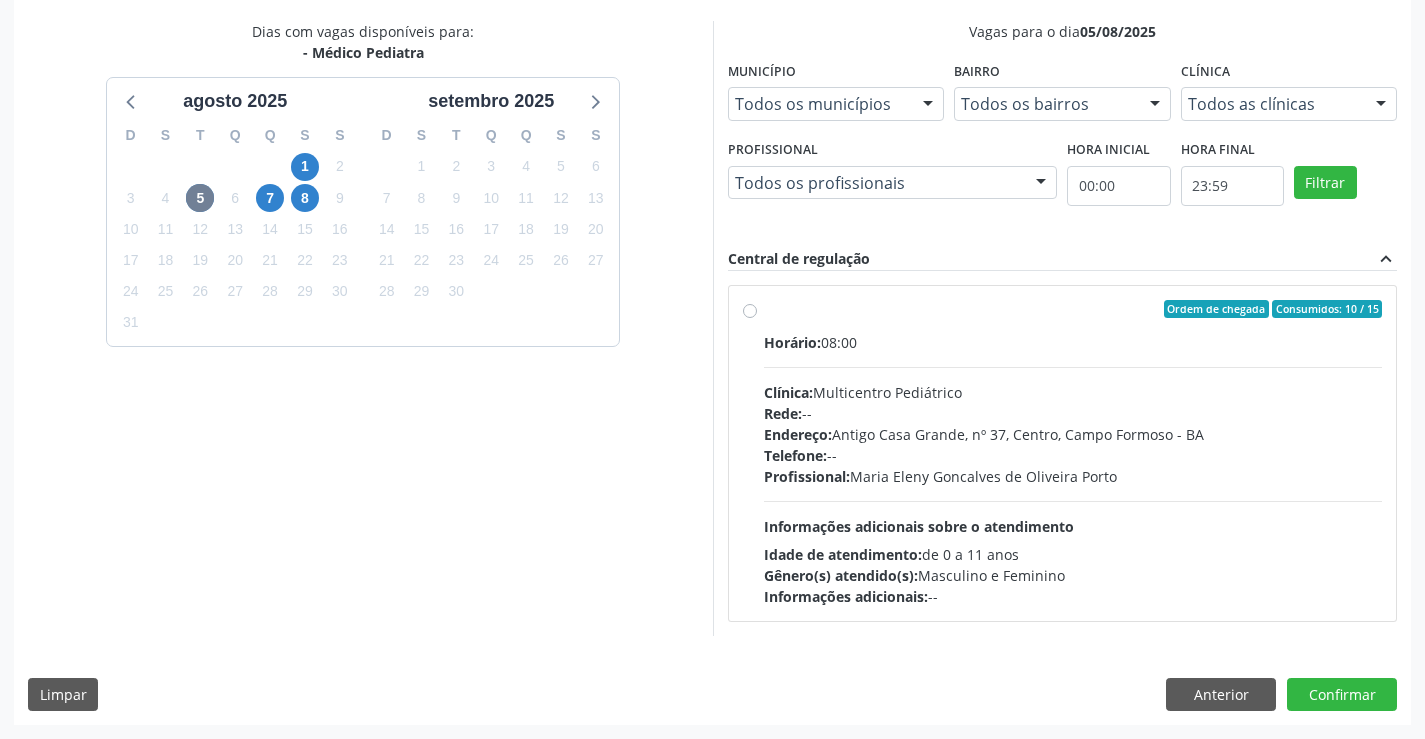 click on "Endereço:   Antigo Casa Grande, nº 37, Centro, [CITY] - [STATE]" at bounding box center (1073, 434) 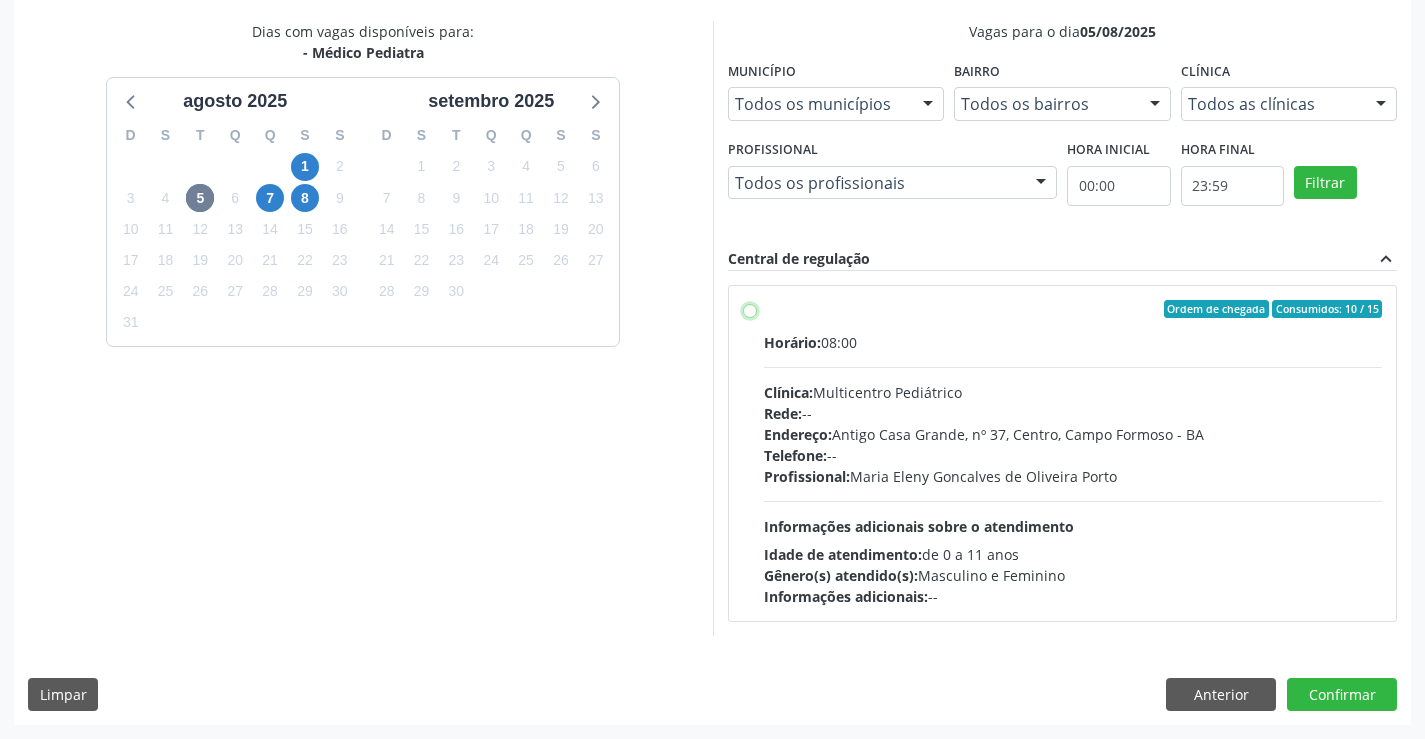 click on "Ordem de chegada
Consumidos: 10 / 15
Horário:   08:00
Clínica:  Multicentro Pediátrico
Rede:
--
Endereço:   Antigo Casa Grande, nº 37, Centro, [CITY] - [STATE]
Telefone:   --
Profissional:
[FIRST] [LAST] de [LAST] [LAST]
Informações adicionais sobre o atendimento
Idade de atendimento:
de 0 a 11 anos
Gênero(s) atendido(s):
Masculino e Feminino
Informações adicionais:
--" at bounding box center [750, 309] 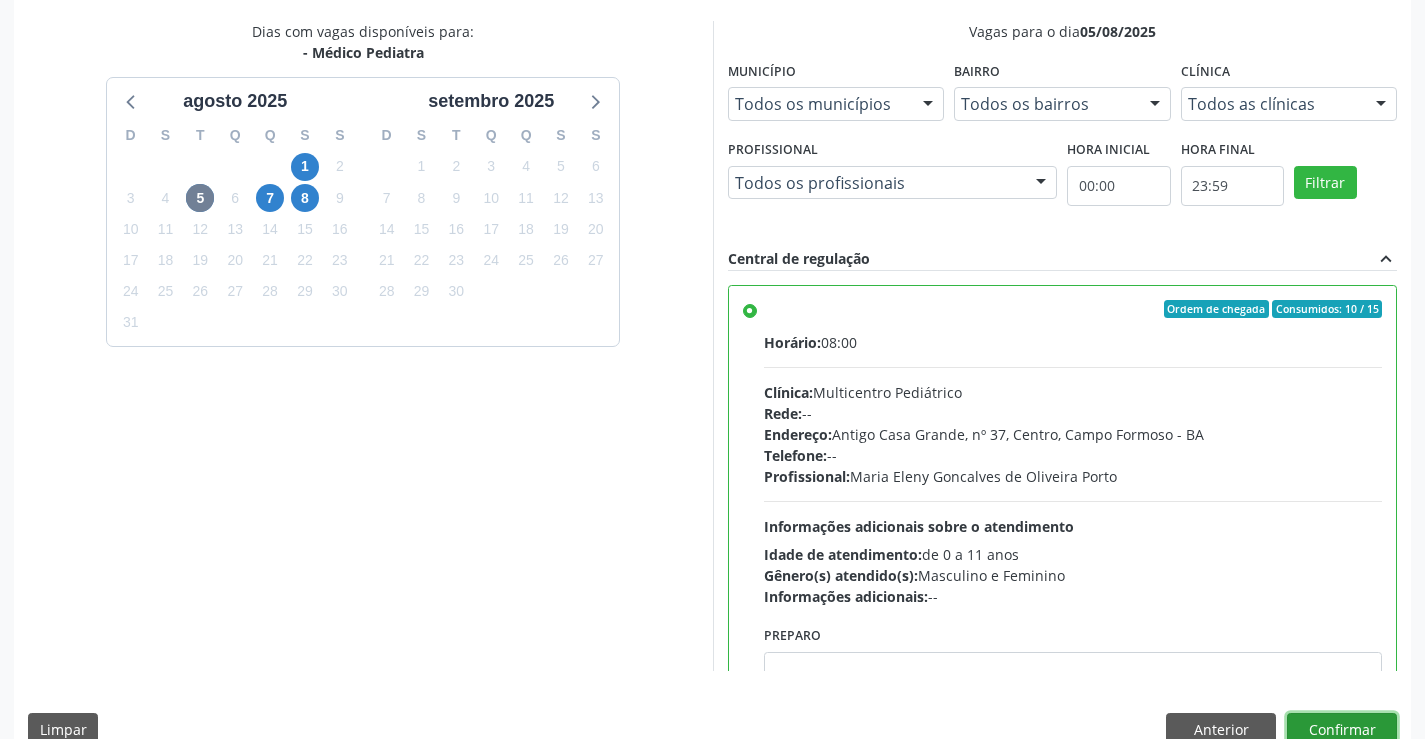 click on "Confirmar" at bounding box center [1342, 730] 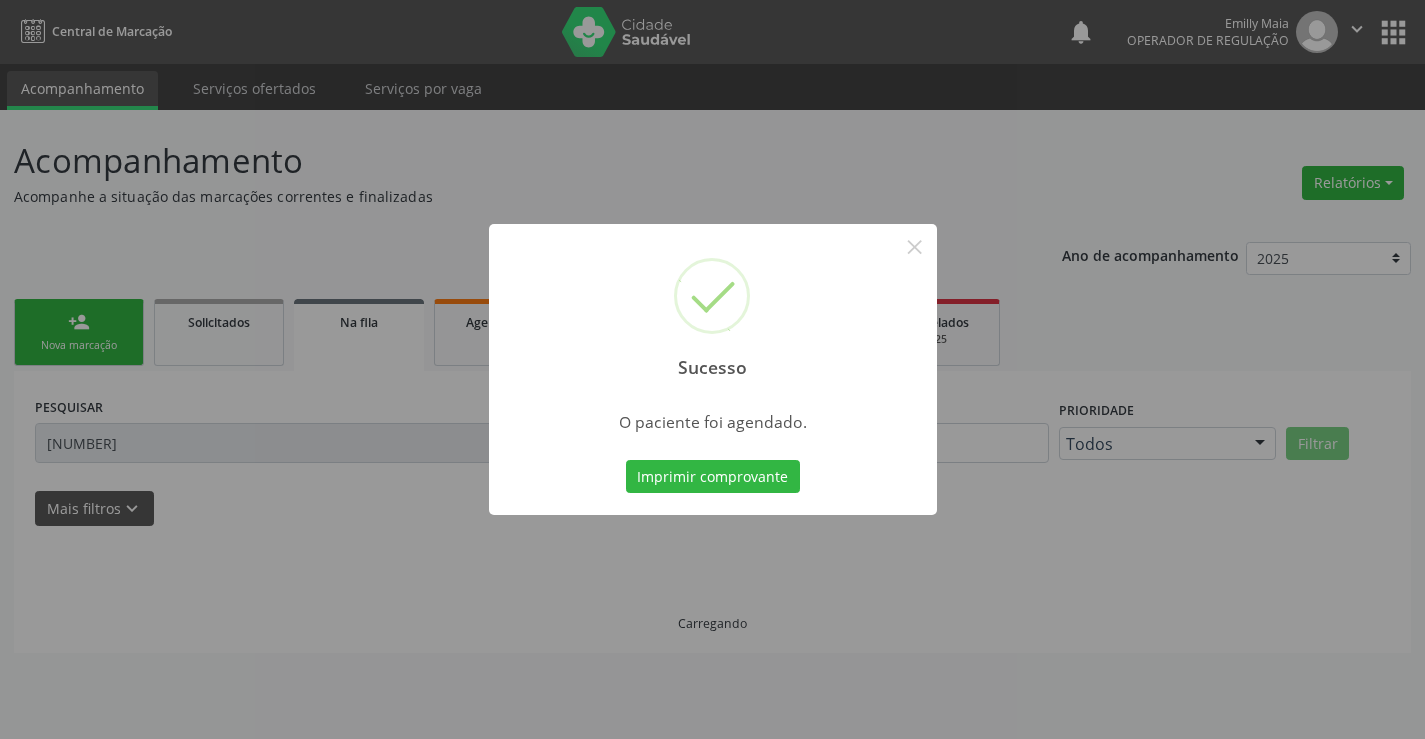 scroll, scrollTop: 0, scrollLeft: 0, axis: both 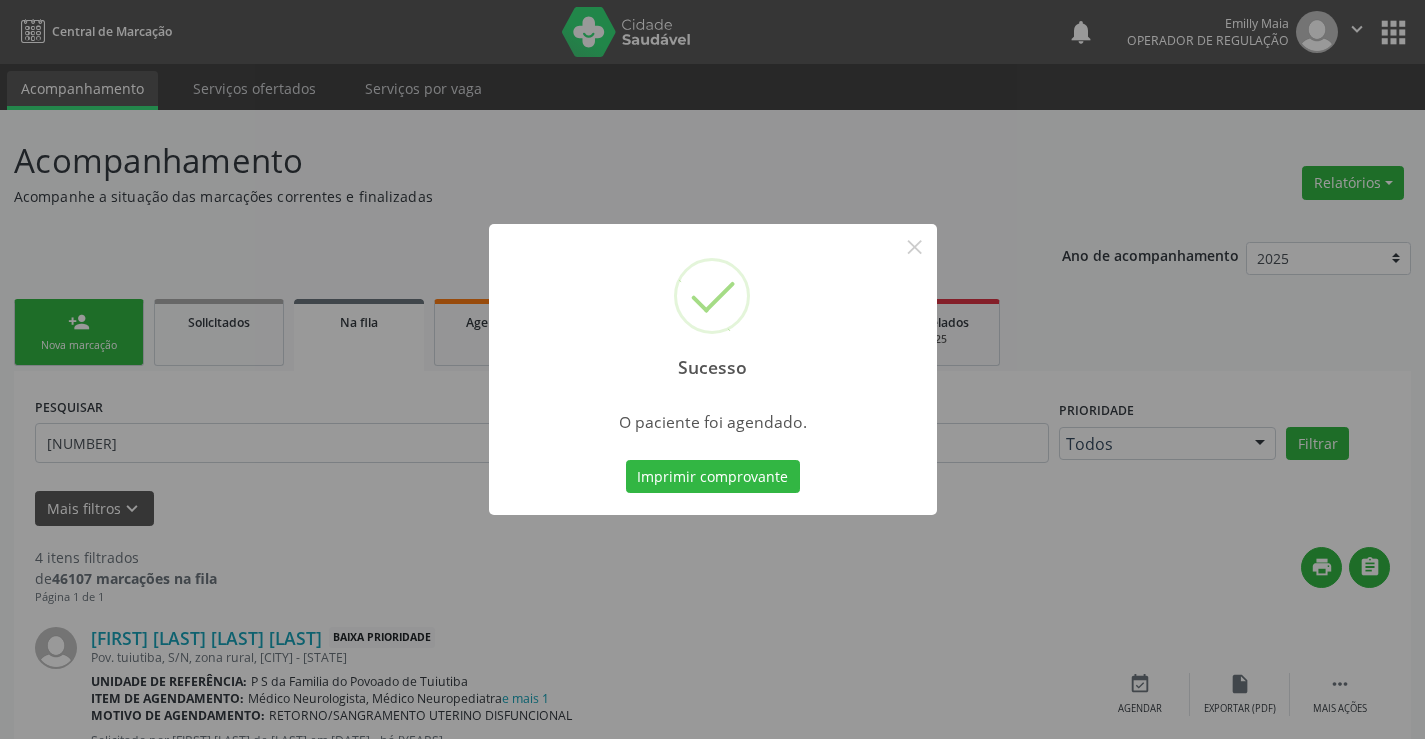 click on "Imprimir comprovante Cancel" at bounding box center (712, 477) 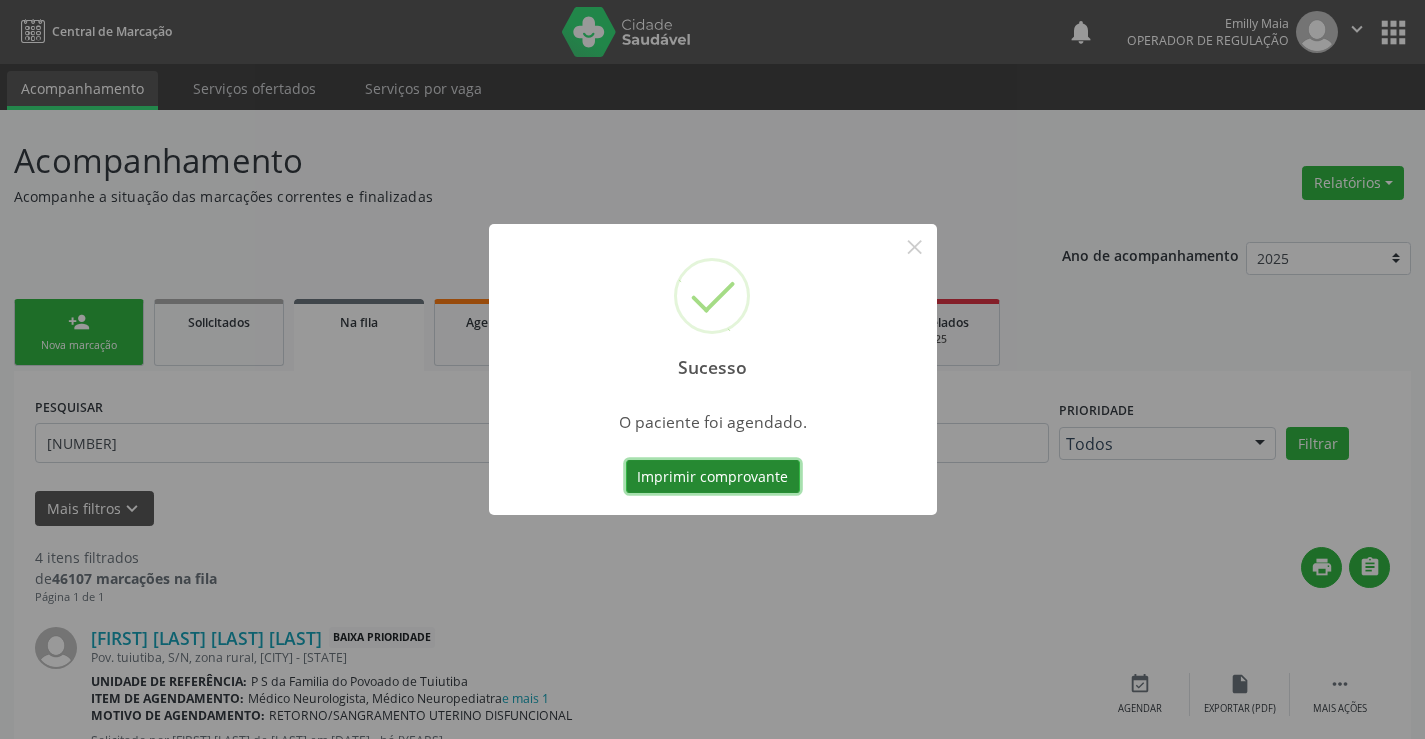 click on "Imprimir comprovante" at bounding box center (713, 477) 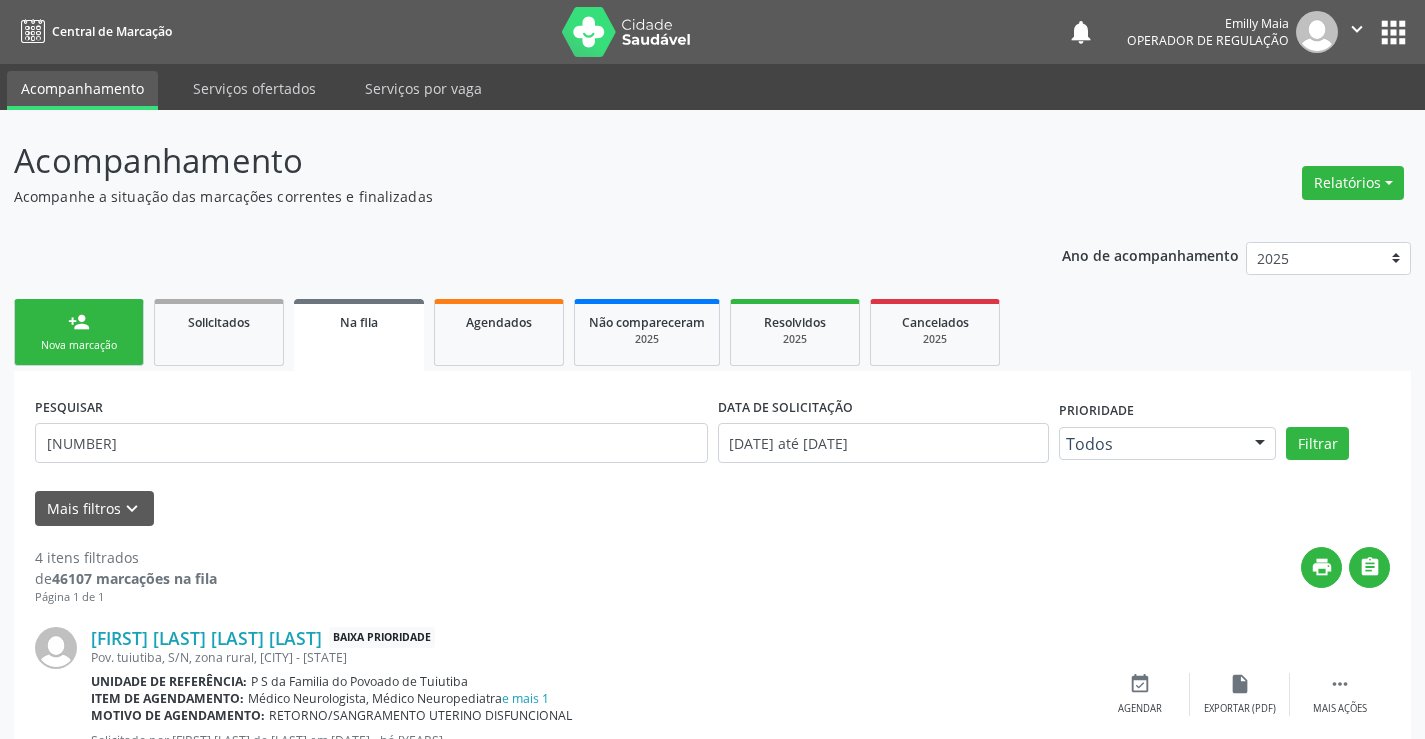 click on "person_add
Nova marcação" at bounding box center (79, 332) 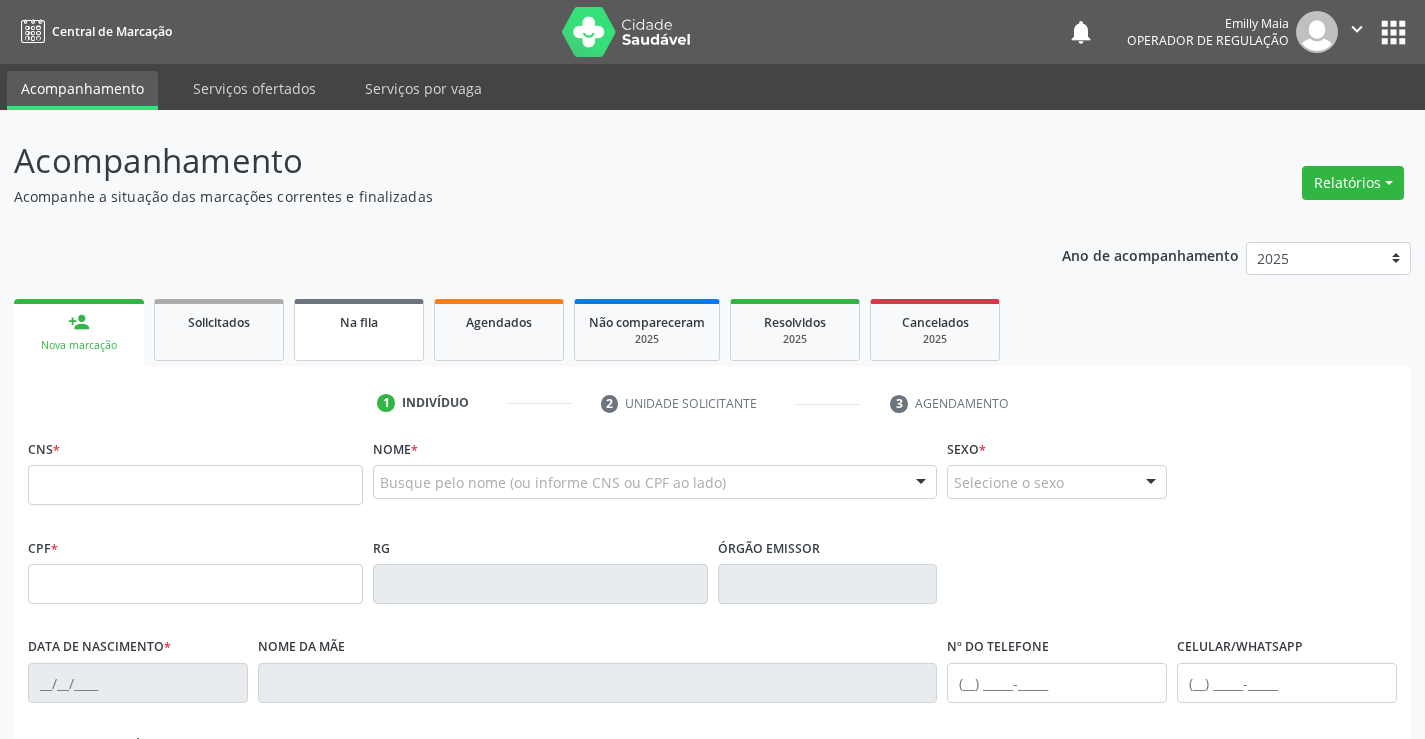 click on "Na fila" at bounding box center [359, 330] 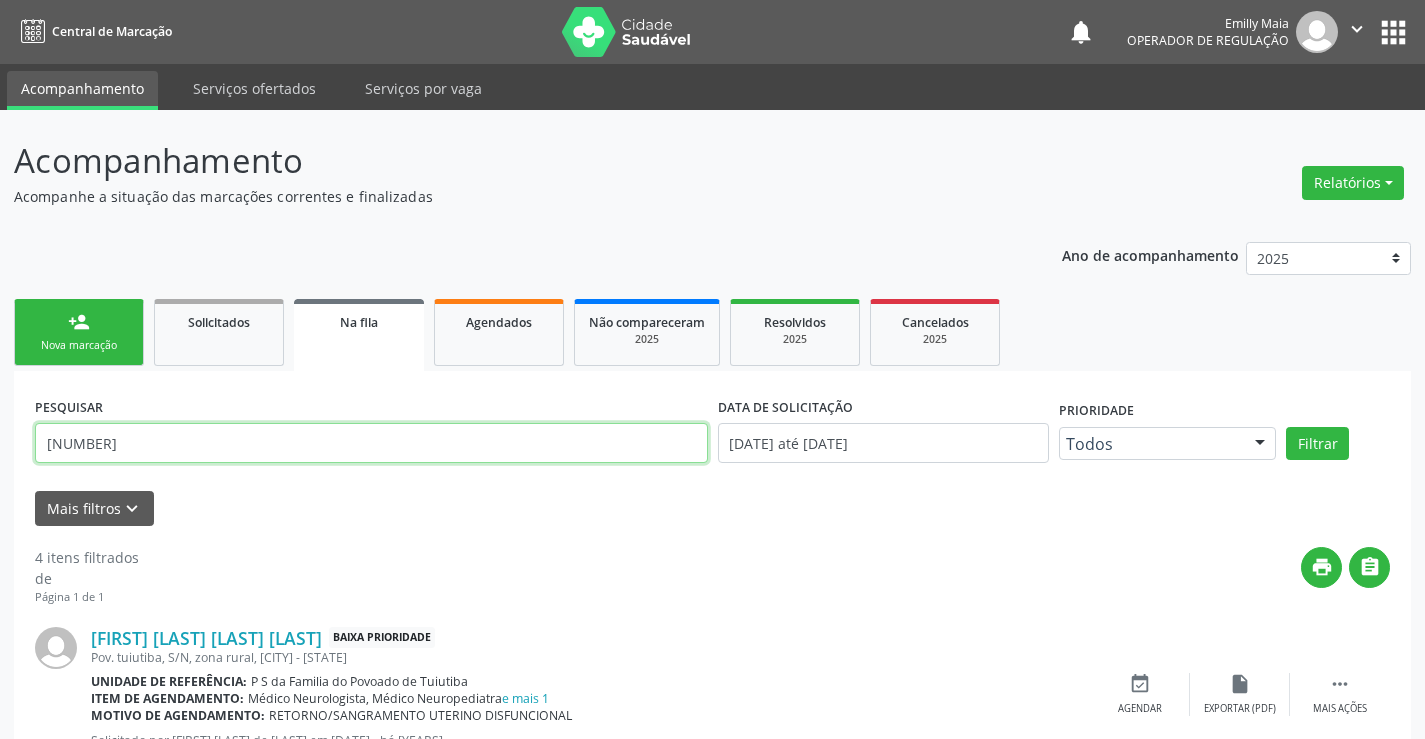 click on "[NUMBER]" at bounding box center (371, 443) 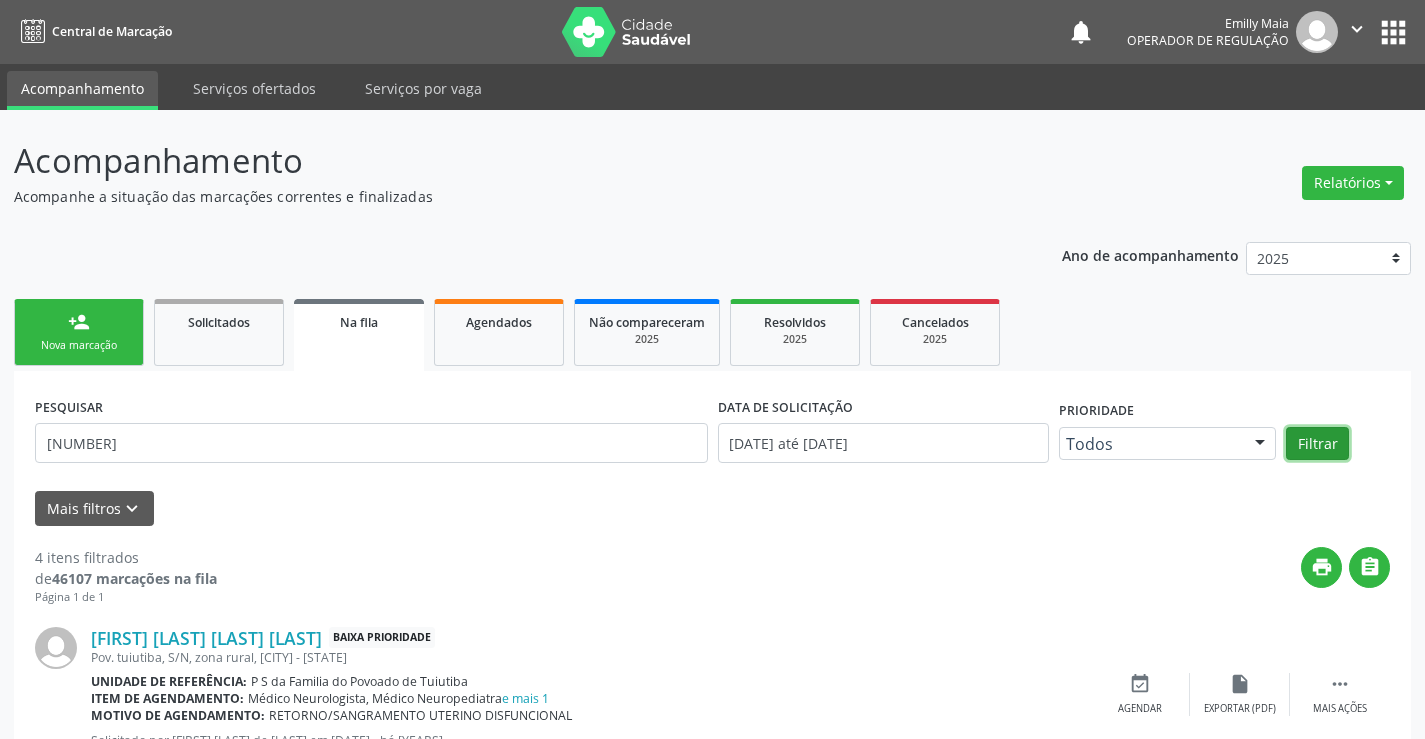 click on "Filtrar" at bounding box center (1317, 444) 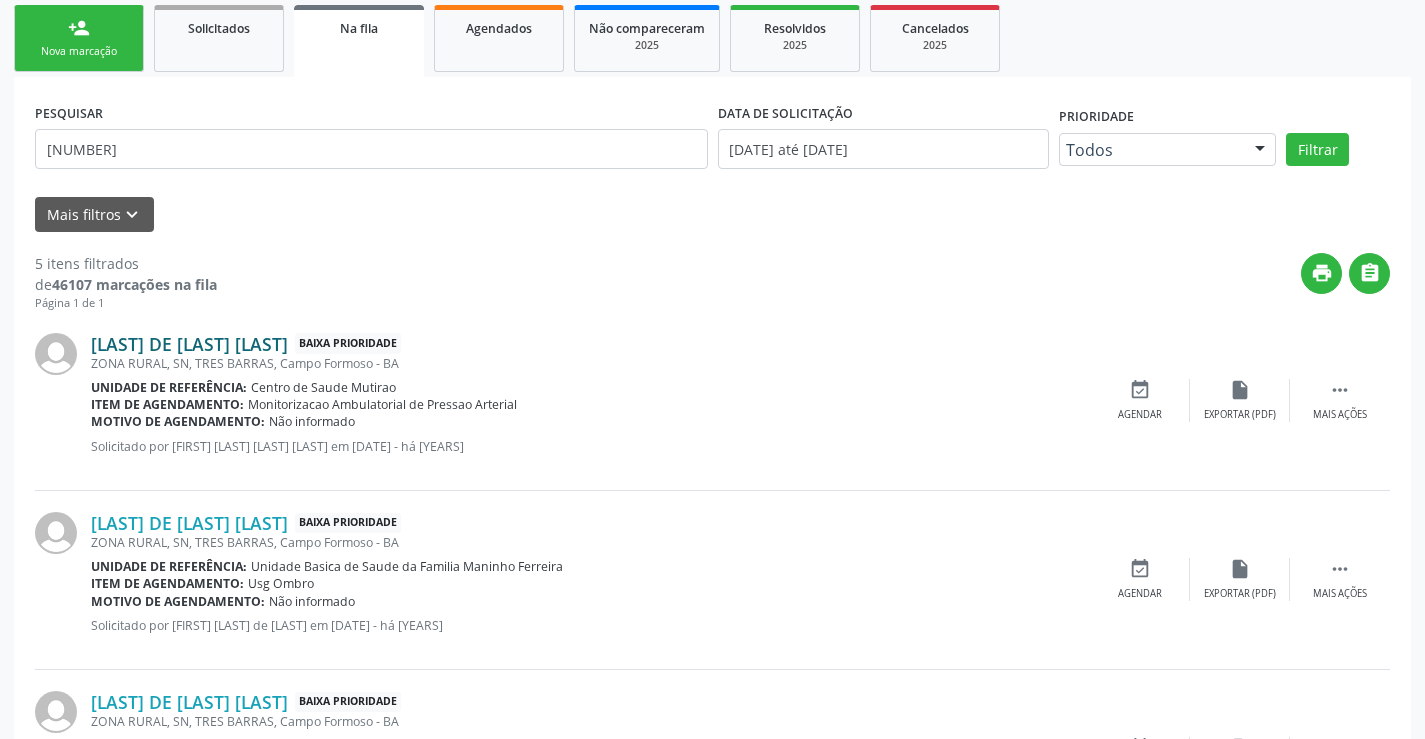 scroll, scrollTop: 197, scrollLeft: 0, axis: vertical 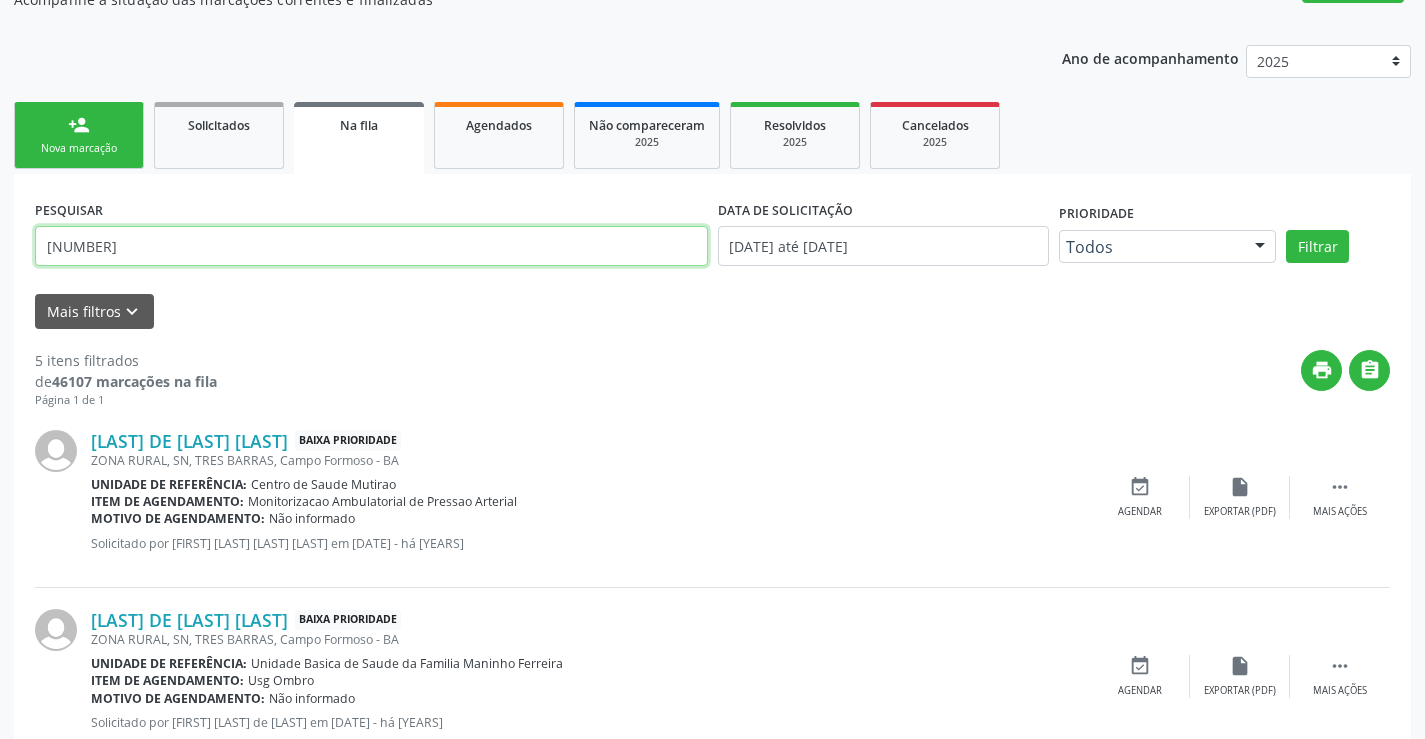 click on "[NUMBER]" at bounding box center (371, 246) 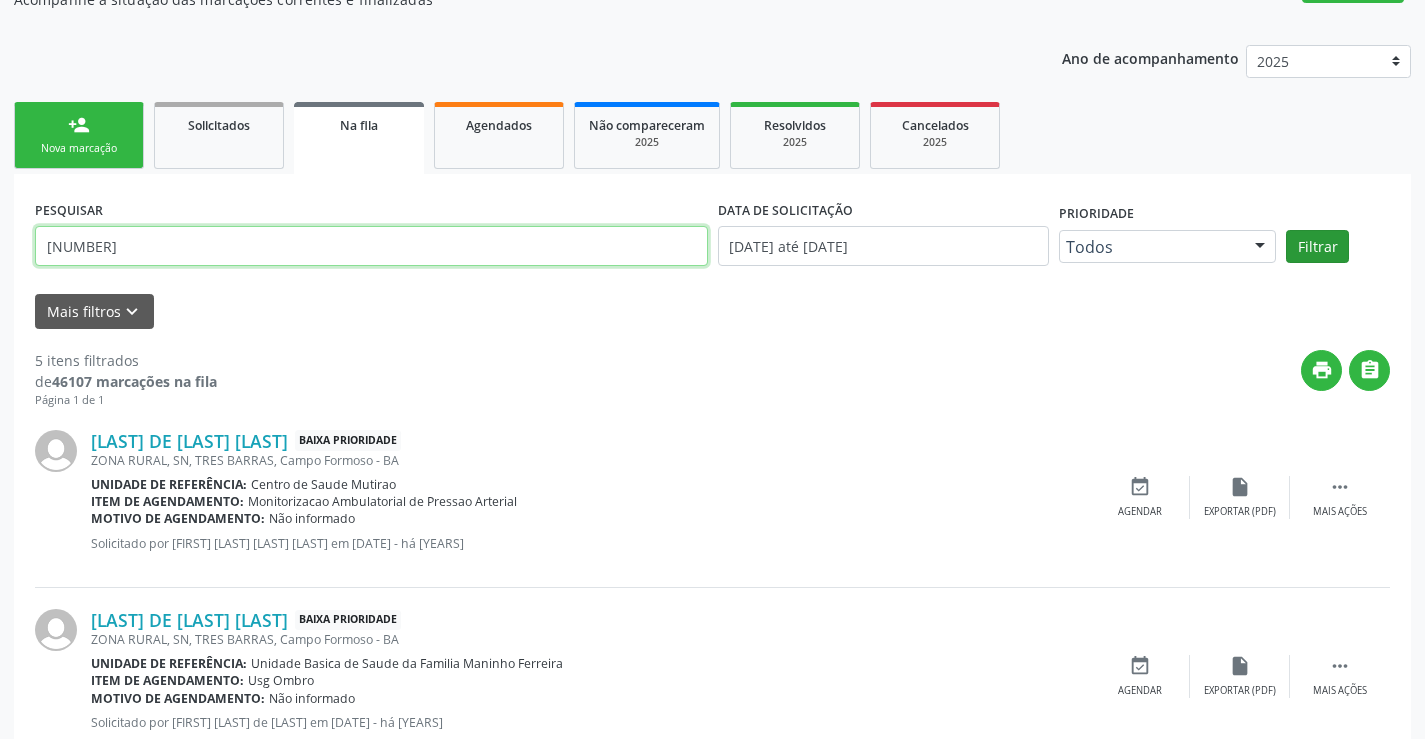 type on "[NUMBER]" 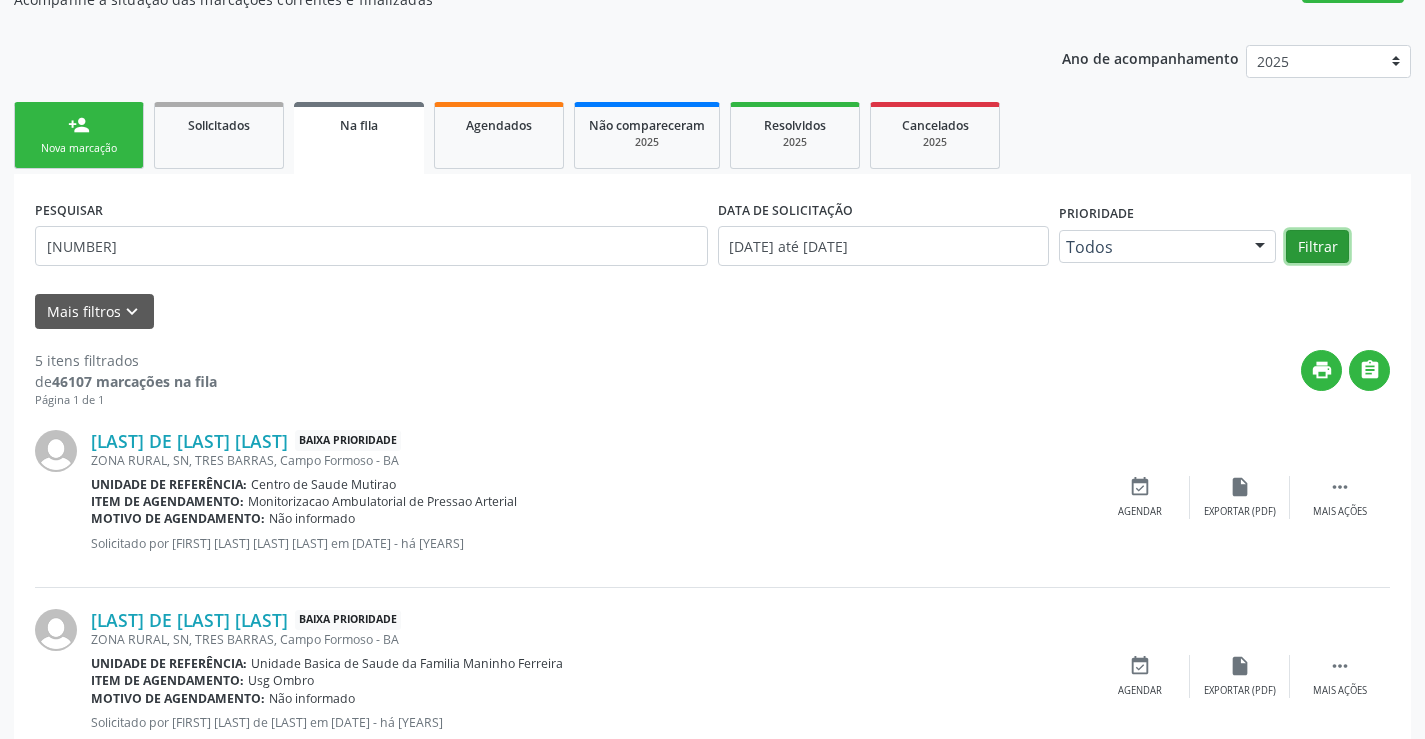 click on "Filtrar" at bounding box center [1317, 247] 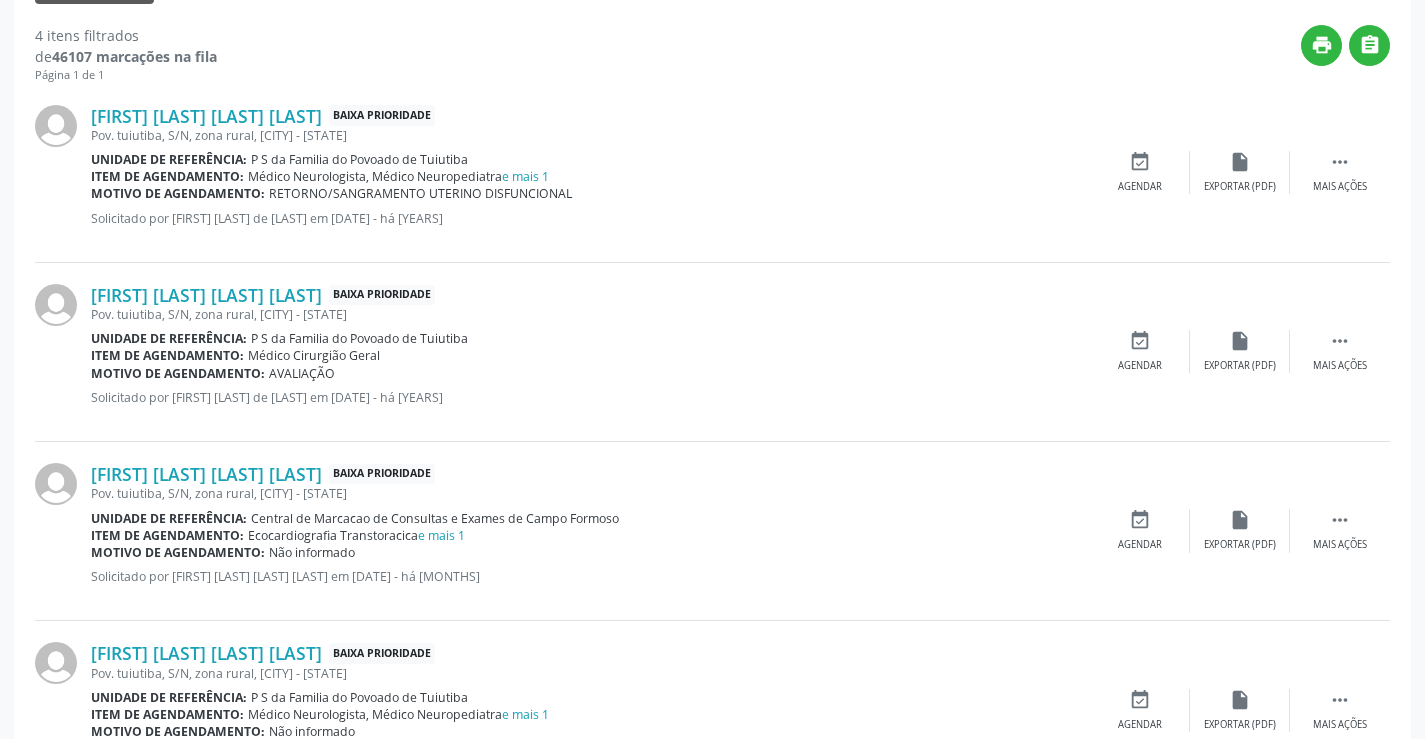 scroll, scrollTop: 617, scrollLeft: 0, axis: vertical 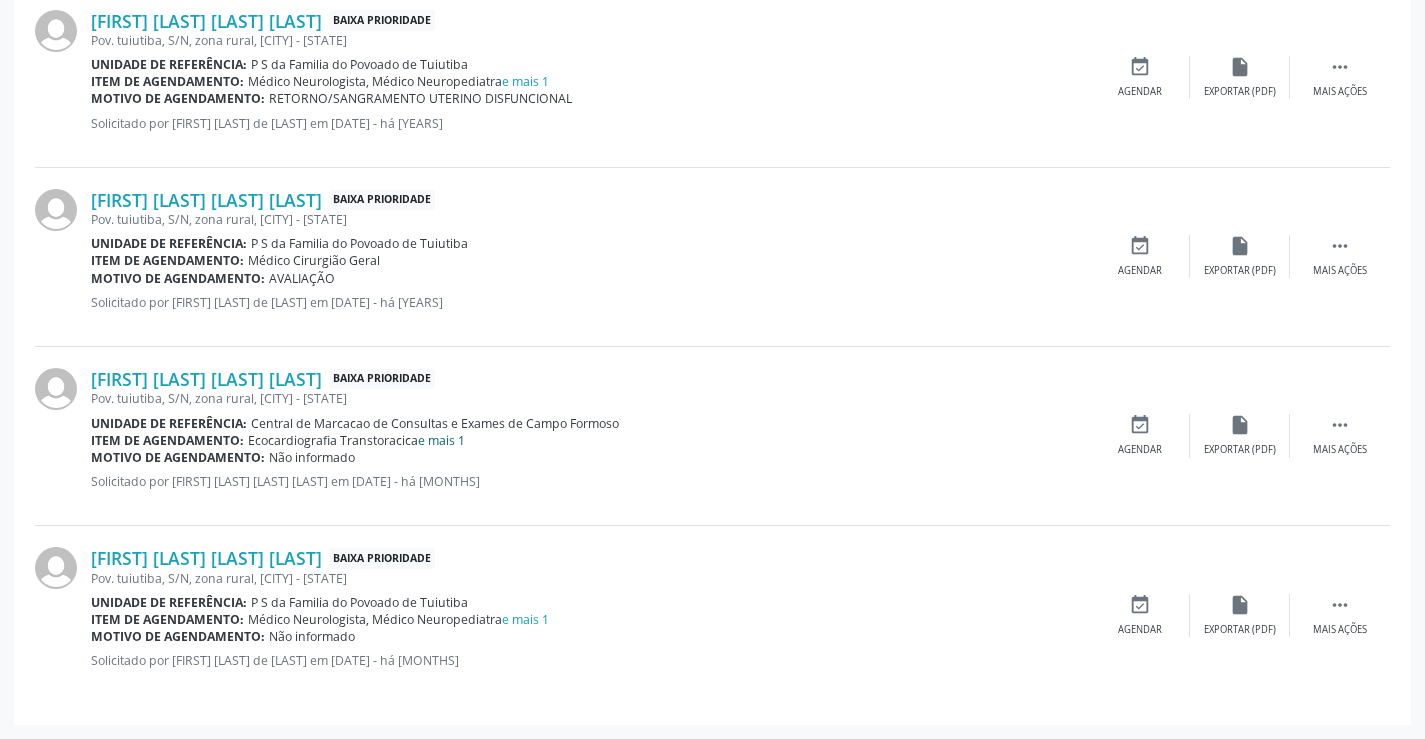click on "e mais 1" at bounding box center [441, 440] 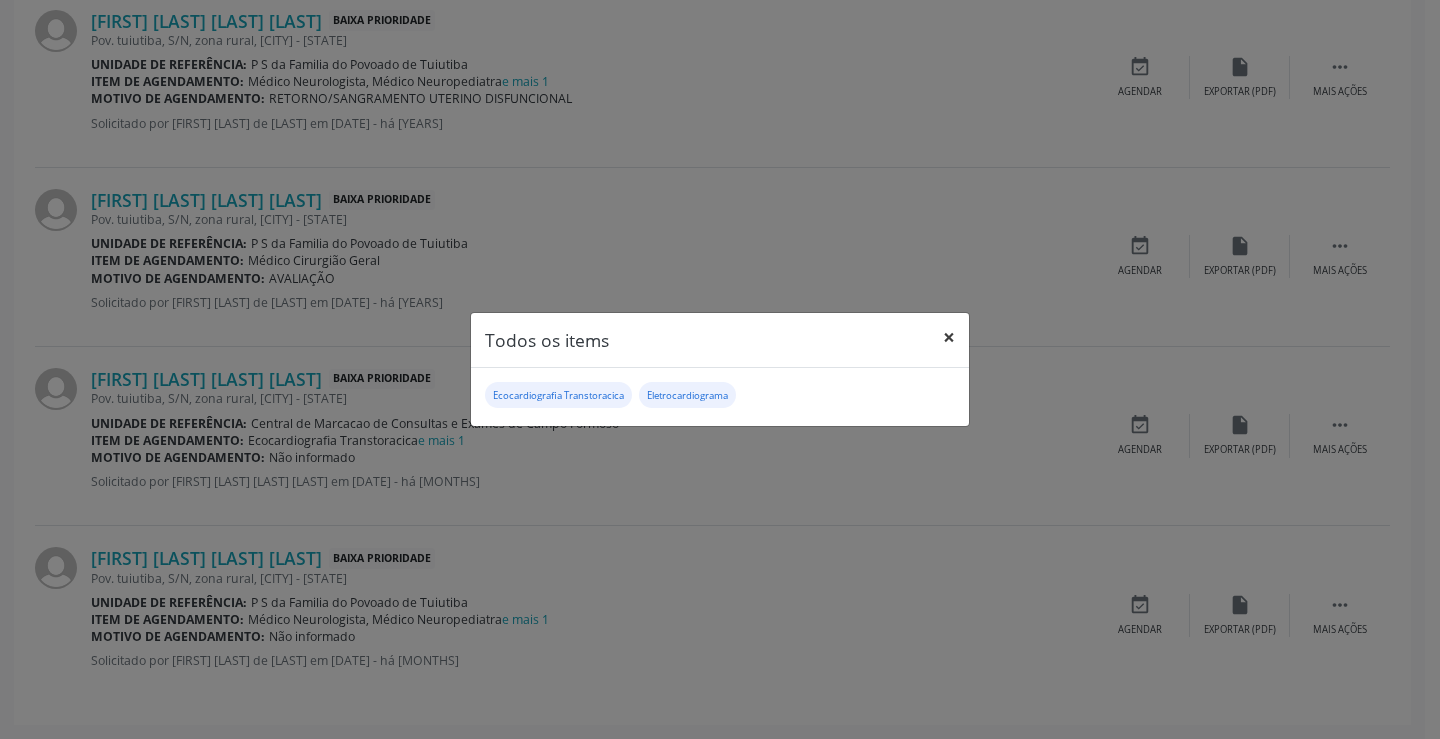 click on "×" at bounding box center (949, 337) 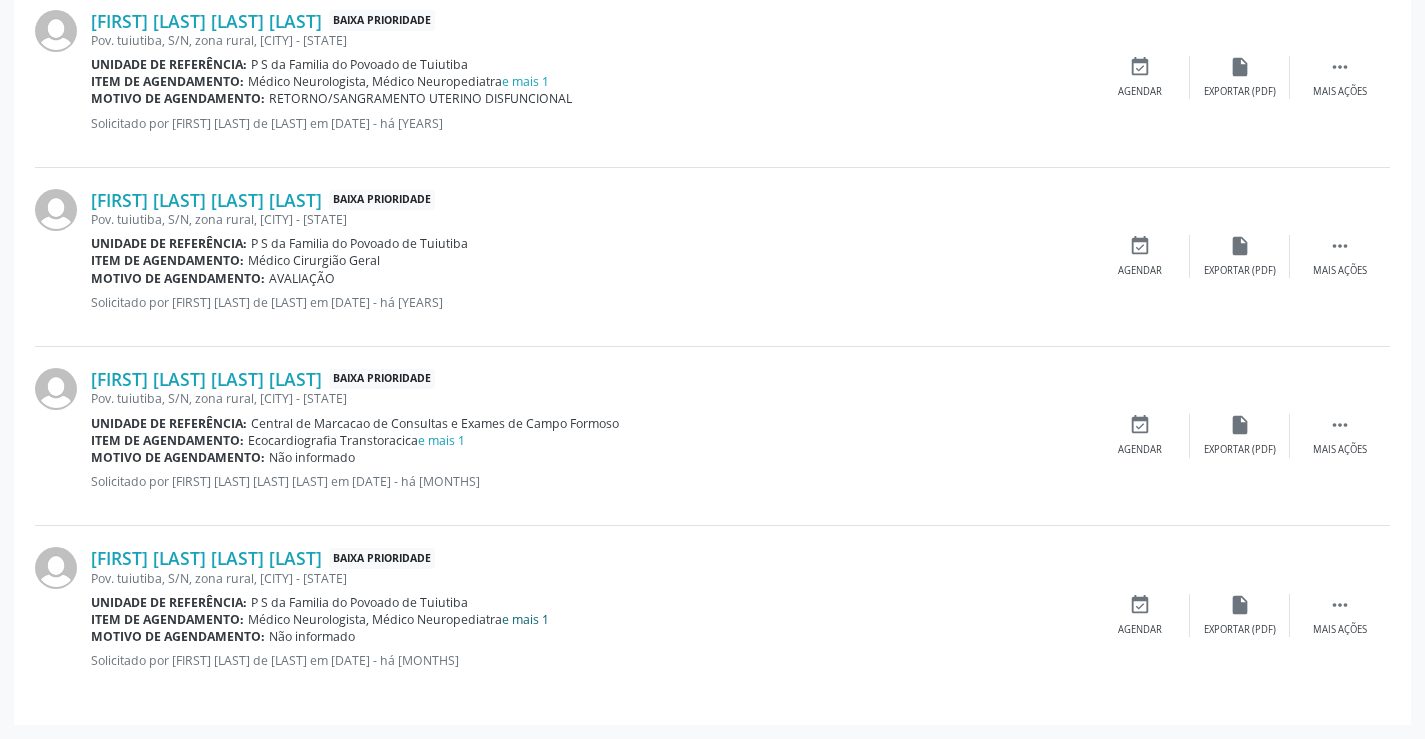 click on "e mais 1" at bounding box center [525, 619] 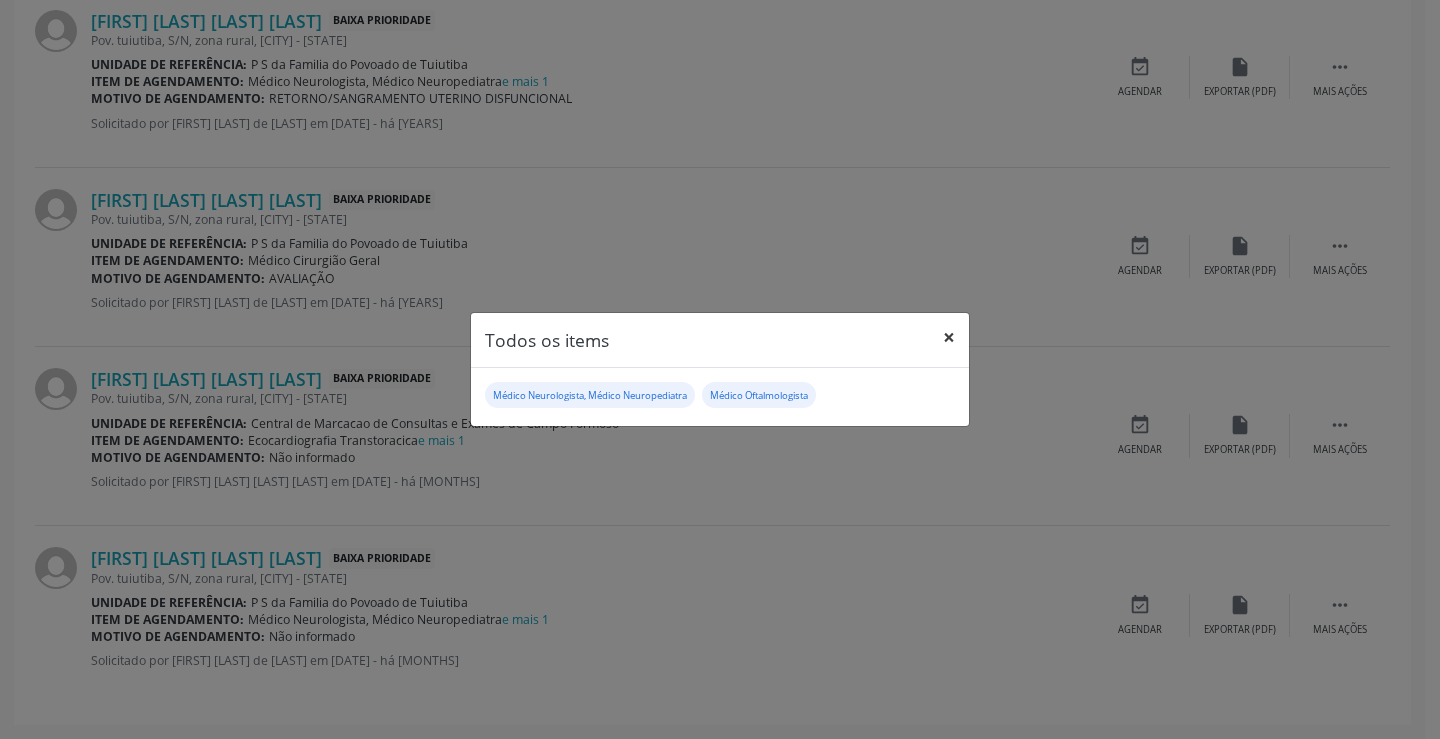 click on "×" at bounding box center [949, 337] 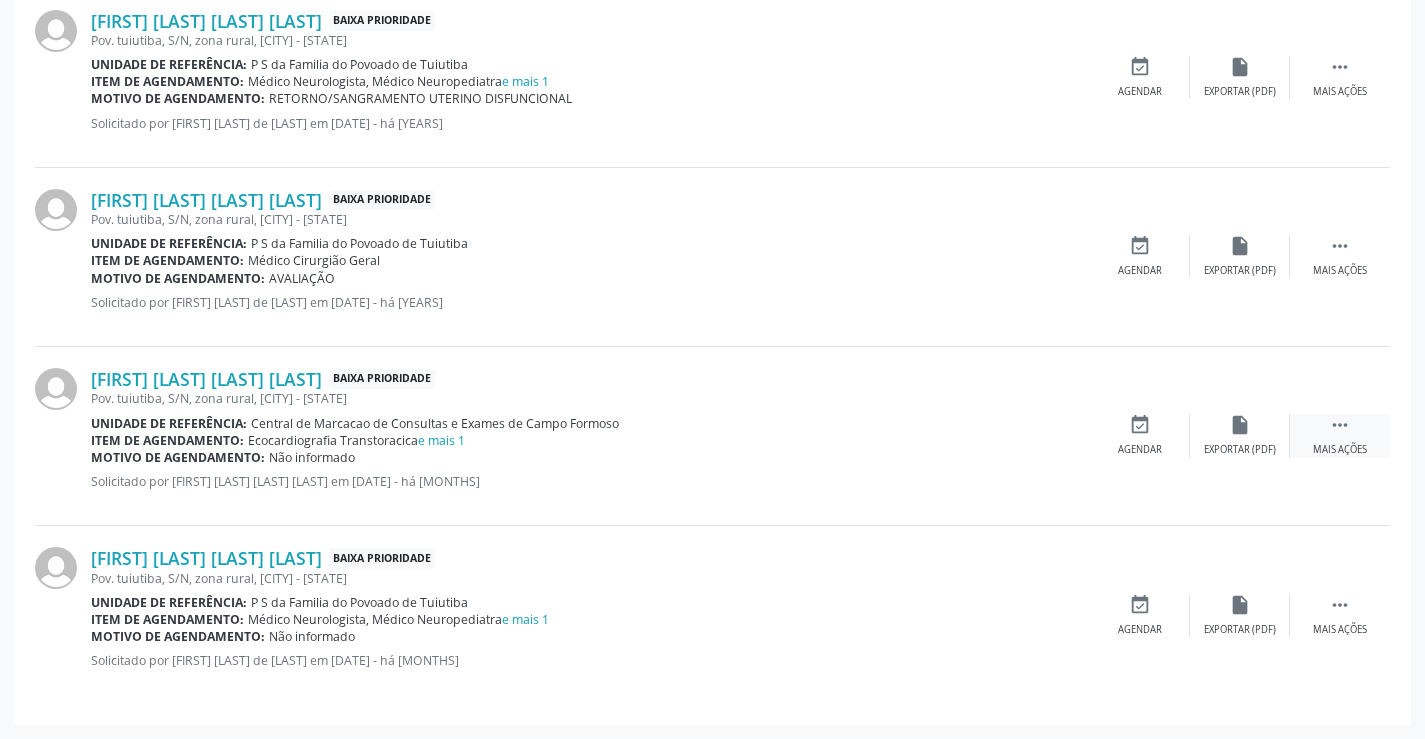 click on "" at bounding box center (1340, 425) 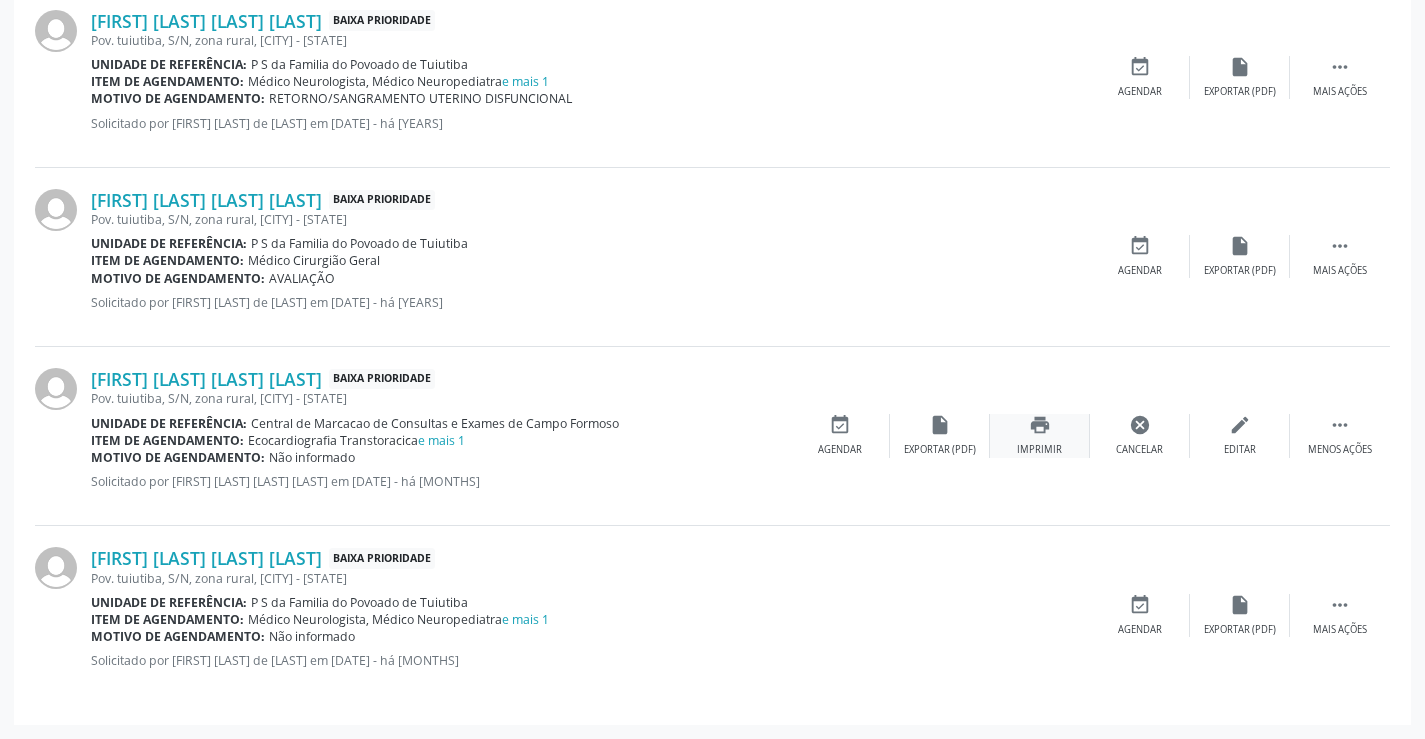 click on "print" at bounding box center (1040, 425) 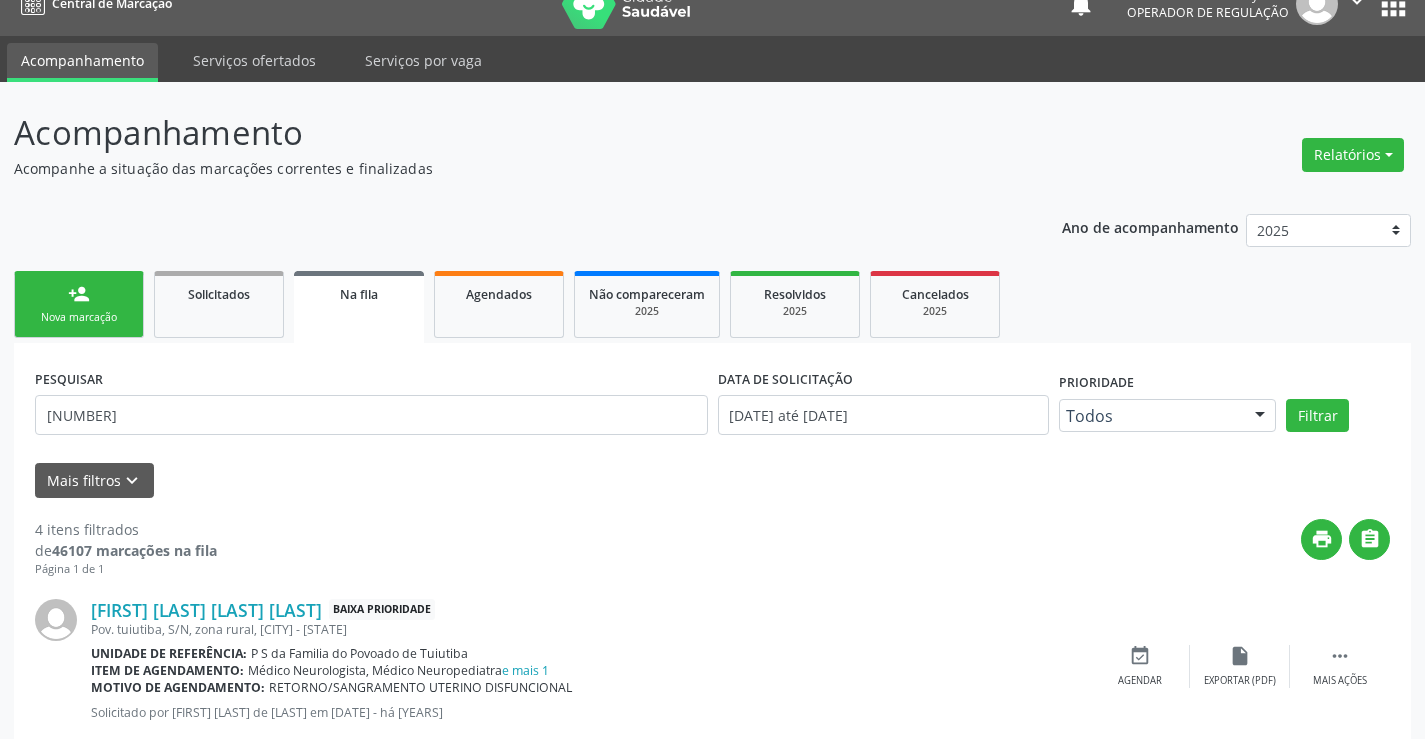 scroll, scrollTop: 0, scrollLeft: 0, axis: both 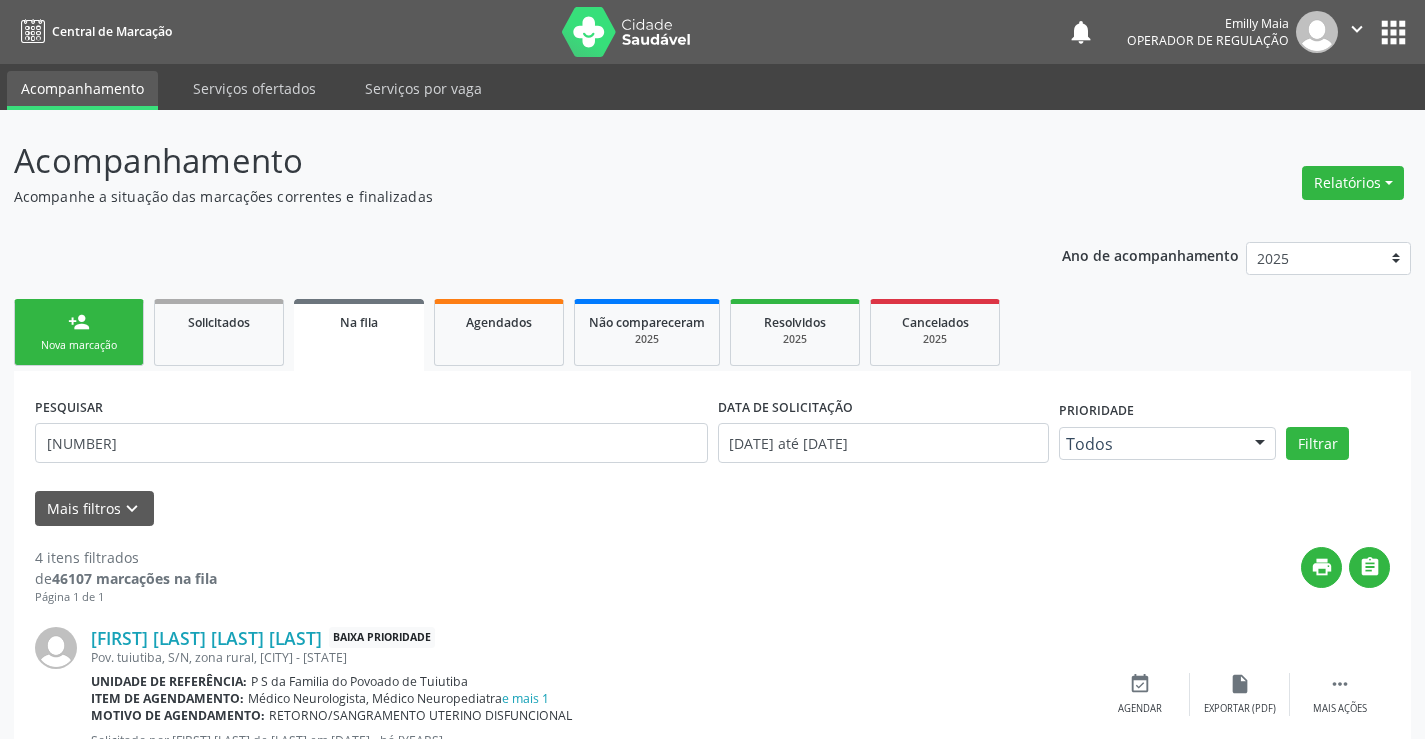 click on "Nova marcação" at bounding box center [79, 345] 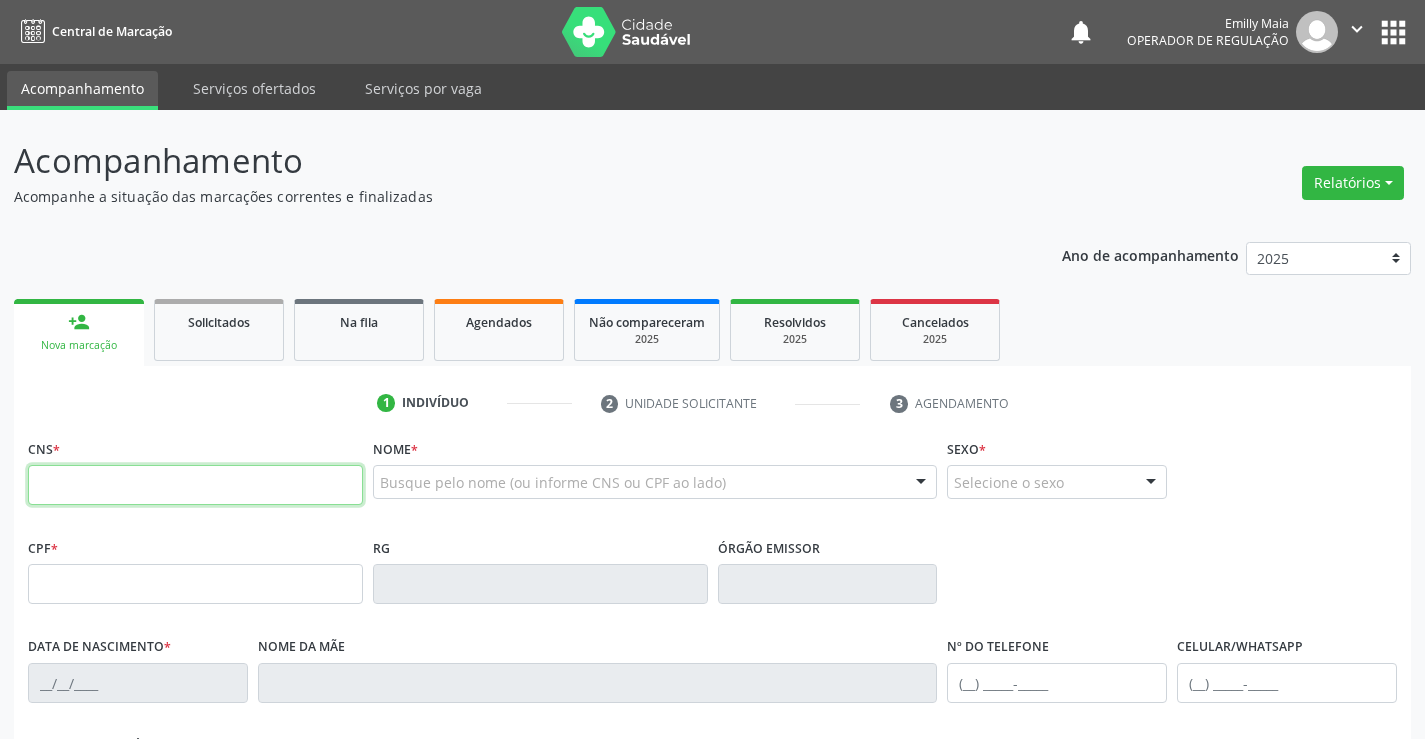 click at bounding box center (195, 485) 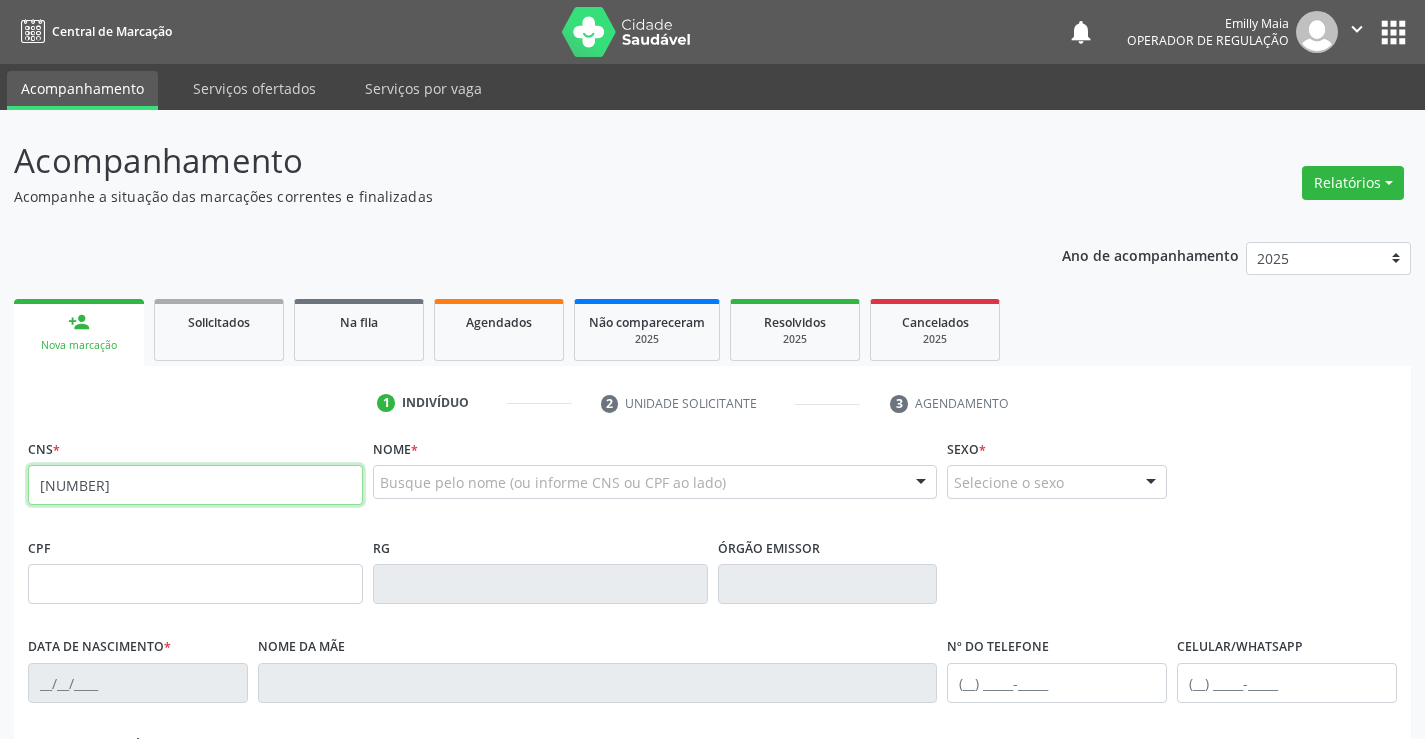 type on "[NUMBER]" 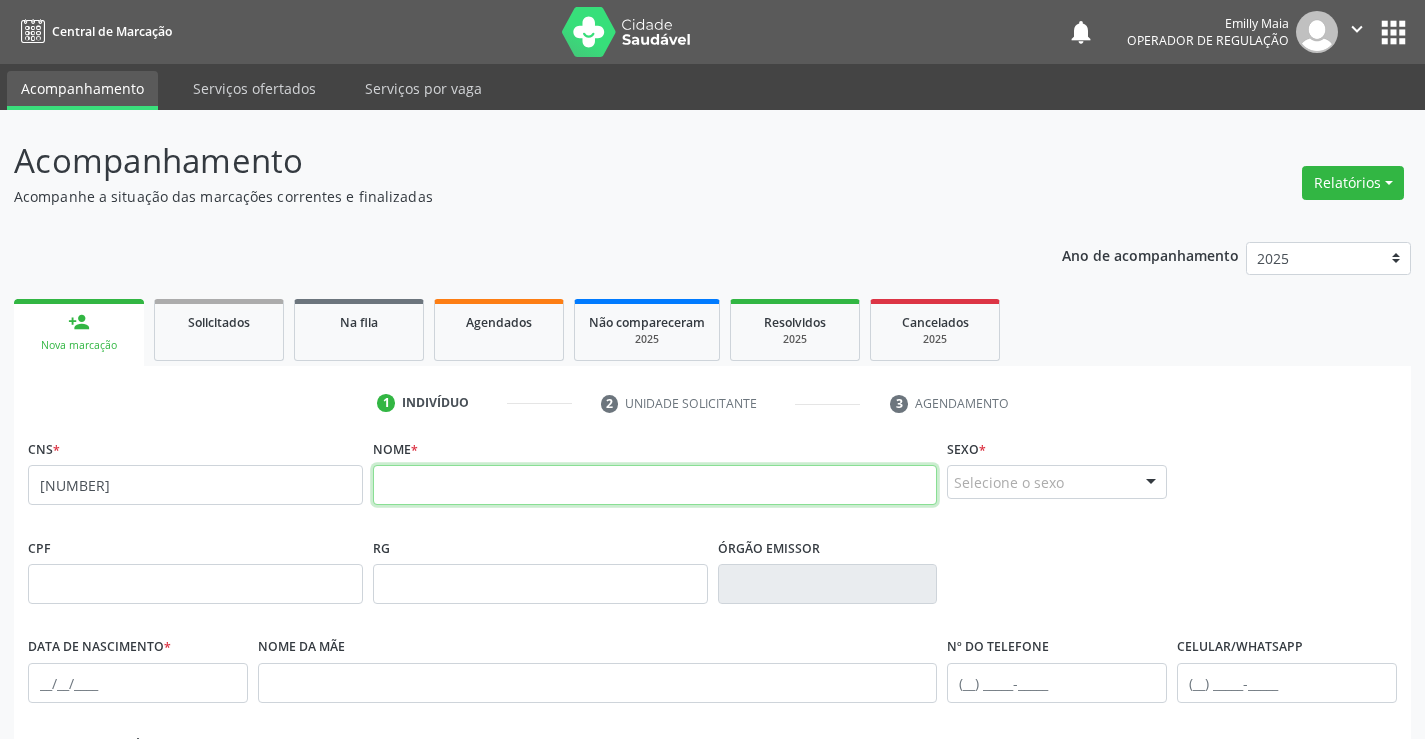 click at bounding box center (655, 485) 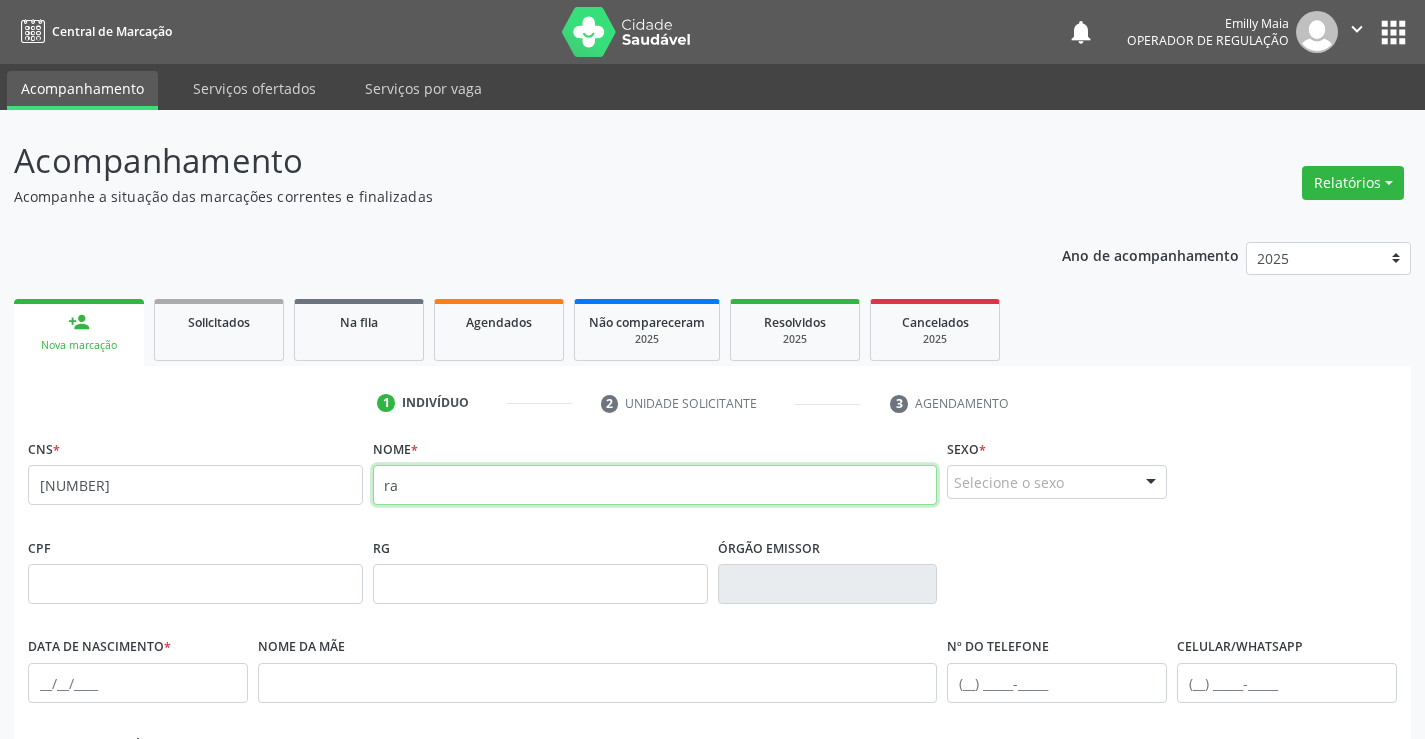 type on "r" 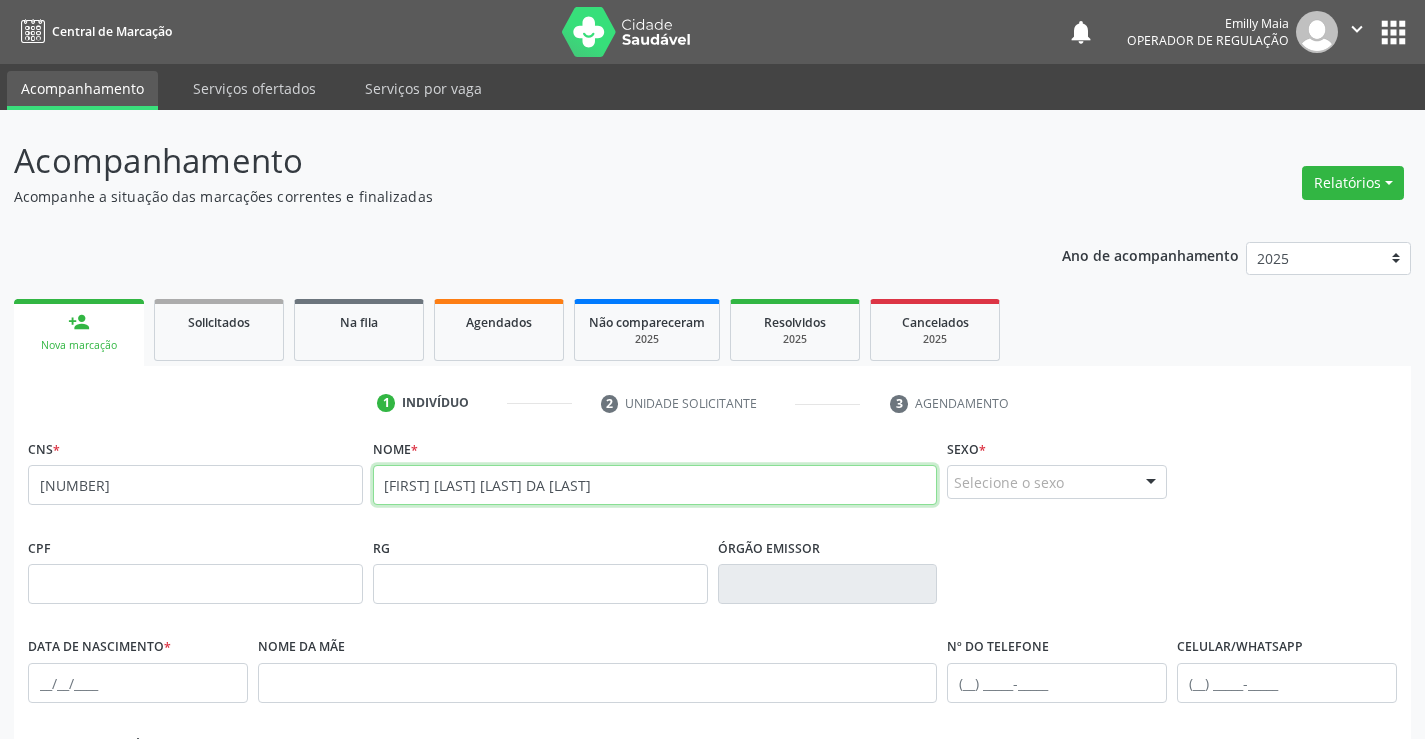type on "[FIRST] [LAST] [LAST] DA [LAST]" 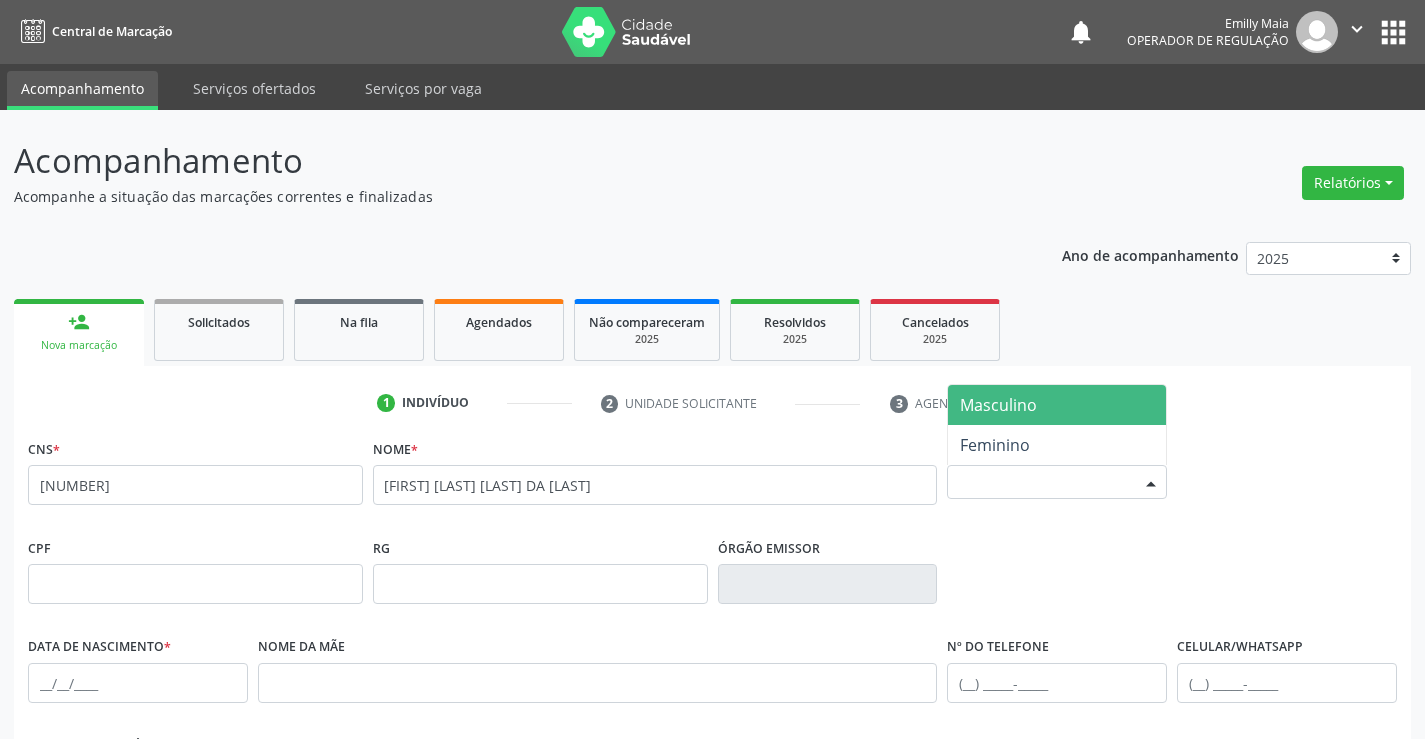 click on "Selecione o sexo" at bounding box center (1057, 482) 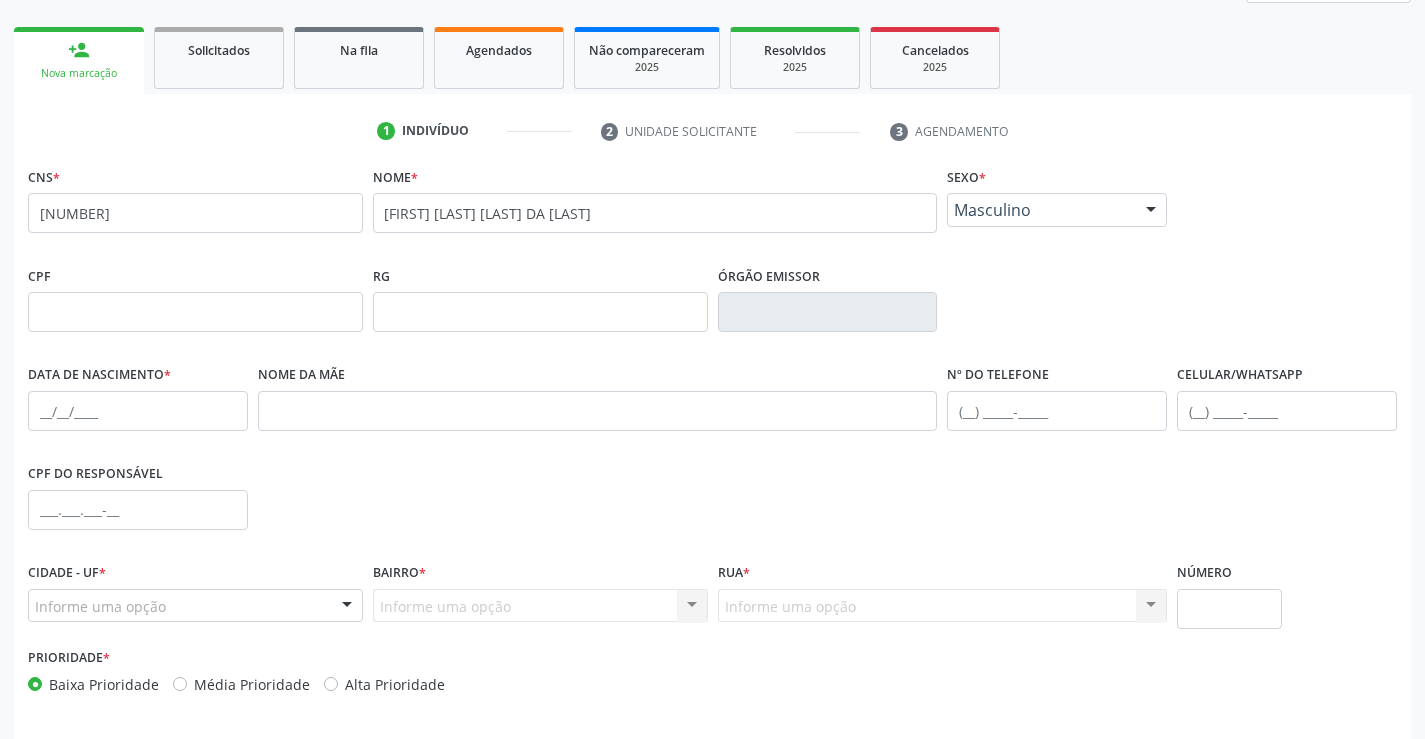 scroll, scrollTop: 300, scrollLeft: 0, axis: vertical 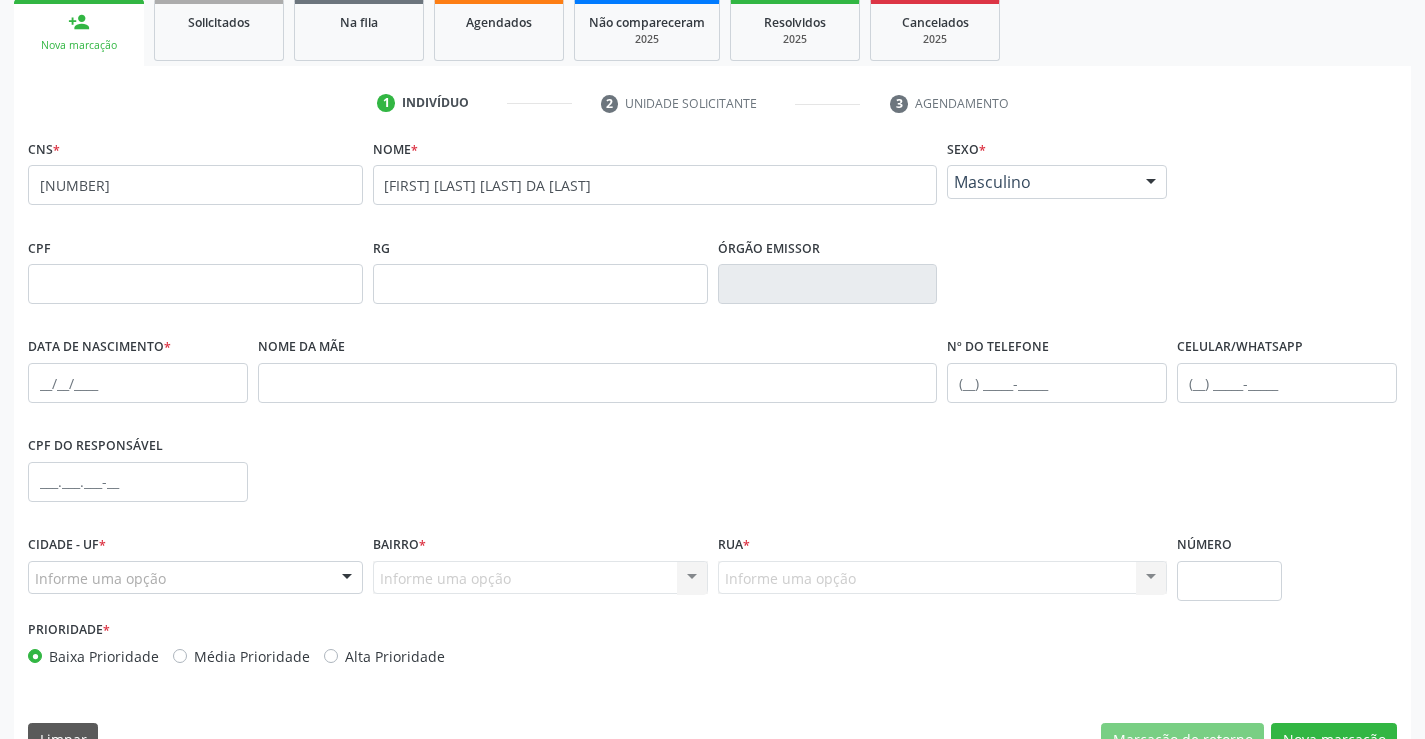 drag, startPoint x: 22, startPoint y: 369, endPoint x: 42, endPoint y: 397, distance: 34.4093 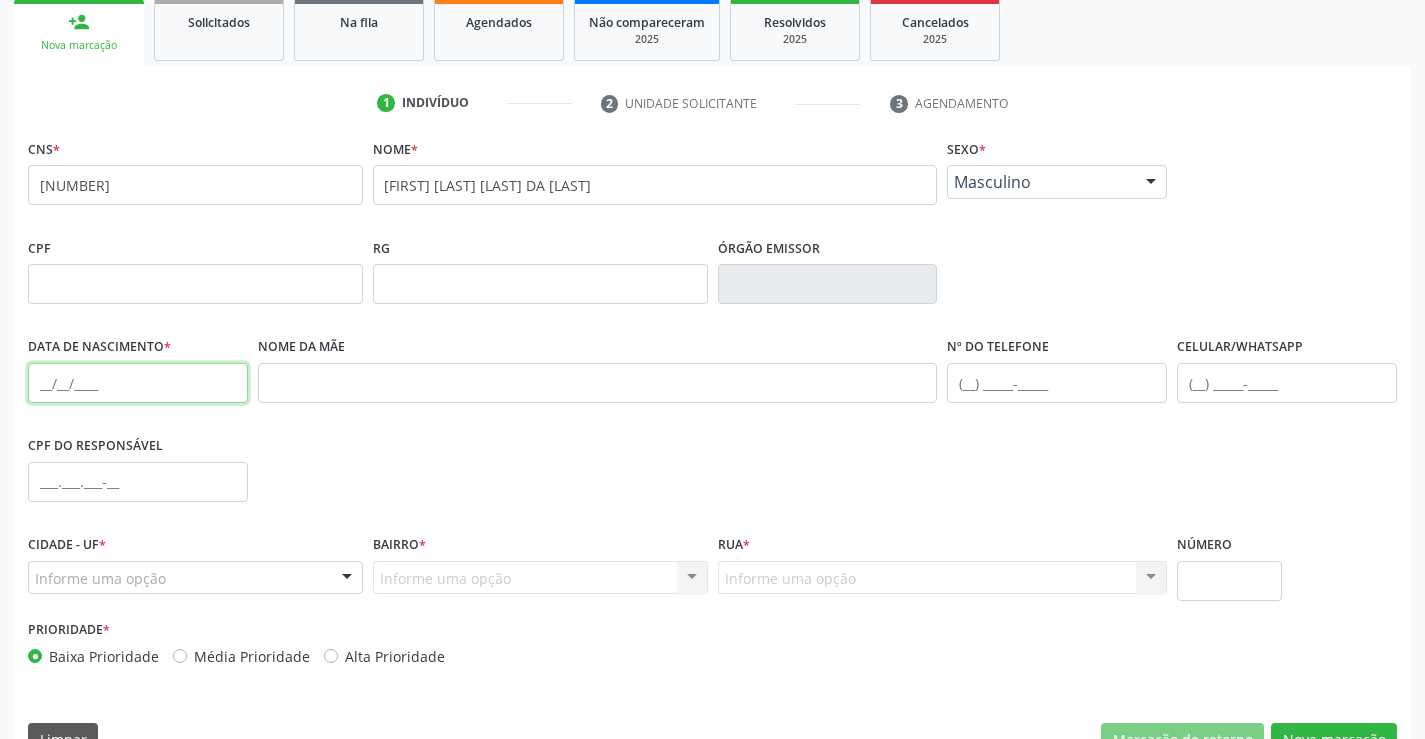 click at bounding box center [138, 383] 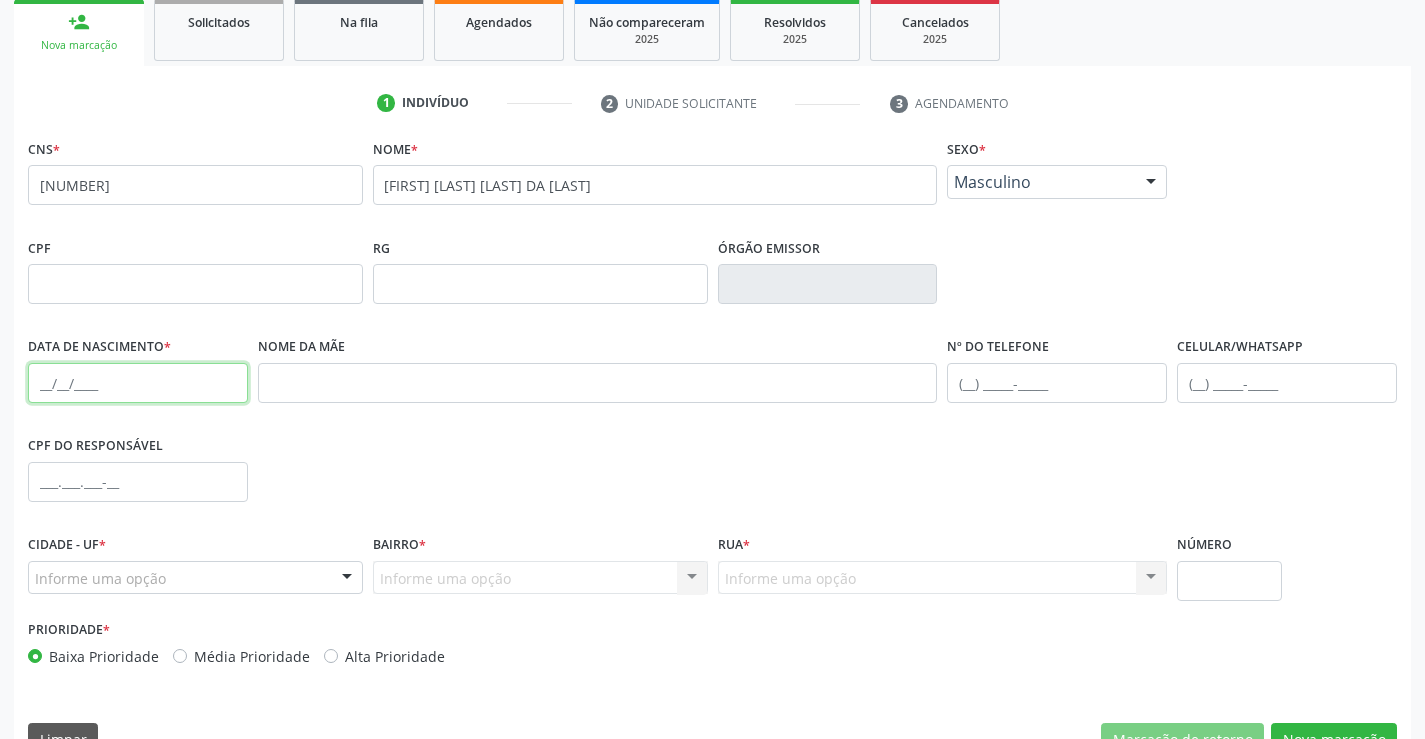 type on "0" 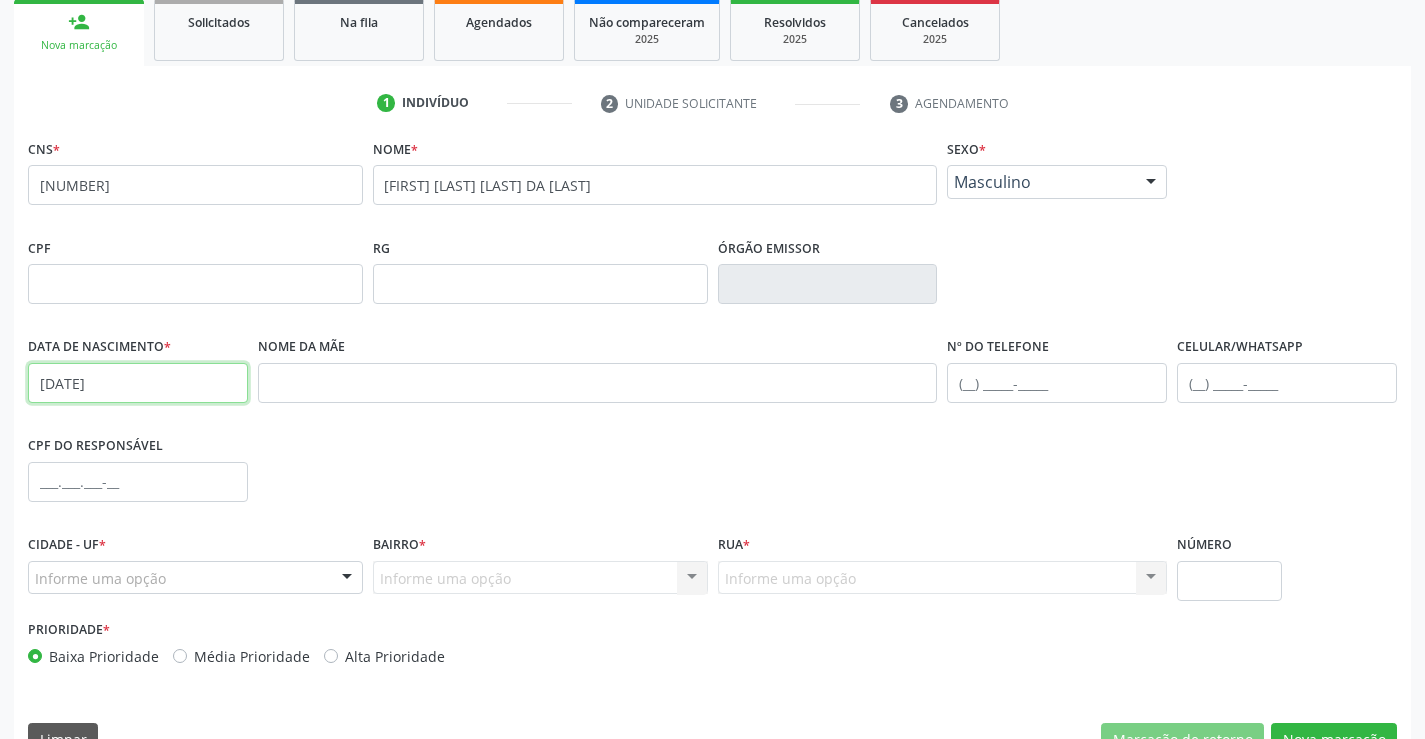 type on "[DATE]" 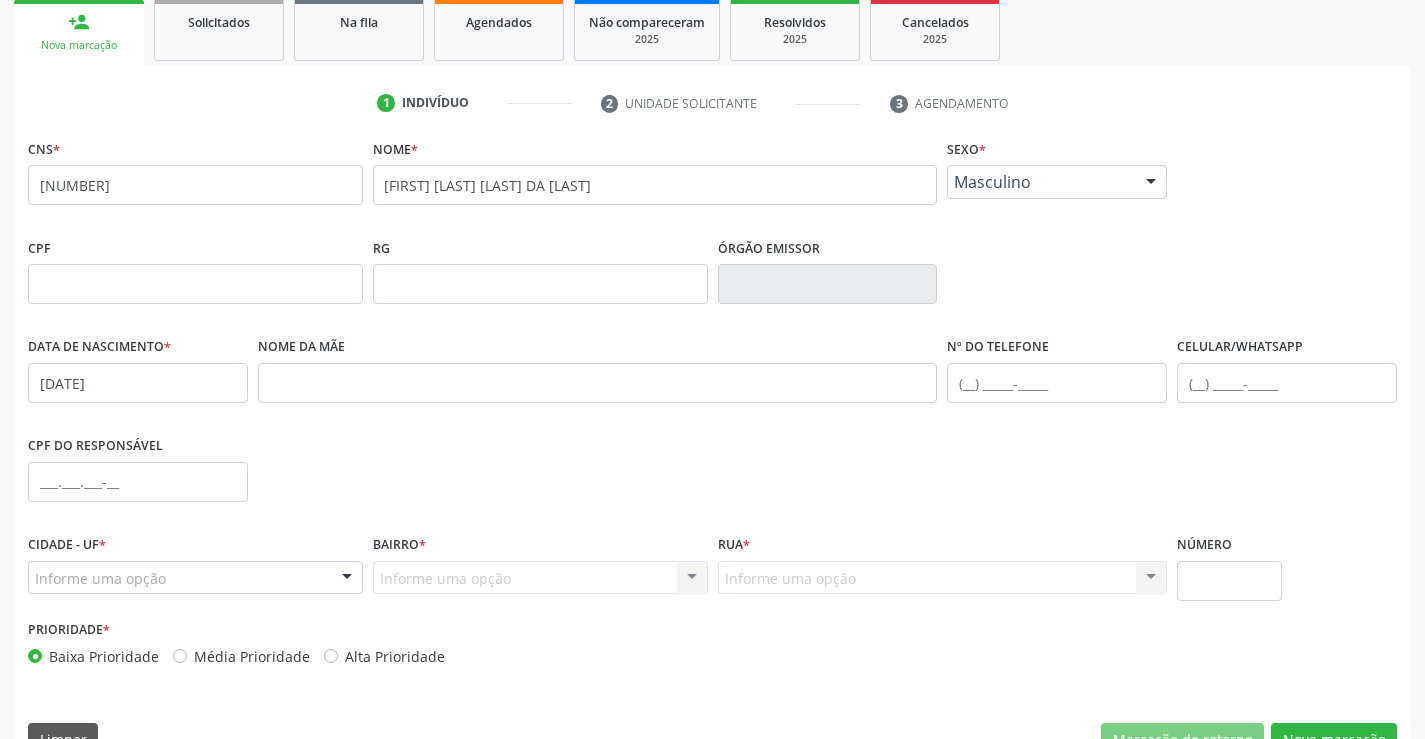 click on "Informe uma opção" at bounding box center (195, 578) 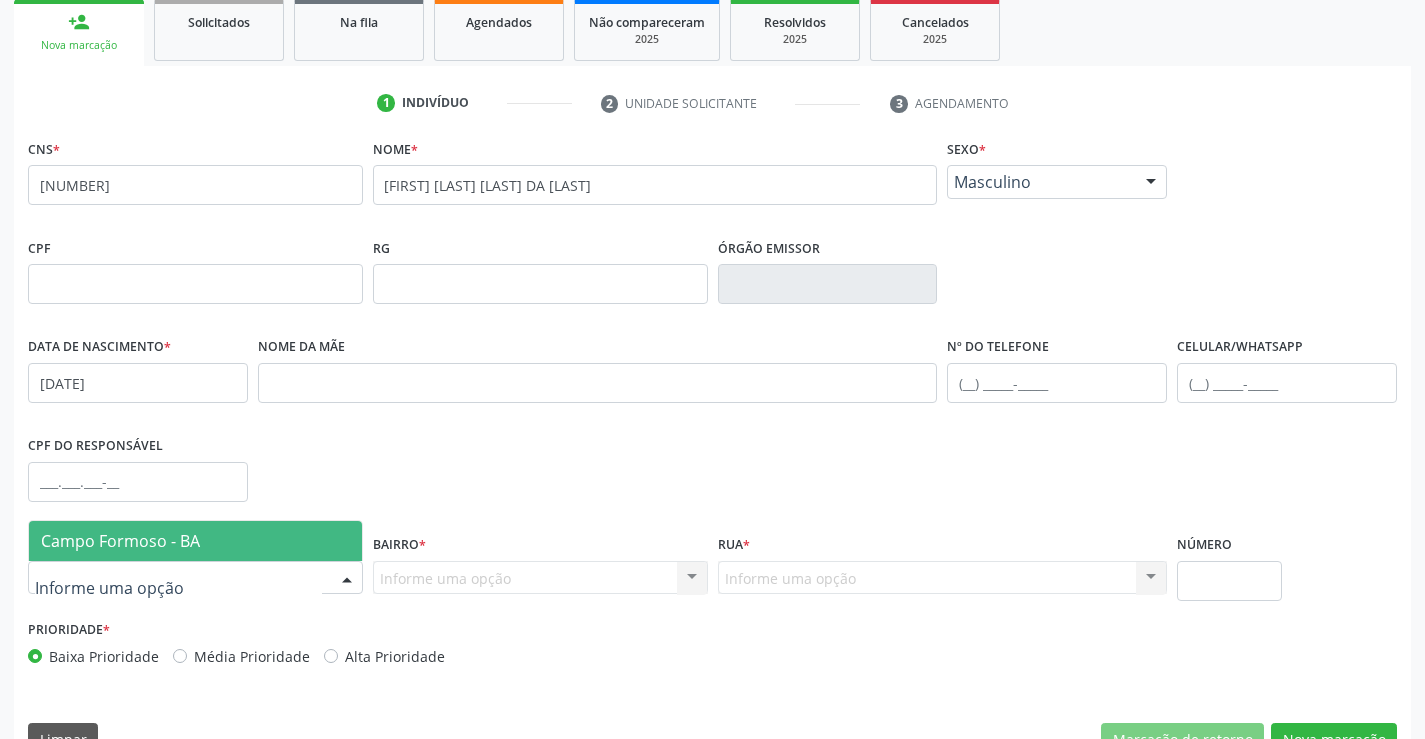 click on "Campo Formoso - BA" at bounding box center (120, 541) 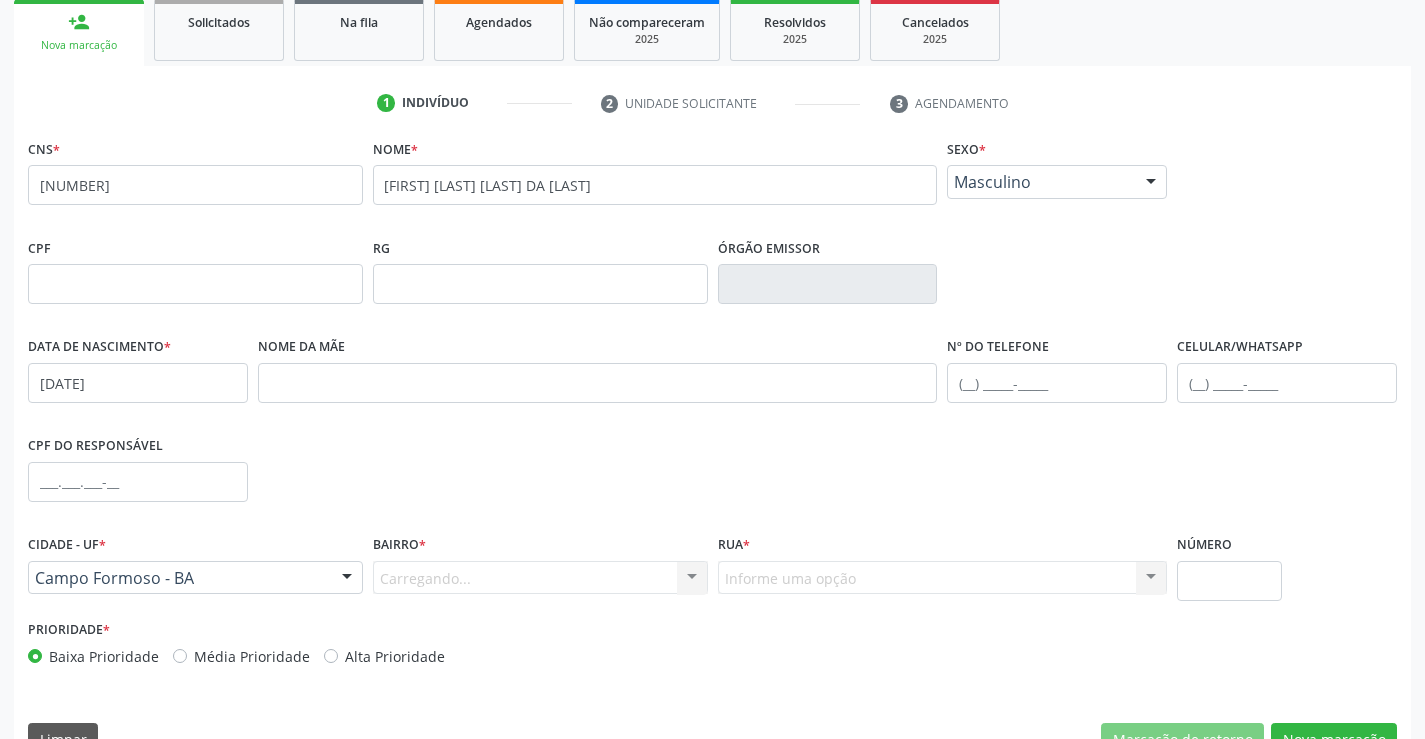 click on "Carregando...
Nenhum resultado encontrado para: "   "
Nenhuma opção encontrada. Digite para adicionar." at bounding box center (540, 578) 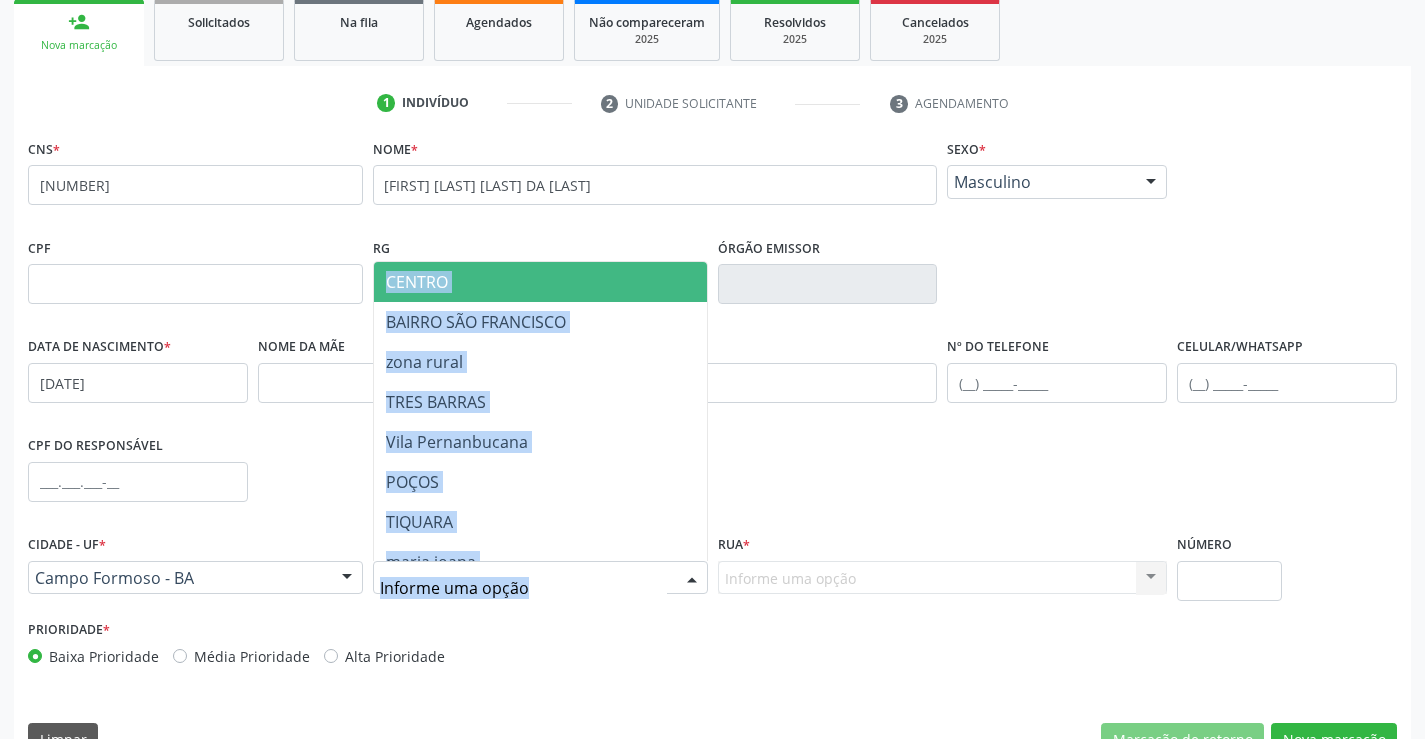 click at bounding box center (692, 579) 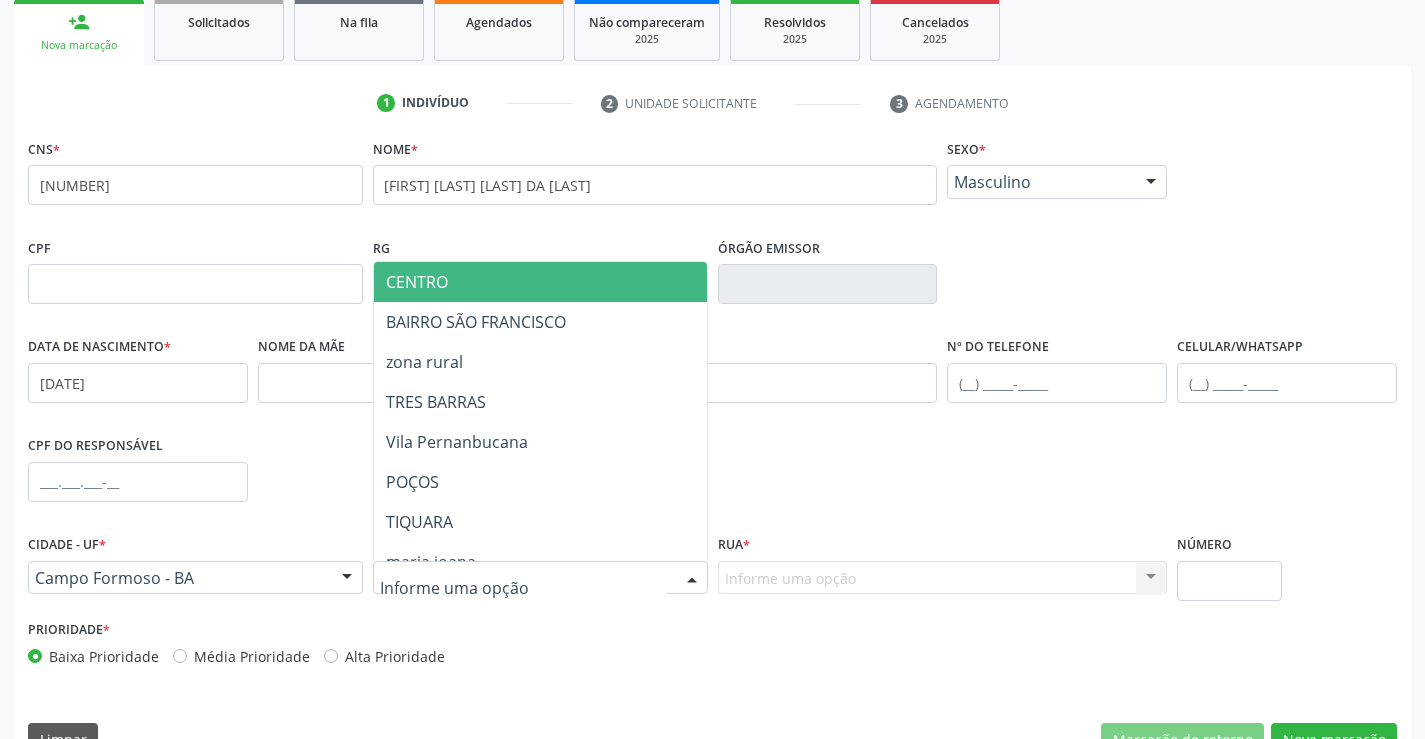 click on "CENTRO" at bounding box center [578, 282] 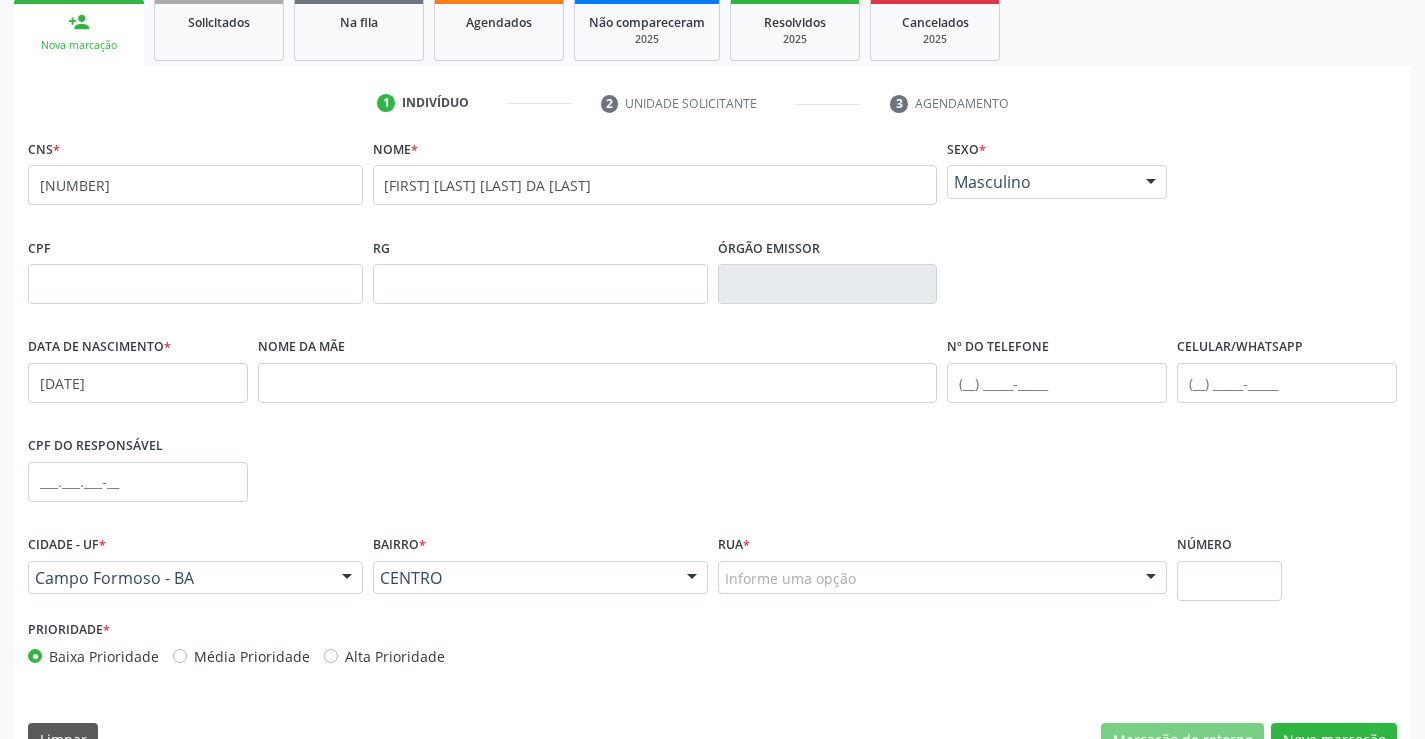 click on "Informe uma opção" at bounding box center (943, 578) 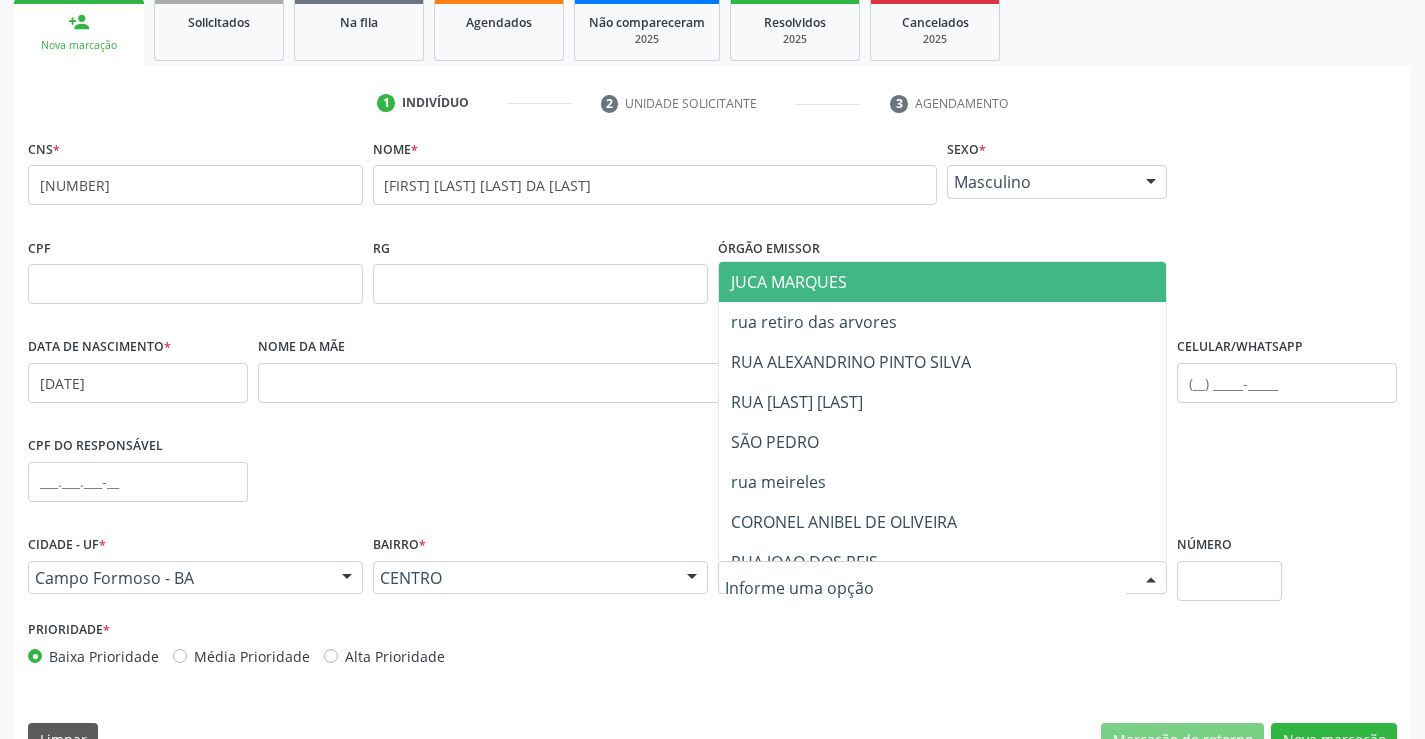 click on "JUCA MARQUES" at bounding box center (943, 282) 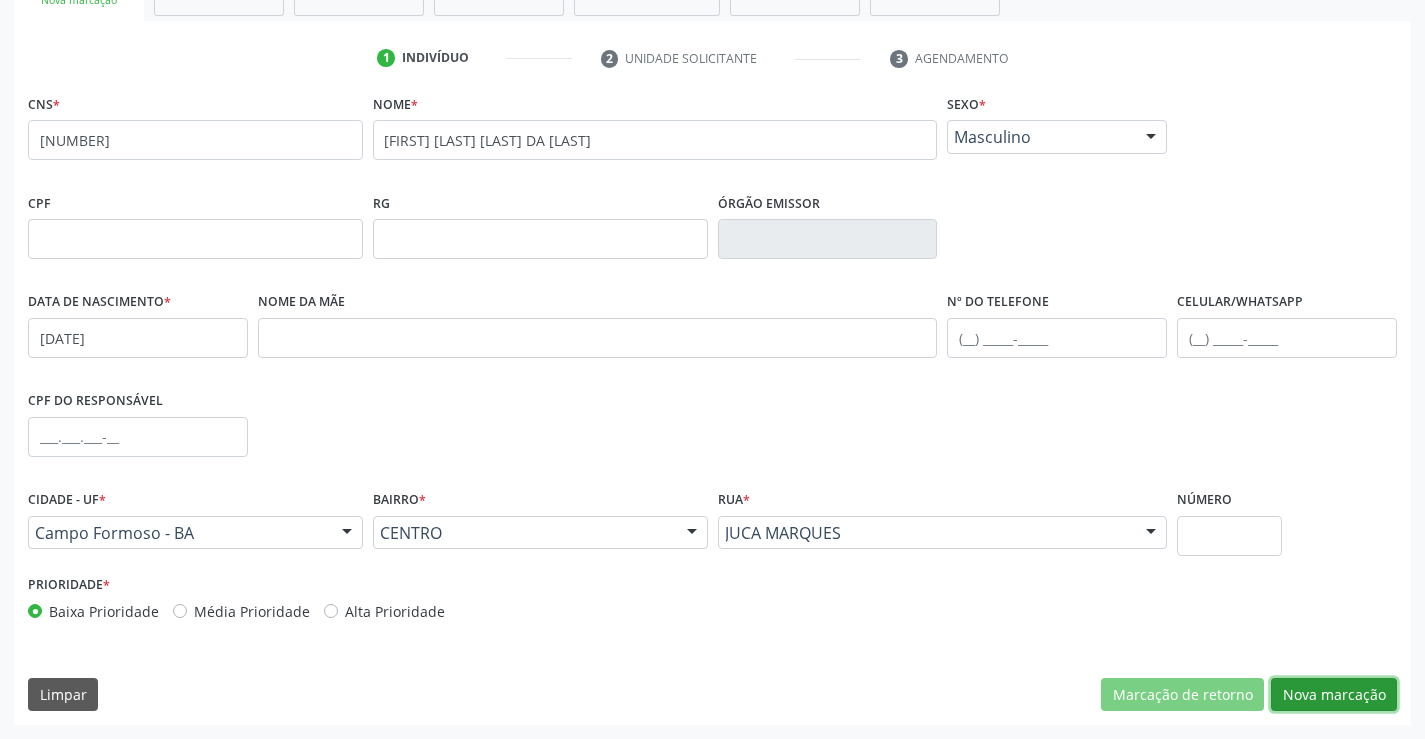 click on "Nova marcação" at bounding box center [1334, 695] 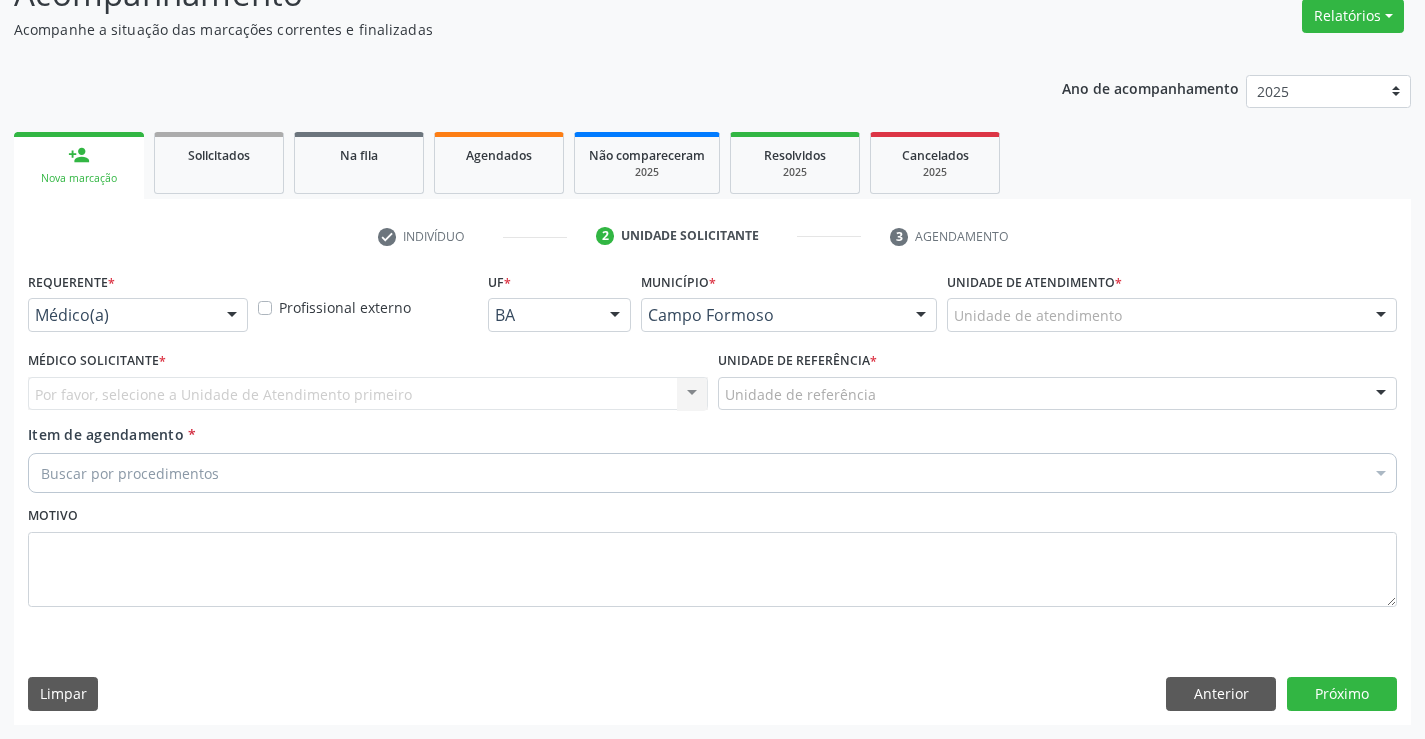 scroll, scrollTop: 167, scrollLeft: 0, axis: vertical 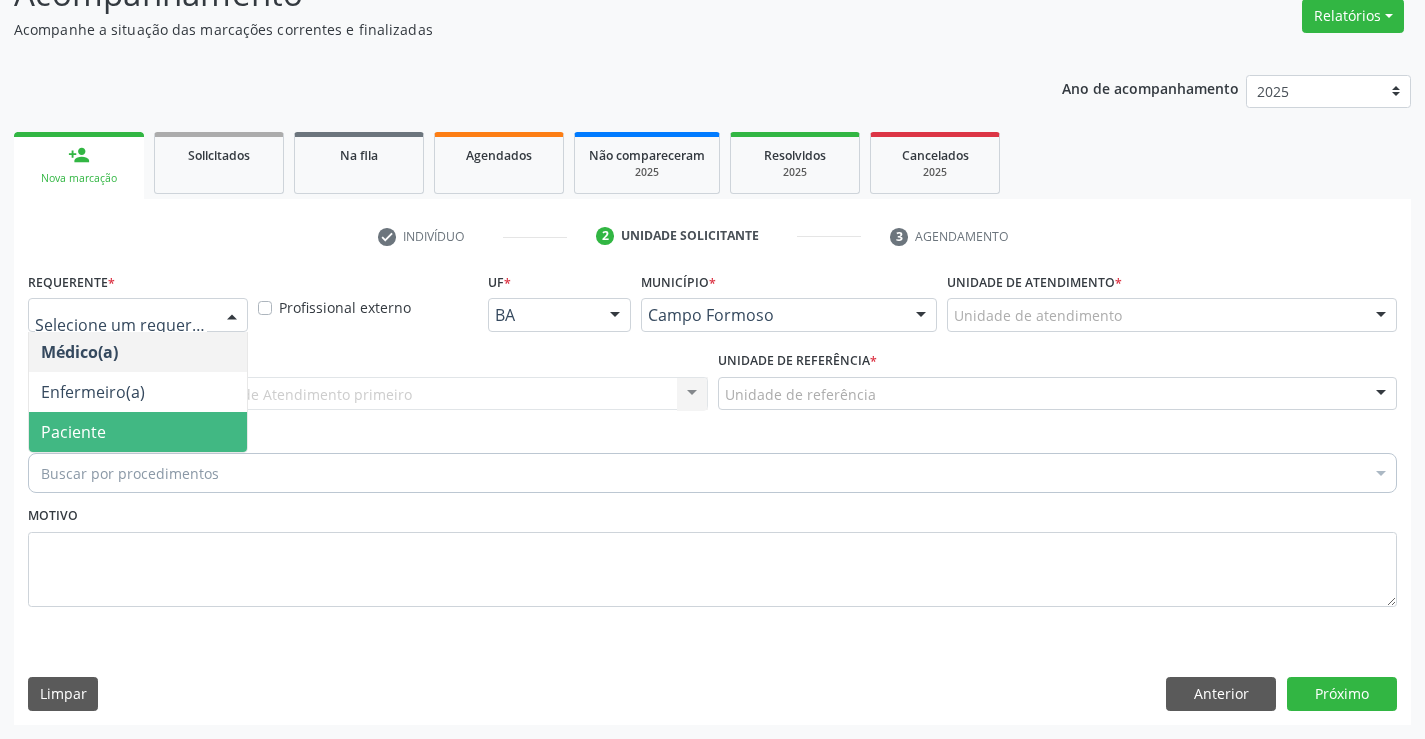 click on "Paciente" at bounding box center [138, 432] 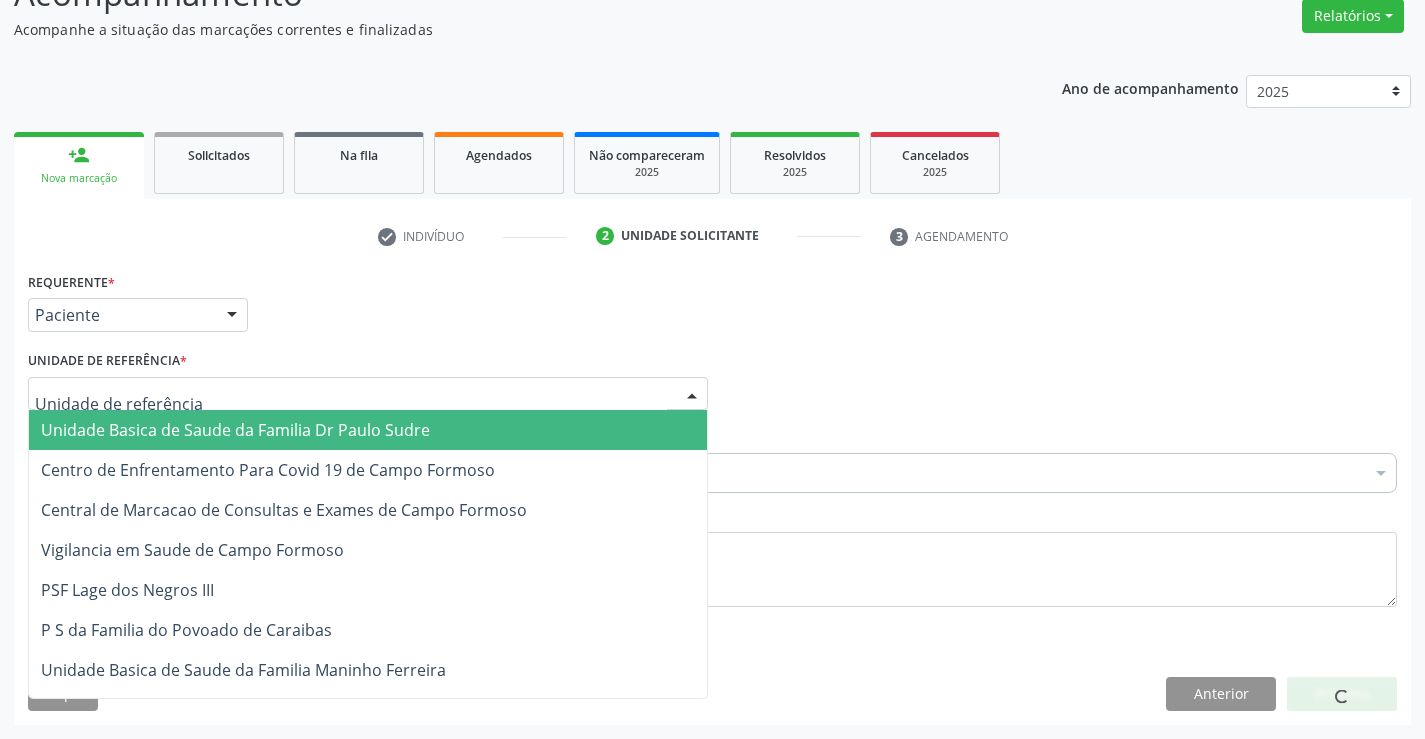 click at bounding box center (368, 394) 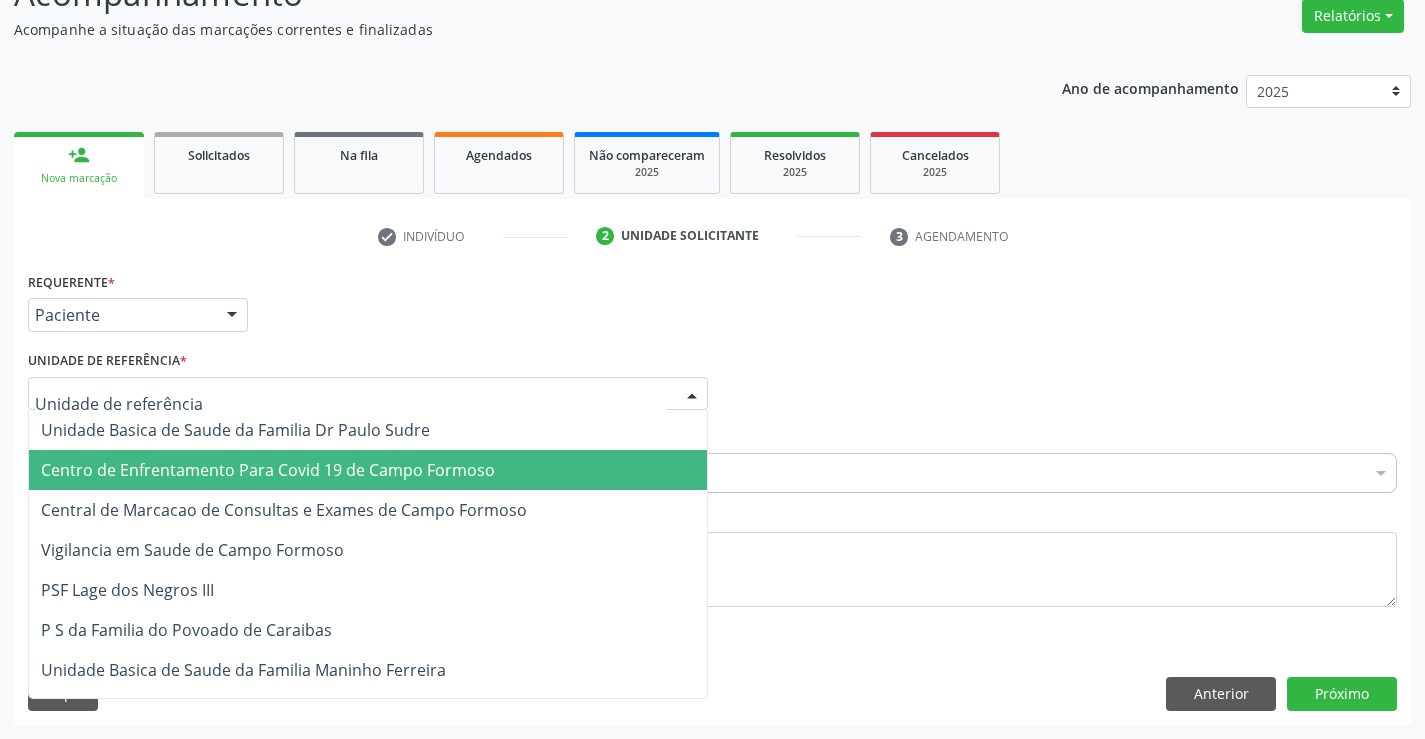 click on "Central de Marcacao de Consultas e Exames de Campo Formoso" at bounding box center [368, 510] 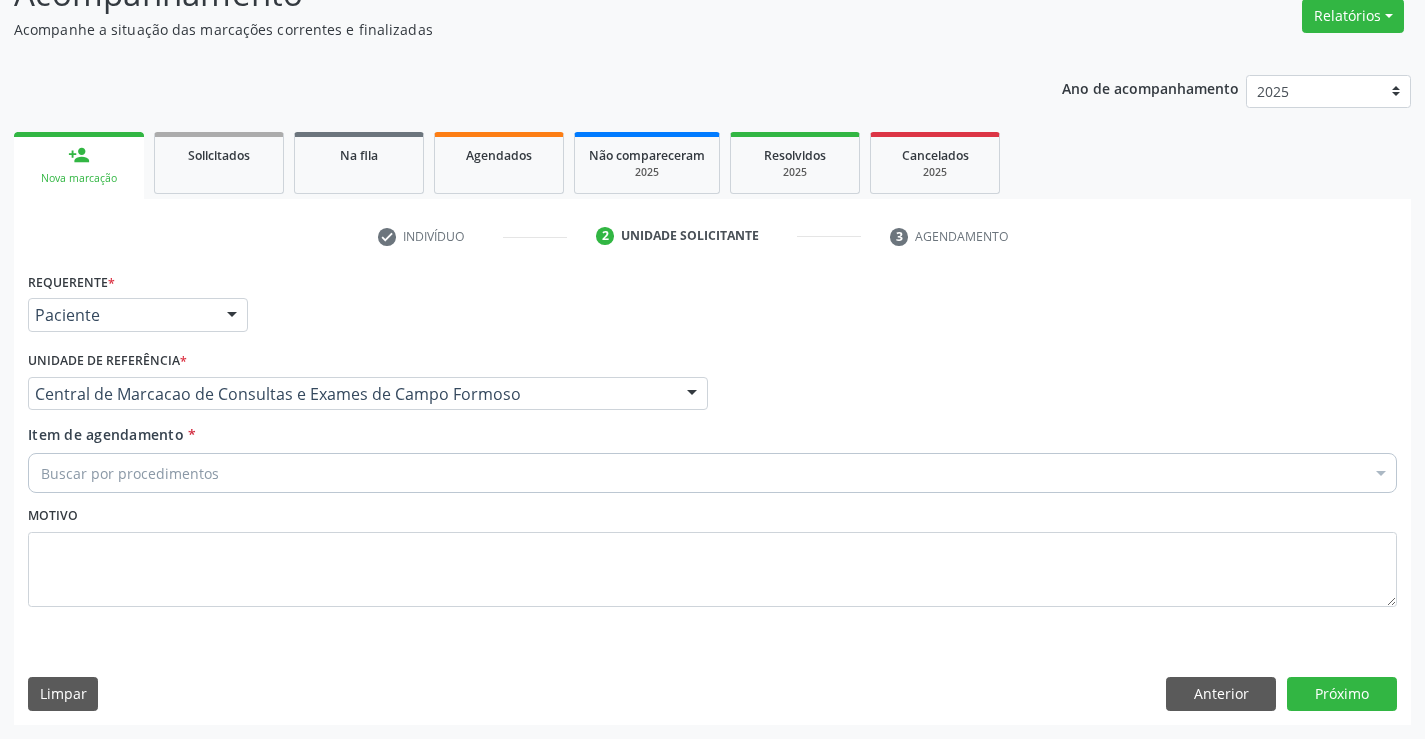 click on "Buscar por procedimentos" at bounding box center [712, 473] 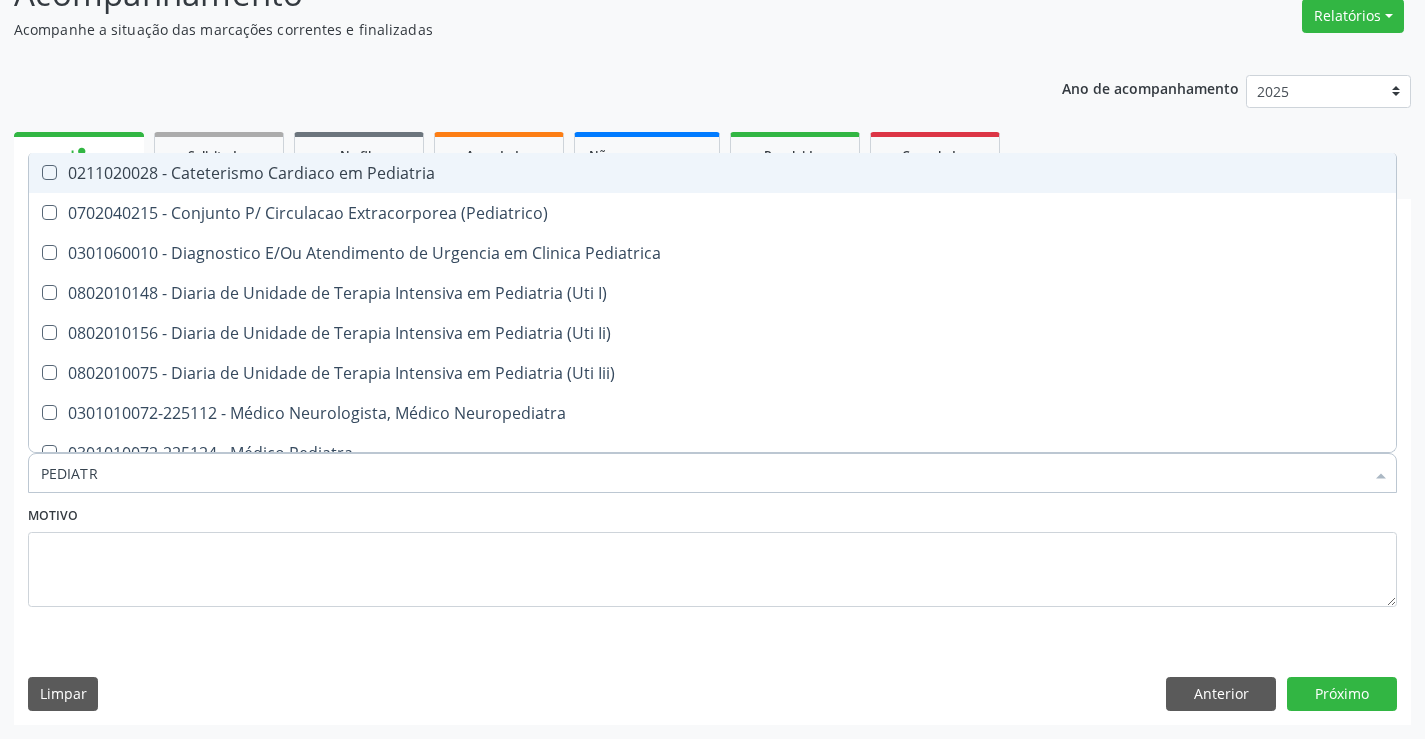 type on "PEDIATRA" 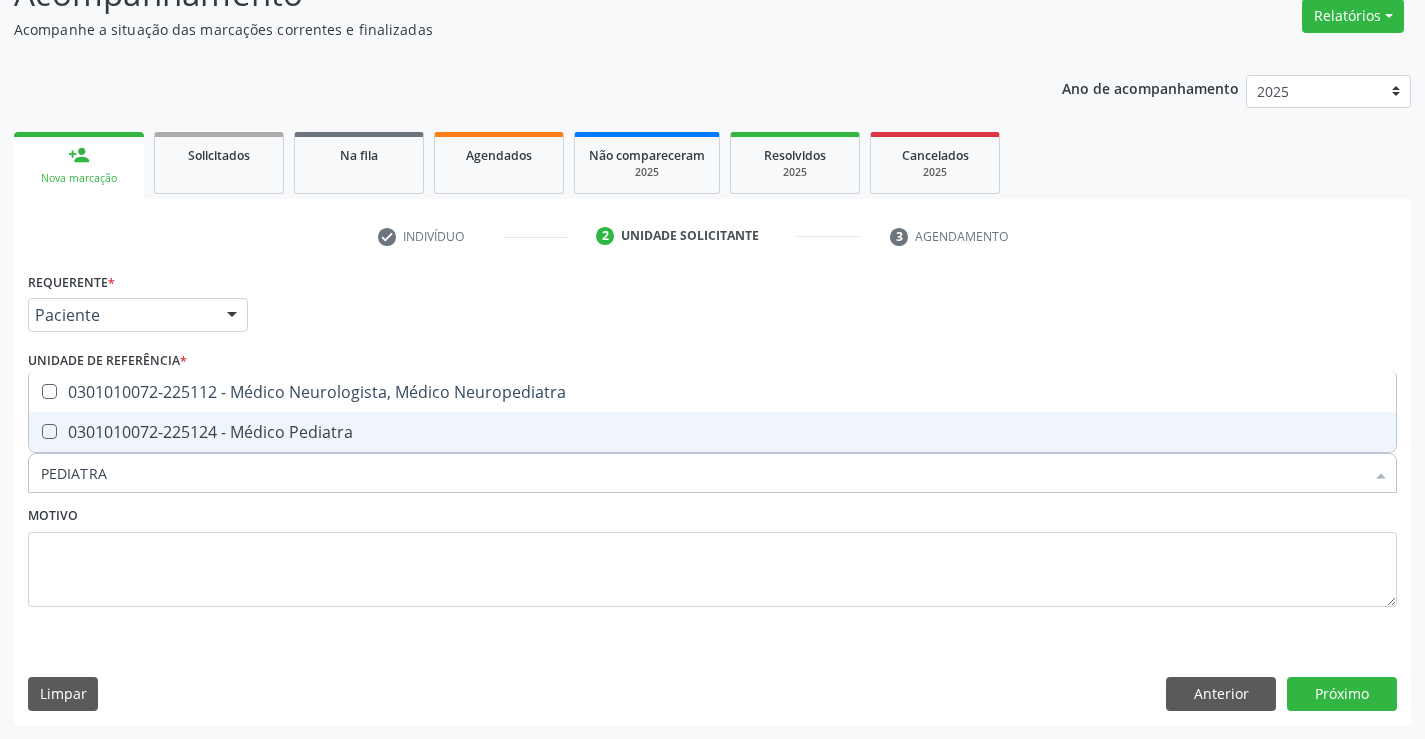 click on "0301010072-225124 - Médico Pediatra" at bounding box center (712, 432) 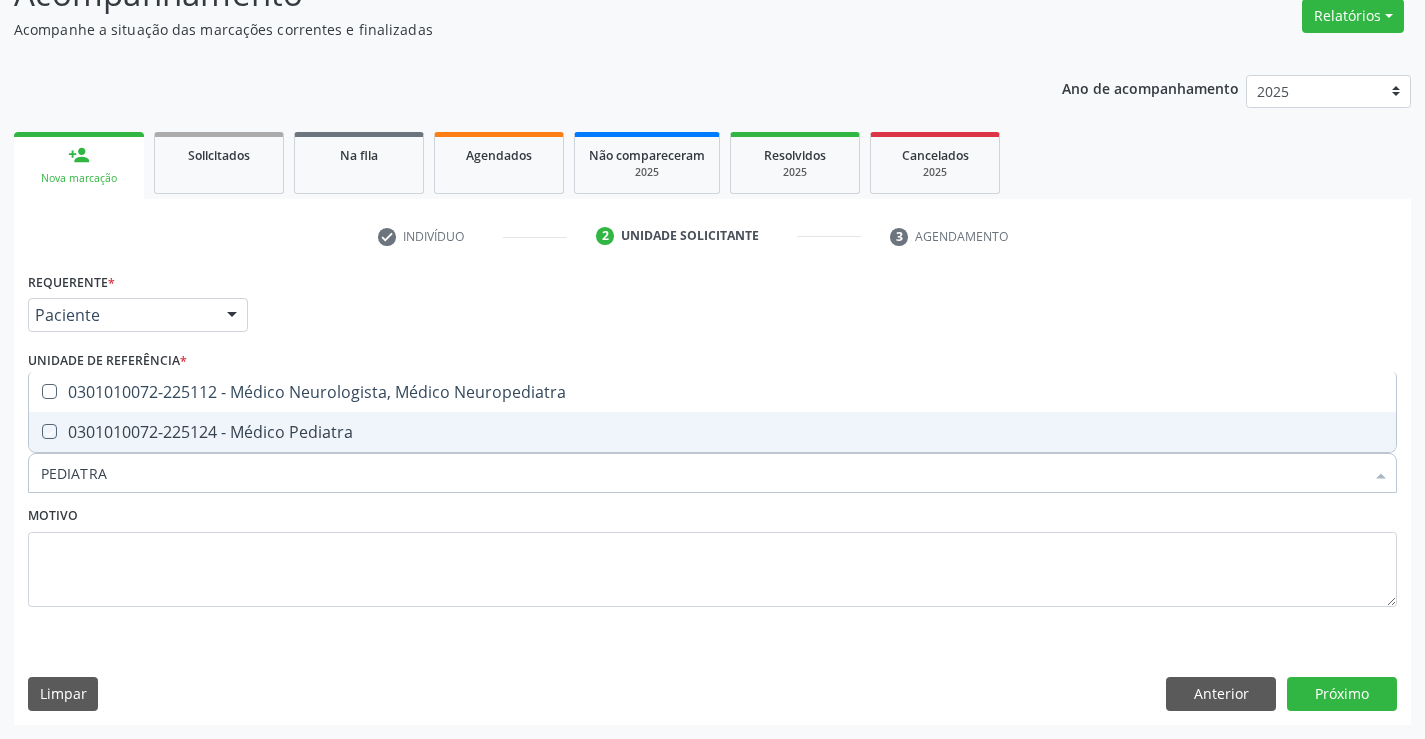 checkbox on "true" 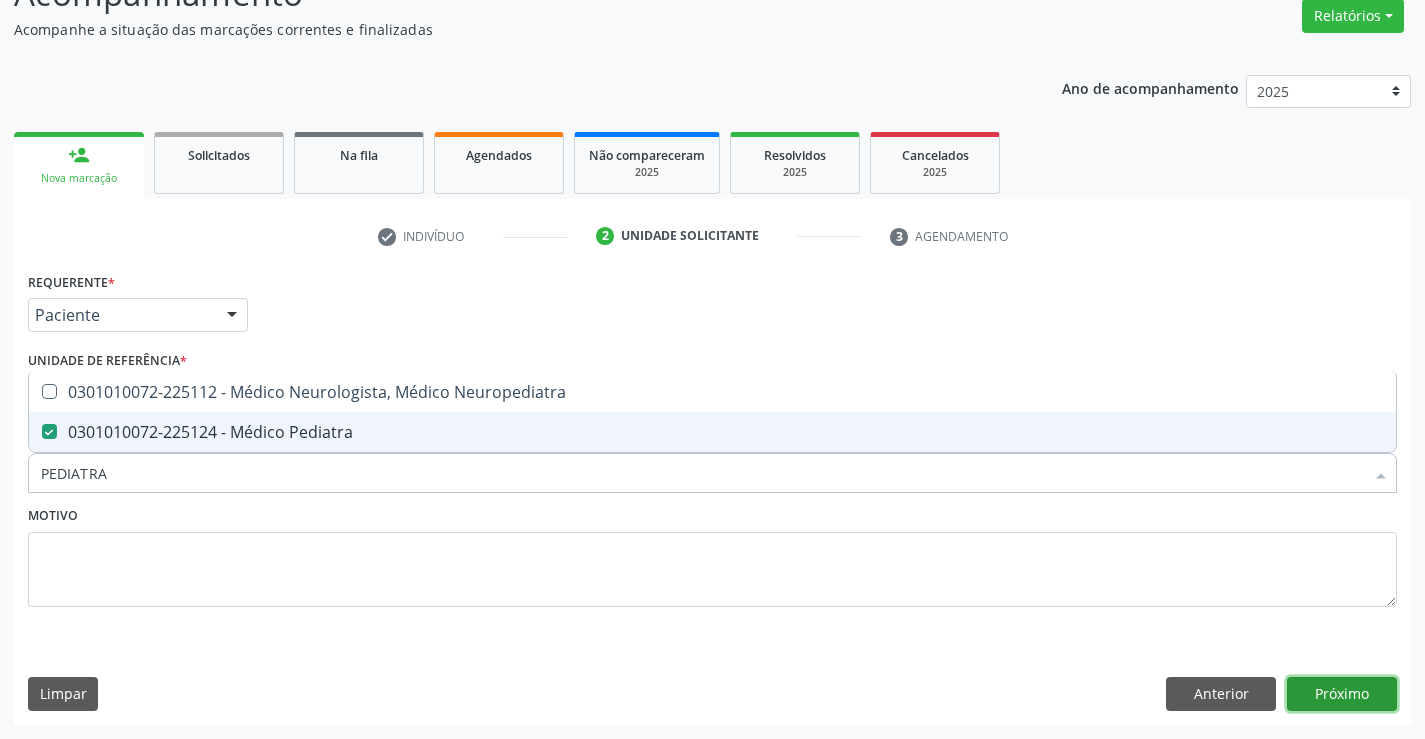 click on "Próximo" at bounding box center [1342, 694] 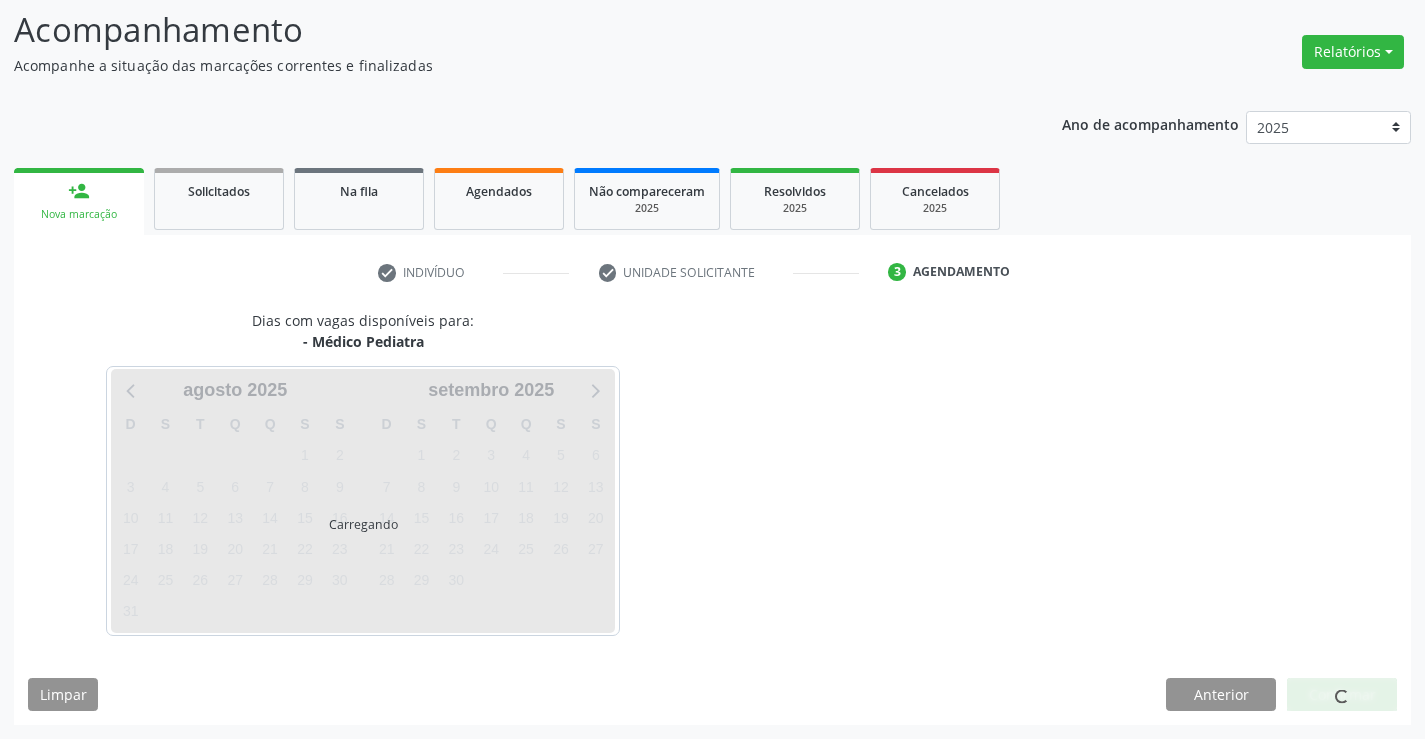scroll, scrollTop: 131, scrollLeft: 0, axis: vertical 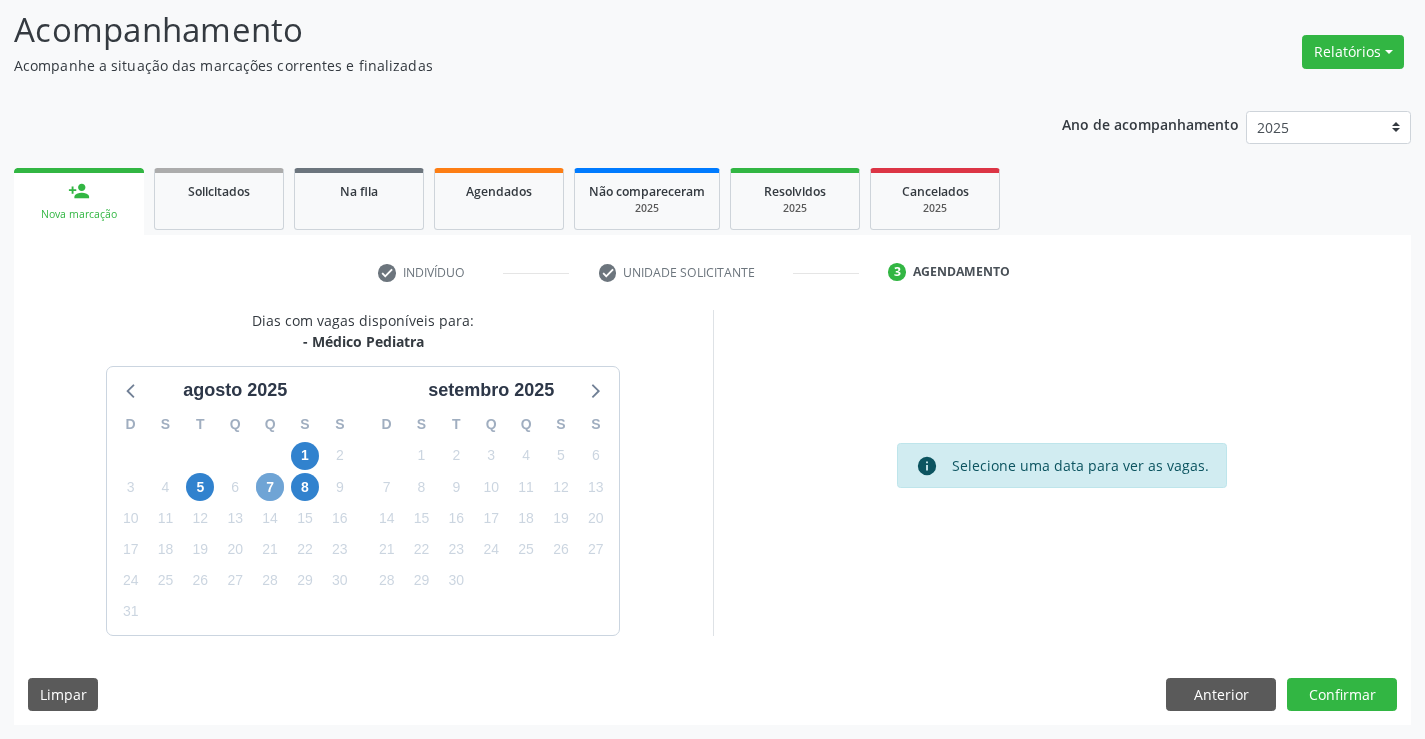 click on "7" at bounding box center (270, 487) 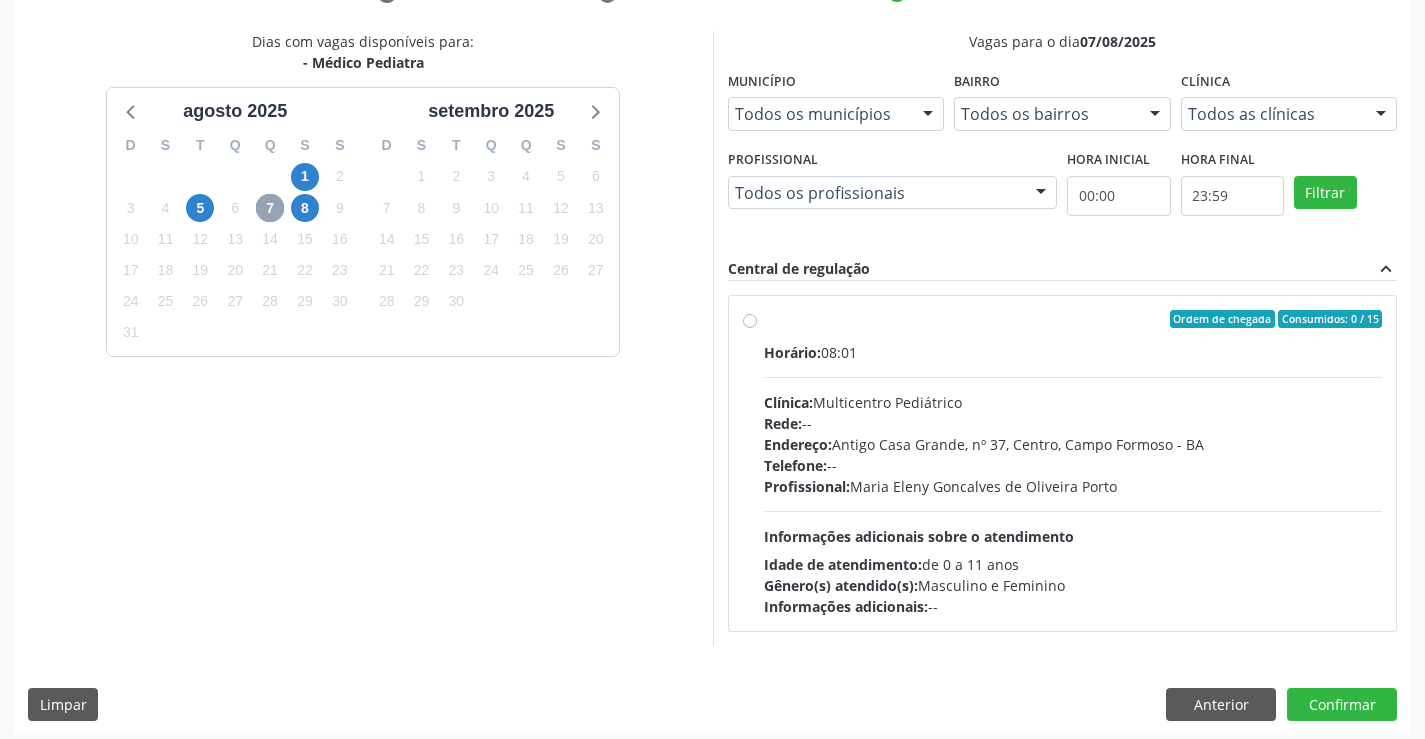 scroll, scrollTop: 420, scrollLeft: 0, axis: vertical 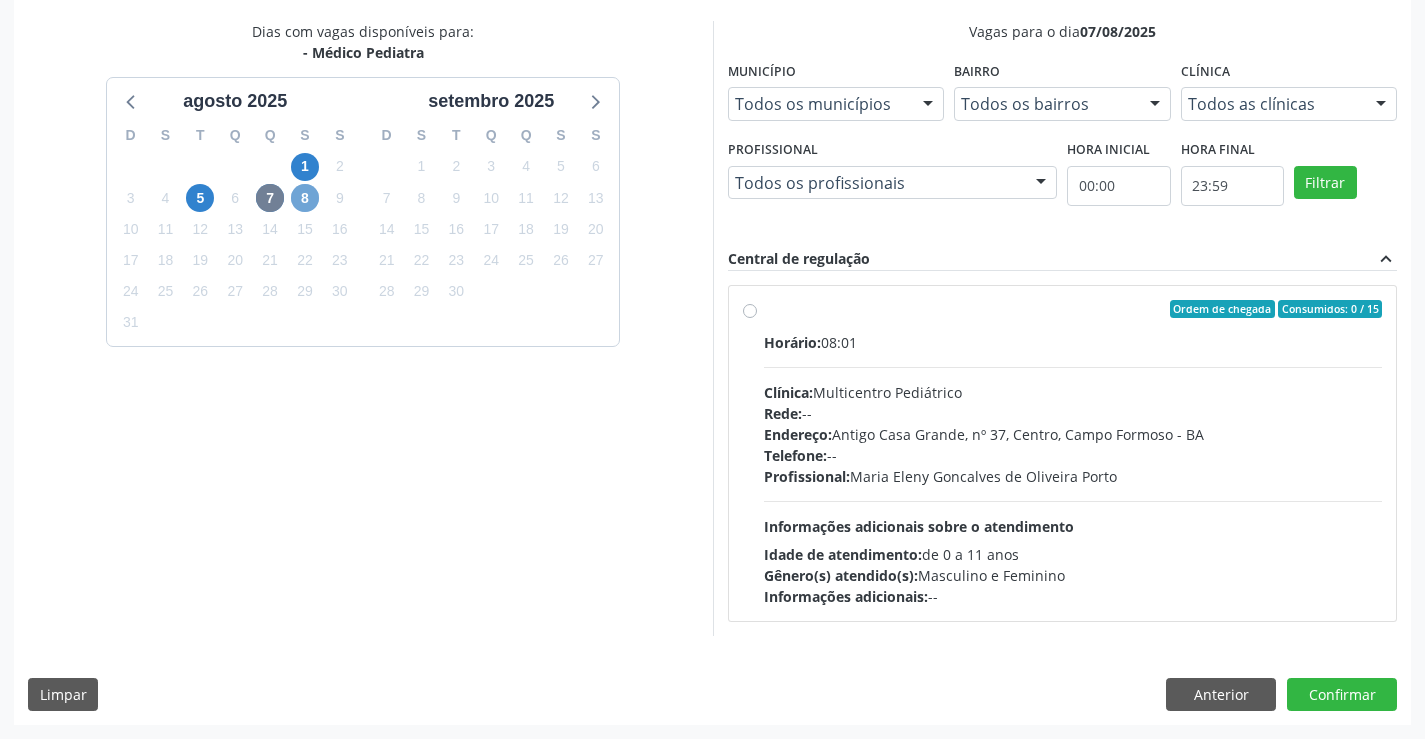 click on "8" at bounding box center [305, 198] 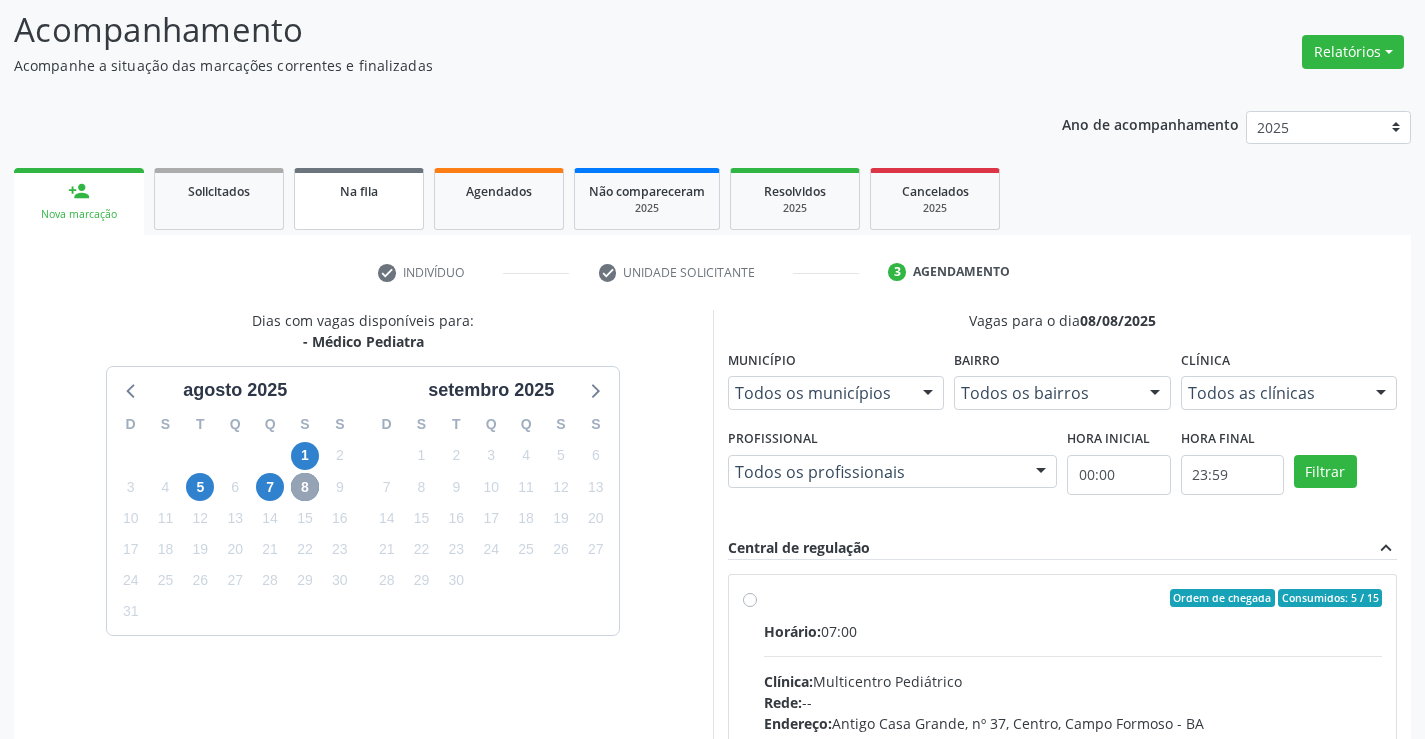 scroll, scrollTop: 420, scrollLeft: 0, axis: vertical 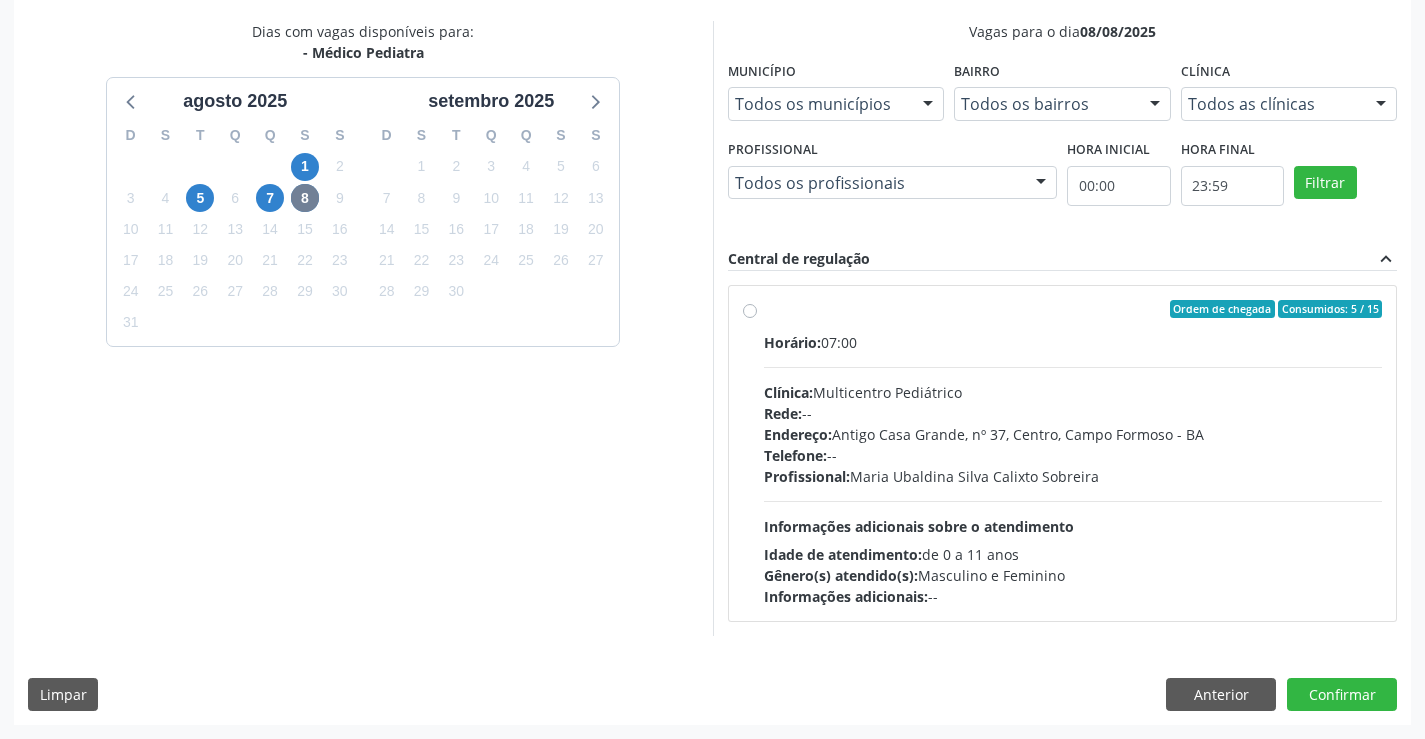 click on "Telefone:   --" at bounding box center (1073, 455) 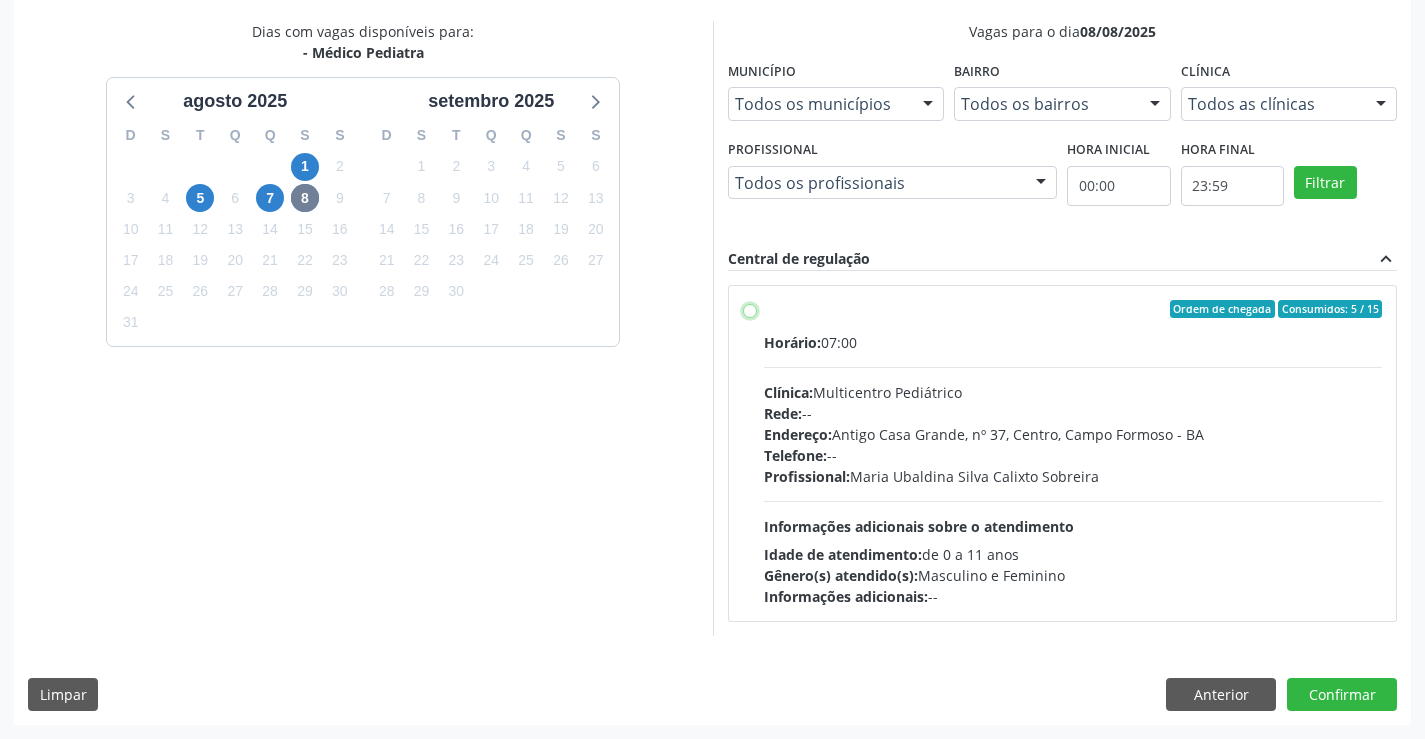 click on "Ordem de chegada
Consumidos: 5 / 15
Horário:   07:00
Clínica:  Multicentro Pediátrico
Rede:
--
Endereço:   Antigo Casa Grande, nº 37, Centro, [CITY] - [STATE]
Telefone:   --
Profissional:
[FIRST] [LAST] [LAST] [LAST]
Informações adicionais sobre o atendimento
Idade de atendimento:
de 0 a 11 anos
Gênero(s) atendido(s):
Masculino e Feminino
Informações adicionais:
--" at bounding box center (750, 309) 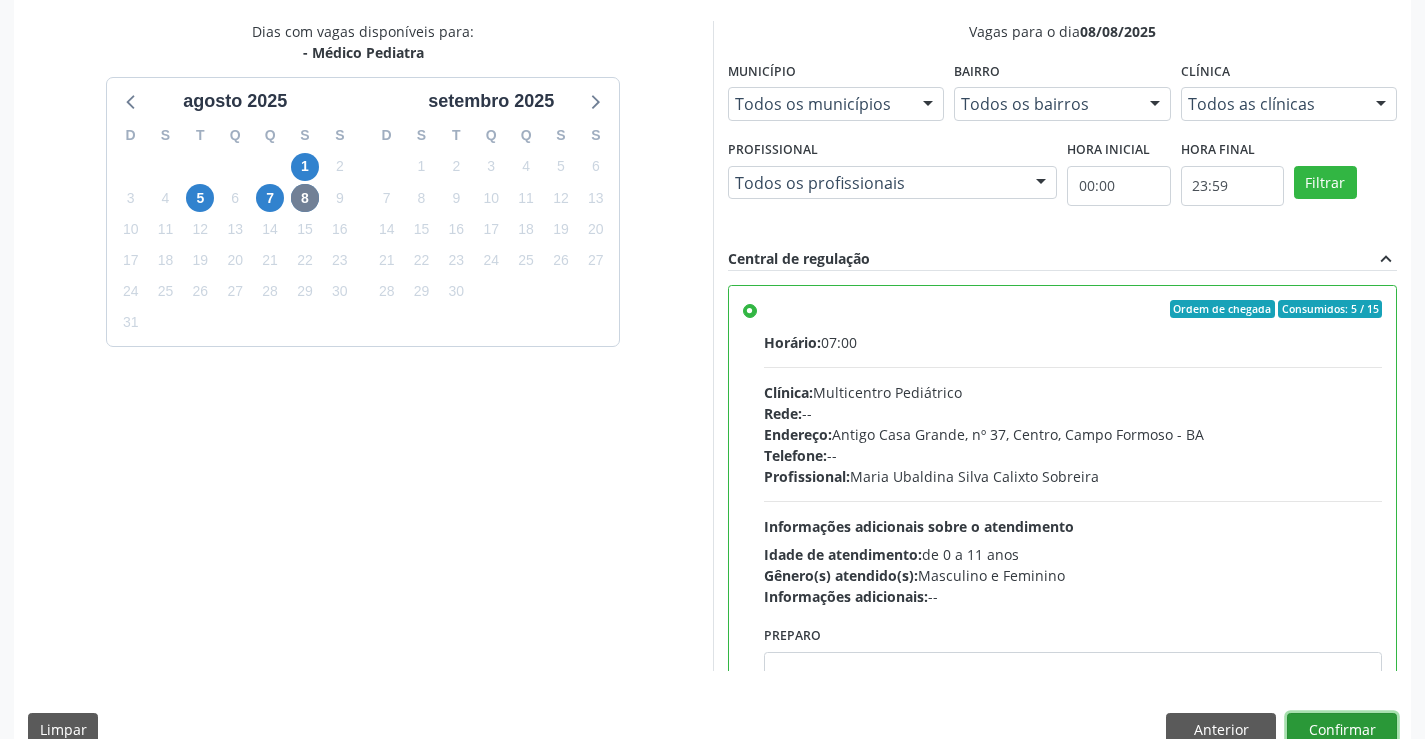 click on "Confirmar" at bounding box center (1342, 730) 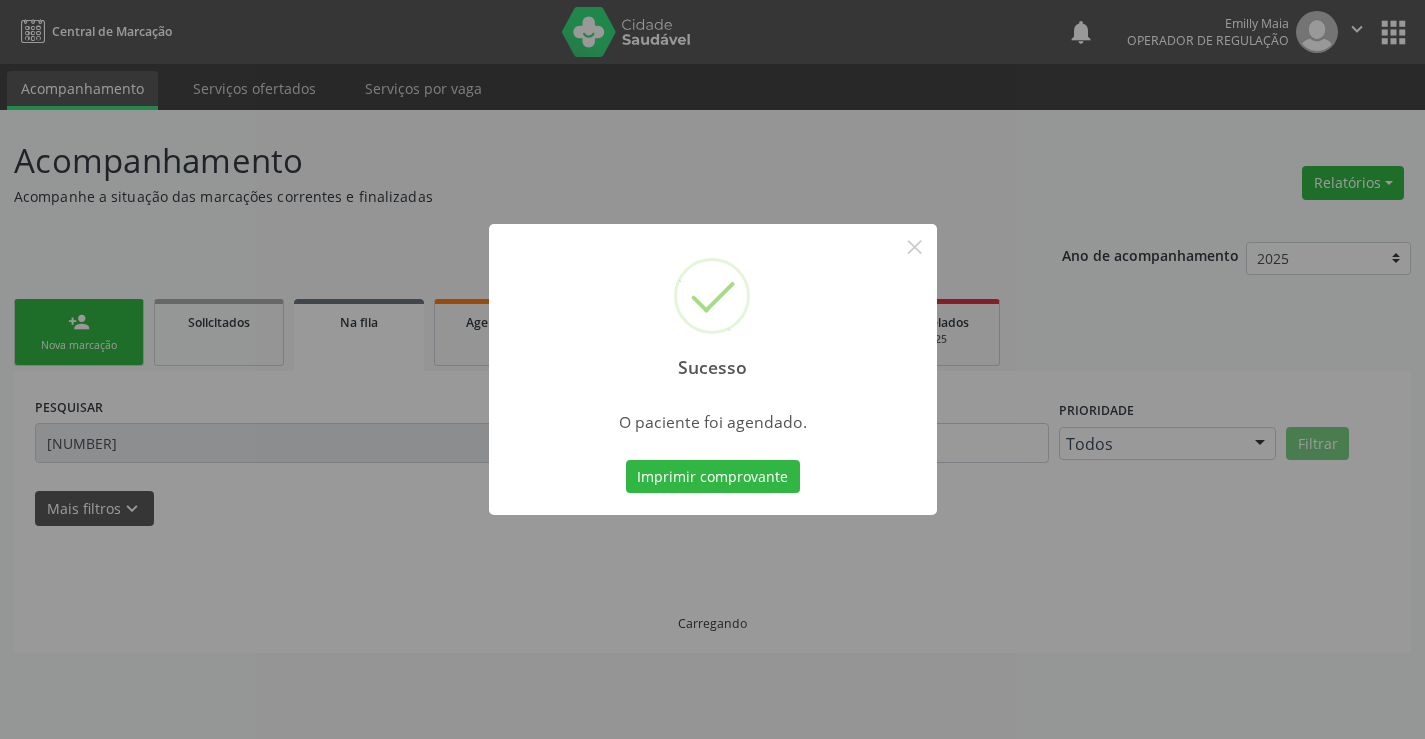 scroll, scrollTop: 0, scrollLeft: 0, axis: both 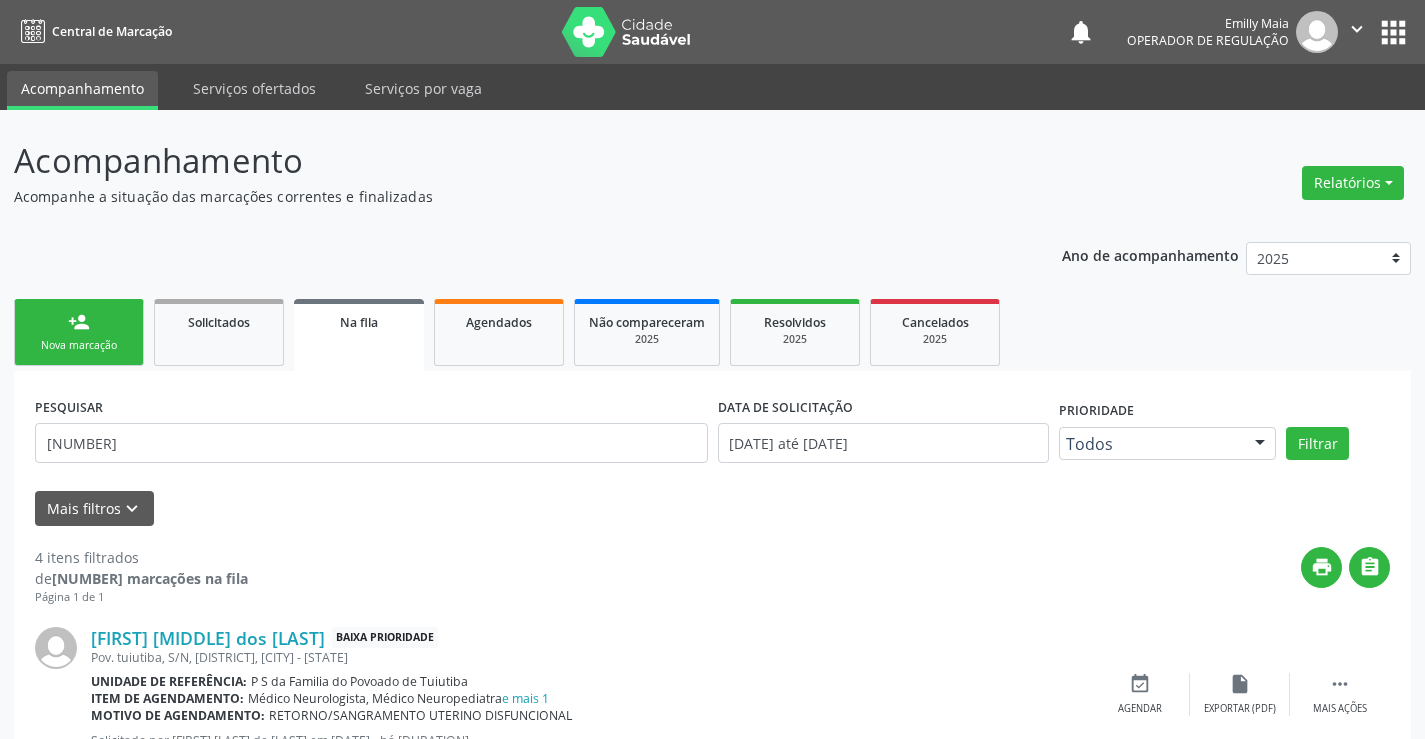 click on "person_add
Nova marcação" at bounding box center [79, 332] 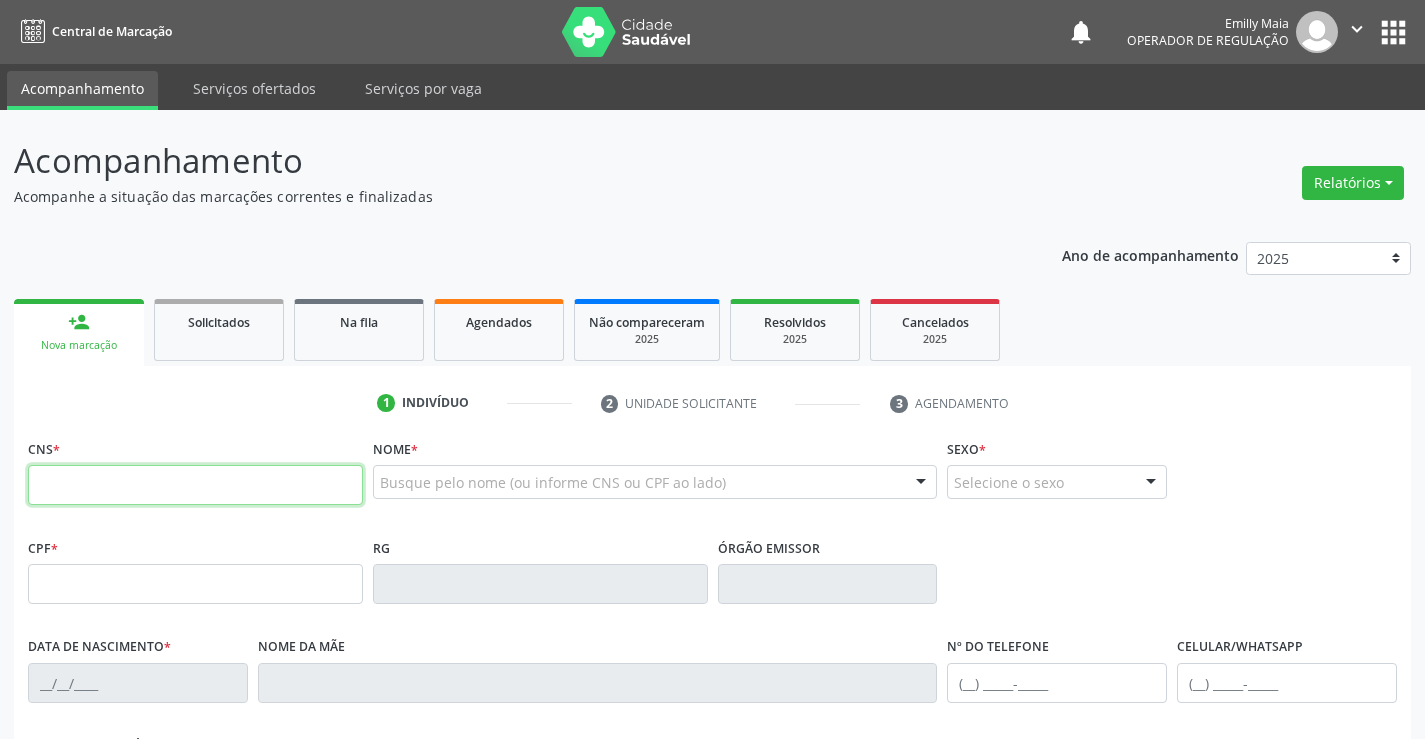 click at bounding box center [195, 485] 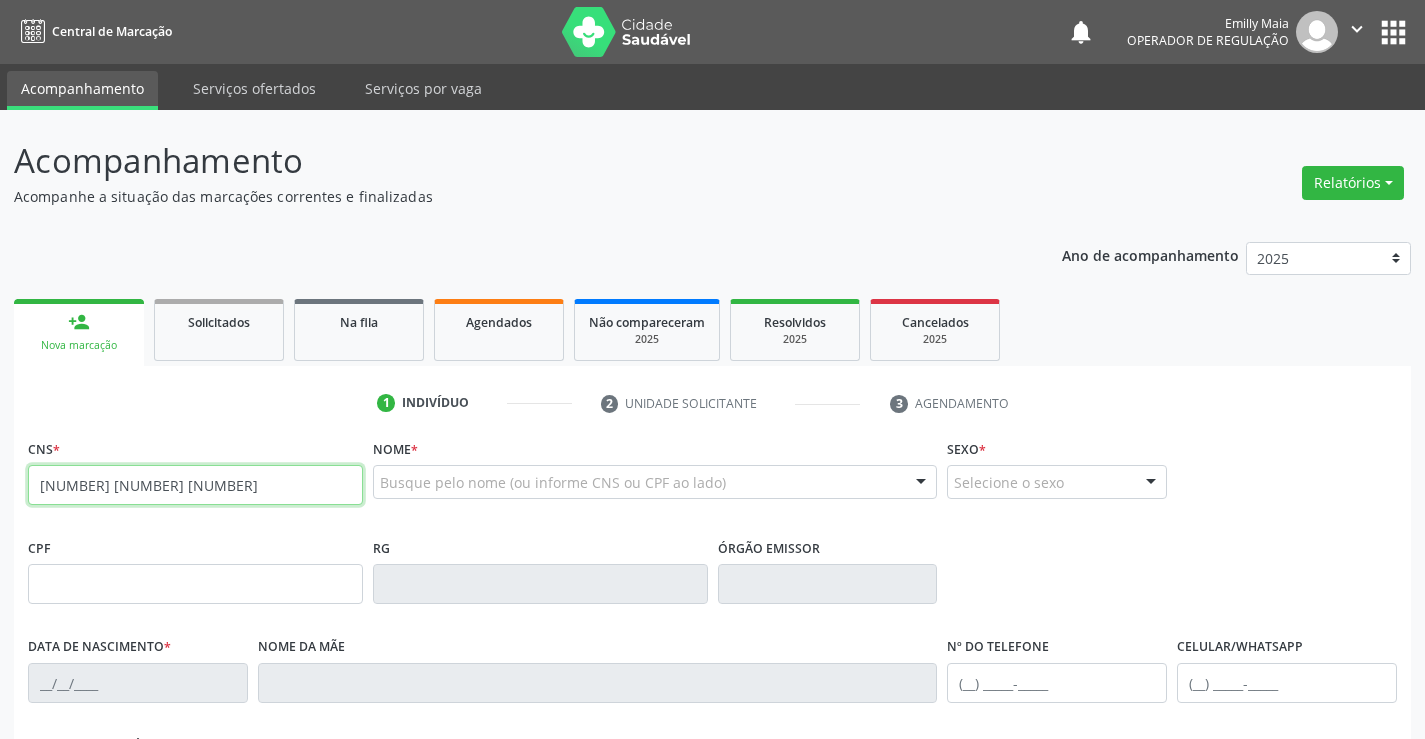 type on "706 5033 6855 9493" 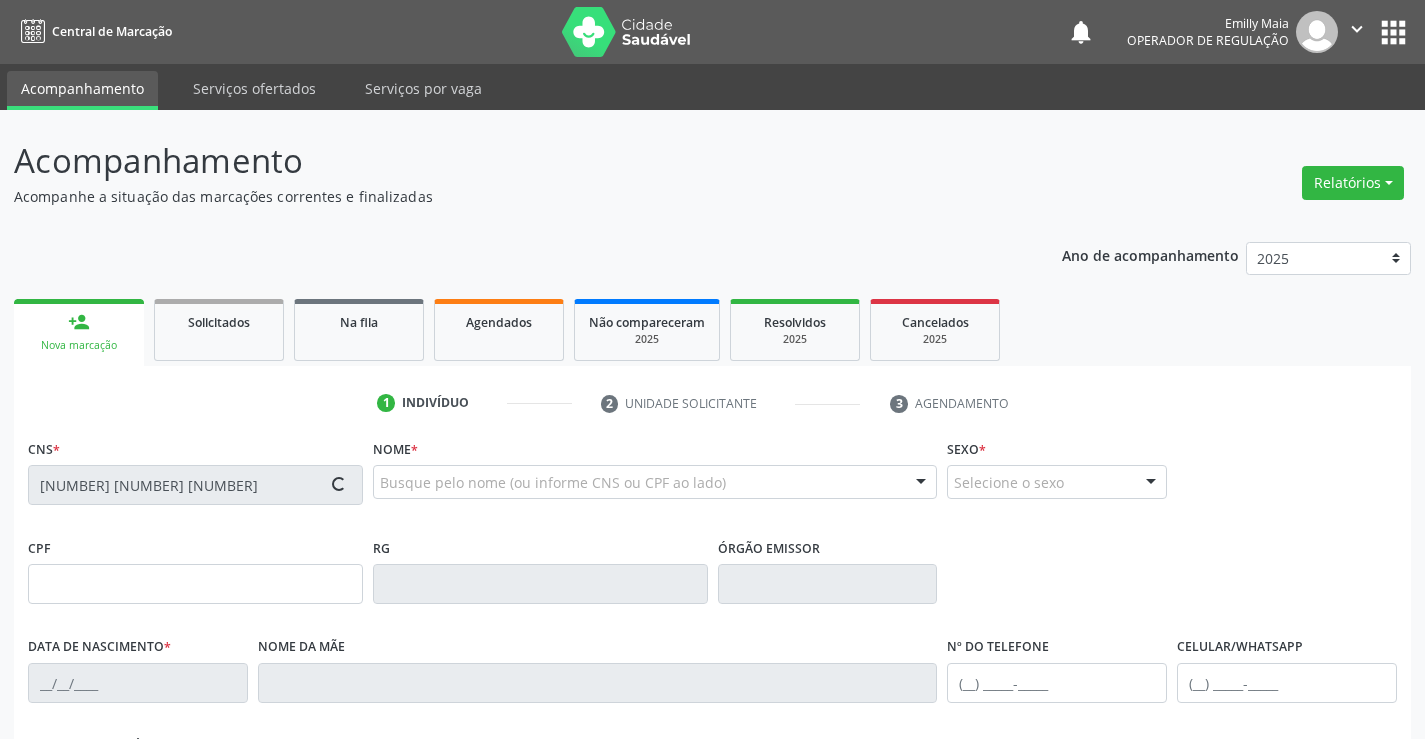 type on "359187241" 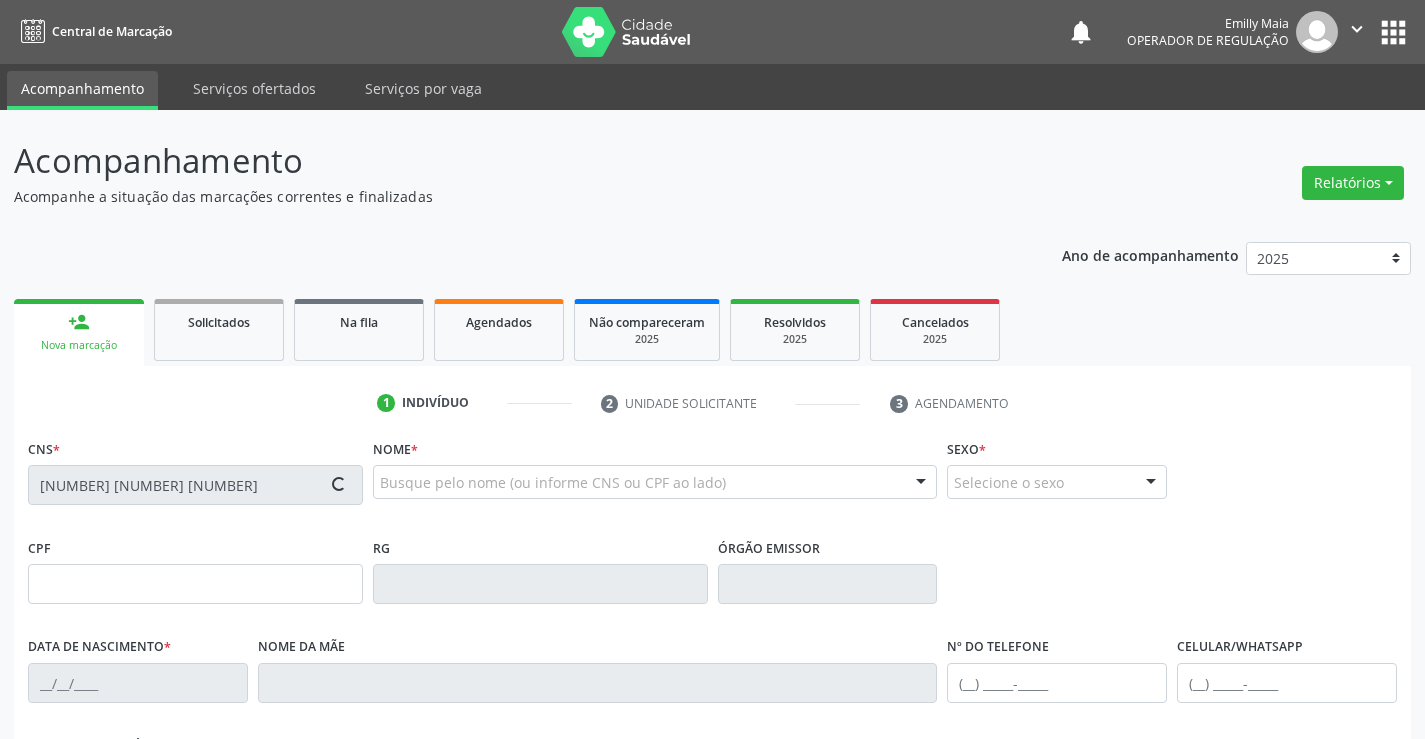 type on "14/05/1978" 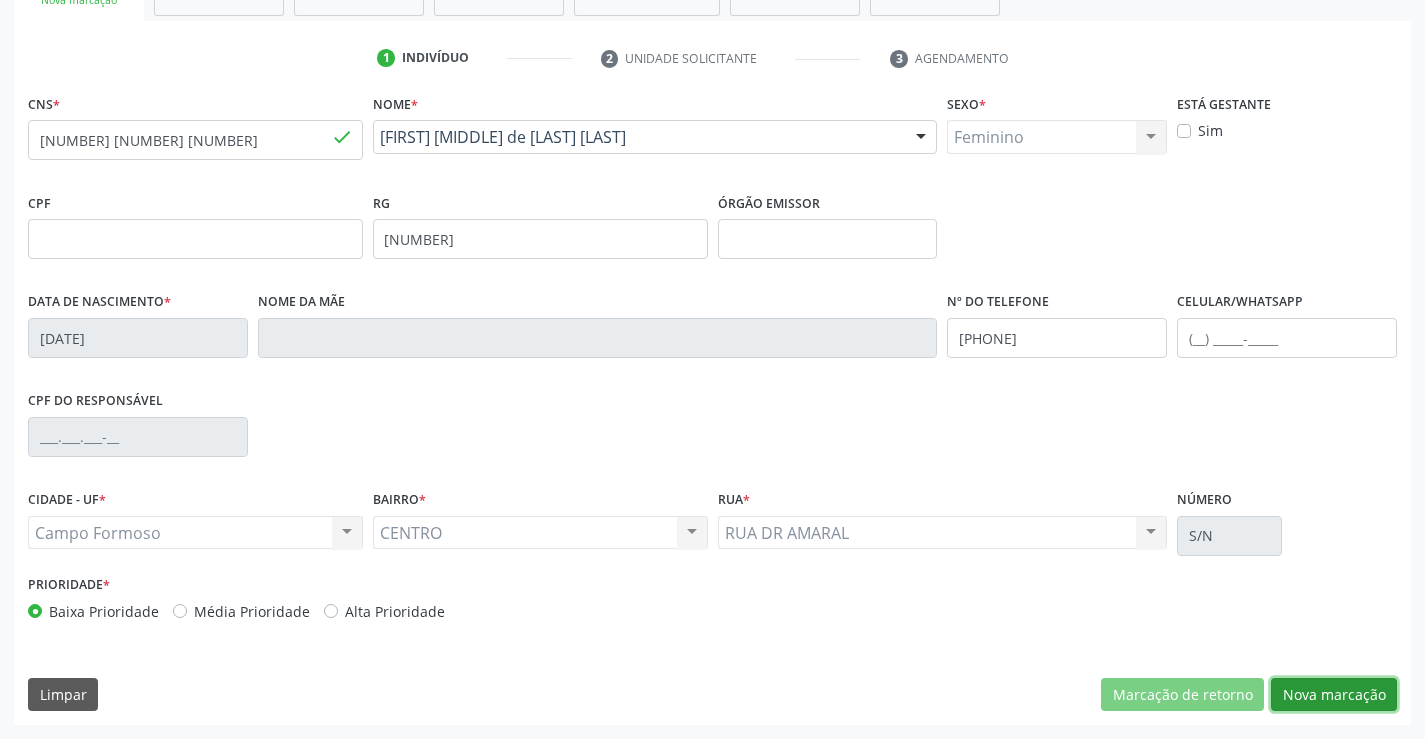 click on "Nova marcação" at bounding box center [1334, 695] 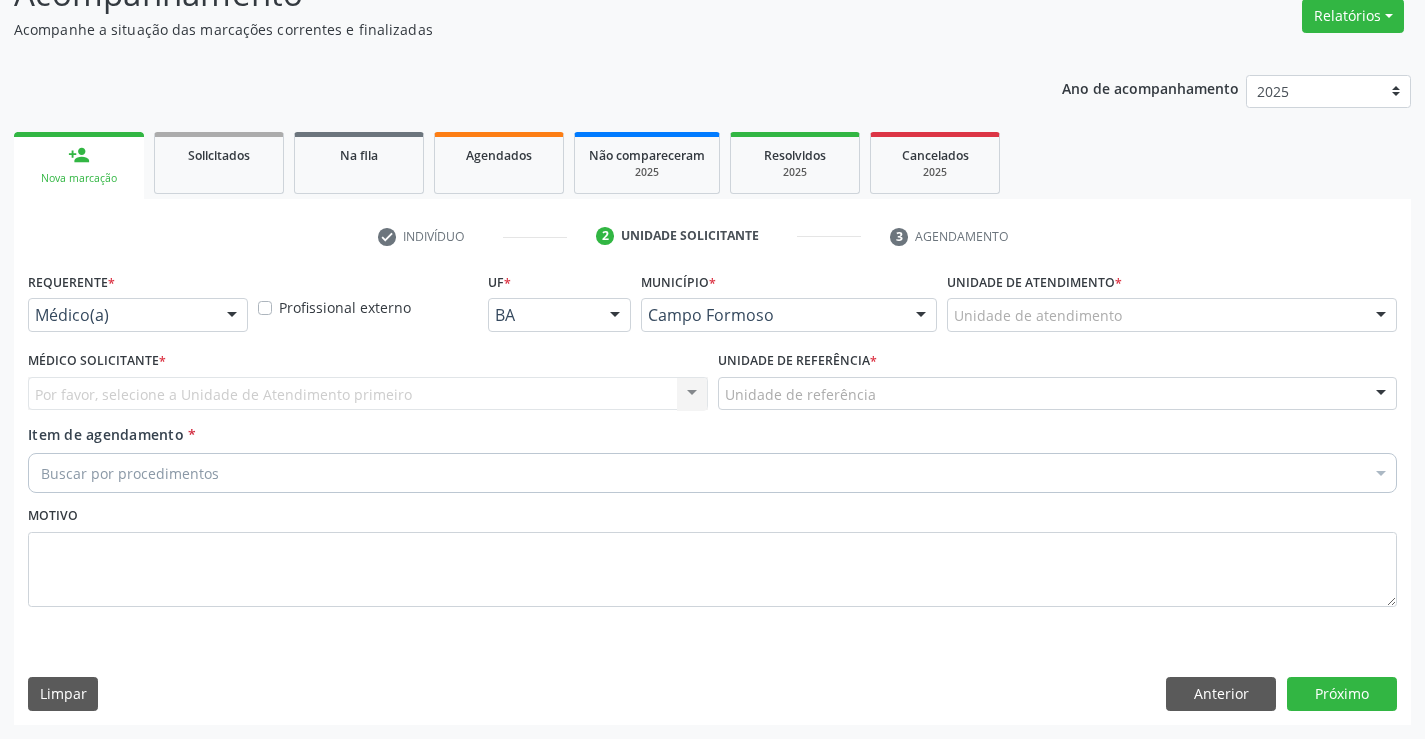 scroll, scrollTop: 167, scrollLeft: 0, axis: vertical 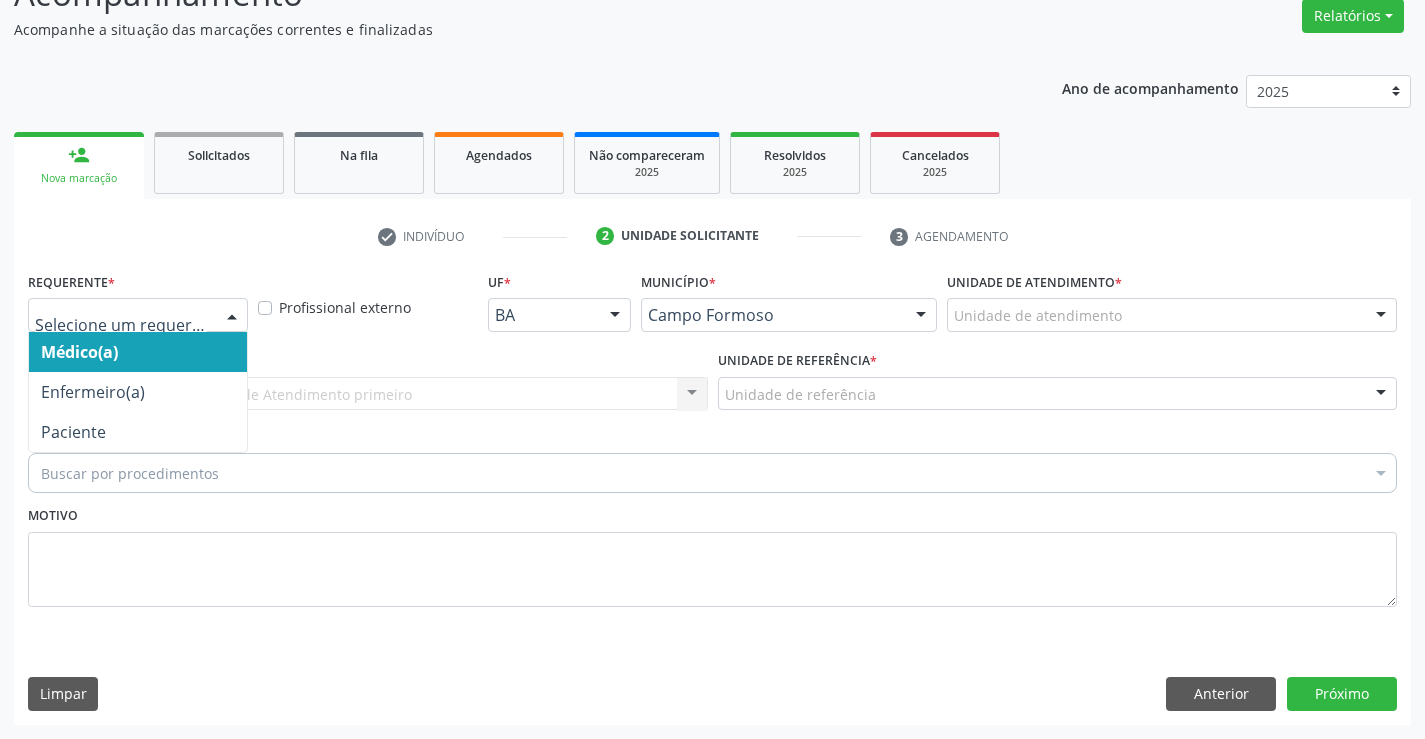 click at bounding box center (232, 316) 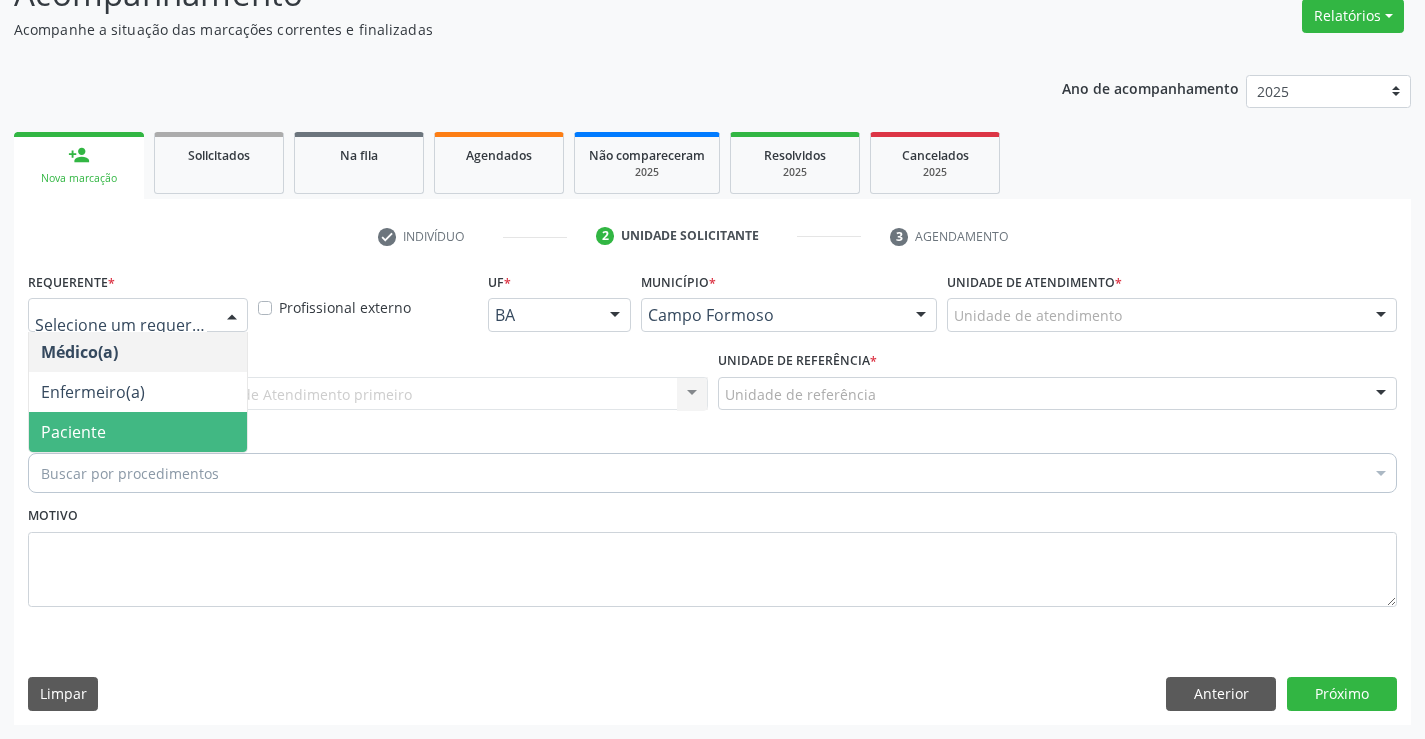 click on "Paciente" at bounding box center (138, 432) 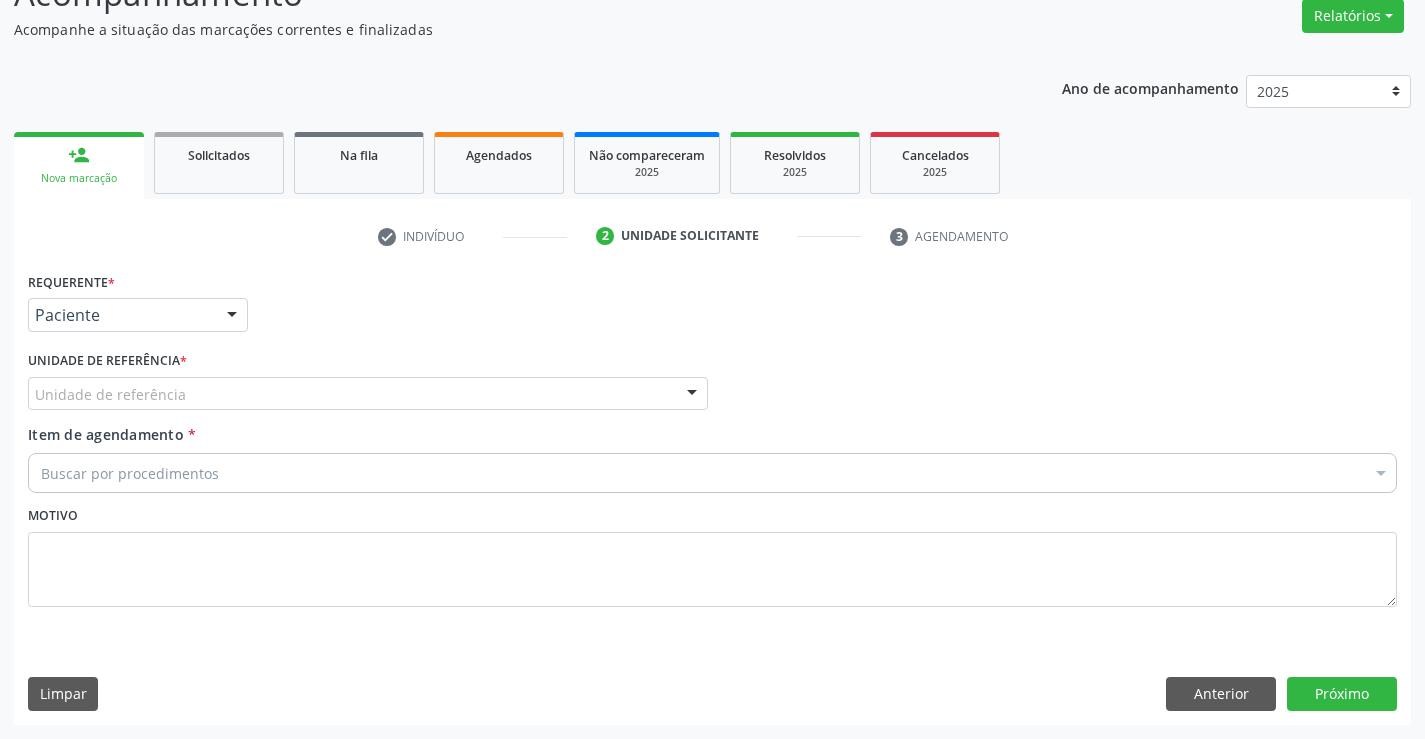 click on "Unidade de referência" at bounding box center [368, 394] 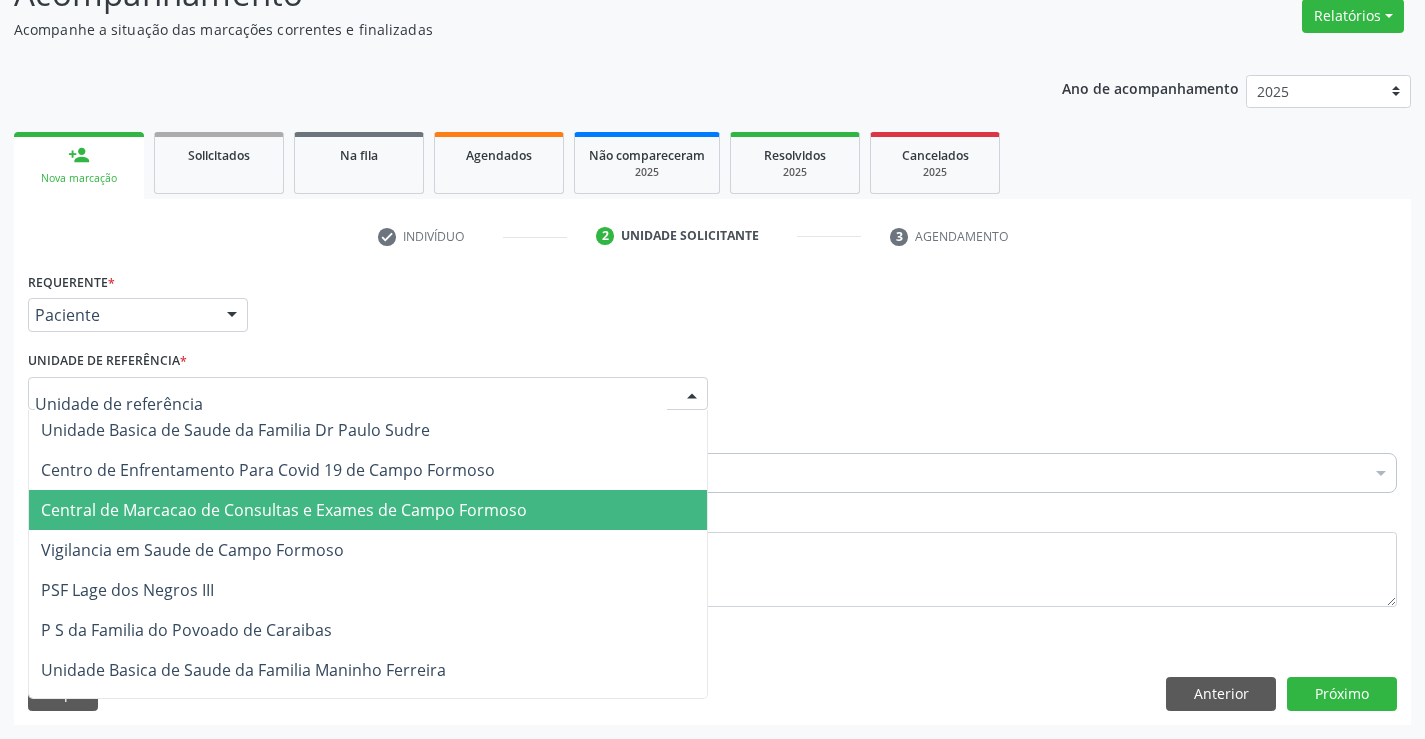 click on "Central de Marcacao de Consultas e Exames de Campo Formoso" at bounding box center (284, 510) 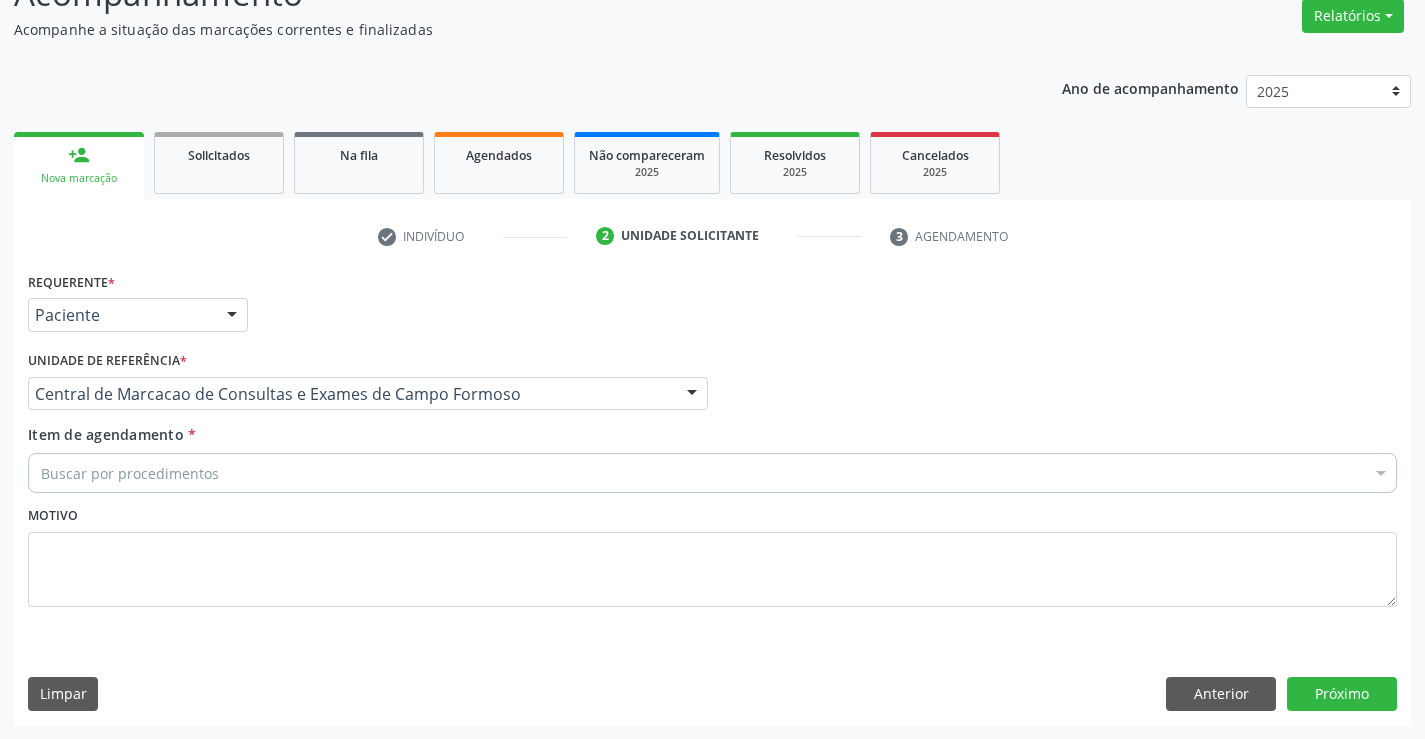 click on "Buscar por procedimentos" at bounding box center [712, 473] 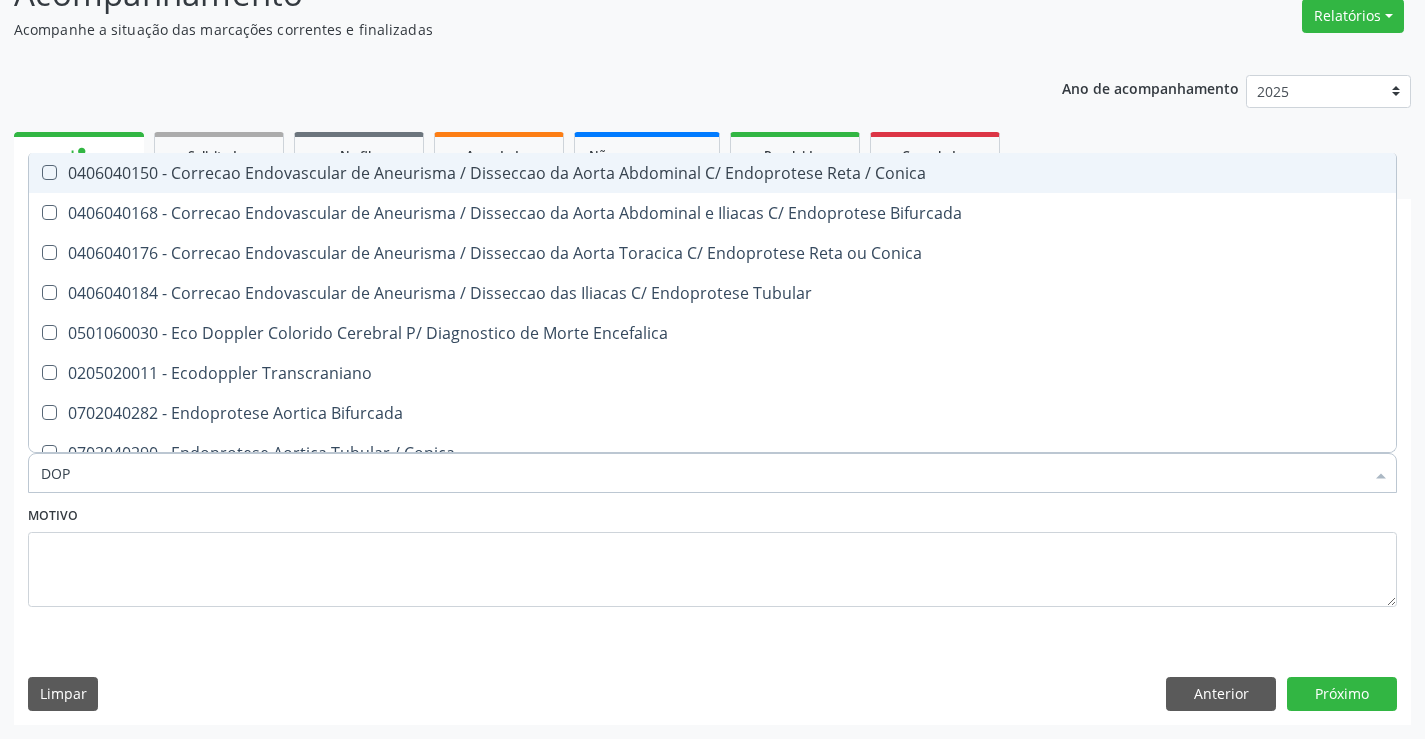 type on "DOPP" 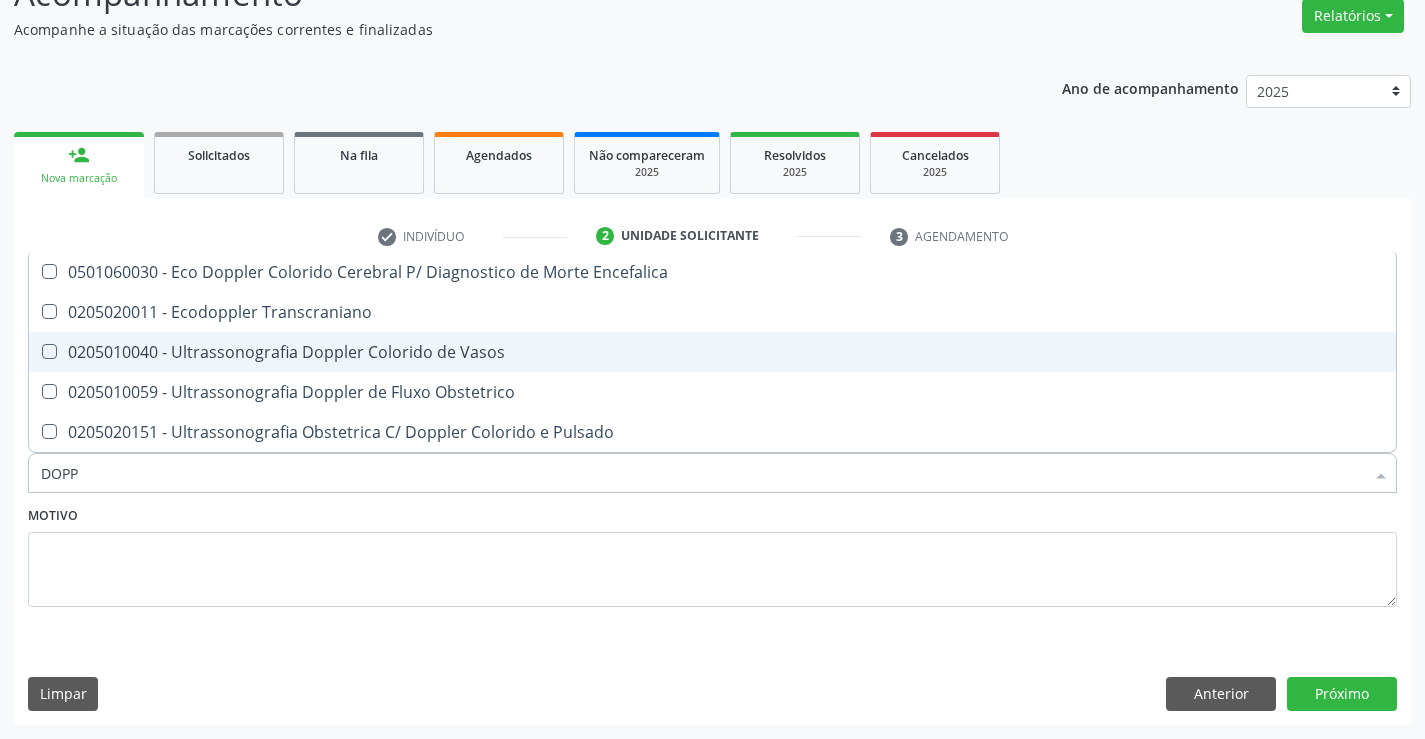 click on "0205010040 - Ultrassonografia Doppler Colorido de Vasos" at bounding box center [712, 352] 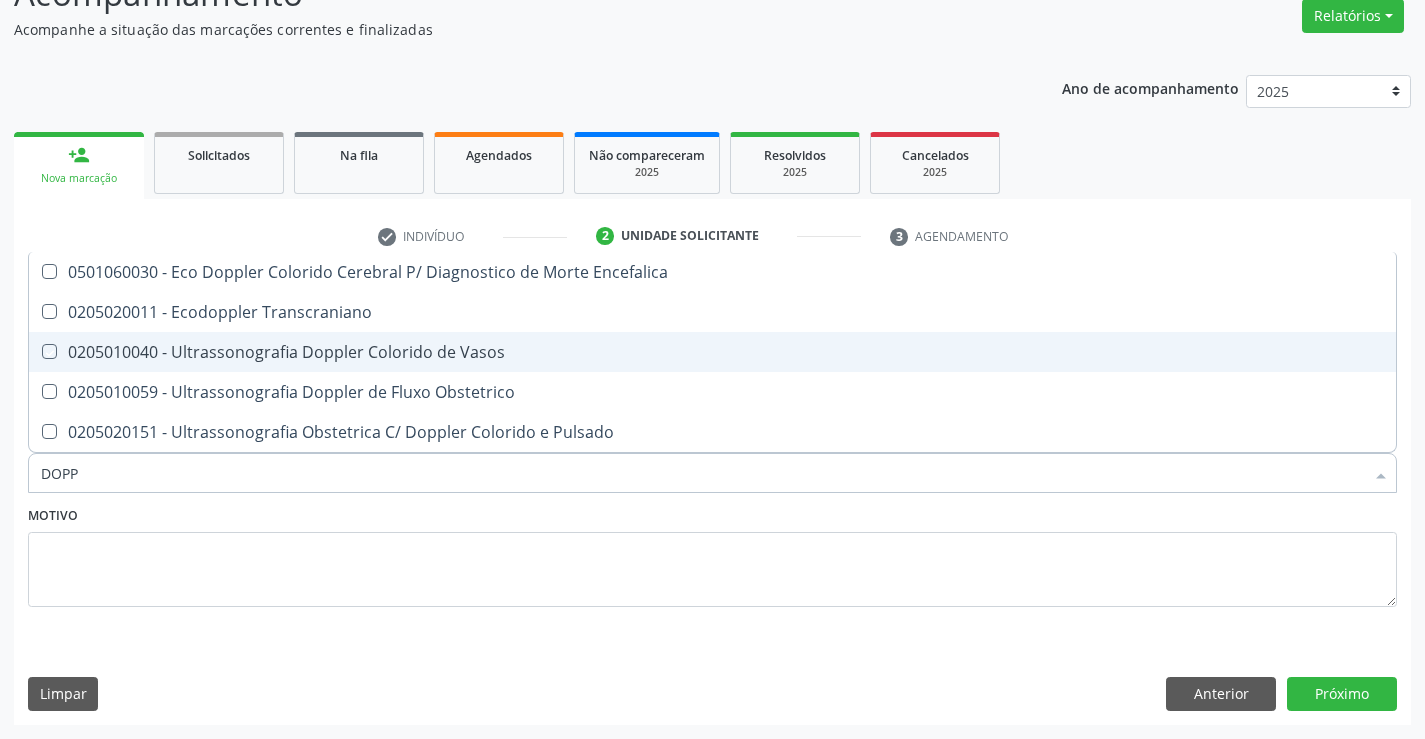 checkbox on "true" 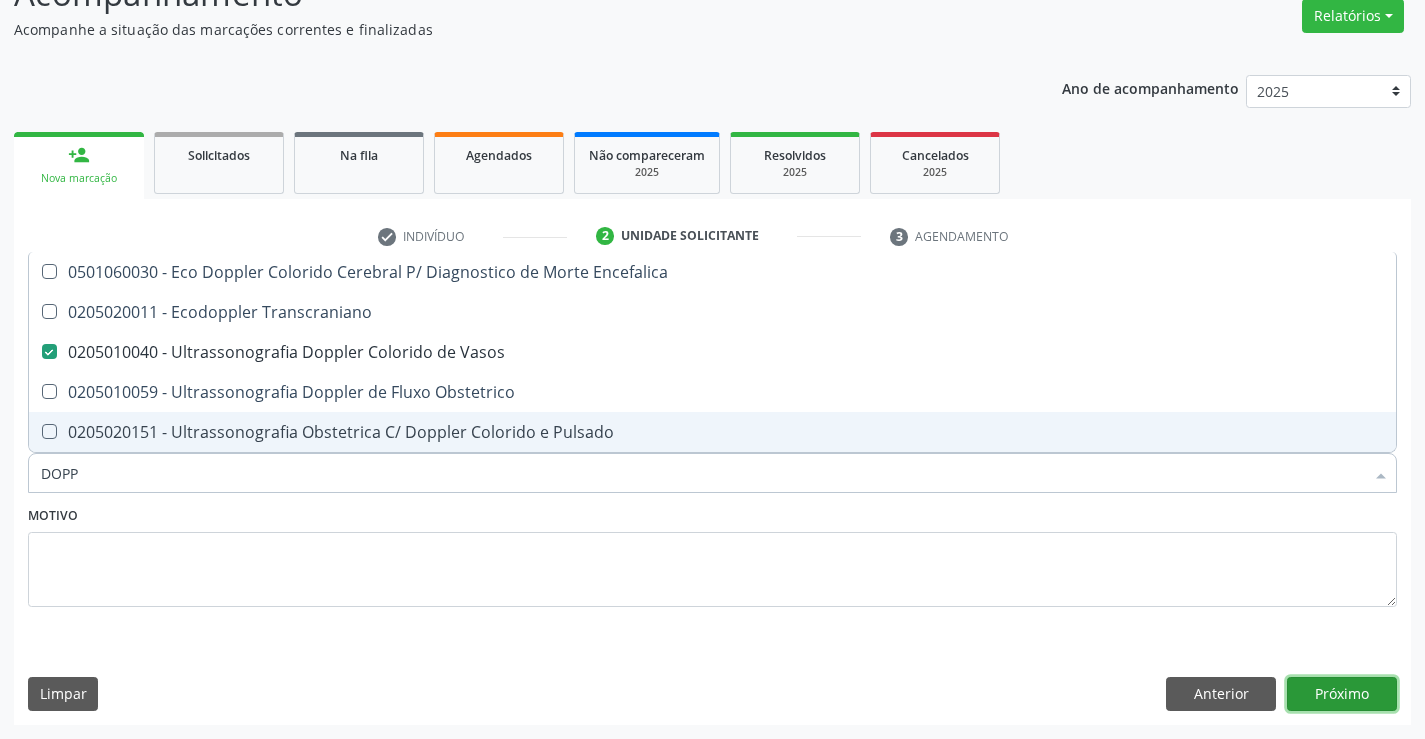 click on "Próximo" at bounding box center (1342, 694) 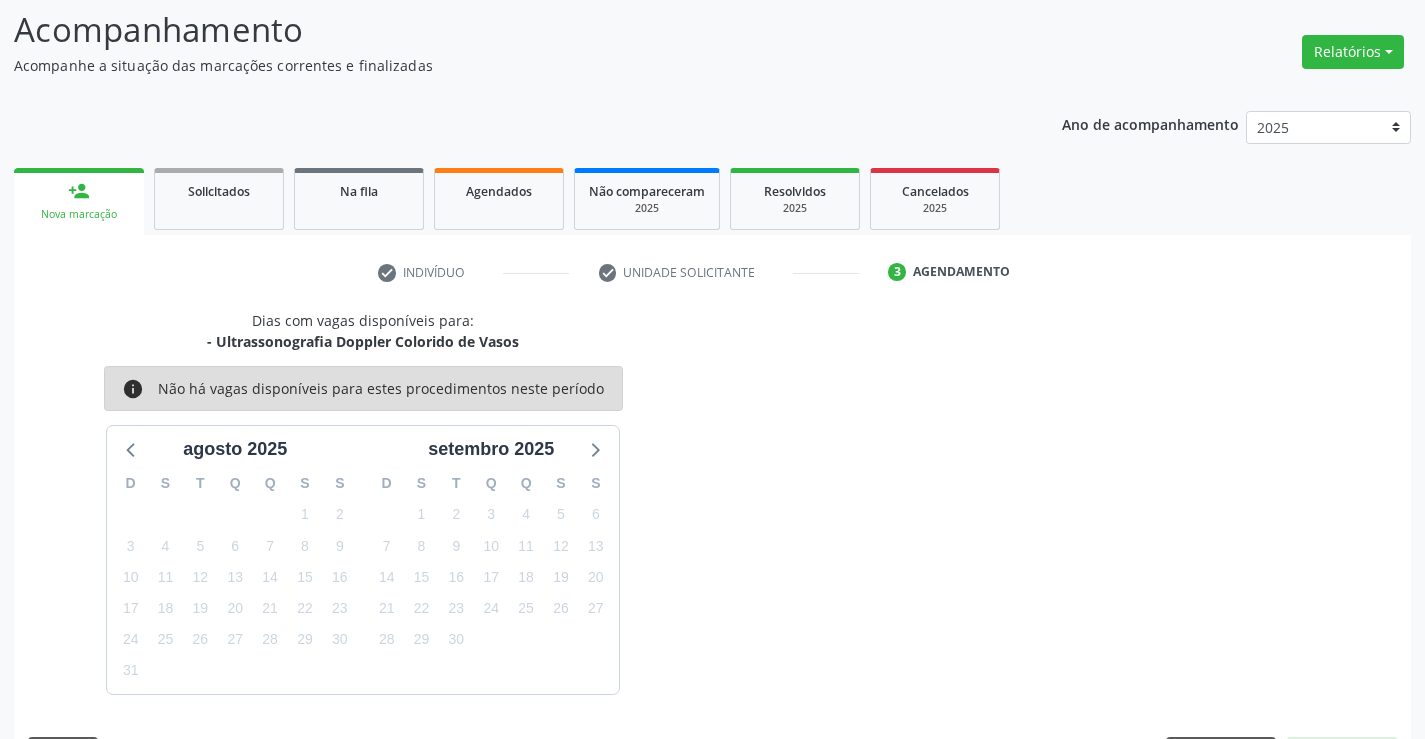 scroll, scrollTop: 167, scrollLeft: 0, axis: vertical 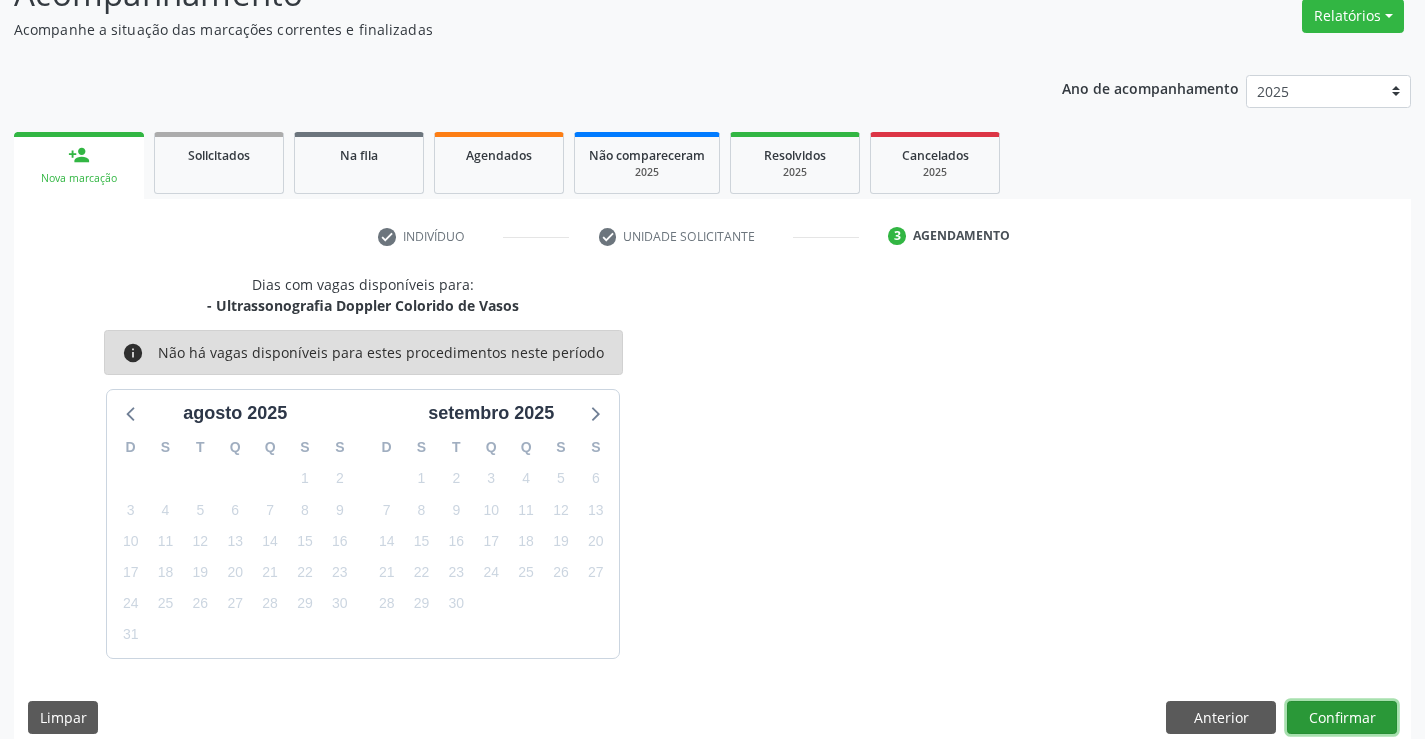 click on "Confirmar" at bounding box center (1342, 718) 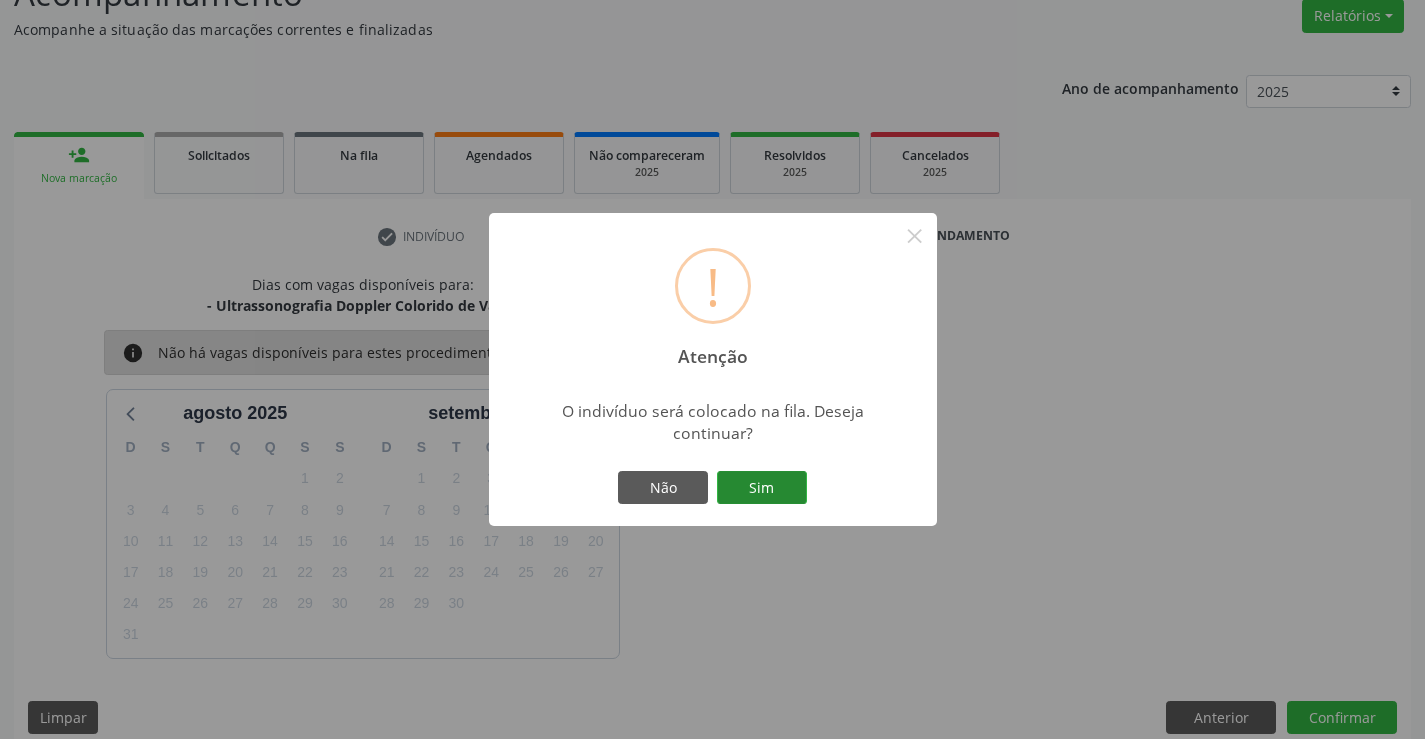 click on "Sim" at bounding box center [762, 488] 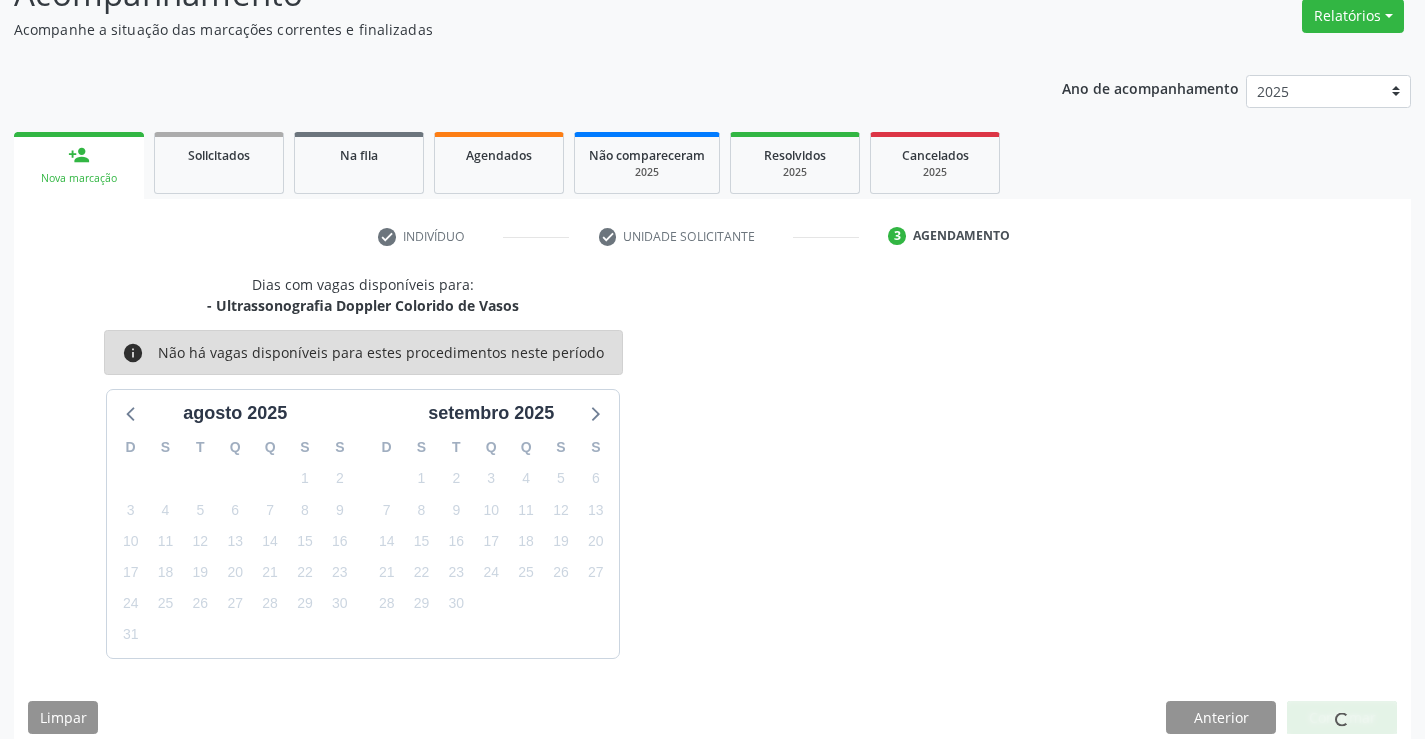 scroll, scrollTop: 0, scrollLeft: 0, axis: both 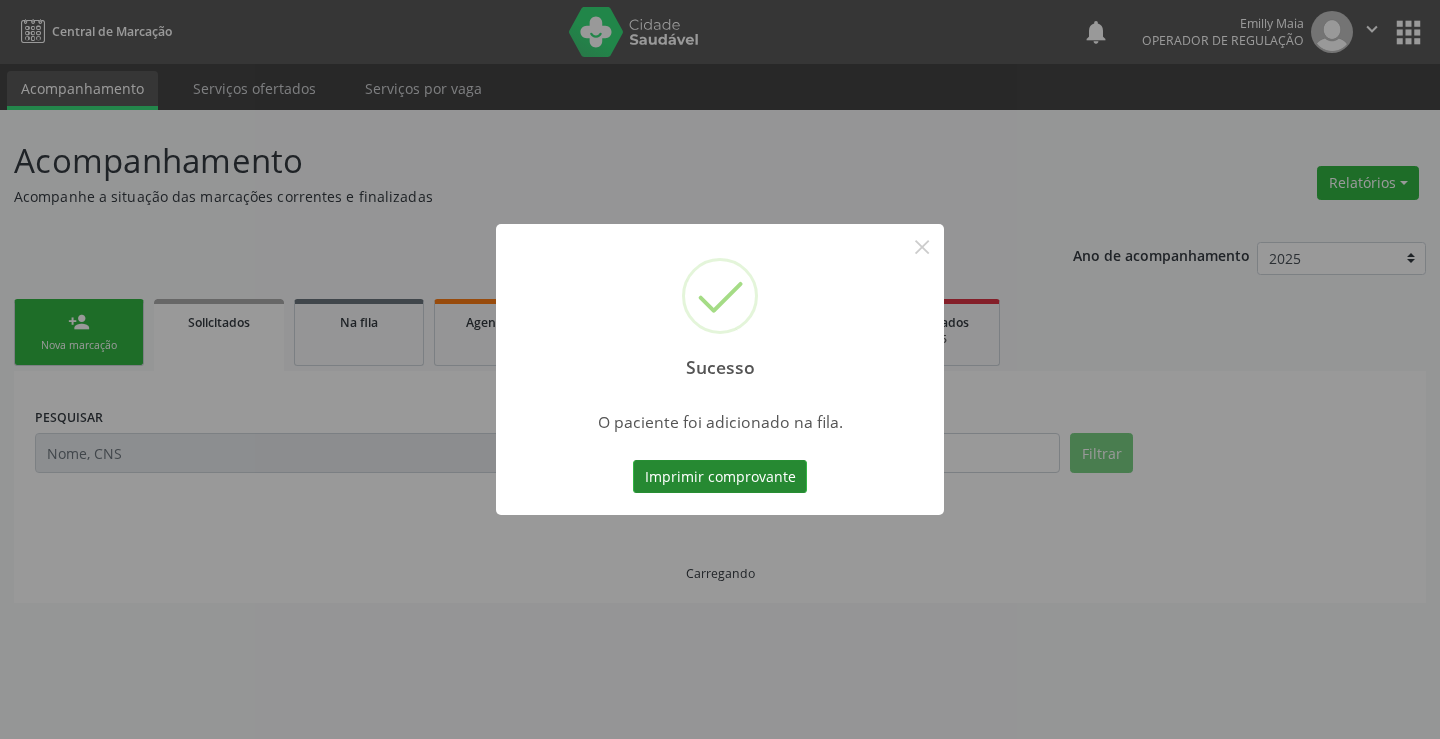 click on "Imprimir comprovante" at bounding box center (720, 477) 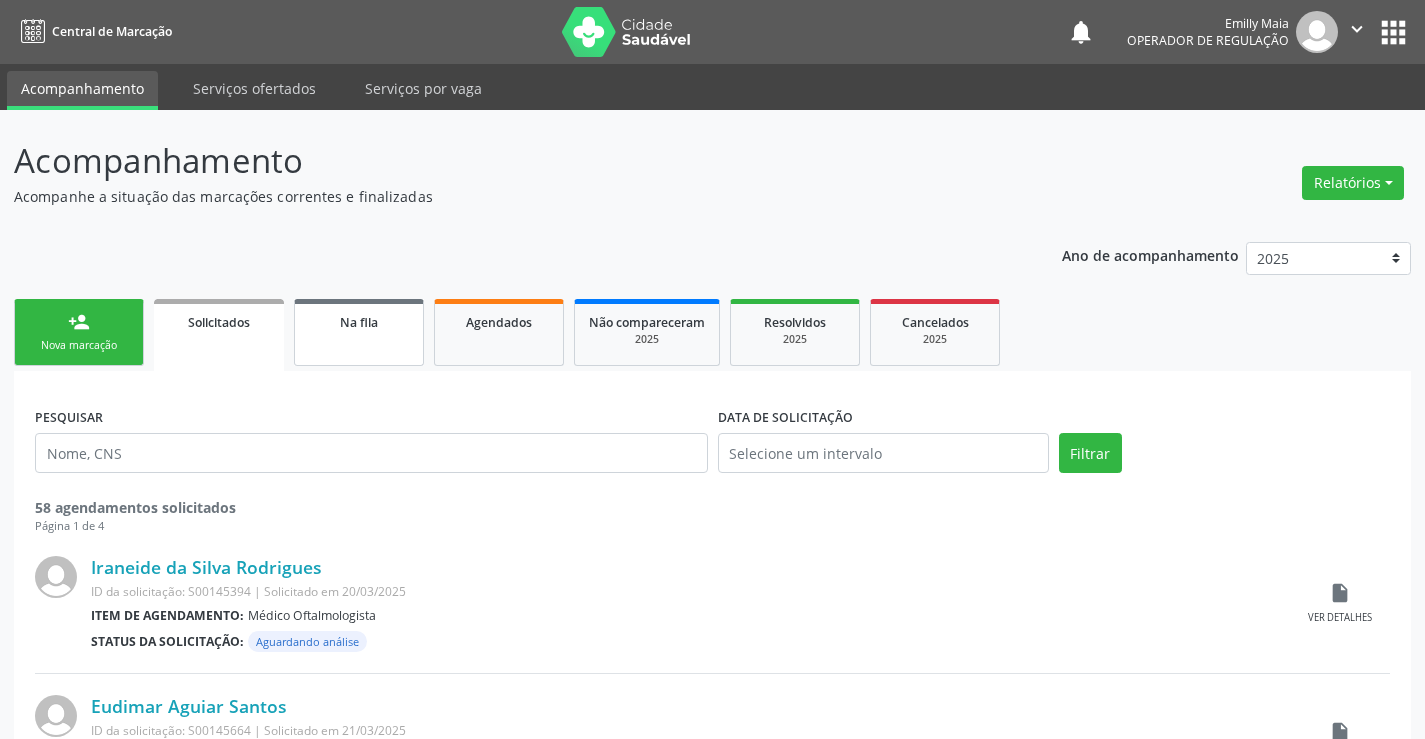 click on "Na fila" at bounding box center (359, 332) 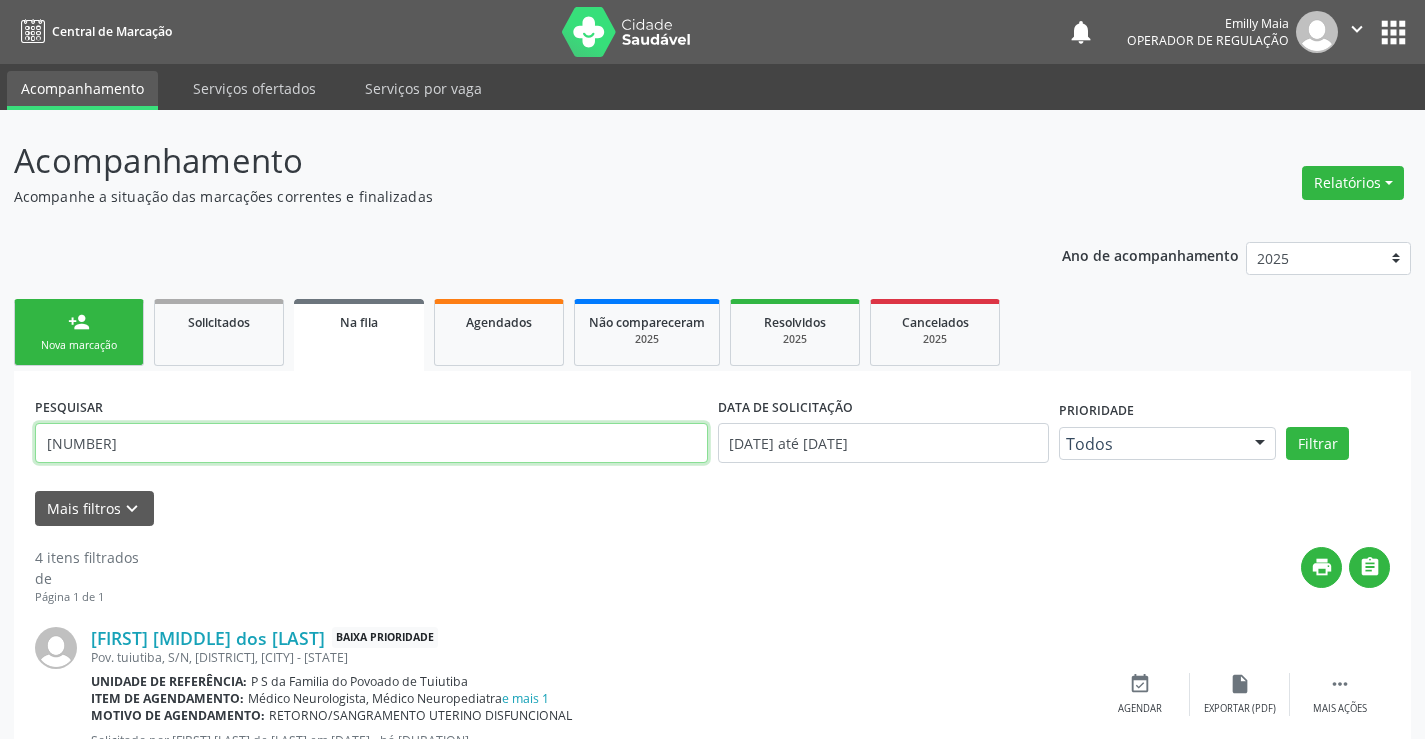 click on "[NUMBER]" at bounding box center [371, 443] 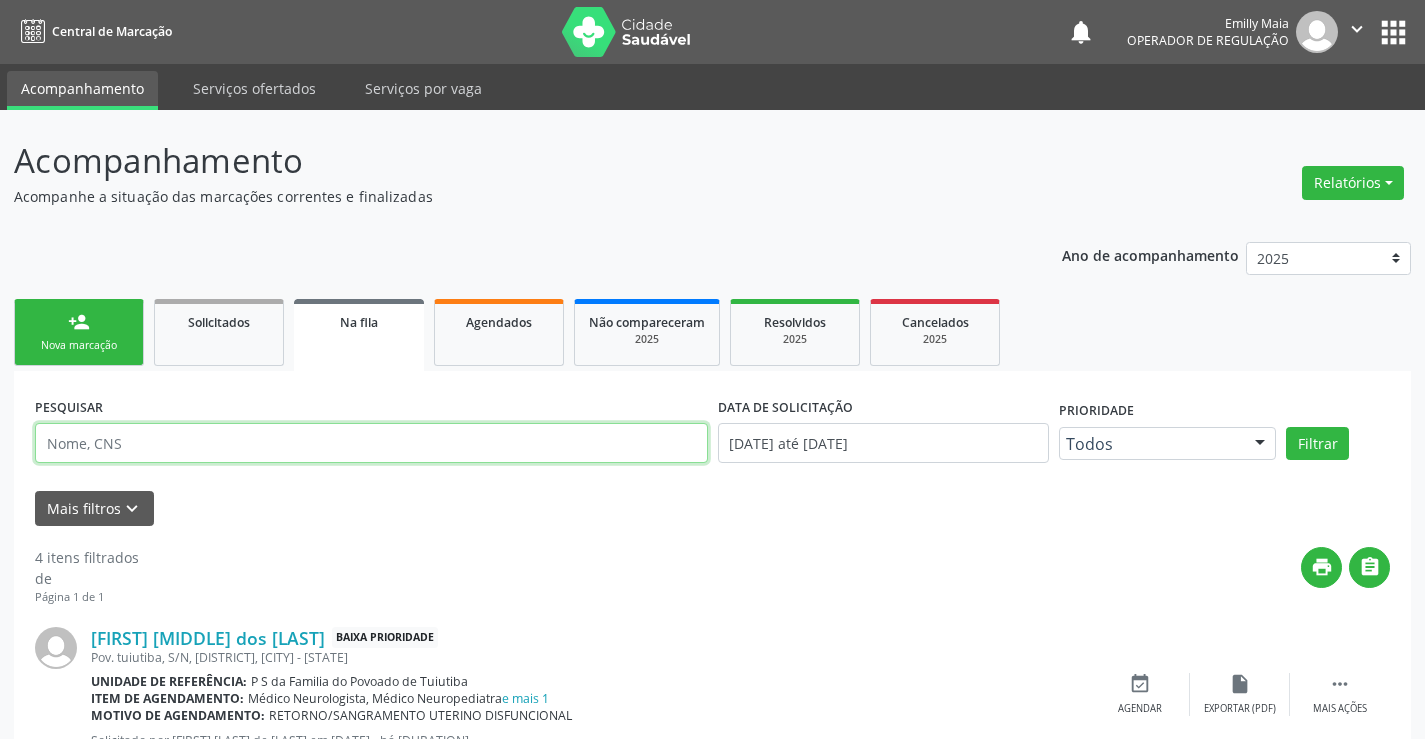 paste on "706 5033 6855 9493" 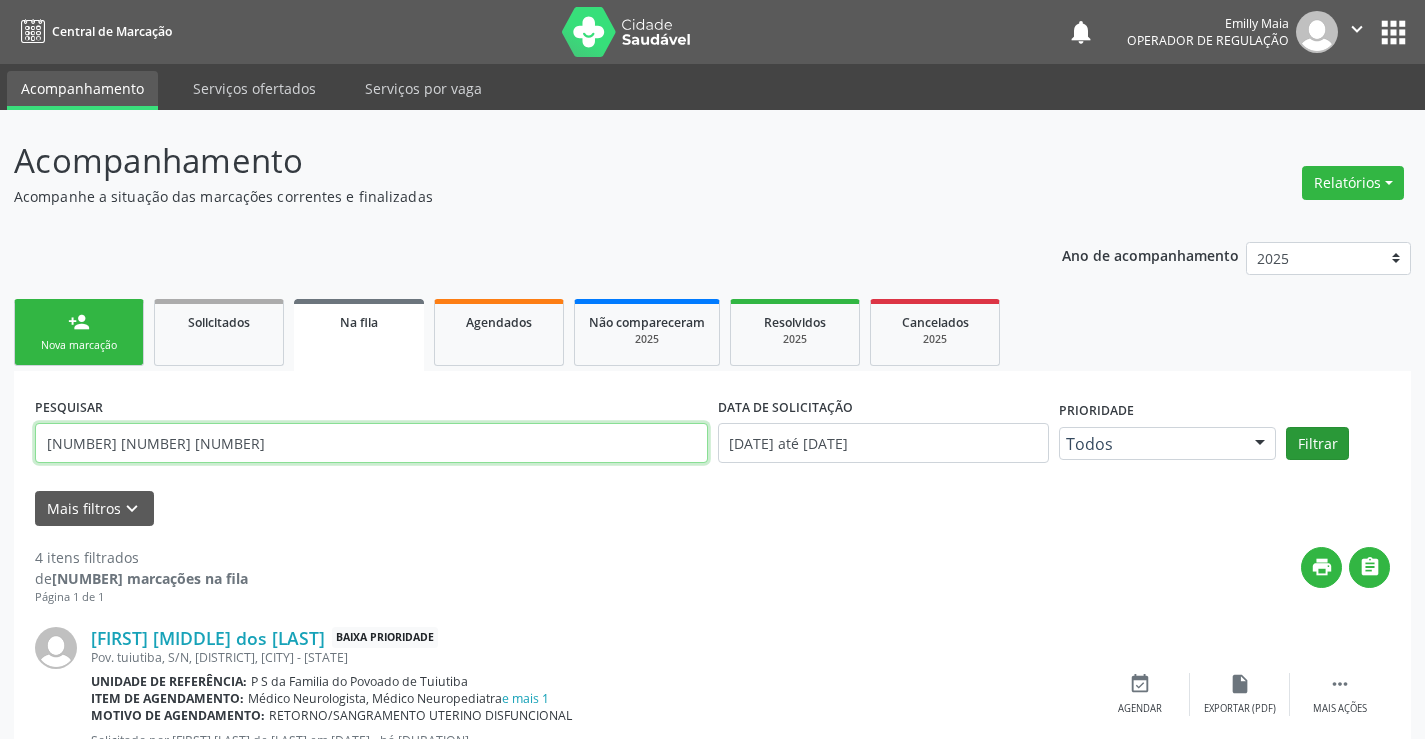 type on "706 5033 6855 9493" 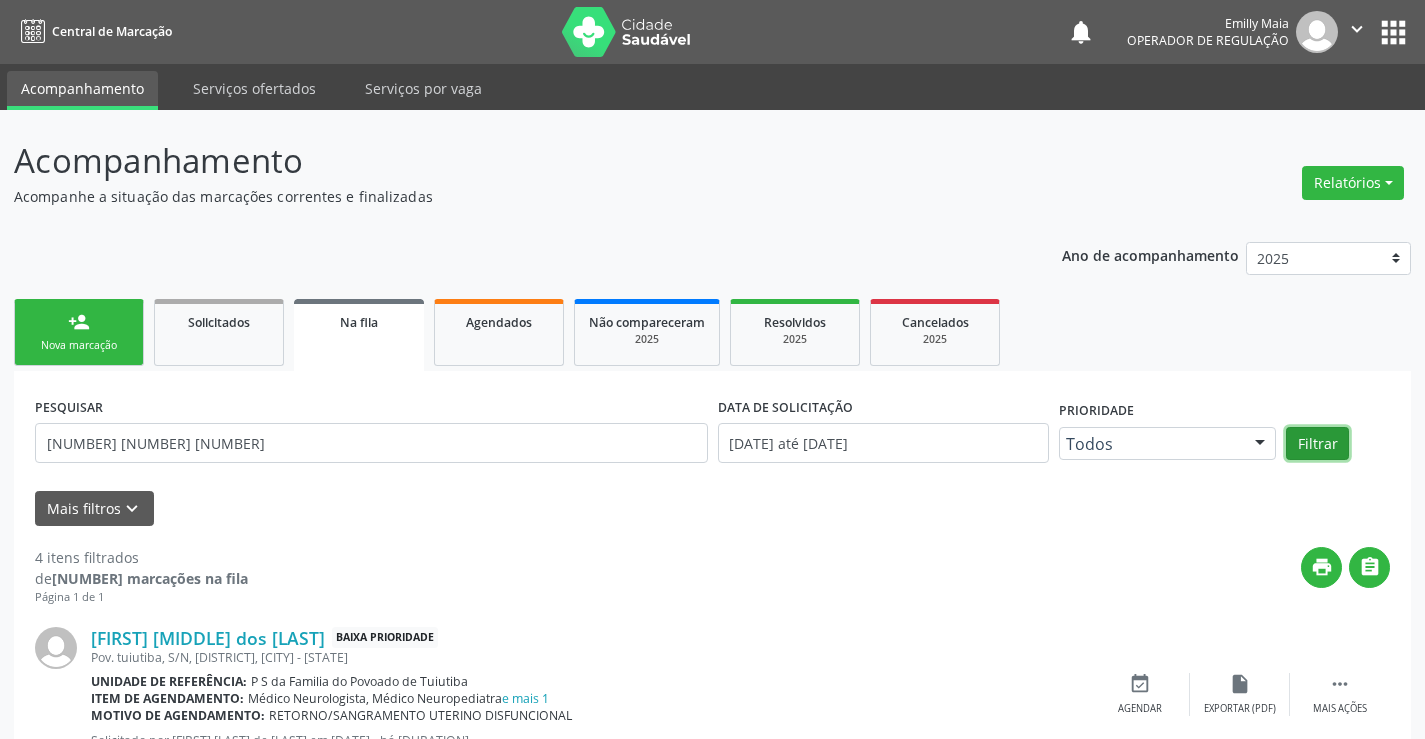 click on "Filtrar" at bounding box center (1317, 444) 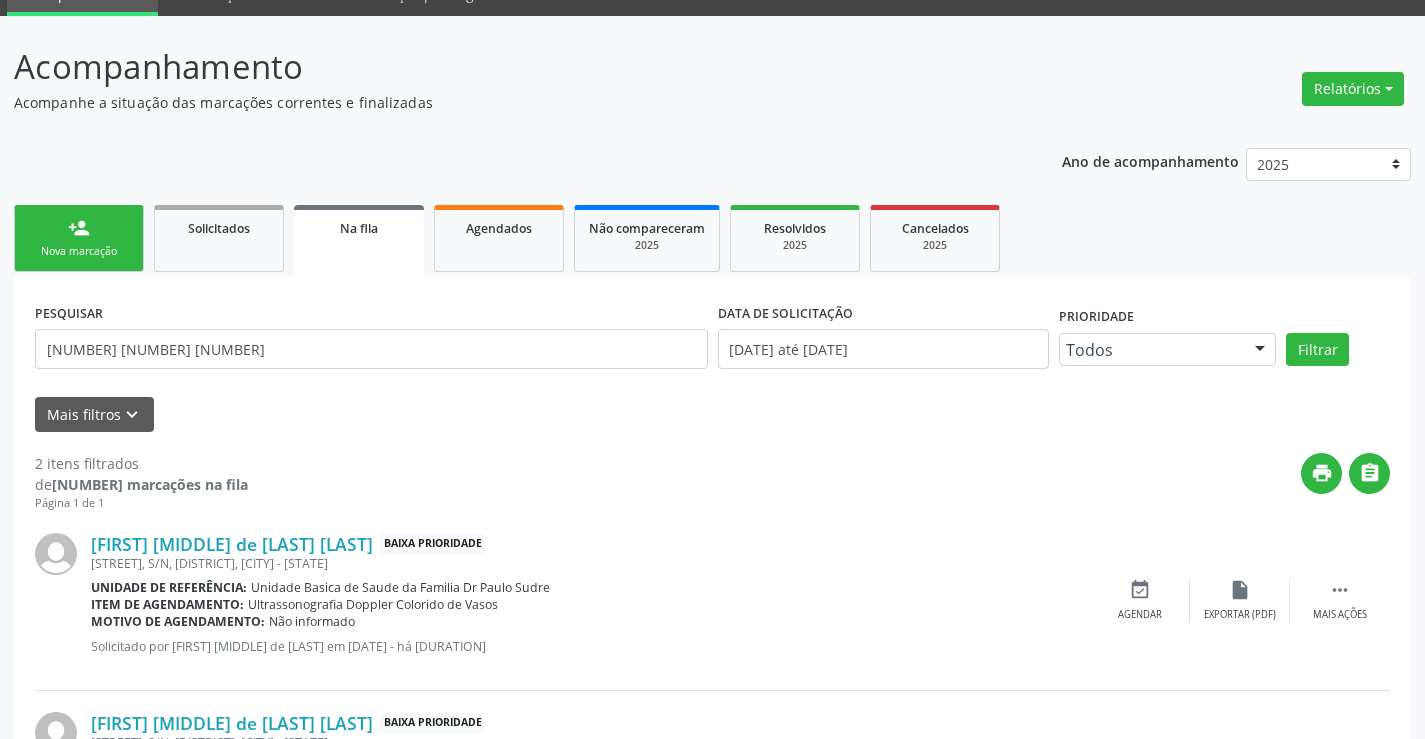 scroll, scrollTop: 259, scrollLeft: 0, axis: vertical 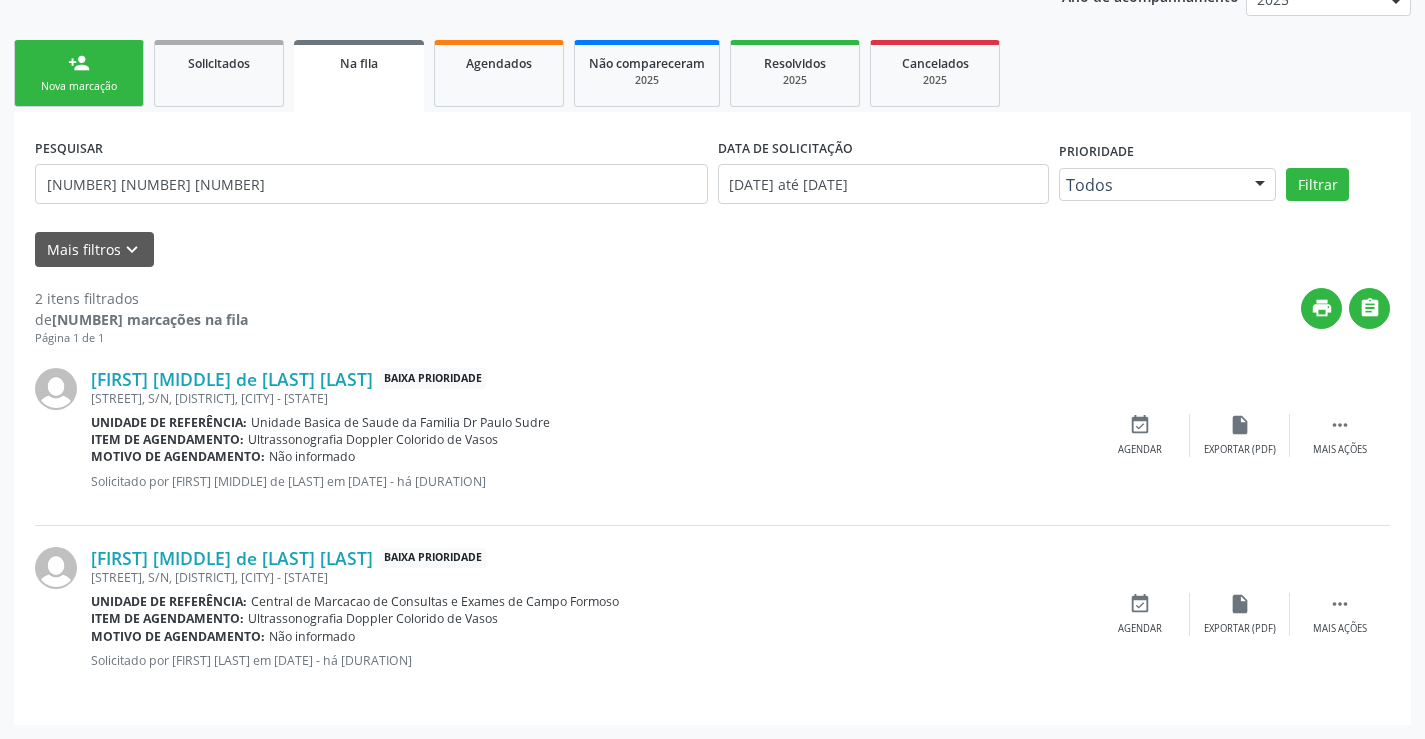 click on "person_add
Nova marcação" at bounding box center [79, 73] 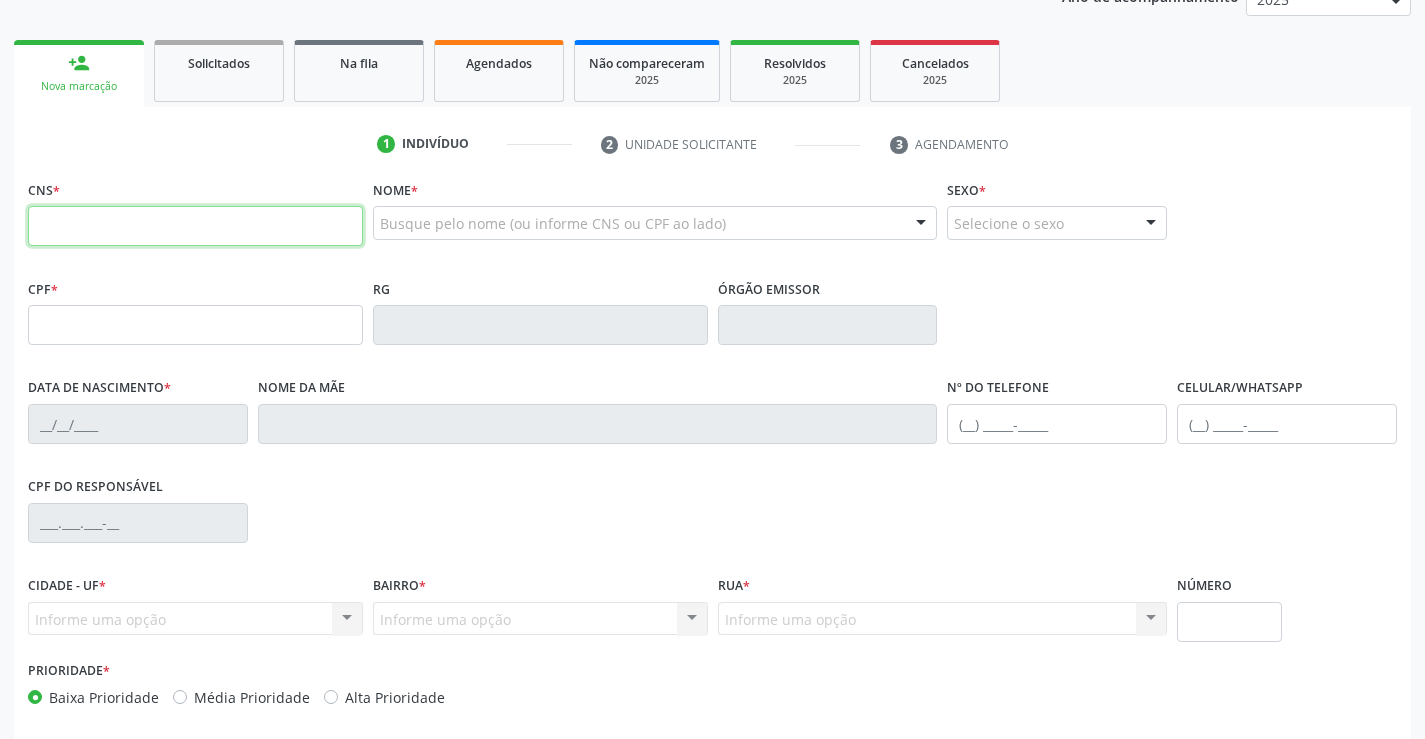 click at bounding box center [195, 226] 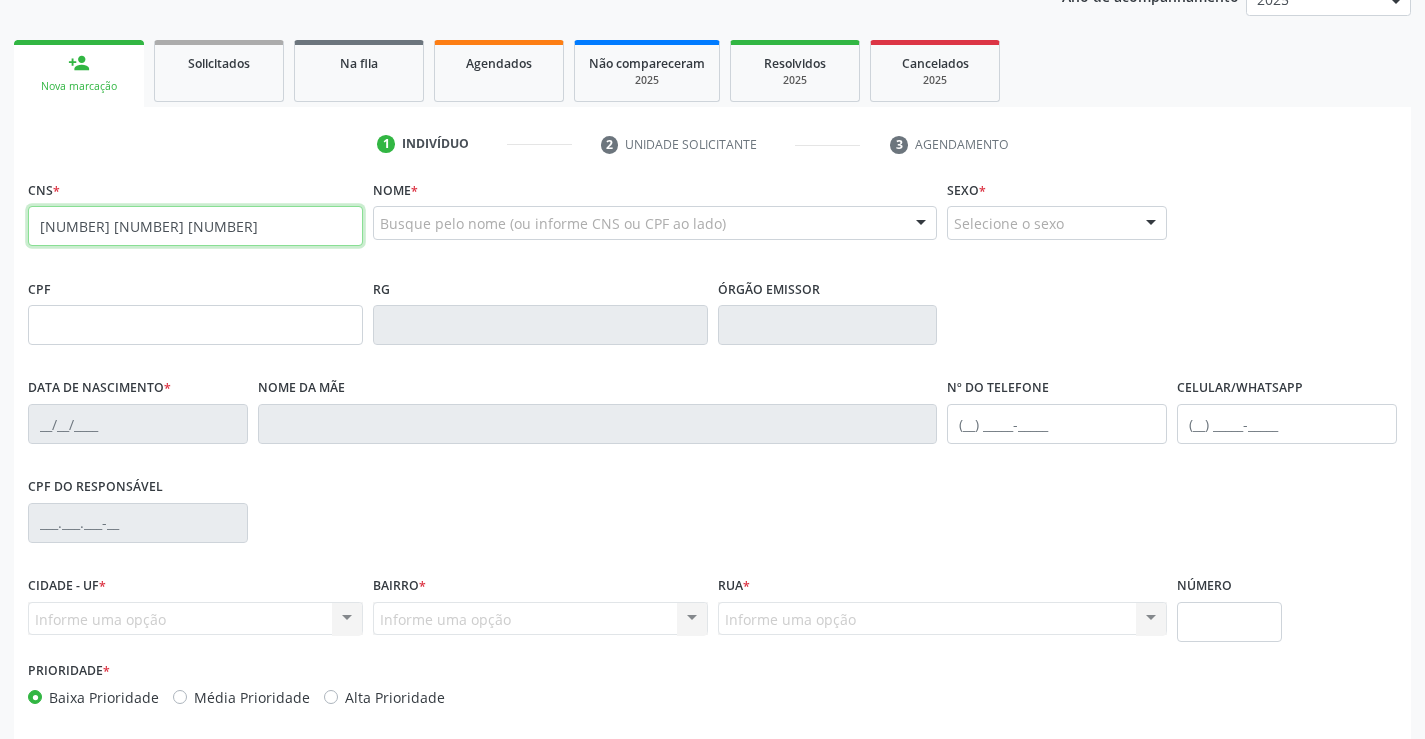 type on "707 6032 9480 5094" 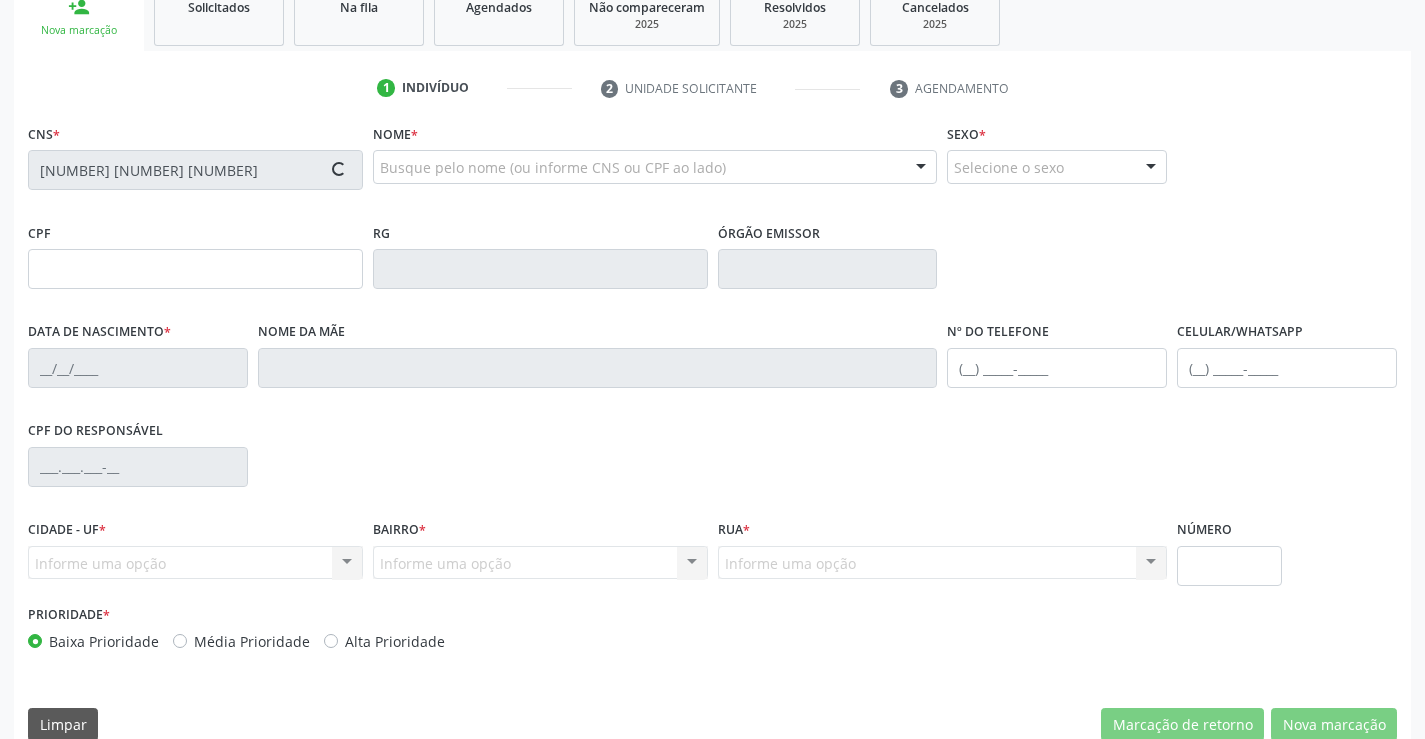scroll, scrollTop: 345, scrollLeft: 0, axis: vertical 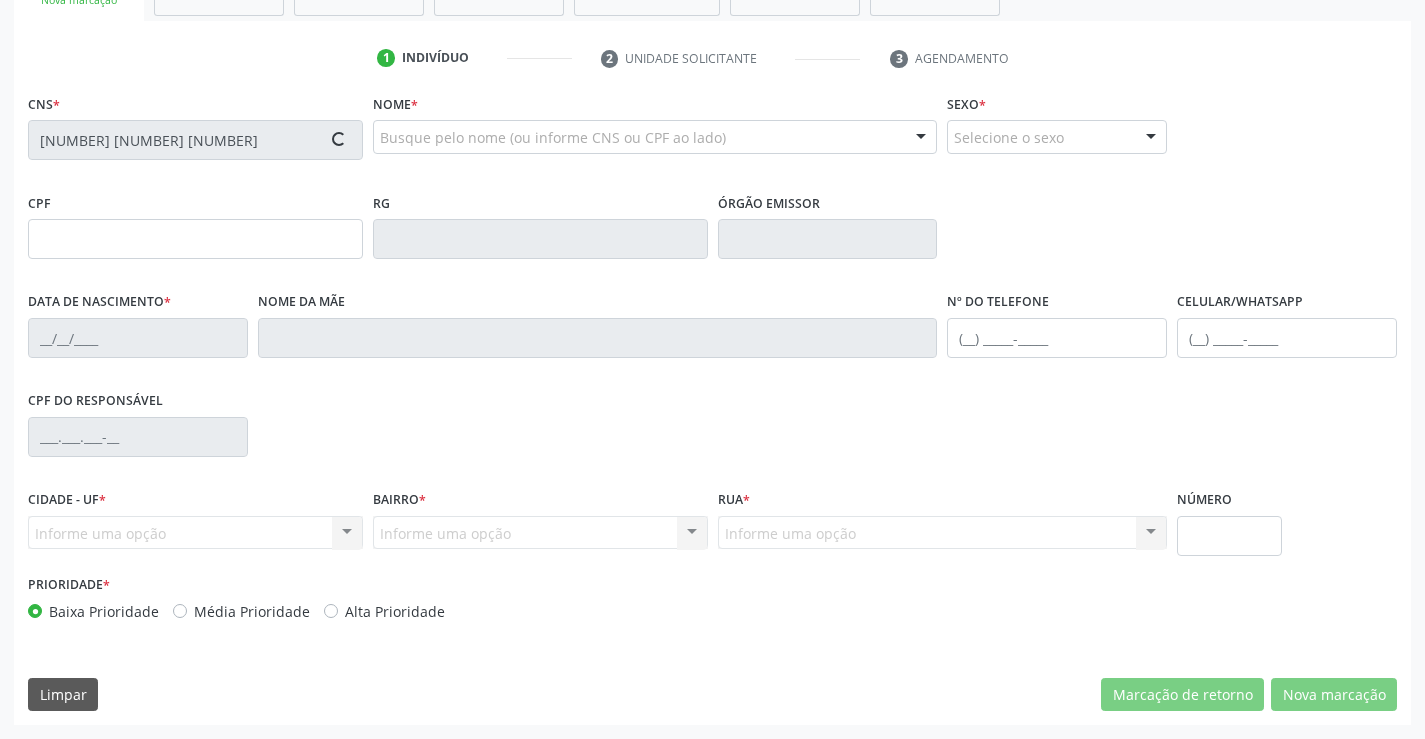 type on "0806701641" 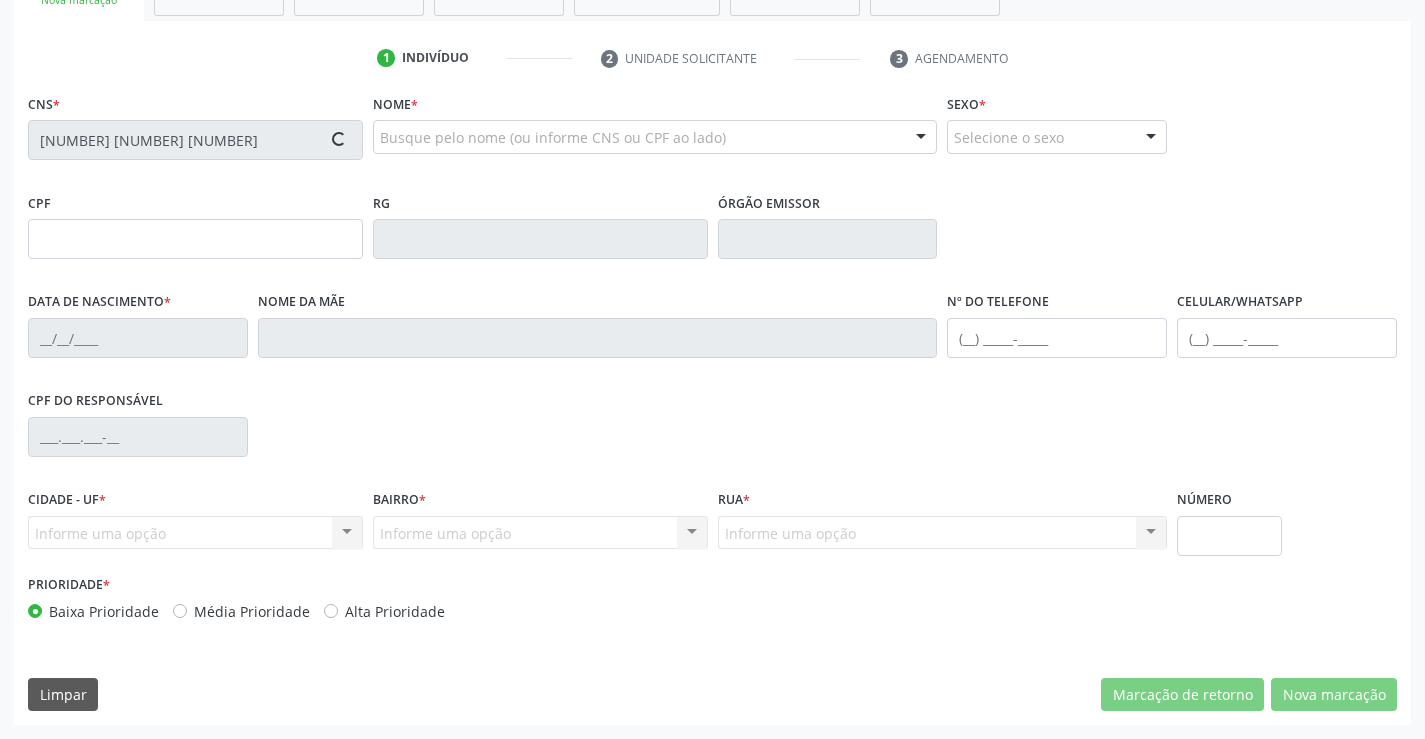 type on "28/05/1972" 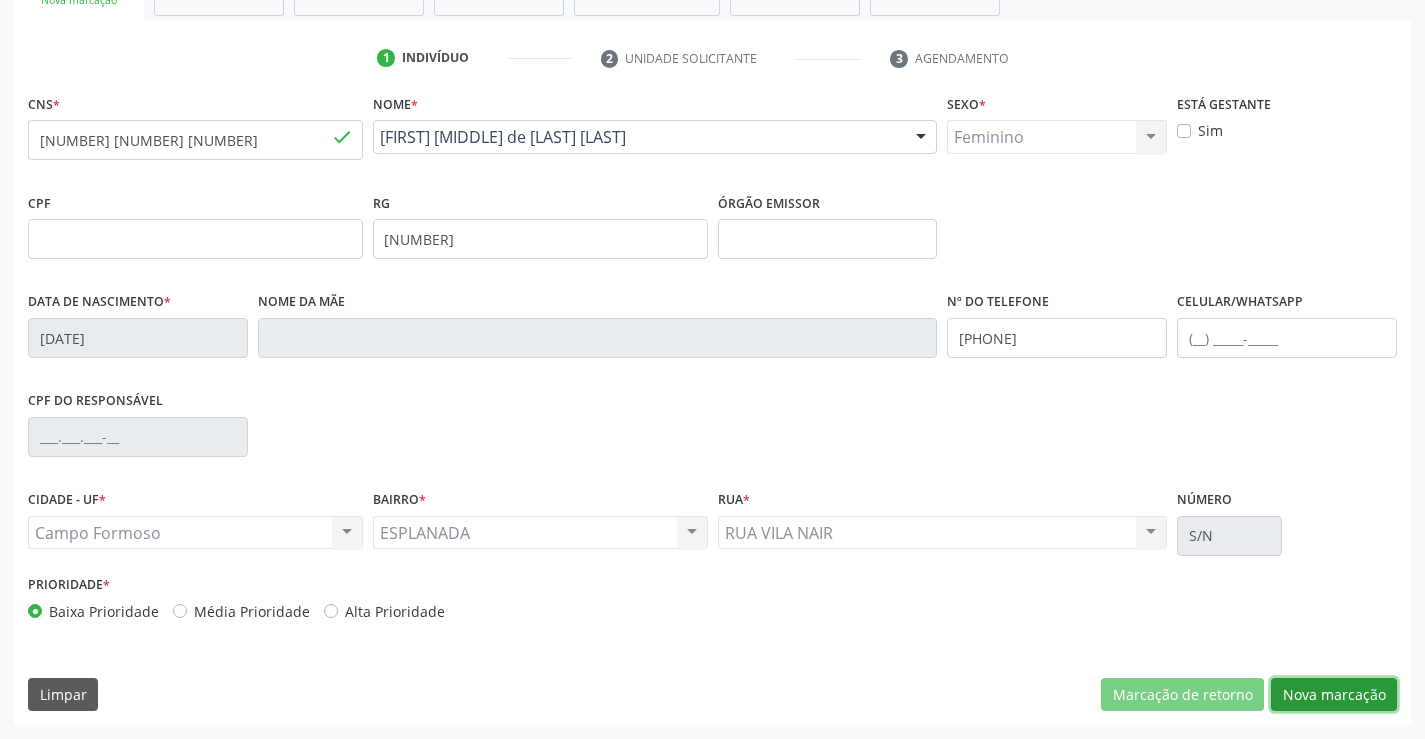 click on "Nova marcação" at bounding box center (1334, 695) 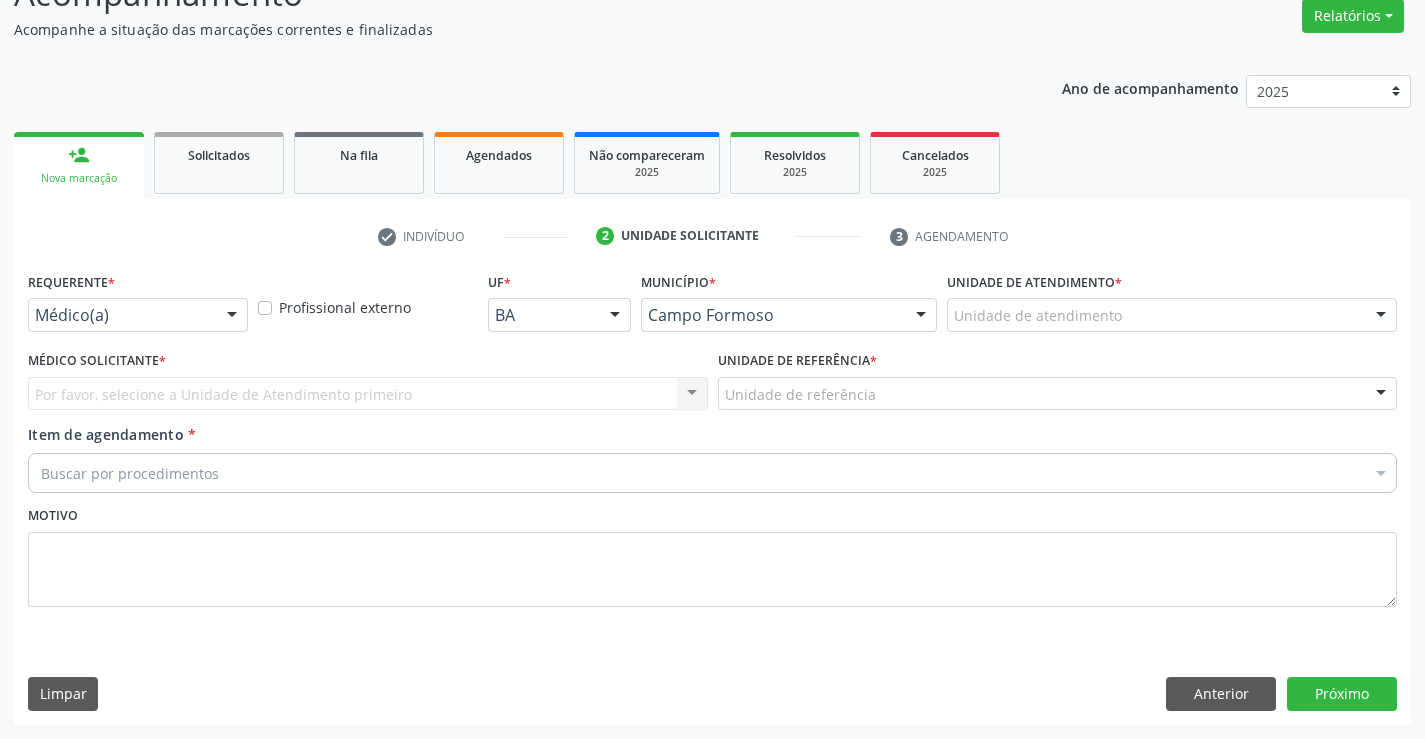 scroll, scrollTop: 167, scrollLeft: 0, axis: vertical 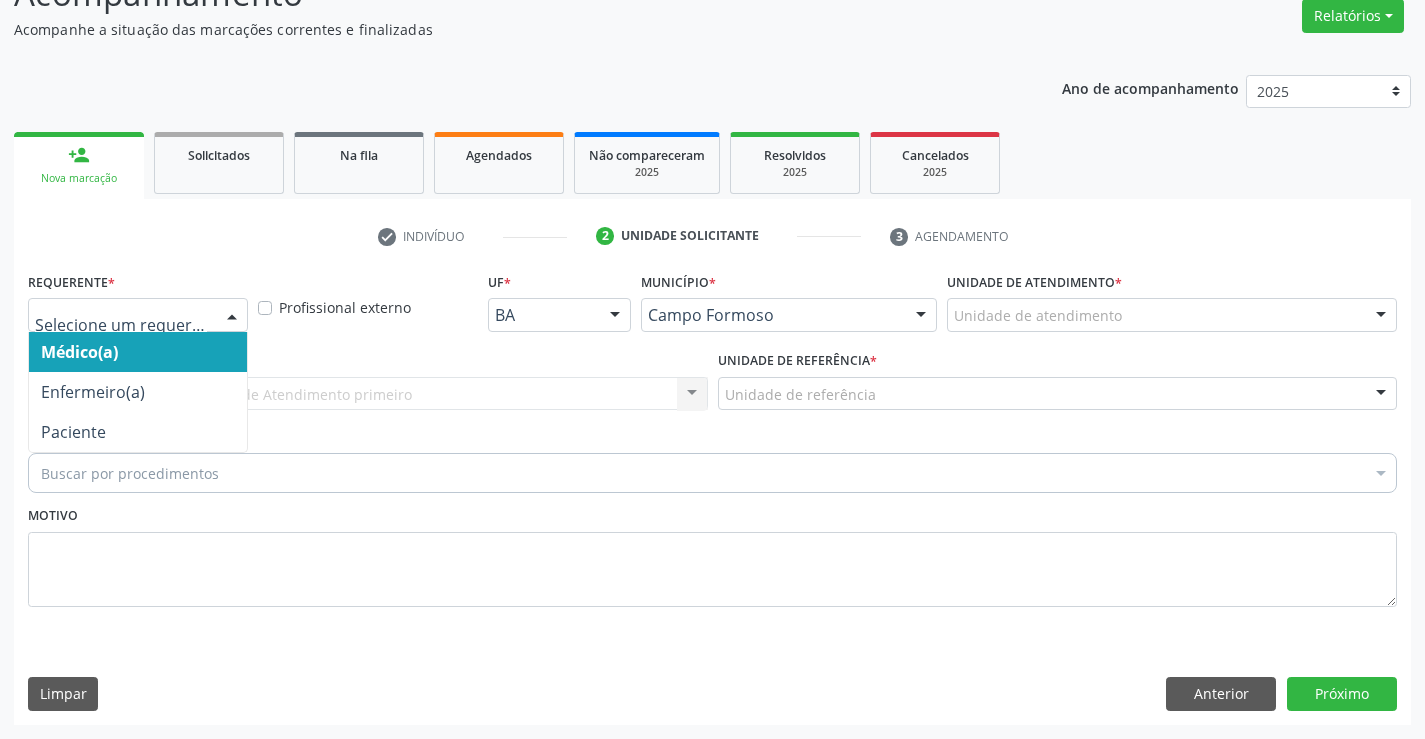 click at bounding box center (232, 316) 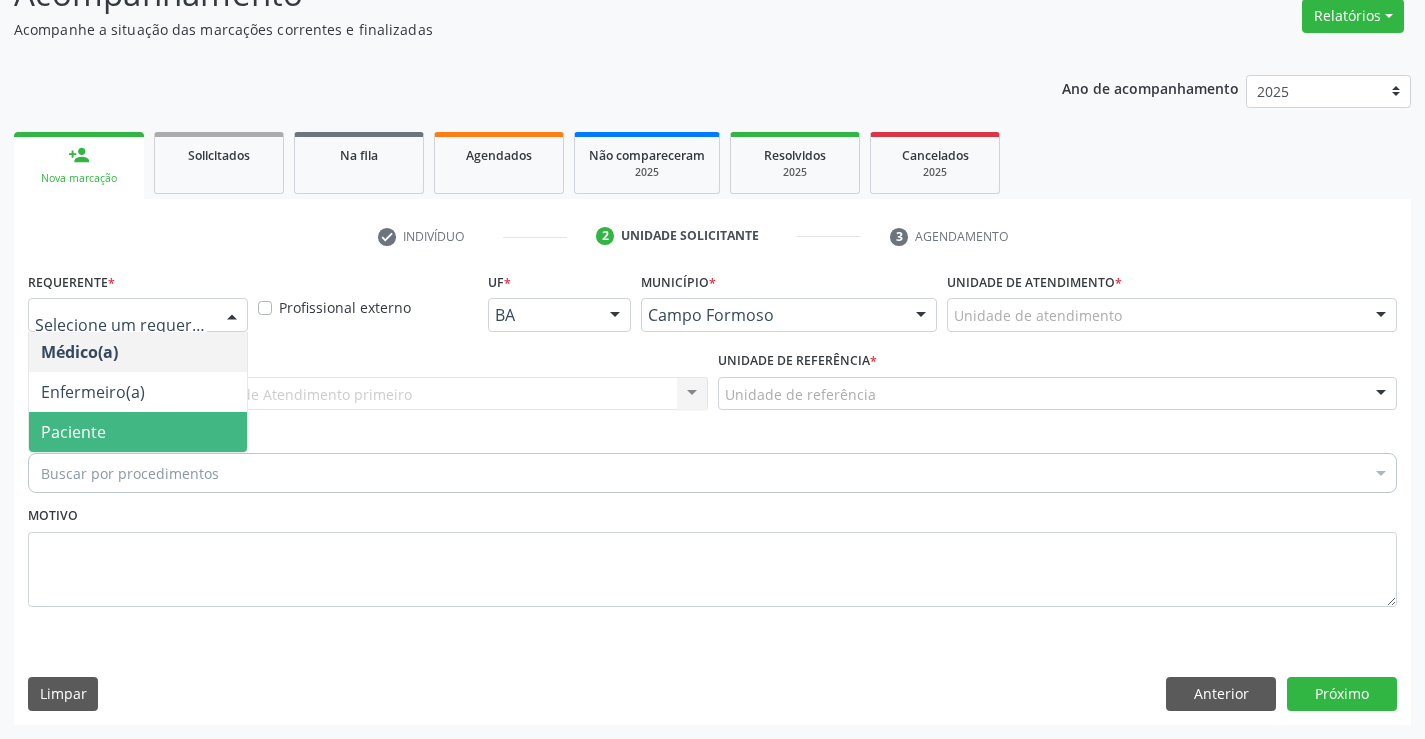 click on "Paciente" at bounding box center (138, 432) 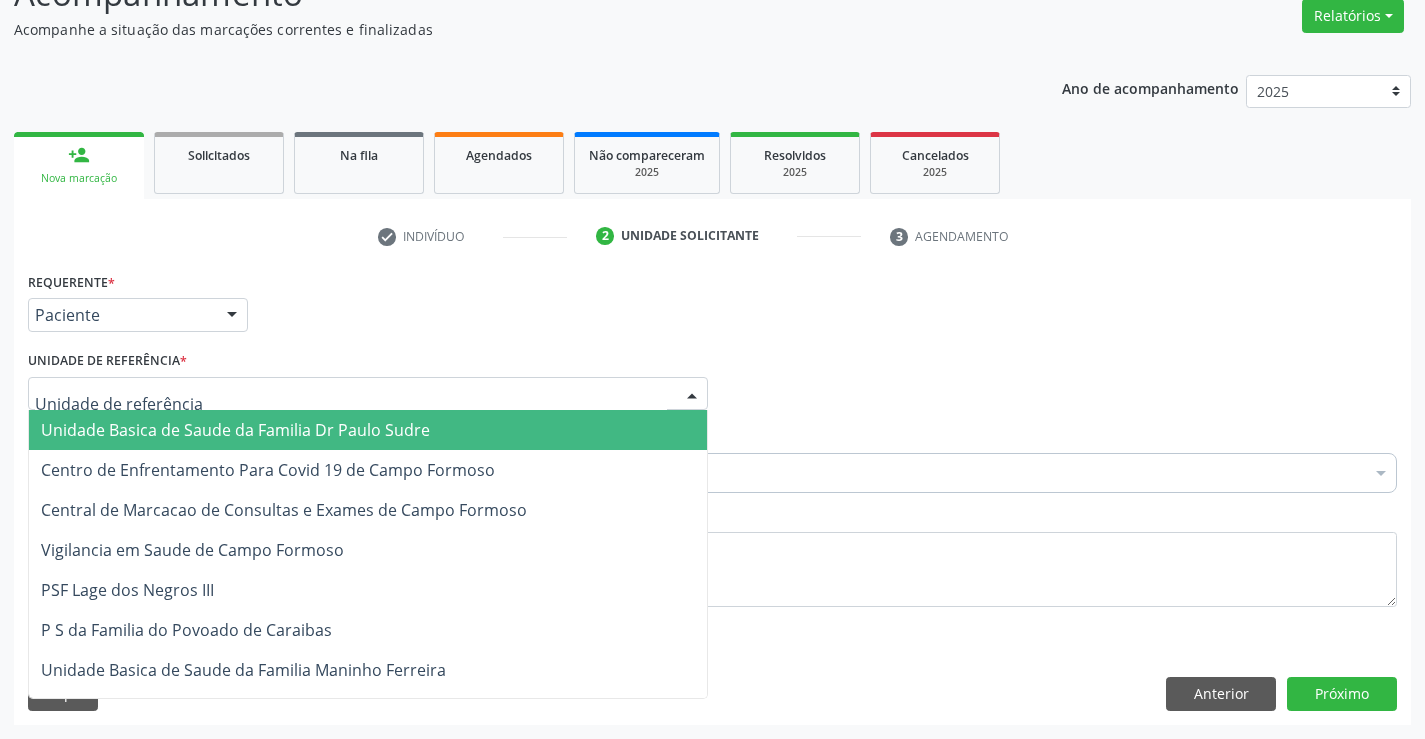 click at bounding box center (368, 394) 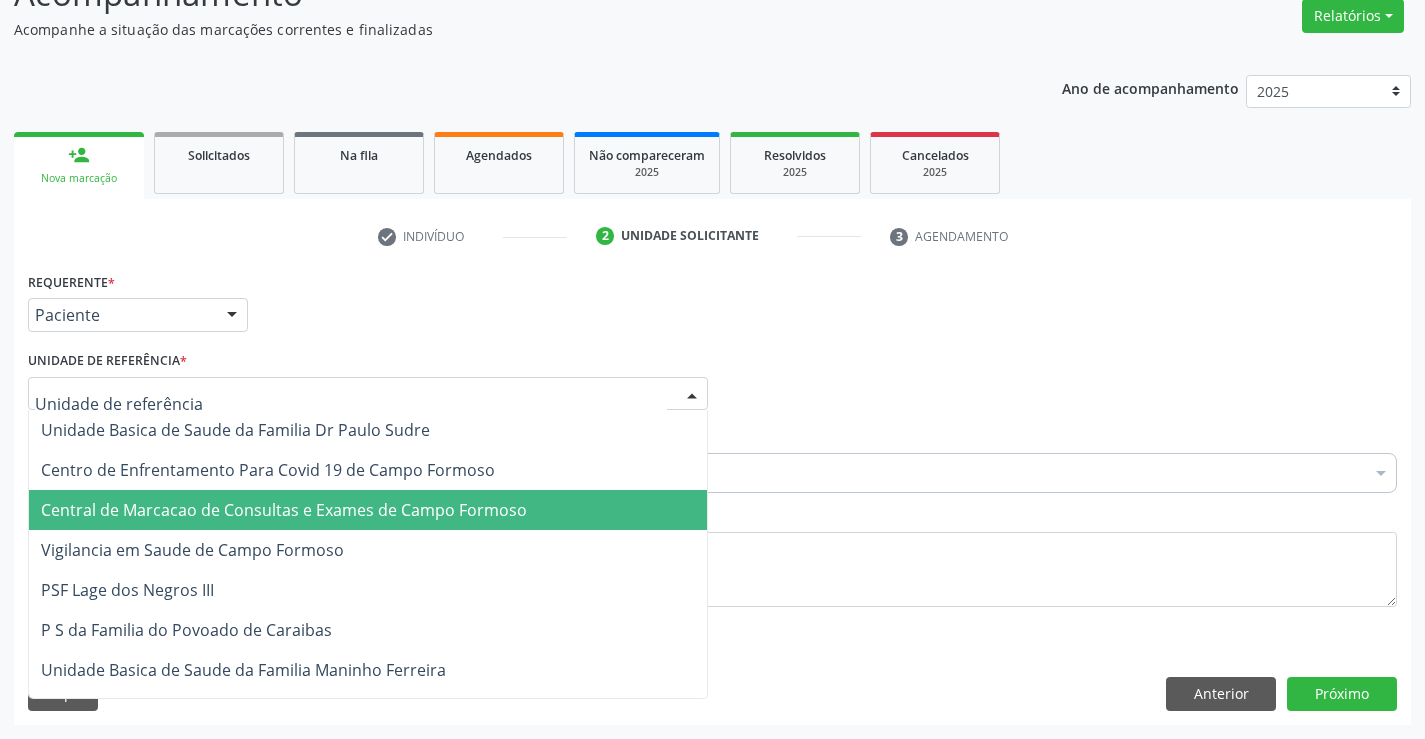 click on "Central de Marcacao de Consultas e Exames de Campo Formoso" at bounding box center (284, 510) 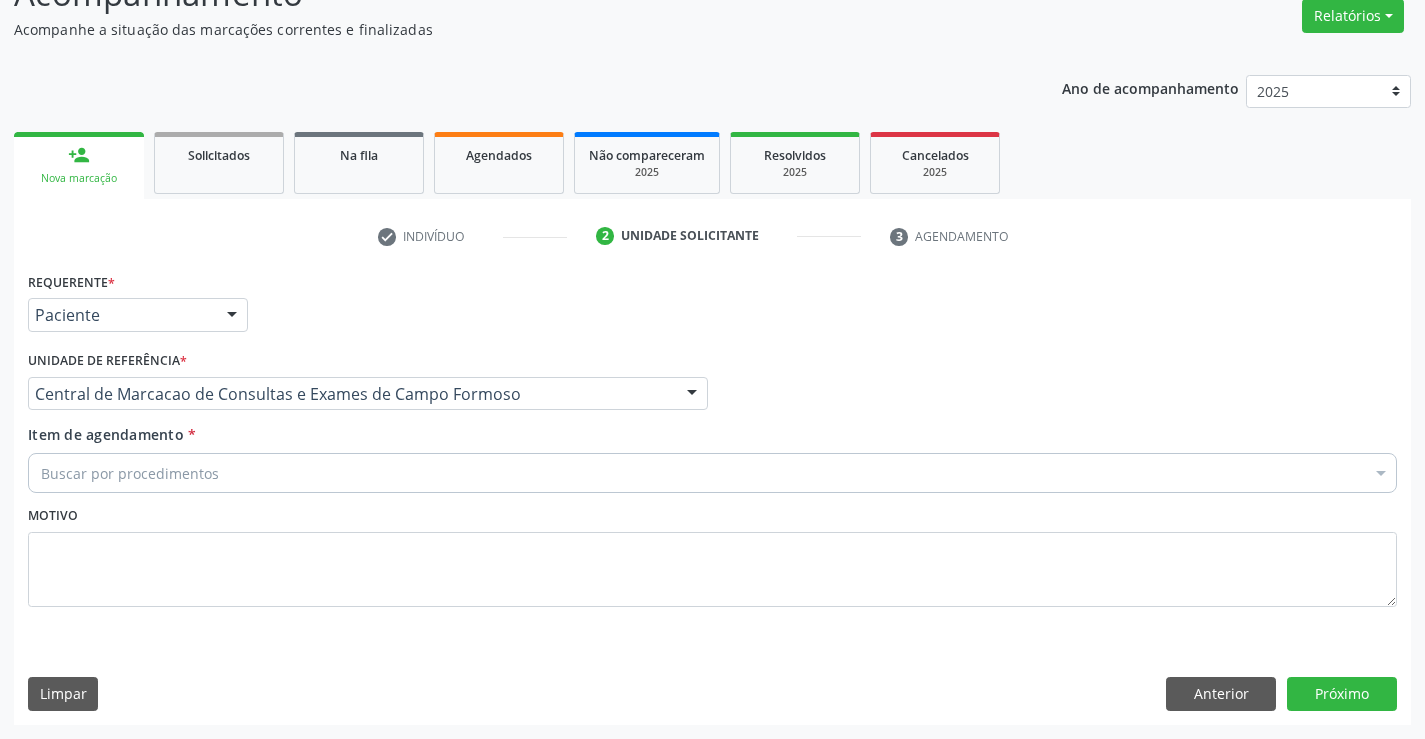 click on "Buscar por procedimentos" at bounding box center (712, 473) 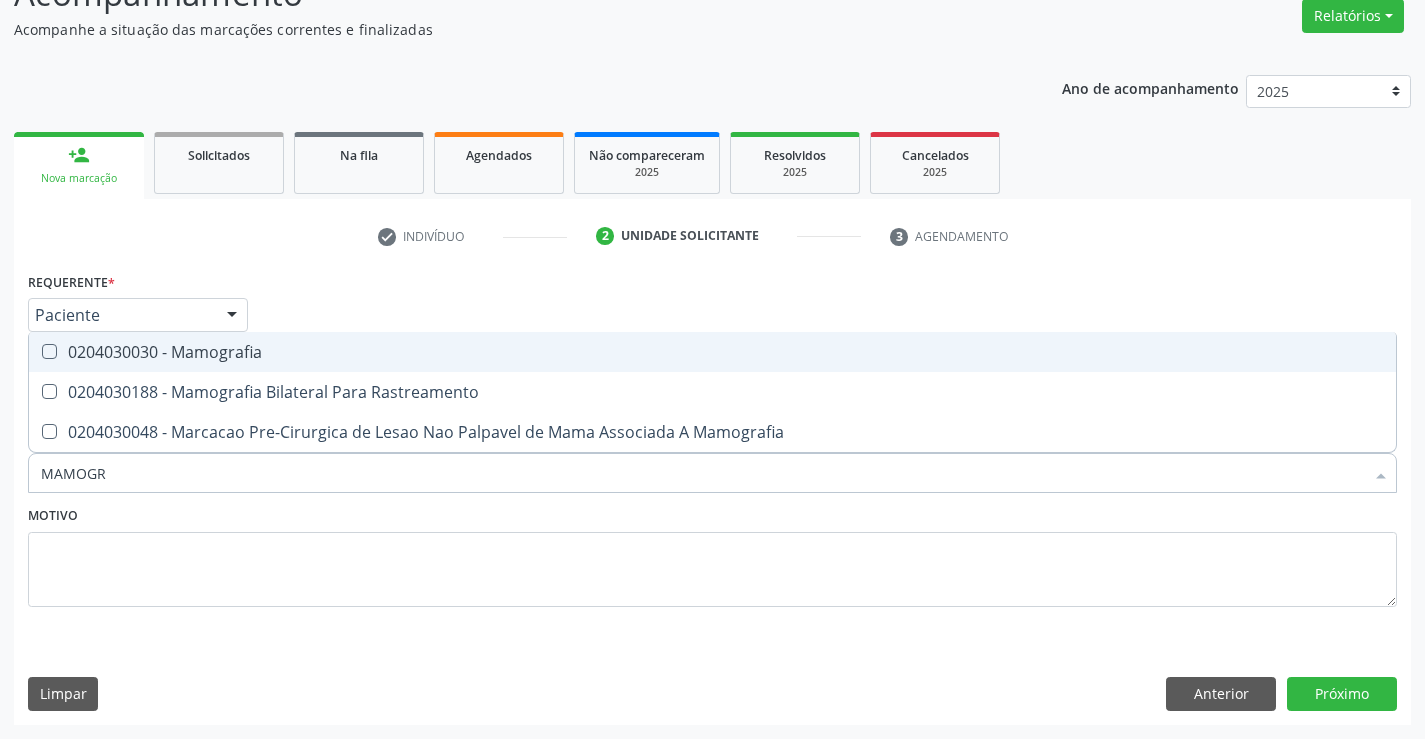 type on "MAMOGRA" 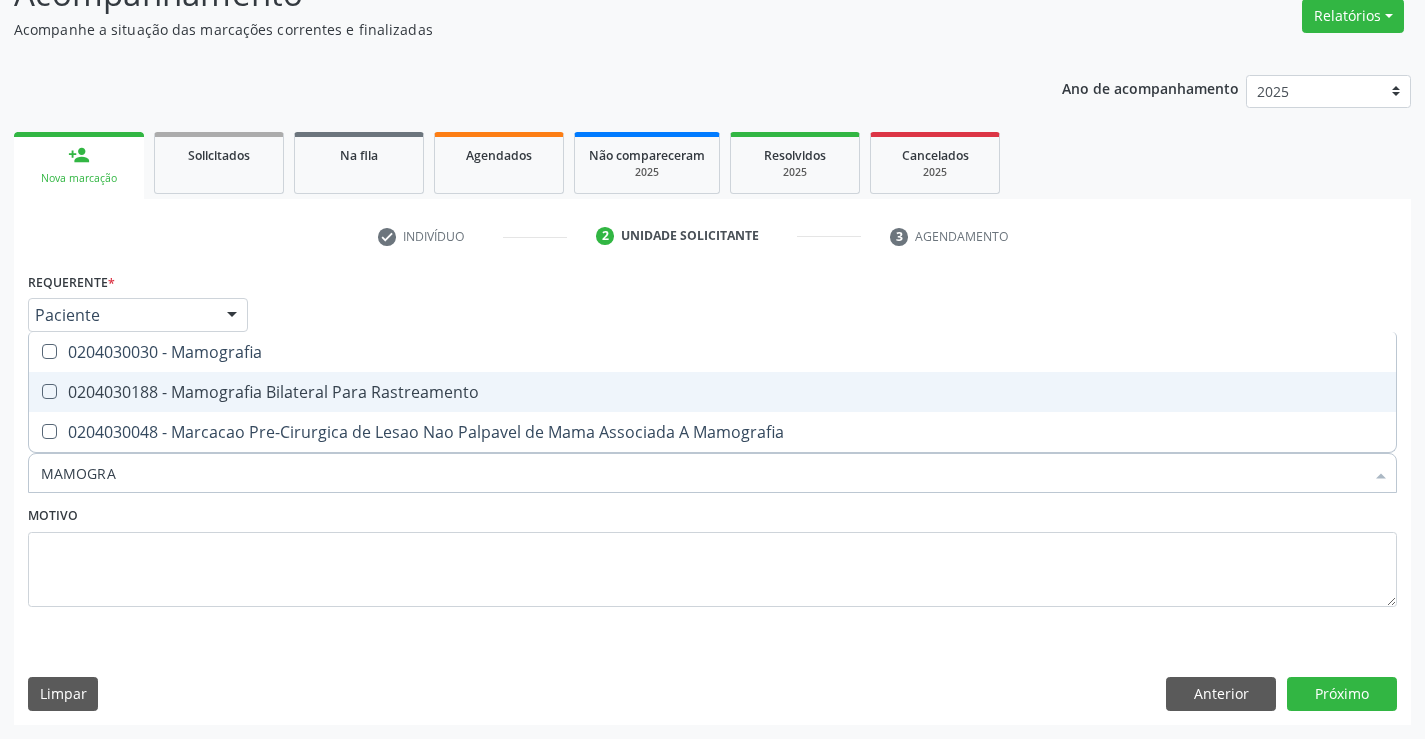 click on "0204030188 - Mamografia Bilateral Para Rastreamento" at bounding box center [712, 392] 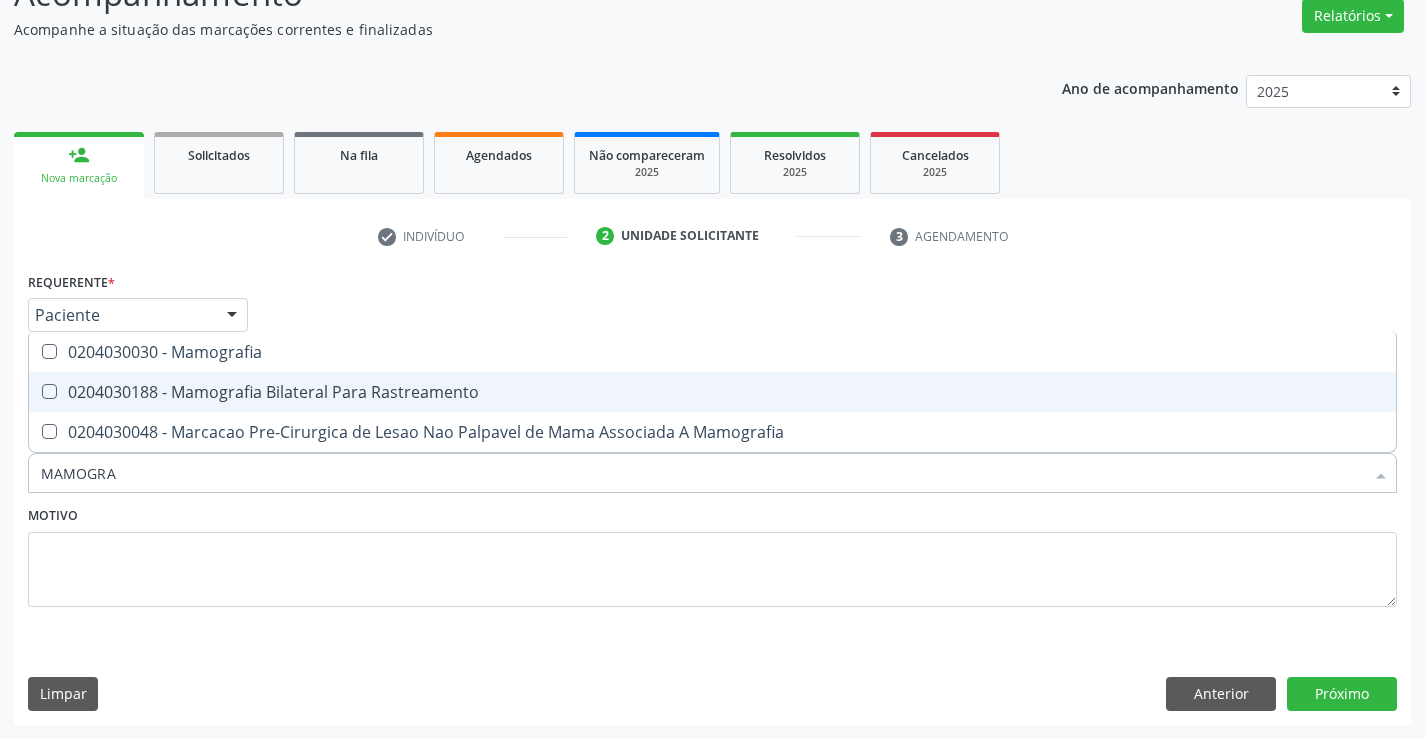 checkbox on "true" 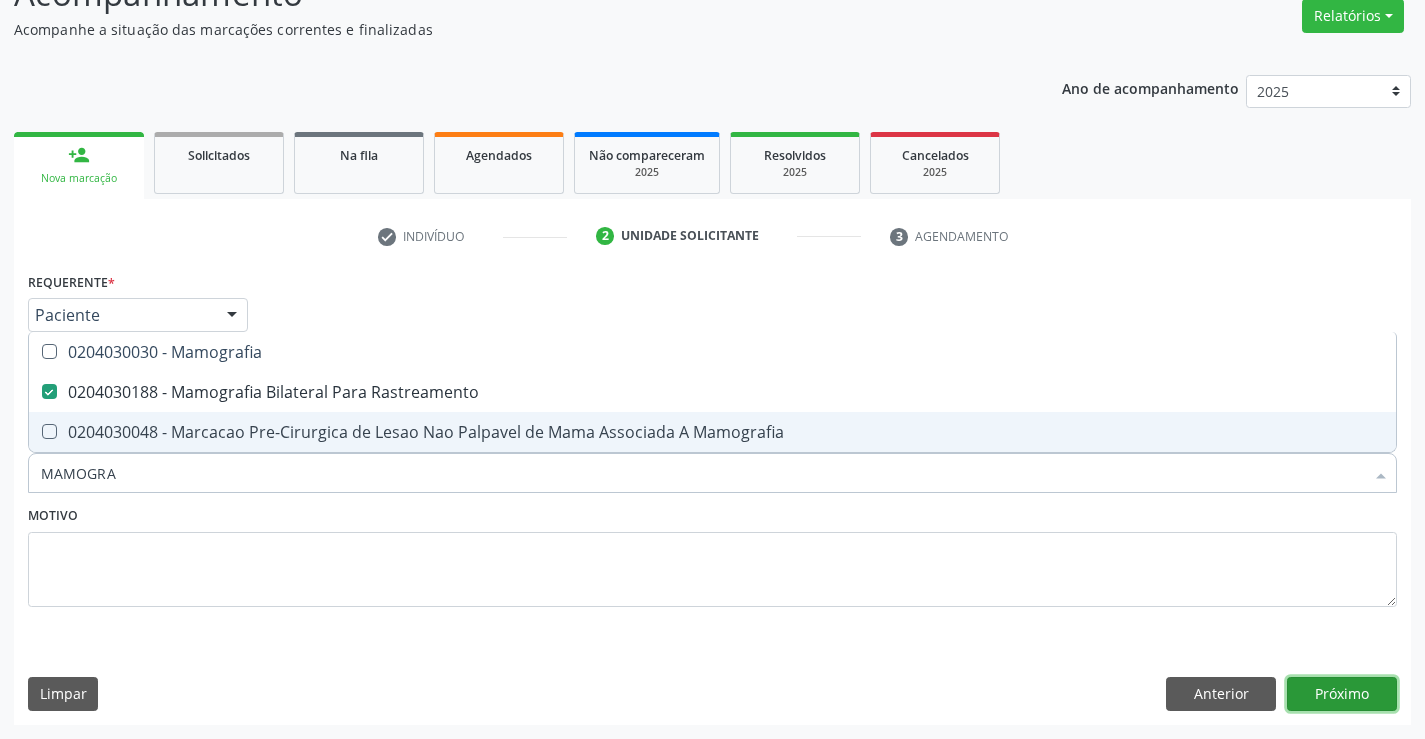 click on "Próximo" at bounding box center [1342, 694] 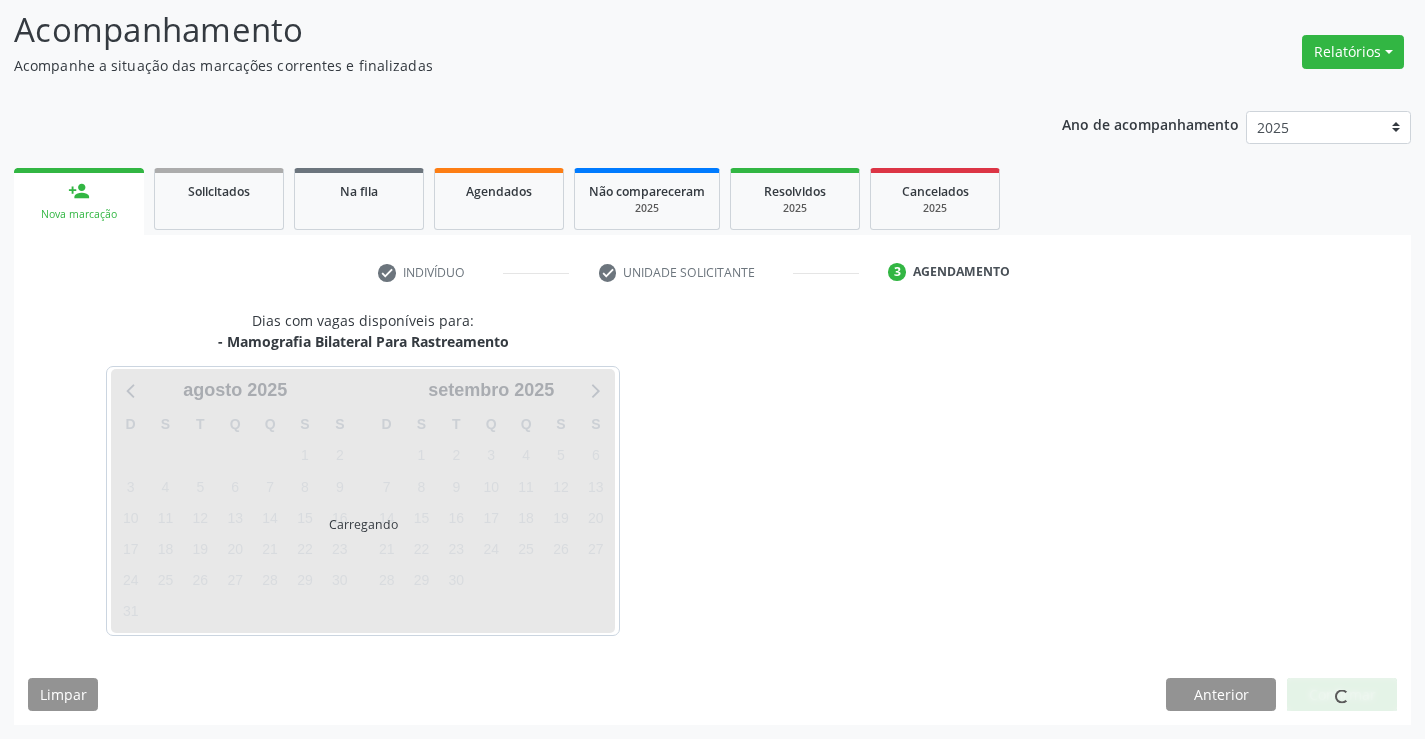 scroll, scrollTop: 131, scrollLeft: 0, axis: vertical 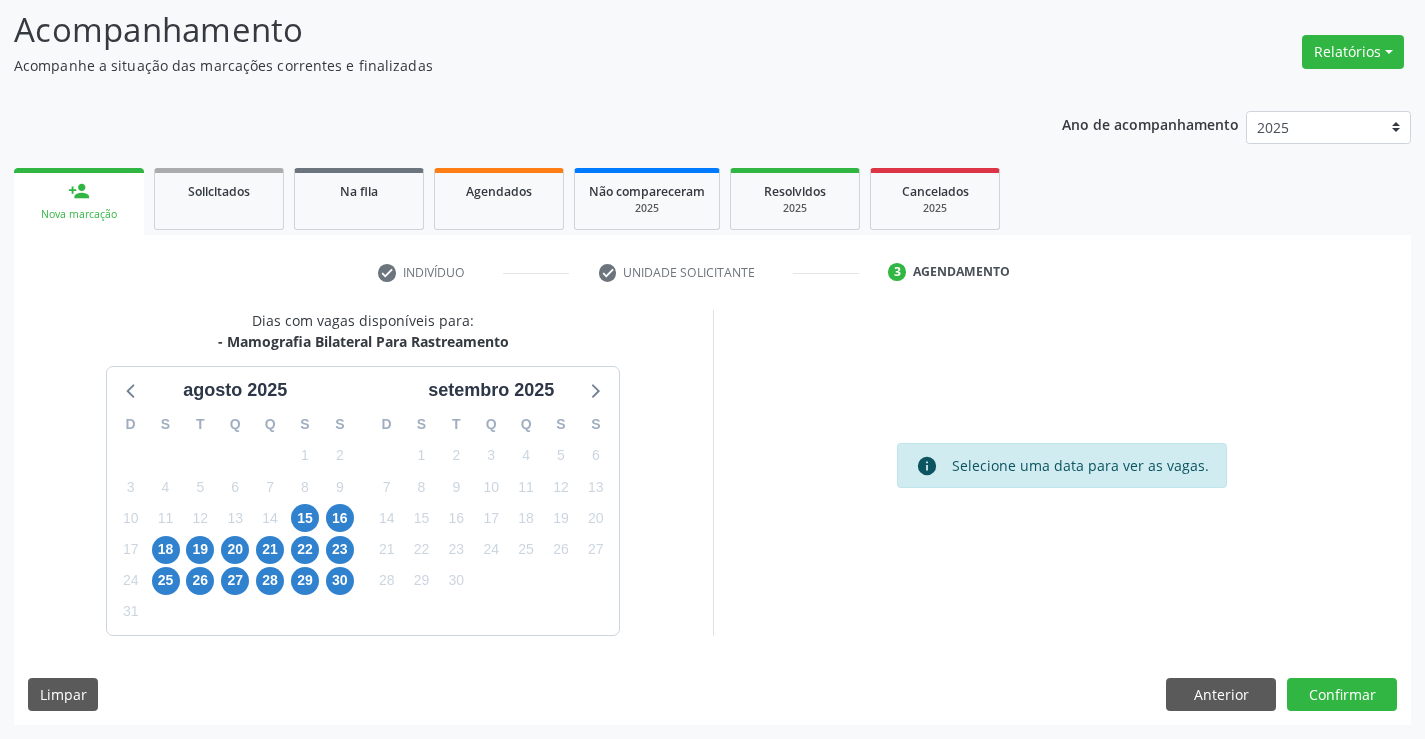 click on "8" at bounding box center (305, 487) 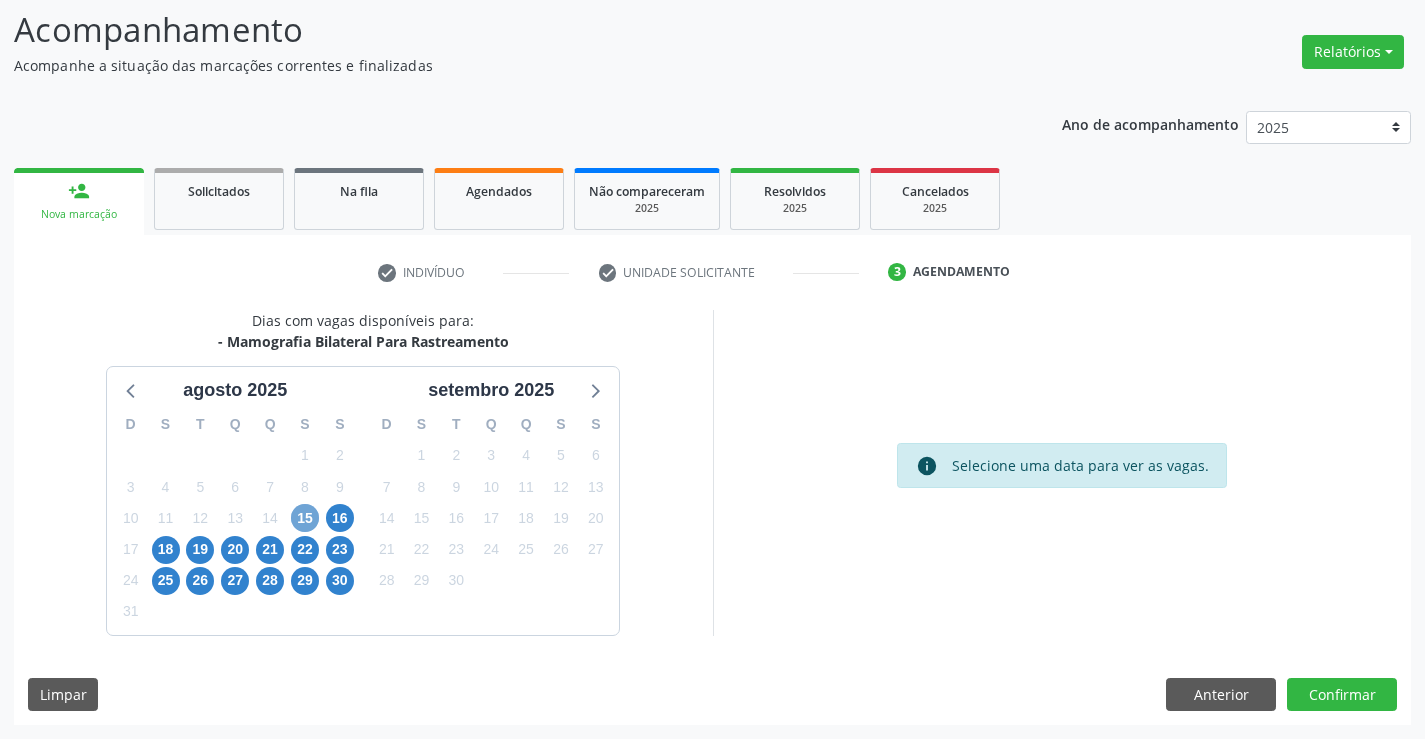 click on "15" at bounding box center [305, 518] 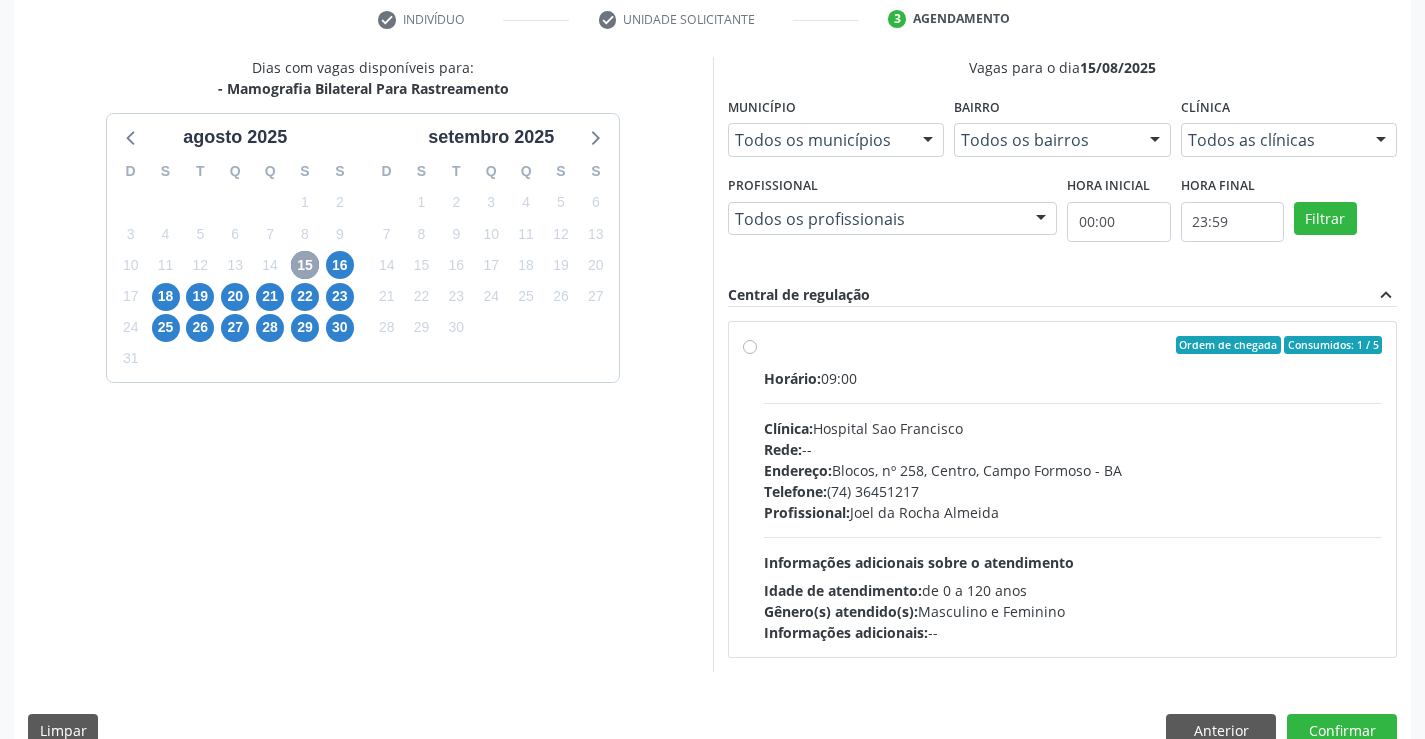 scroll, scrollTop: 420, scrollLeft: 0, axis: vertical 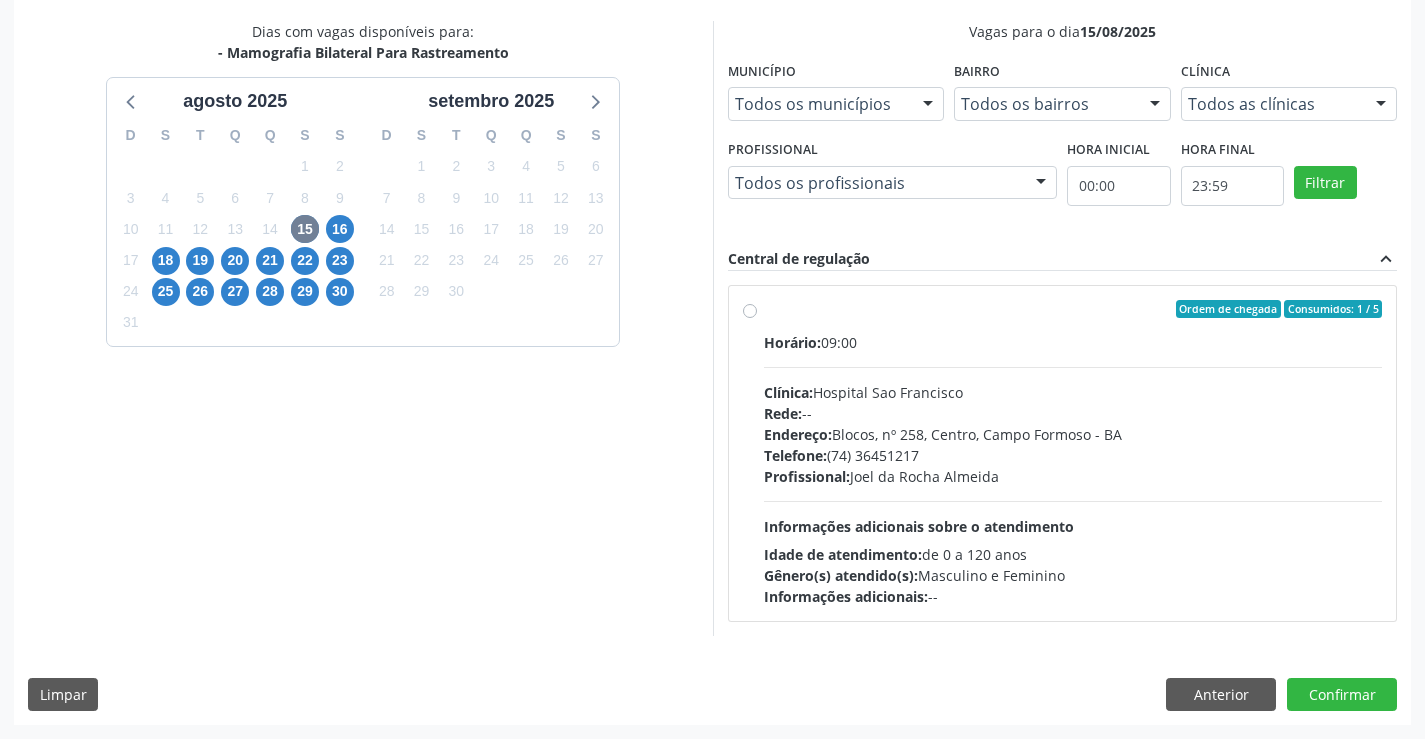 click on "Horário:   09:00" at bounding box center [1073, 342] 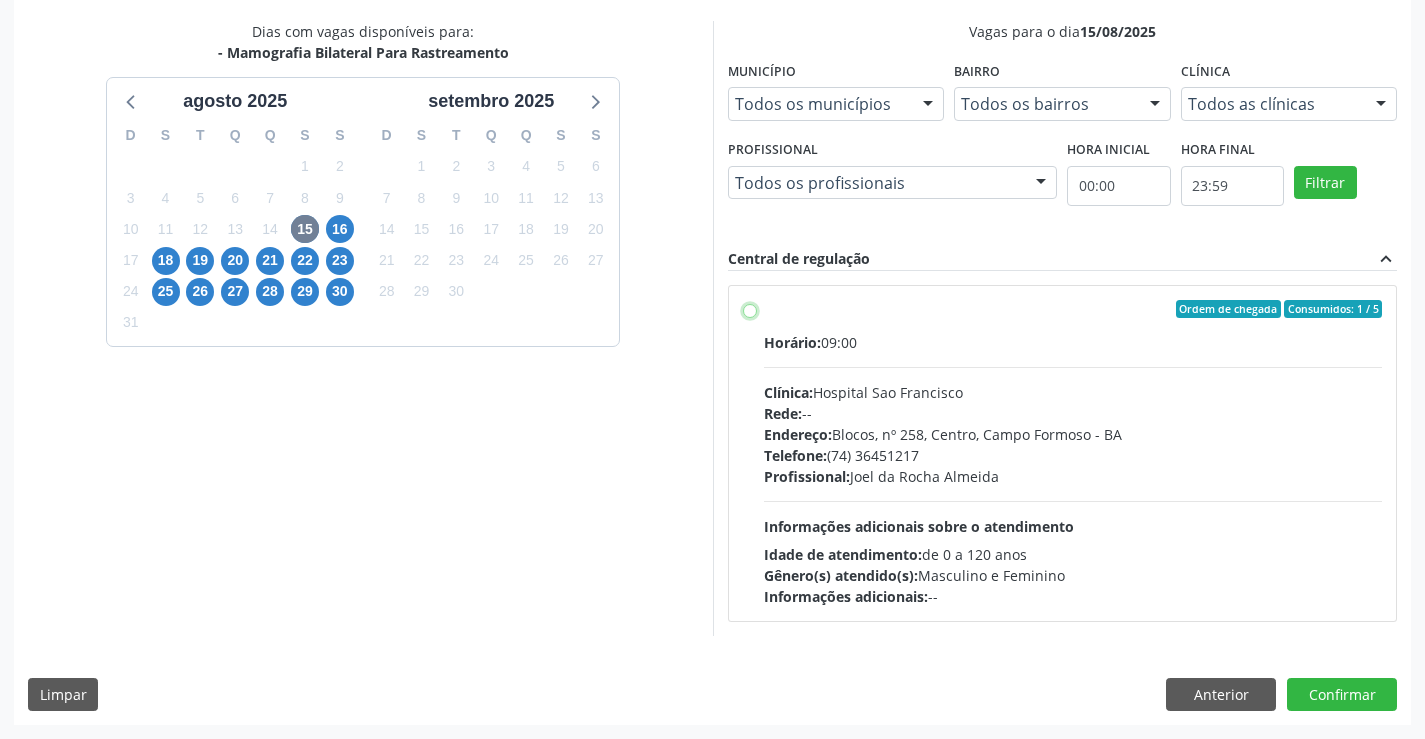 radio on "true" 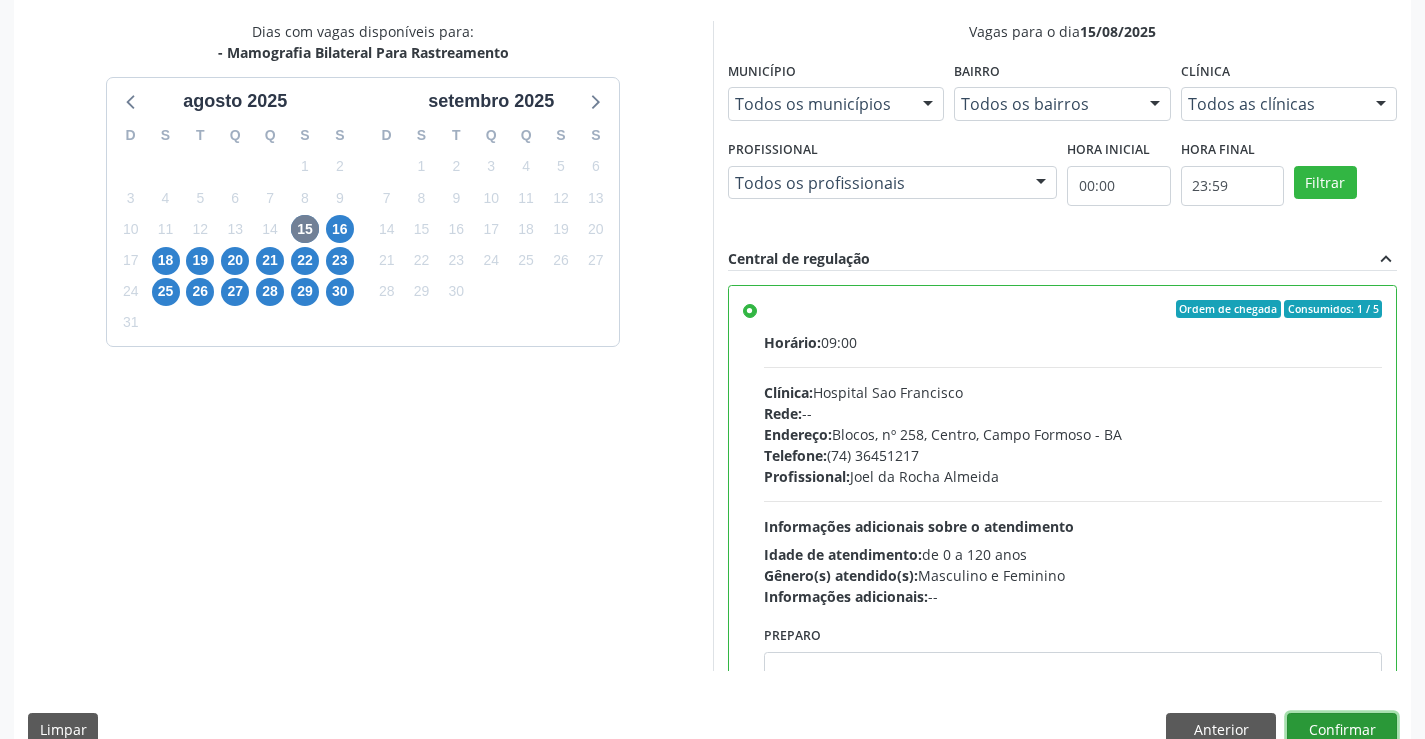 click on "Confirmar" at bounding box center [1342, 730] 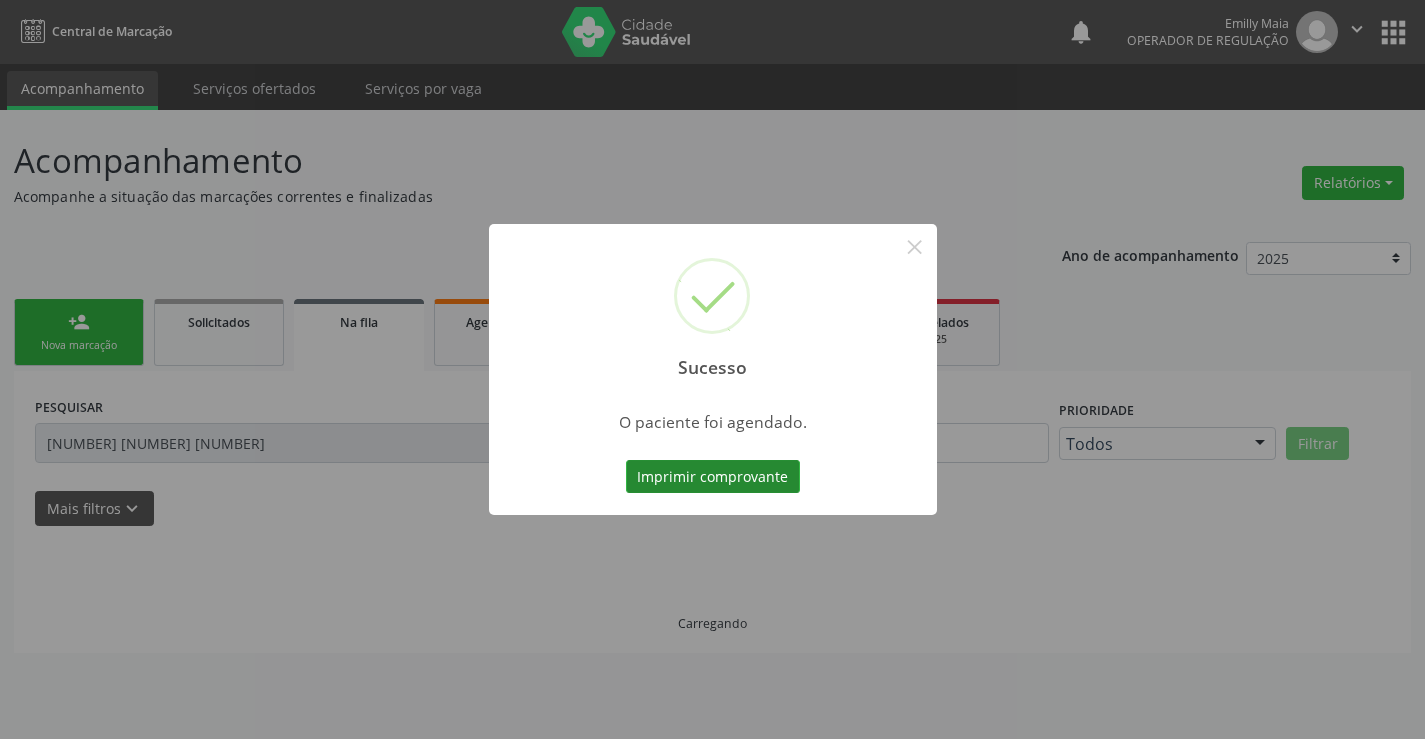 scroll, scrollTop: 0, scrollLeft: 0, axis: both 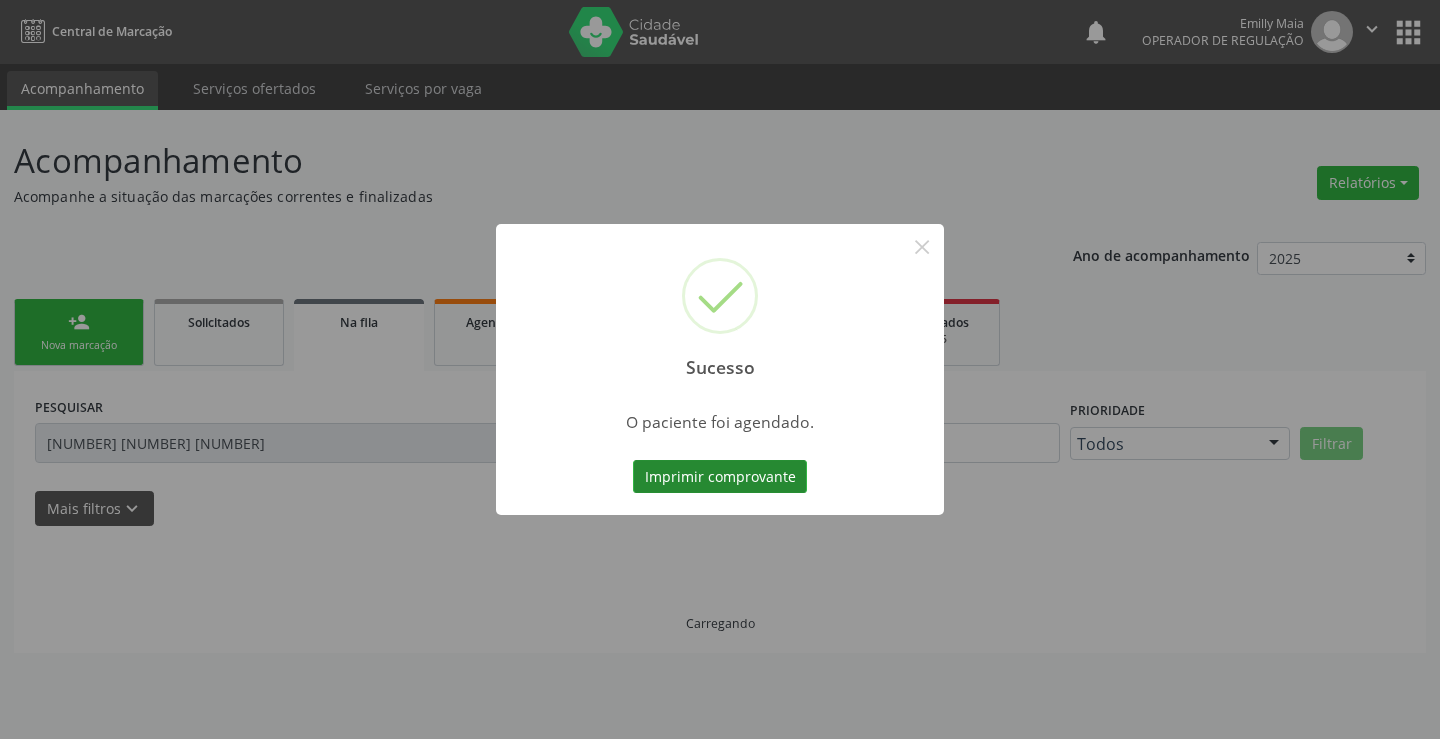 click on "Imprimir comprovante" at bounding box center [720, 477] 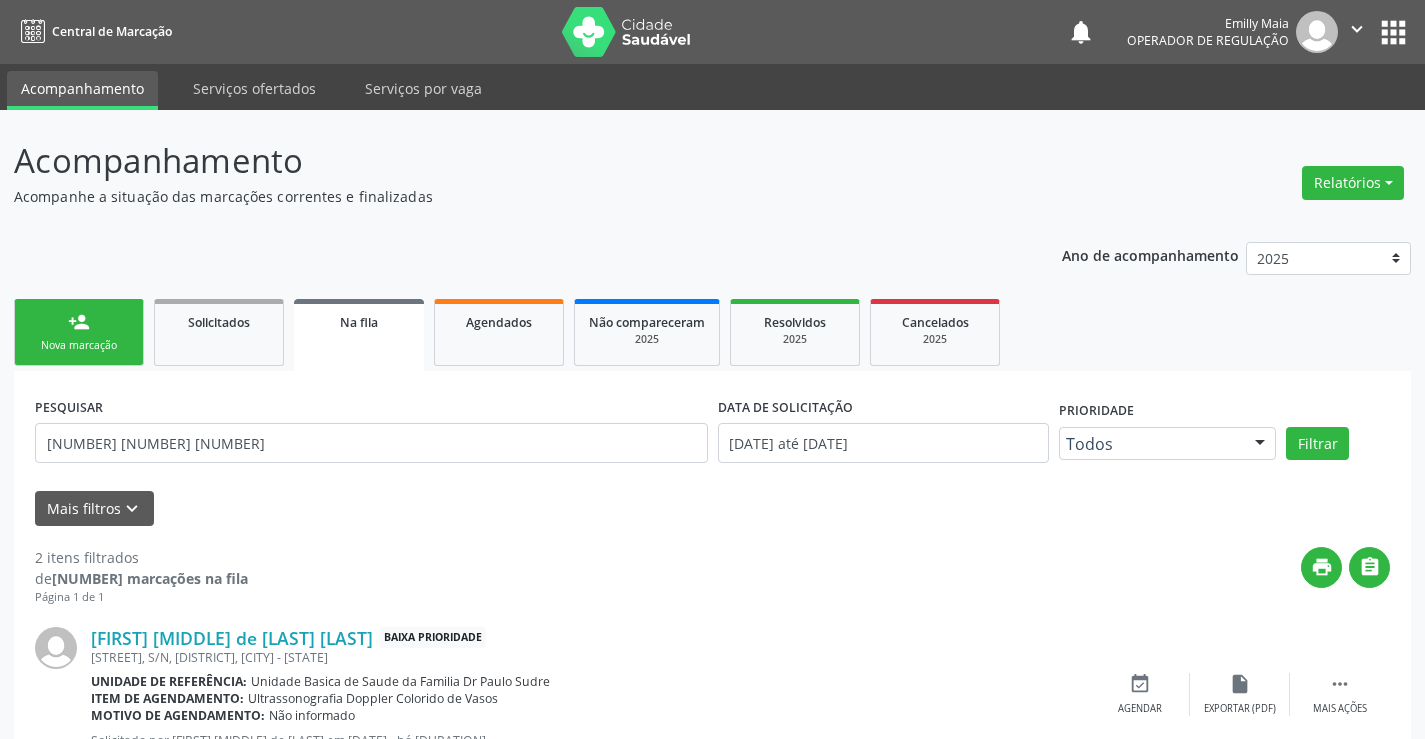 click on "person_add
Nova marcação" at bounding box center (79, 332) 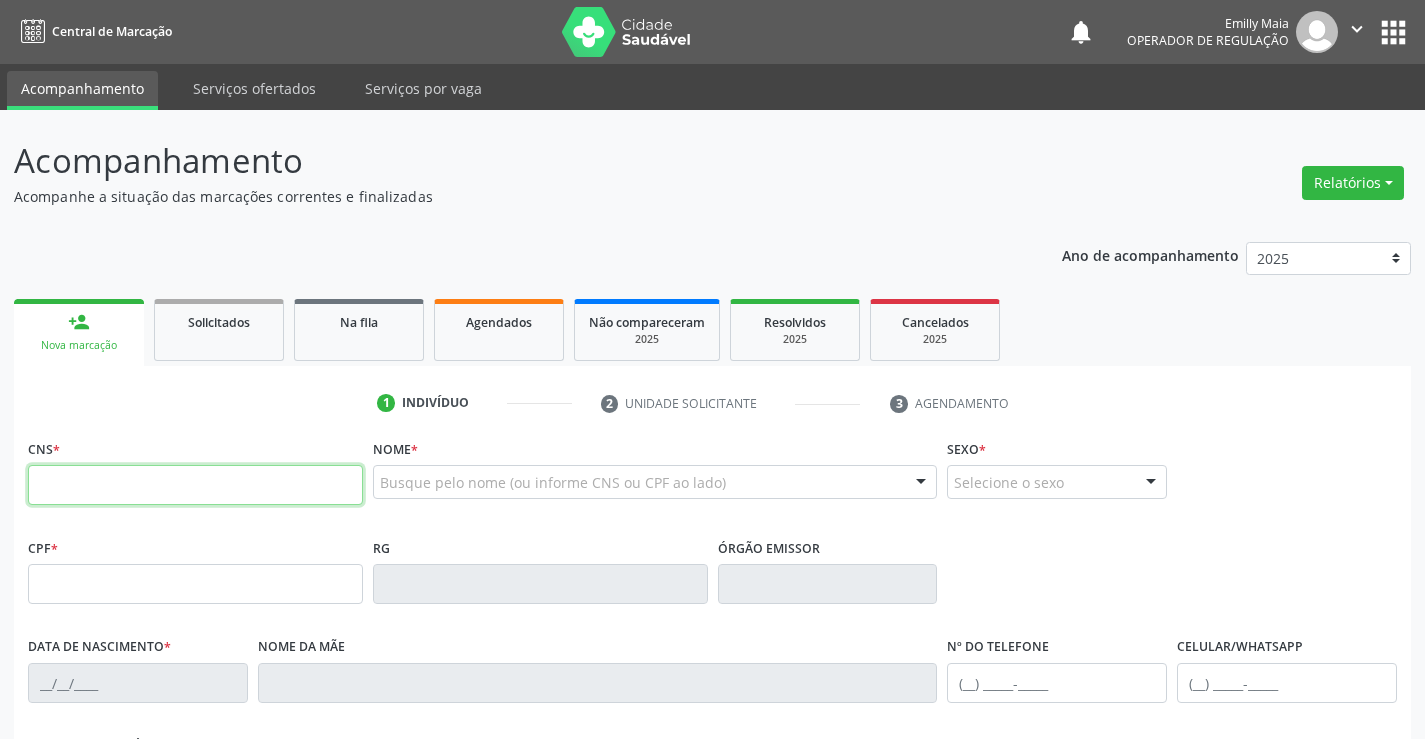 click at bounding box center [195, 485] 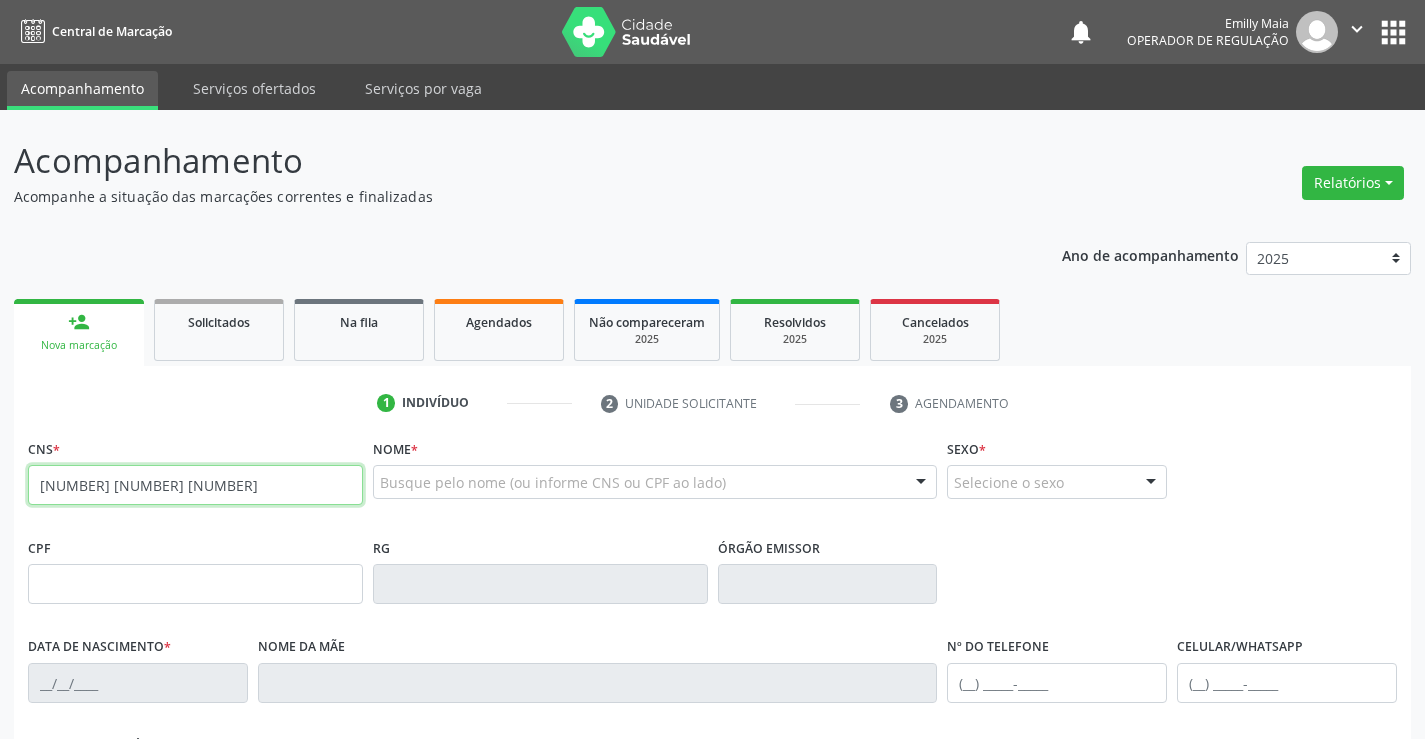 type on "707 0028 9254 7433" 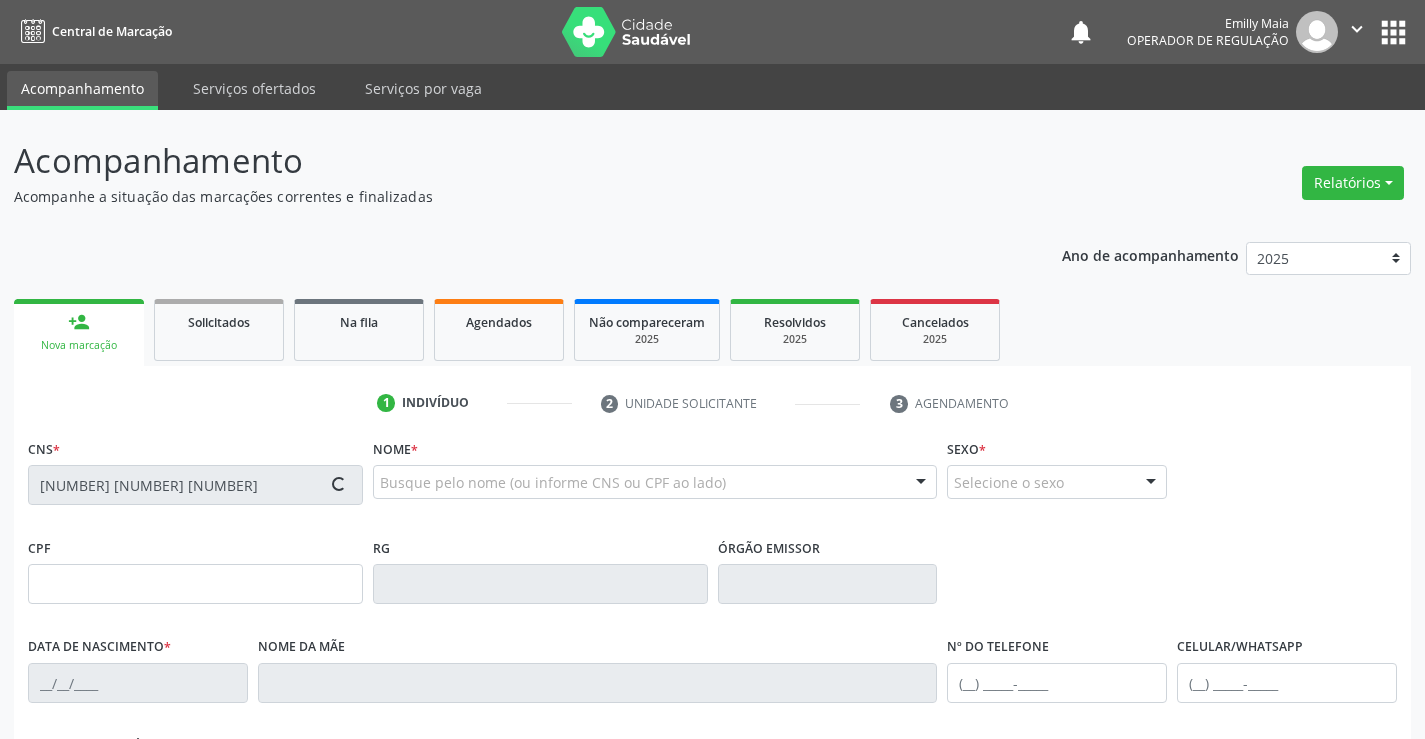 type on "0239431901" 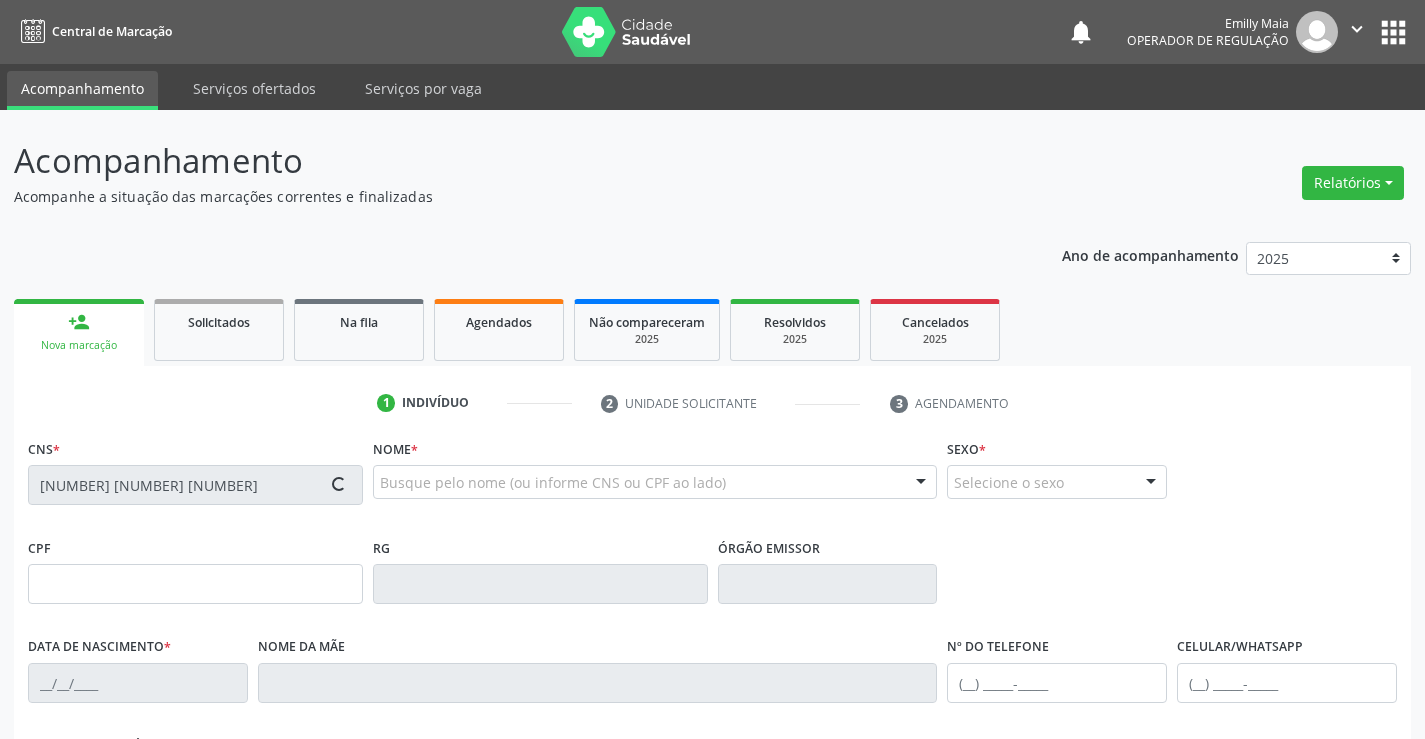 type on "21/05/1955" 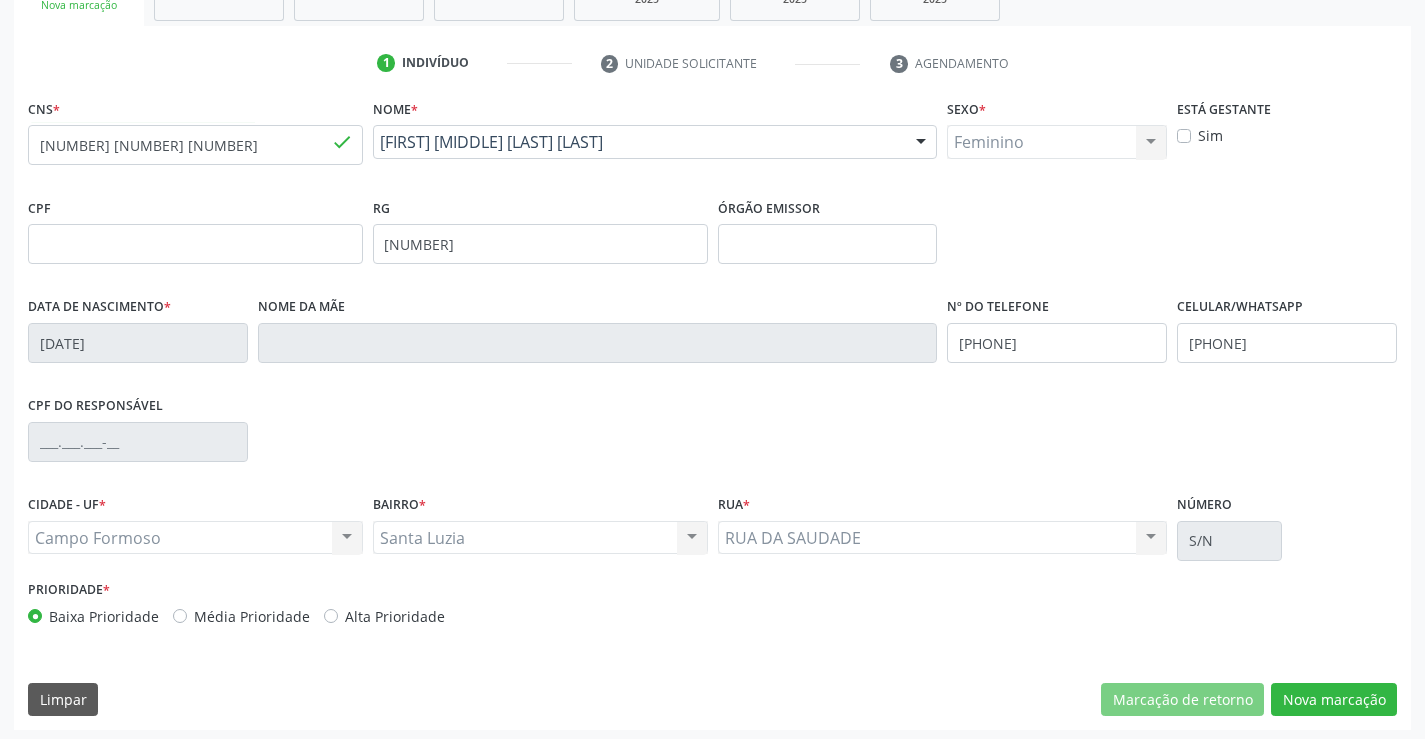 scroll, scrollTop: 345, scrollLeft: 0, axis: vertical 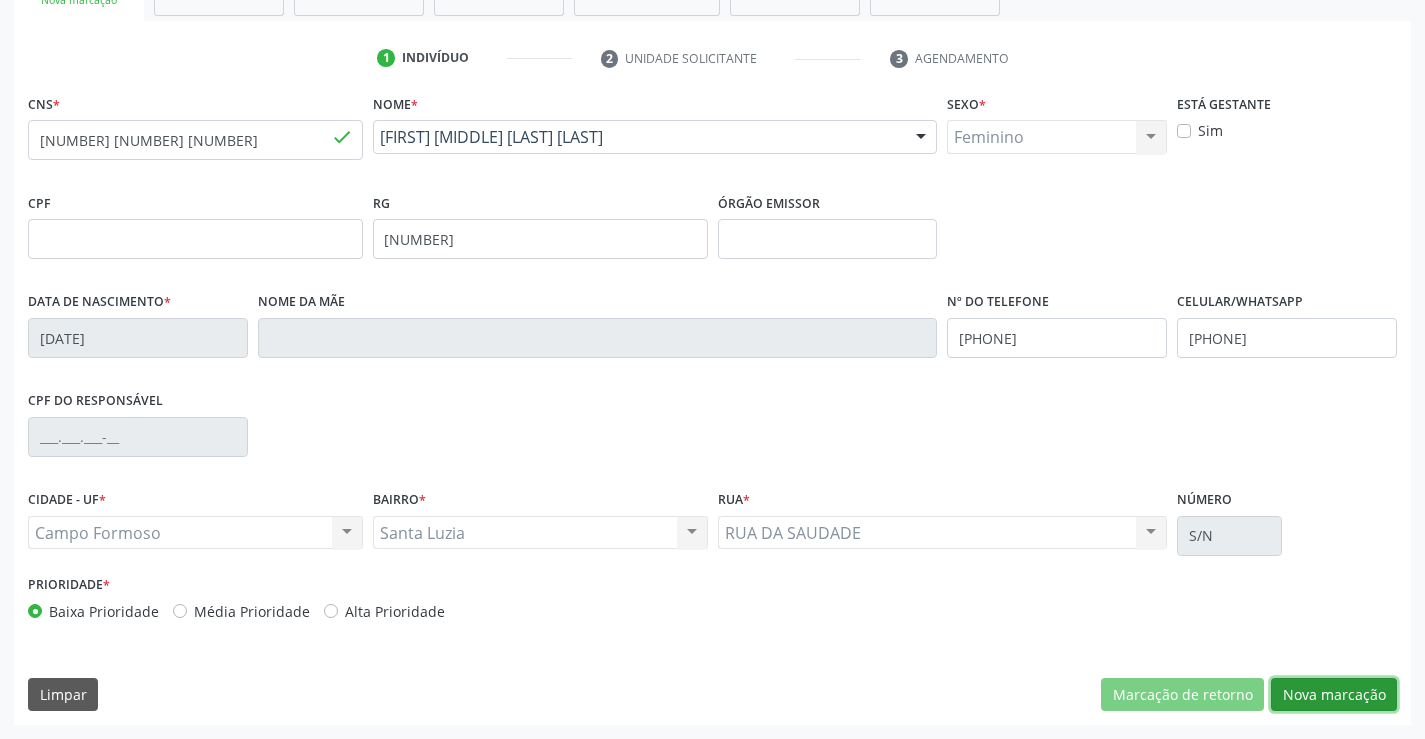 click on "Nova marcação" at bounding box center [1334, 695] 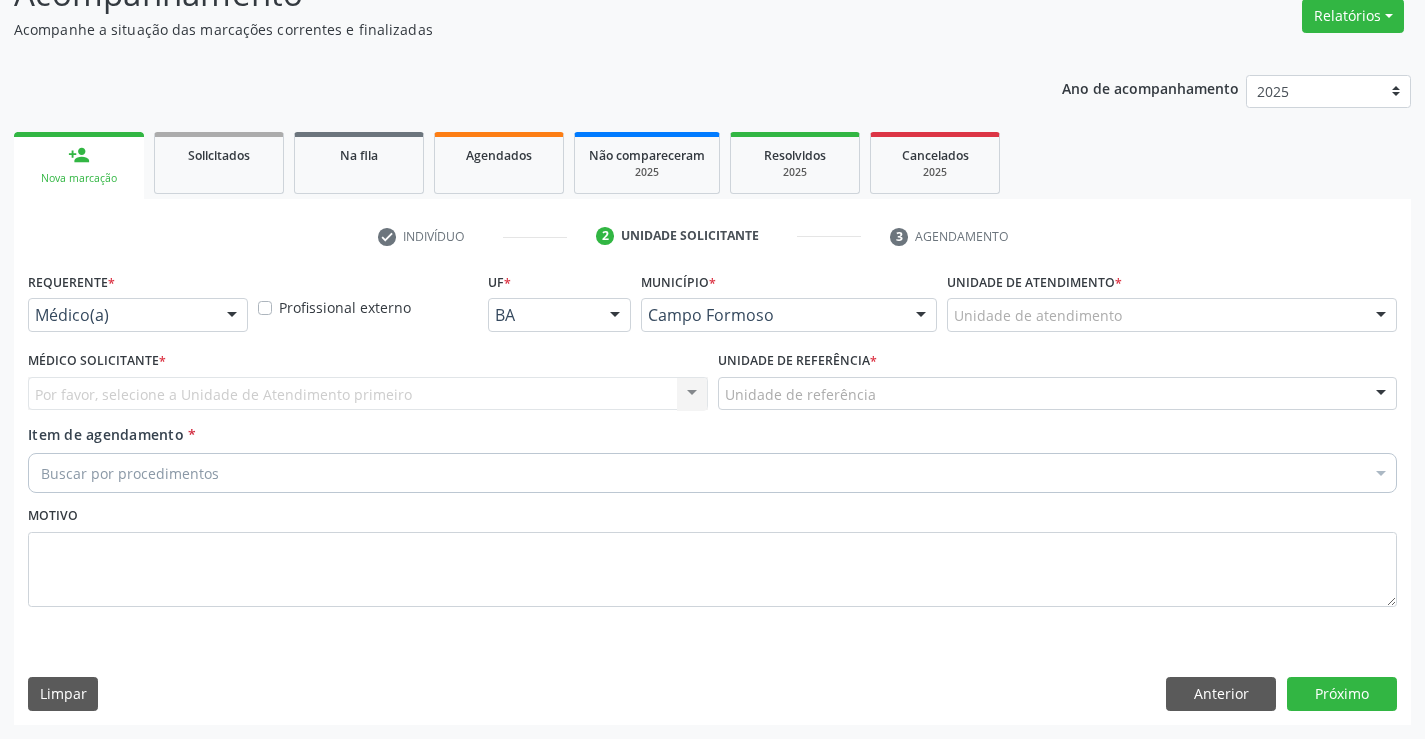 scroll, scrollTop: 167, scrollLeft: 0, axis: vertical 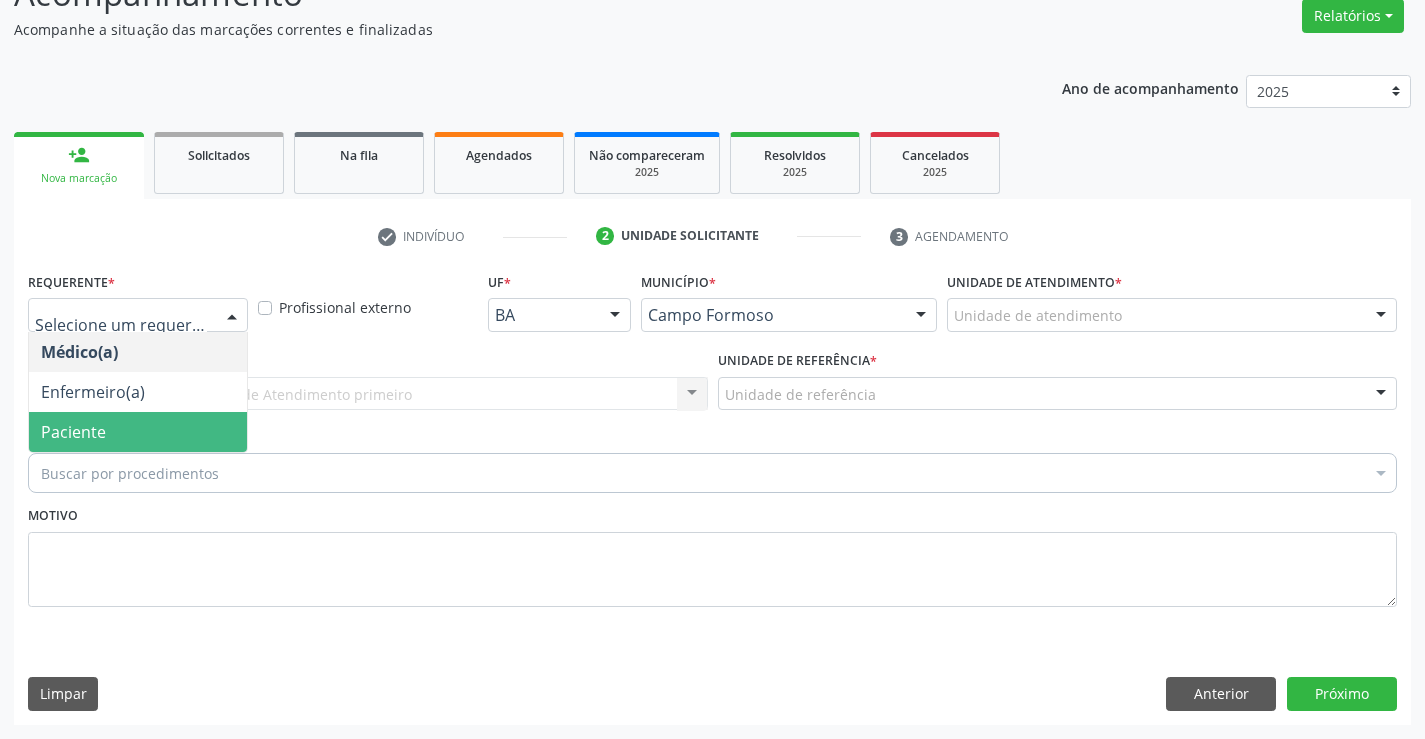 click on "Paciente" at bounding box center [138, 432] 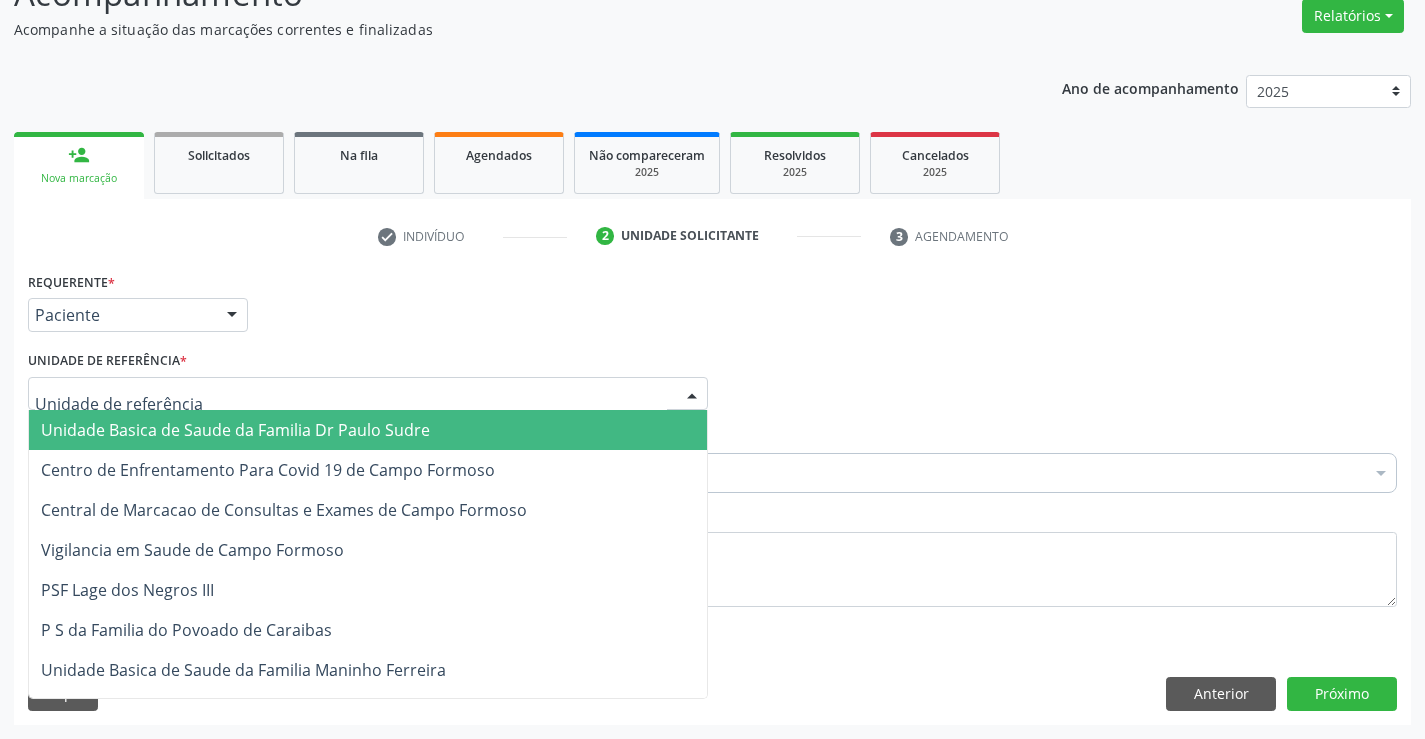 click at bounding box center (368, 394) 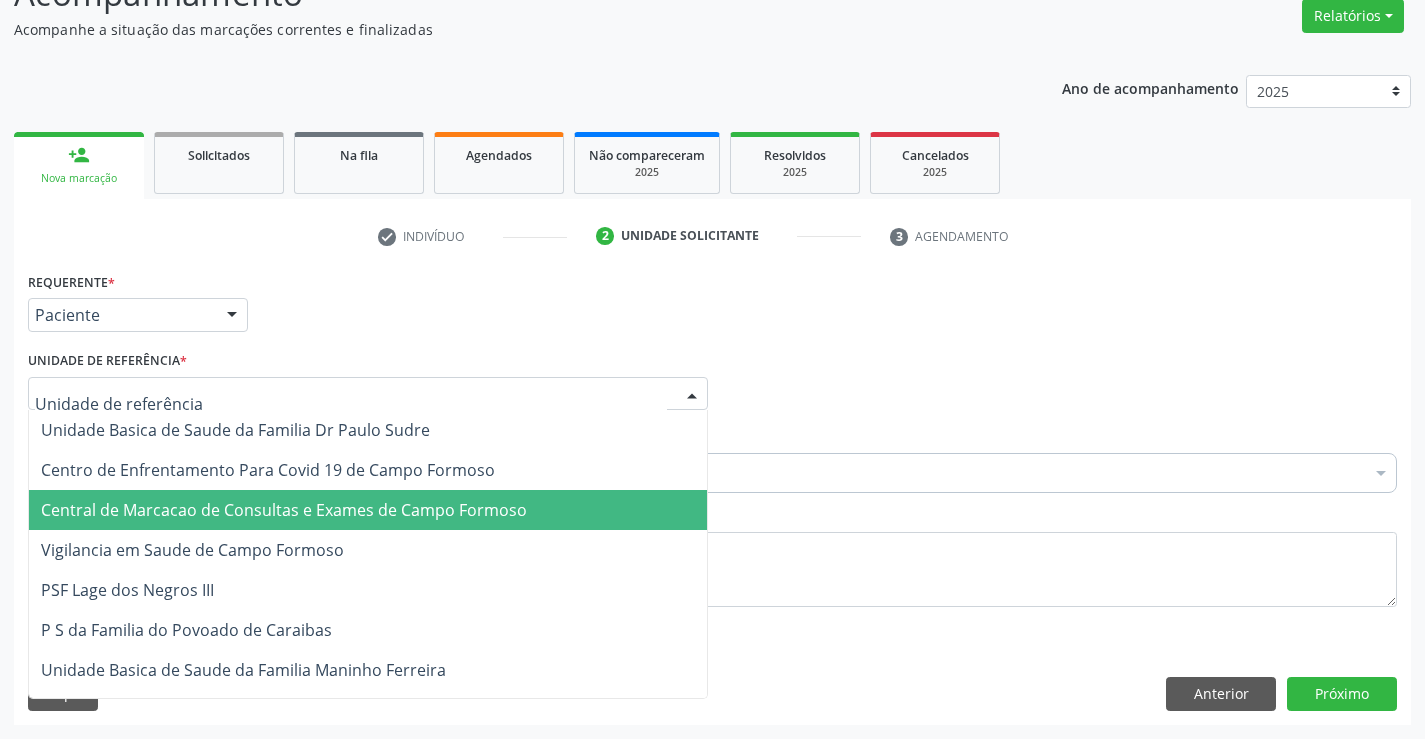 click on "Central de Marcacao de Consultas e Exames de Campo Formoso" at bounding box center (284, 510) 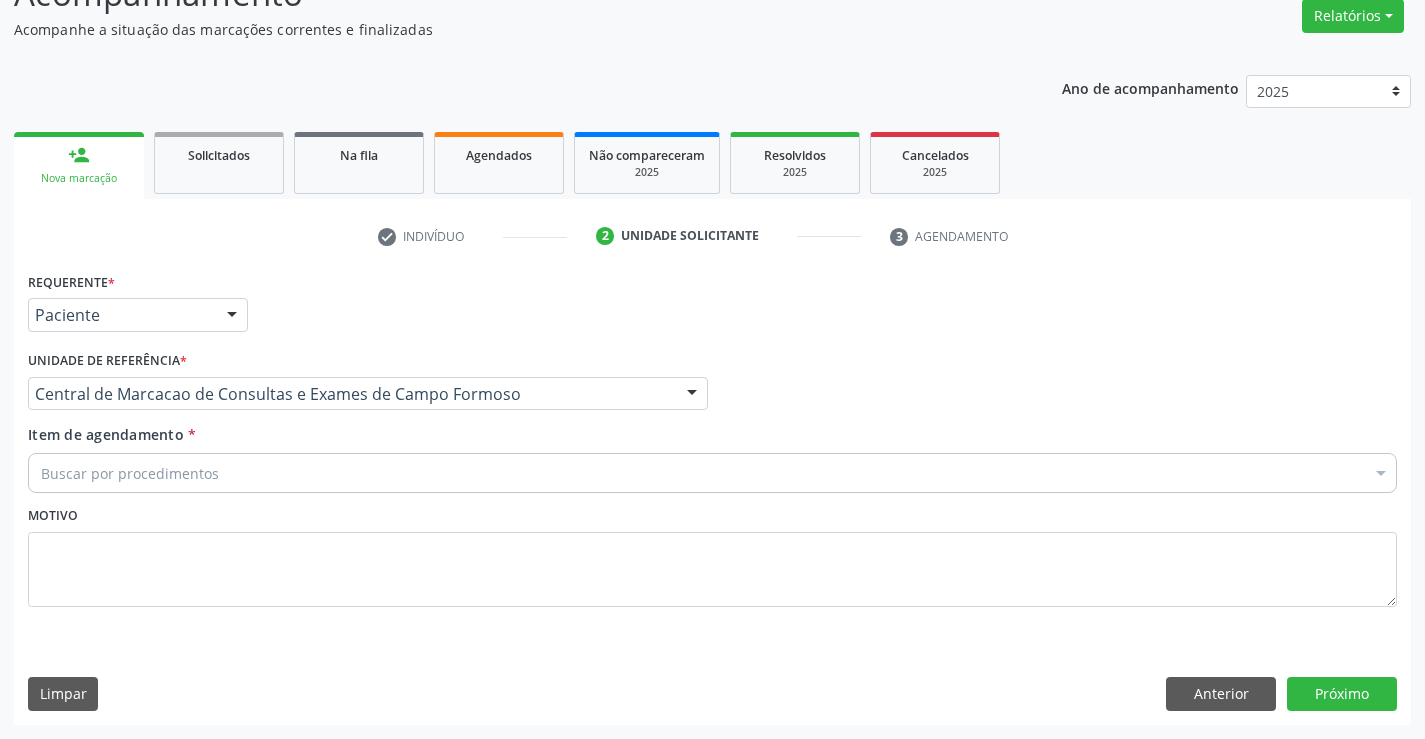 click on "Buscar por procedimentos" at bounding box center [712, 473] 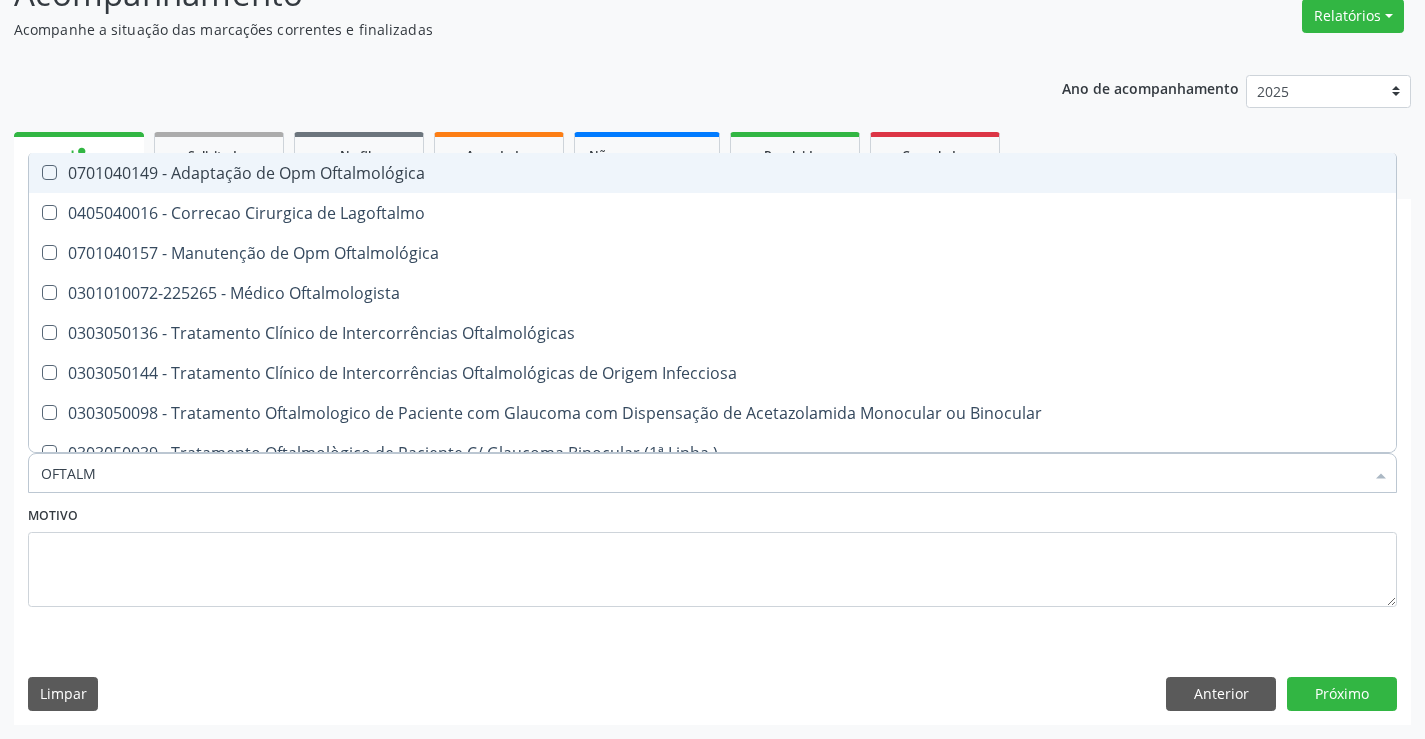 type on "OFTALMO" 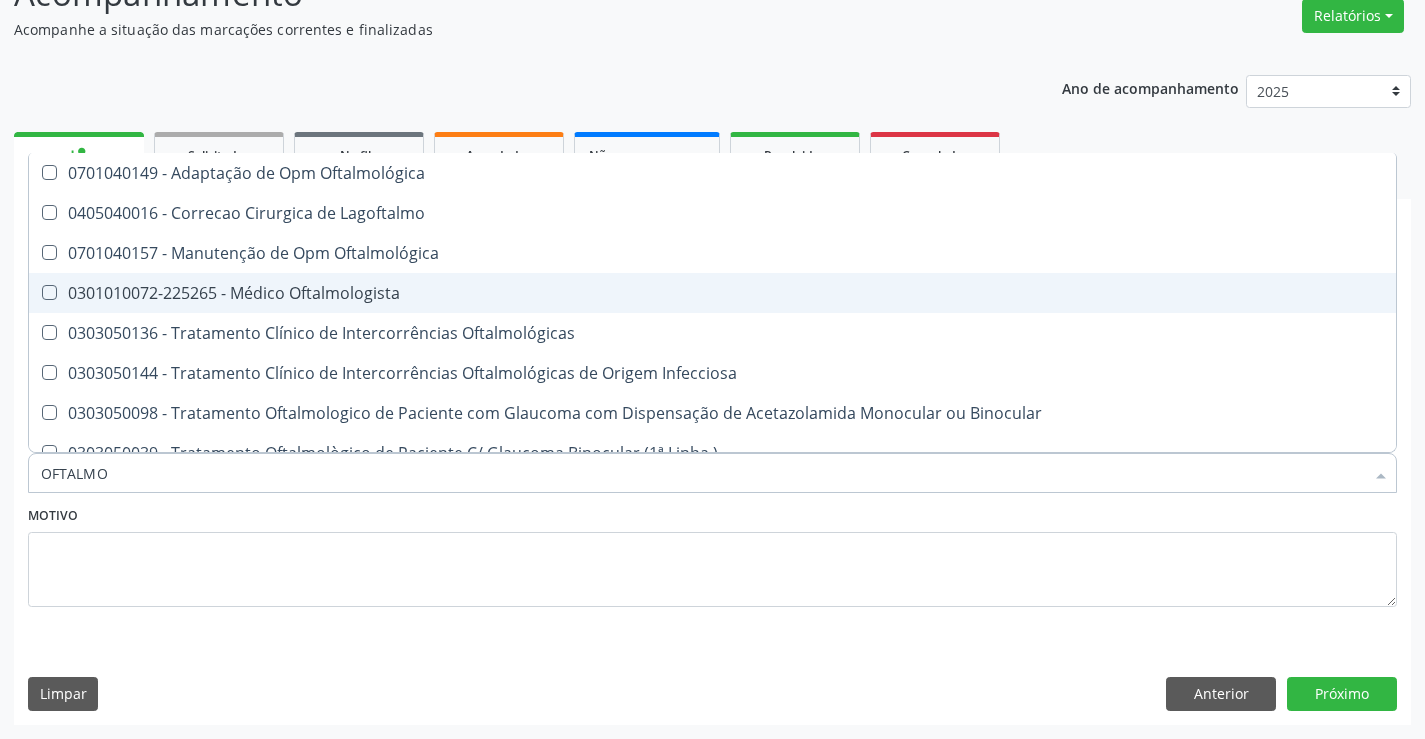 click on "0301010072-225265 - Médico Oftalmologista" at bounding box center [712, 293] 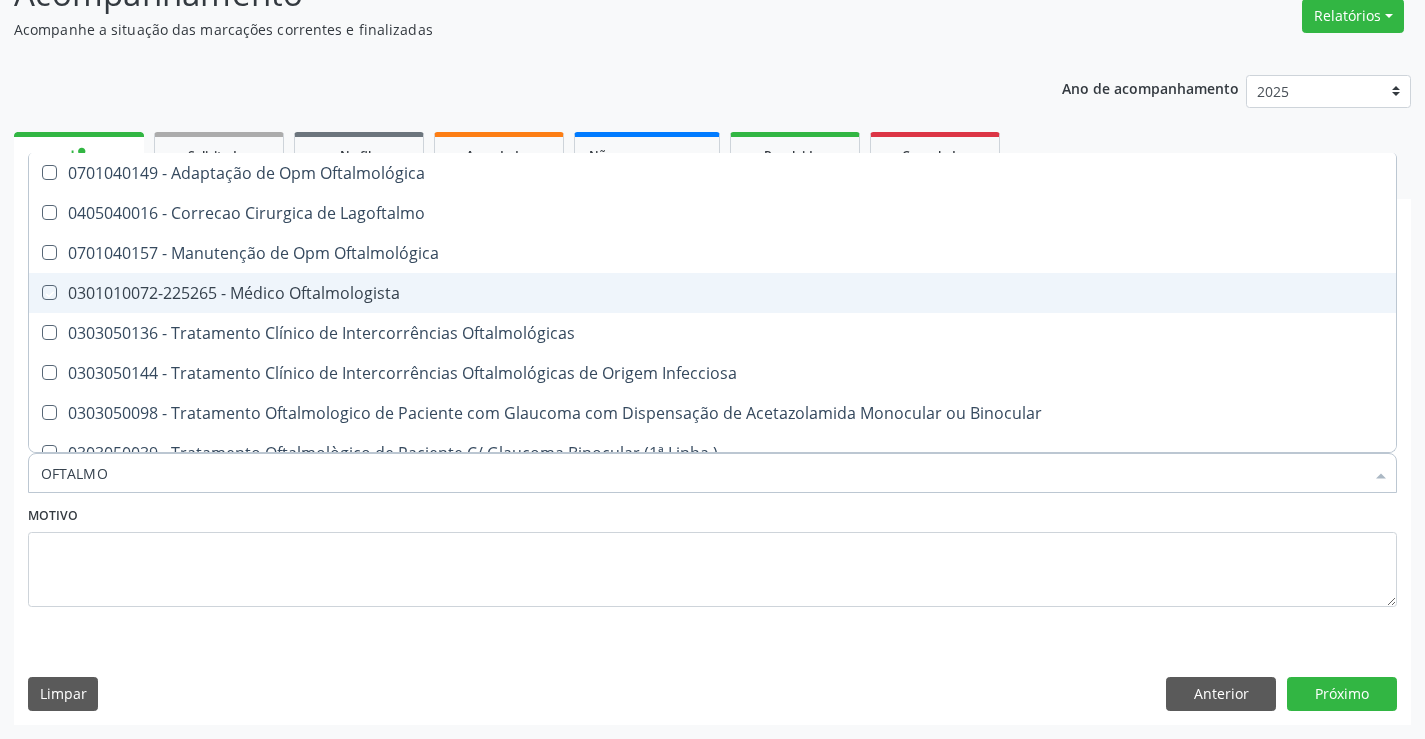 checkbox on "true" 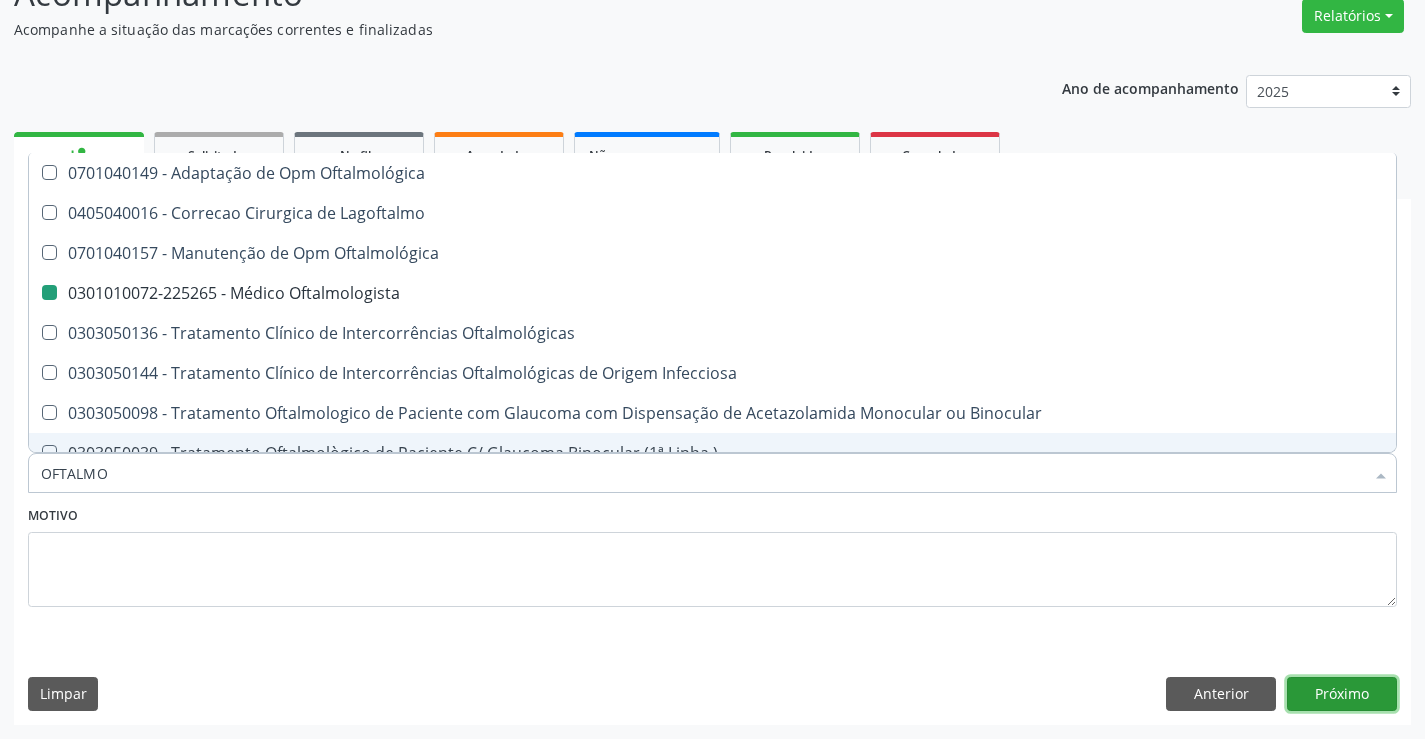 click on "Próximo" at bounding box center [1342, 694] 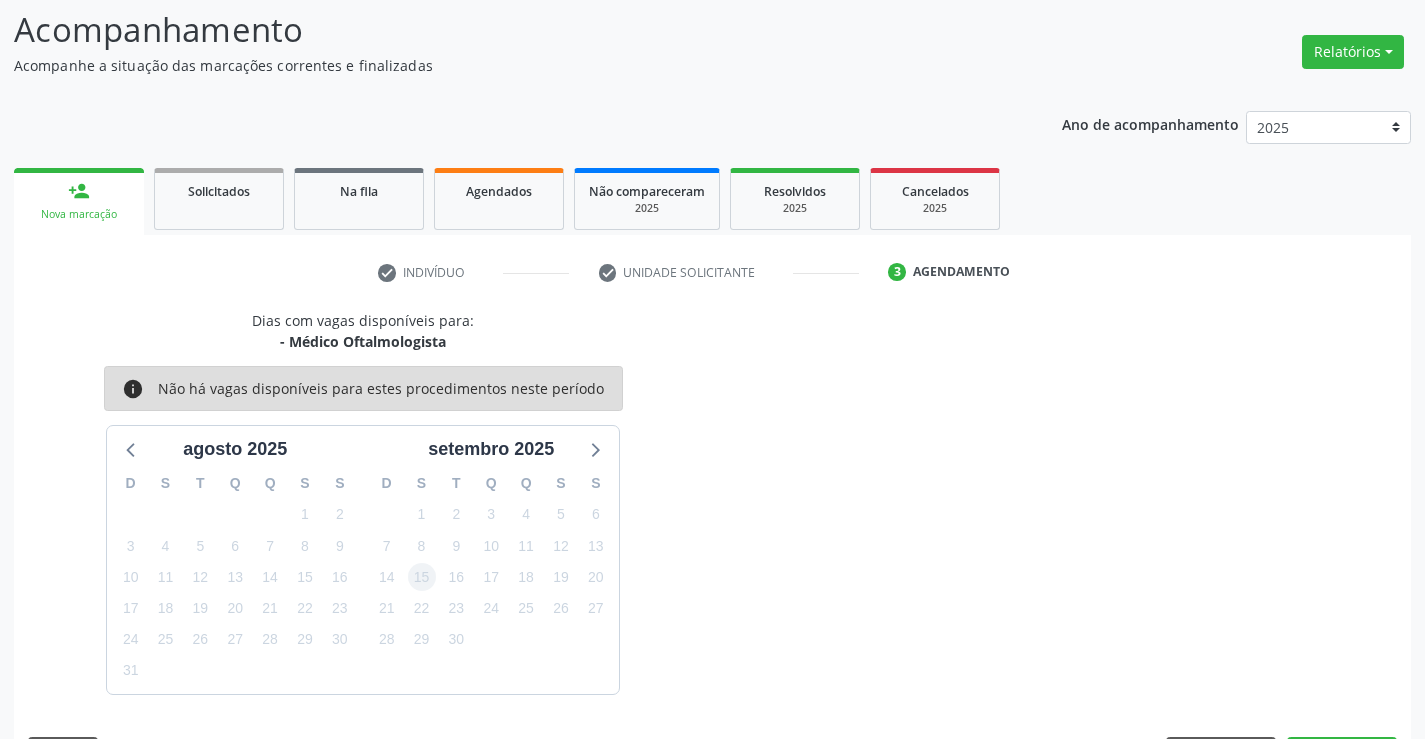 scroll, scrollTop: 167, scrollLeft: 0, axis: vertical 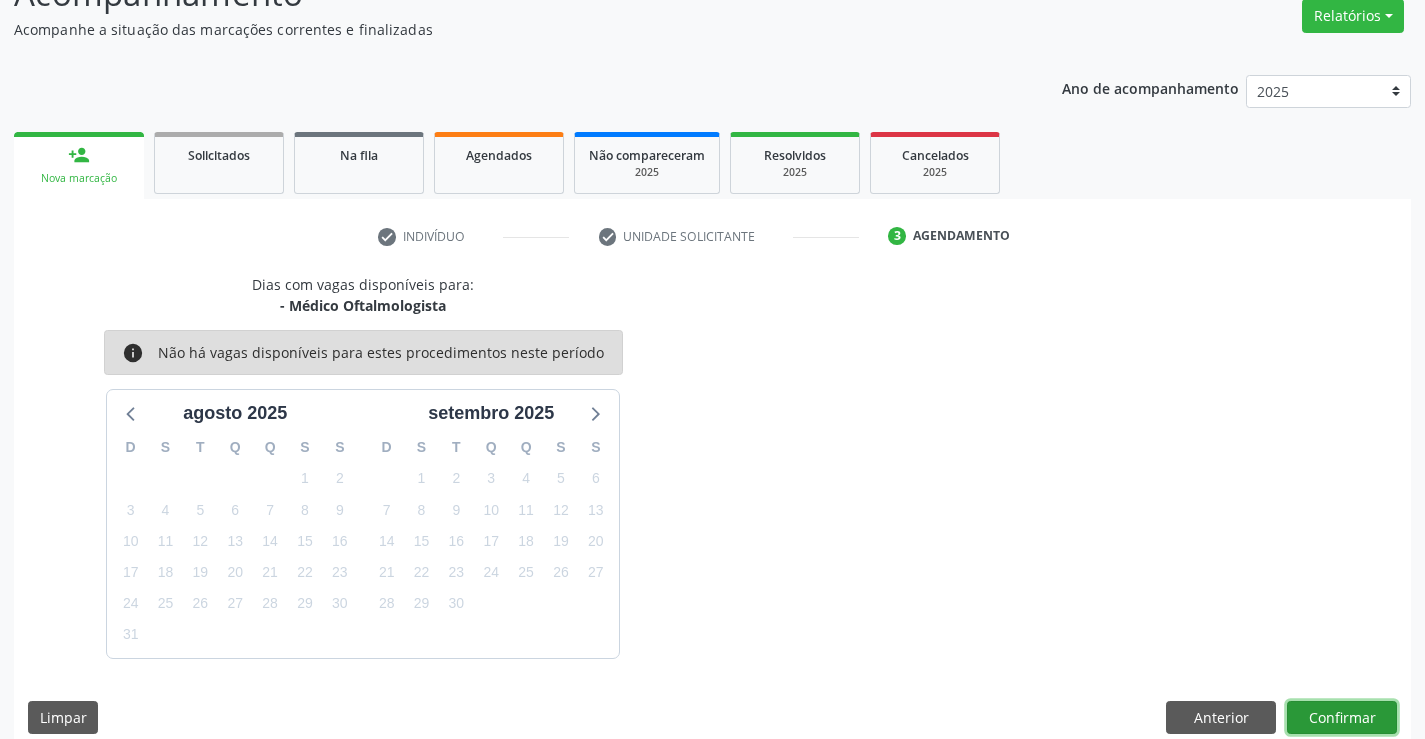 click on "Confirmar" at bounding box center (1342, 718) 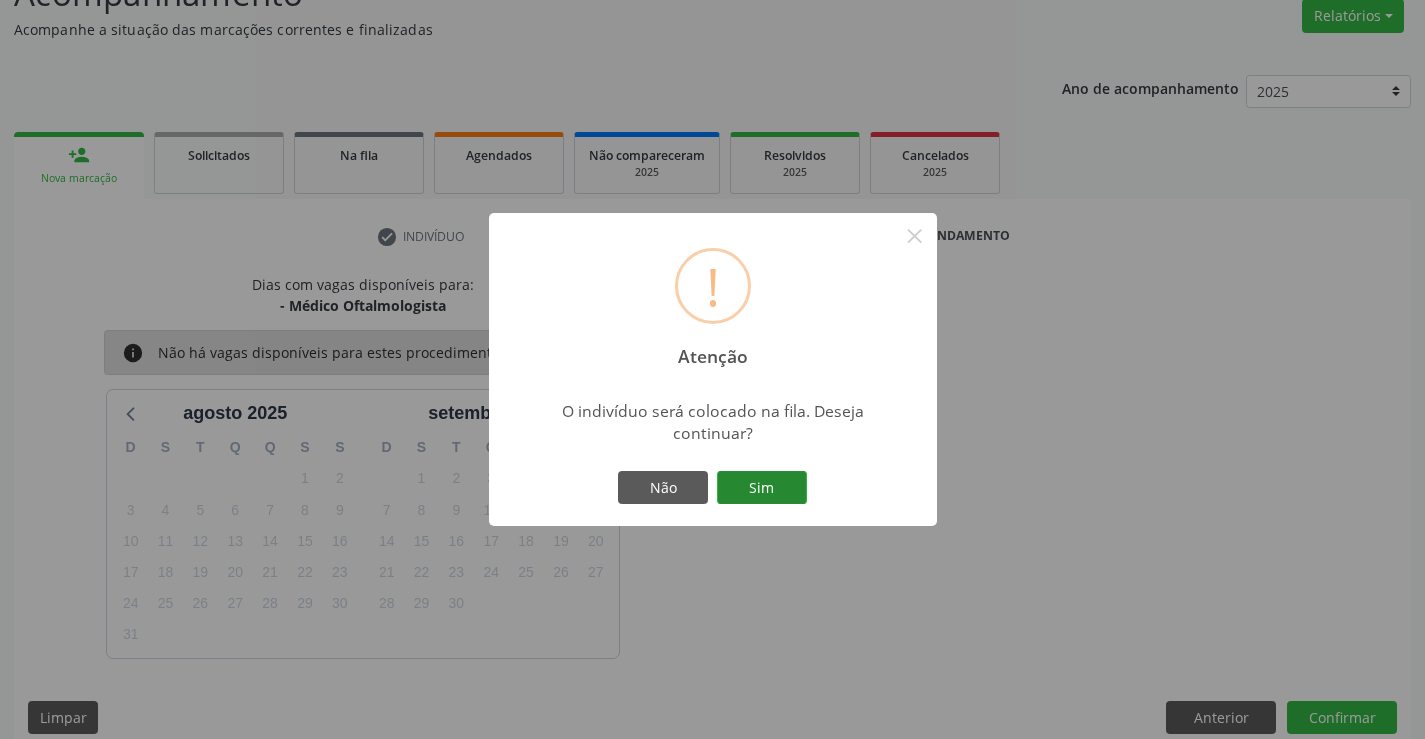 click on "Sim" at bounding box center (762, 488) 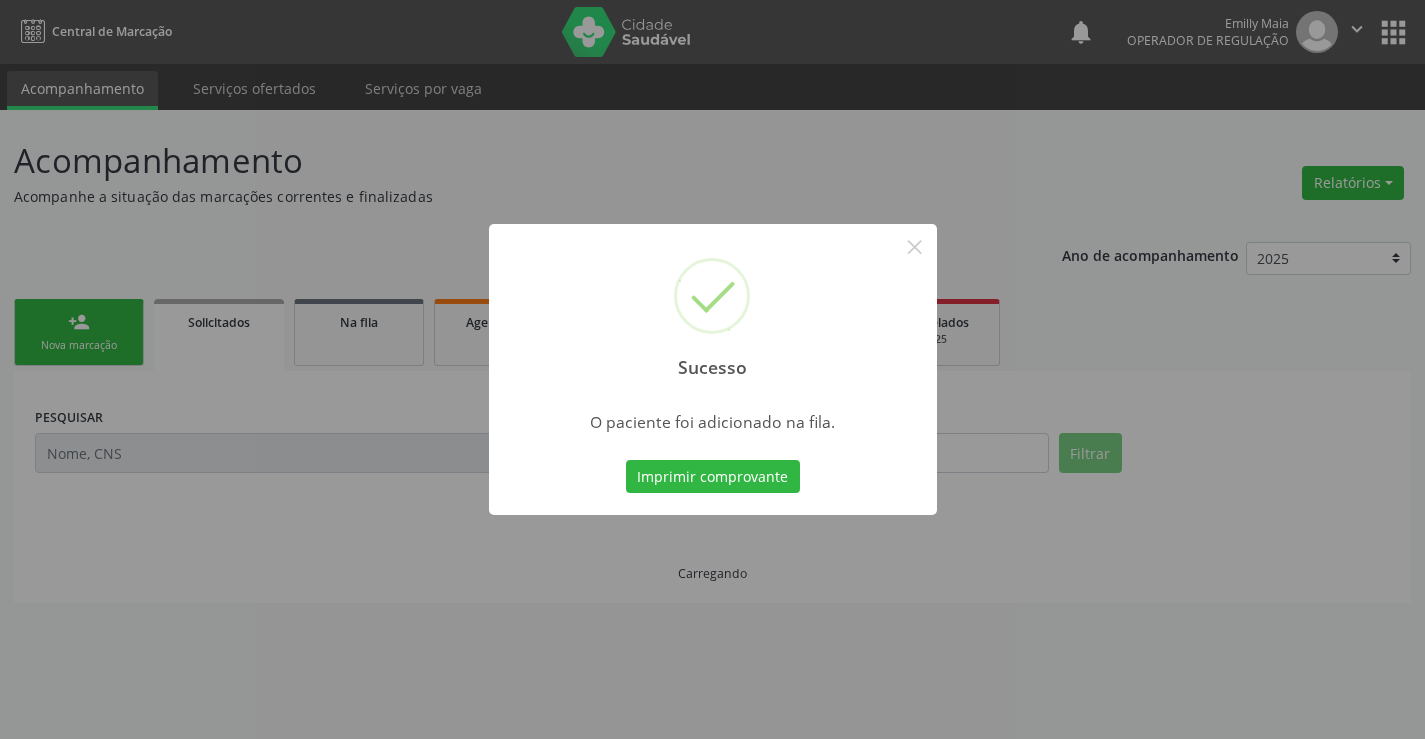 scroll, scrollTop: 0, scrollLeft: 0, axis: both 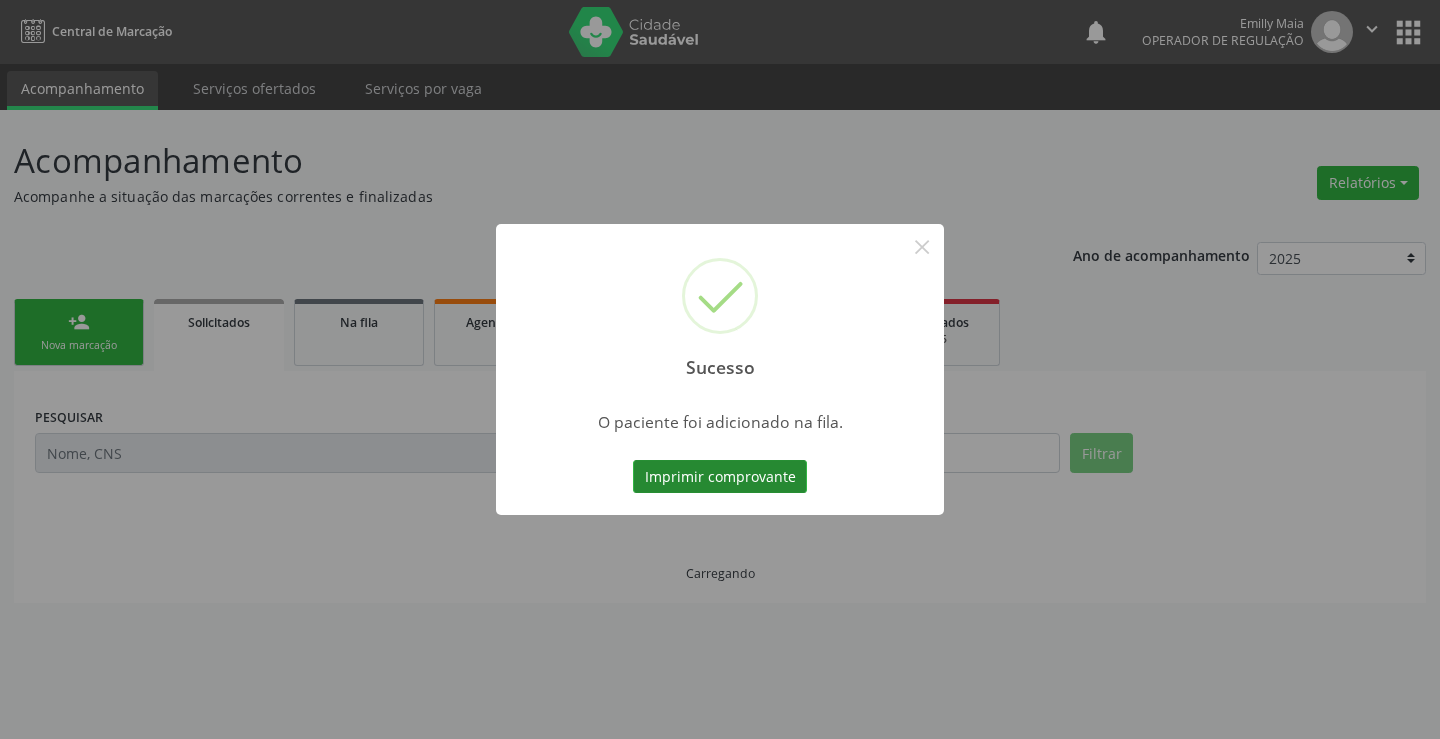 click on "Imprimir comprovante" at bounding box center [720, 477] 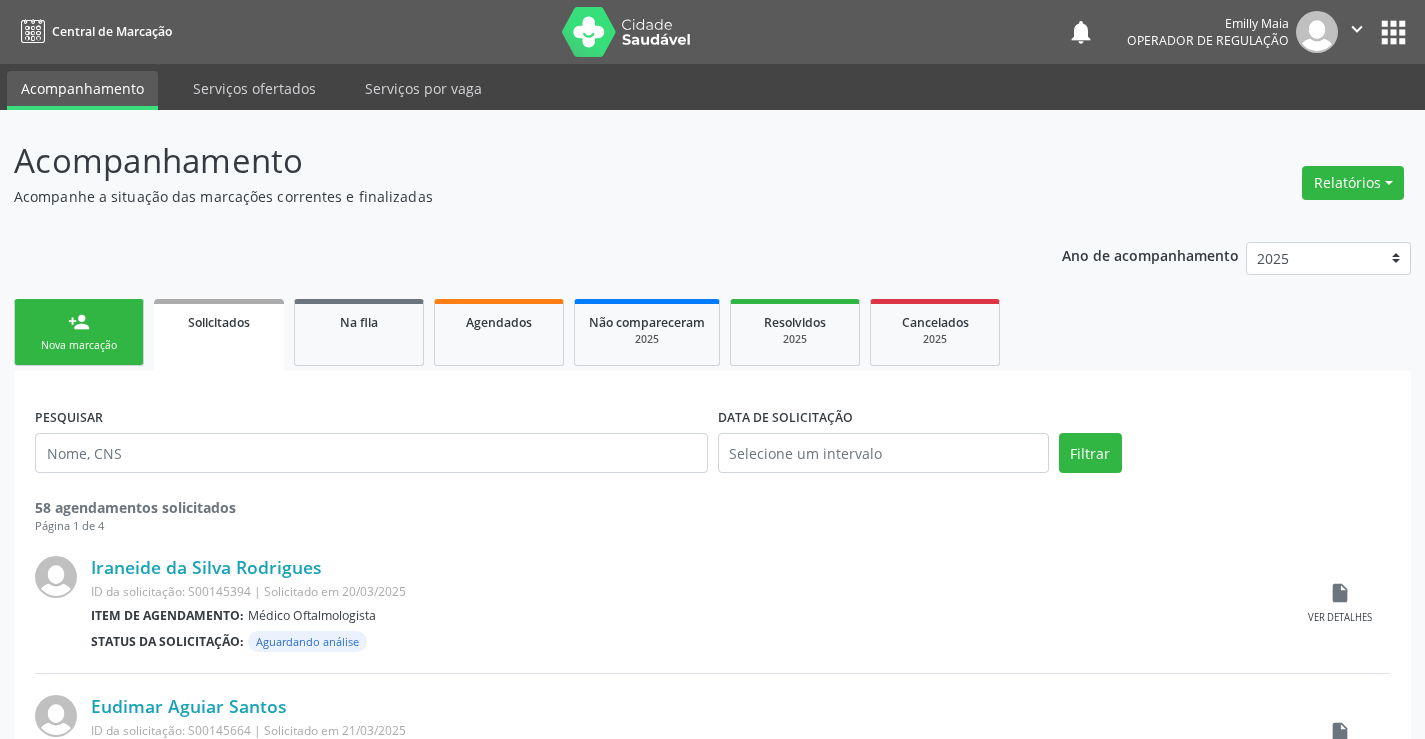 click on "person_add
Nova marcação" at bounding box center [79, 332] 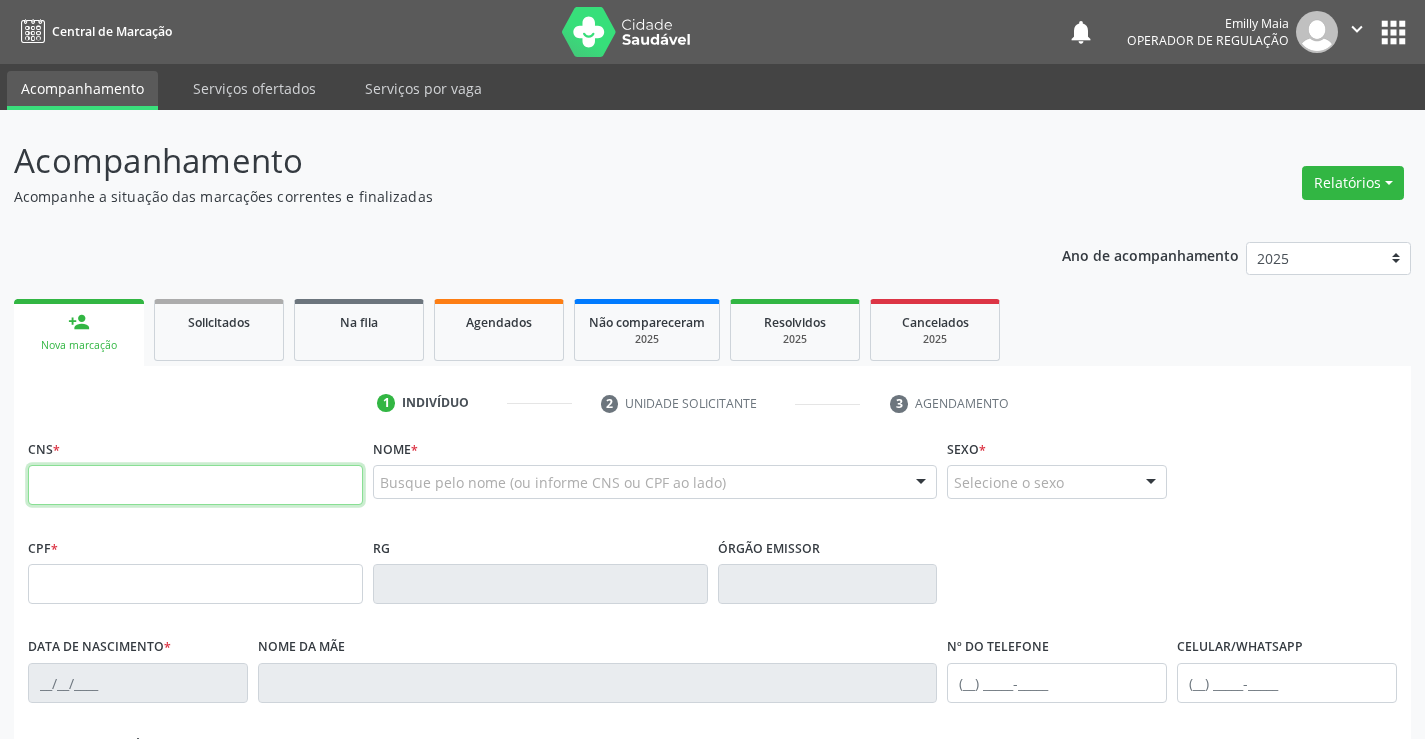 click at bounding box center [195, 485] 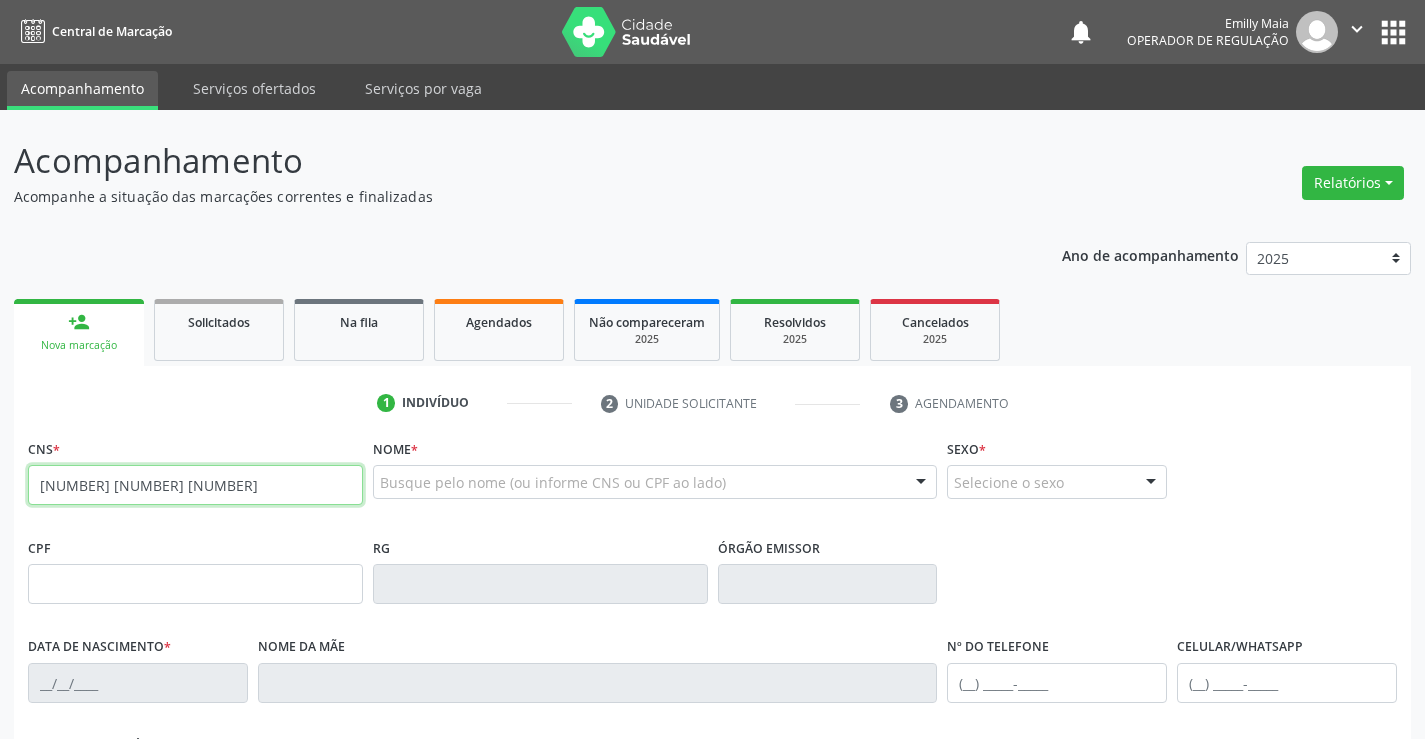 type on "708 0075 4728 7530" 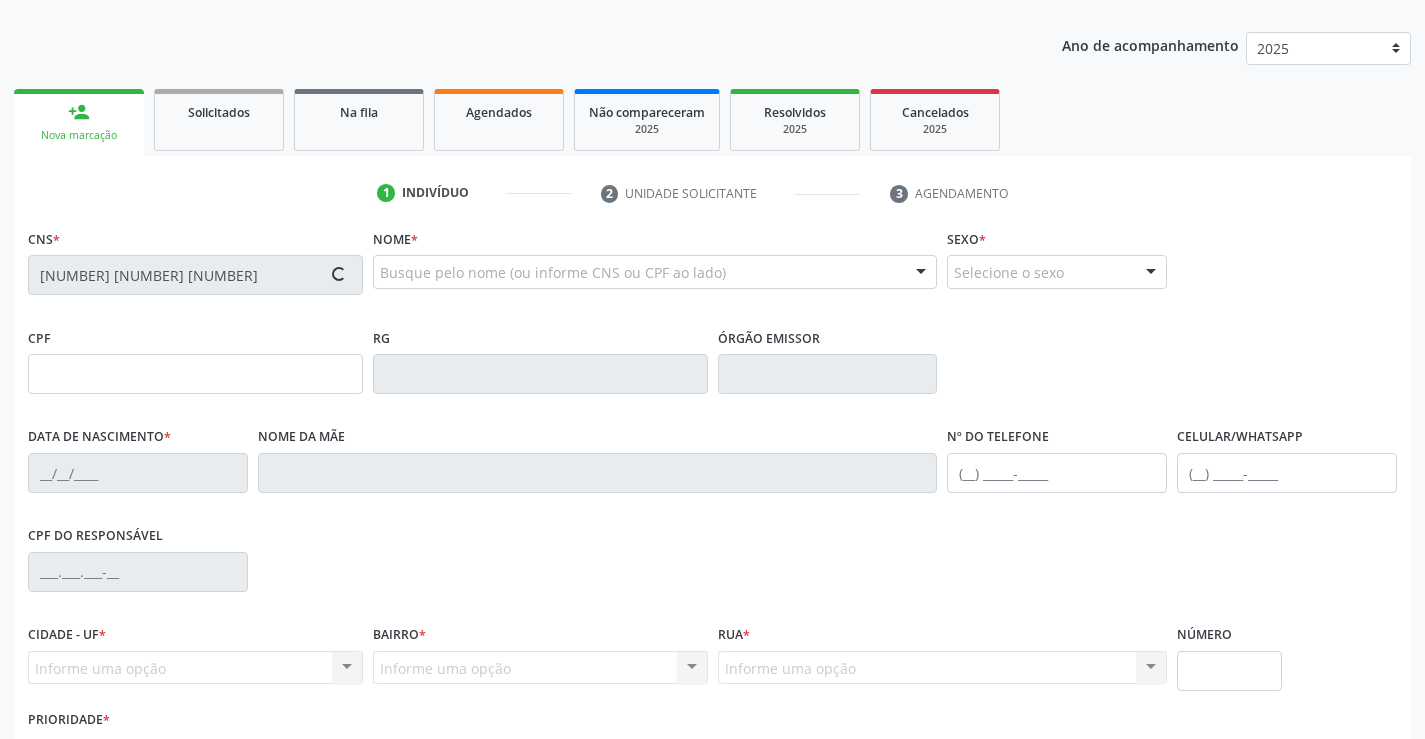 type on "1434585077" 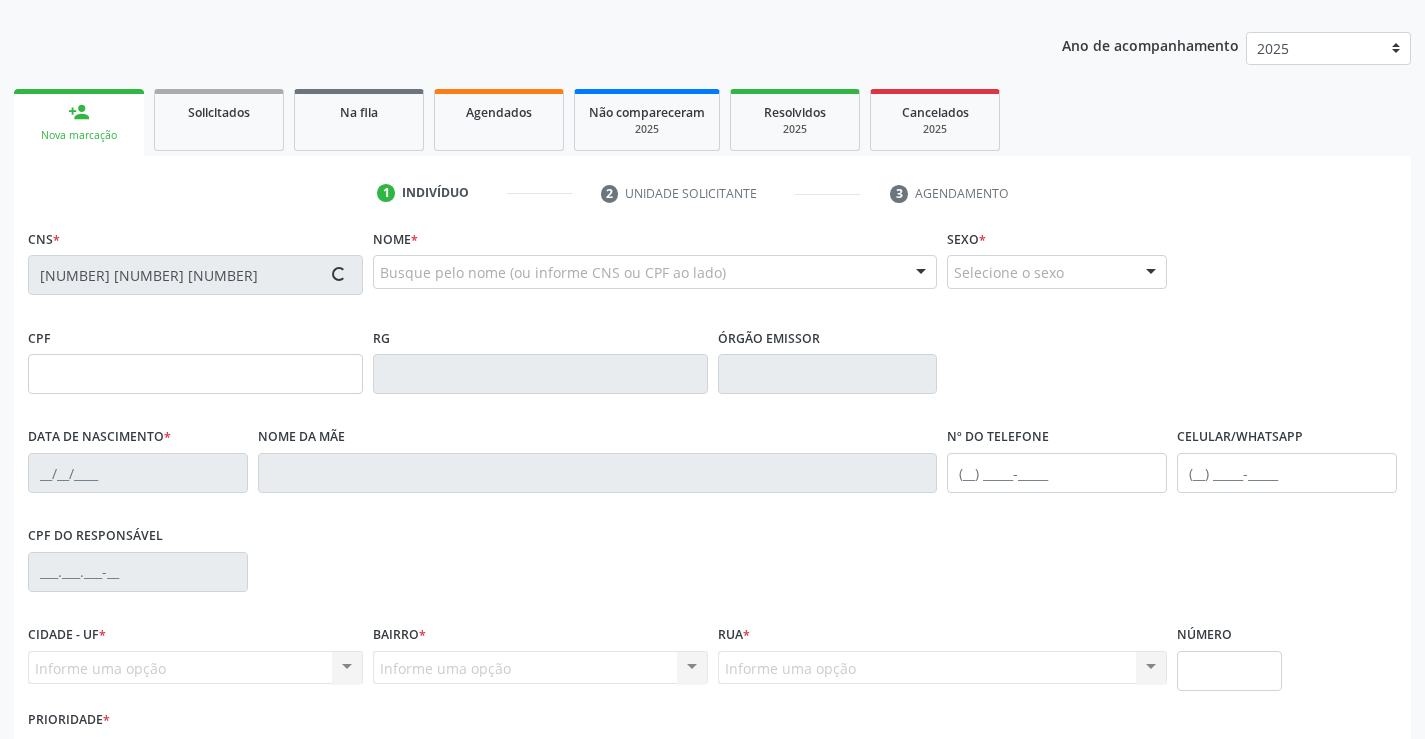 type on "11/08/1948" 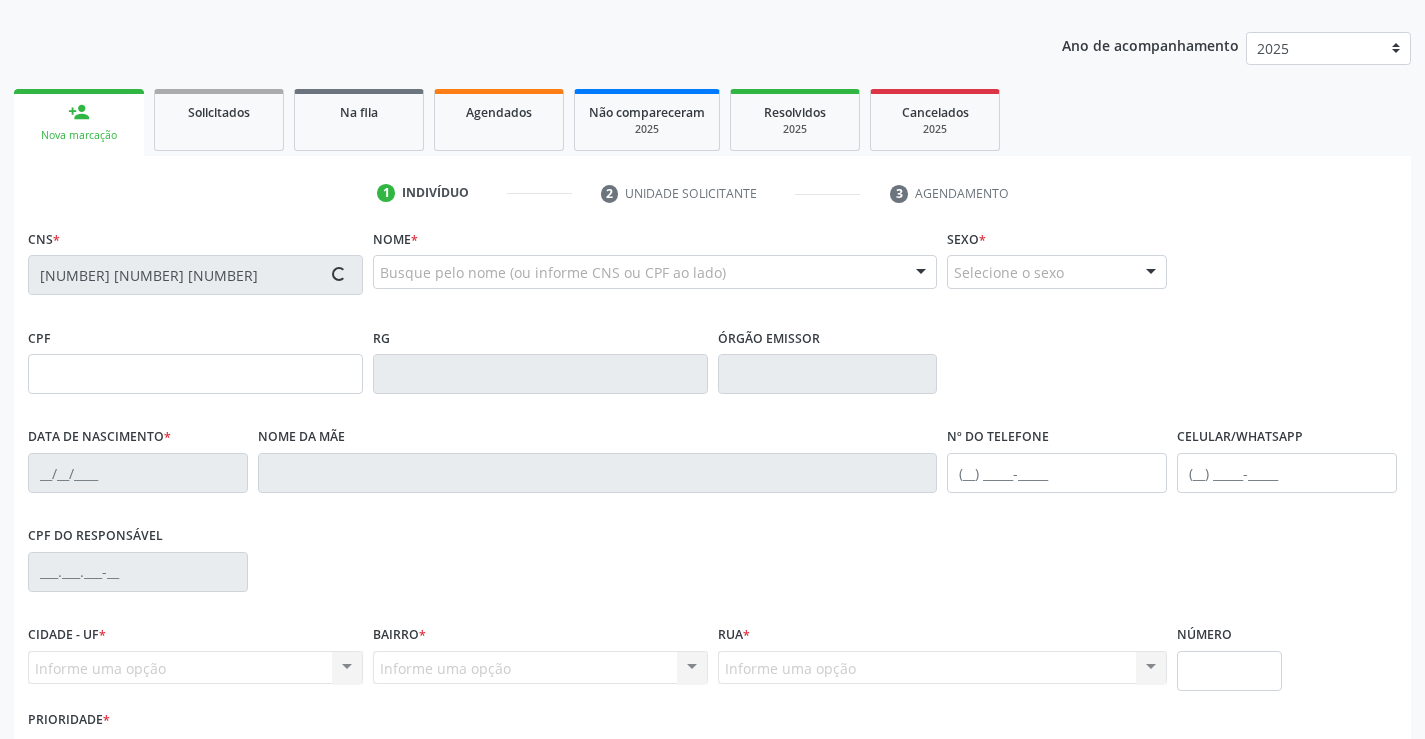 type on "(74) 99107-2084" 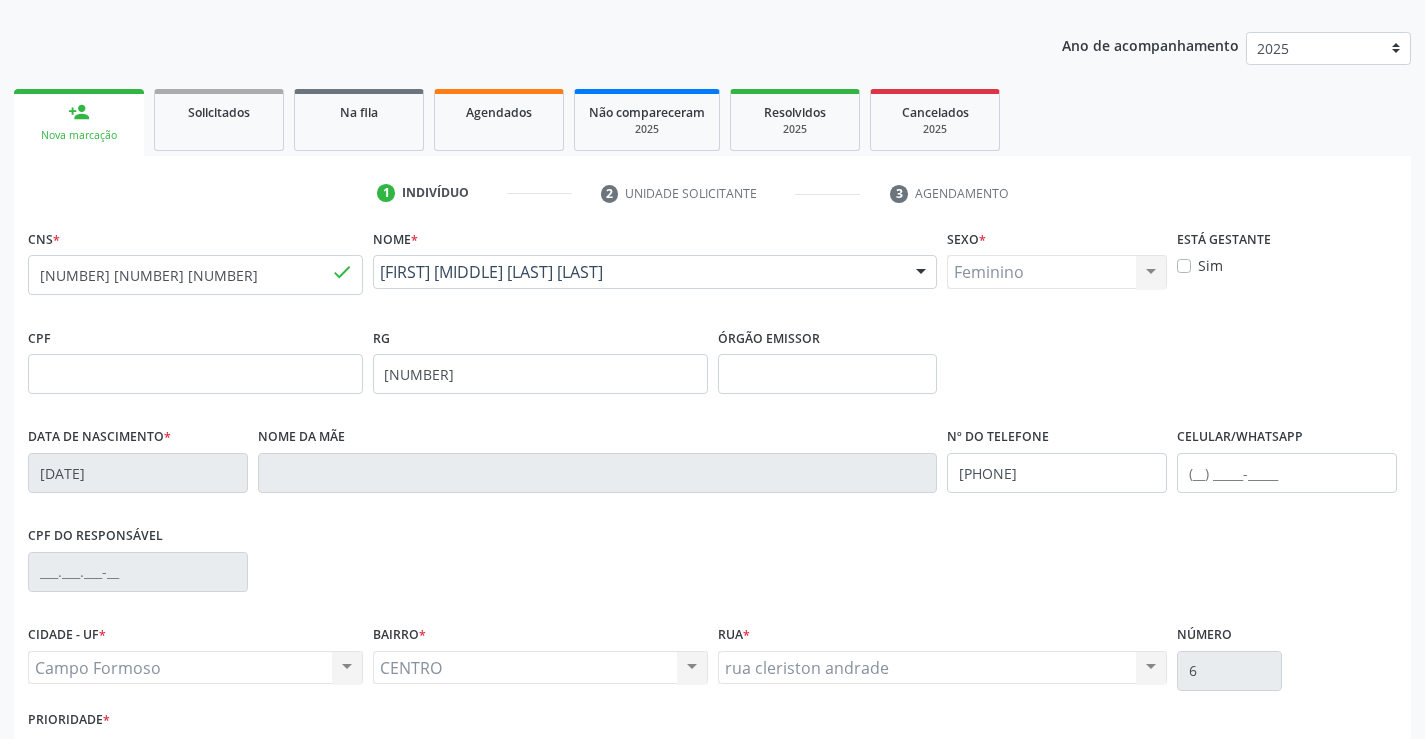 scroll, scrollTop: 300, scrollLeft: 0, axis: vertical 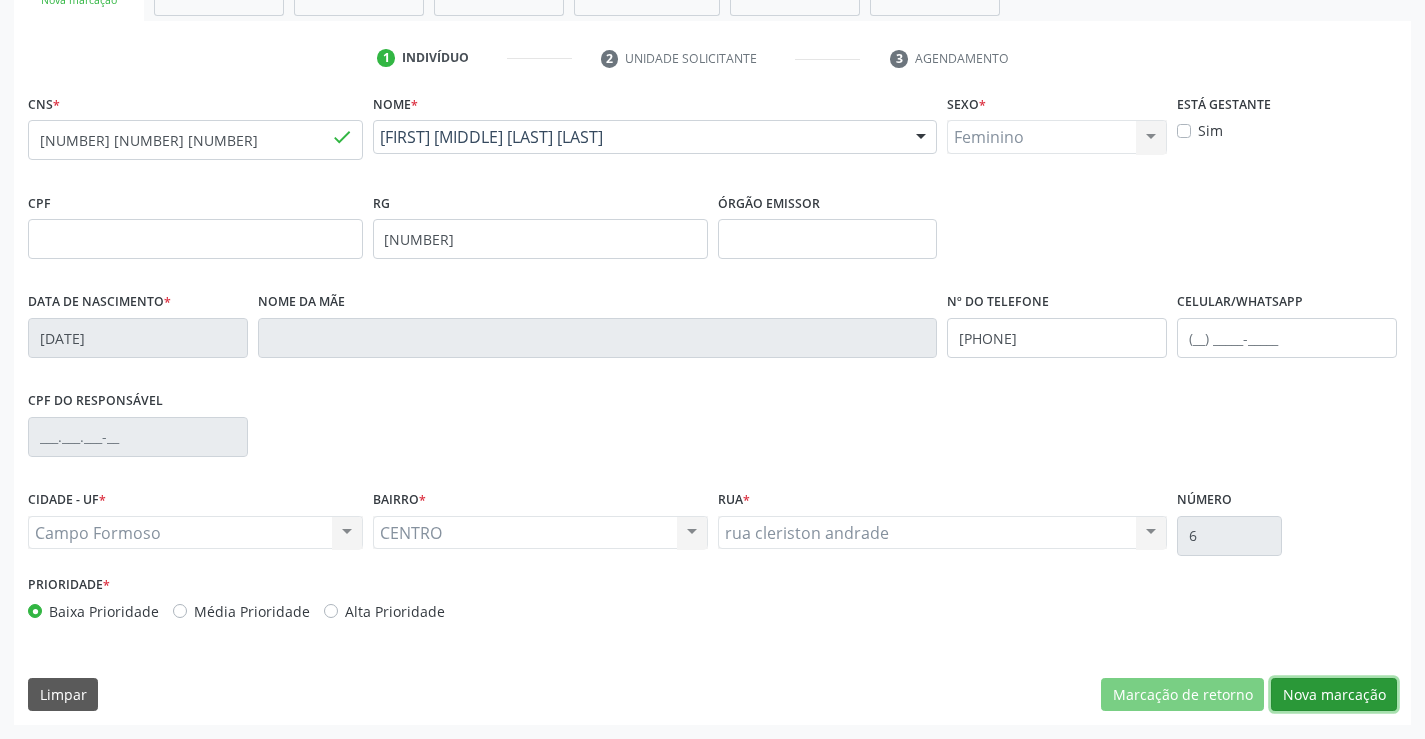 click on "Nova marcação" at bounding box center (1334, 695) 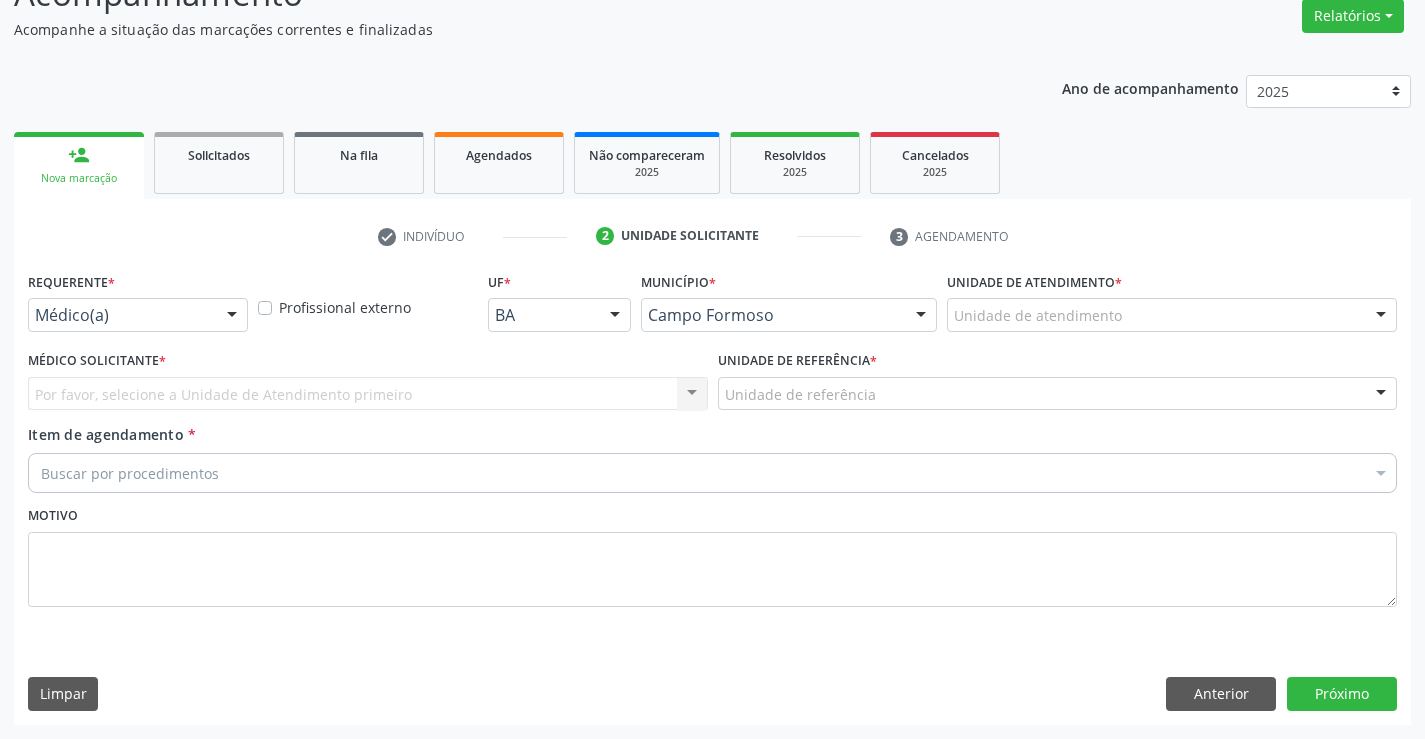 scroll, scrollTop: 167, scrollLeft: 0, axis: vertical 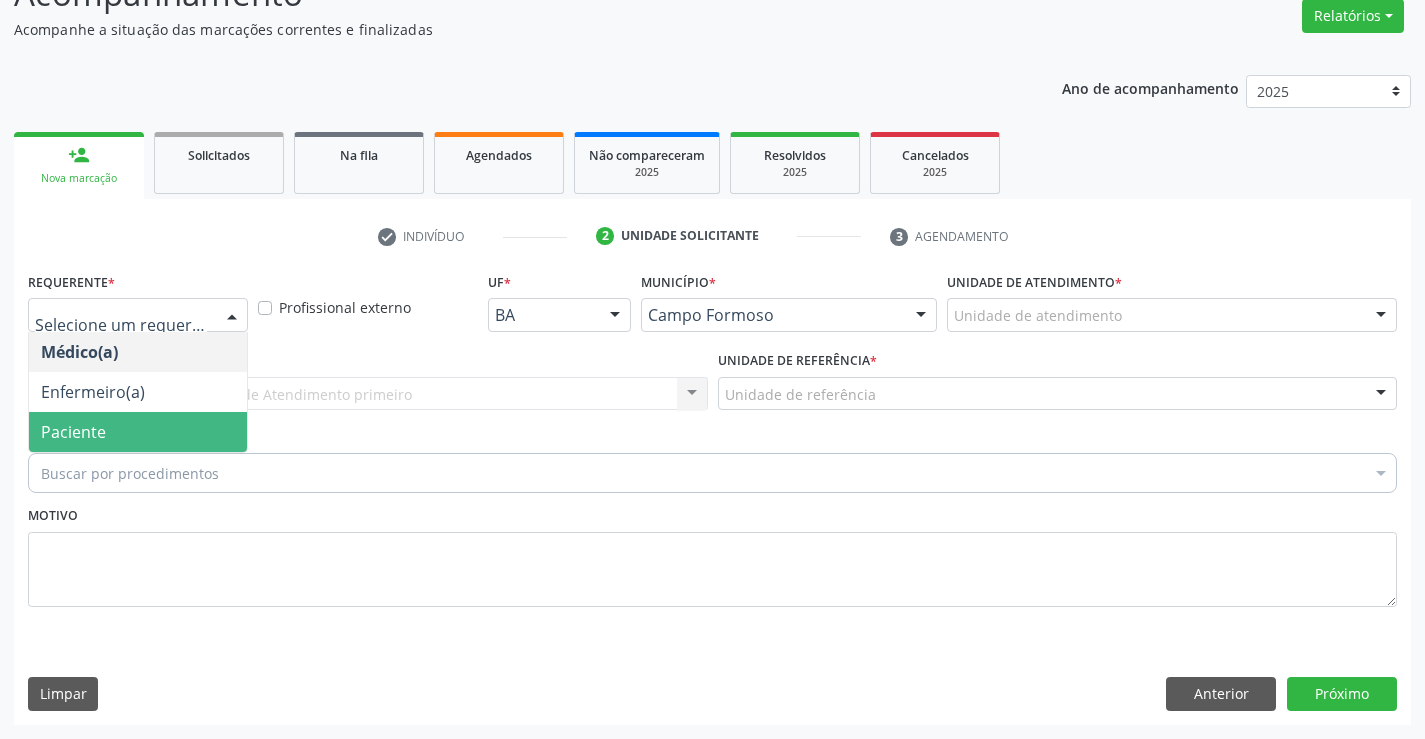 click on "Paciente" at bounding box center (138, 432) 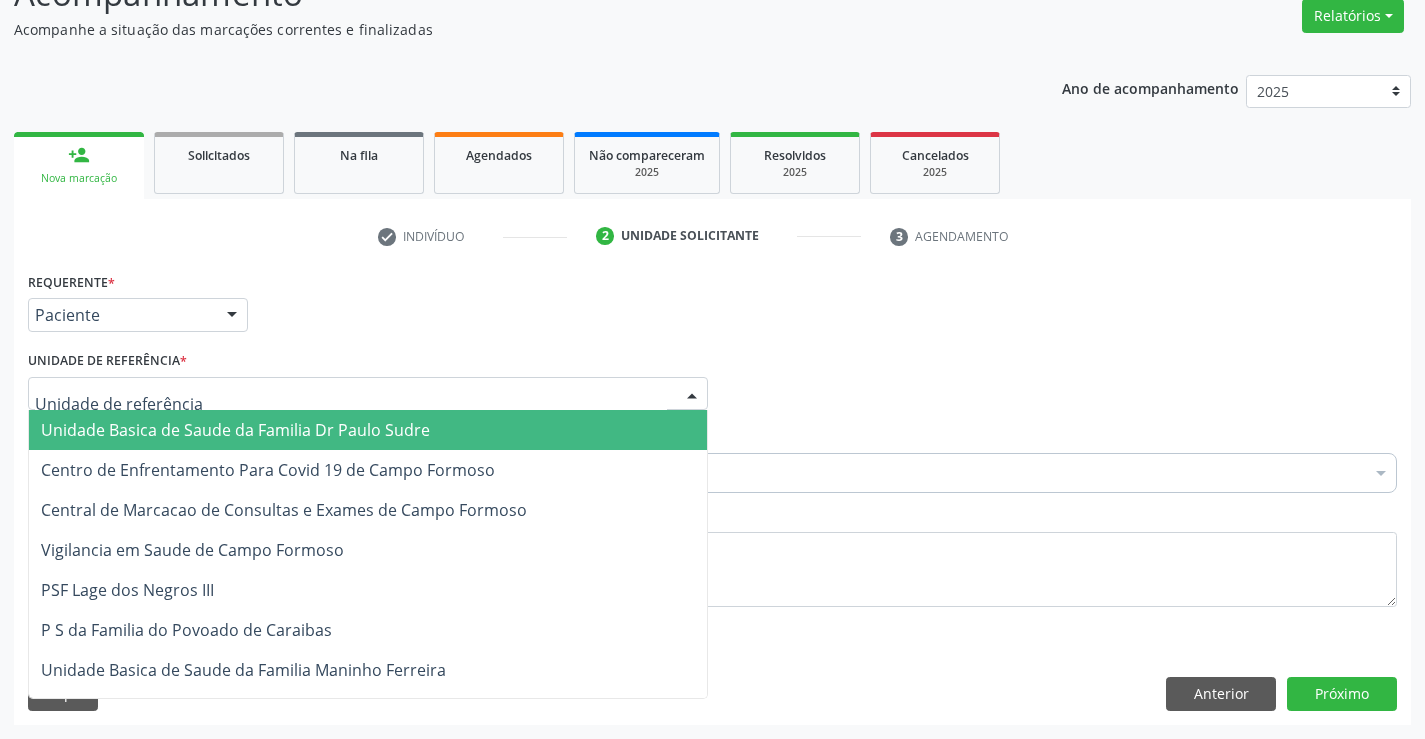 click at bounding box center [368, 394] 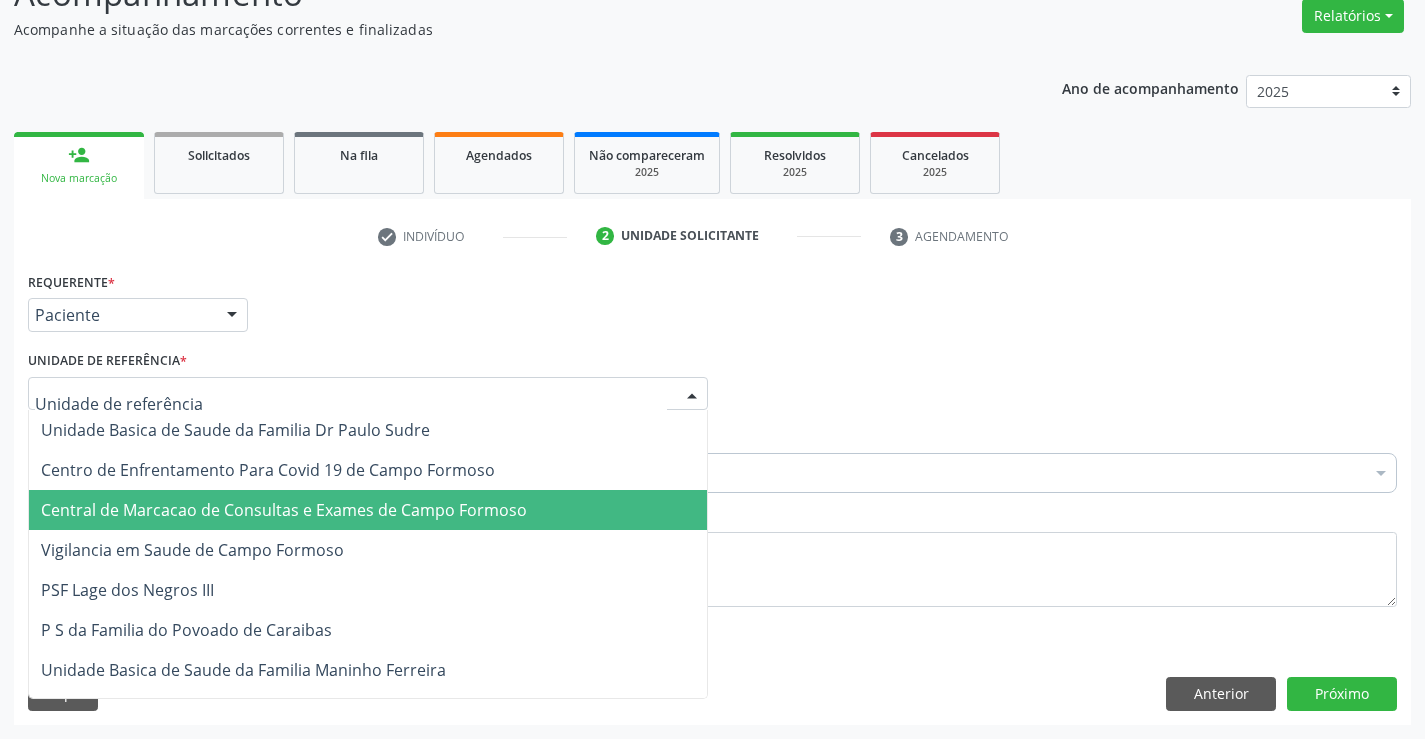 click on "Central de Marcacao de Consultas e Exames de Campo Formoso" at bounding box center (284, 510) 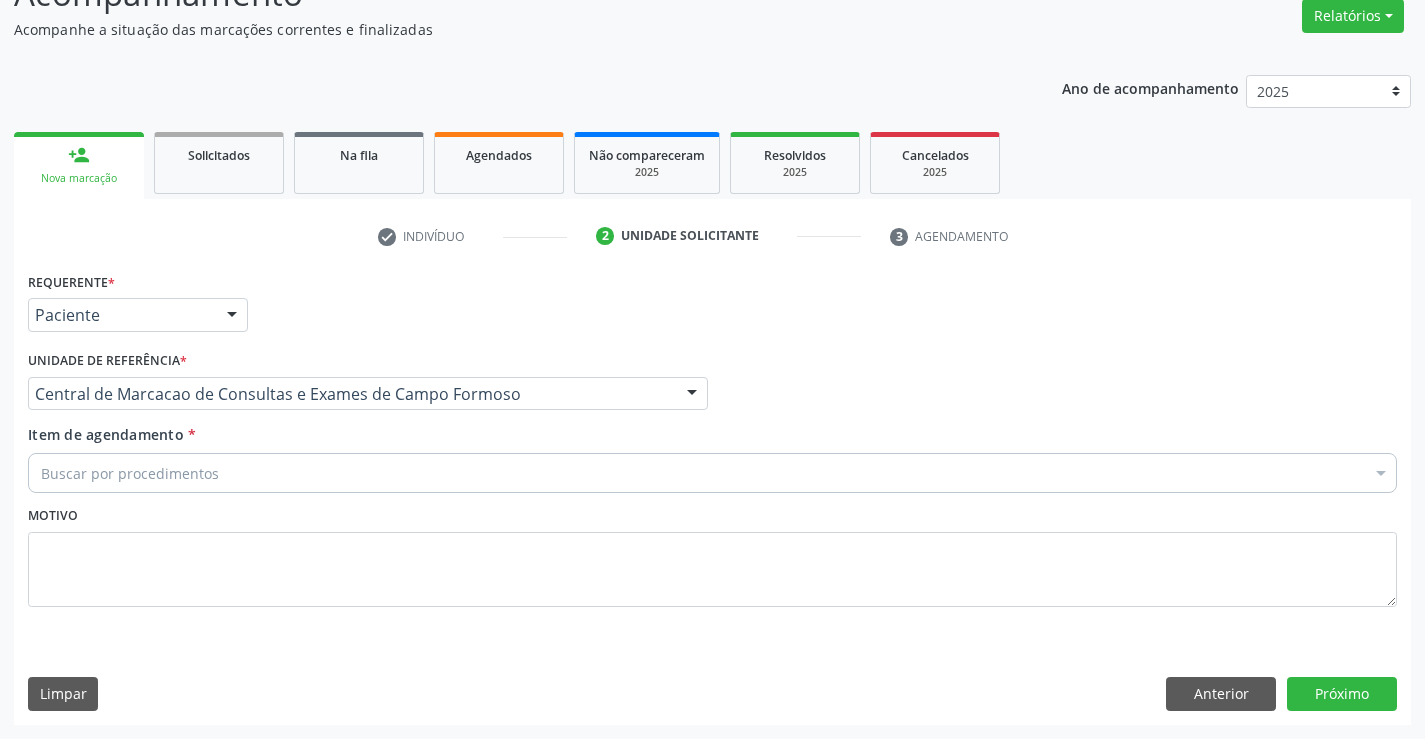 click on "Buscar por procedimentos" at bounding box center (712, 473) 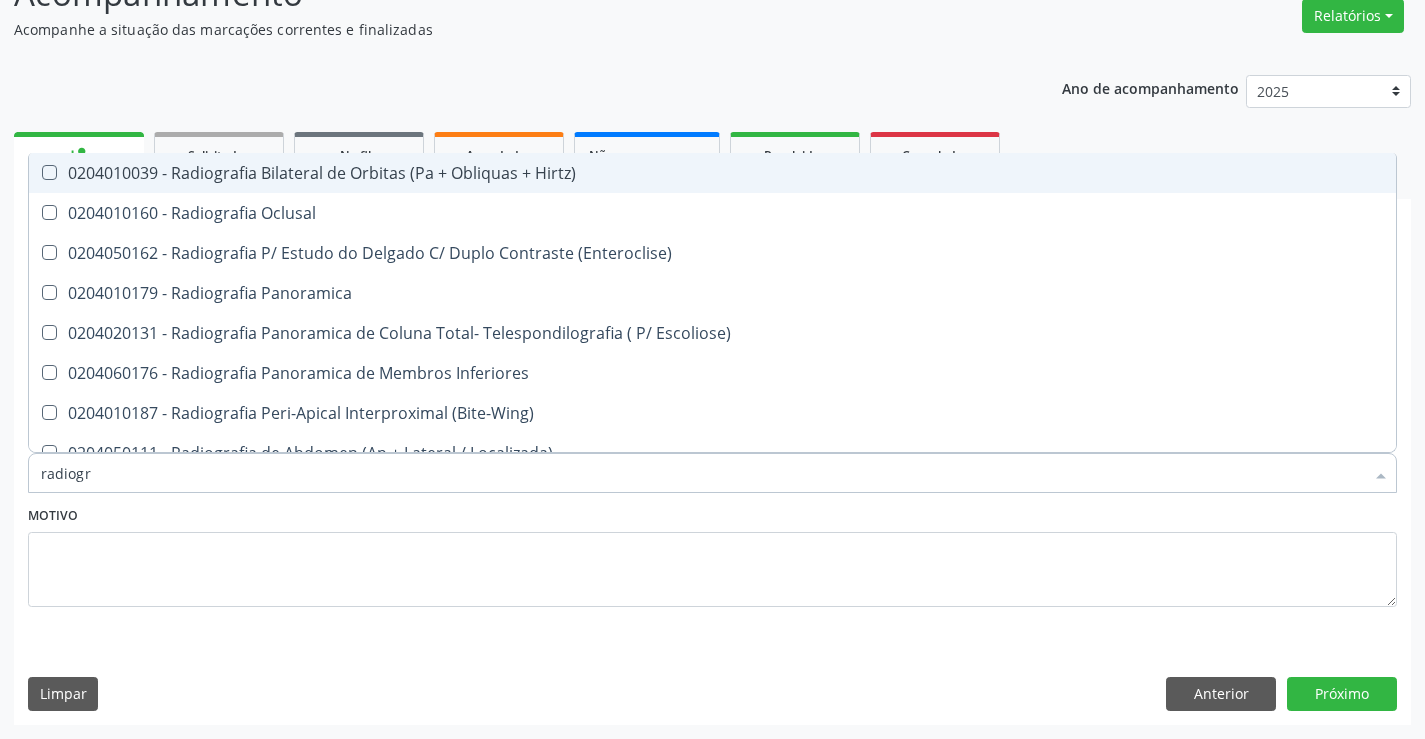 type on "radiogra" 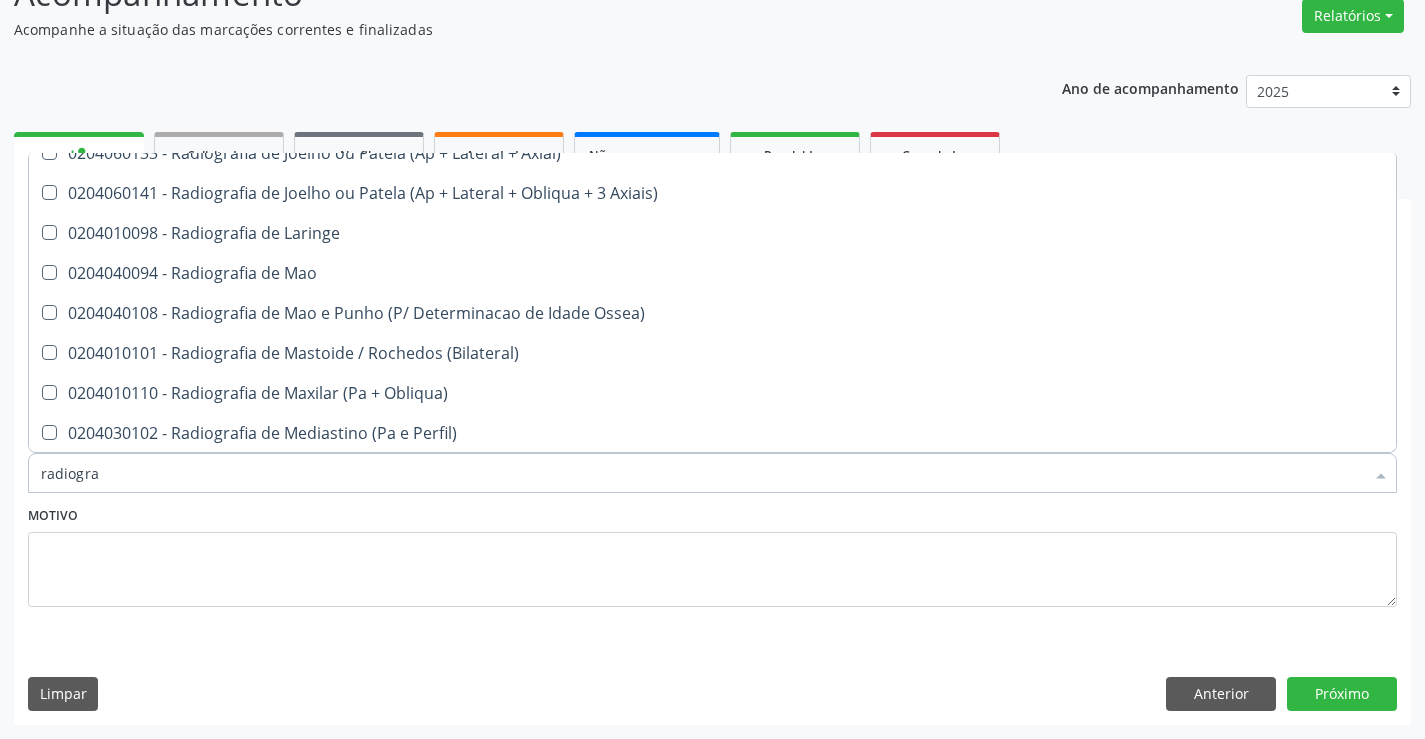 scroll, scrollTop: 1800, scrollLeft: 0, axis: vertical 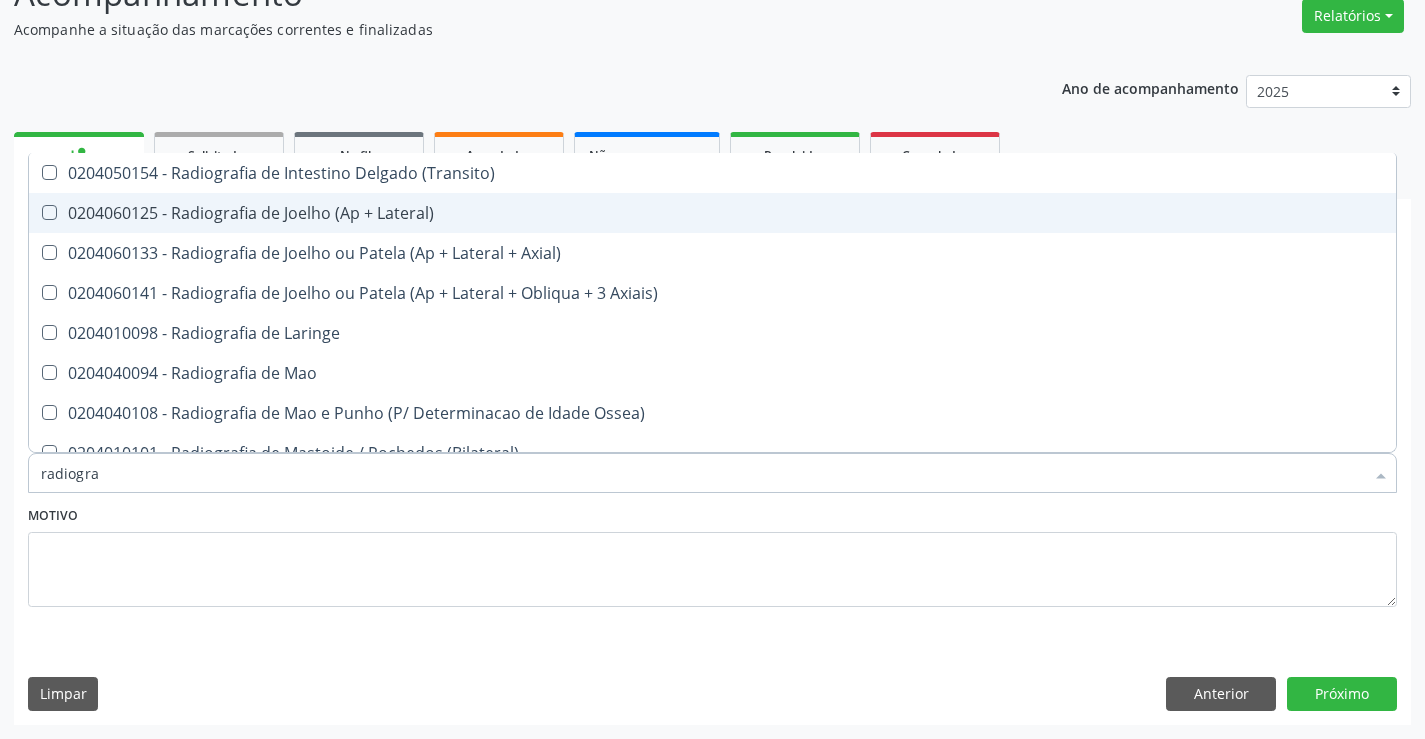 click on "0204060125 - Radiografia de Joelho (Ap + Lateral)" at bounding box center (712, 213) 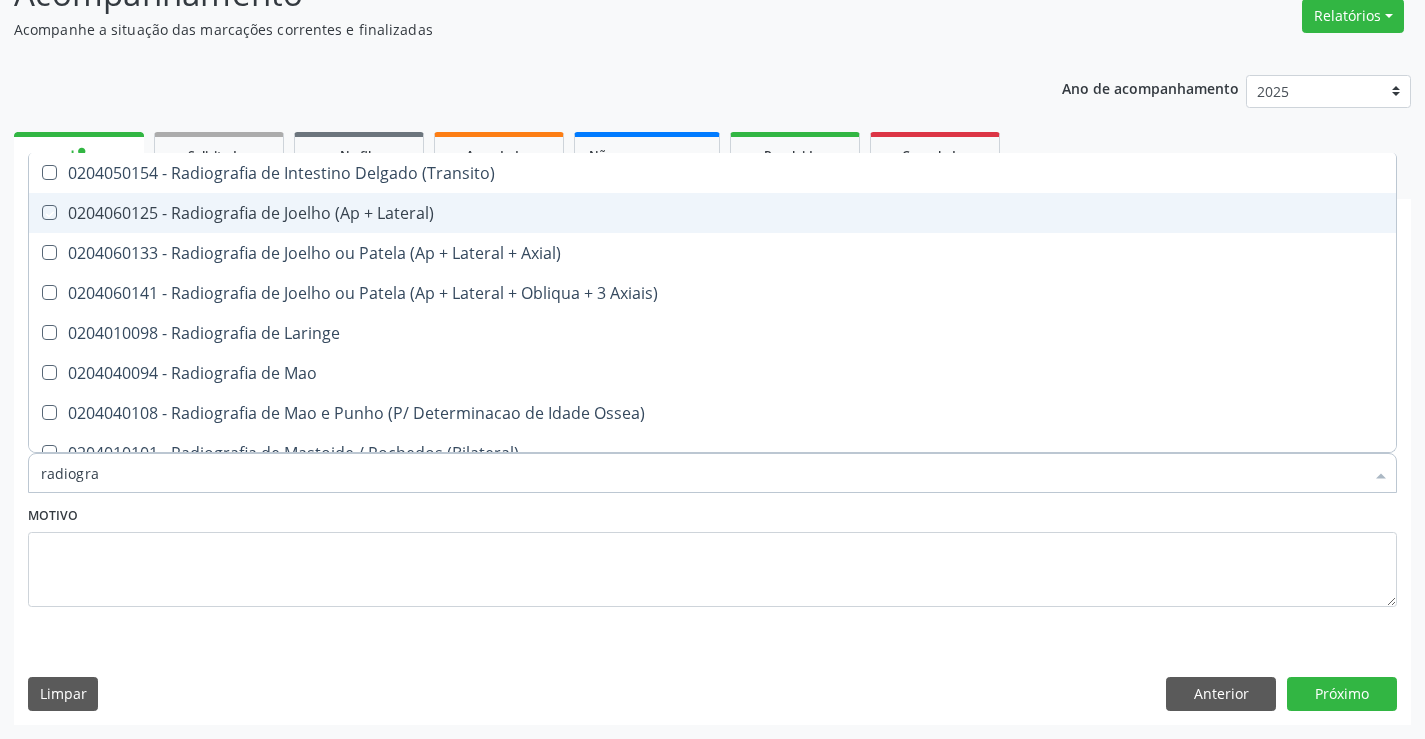 checkbox on "true" 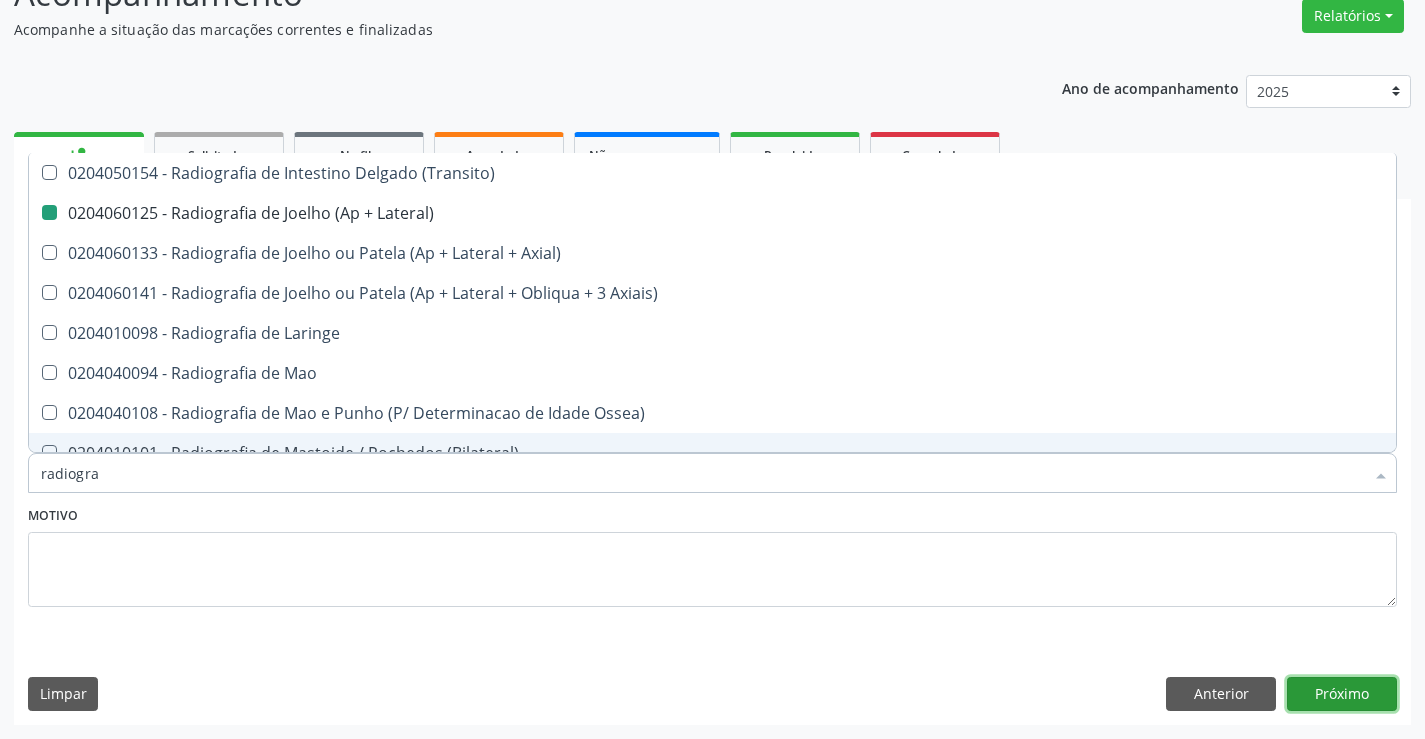 click on "Próximo" at bounding box center (1342, 694) 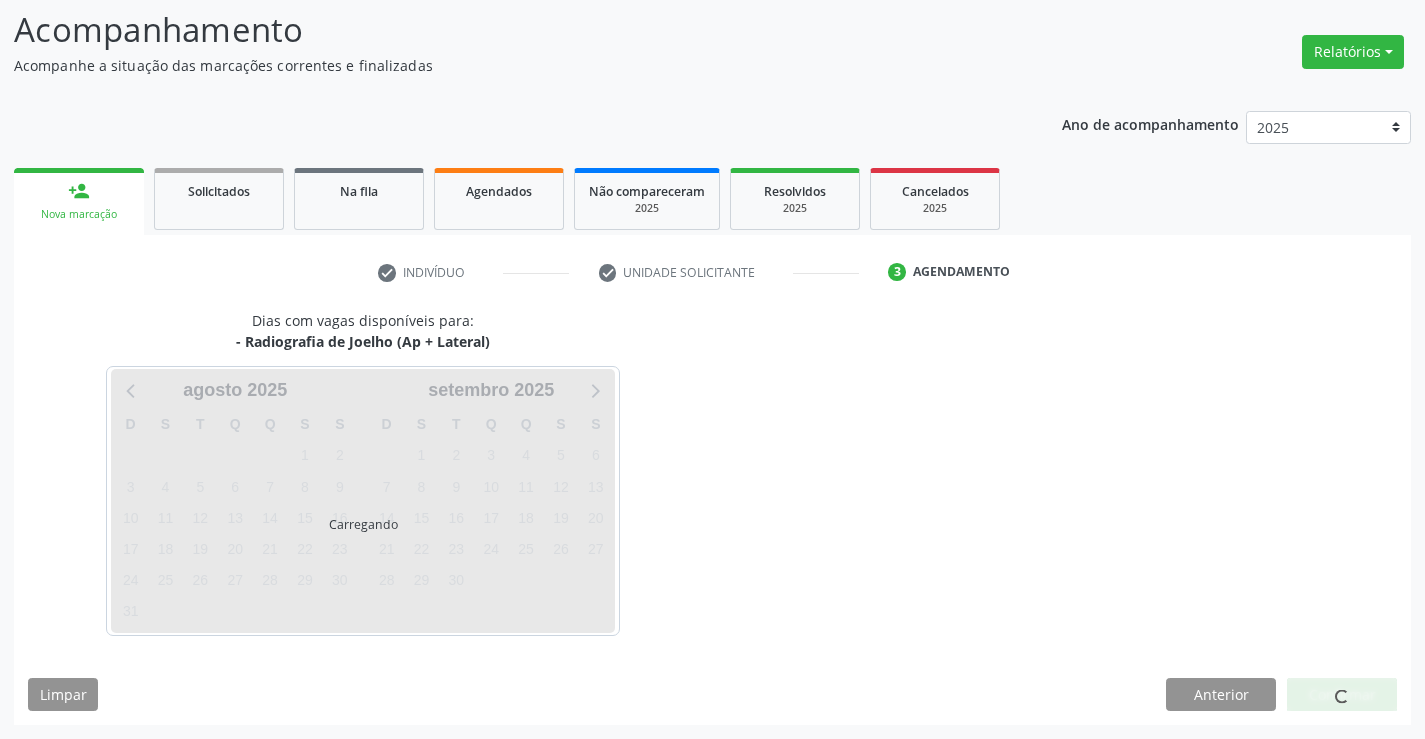 scroll, scrollTop: 131, scrollLeft: 0, axis: vertical 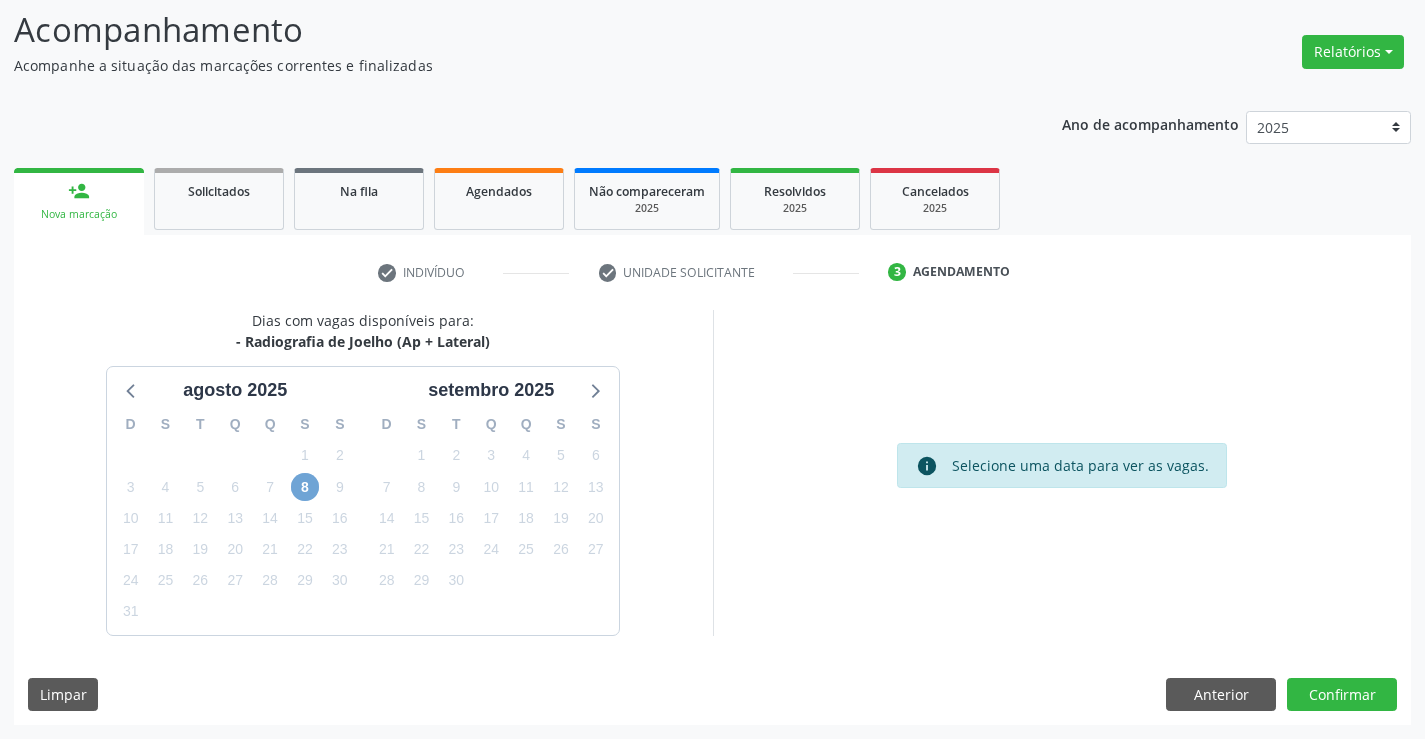 click on "8" at bounding box center [305, 487] 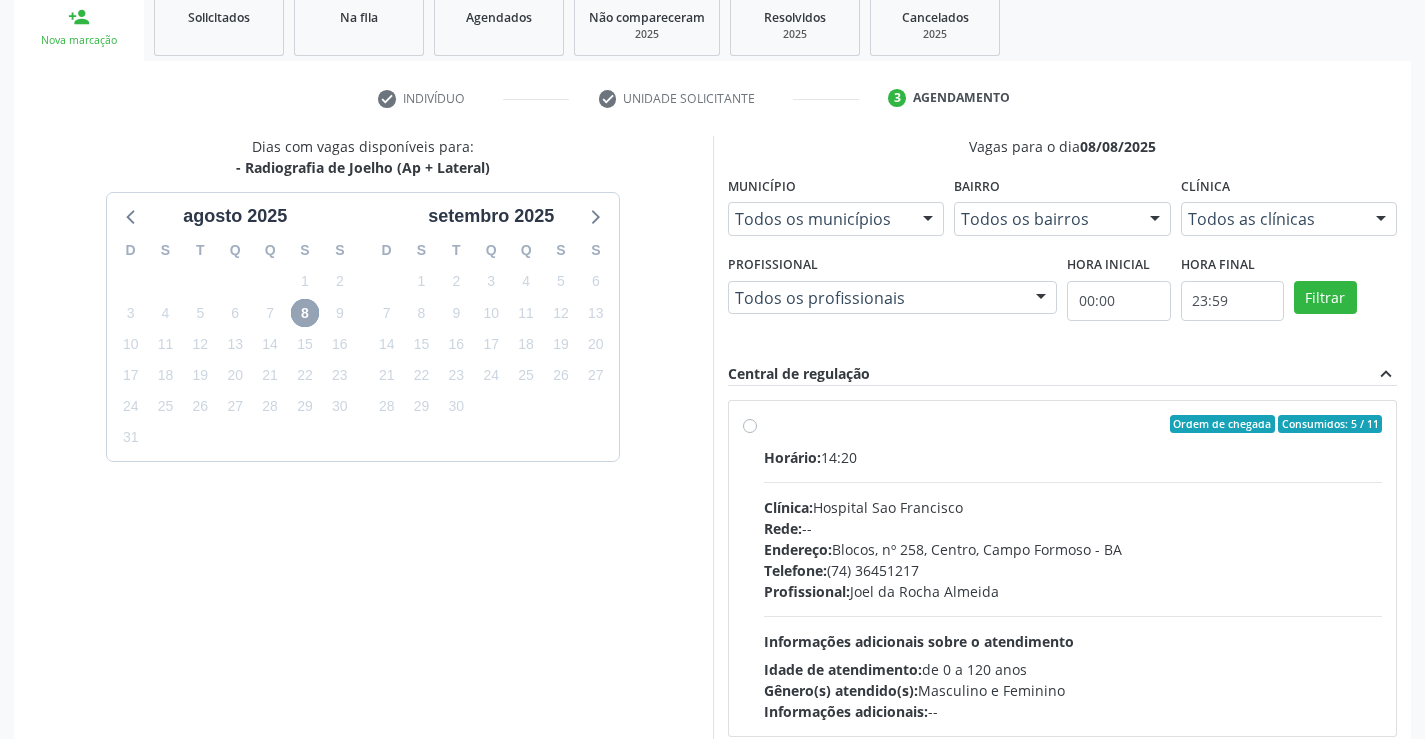 scroll, scrollTop: 331, scrollLeft: 0, axis: vertical 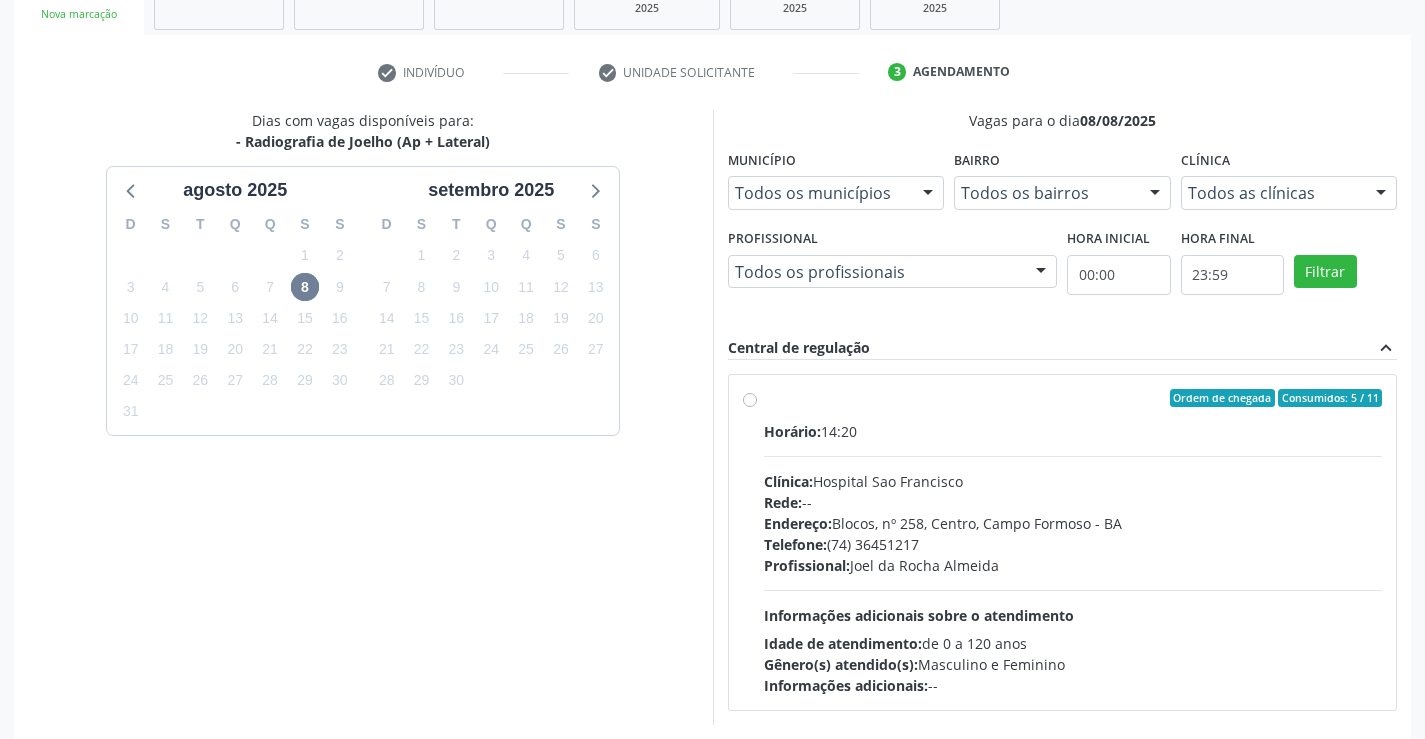click on "Endereço:   Blocos, nº 258, Centro, Campo Formoso - BA" at bounding box center [1073, 523] 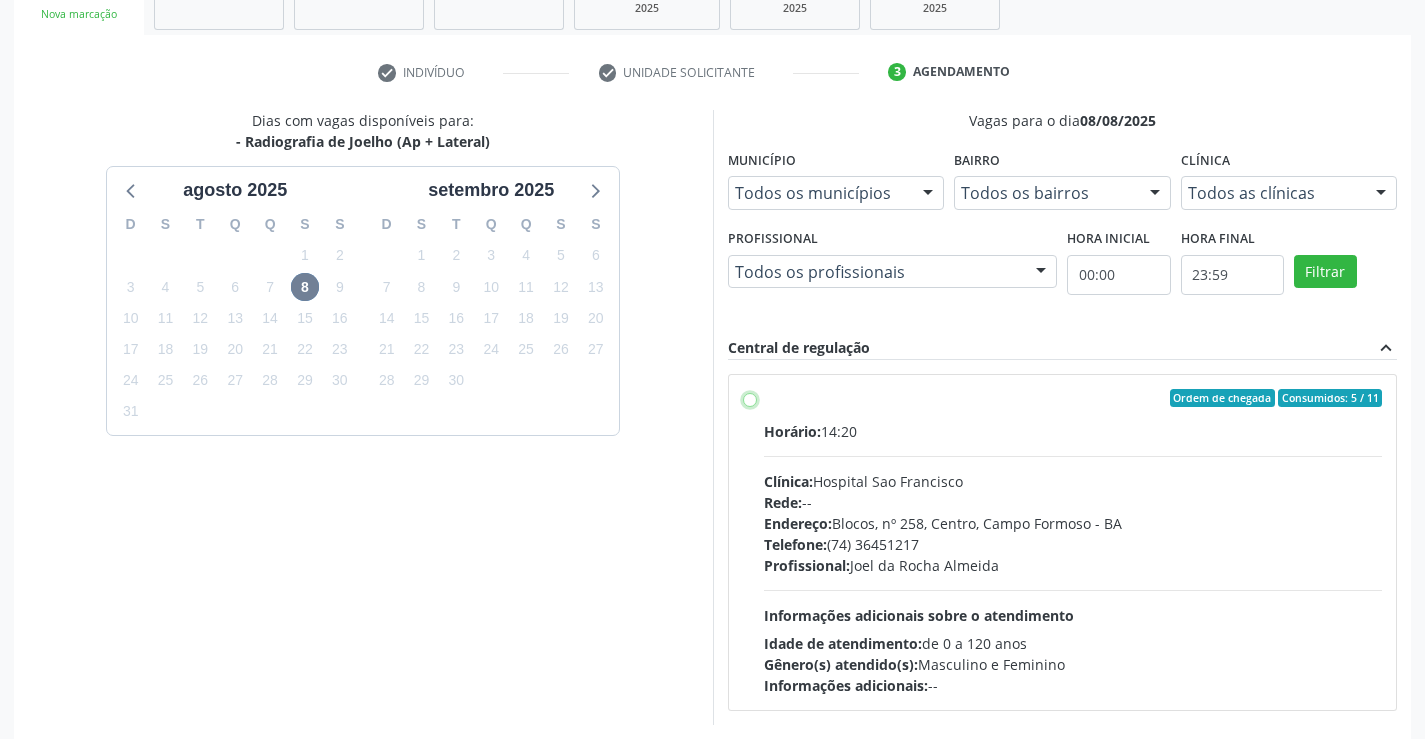 click on "Ordem de chegada
Consumidos: 5 / 11
Horário:   14:20
Clínica:  Hospital Sao Francisco
Rede:
--
Endereço:   Blocos, nº 258, Centro, [CITY] - [STATE]
Telefone:   [PHONE]
Profissional:
[FIRST] [LAST]
Informações adicionais sobre o atendimento
Idade de atendimento:
de 0 a 120 anos
Gênero(s) atendido(s):
Masculino e Feminino
Informações adicionais:
--" at bounding box center (750, 398) 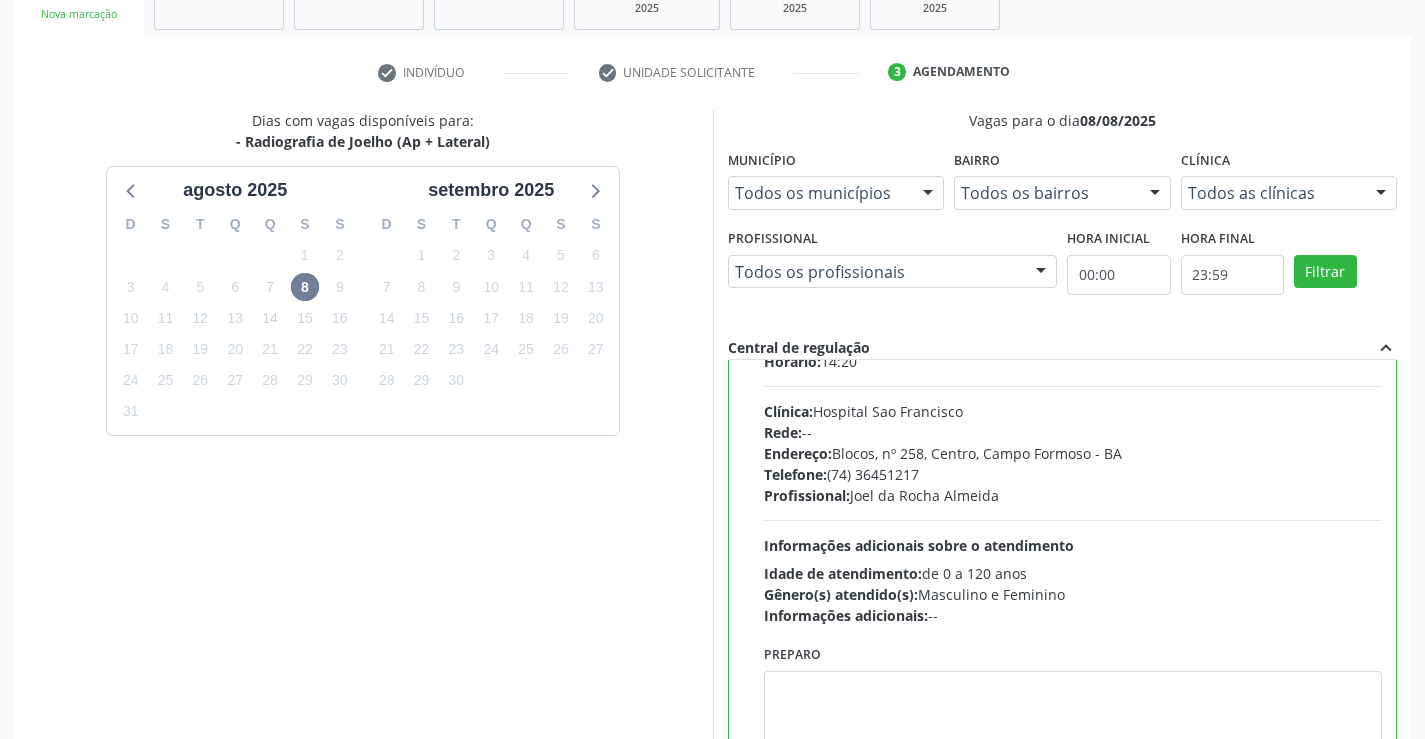 scroll, scrollTop: 99, scrollLeft: 0, axis: vertical 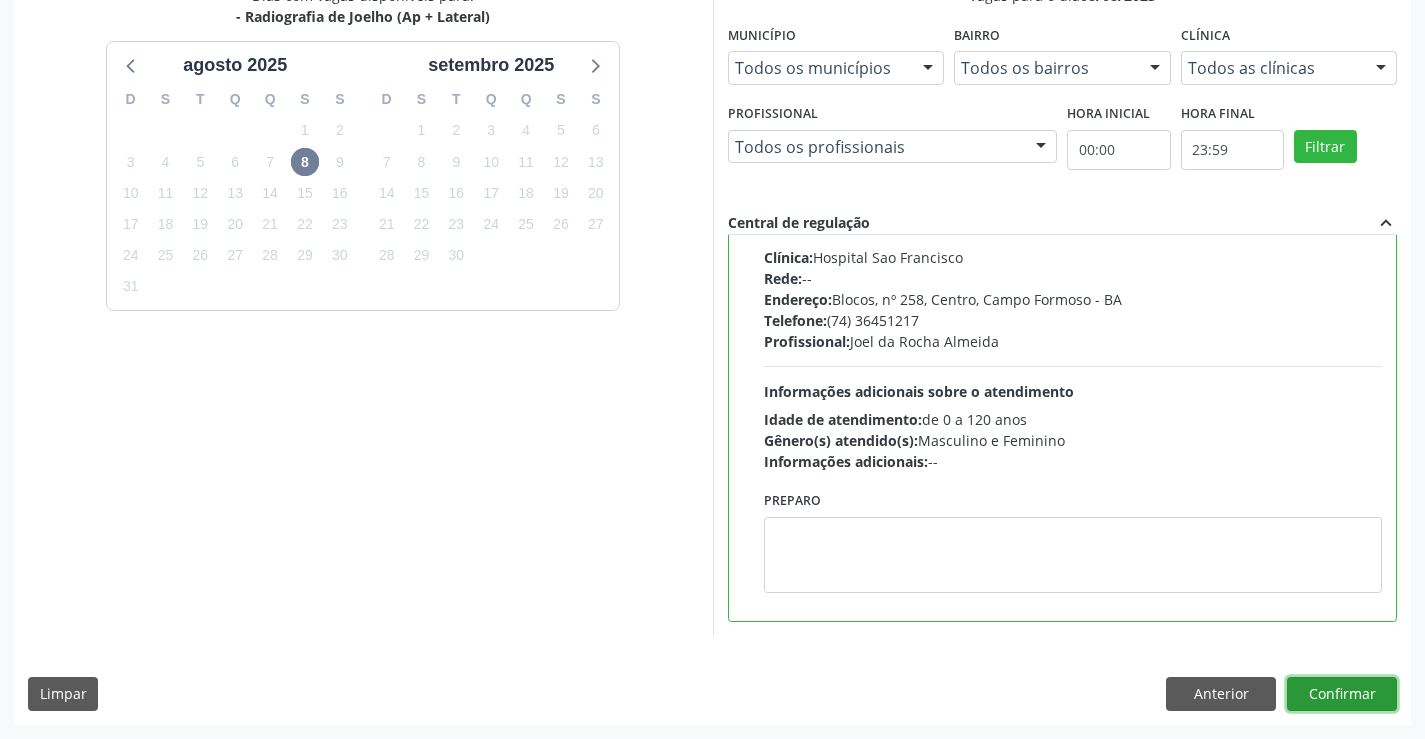 click on "Confirmar" at bounding box center [1342, 694] 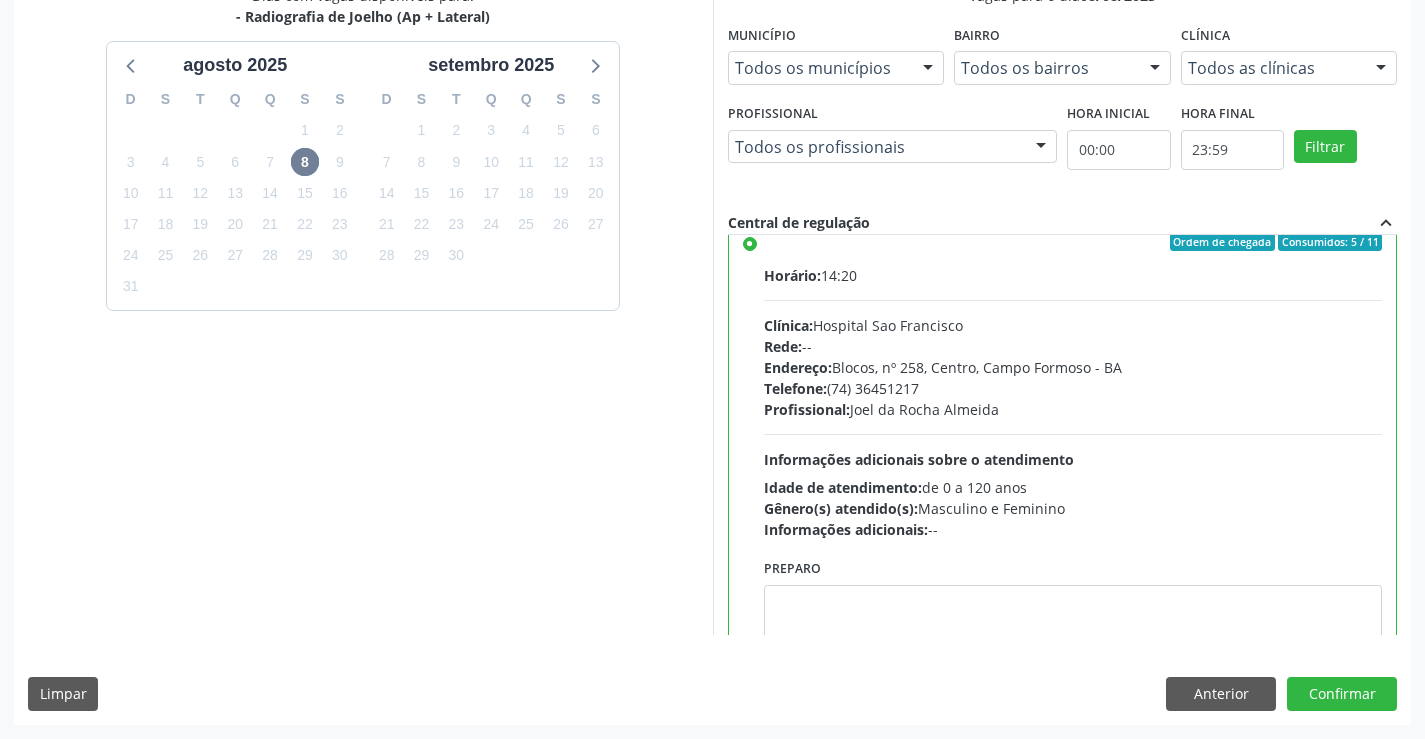 scroll, scrollTop: 0, scrollLeft: 0, axis: both 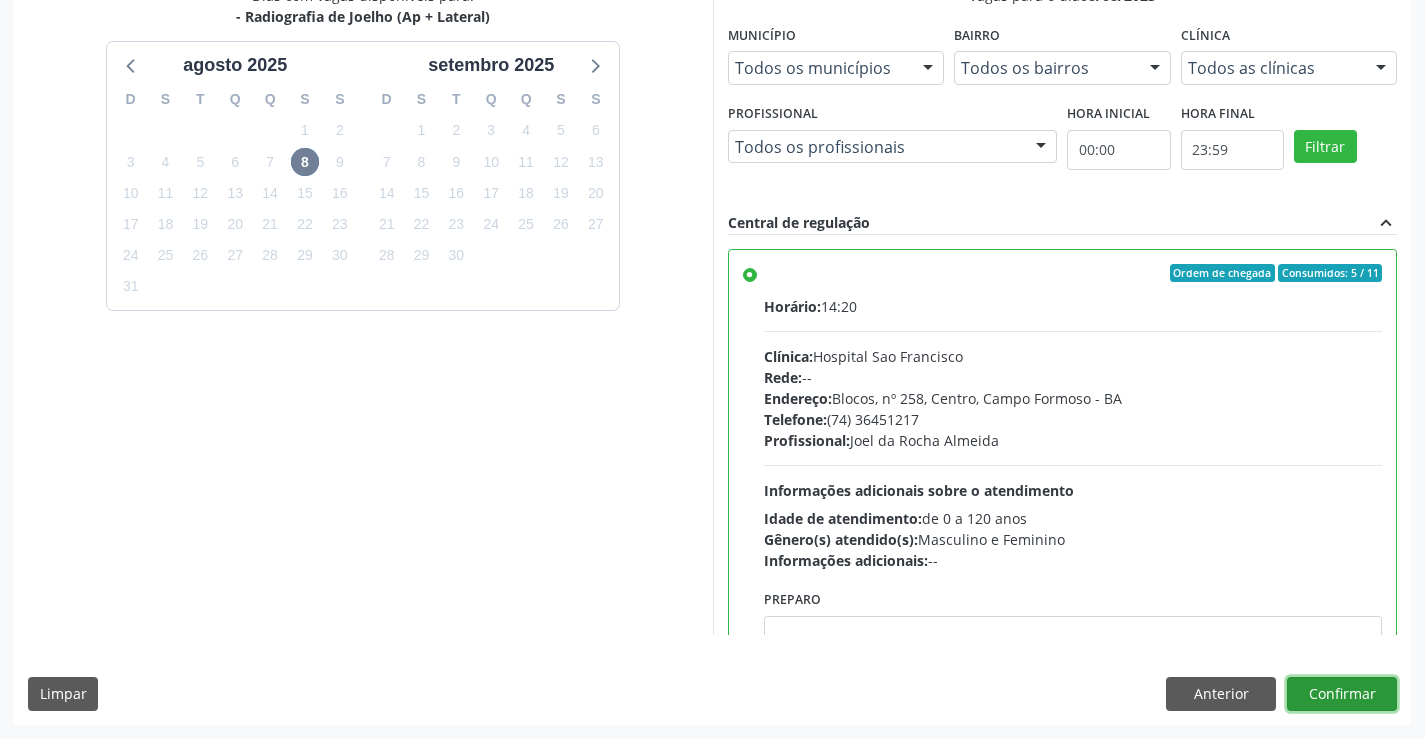 click on "Confirmar" at bounding box center (1342, 694) 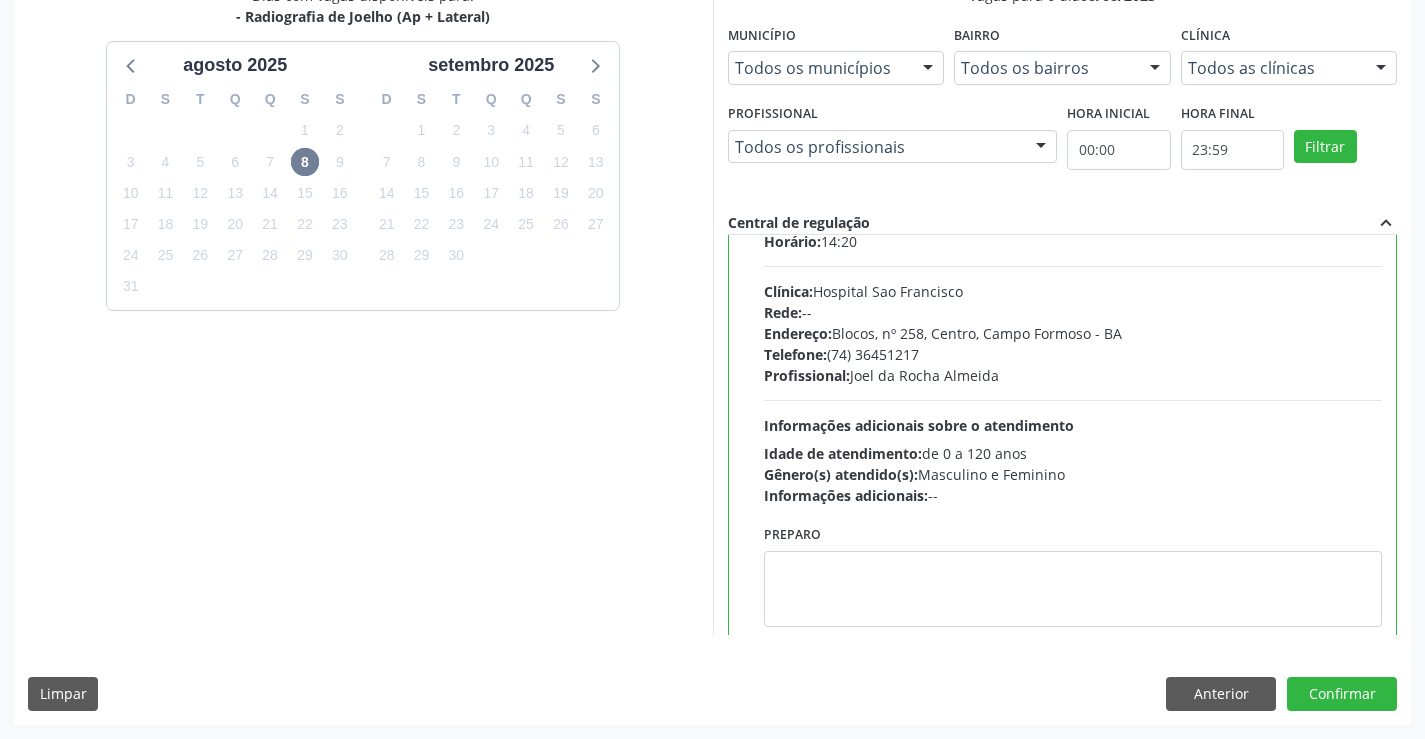 scroll, scrollTop: 99, scrollLeft: 0, axis: vertical 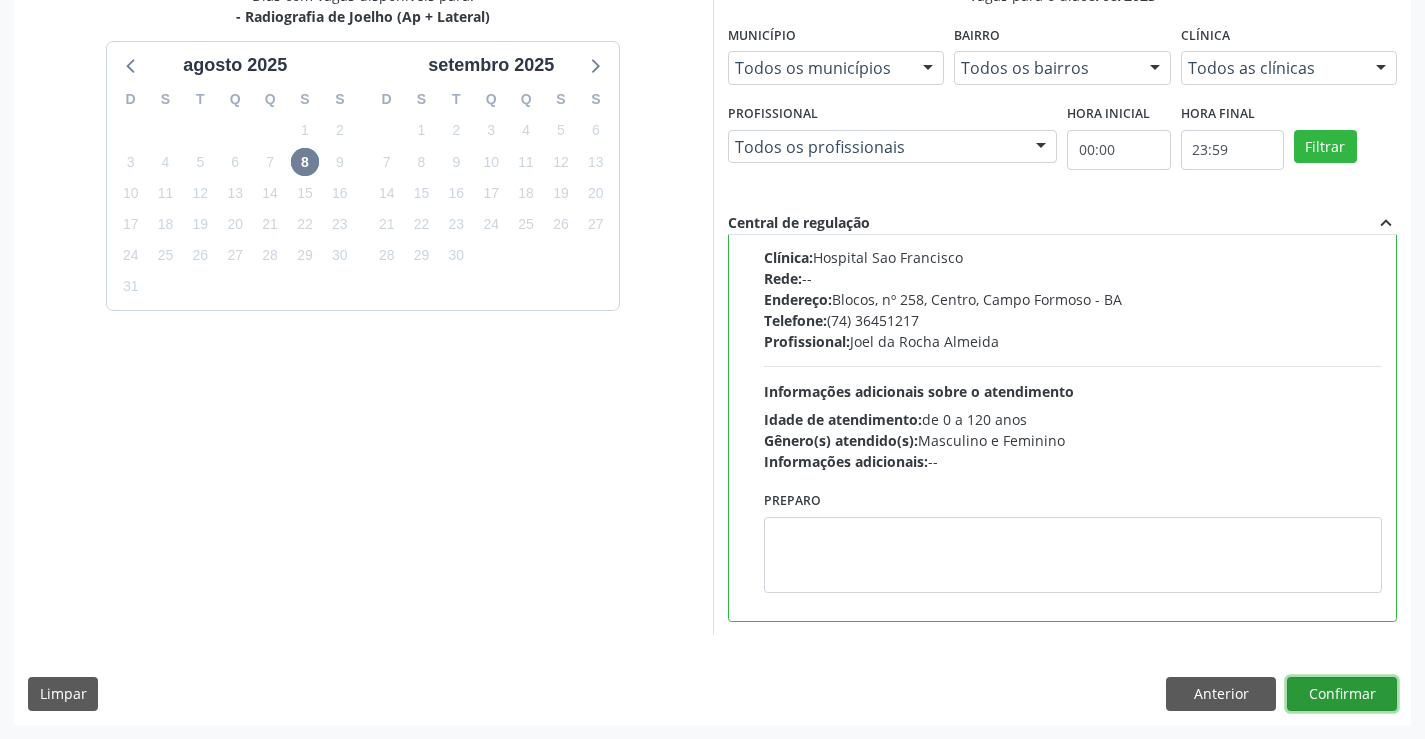 click on "Confirmar" at bounding box center [1342, 694] 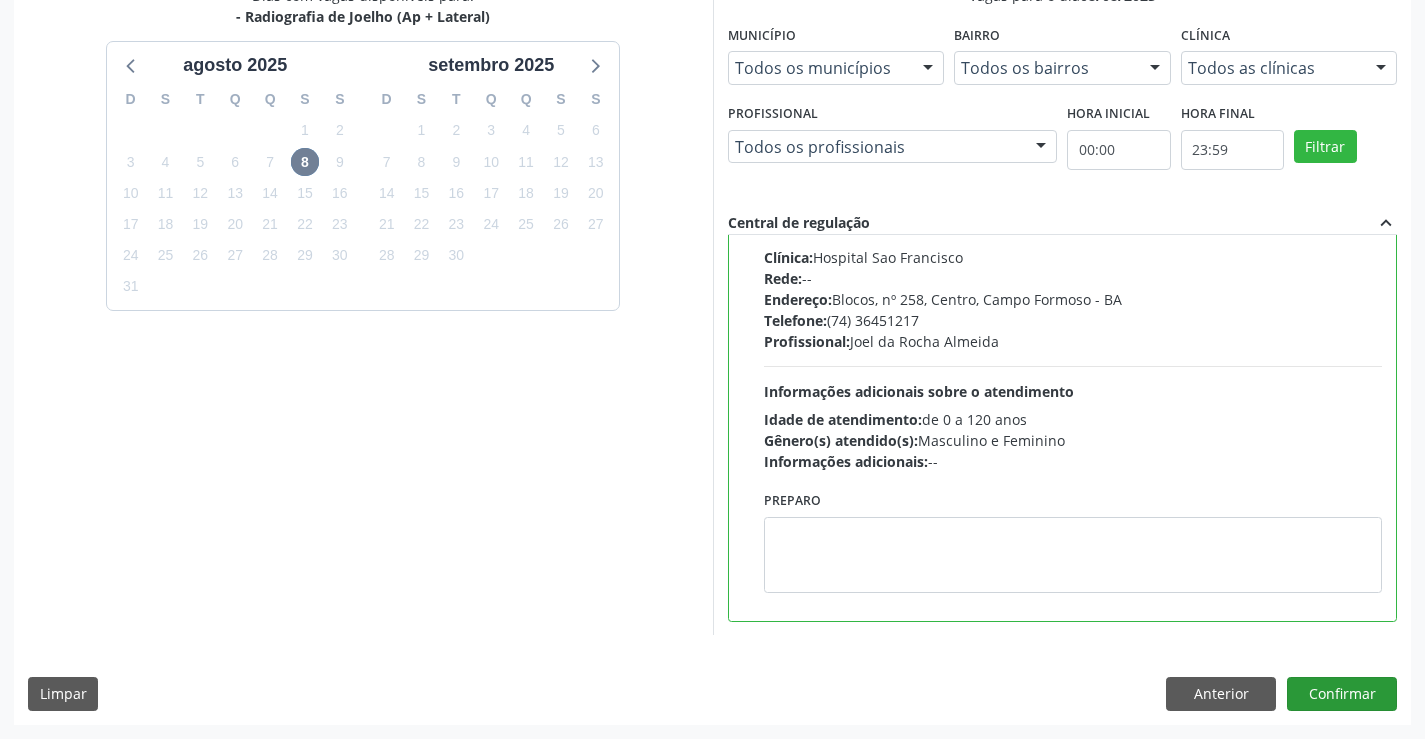 click at bounding box center (1342, 694) 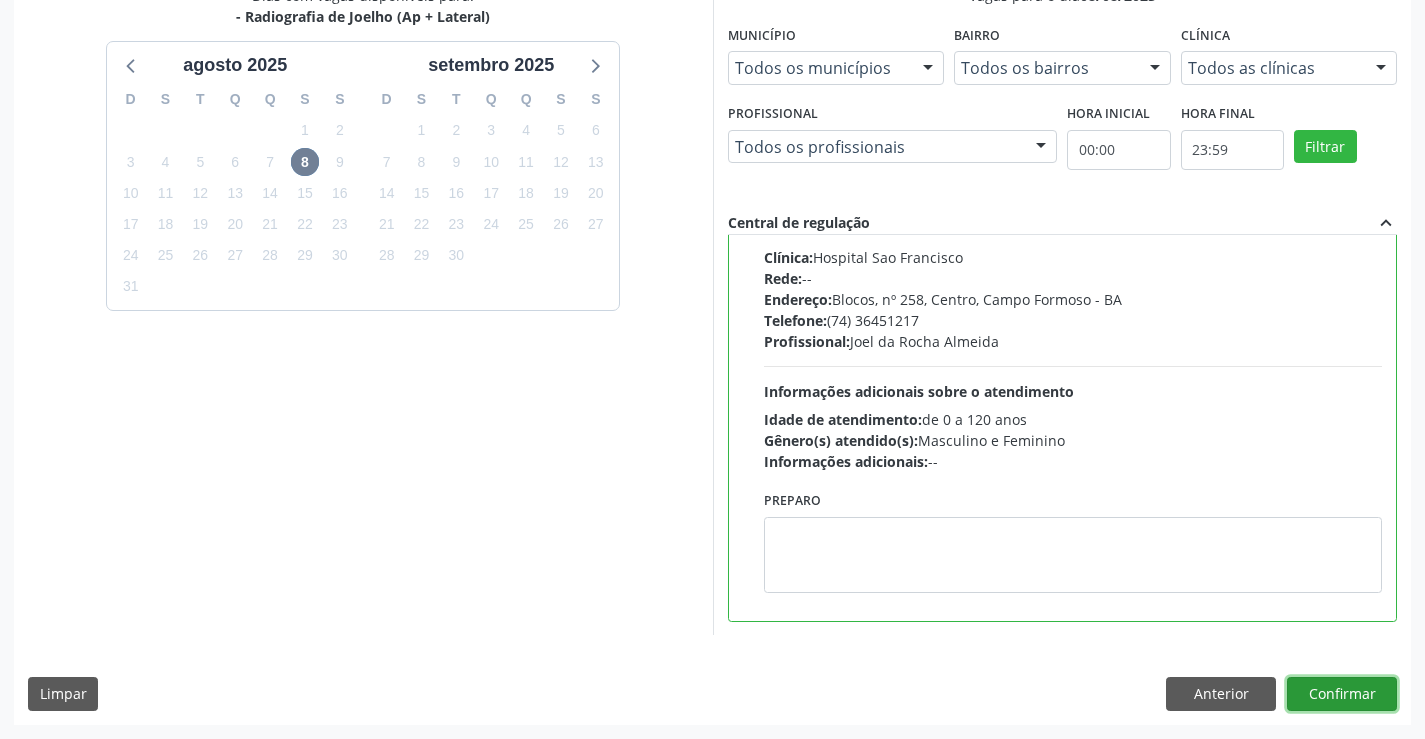click on "Confirmar" at bounding box center (1342, 694) 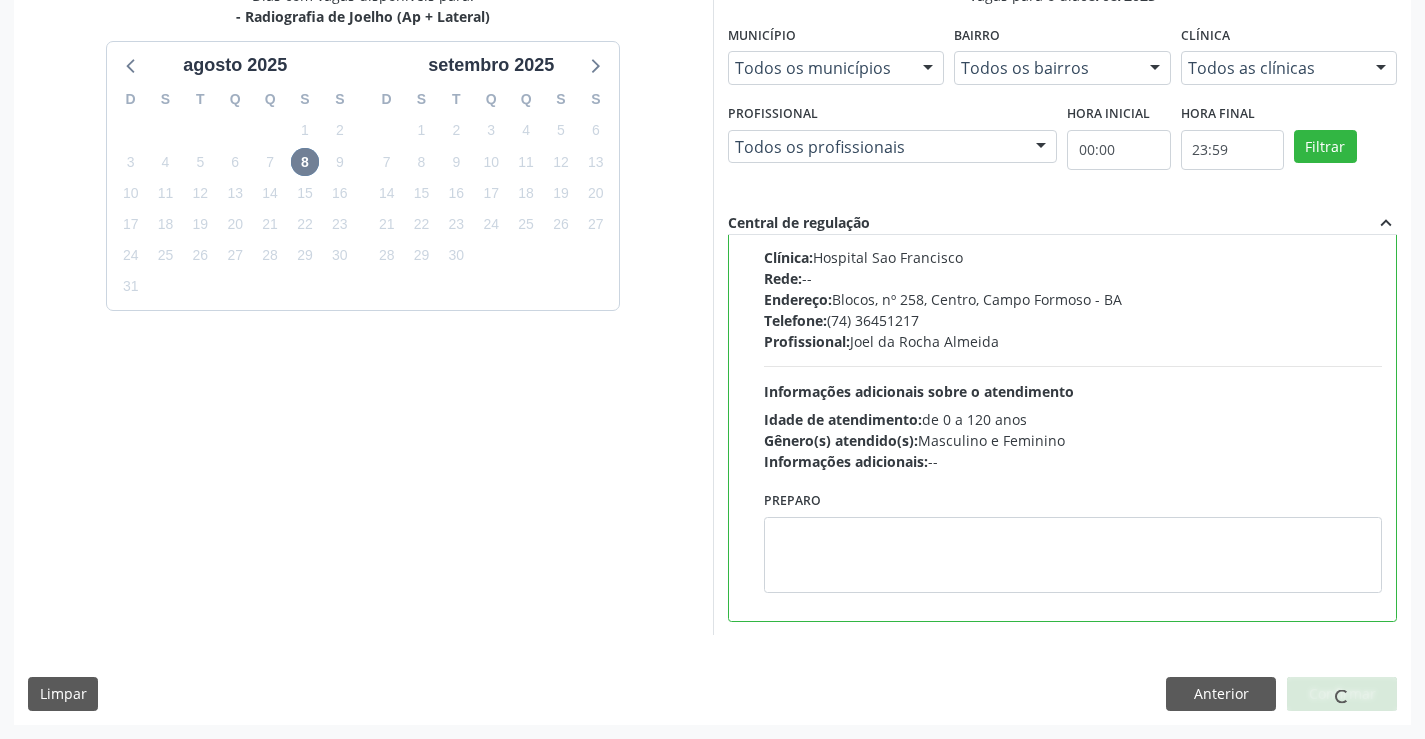 click at bounding box center [1342, 694] 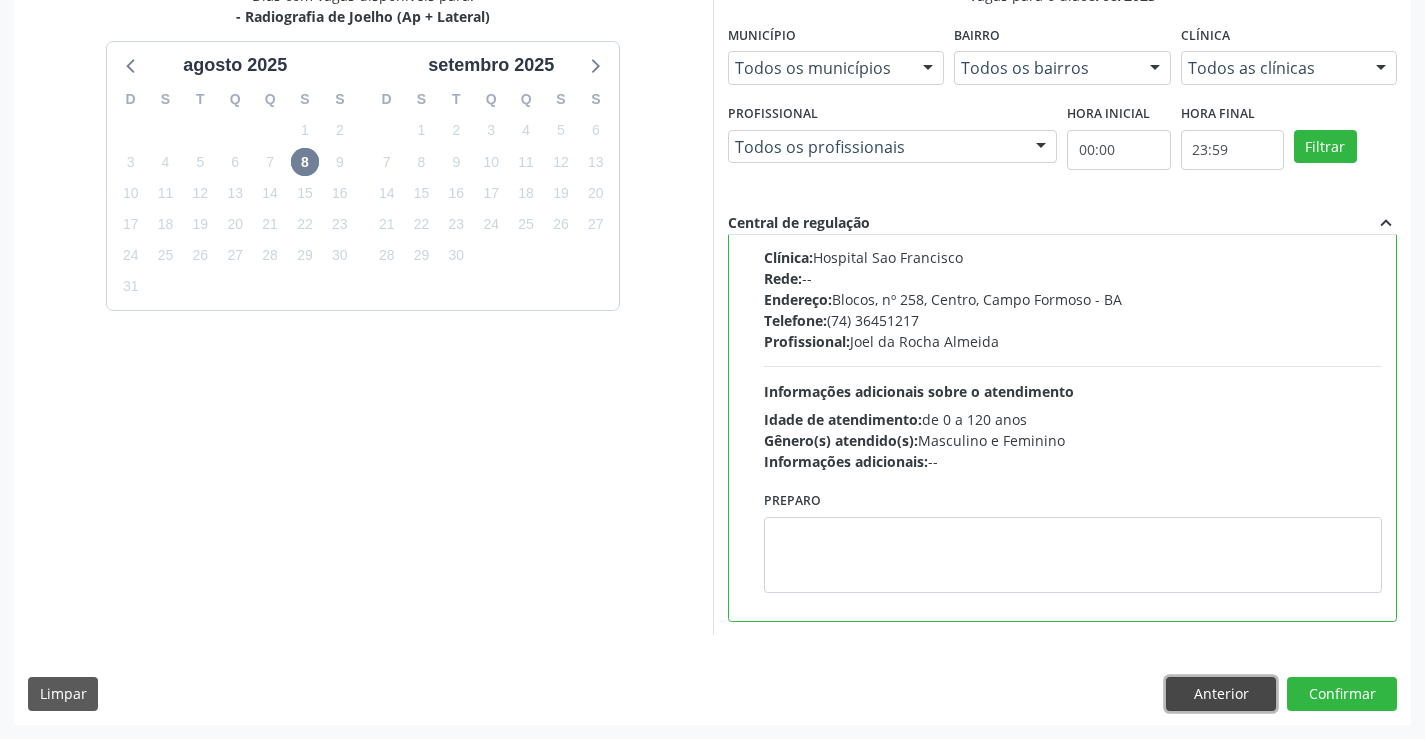 click on "Anterior" at bounding box center (1221, 694) 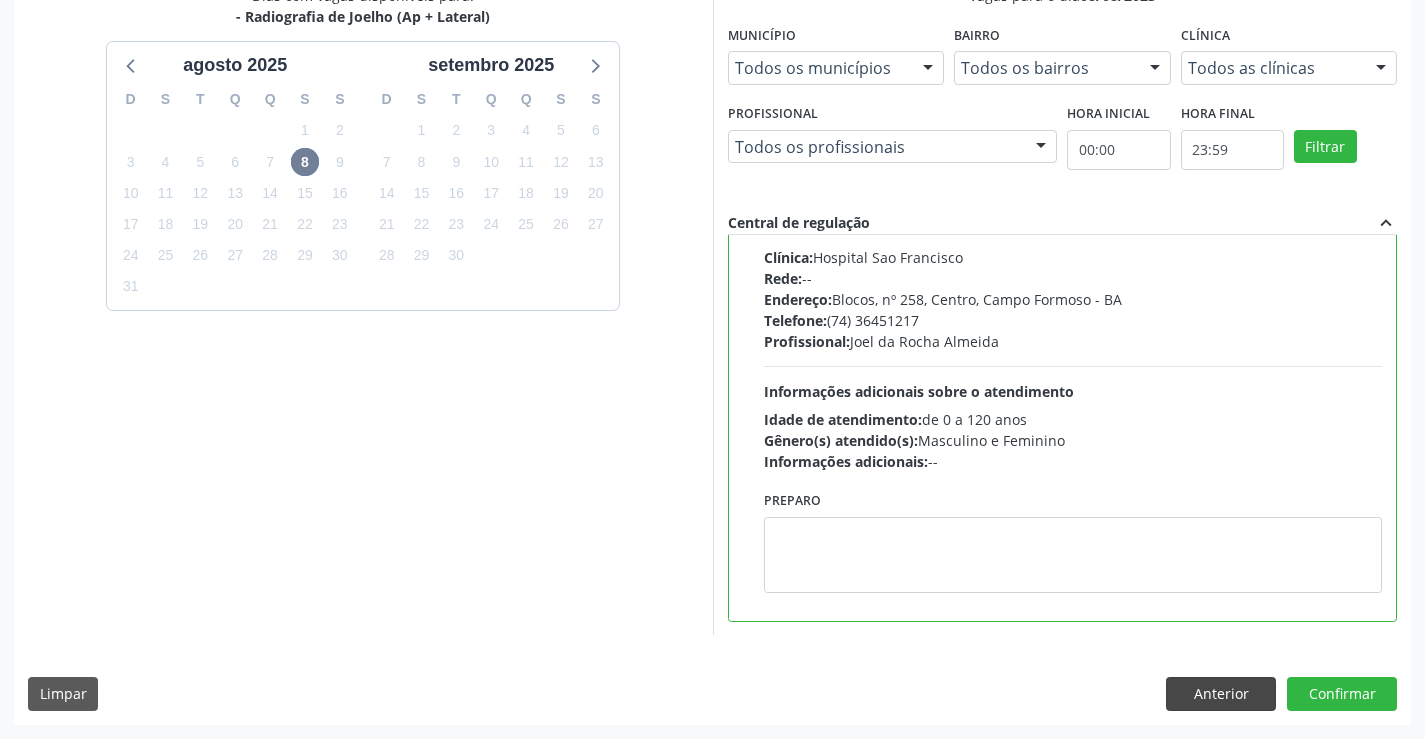 scroll, scrollTop: 167, scrollLeft: 0, axis: vertical 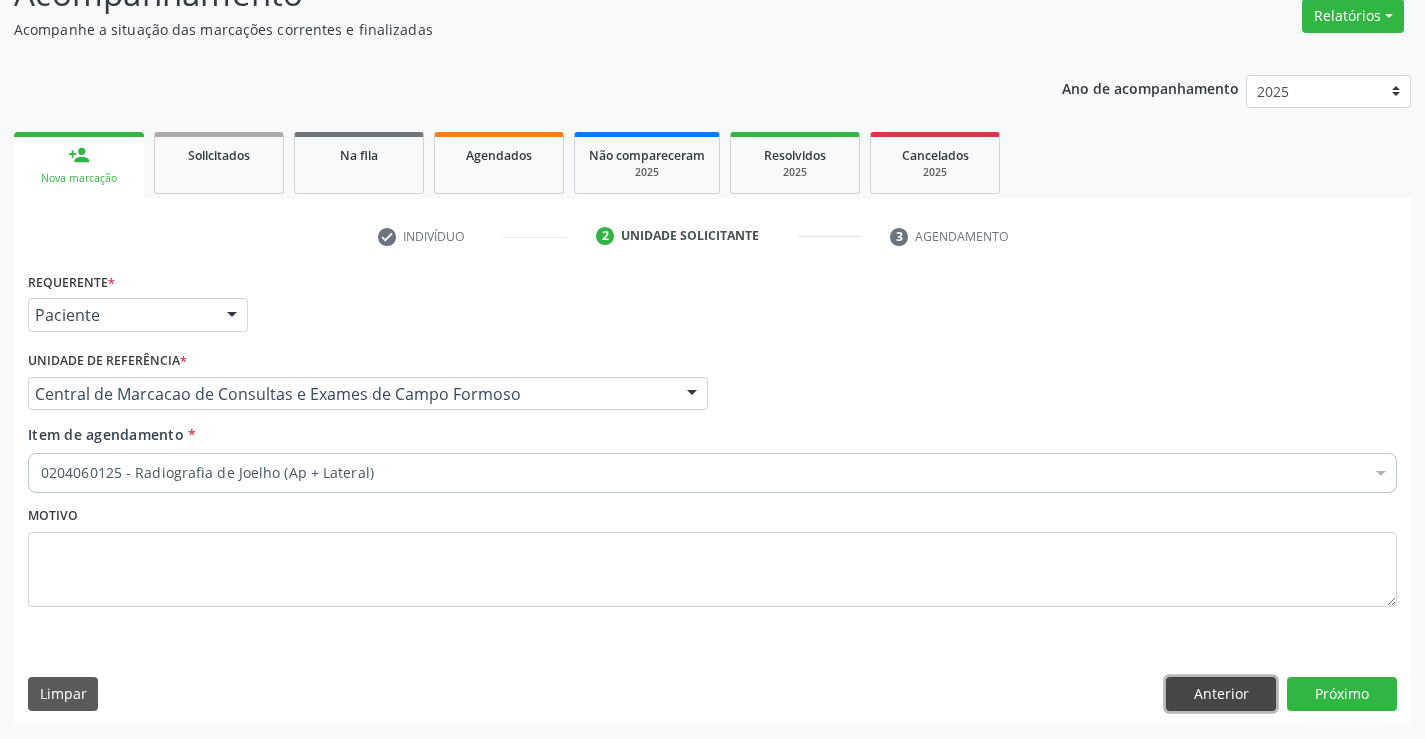 click on "Anterior" at bounding box center (1221, 694) 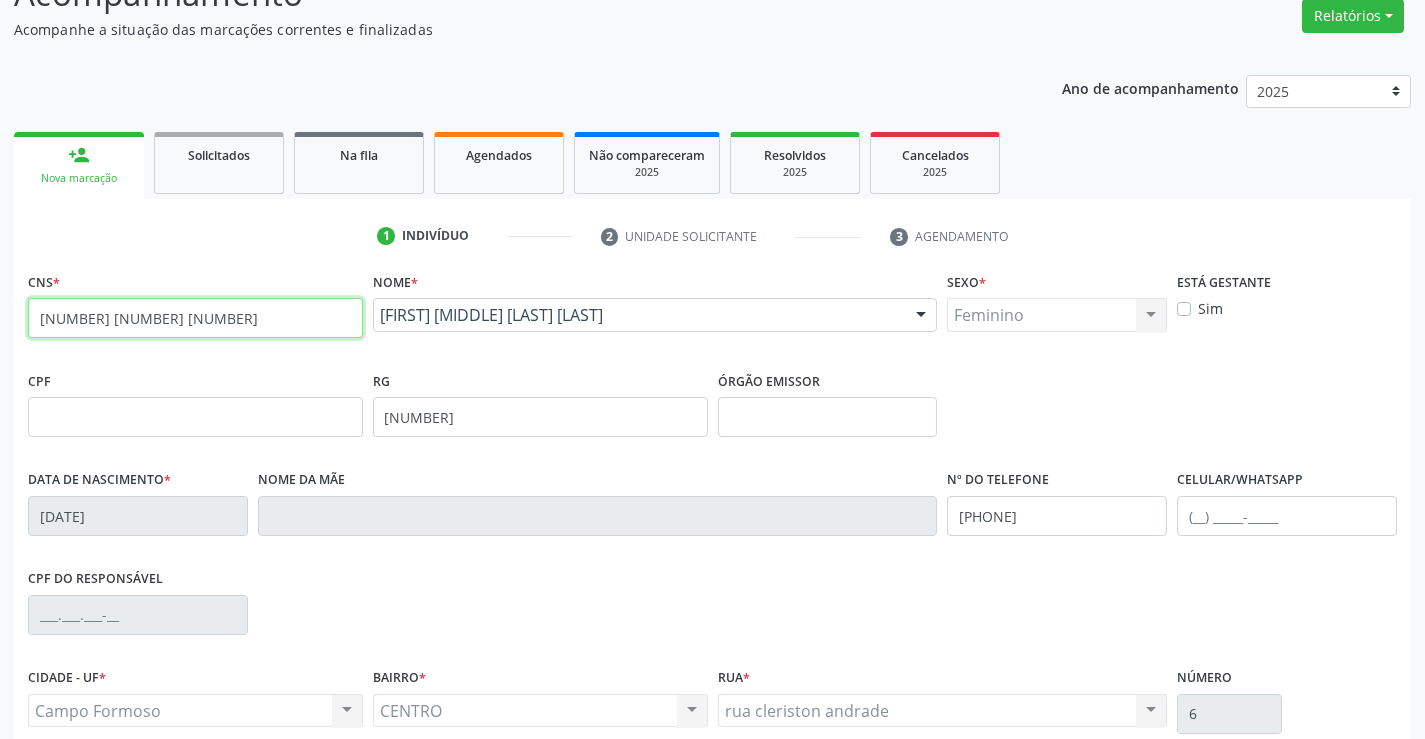 click on "[CNS]" at bounding box center [195, 318] 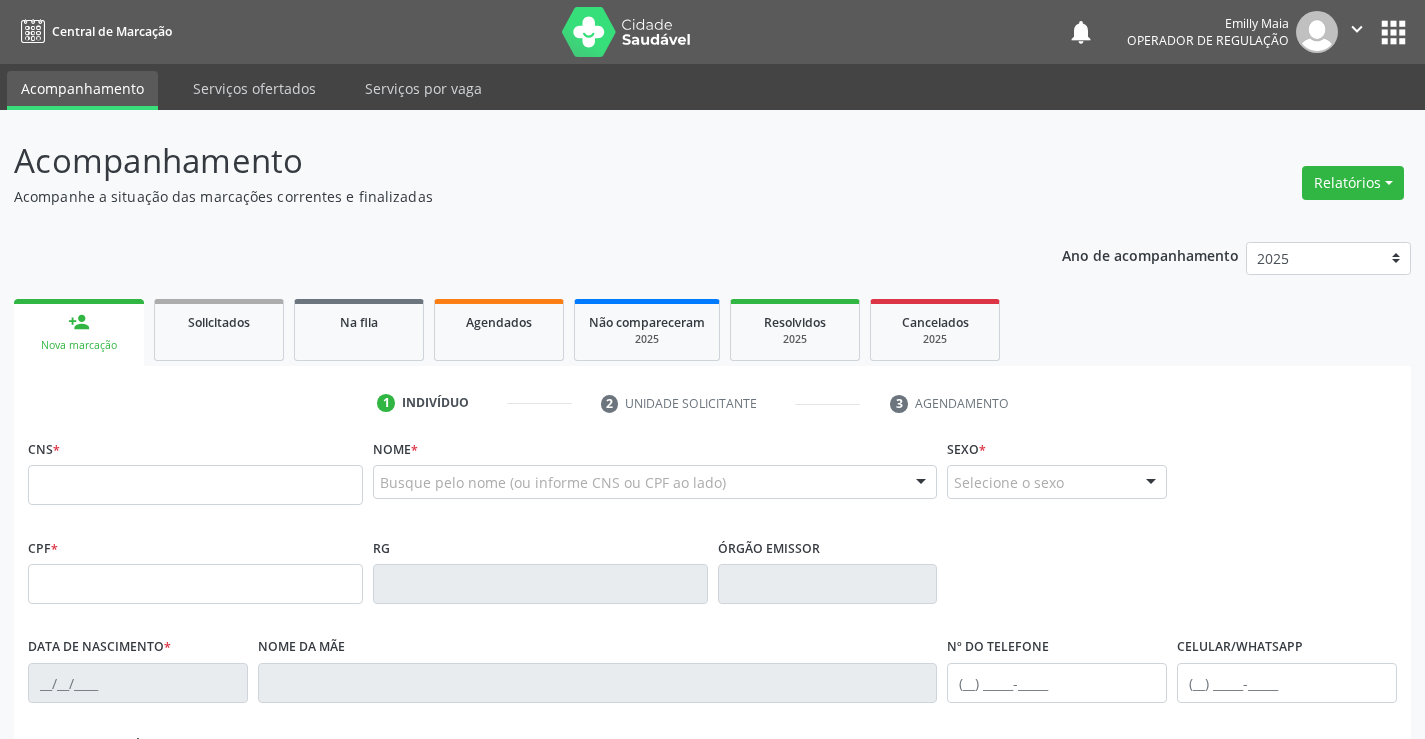 scroll, scrollTop: 0, scrollLeft: 0, axis: both 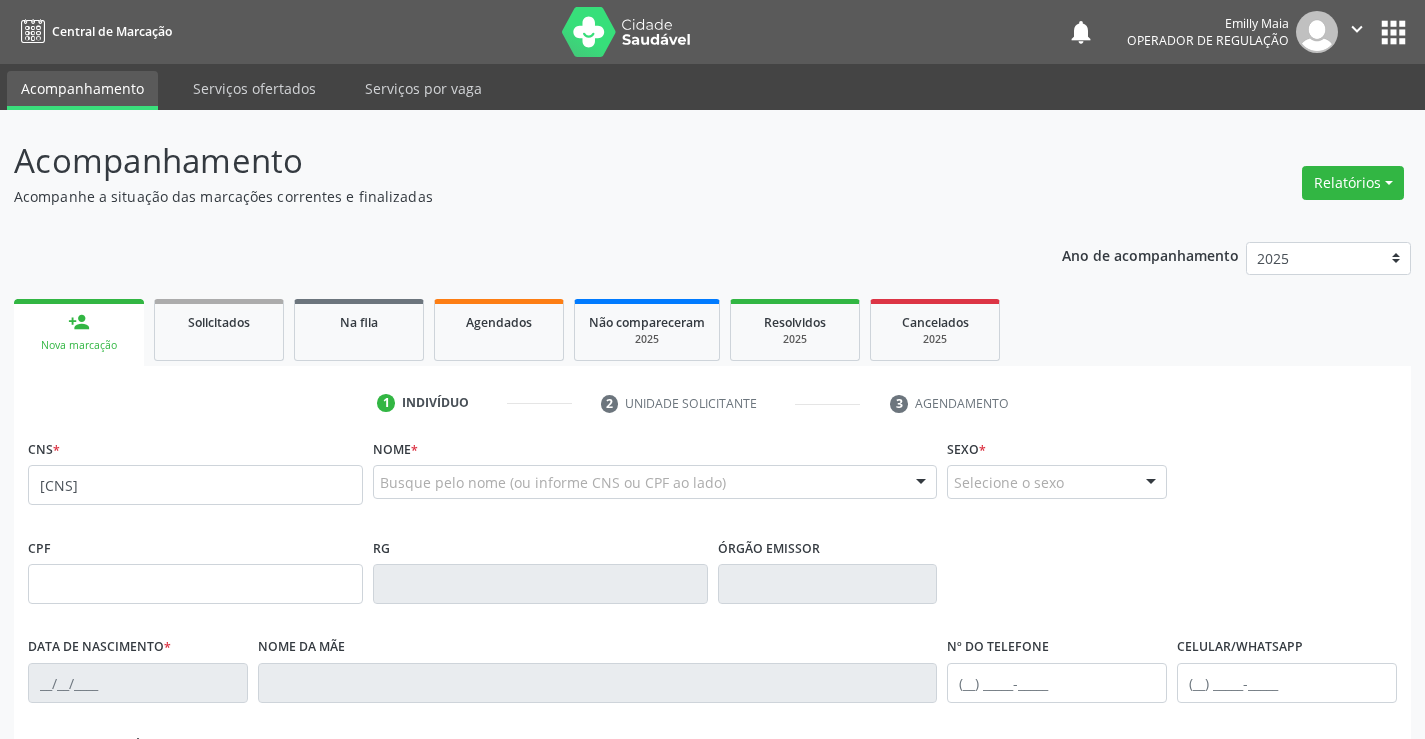 type on "[CNS]" 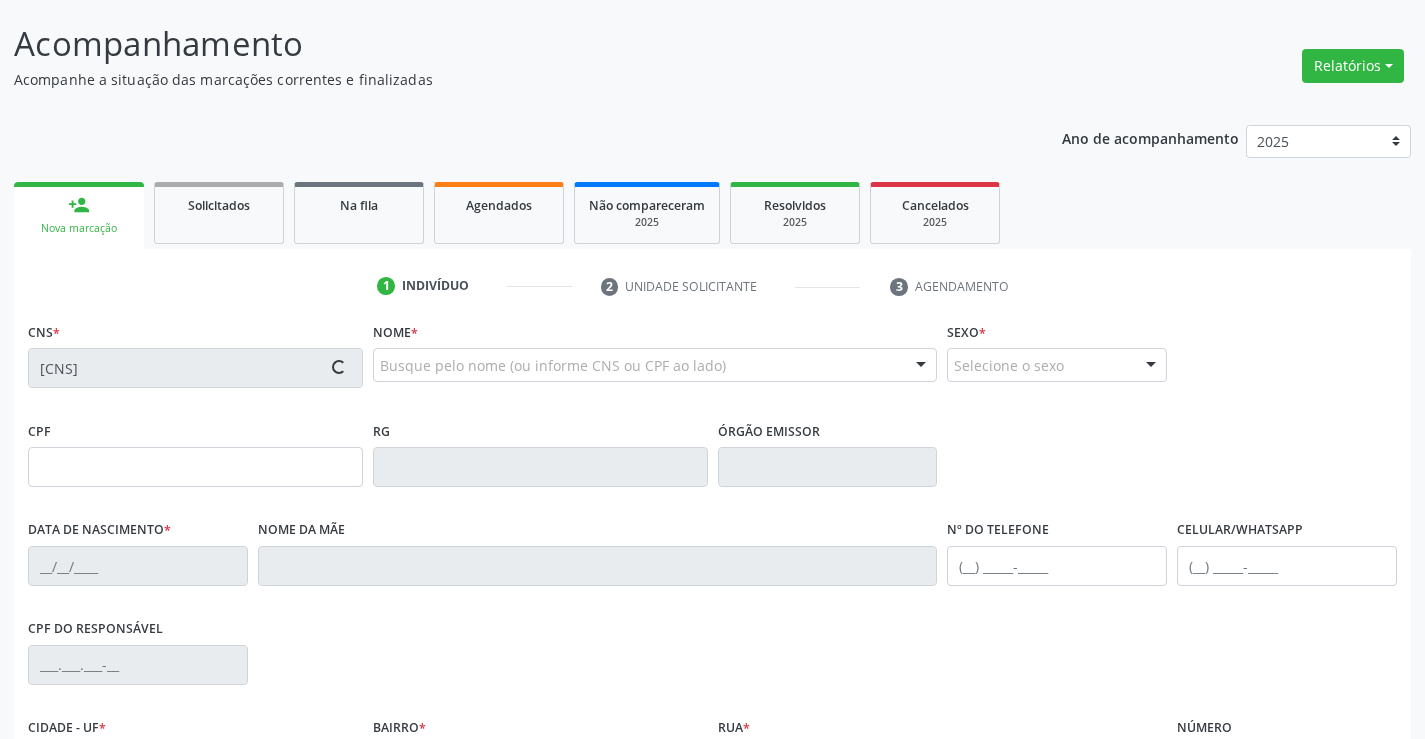 type on "[RG]" 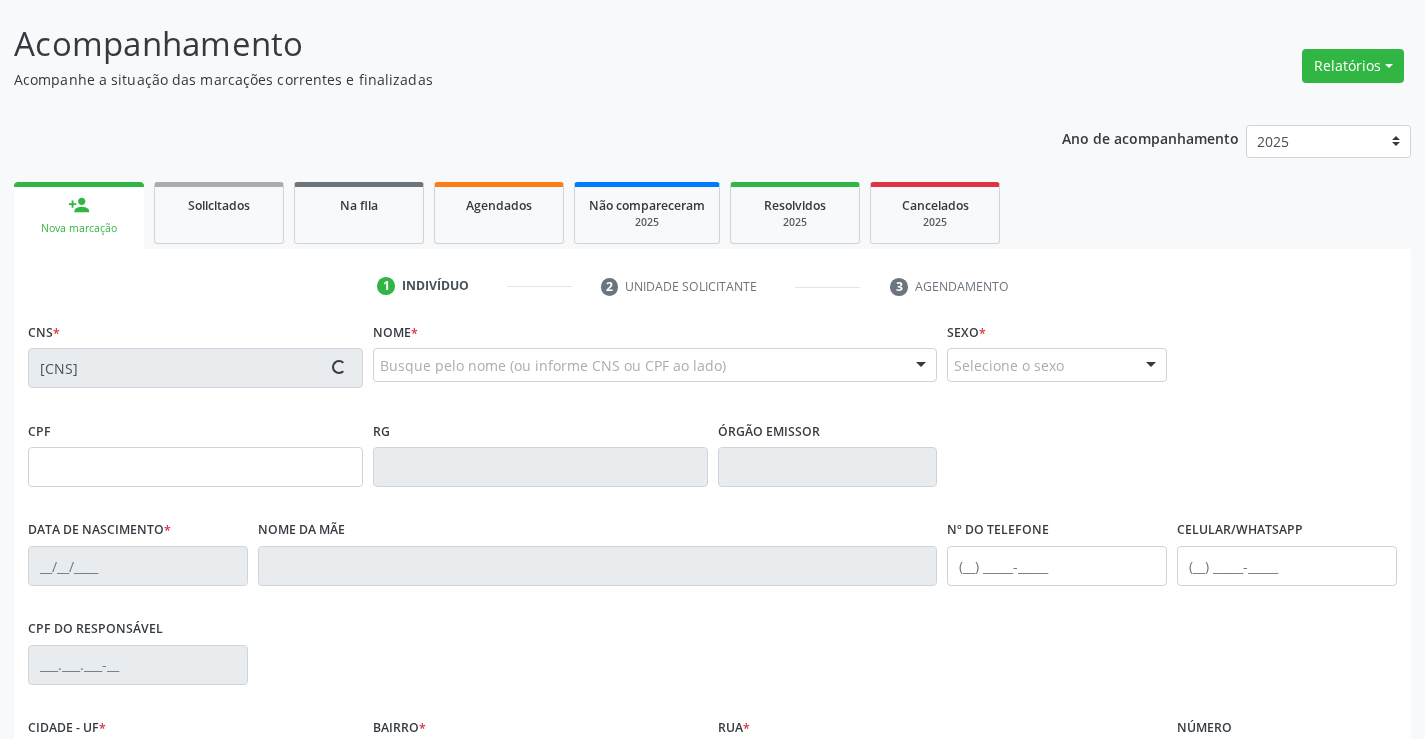 type on "[DATE]" 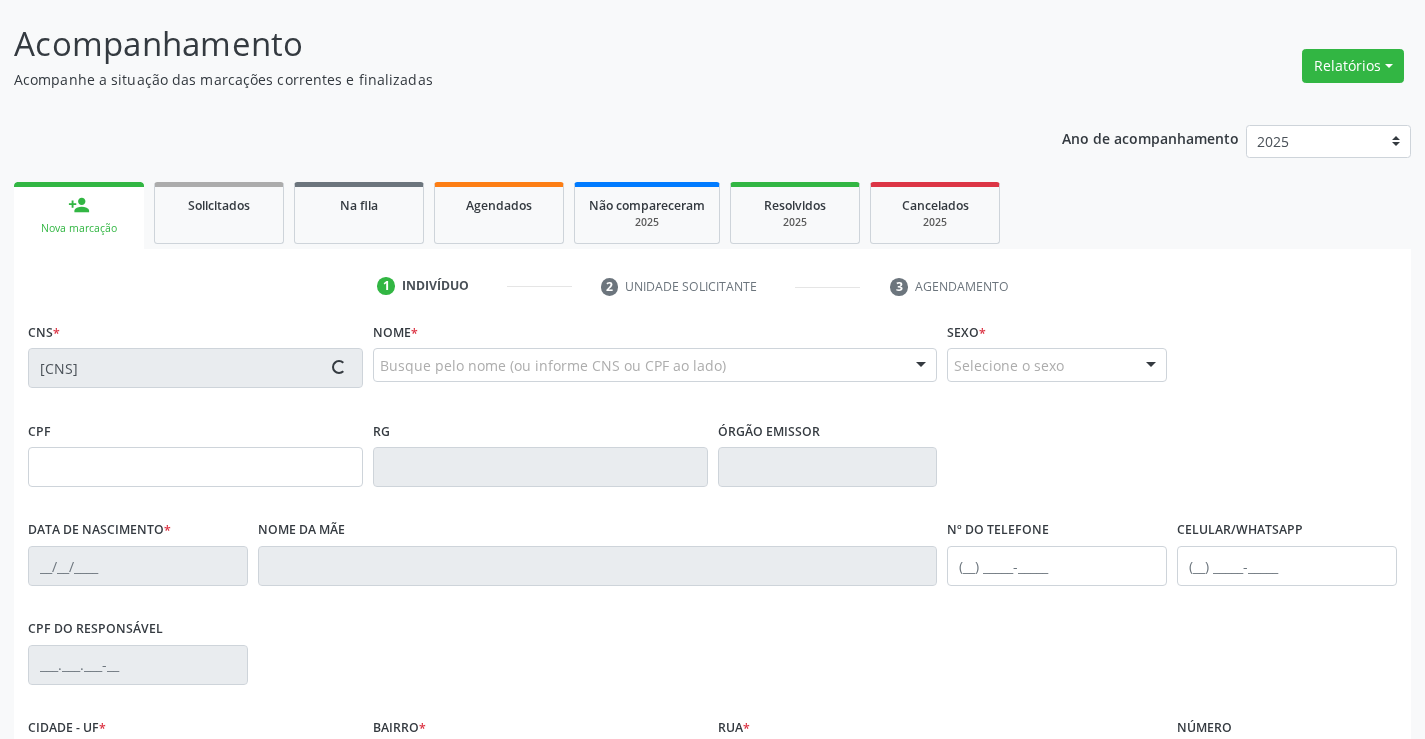 type on "([PHONE])" 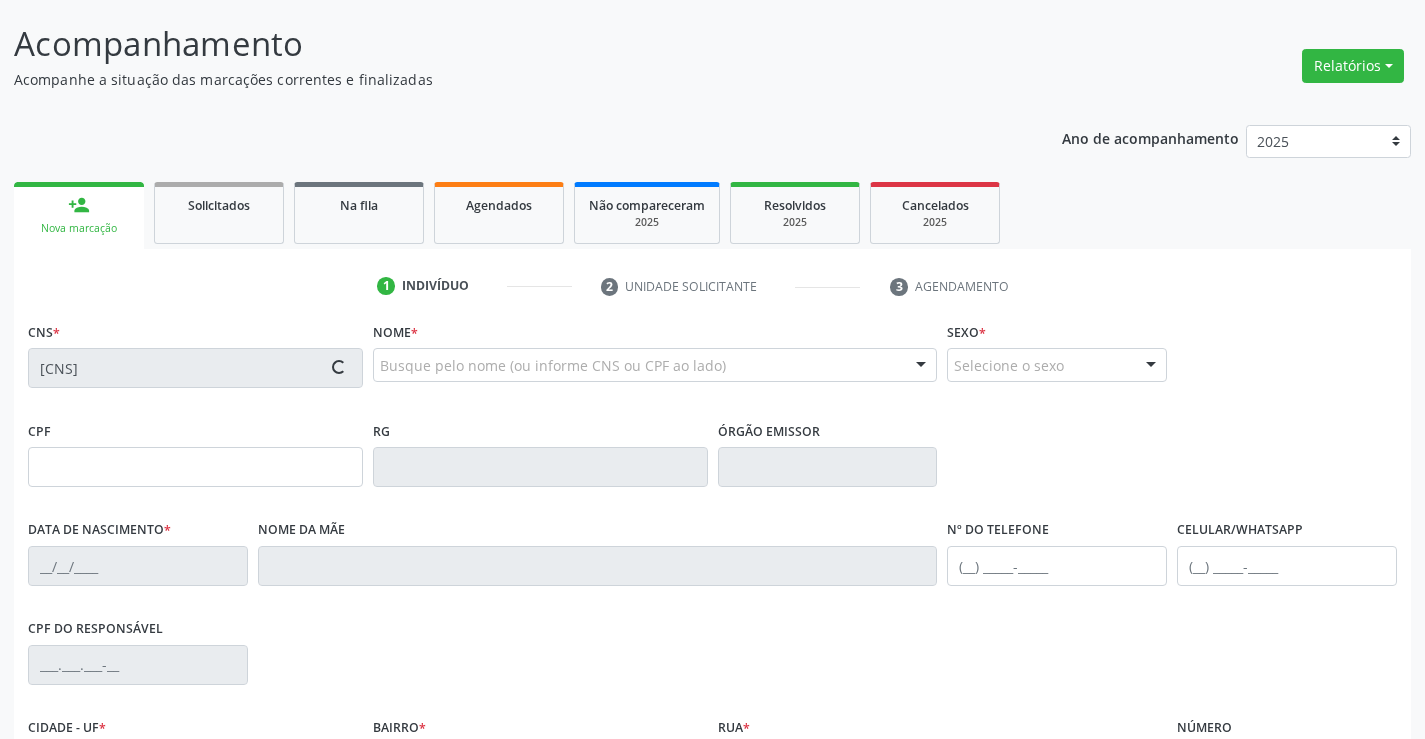type on "6" 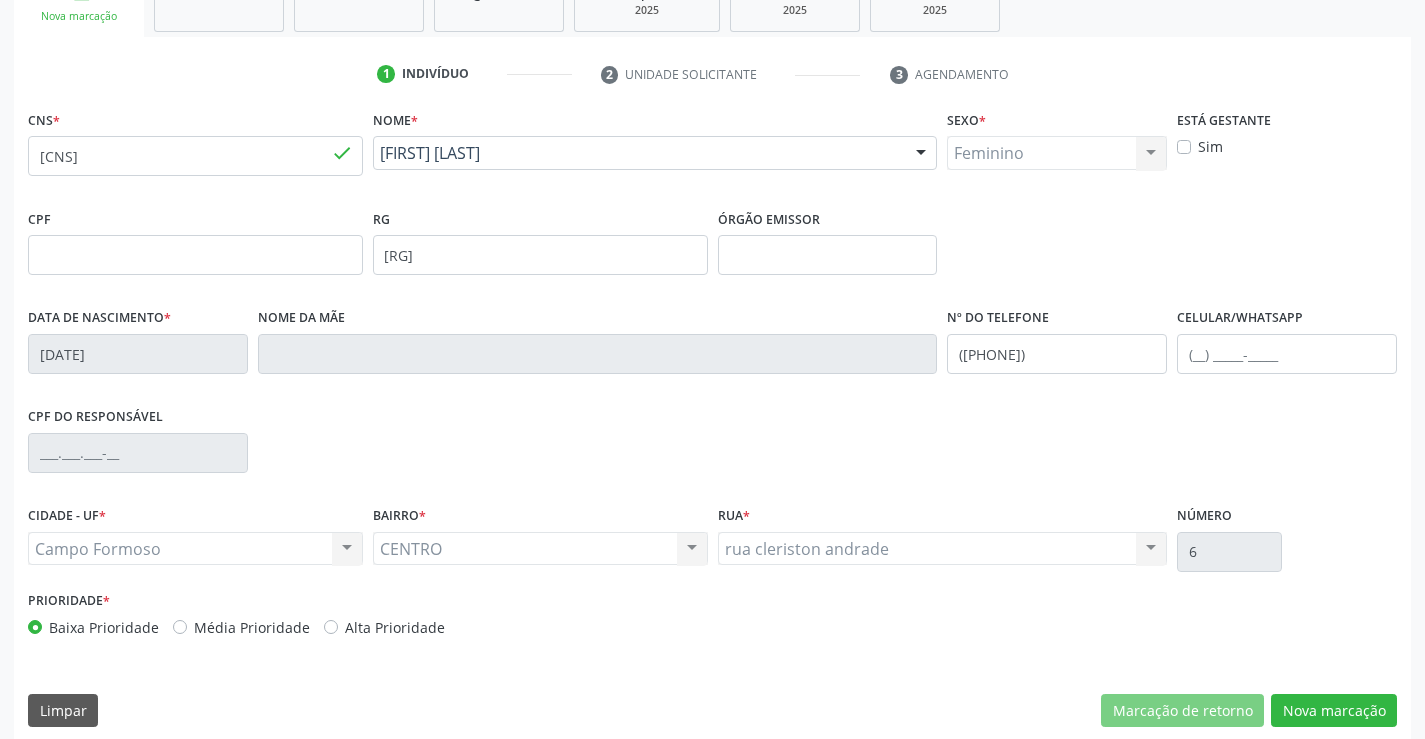 scroll, scrollTop: 345, scrollLeft: 0, axis: vertical 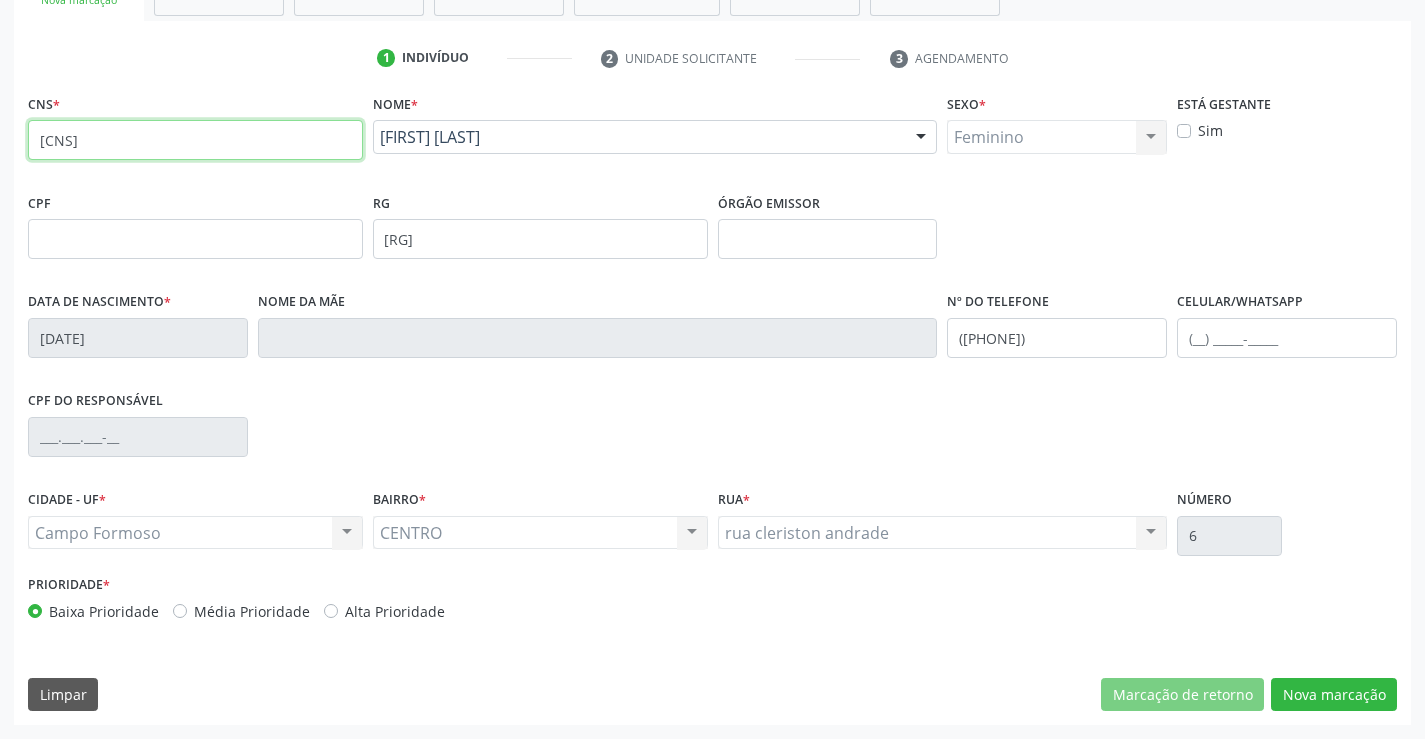 click on "[CNS]" at bounding box center (195, 140) 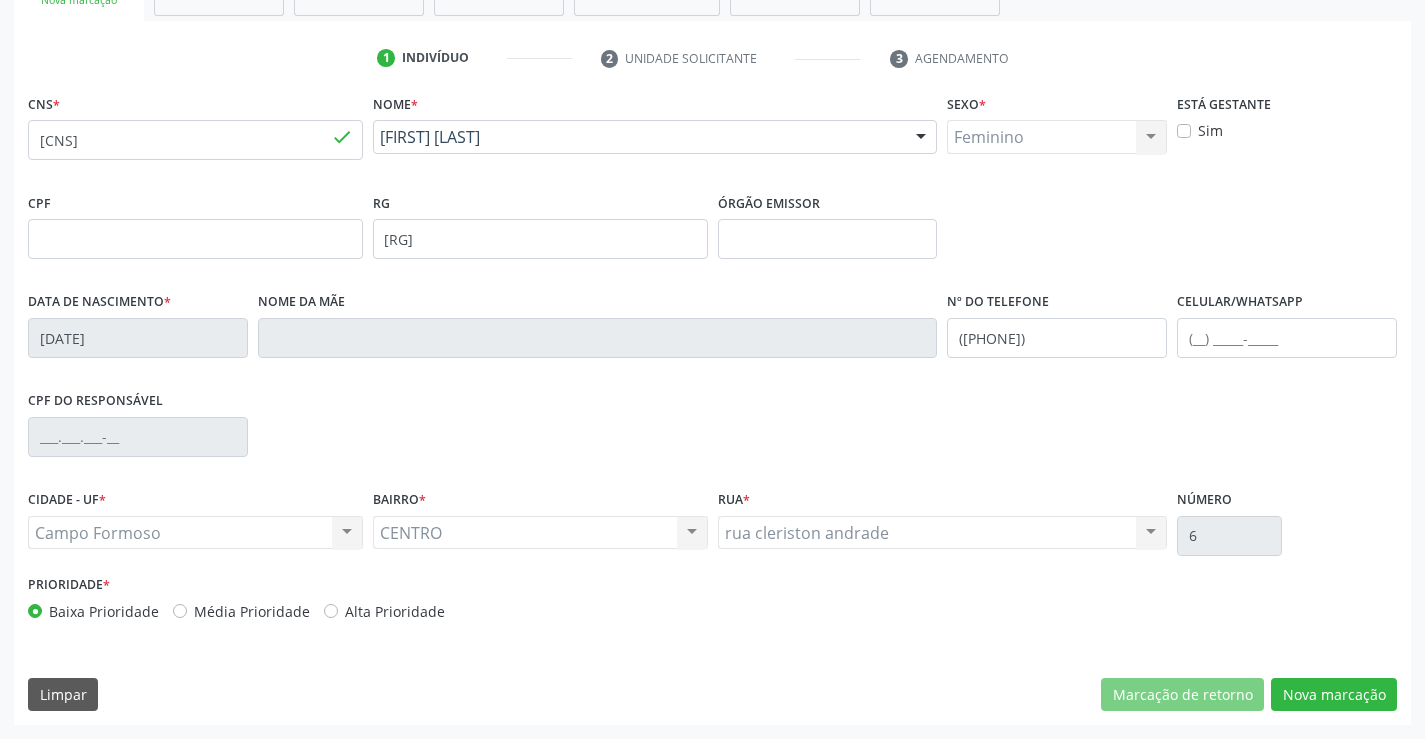 click on "CNS
*
[CNS]       done
Nome
*
[FIRST] [LAST]
[FIRST] [LAST]
CNS:
[CNS]
CPF:    --   Nascimento:
[DATE]
Nenhum resultado encontrado para: "   "
Digite o nome
Sexo
*
Feminino         Masculino   Feminino
Nenhum resultado encontrado para: "   "
Não há nenhuma opção para ser exibida.
Está gestante
Sim
CPF
RG
[RG]
Órgão emissor
Data de nascimento
*
[DATE]
Nome da mãe
Nº do Telefone
([PHONE])
Celular/WhatsApp
CPF do responsável
CIDADE - UF
*
Campo Formoso         Campo Formoso" at bounding box center [712, 407] 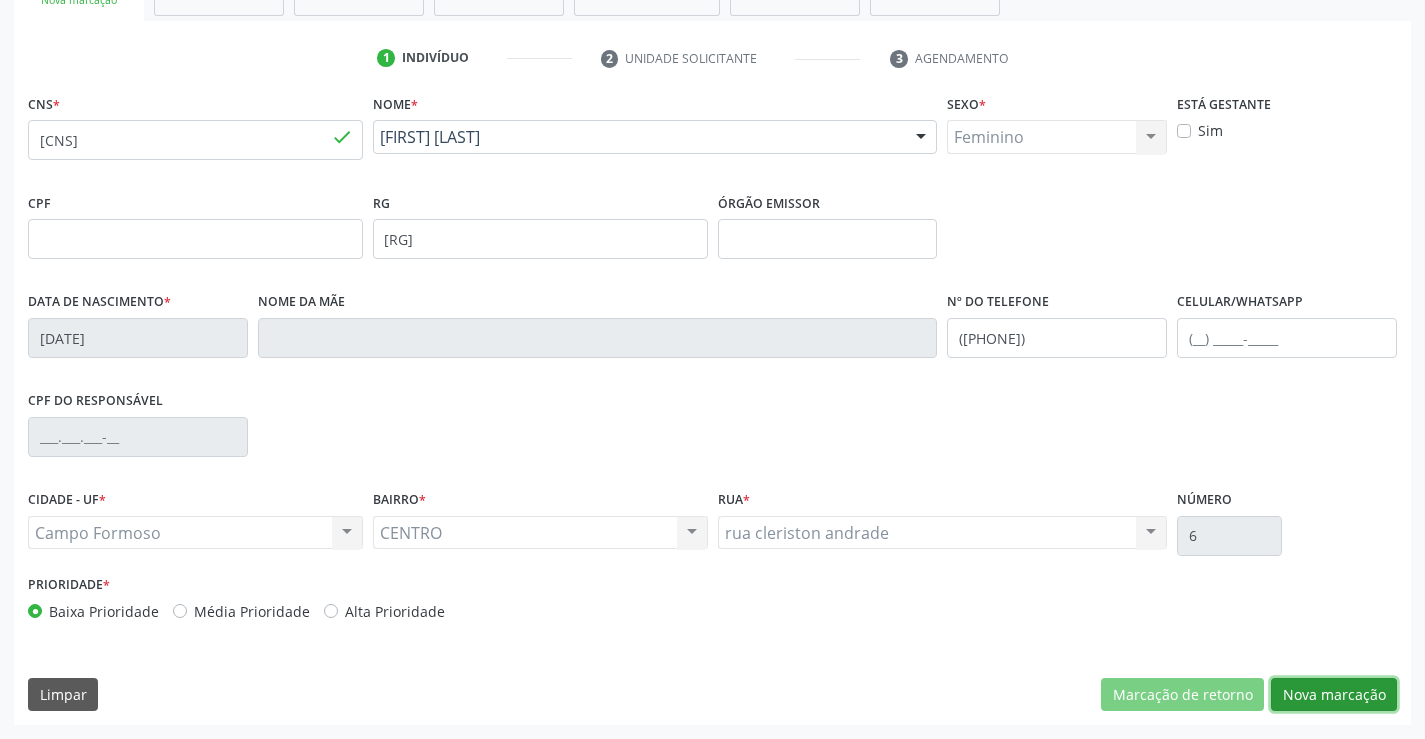 click on "Nova marcação" at bounding box center (1334, 695) 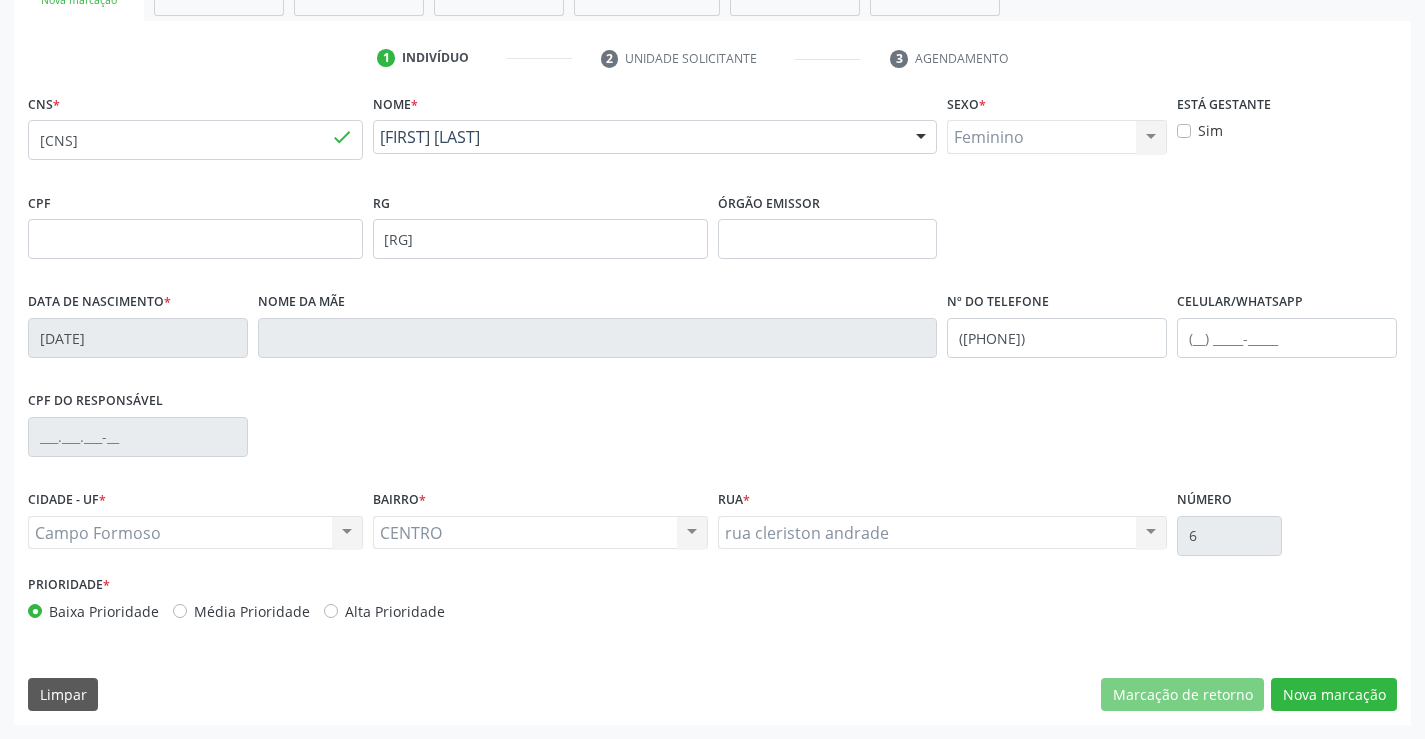 scroll, scrollTop: 167, scrollLeft: 0, axis: vertical 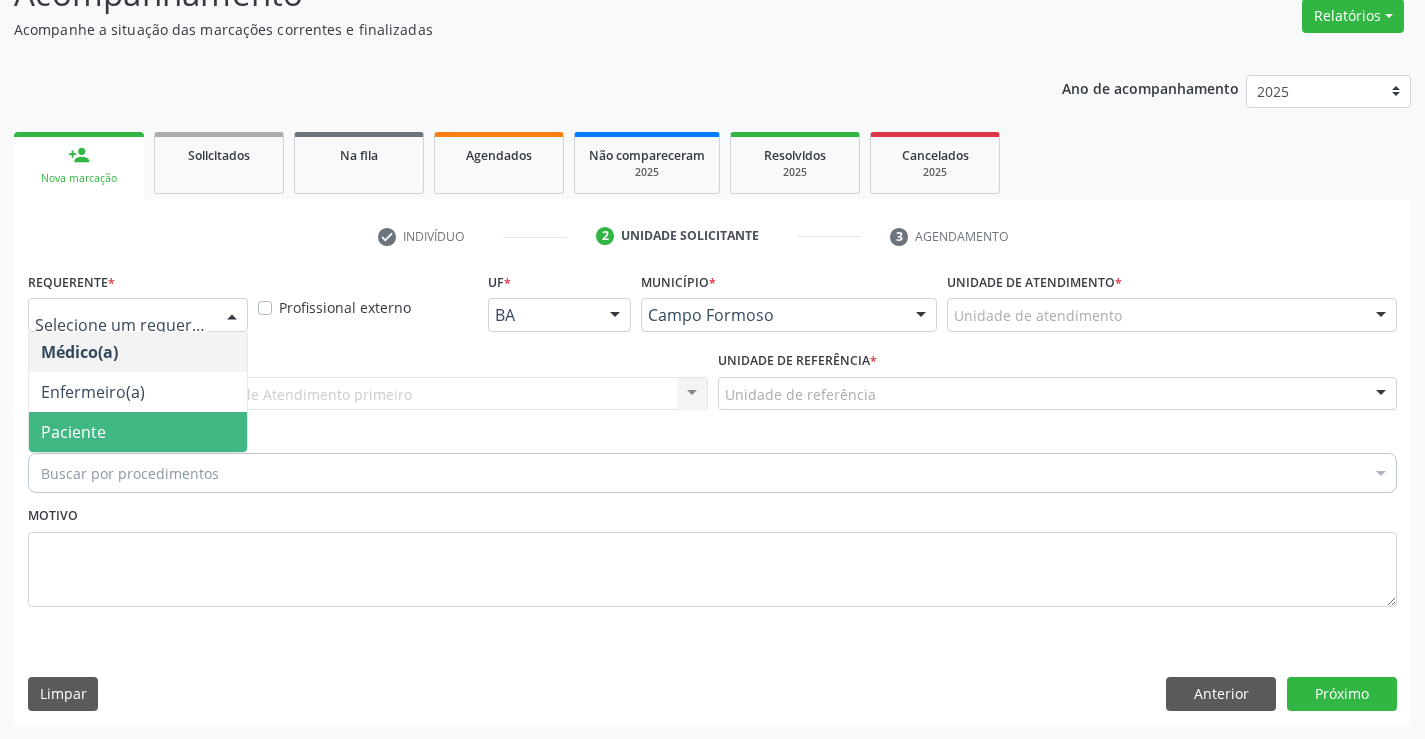 drag, startPoint x: 136, startPoint y: 428, endPoint x: 286, endPoint y: 400, distance: 152.59096 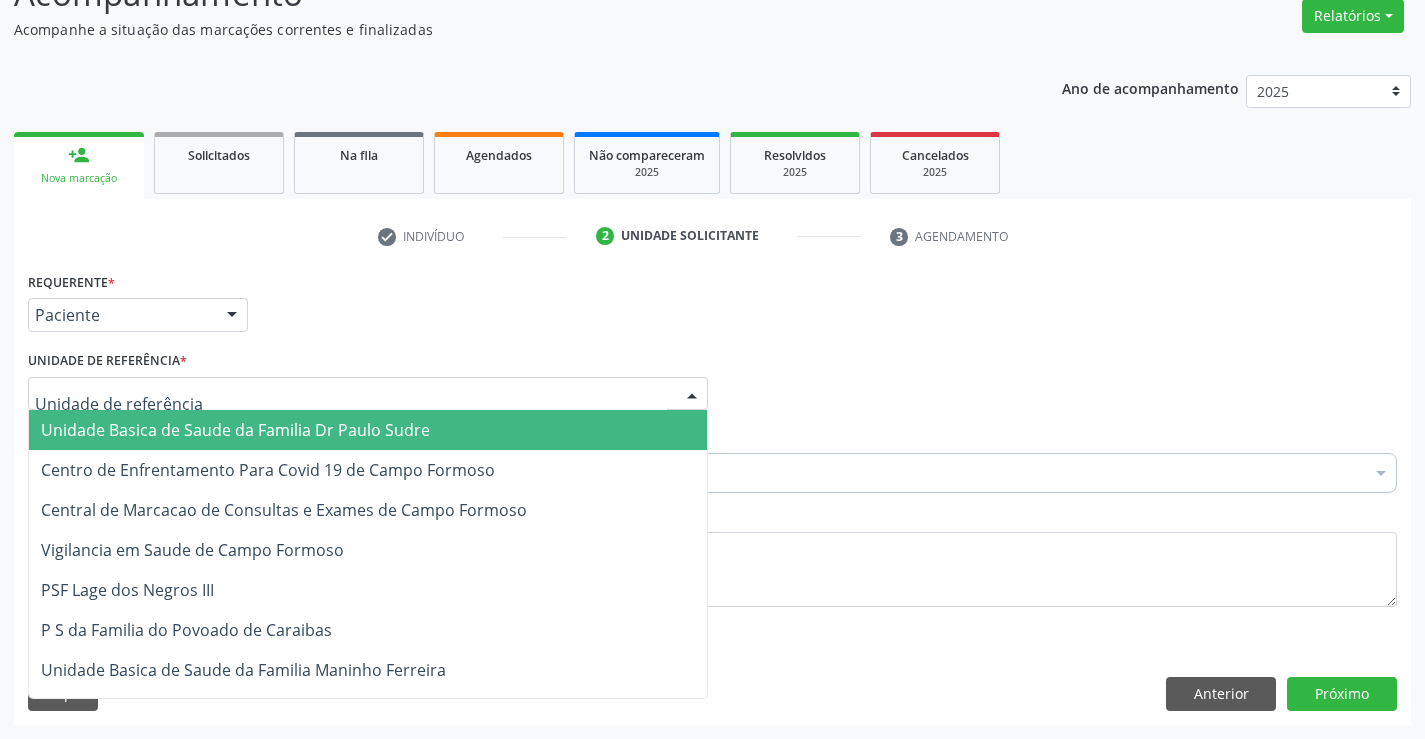 click at bounding box center [368, 394] 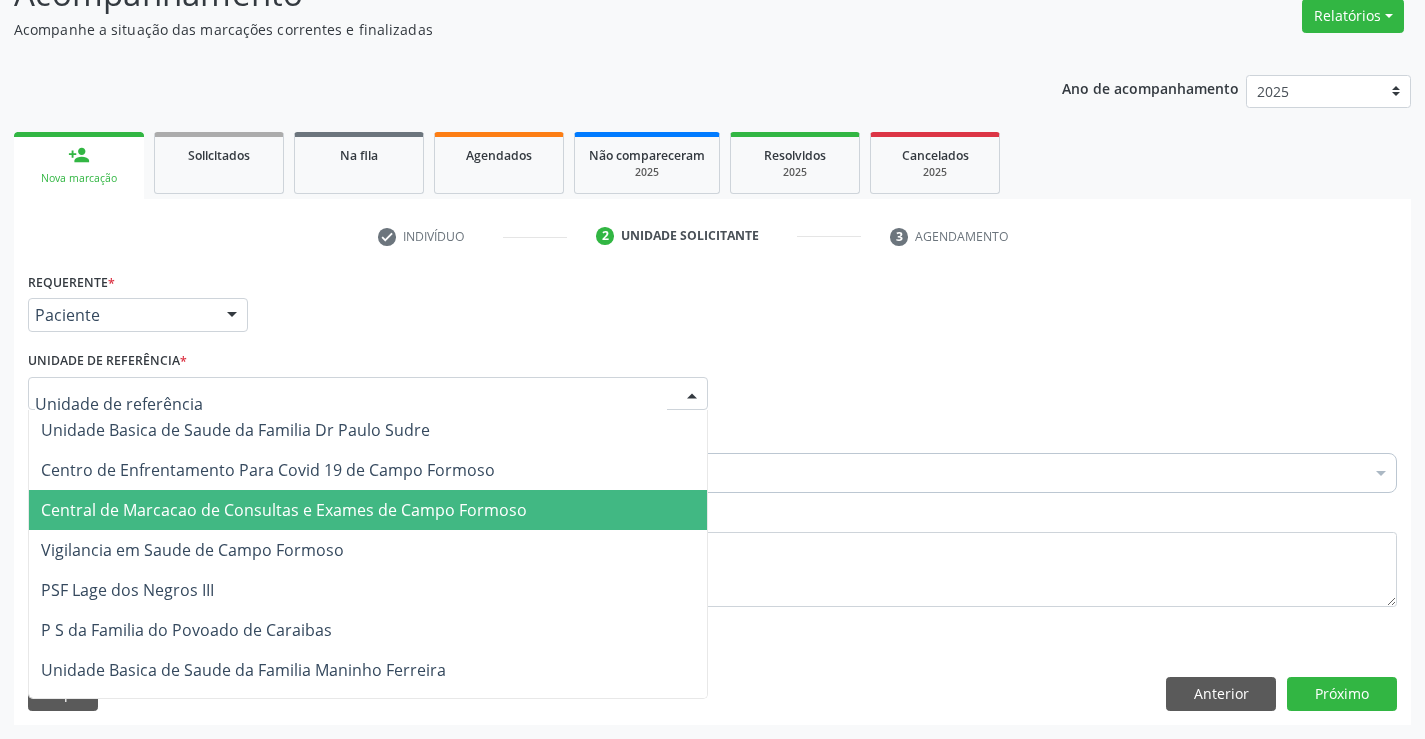 click on "Central de Marcacao de Consultas e Exames de Campo Formoso" at bounding box center (284, 510) 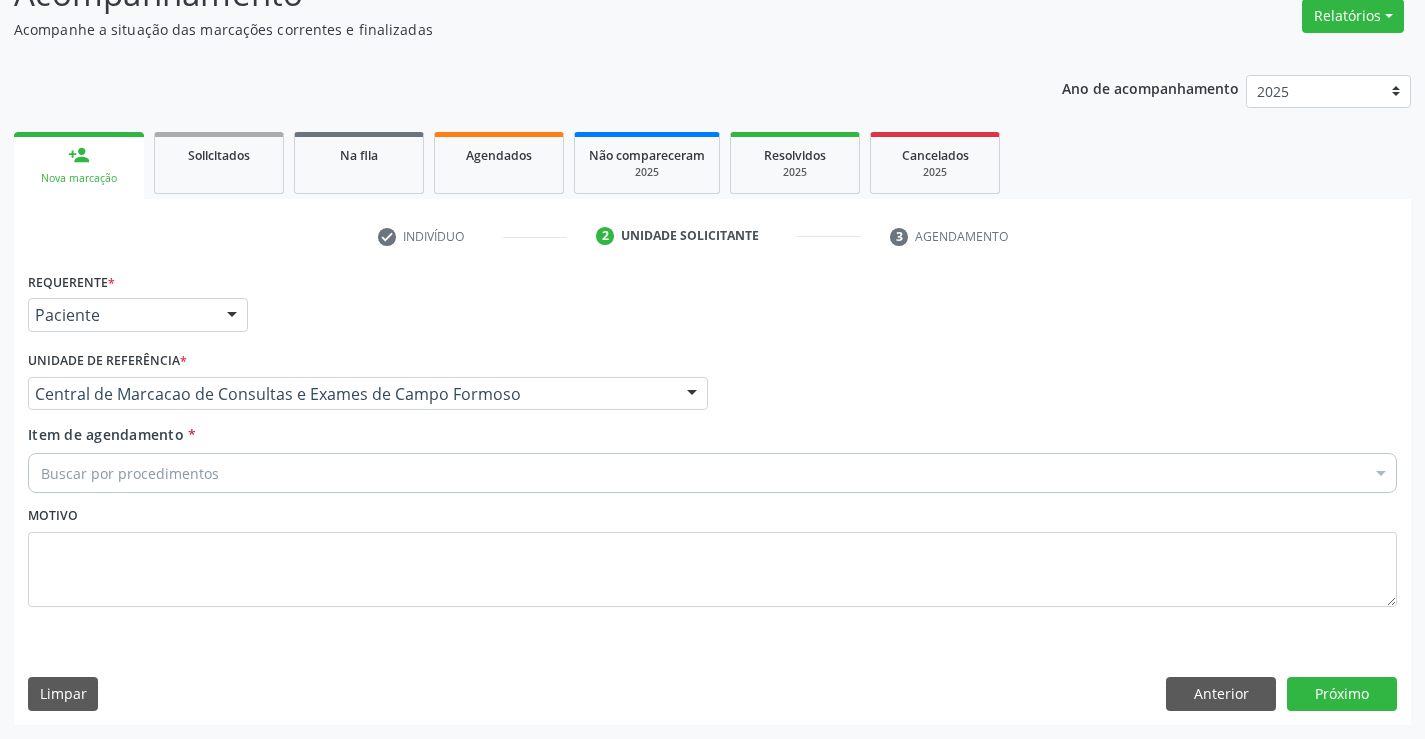 click on "Buscar por procedimentos" at bounding box center (712, 473) 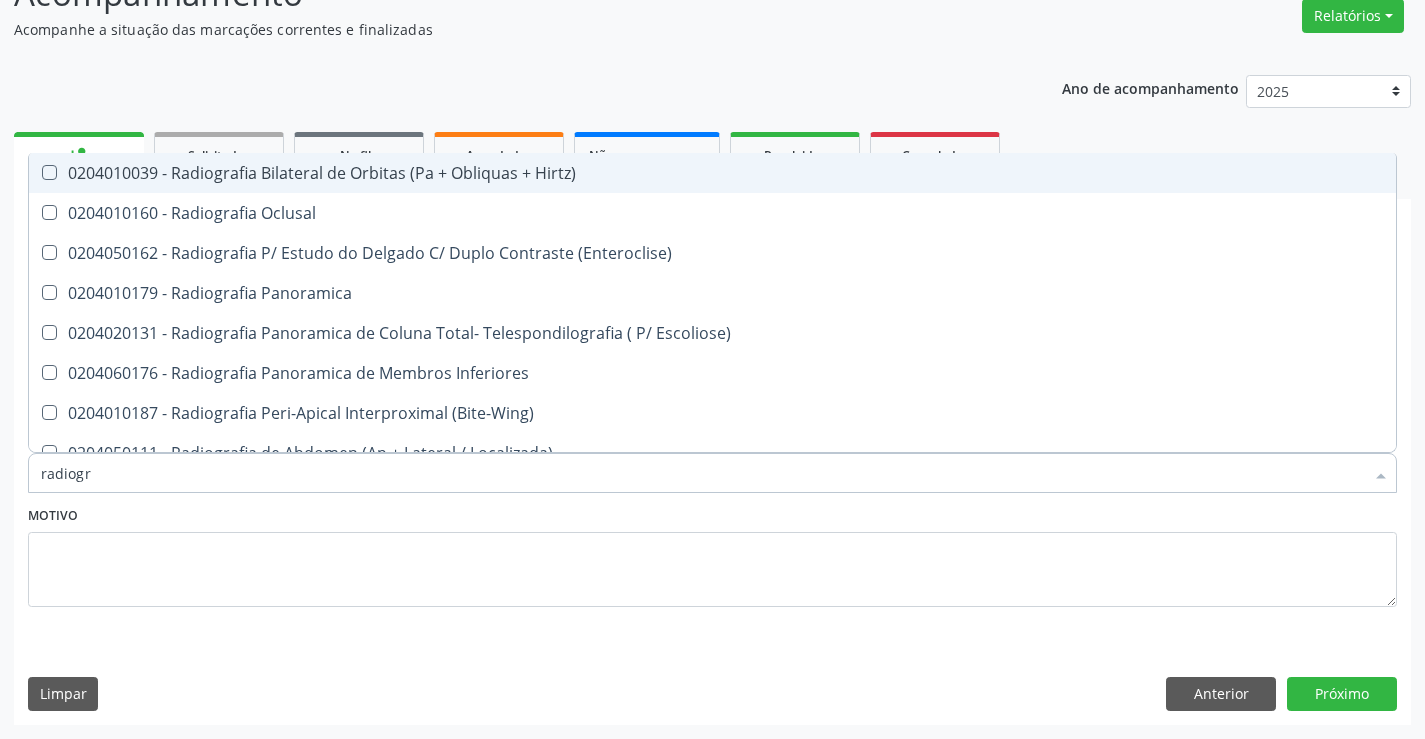 type on "radiogra" 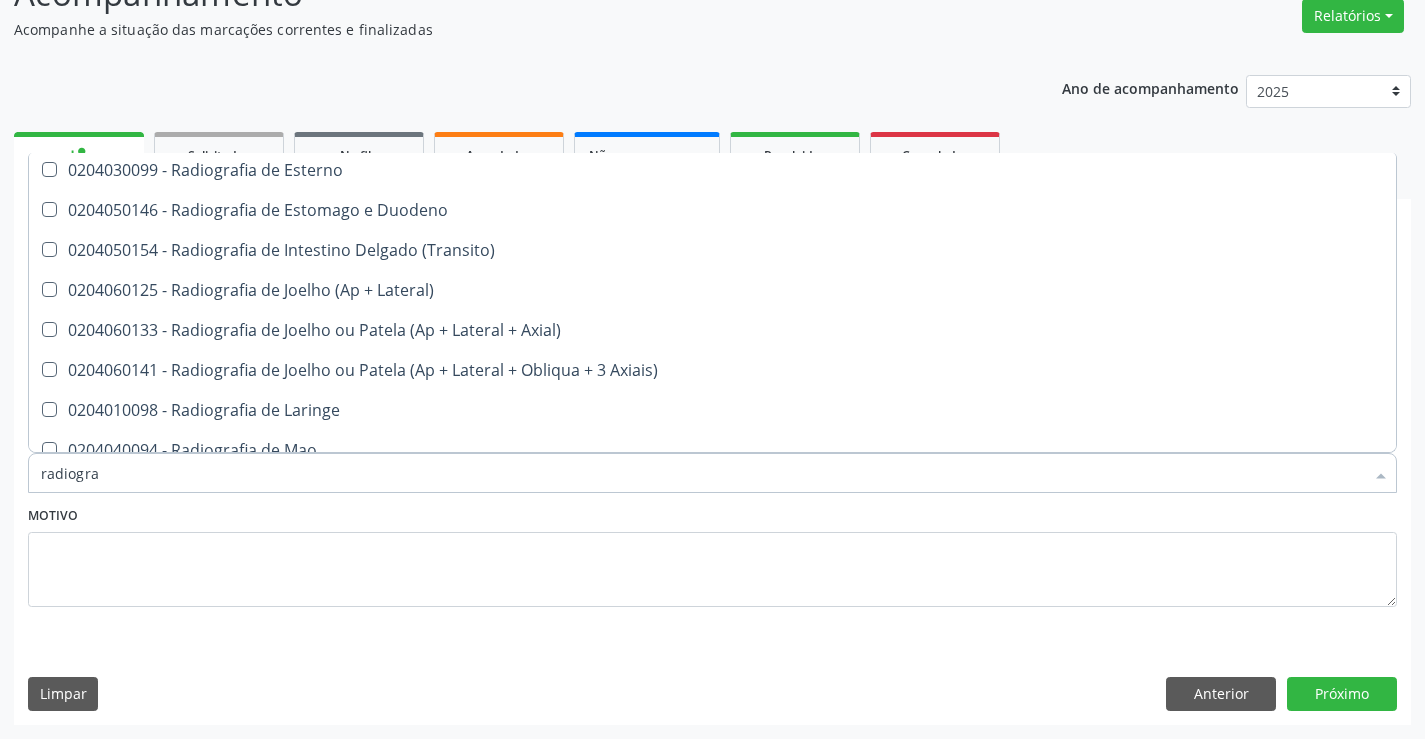 scroll, scrollTop: 1700, scrollLeft: 0, axis: vertical 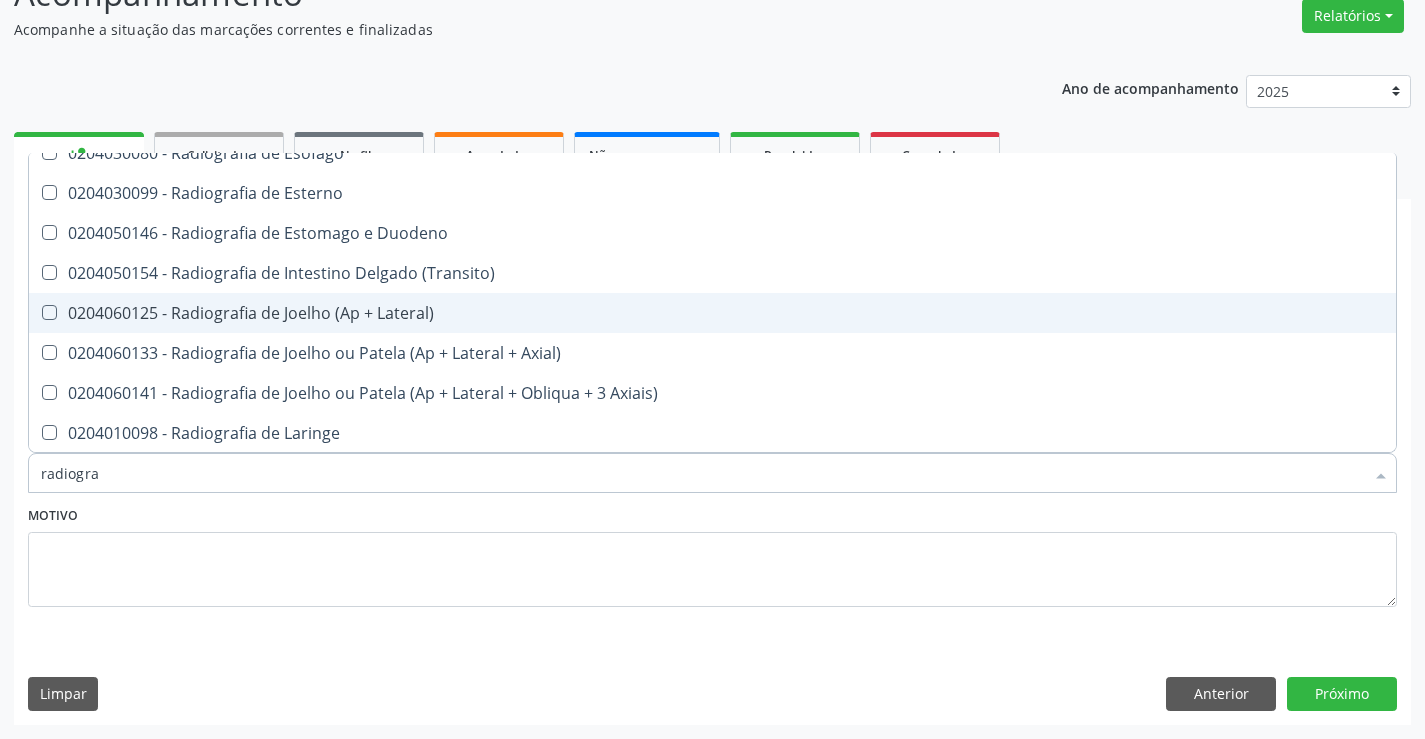 click on "0204060125 - Radiografia de Joelho (Ap + Lateral)" at bounding box center [712, 313] 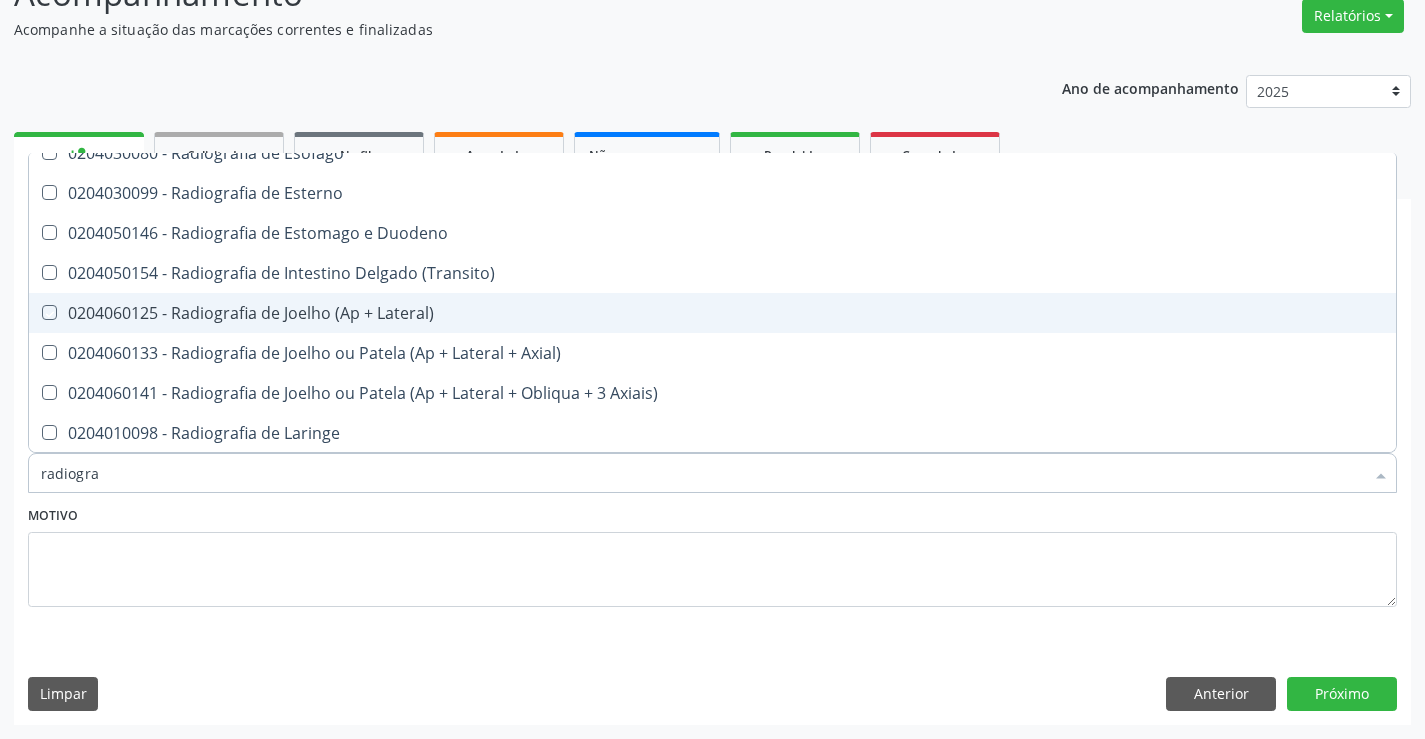 checkbox on "true" 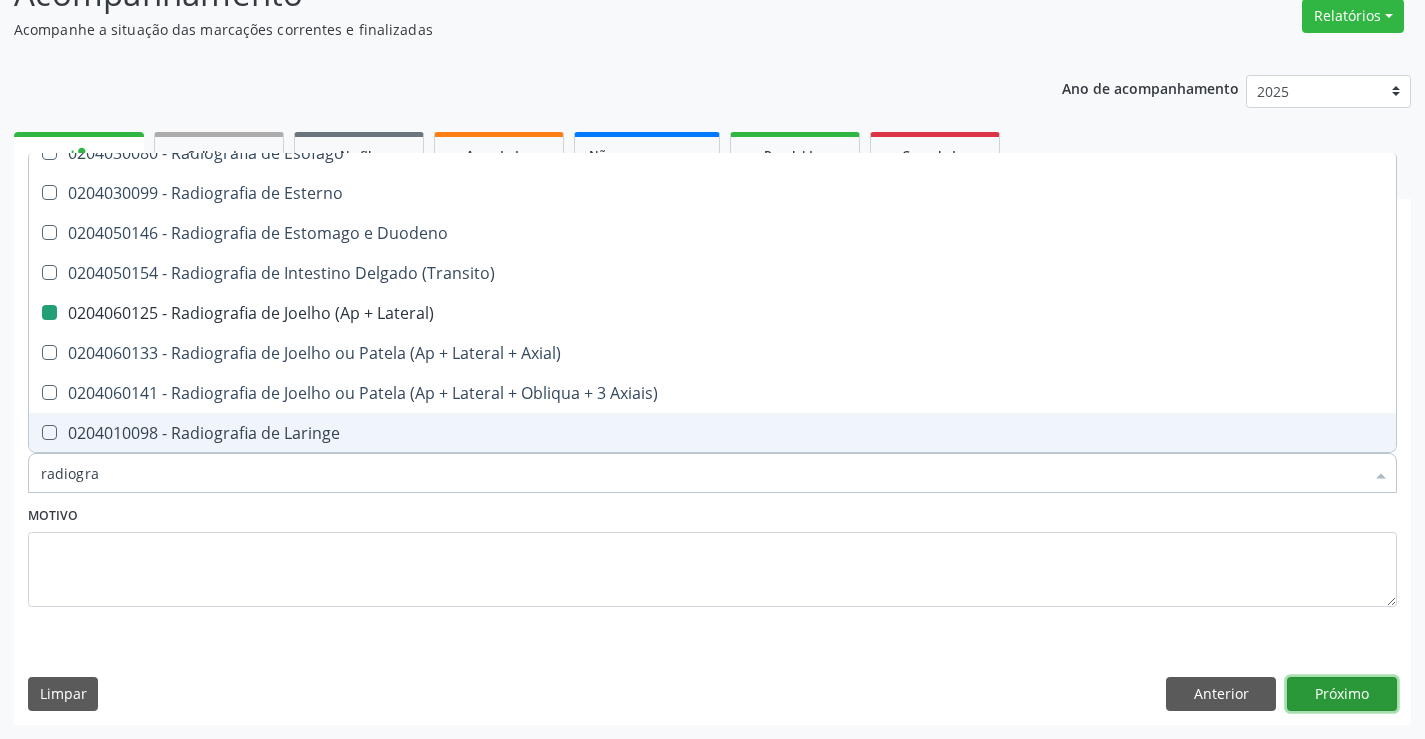 click on "Próximo" at bounding box center (1342, 694) 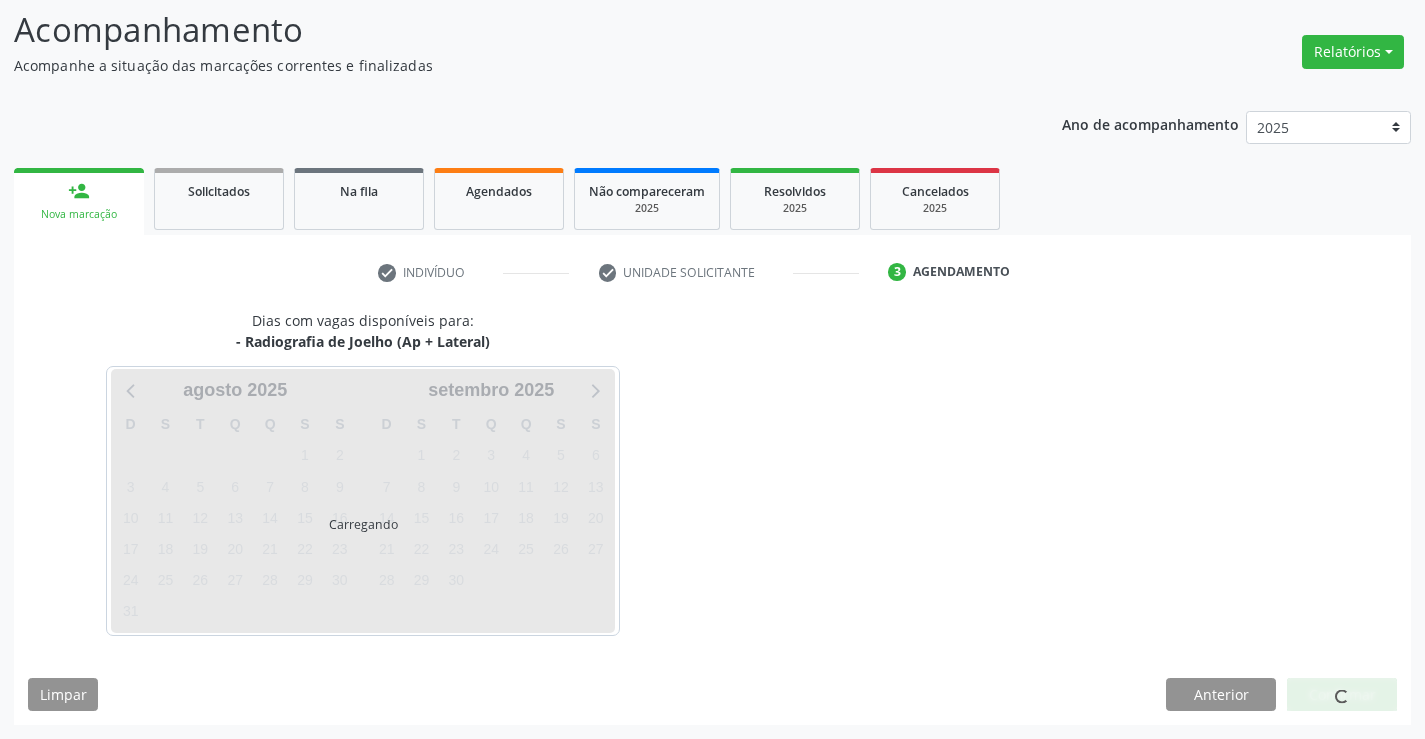 scroll, scrollTop: 131, scrollLeft: 0, axis: vertical 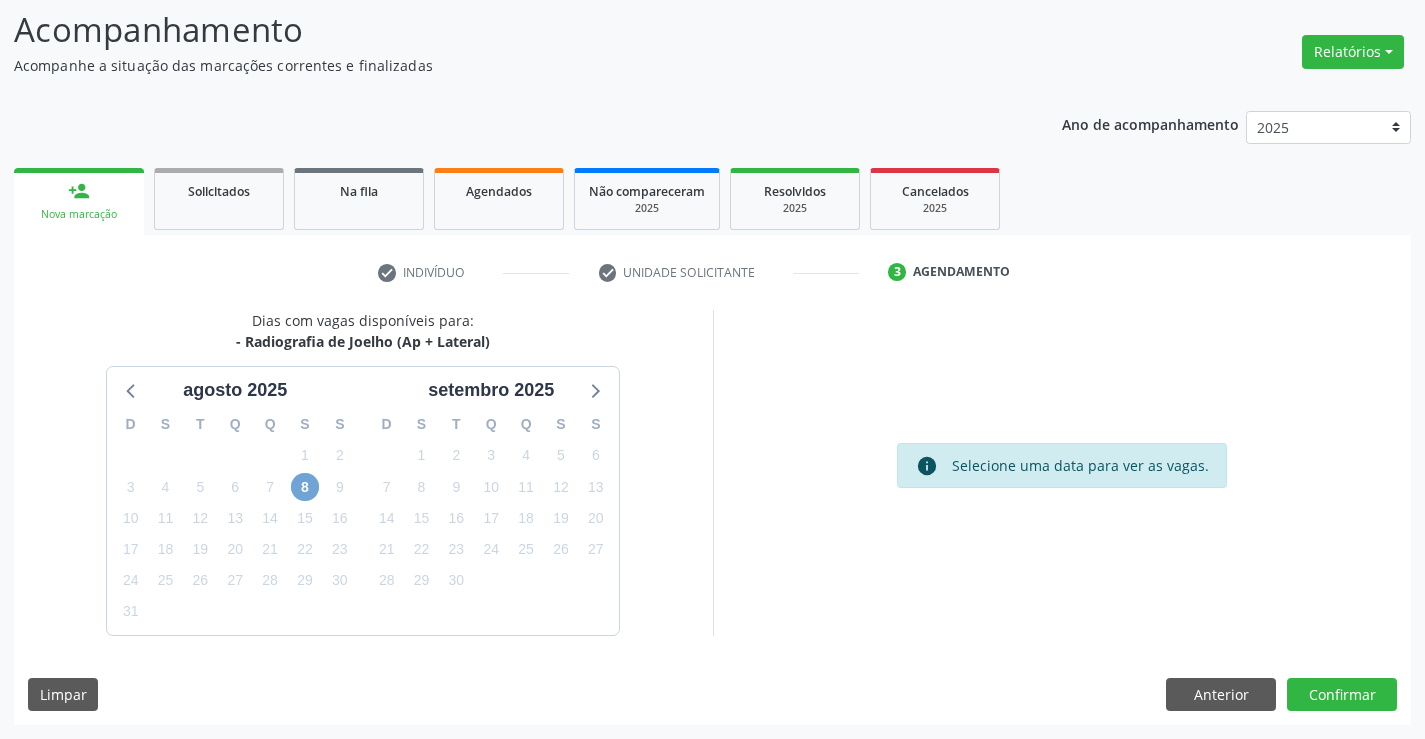 click on "8" at bounding box center [305, 487] 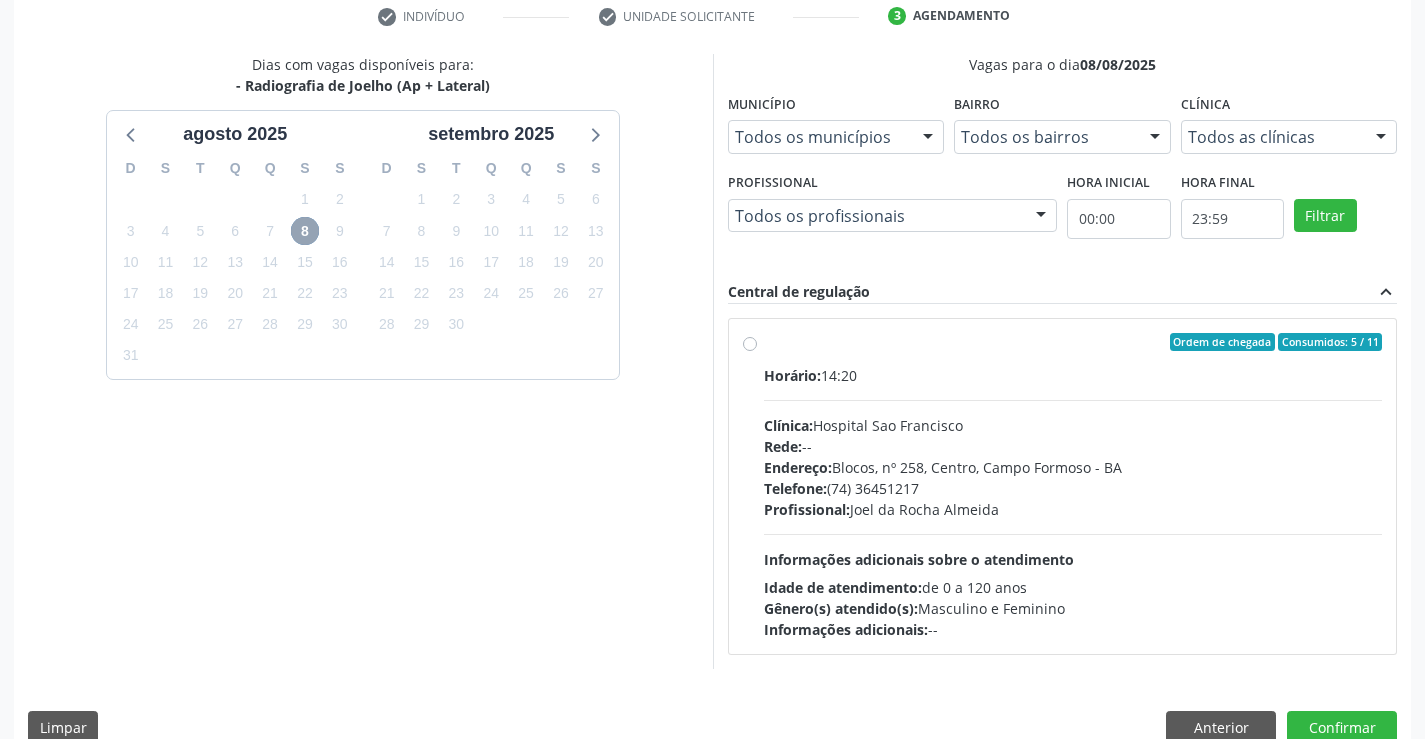 scroll, scrollTop: 420, scrollLeft: 0, axis: vertical 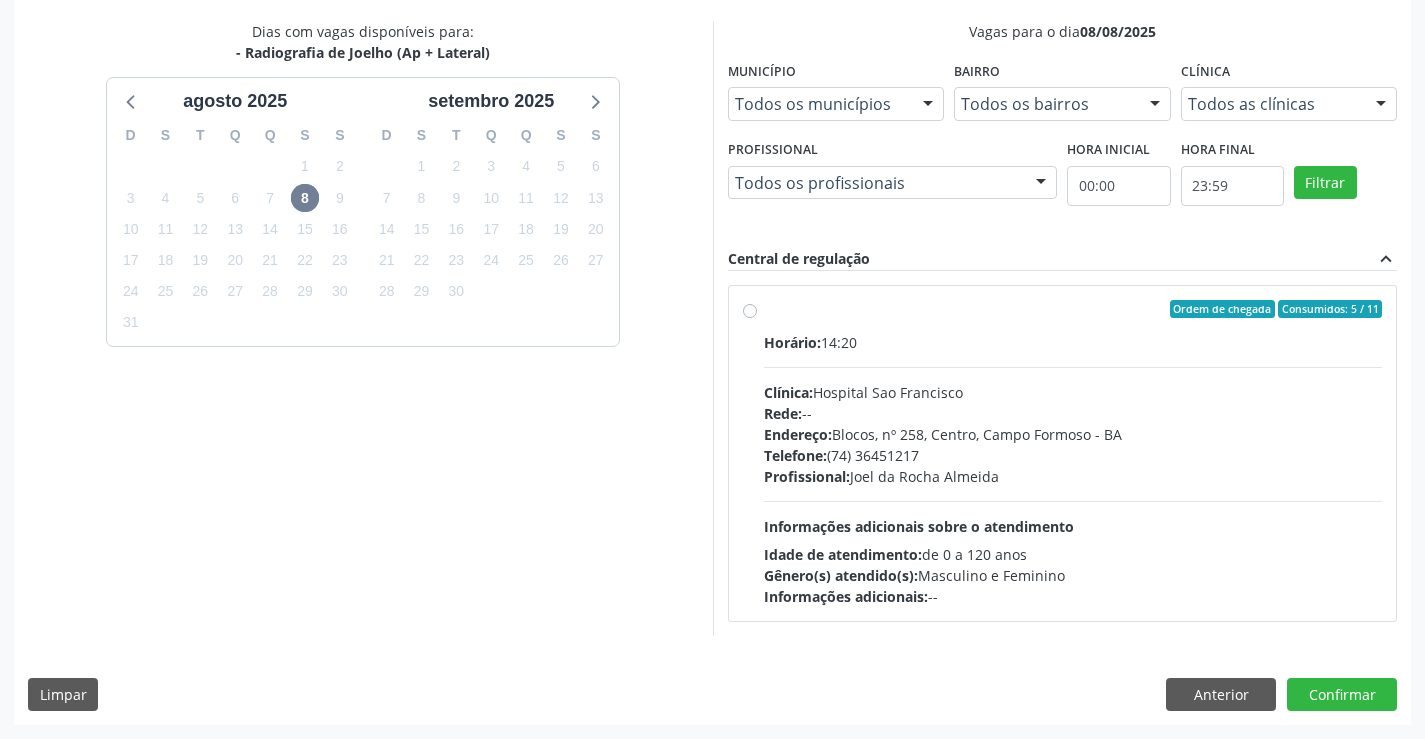 click on "Horário:   14:20
Clínica:  Hospital Sao Francisco
Rede:
--
Endereço:   Blocos, nº 258, Centro, [CITY] - [STATE]
Telefone:   [PHONE]
Profissional:
[FIRST] [LAST]
Informações adicionais sobre o atendimento
Idade de atendimento:
de 0 a 120 anos
Gênero(s) atendido(s):
Masculino e Feminino
Informações adicionais:
--" at bounding box center (1073, 469) 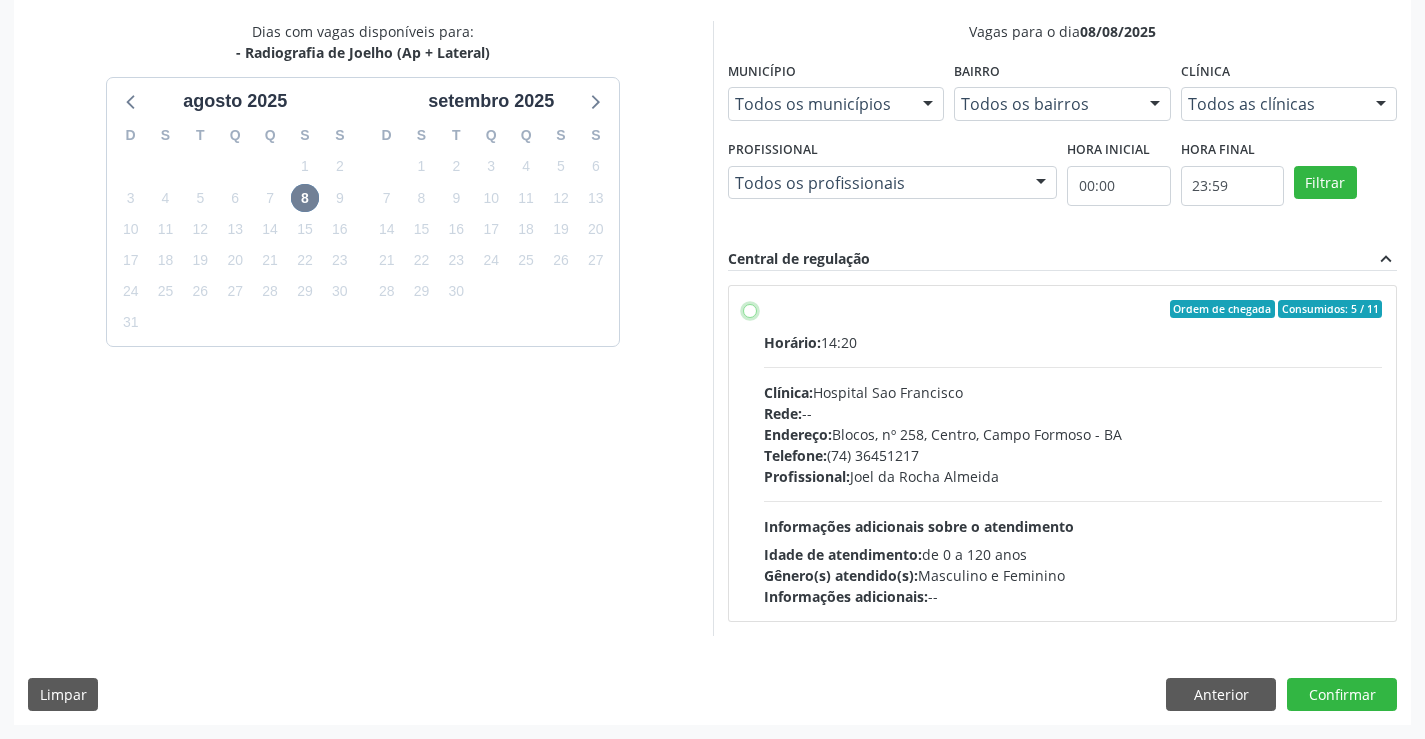 click on "Ordem de chegada
Consumidos: 5 / 11
Horário:   14:20
Clínica:  Hospital Sao Francisco
Rede:
--
Endereço:   Blocos, nº 258, Centro, [CITY] - [STATE]
Telefone:   [PHONE]
Profissional:
[FIRST] [LAST]
Informações adicionais sobre o atendimento
Idade de atendimento:
de 0 a 120 anos
Gênero(s) atendido(s):
Masculino e Feminino
Informações adicionais:
--" at bounding box center [750, 309] 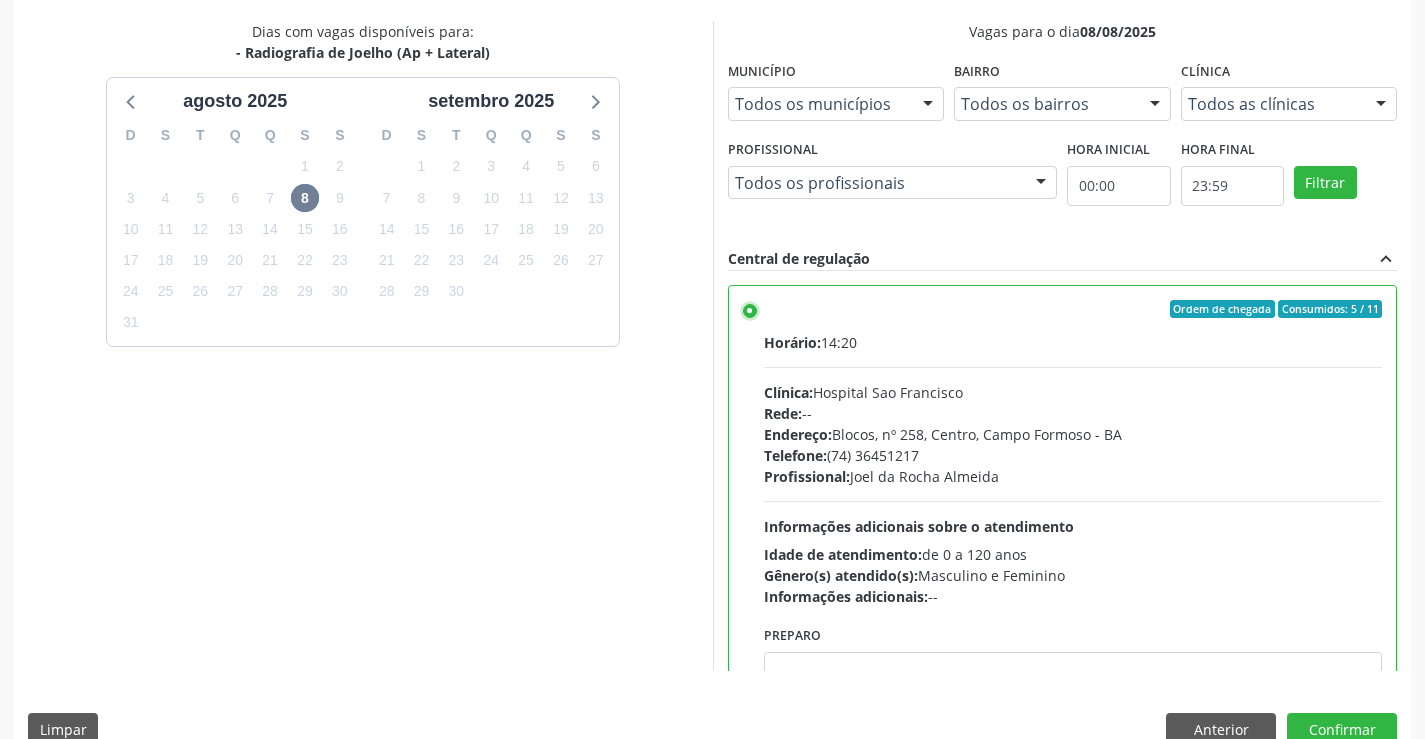 scroll, scrollTop: 99, scrollLeft: 0, axis: vertical 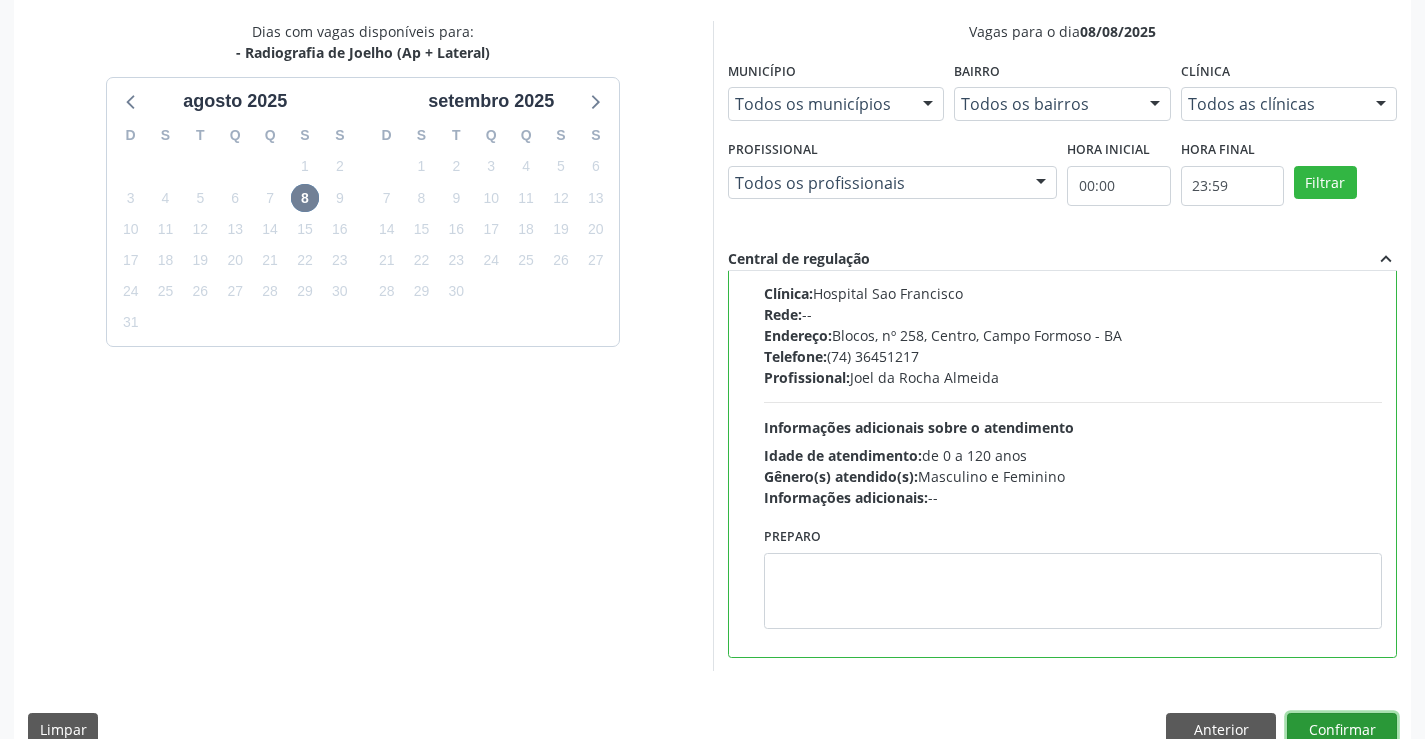 click on "Confirmar" at bounding box center (1342, 730) 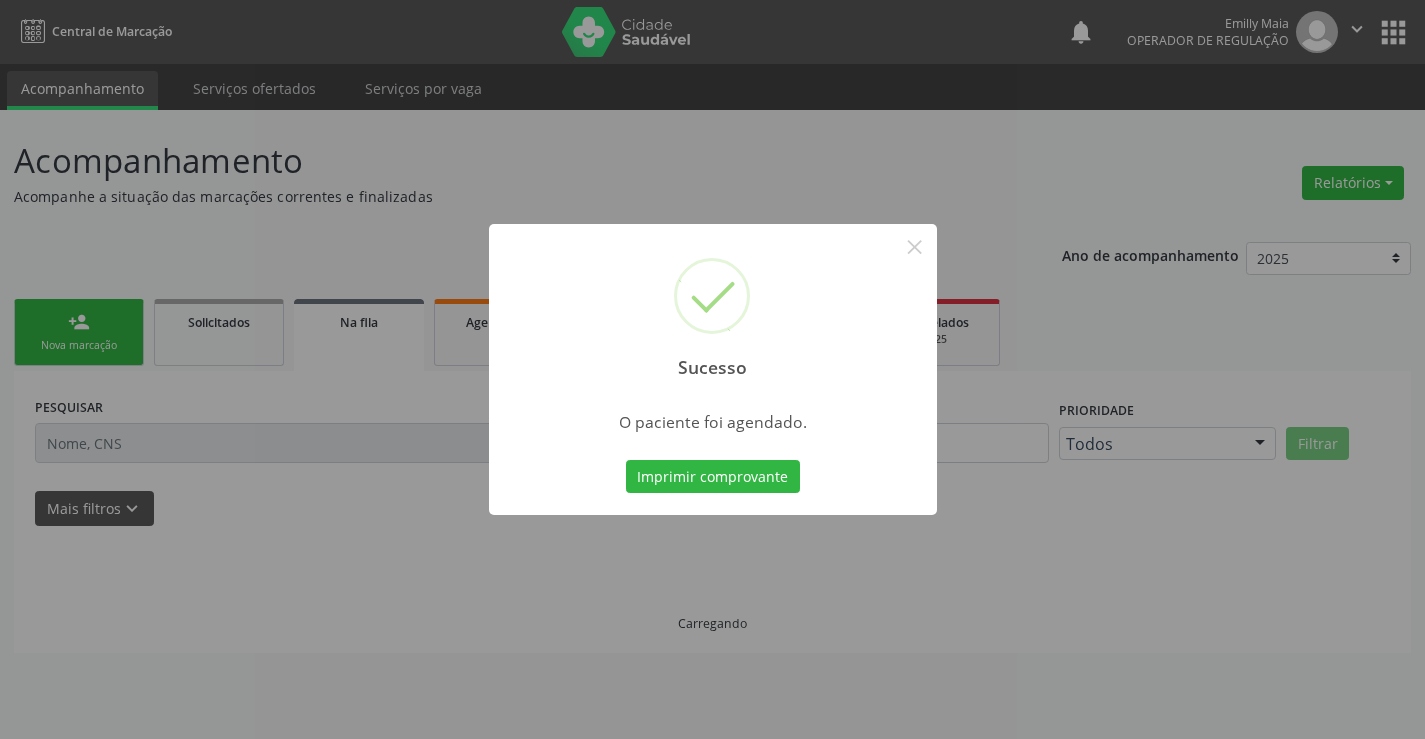 scroll, scrollTop: 0, scrollLeft: 0, axis: both 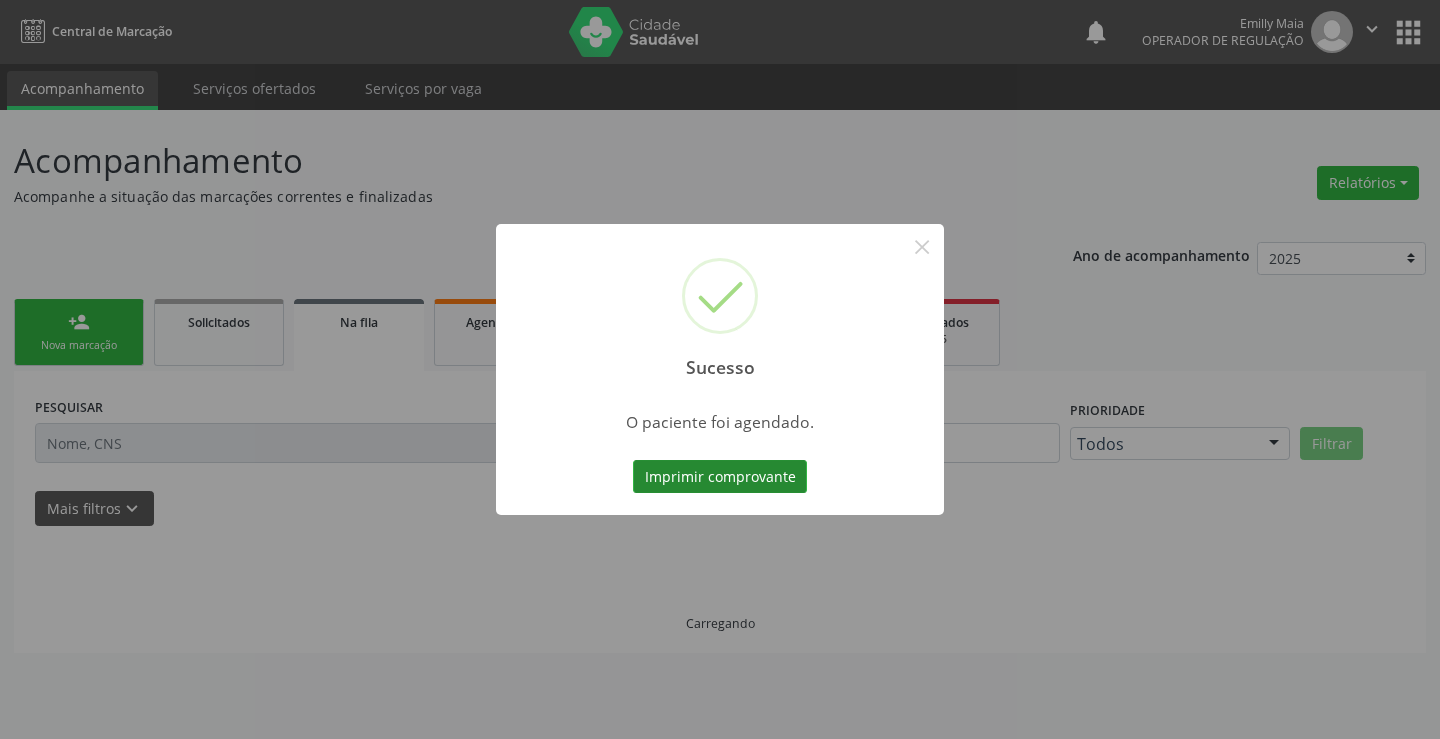 click on "Imprimir comprovante" at bounding box center (720, 477) 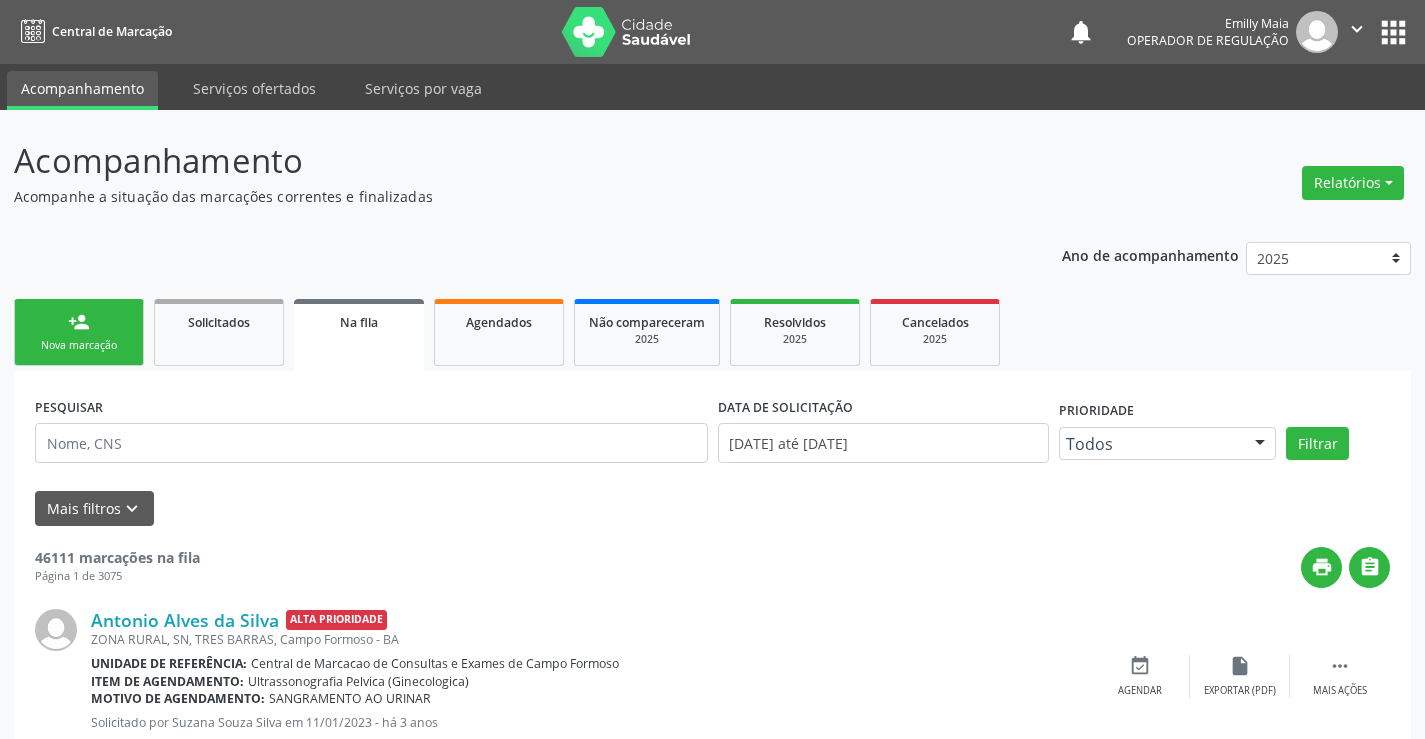 click on "person_add
Nova marcação" at bounding box center (79, 332) 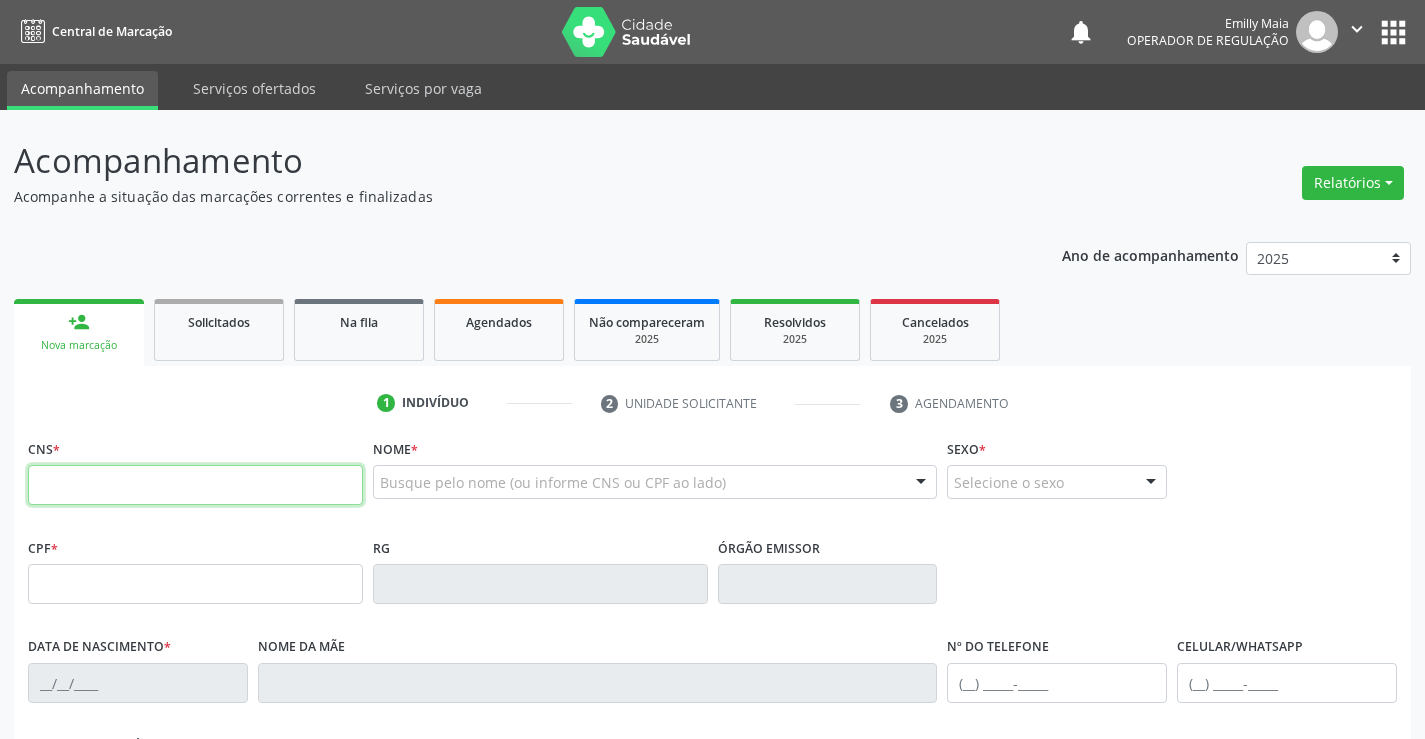 click at bounding box center [195, 485] 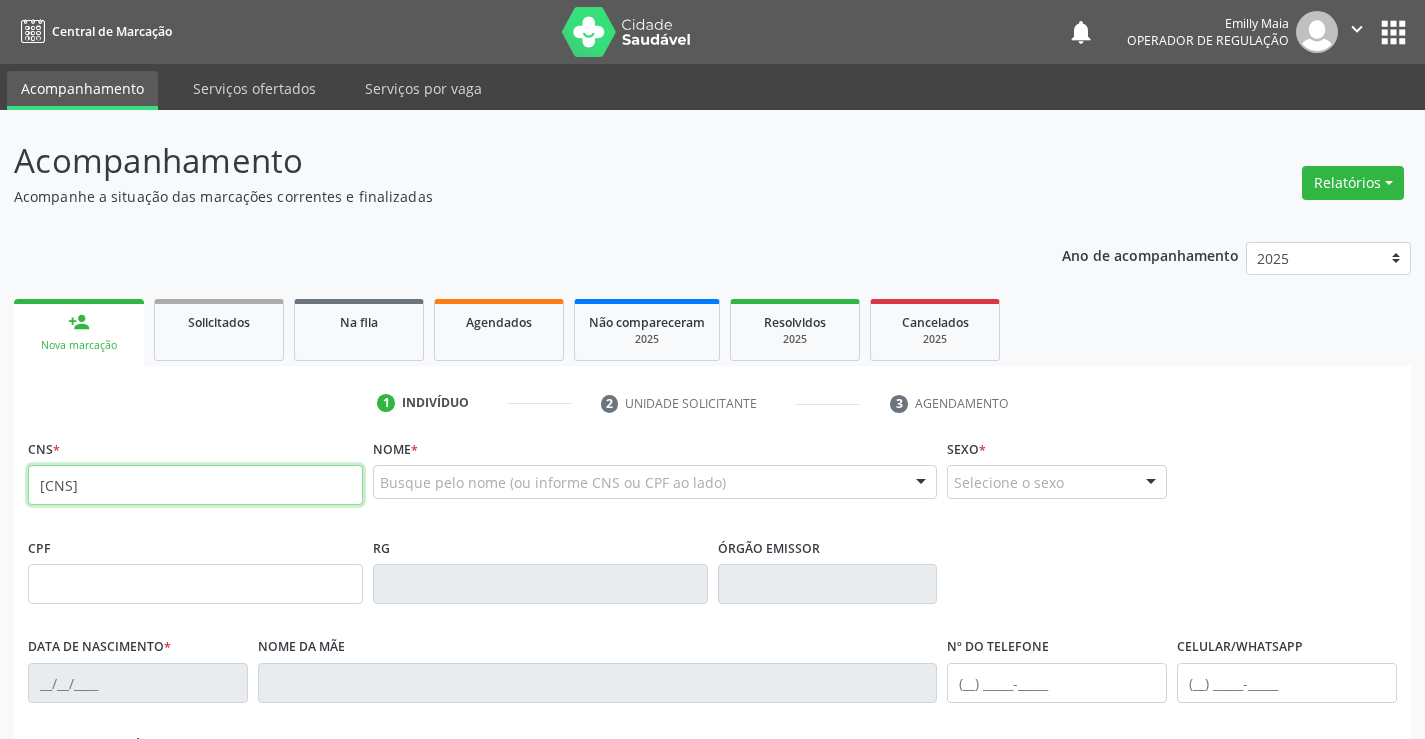 type on "[CNS]" 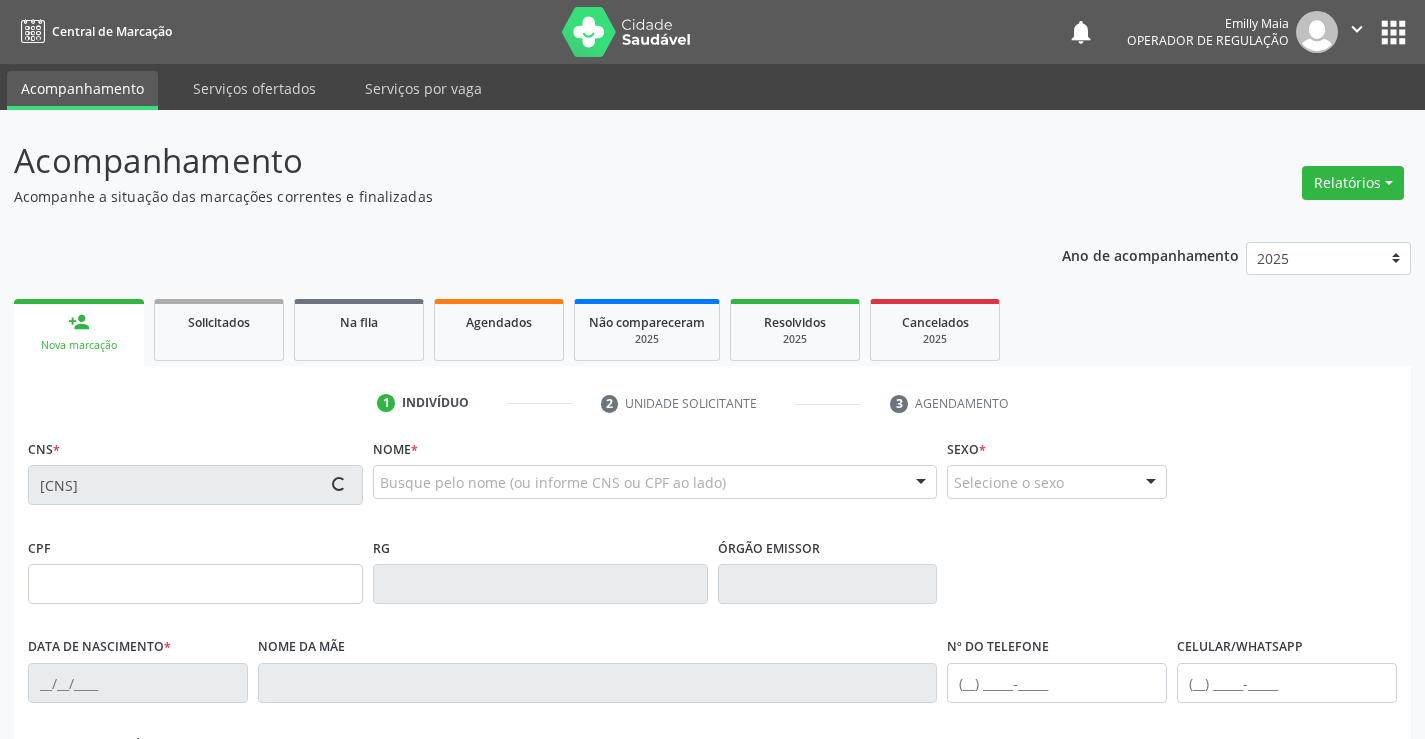 type on "[RG]" 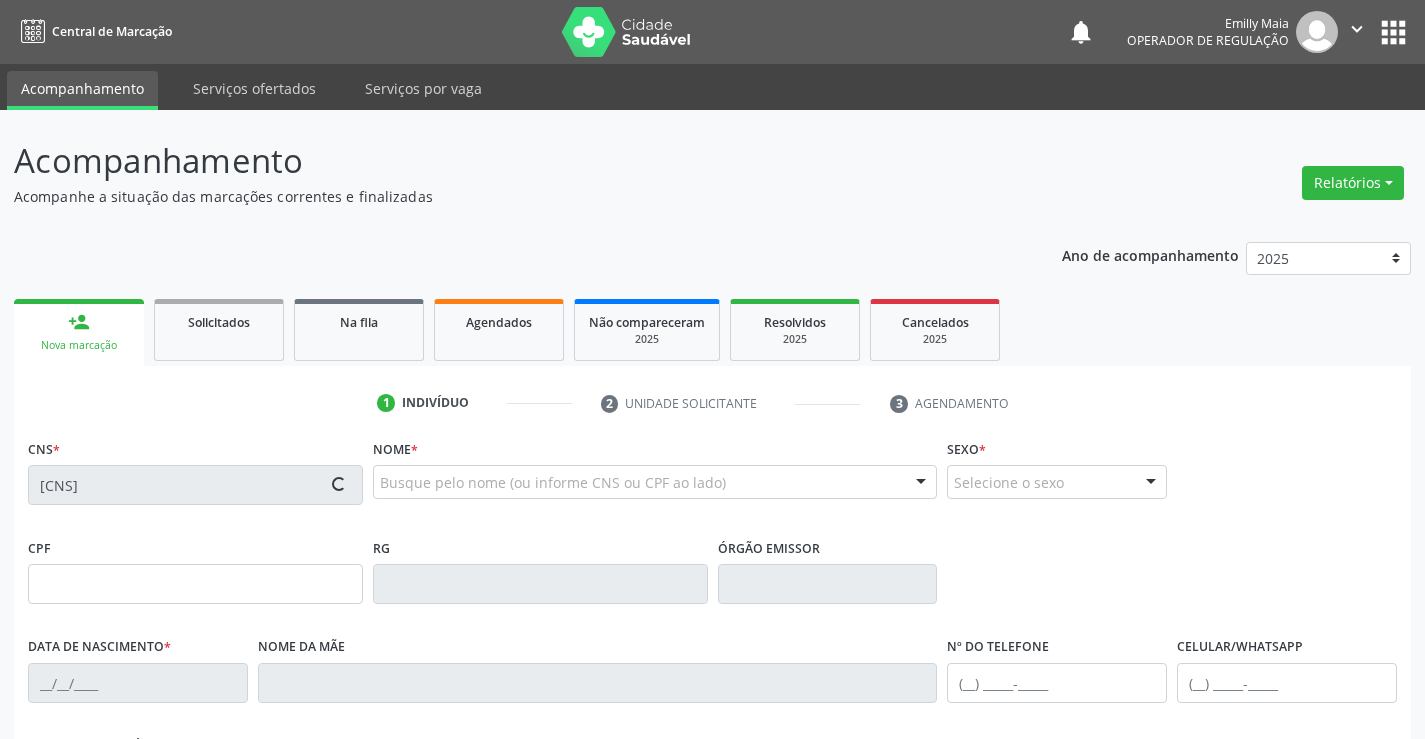 type on "[DATE]" 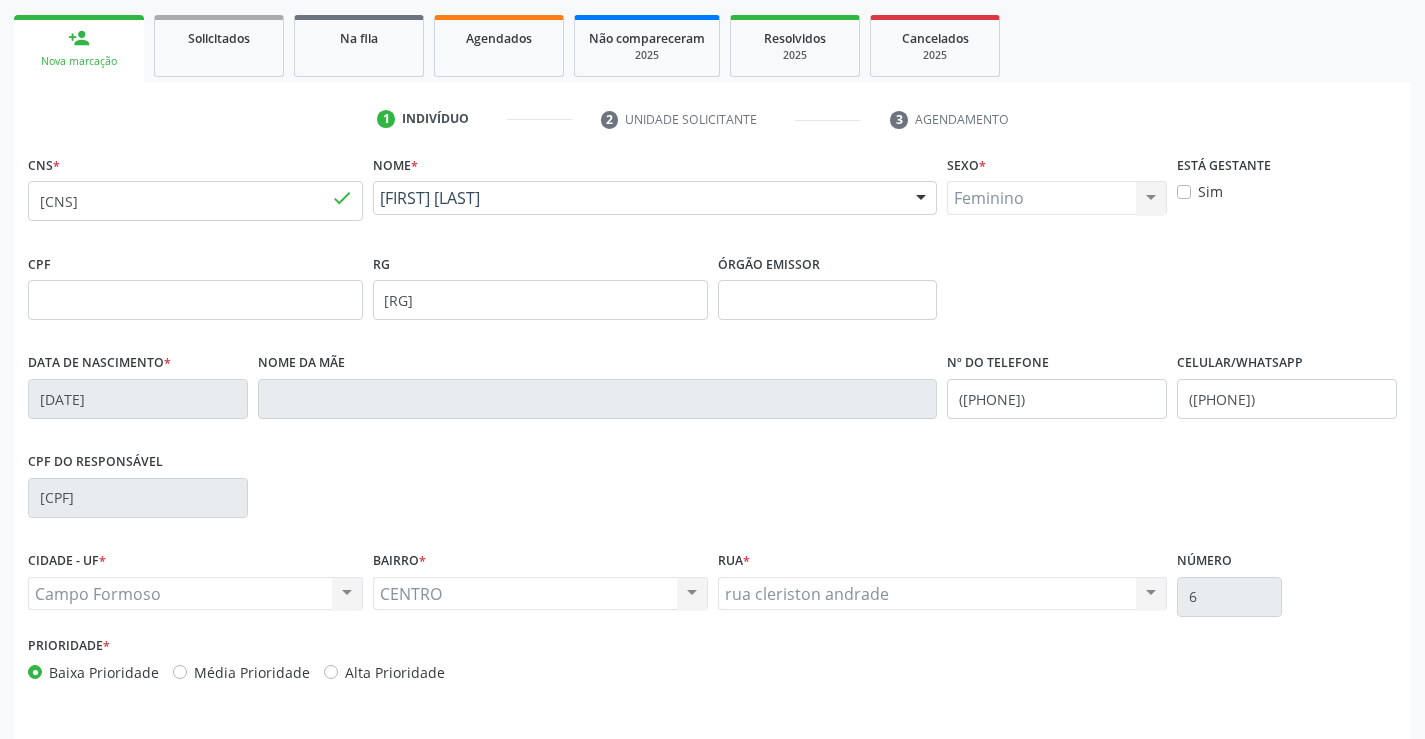 scroll, scrollTop: 345, scrollLeft: 0, axis: vertical 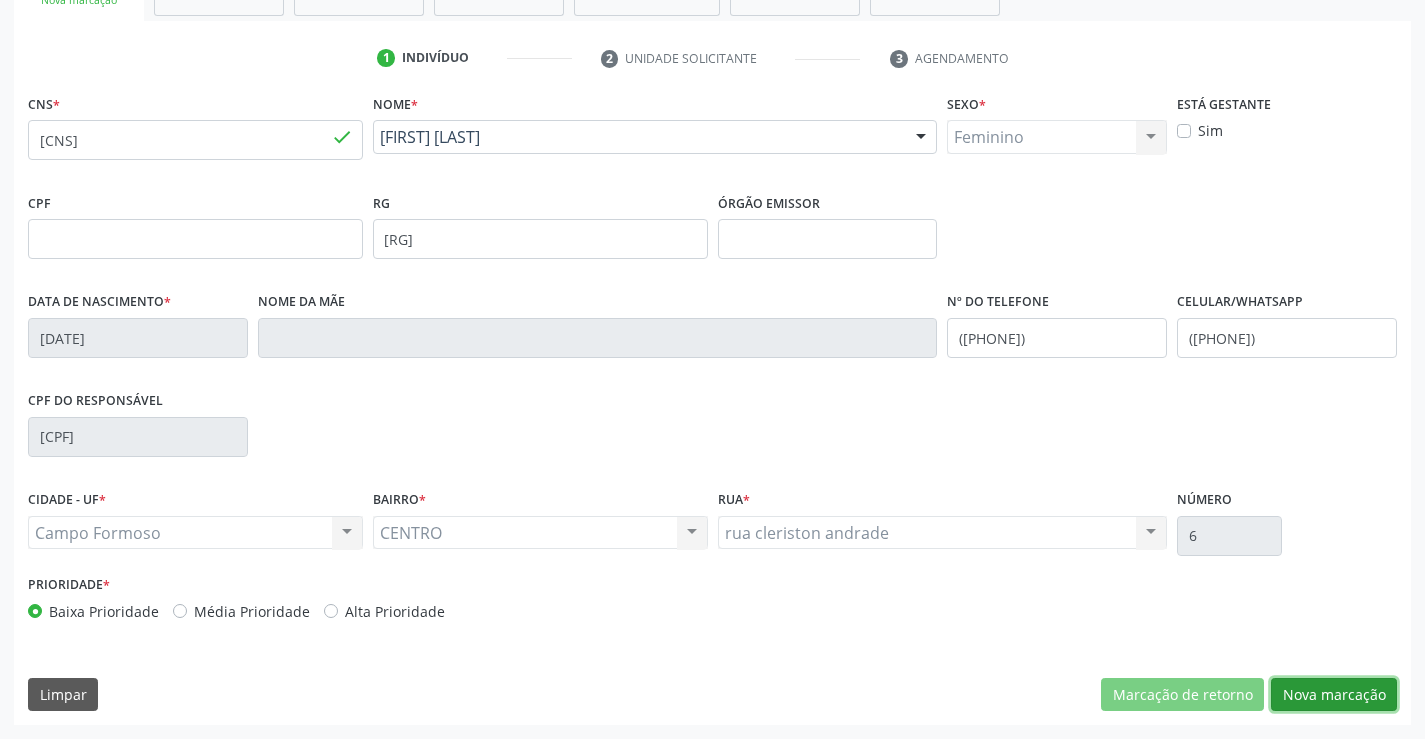 click on "Nova marcação" at bounding box center [1334, 695] 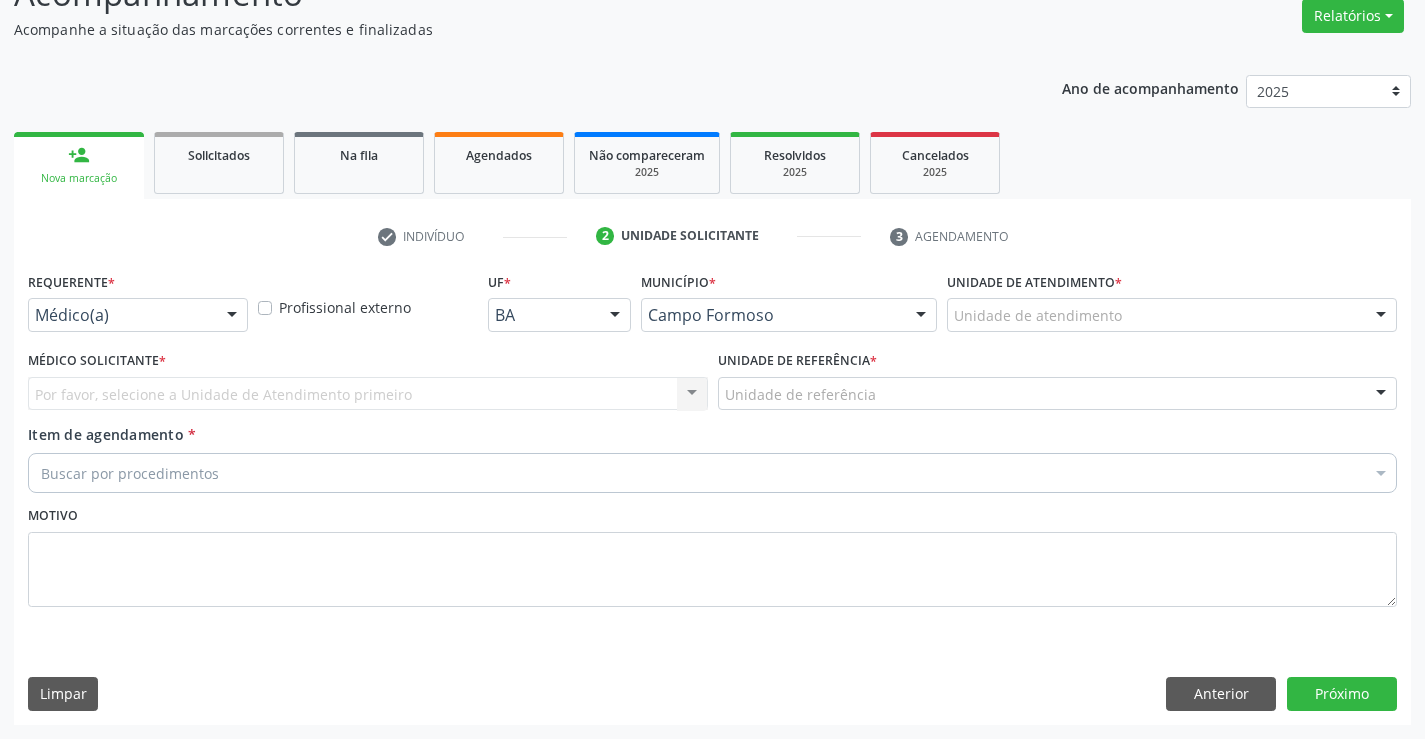 scroll, scrollTop: 167, scrollLeft: 0, axis: vertical 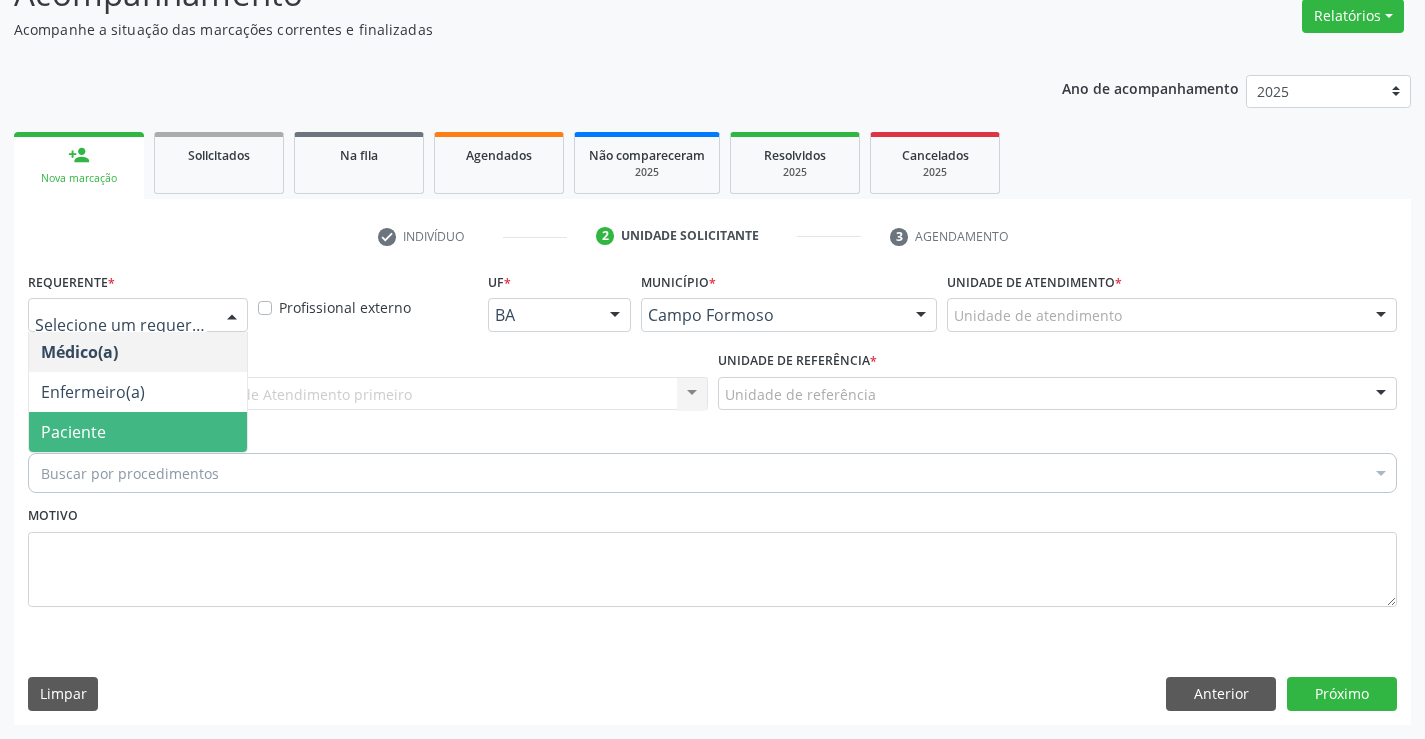 drag, startPoint x: 153, startPoint y: 424, endPoint x: 259, endPoint y: 407, distance: 107.35455 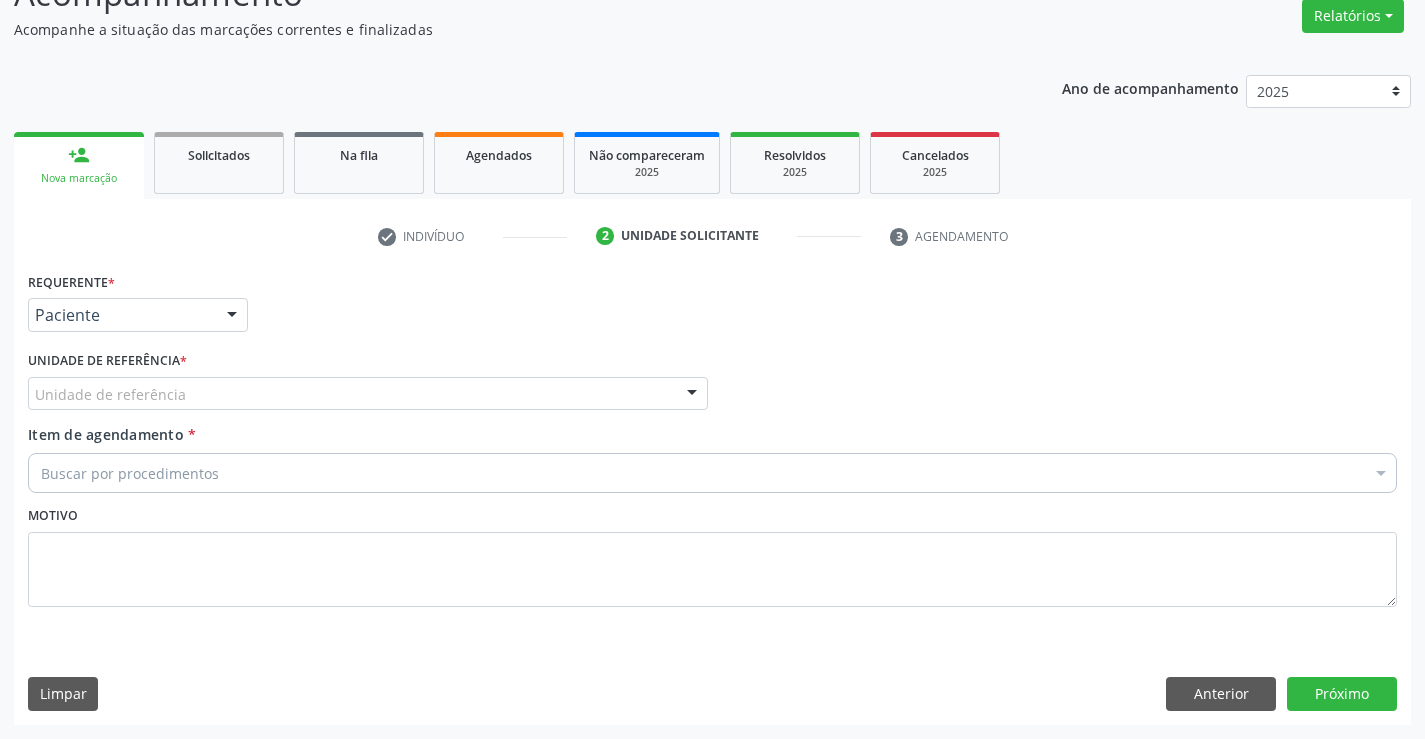 click on "Unidade de referência" at bounding box center (368, 394) 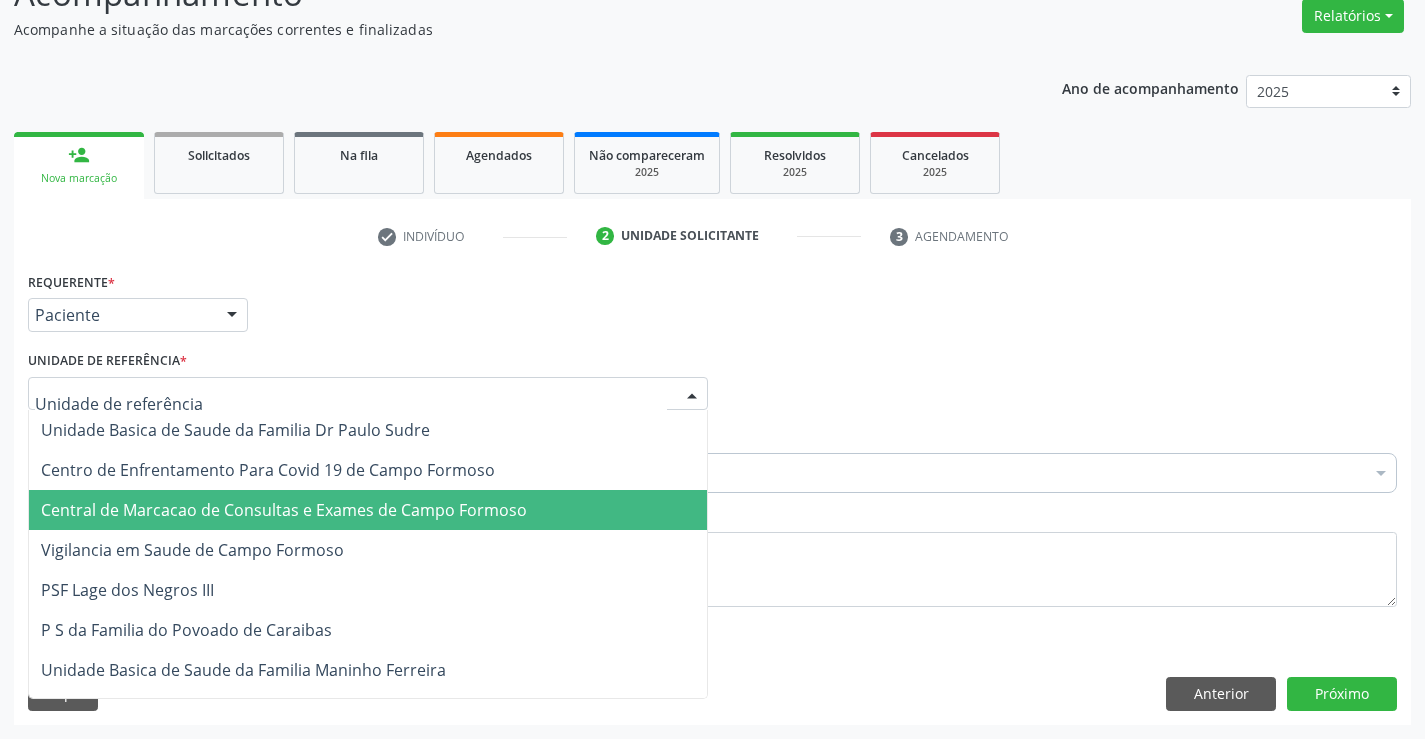 drag, startPoint x: 299, startPoint y: 515, endPoint x: 307, endPoint y: 495, distance: 21.540659 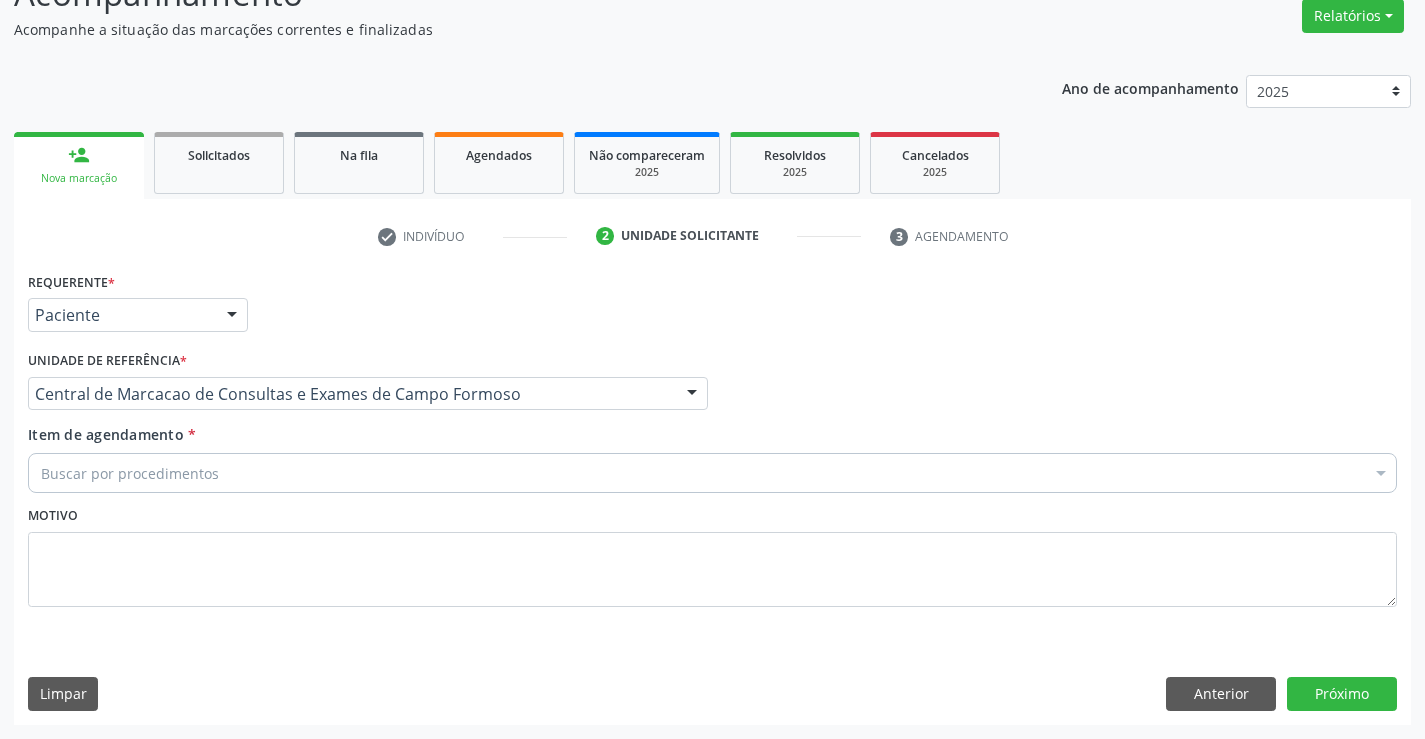 click on "Buscar por procedimentos" at bounding box center [712, 473] 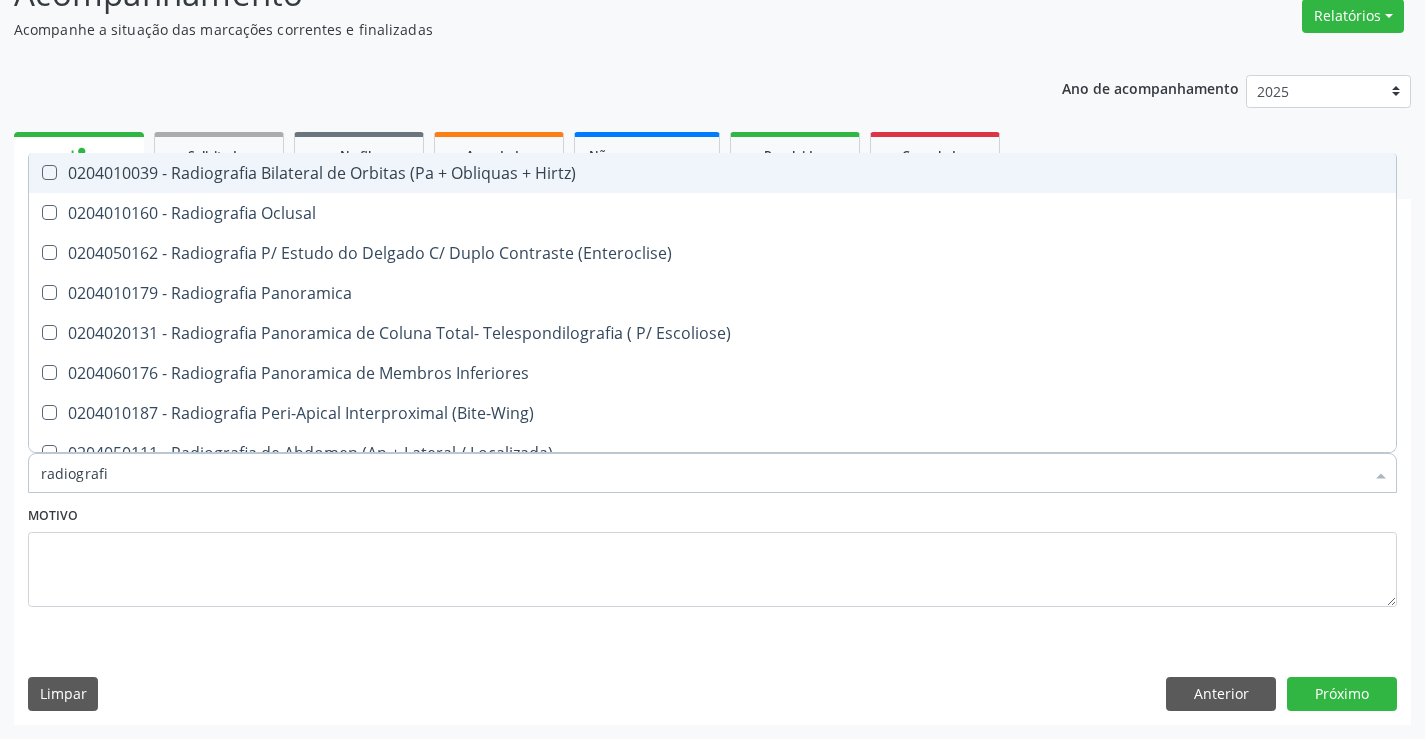 type on "radiografia" 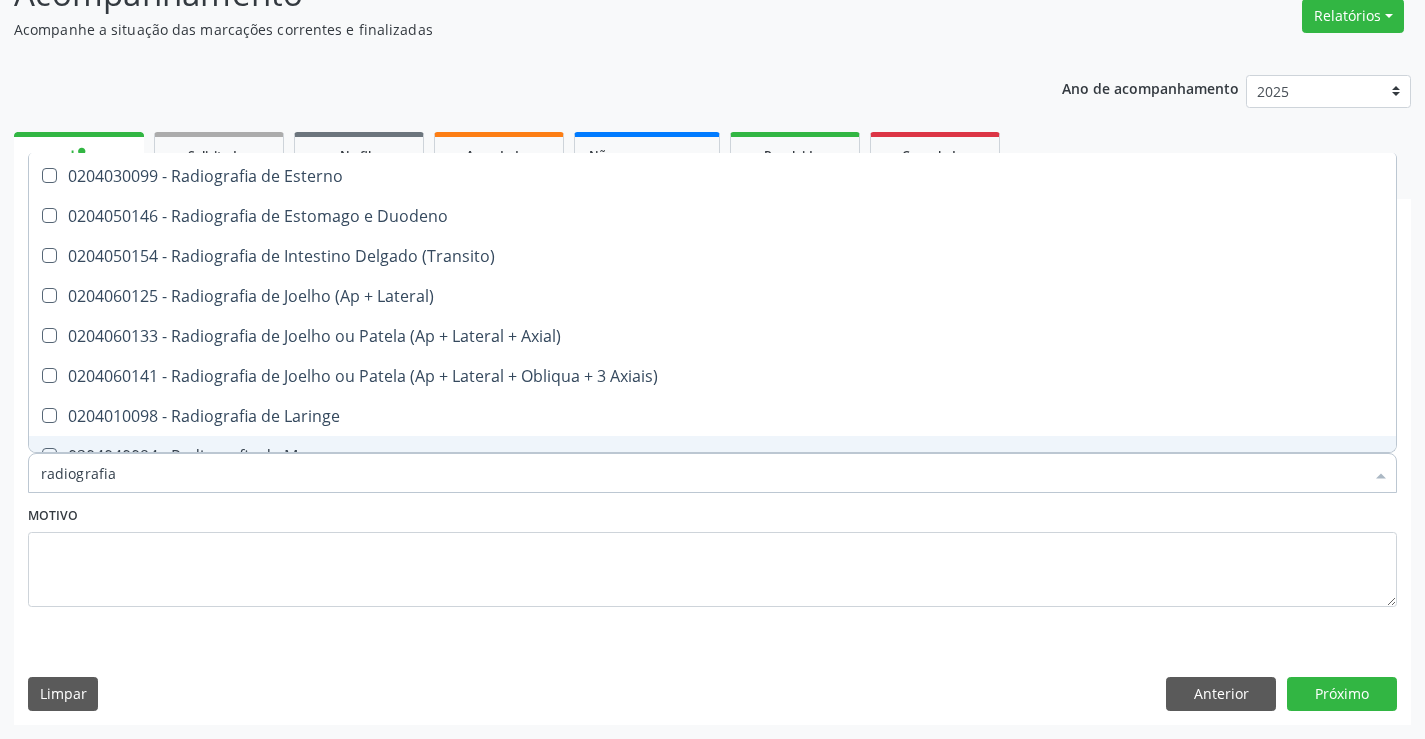 scroll, scrollTop: 1700, scrollLeft: 0, axis: vertical 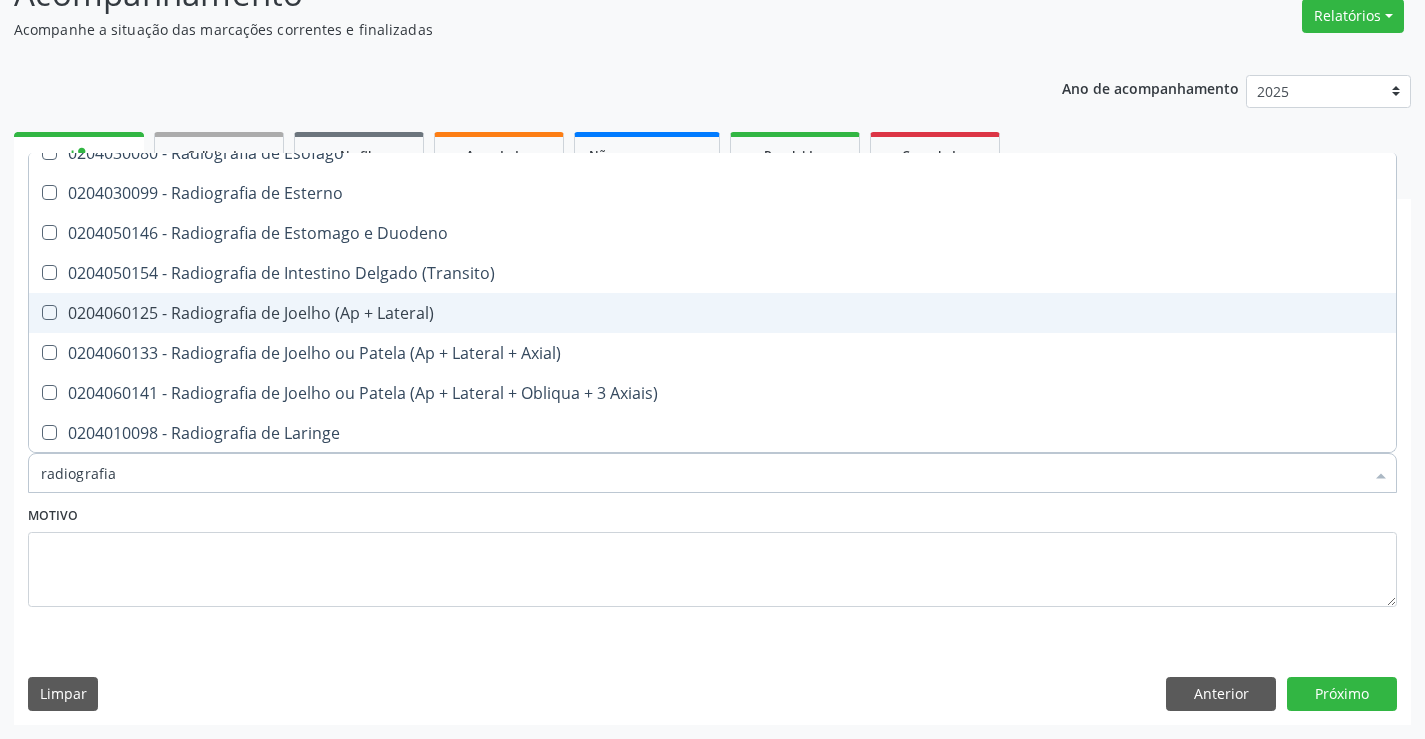 drag, startPoint x: 387, startPoint y: 314, endPoint x: 891, endPoint y: 449, distance: 521.7672 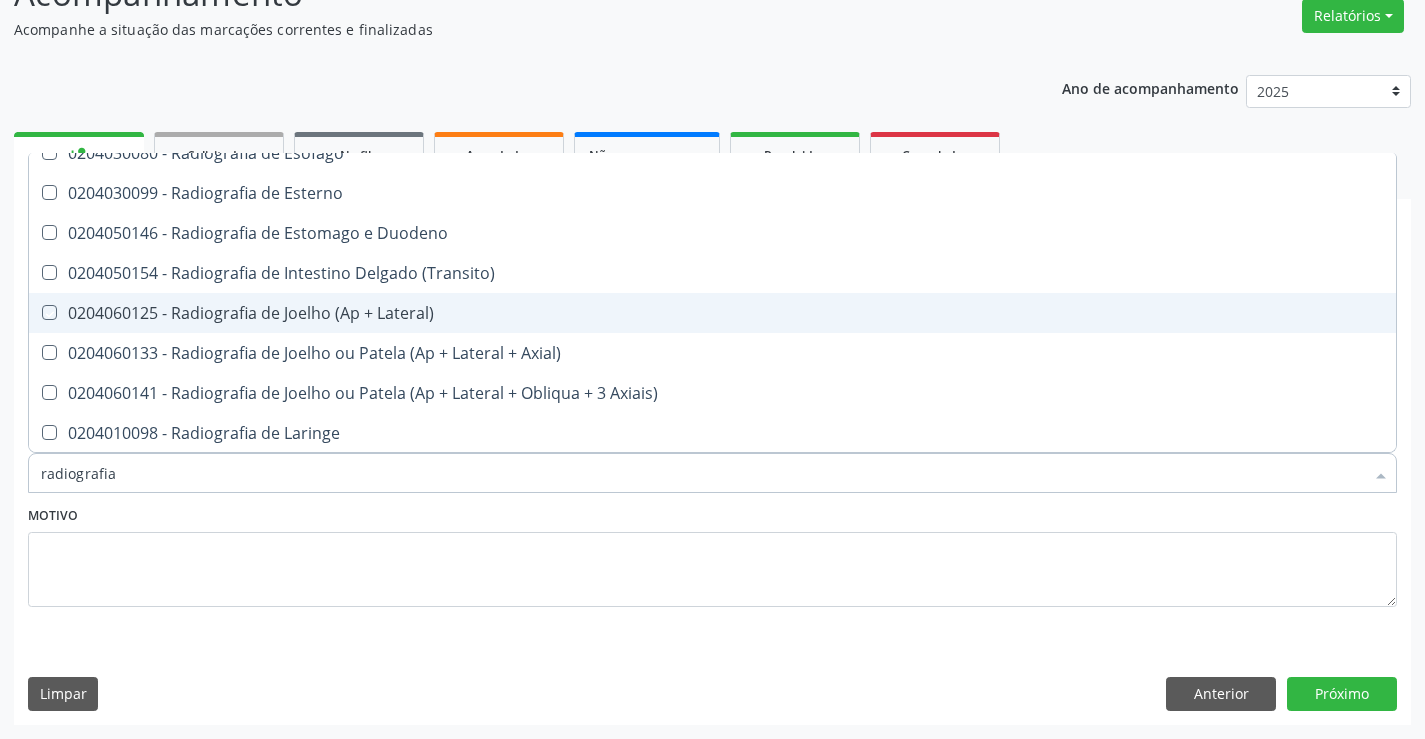 checkbox on "true" 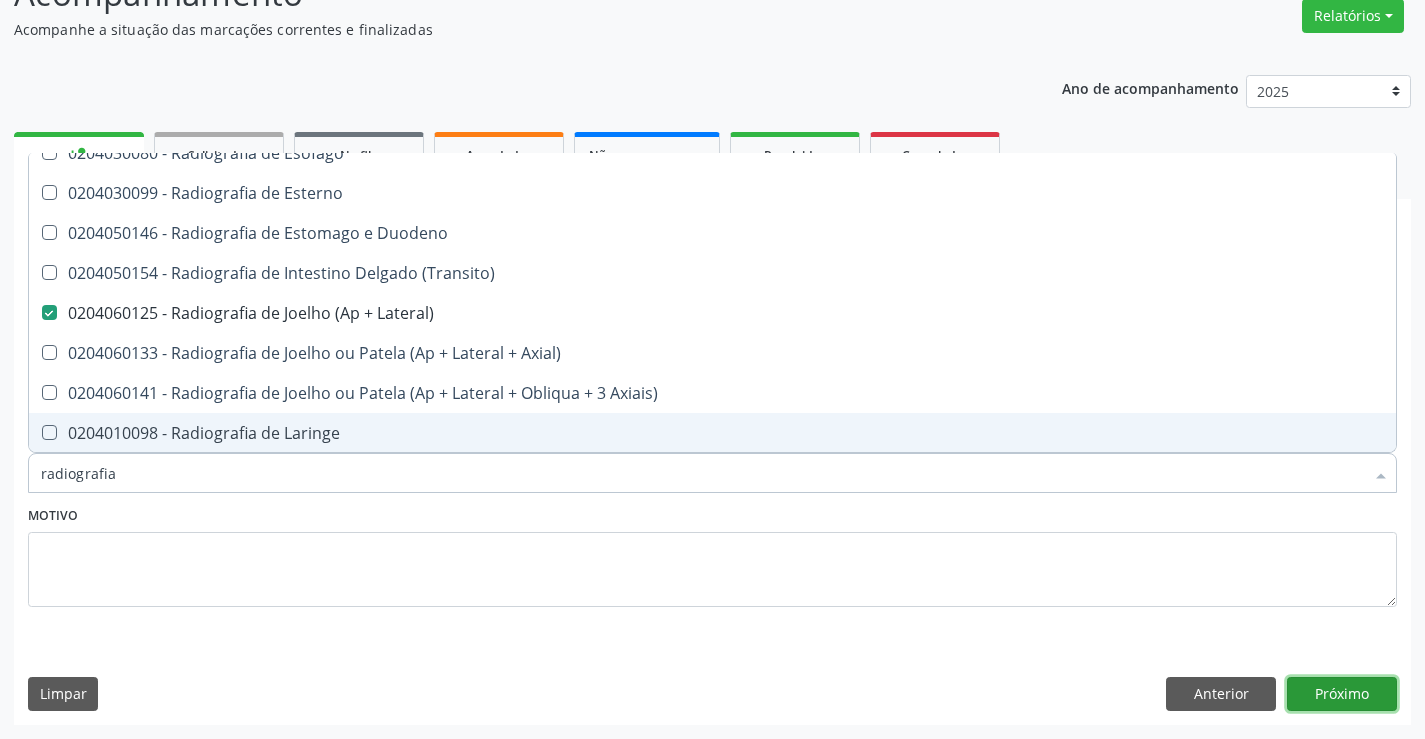 click on "Próximo" at bounding box center [1342, 694] 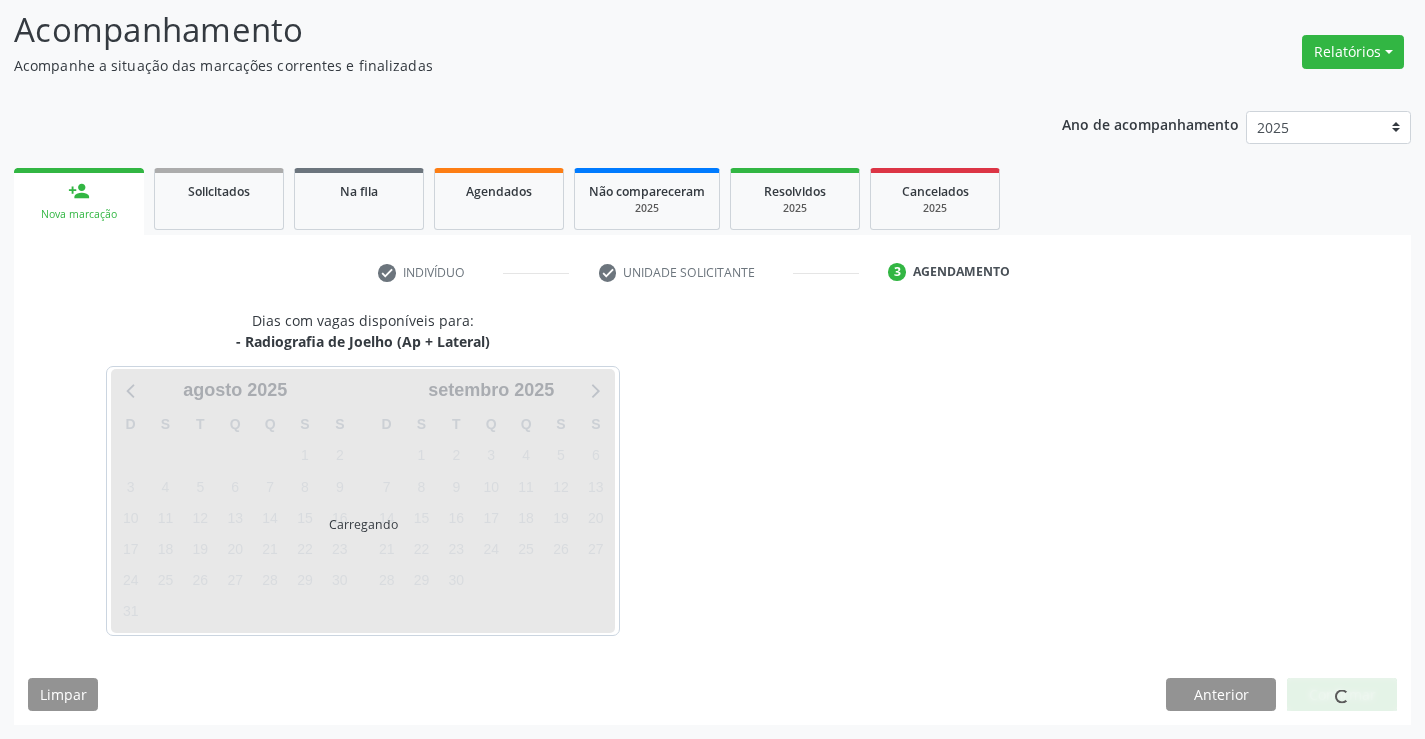 scroll, scrollTop: 131, scrollLeft: 0, axis: vertical 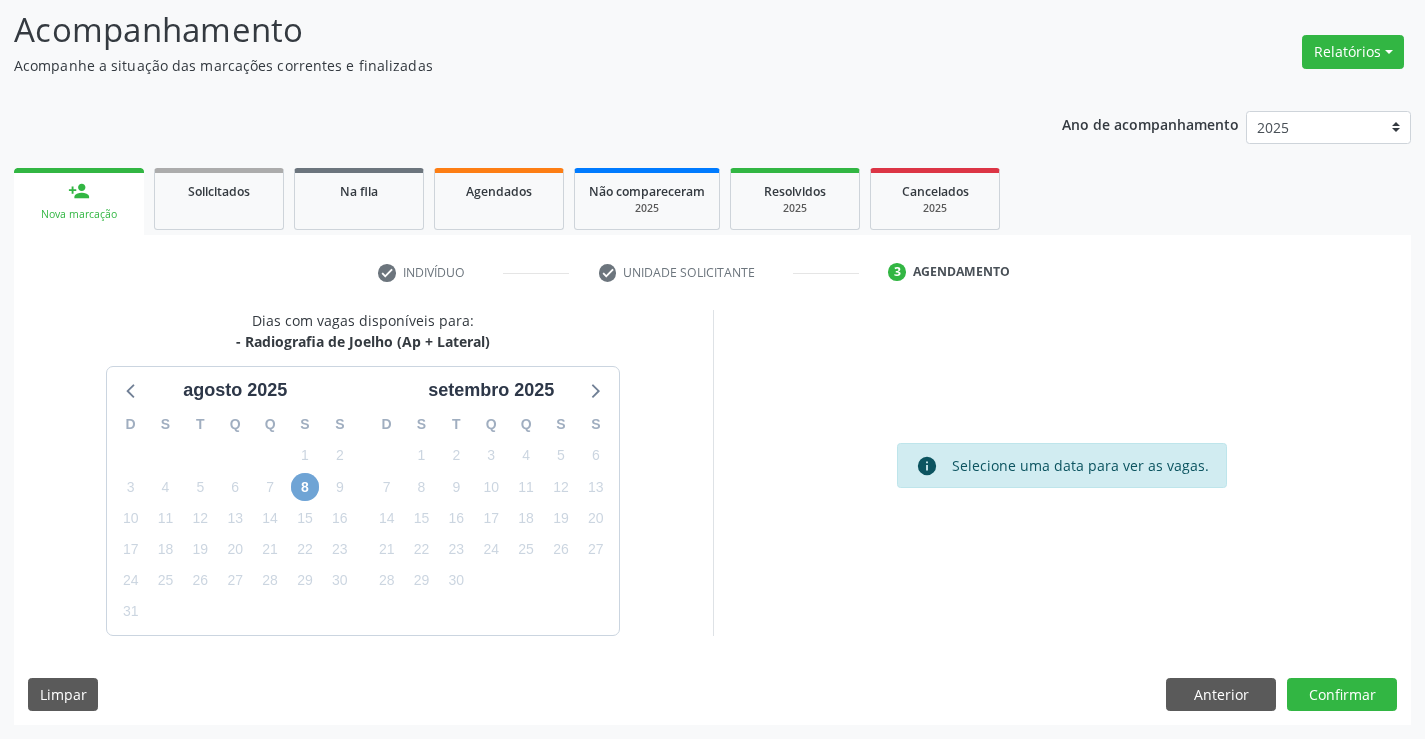 click on "8" at bounding box center [305, 487] 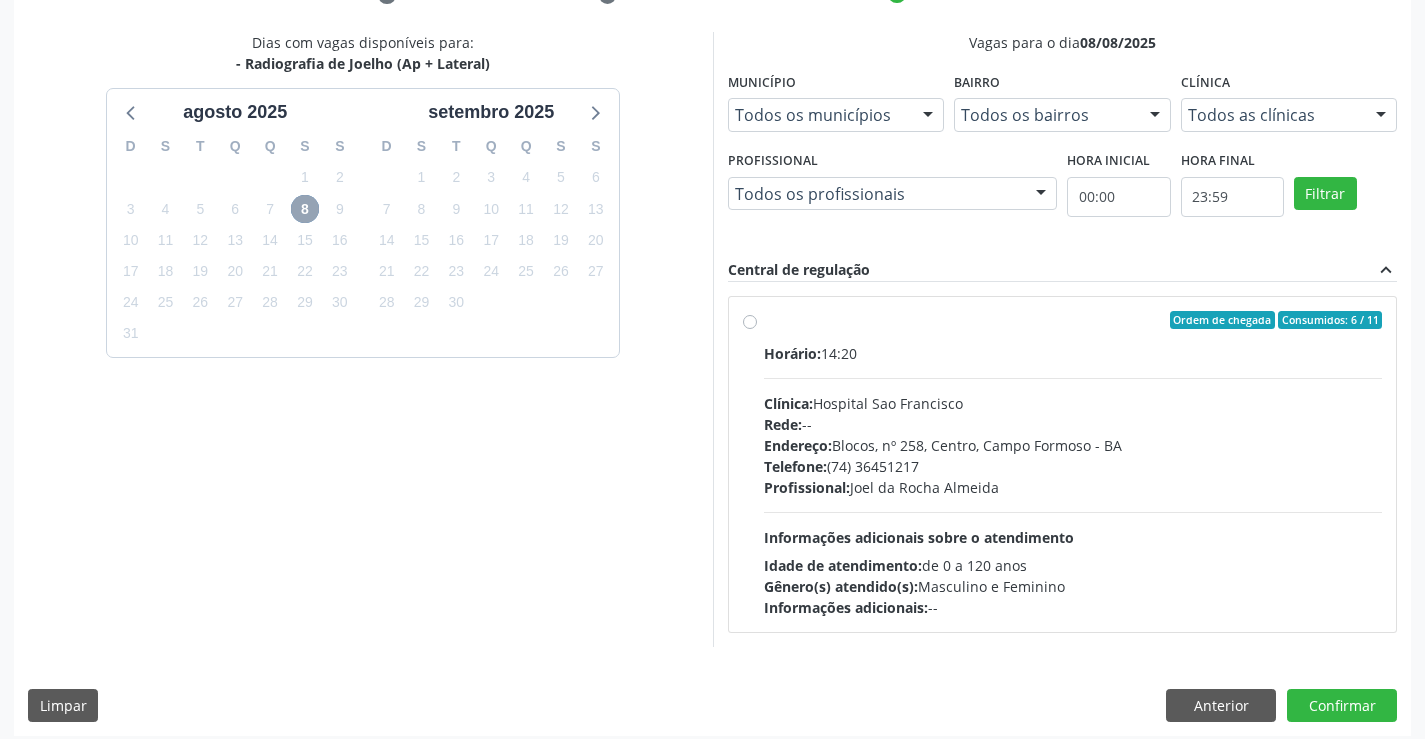 scroll, scrollTop: 420, scrollLeft: 0, axis: vertical 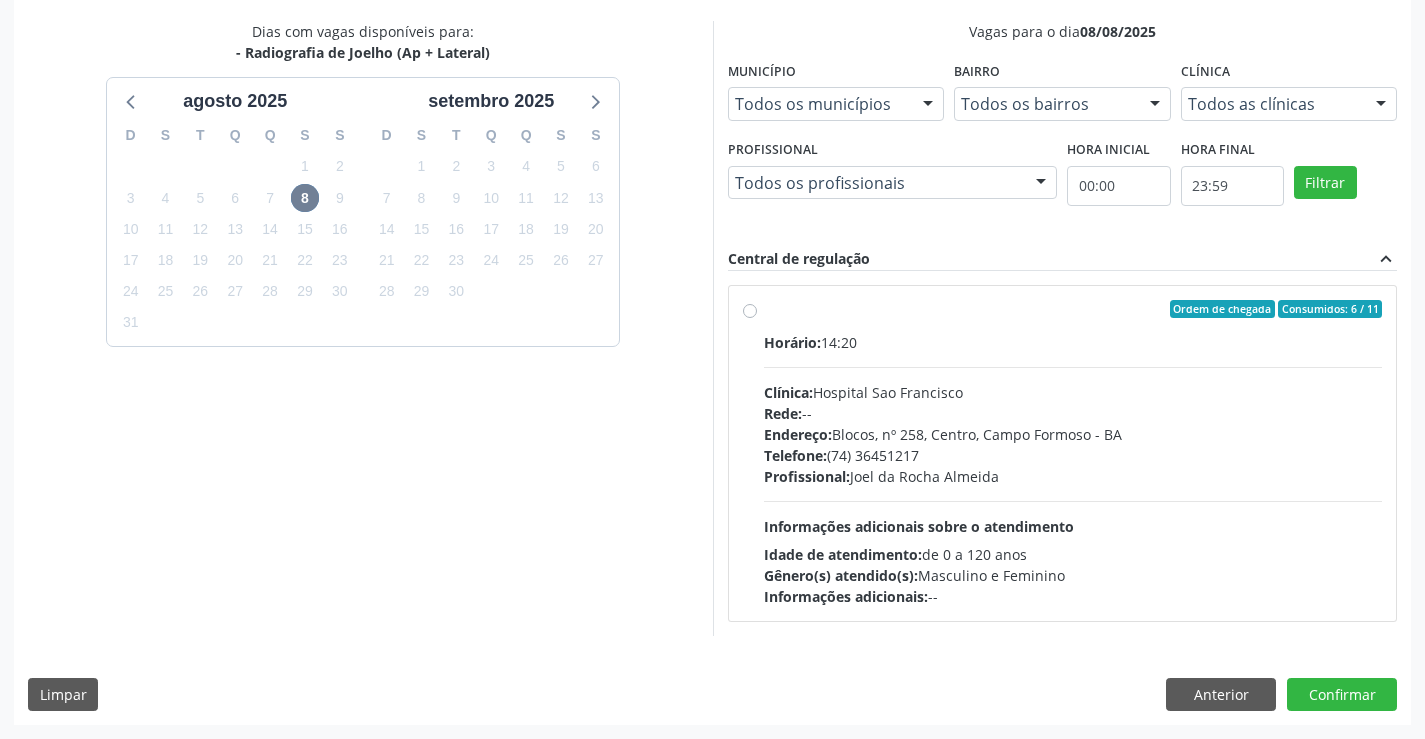 click on "Ordem de chegada
Consumidos: 6 / 11
Horário:   14:20
Clínica:  Hospital Sao Francisco
Rede:
--
Endereço:   Blocos, nº 258, Centro, [CITY] - [STATE]
Telefone:   [PHONE]
Profissional:
[FIRST] [LAST]
Informações adicionais sobre o atendimento
Idade de atendimento:
de 0 a 120 anos
Gênero(s) atendido(s):
Masculino e Feminino
Informações adicionais:
--" at bounding box center (1063, 453) 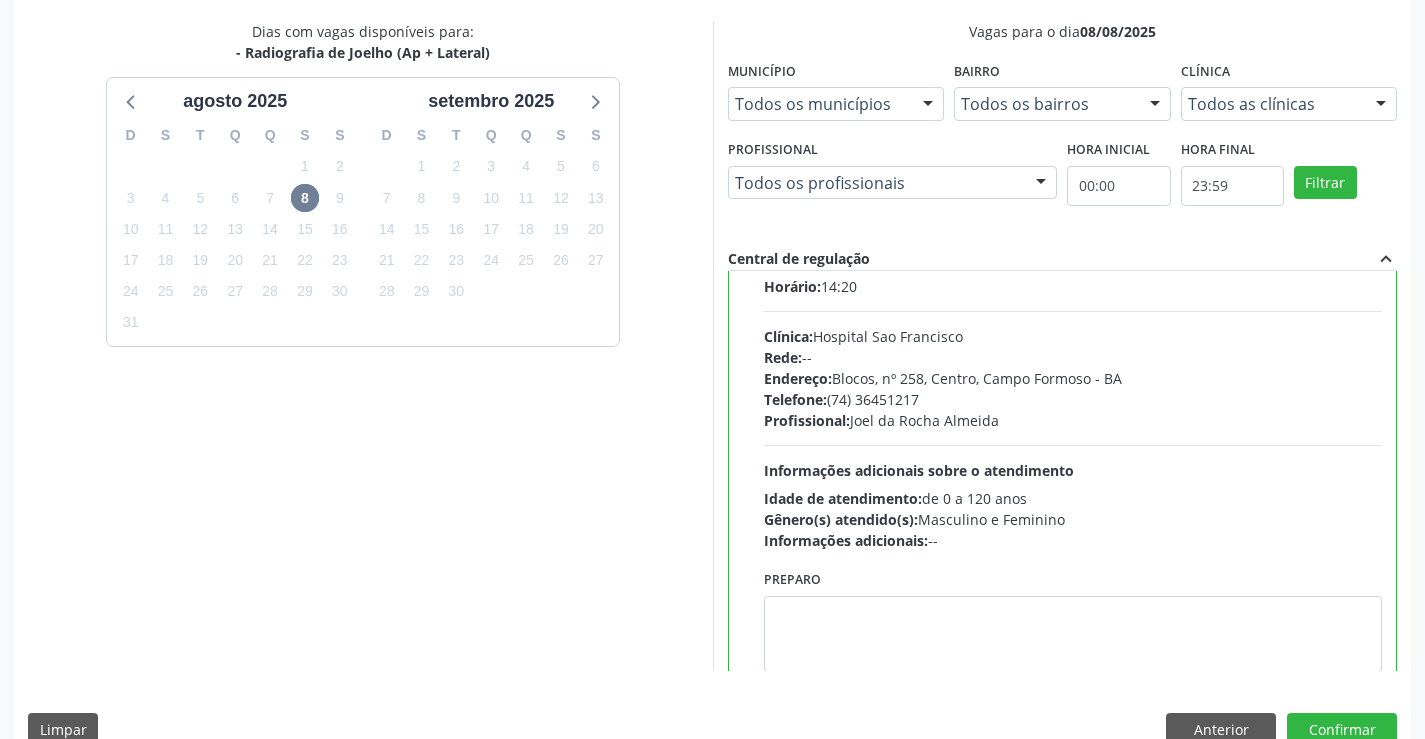scroll, scrollTop: 99, scrollLeft: 0, axis: vertical 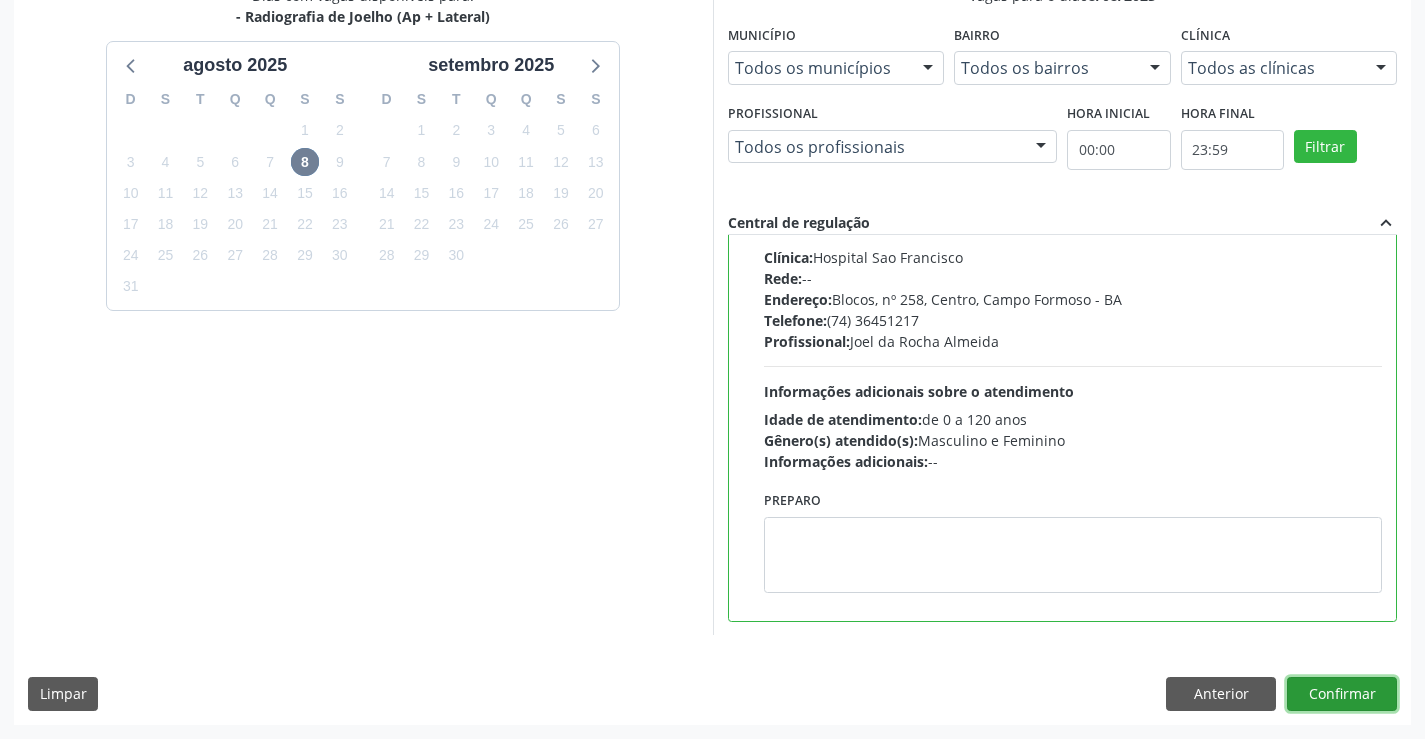 click on "Confirmar" at bounding box center [1342, 694] 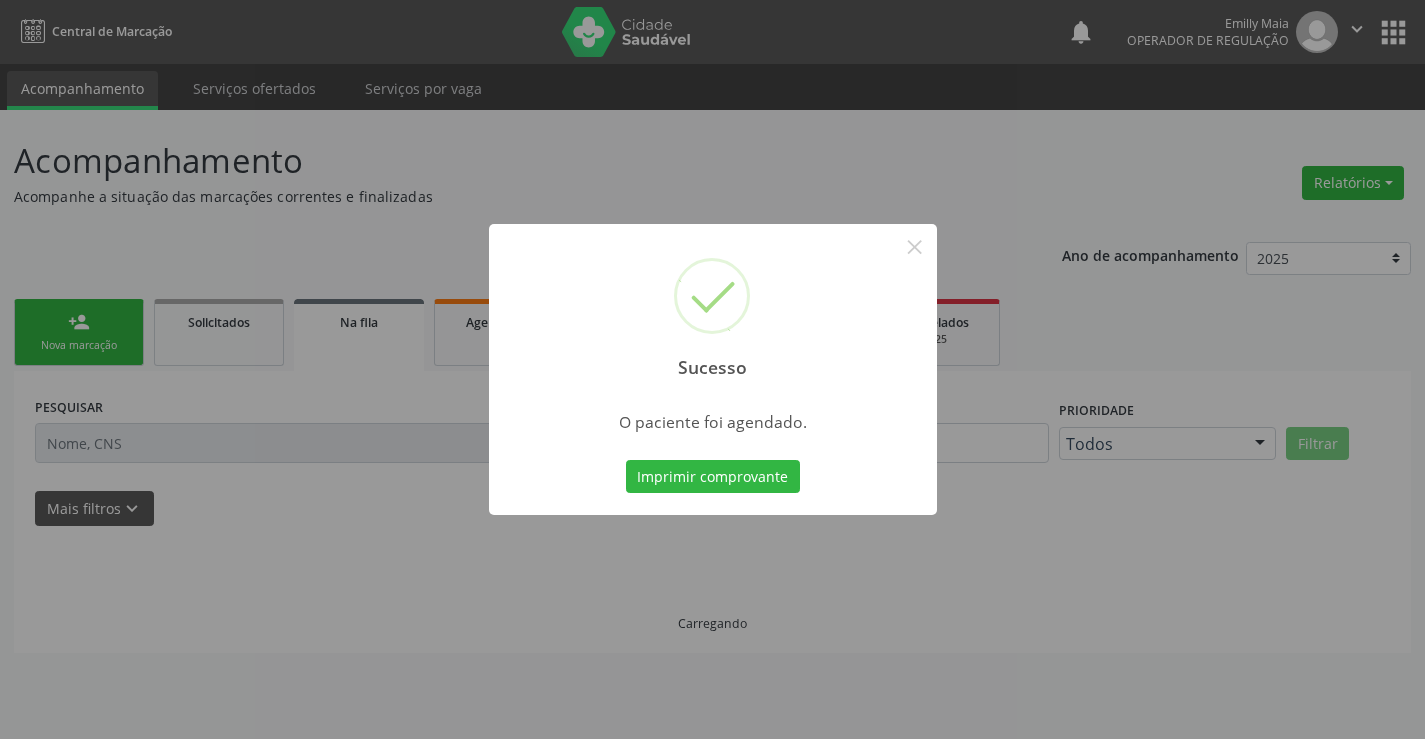 scroll, scrollTop: 0, scrollLeft: 0, axis: both 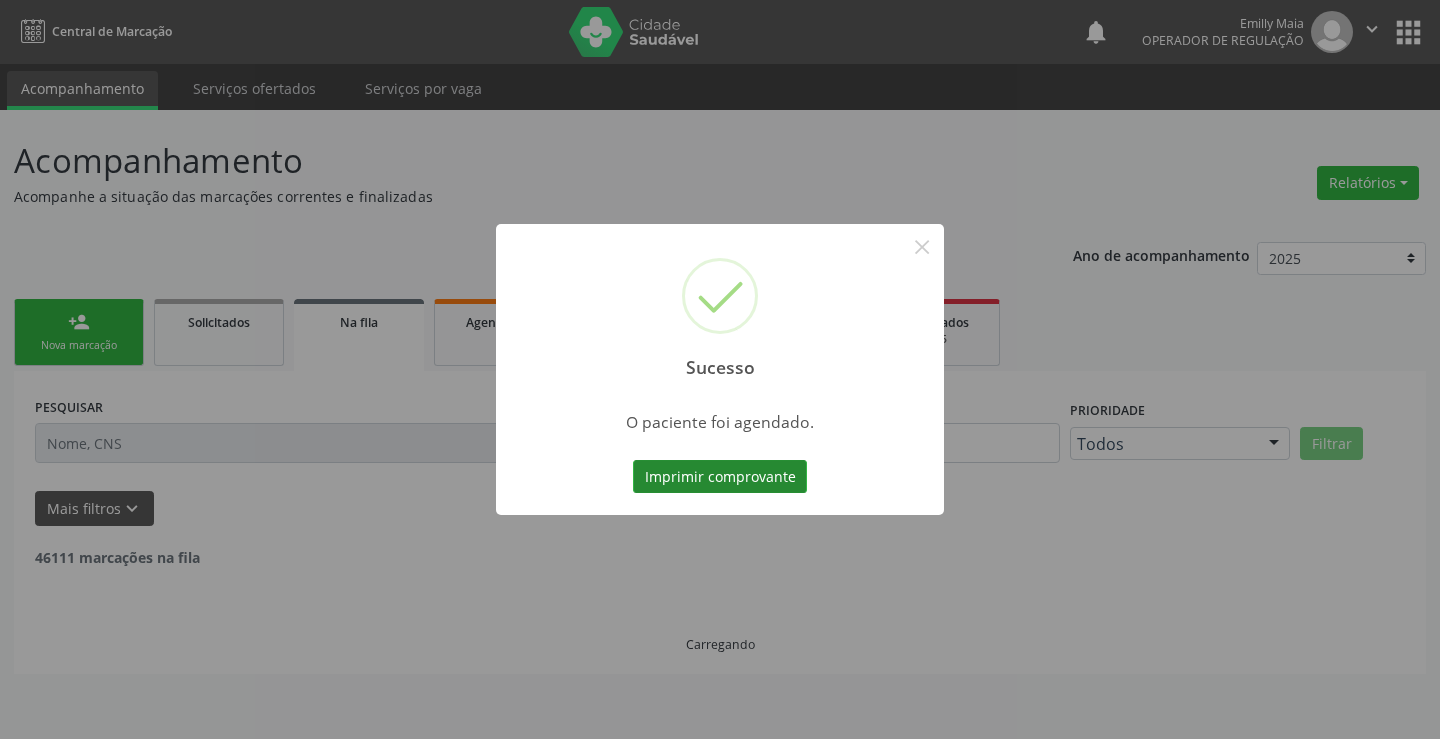 click on "Imprimir comprovante" at bounding box center [720, 477] 